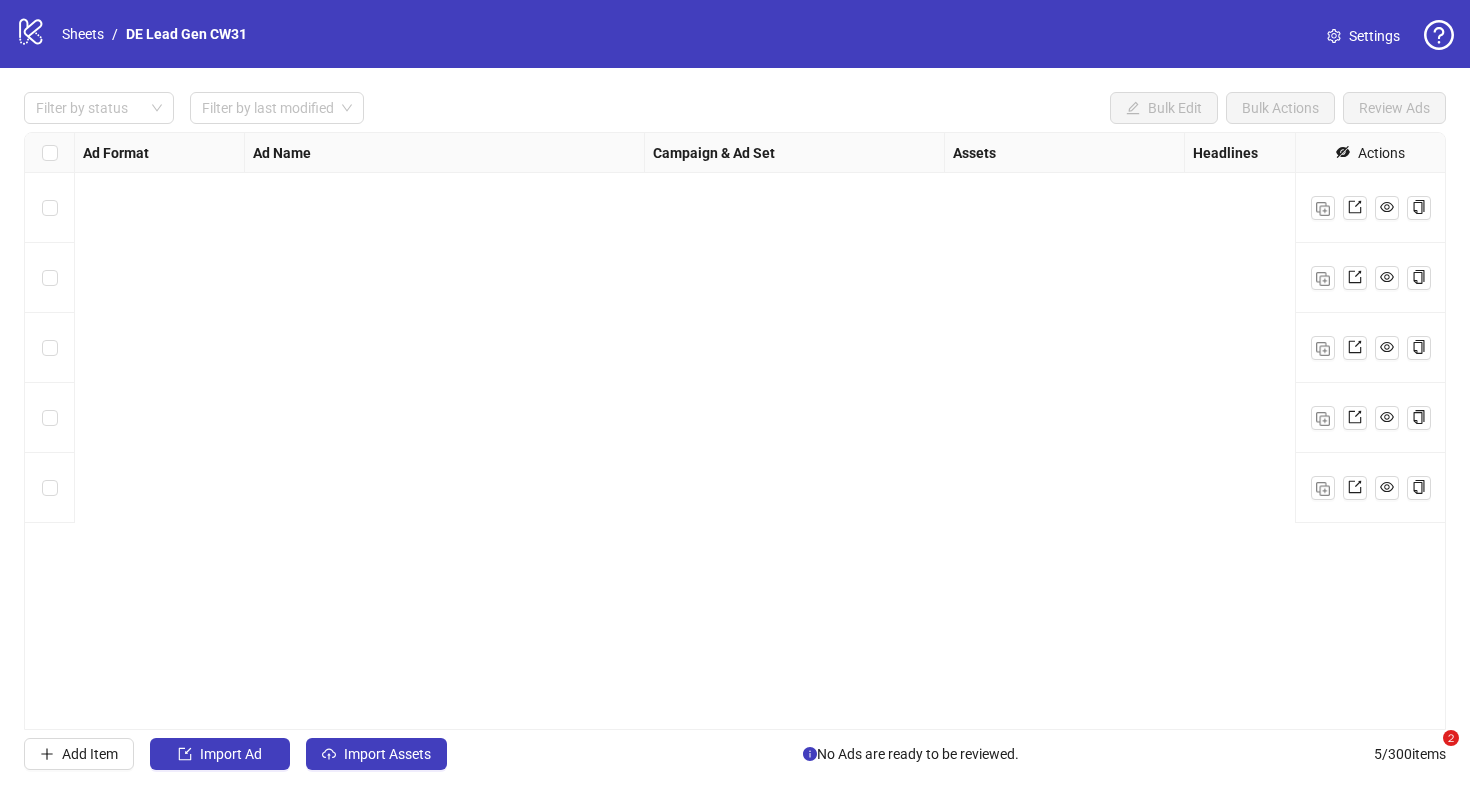 scroll, scrollTop: 0, scrollLeft: 0, axis: both 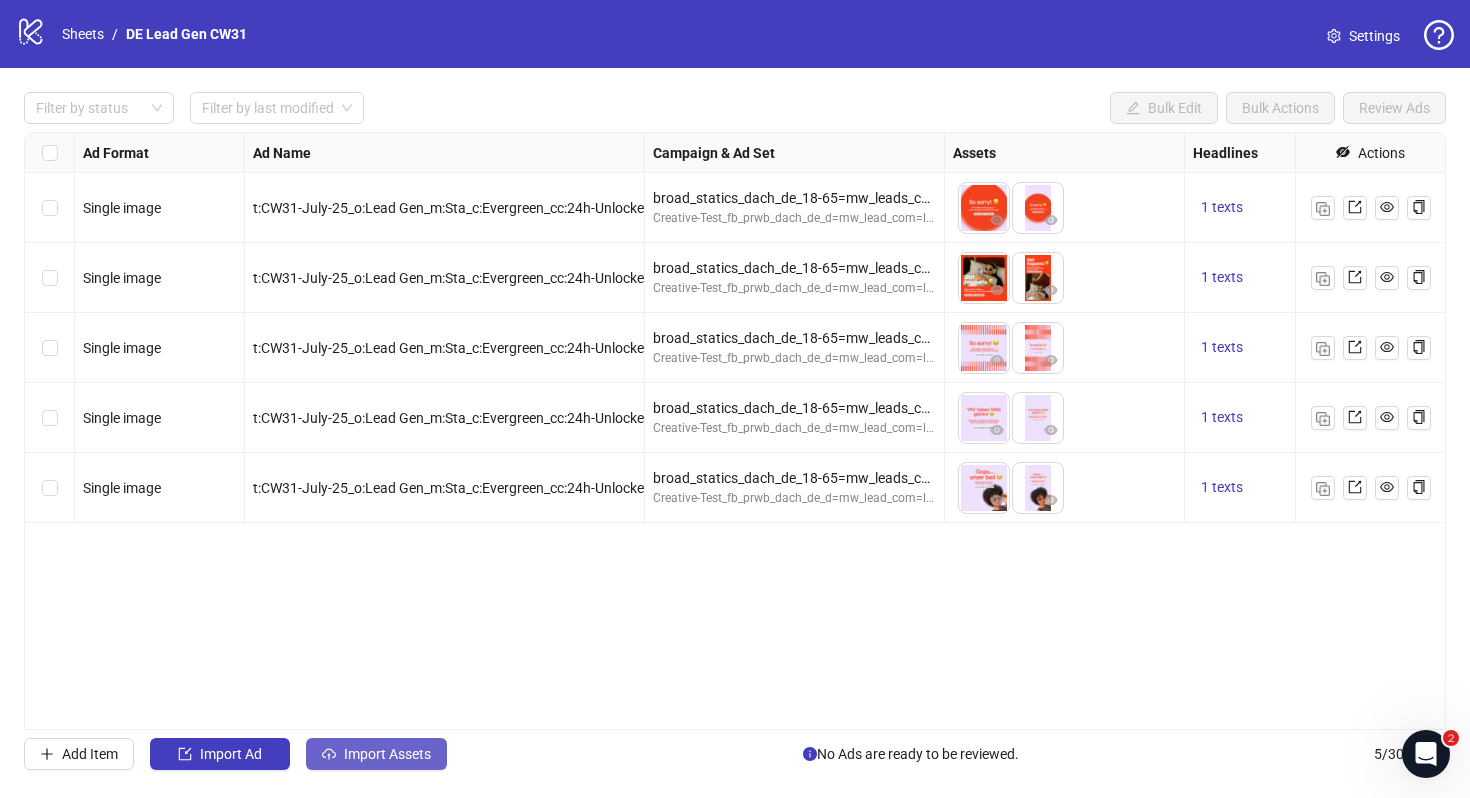 click on "Import Assets" at bounding box center [387, 754] 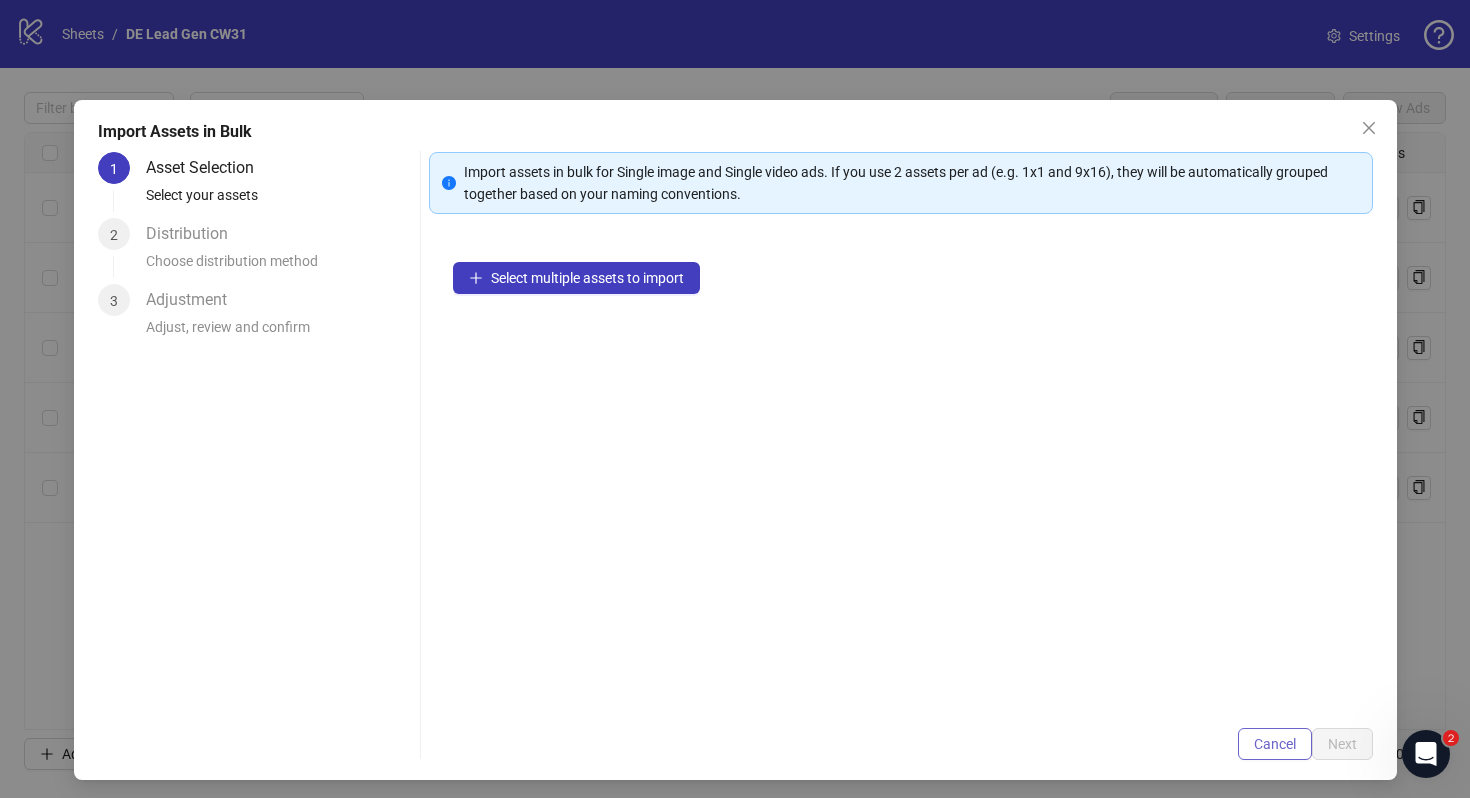 click on "Cancel" at bounding box center [1275, 744] 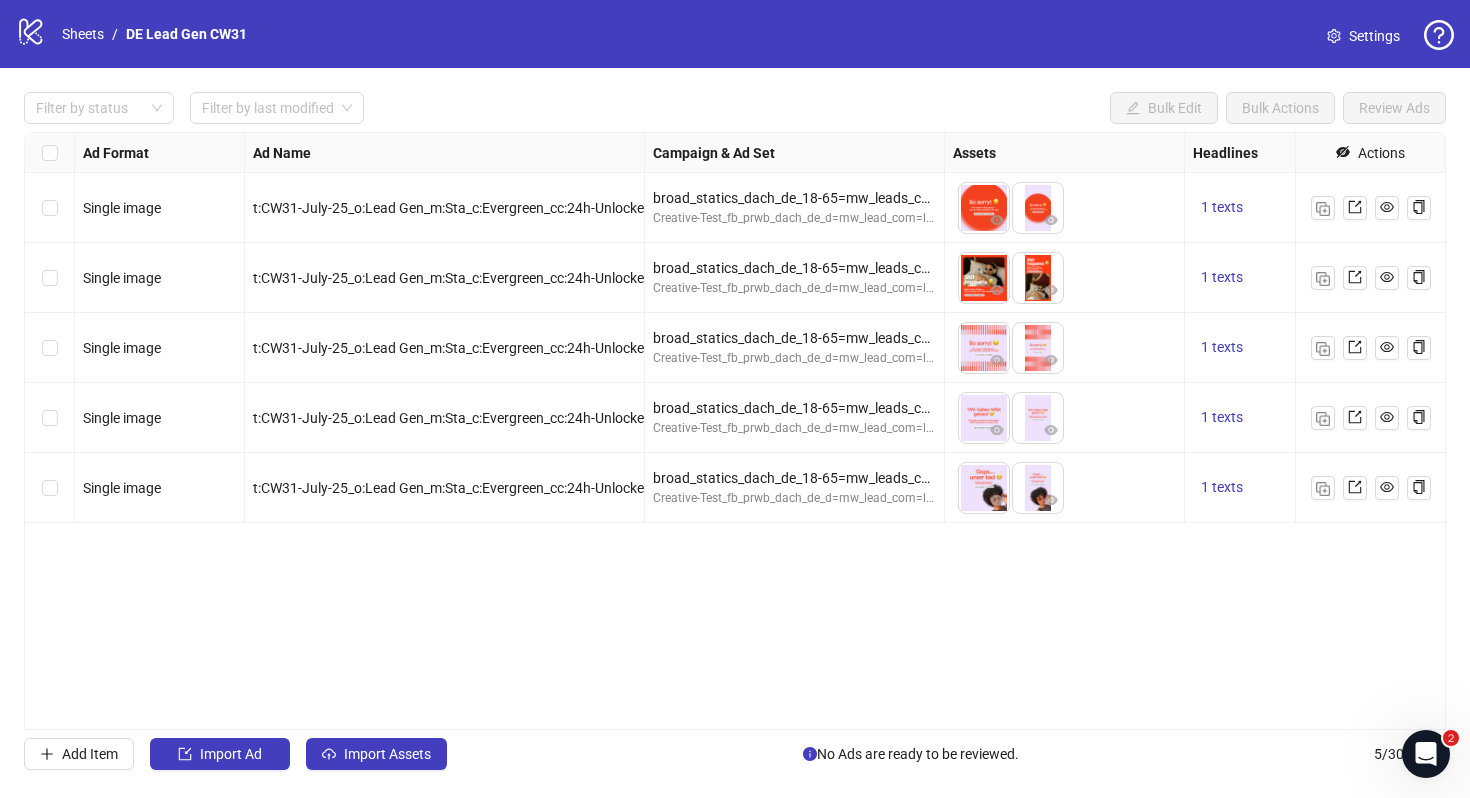 click on "Settings" at bounding box center (1374, 36) 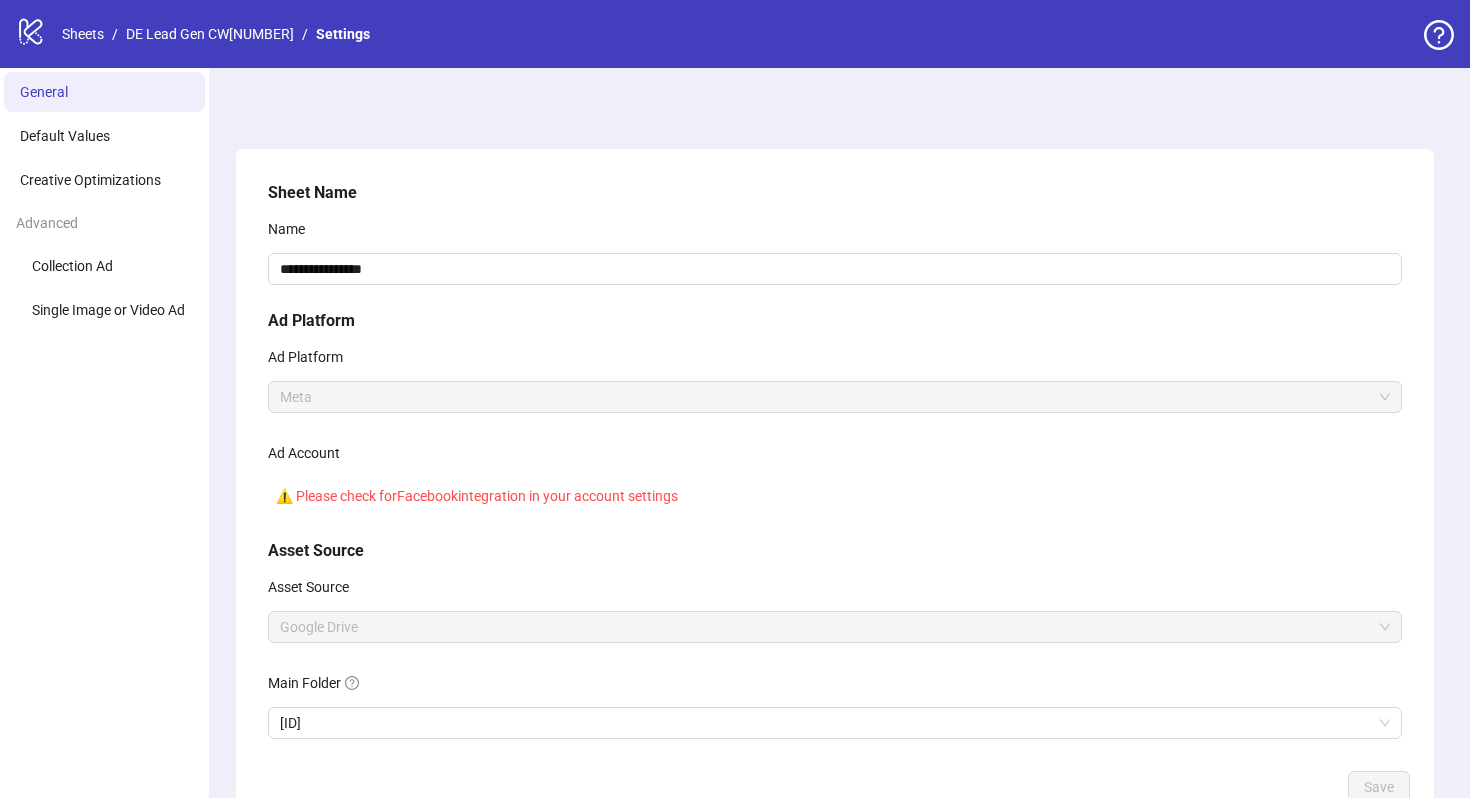 scroll, scrollTop: 0, scrollLeft: 0, axis: both 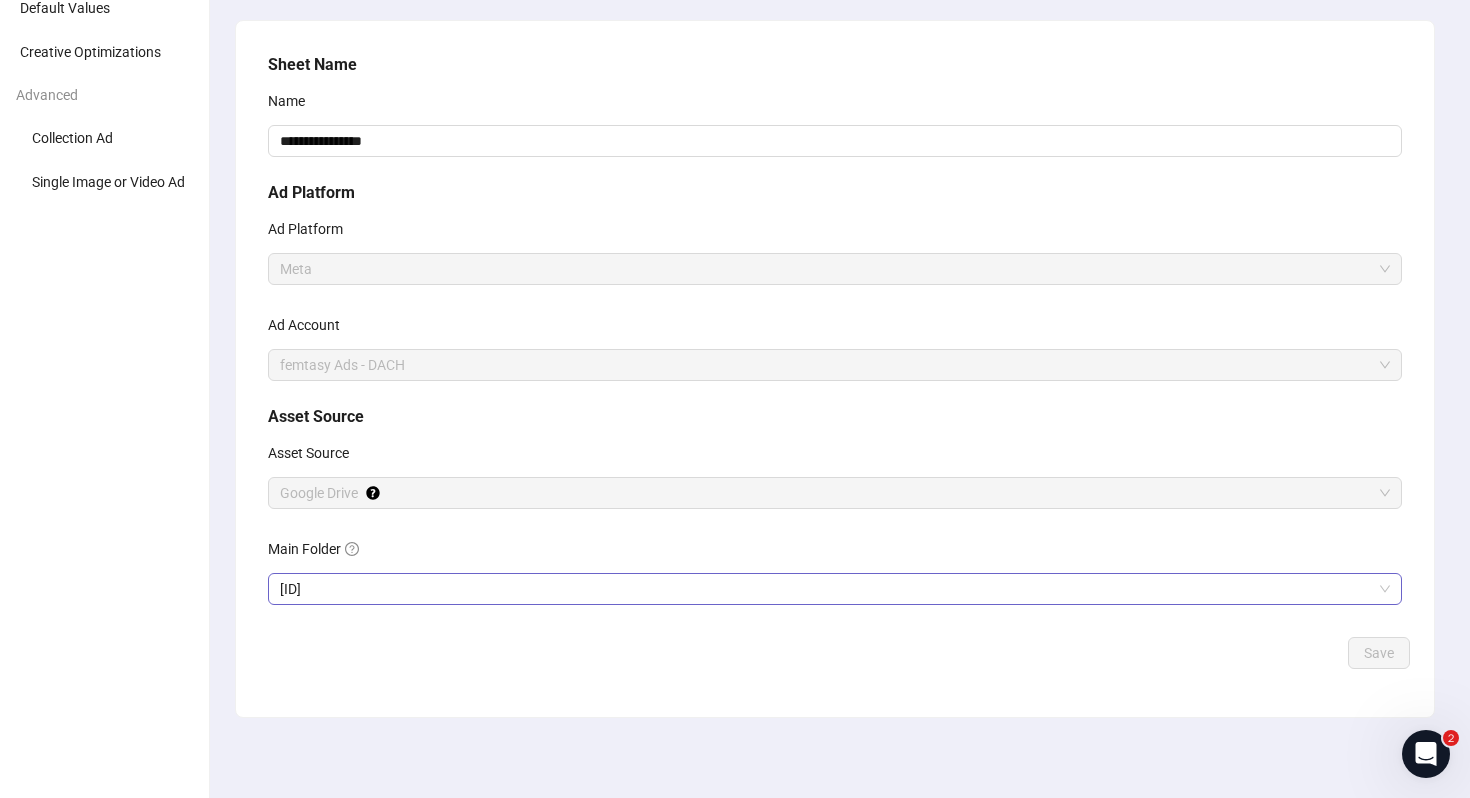 click on "1fG2j8fEelJLiFHxfNvqQ30VBJ4dQtPZK" at bounding box center (835, 589) 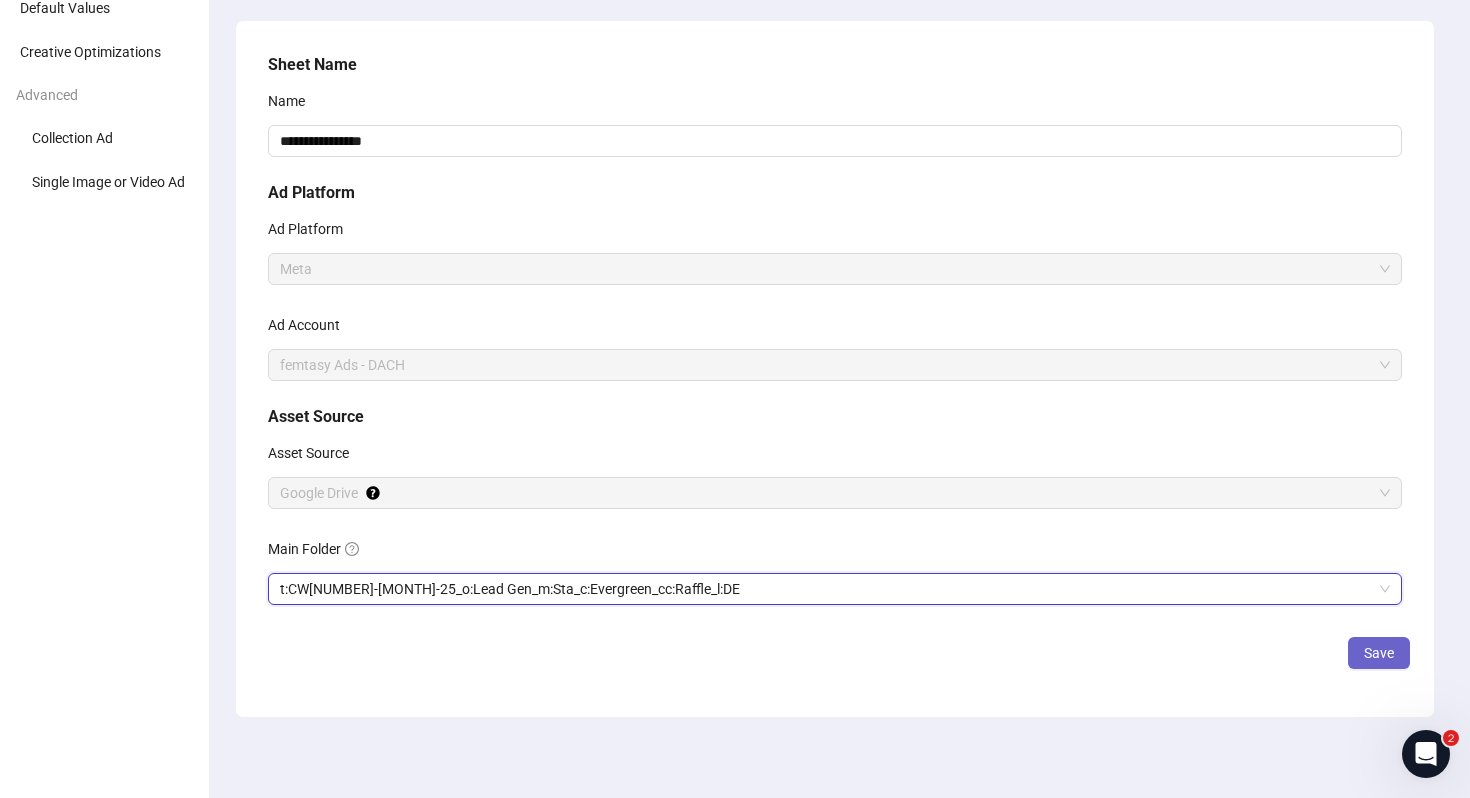 click on "Save" at bounding box center (1379, 653) 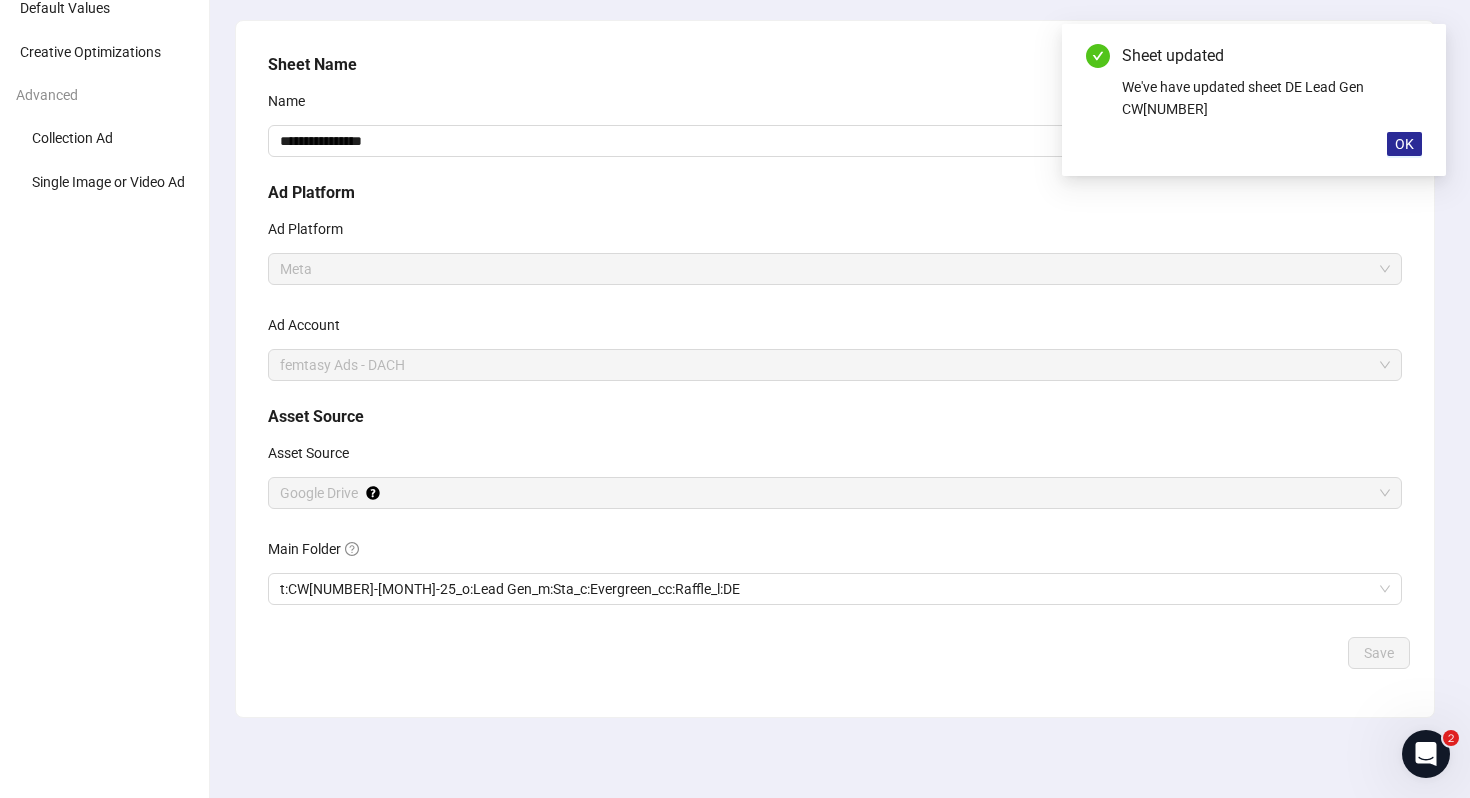 click on "OK" at bounding box center (1404, 144) 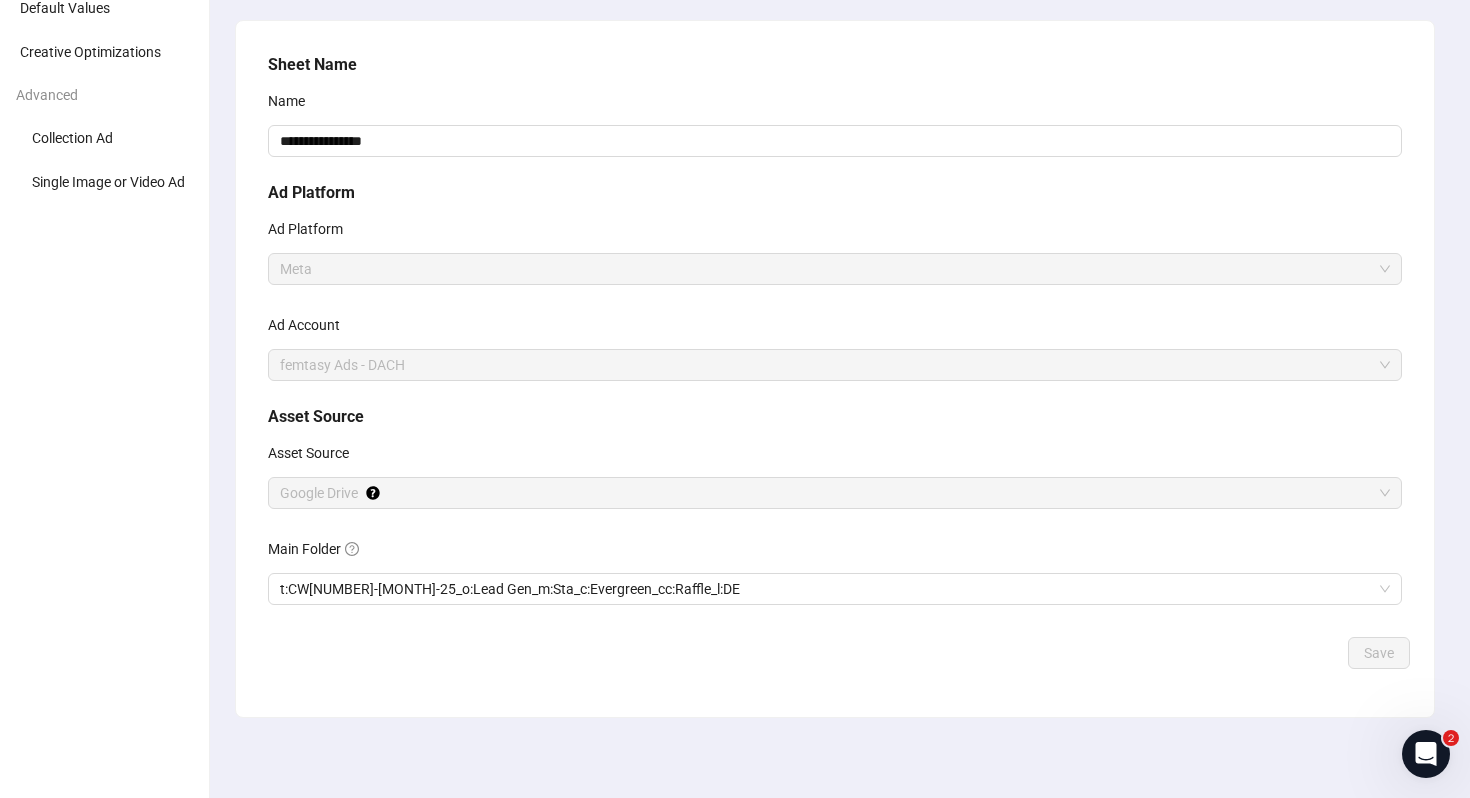 scroll, scrollTop: 0, scrollLeft: 0, axis: both 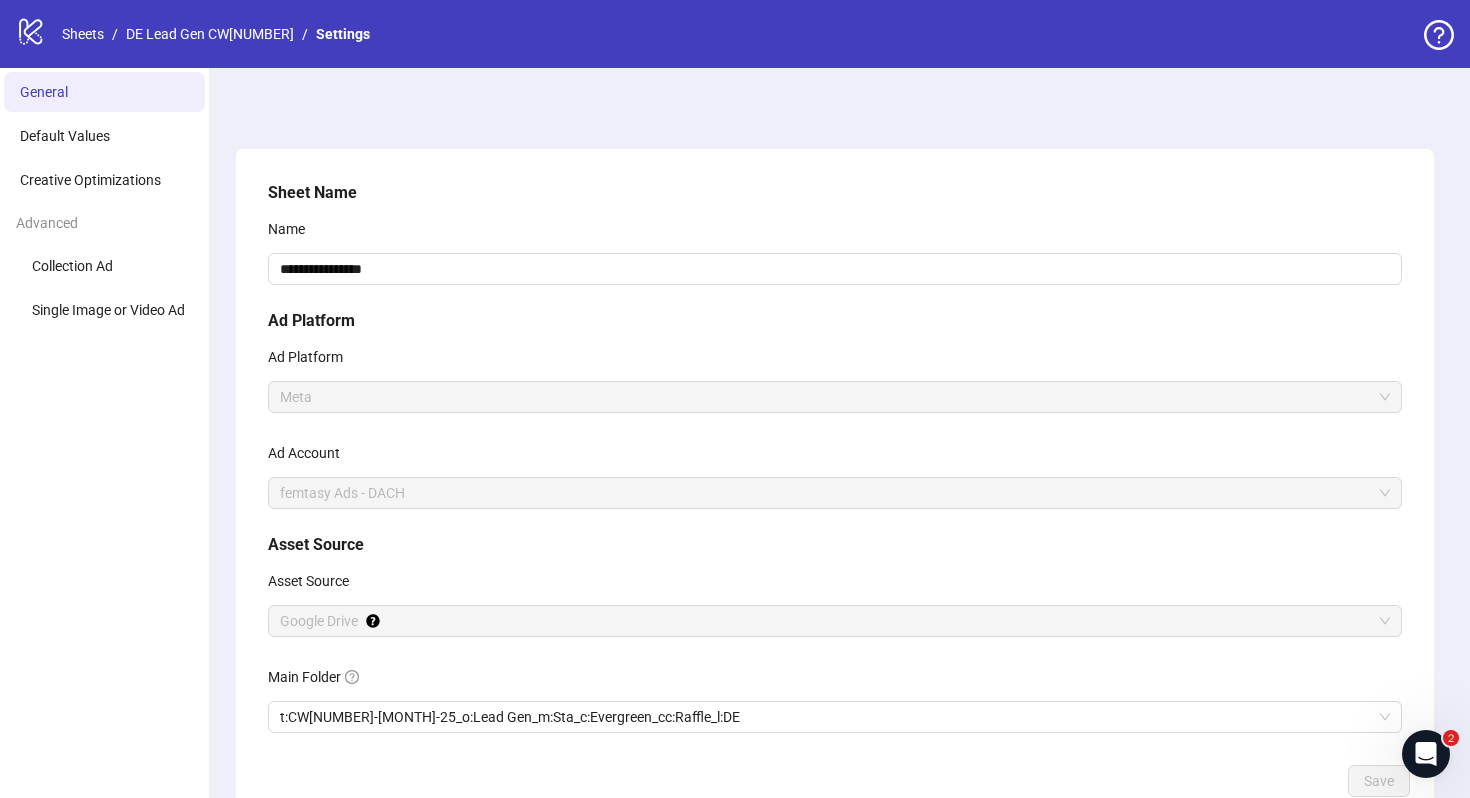 click on "DE Lead Gen CW31" at bounding box center [210, 34] 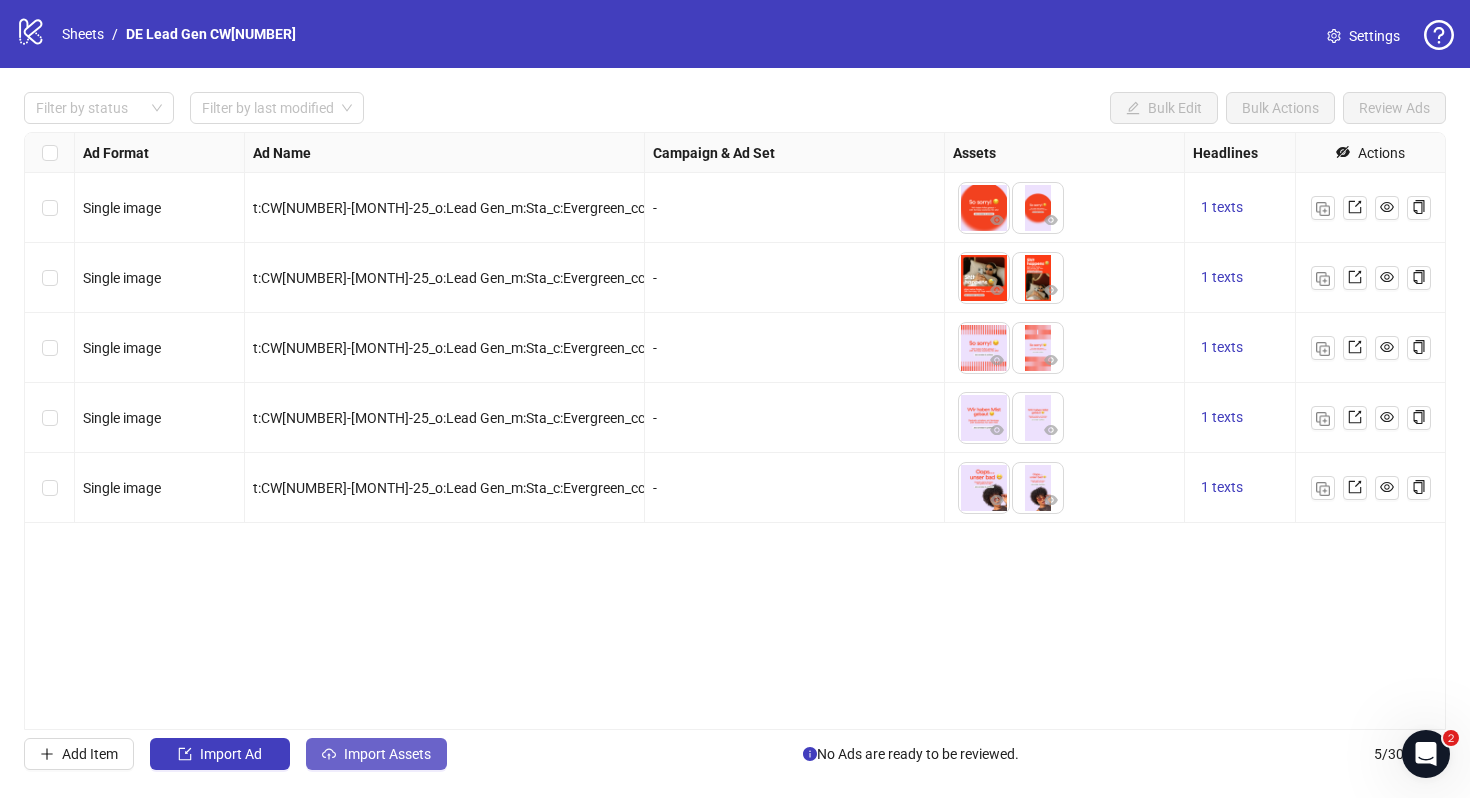 click 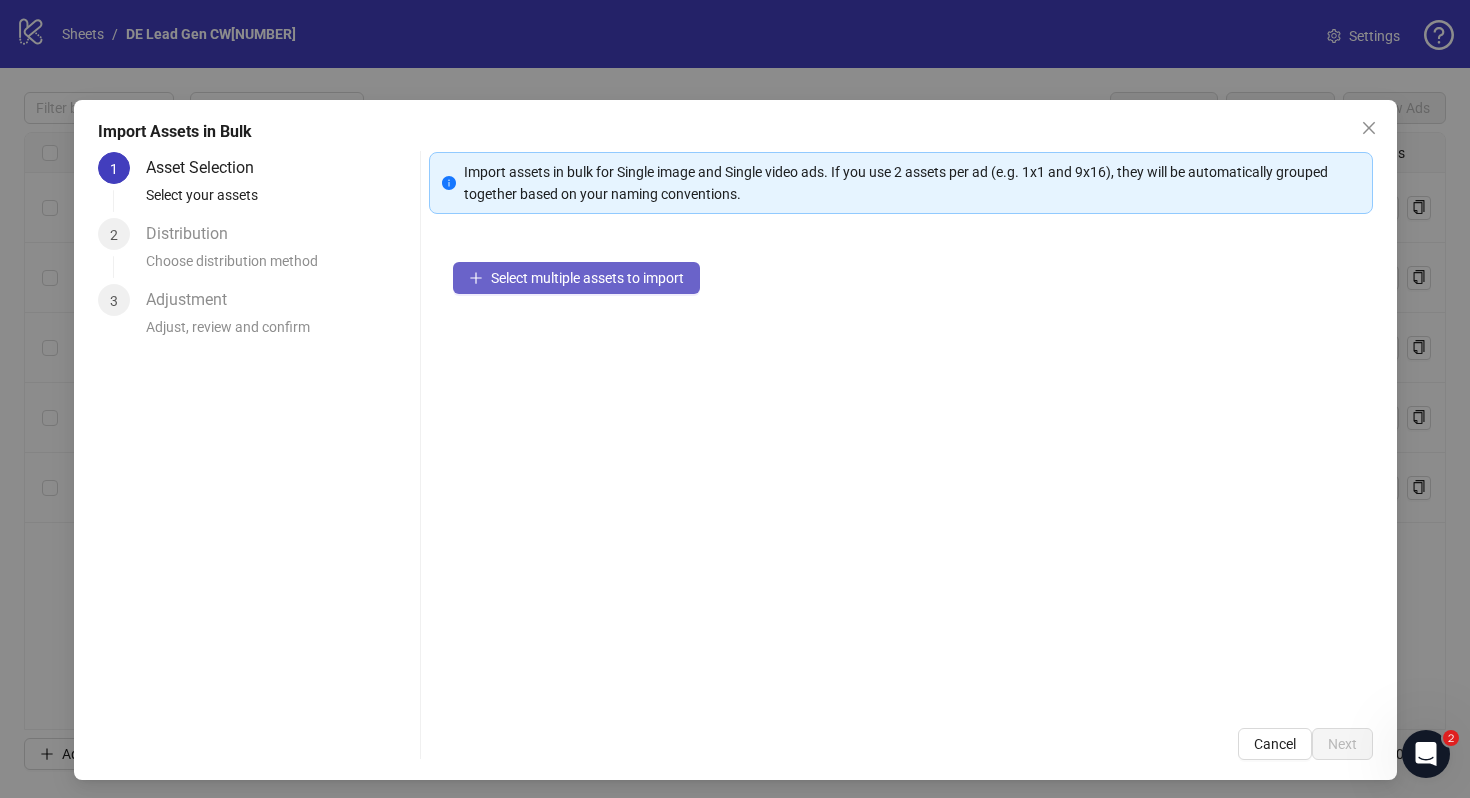 click on "Select multiple assets to import" at bounding box center (587, 278) 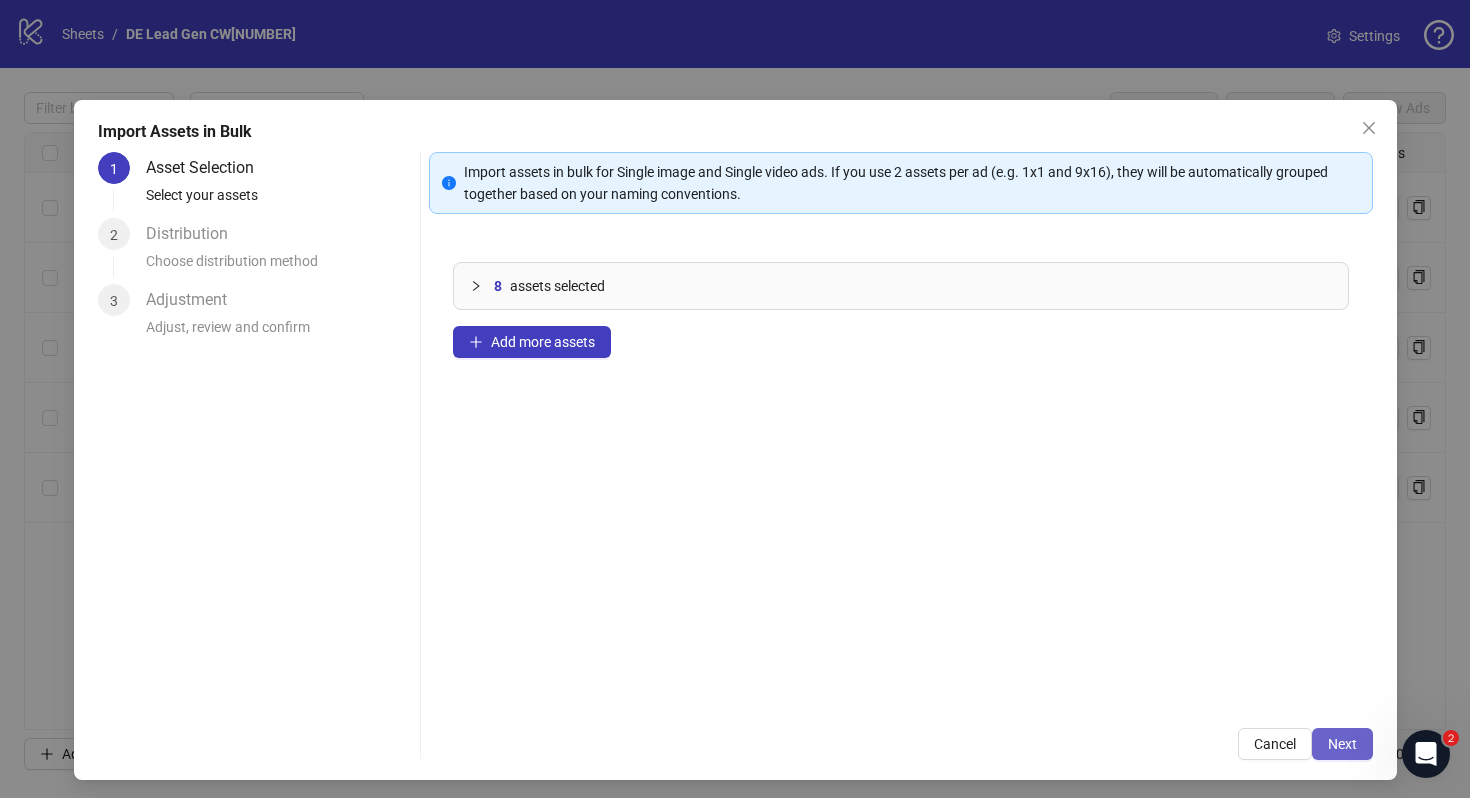 click on "Next" at bounding box center (1342, 744) 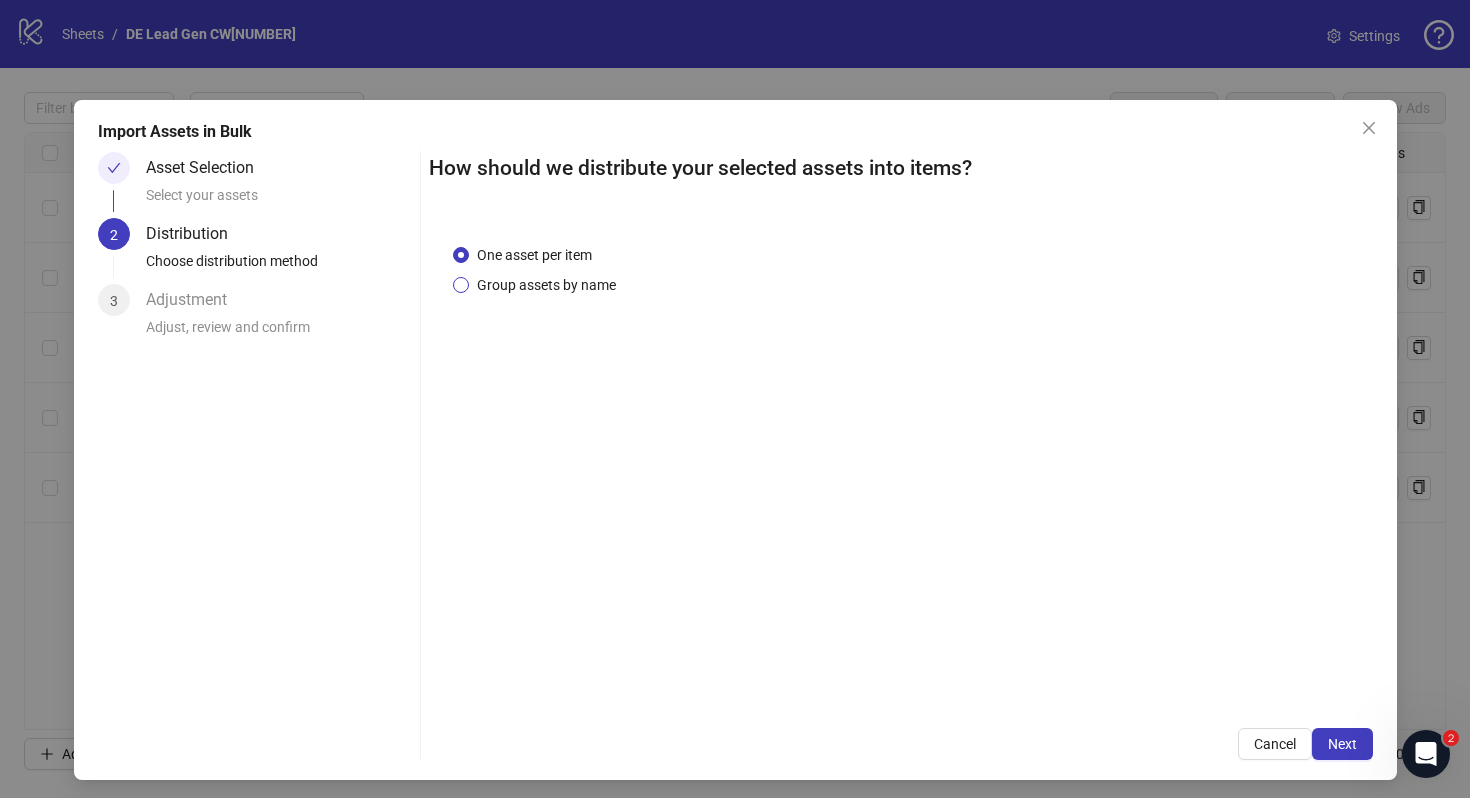 click on "Group assets by name" at bounding box center [546, 285] 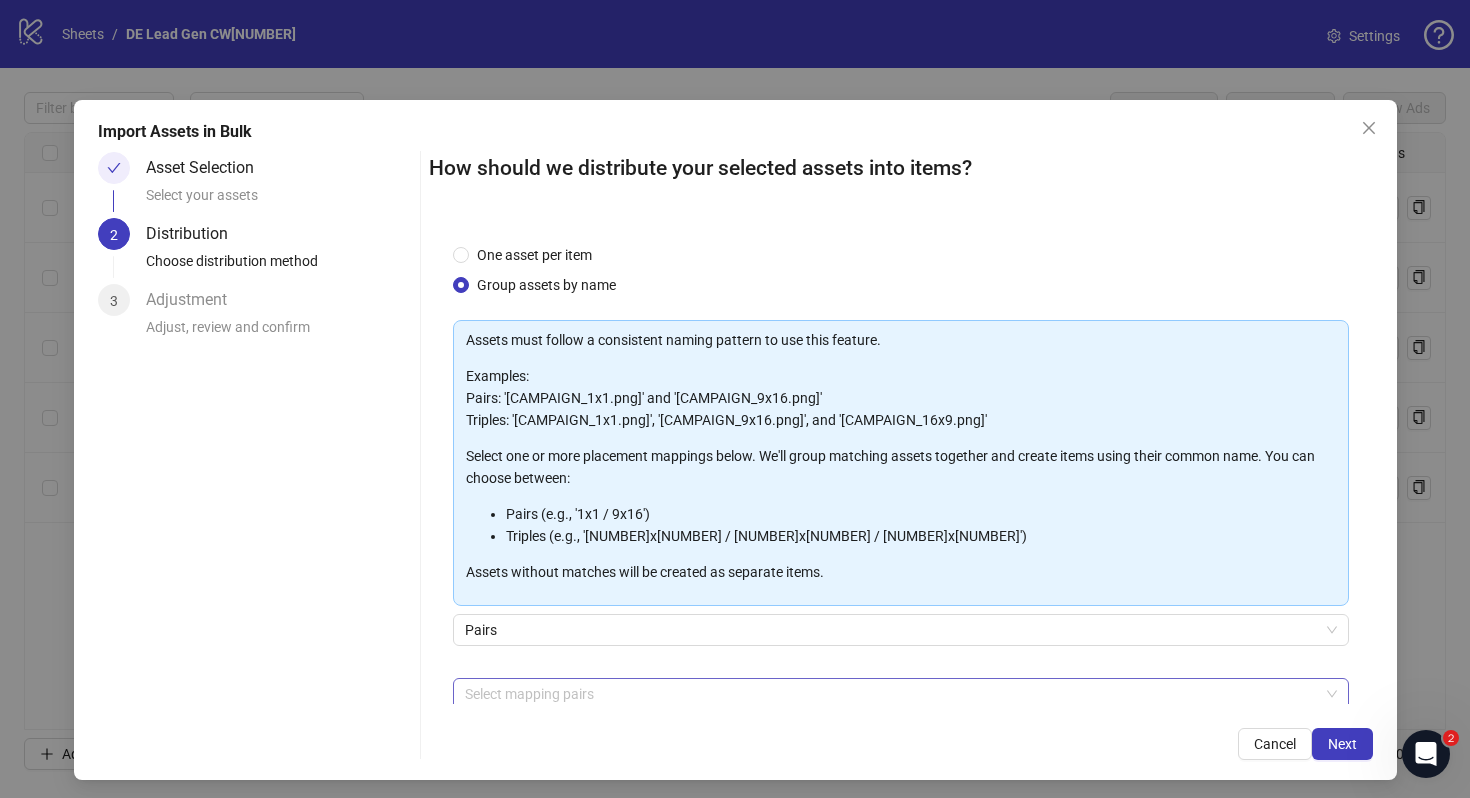 click at bounding box center (890, 694) 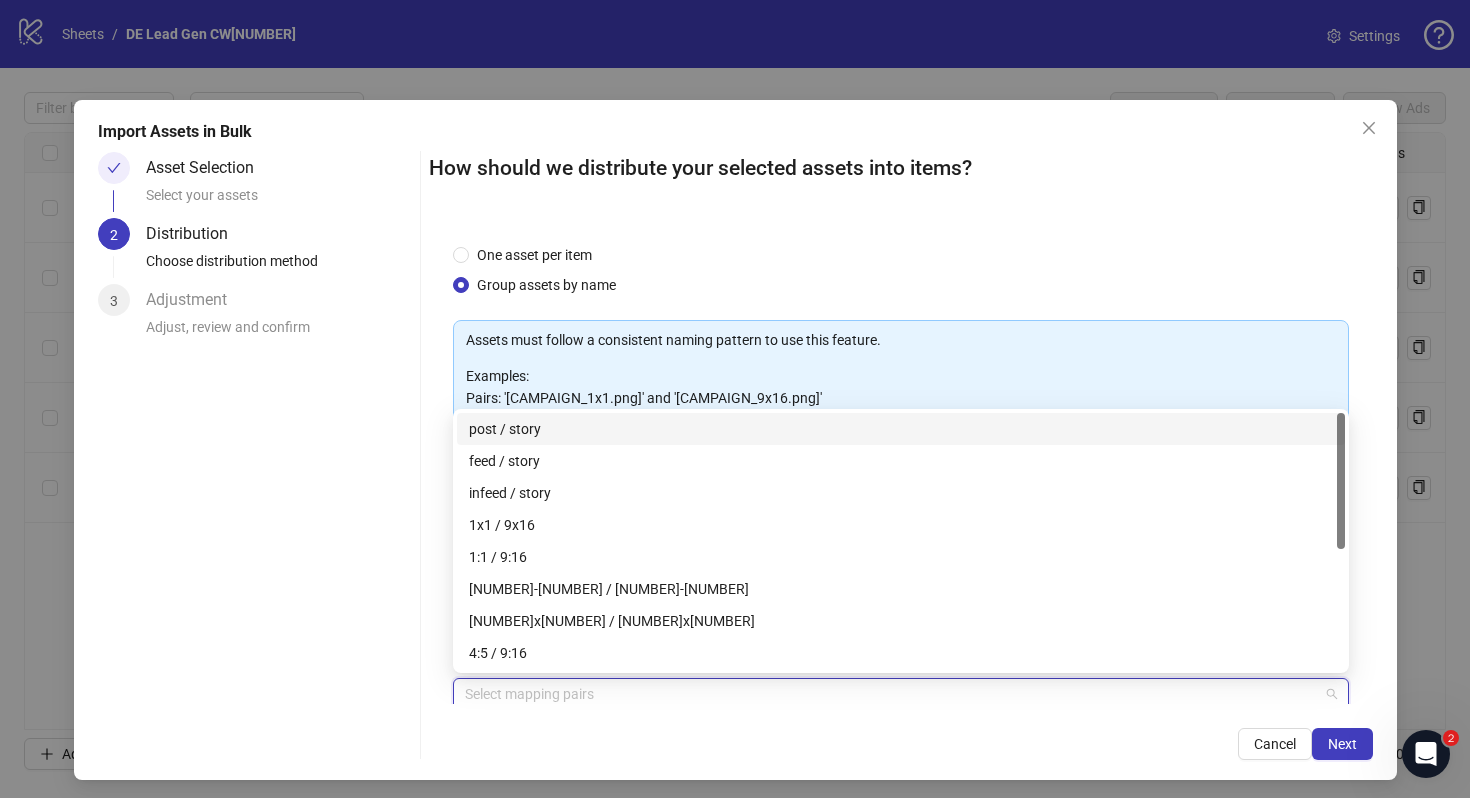 scroll, scrollTop: 1, scrollLeft: 0, axis: vertical 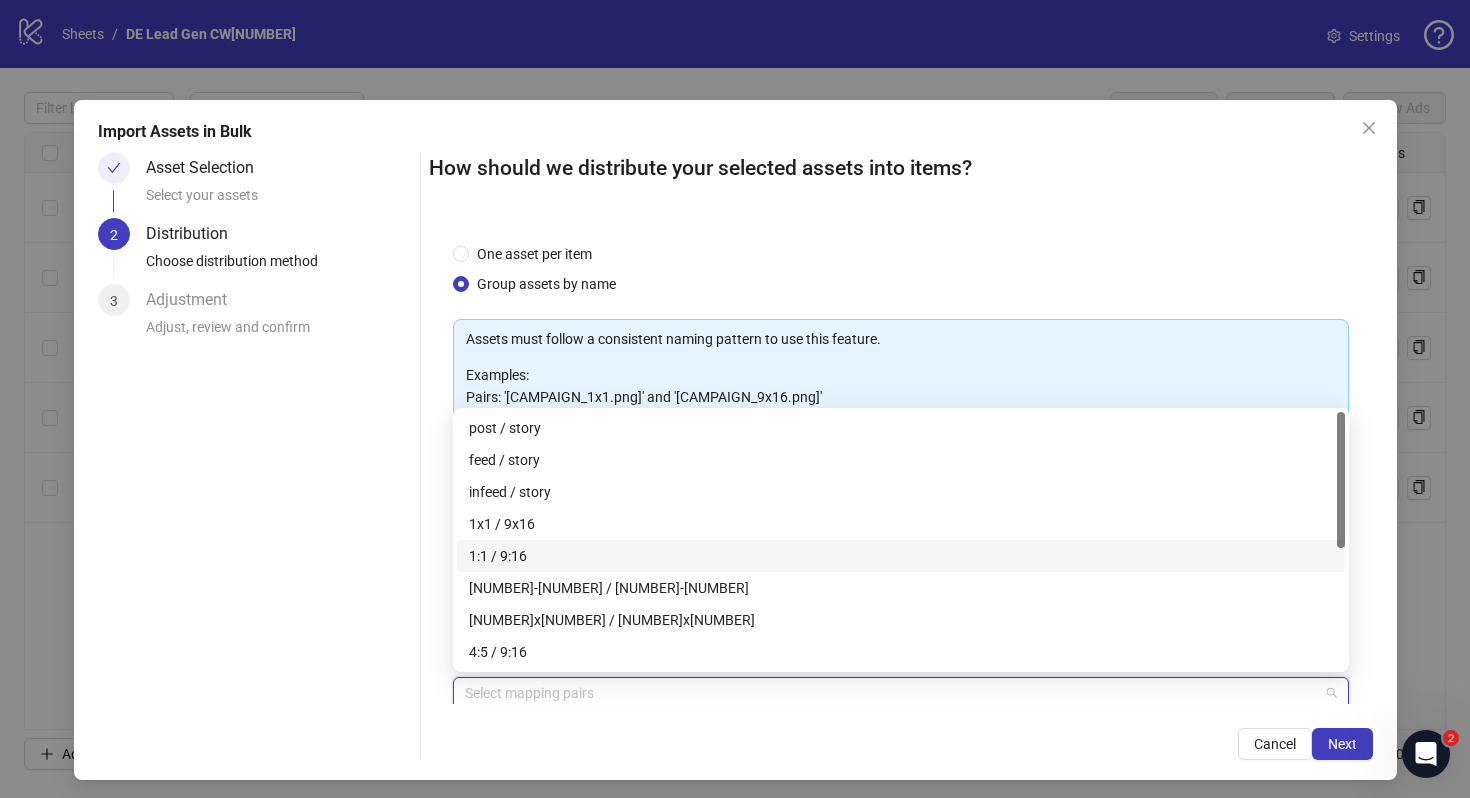 click on "1:1 / 9:16" at bounding box center [901, 556] 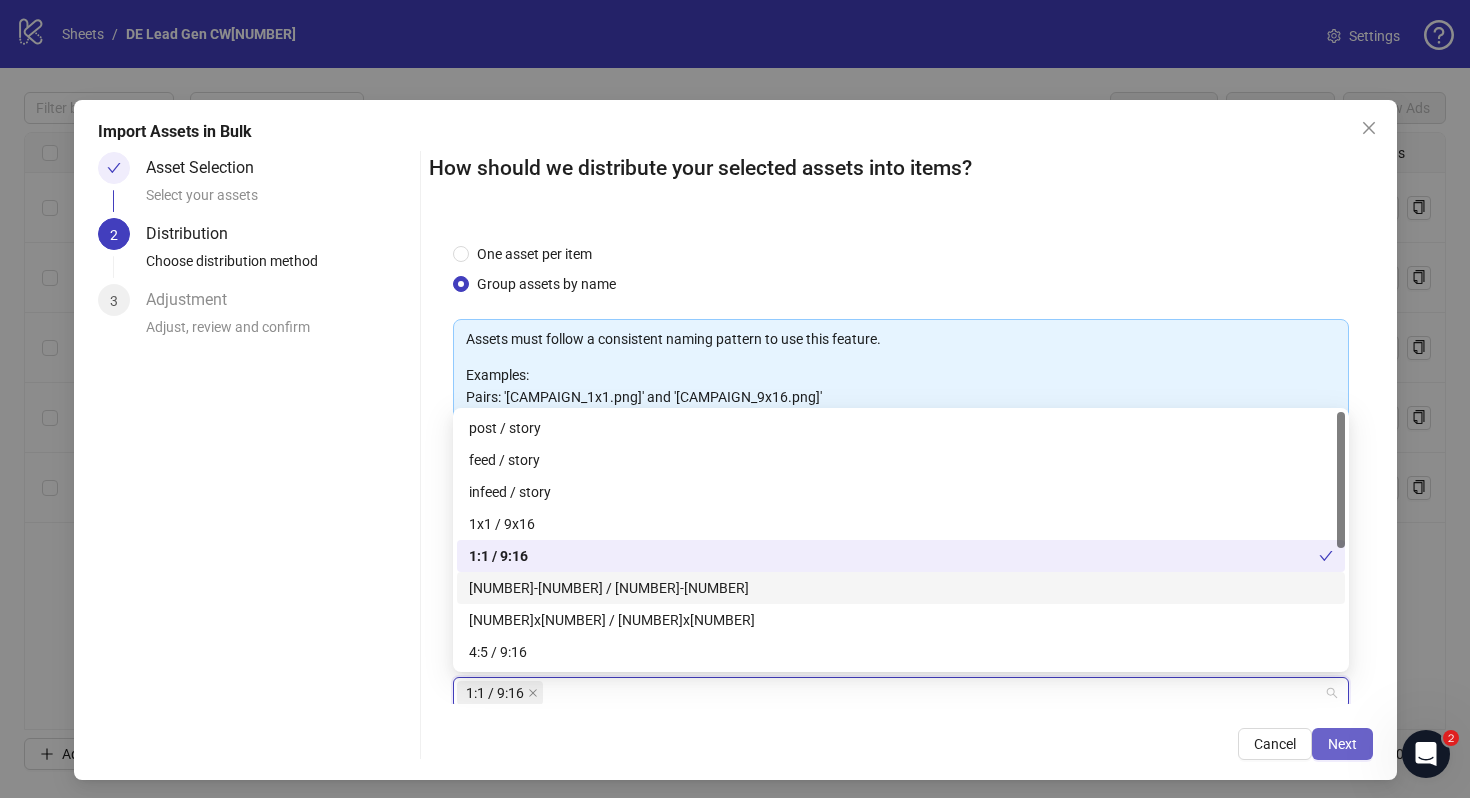 click on "Next" at bounding box center (1342, 744) 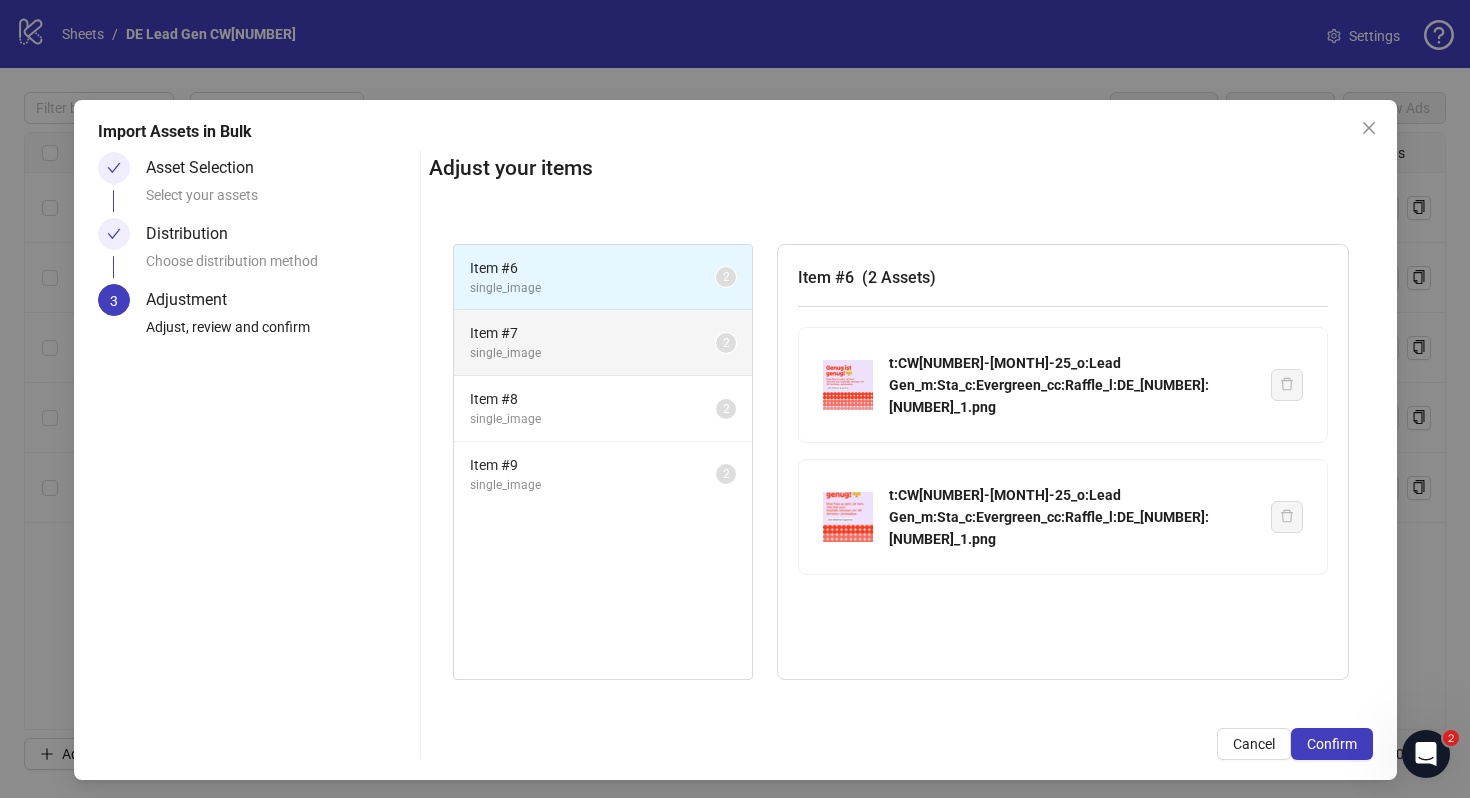 click on "Item # 7" at bounding box center (593, 333) 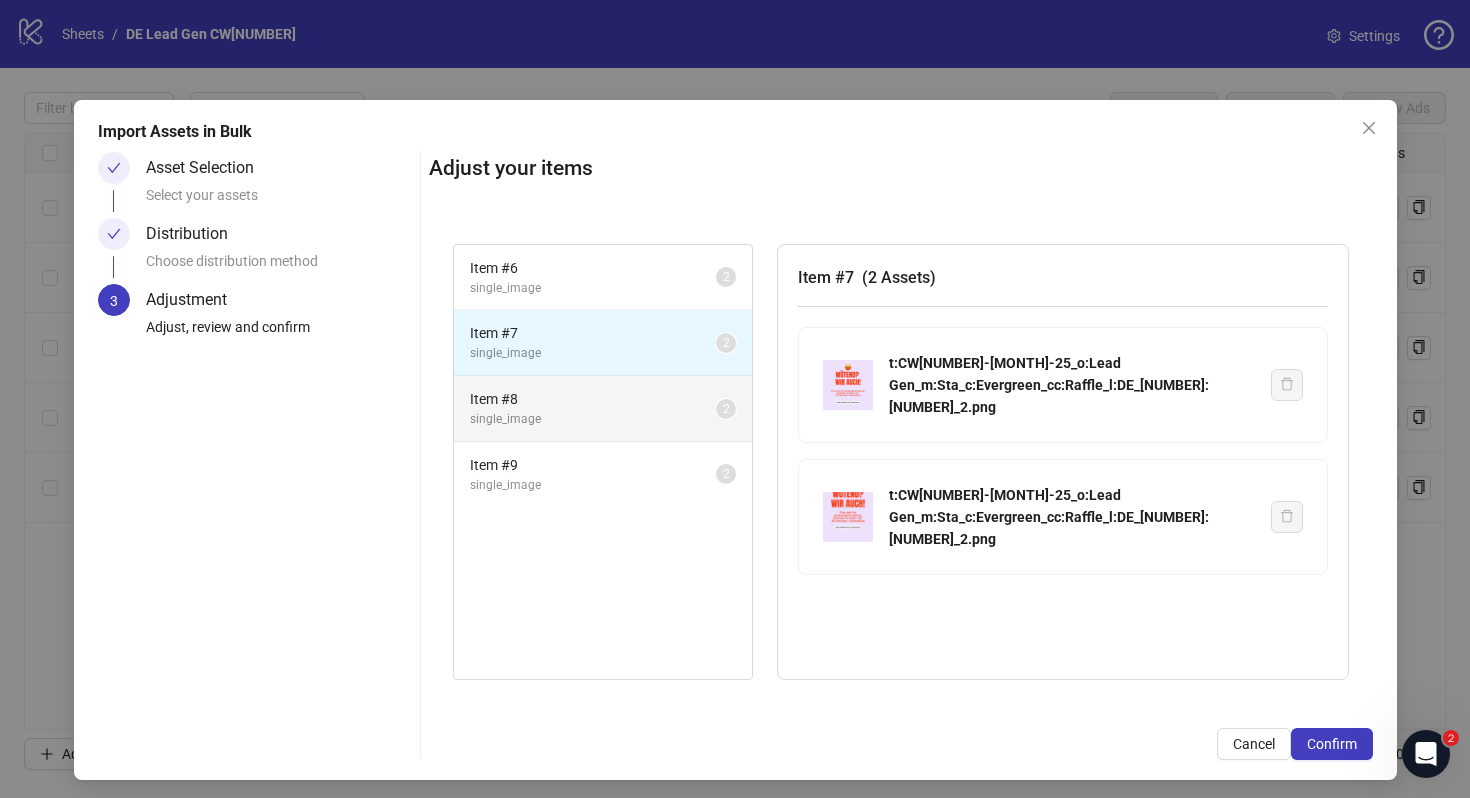 click on "Item # 8" at bounding box center [593, 399] 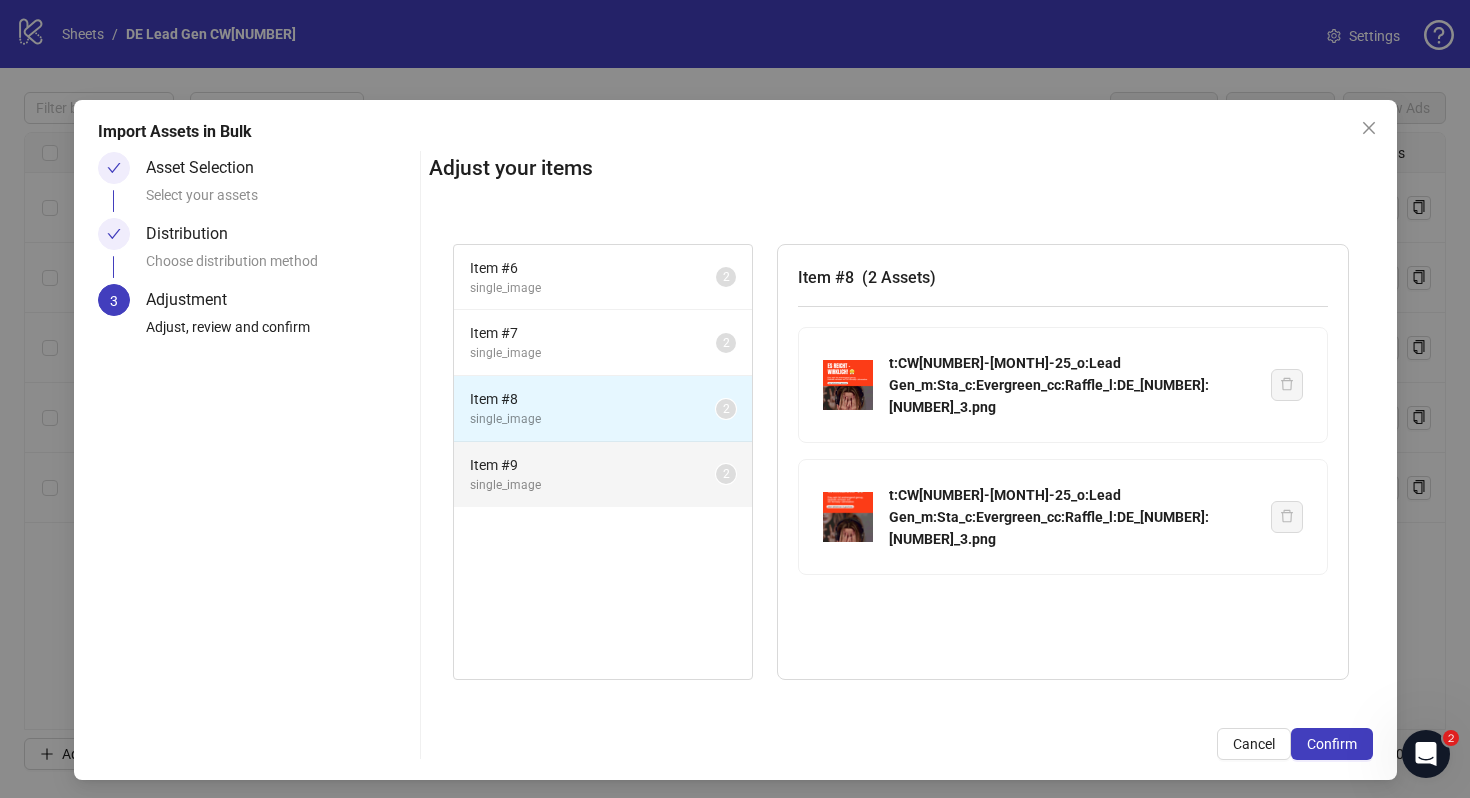 click on "Item # 9" at bounding box center (593, 465) 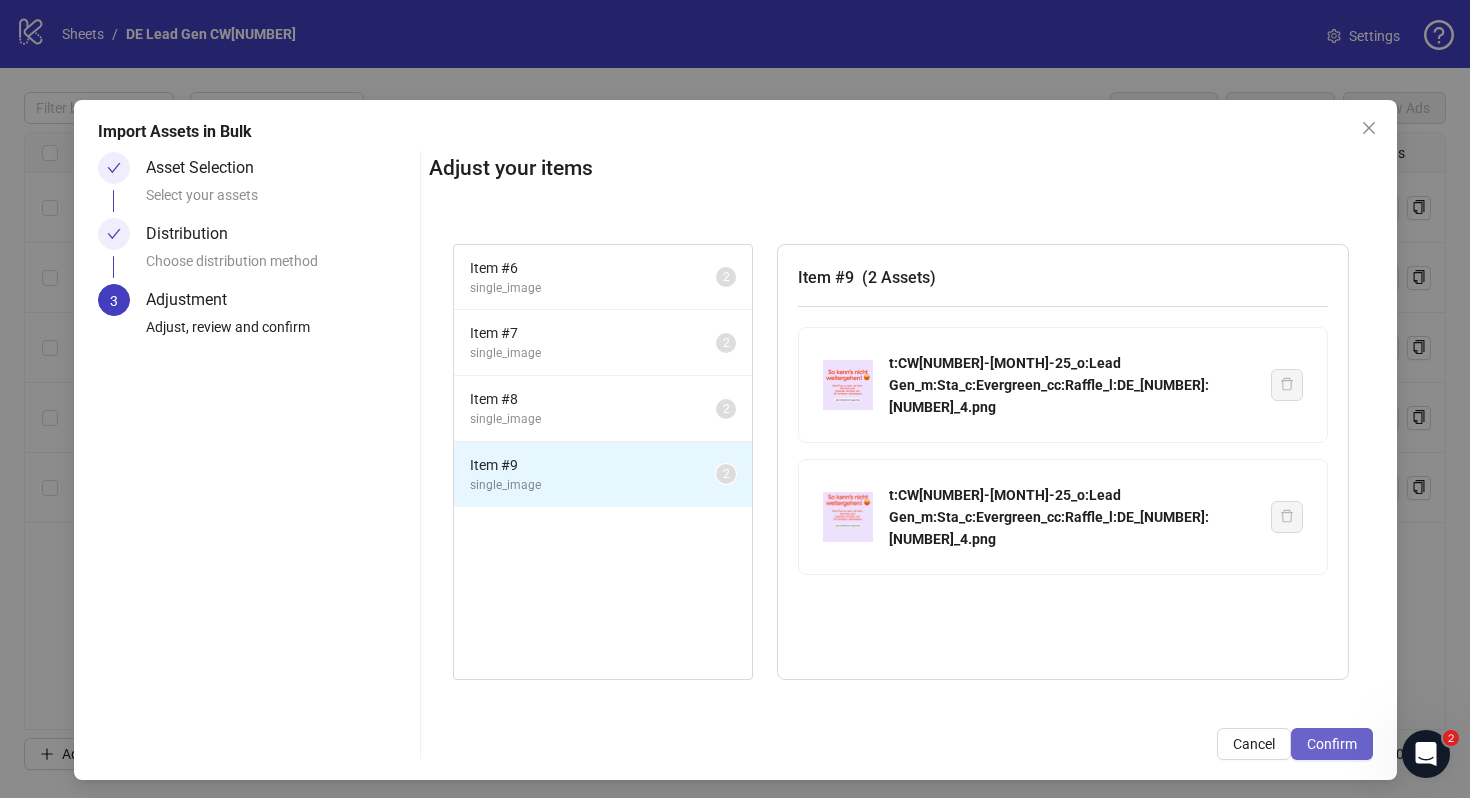 click on "Confirm" at bounding box center (1332, 744) 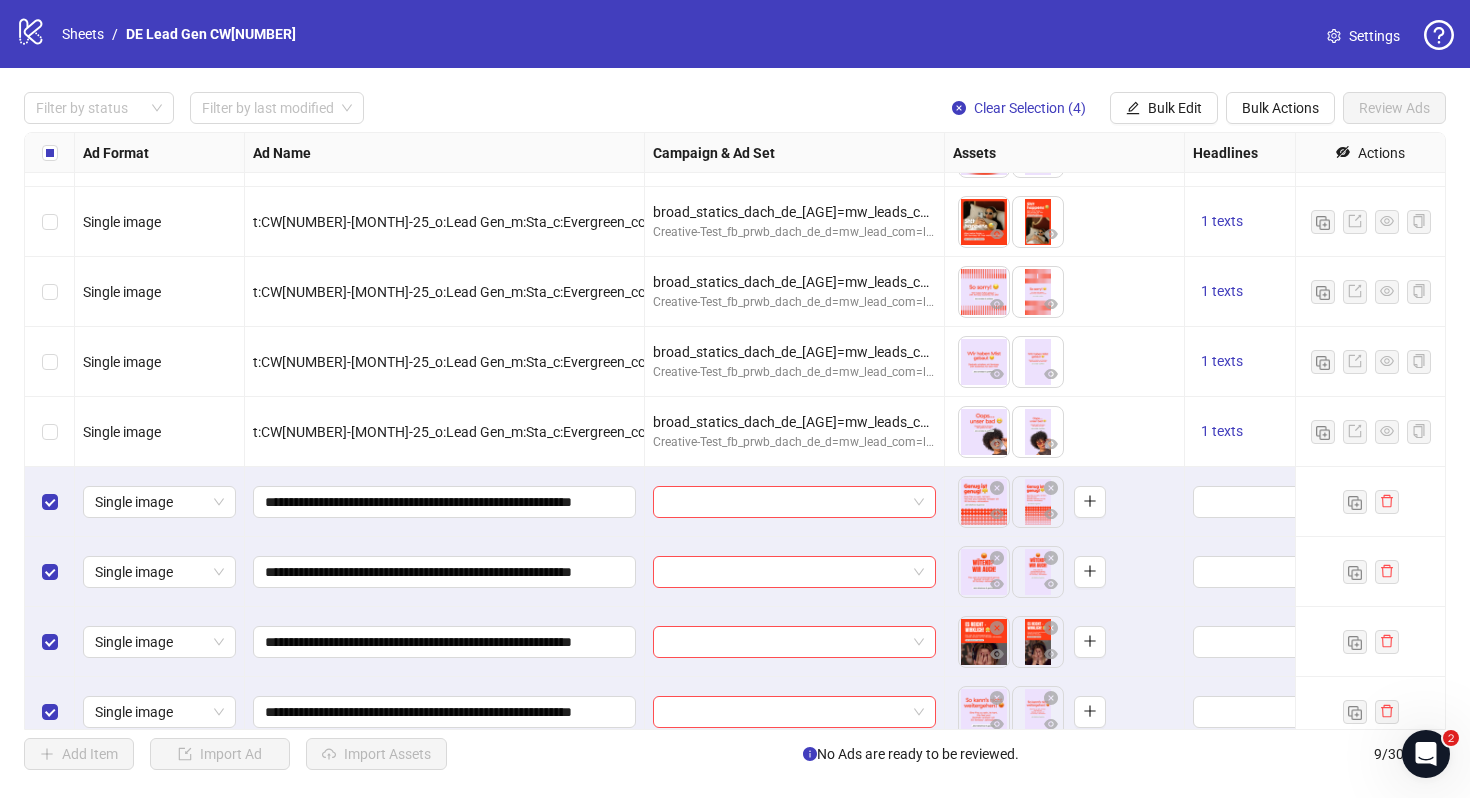 scroll, scrollTop: 74, scrollLeft: 0, axis: vertical 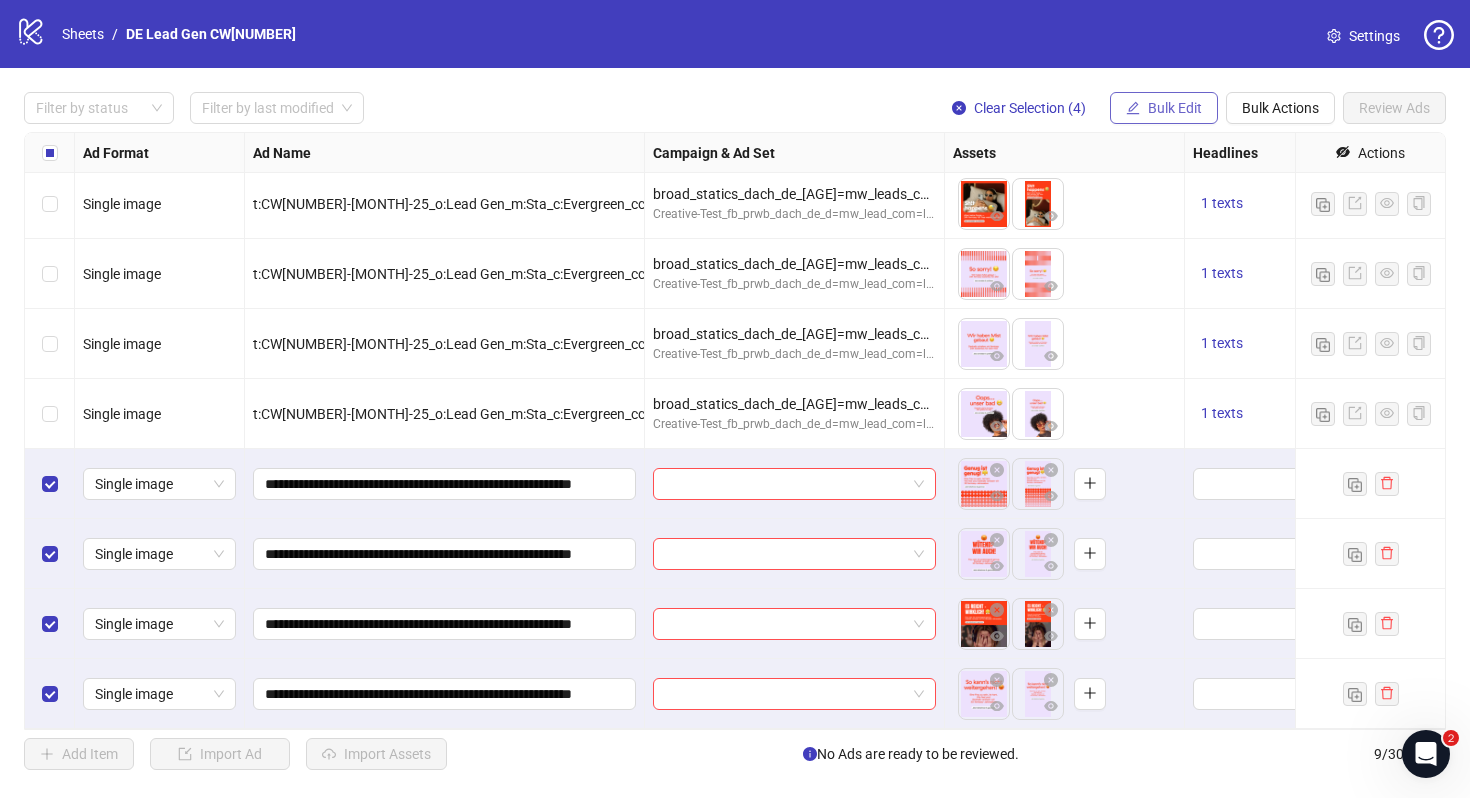 click on "Bulk Edit" at bounding box center (1175, 108) 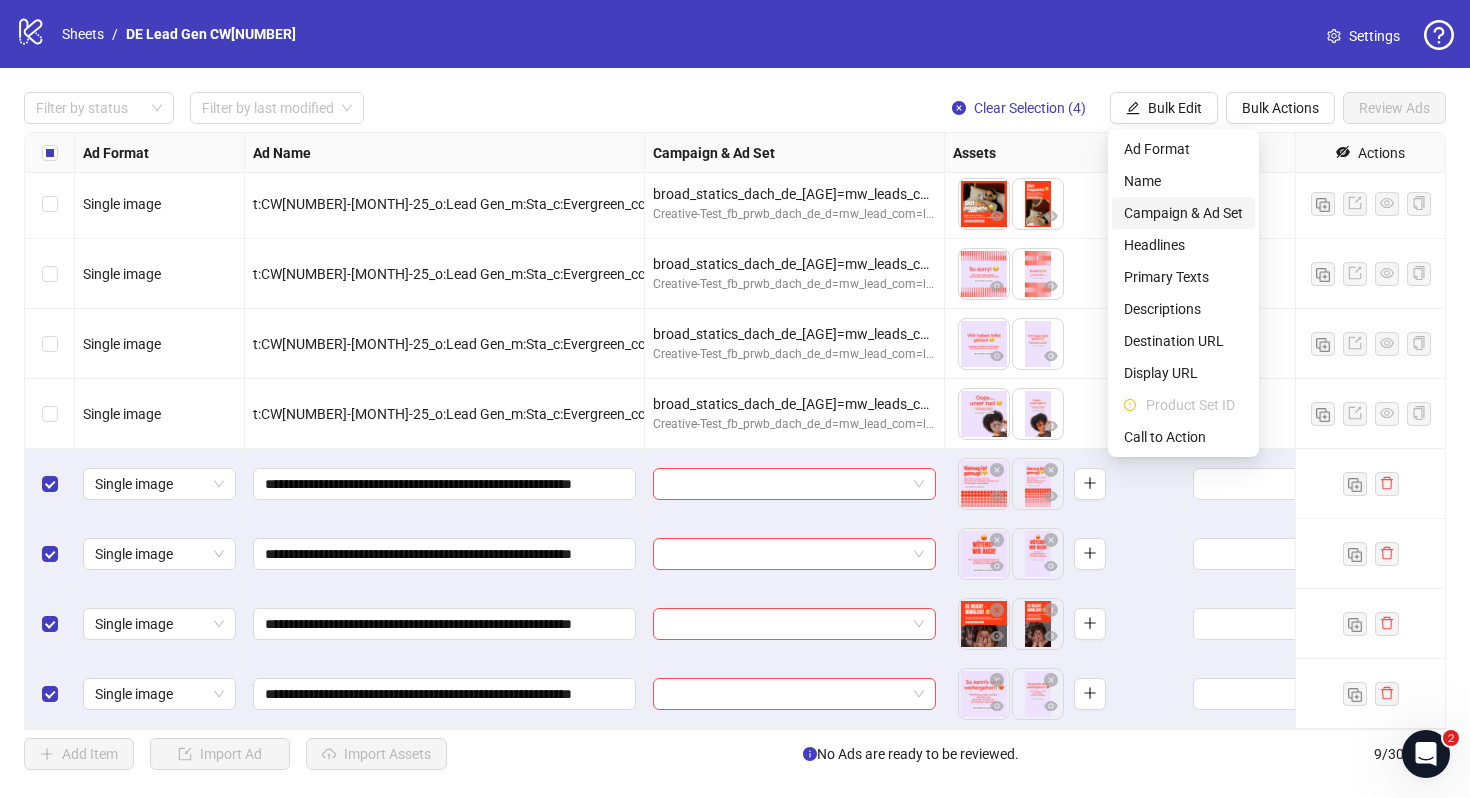click on "Campaign & Ad Set" at bounding box center (1183, 213) 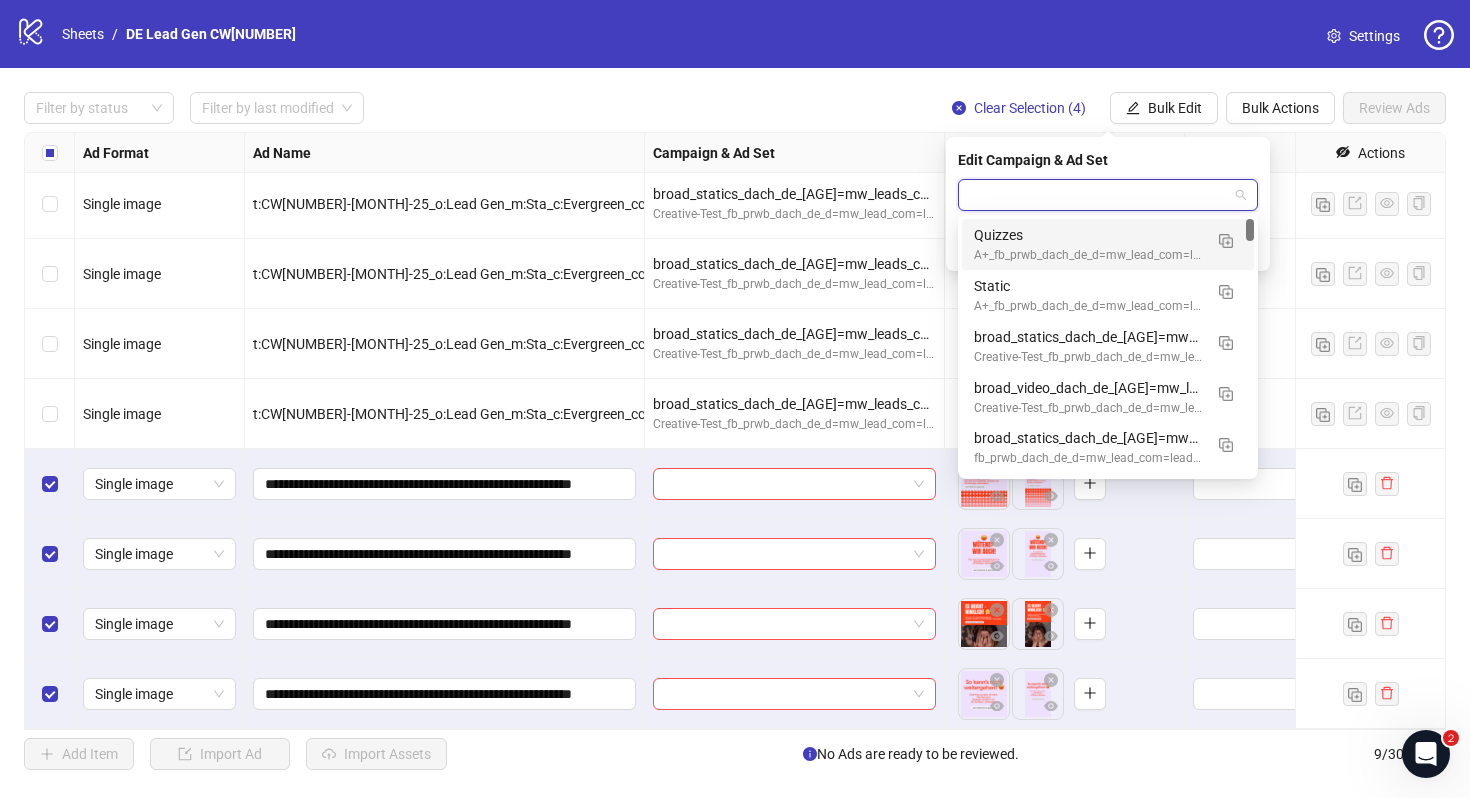 click at bounding box center (1099, 195) 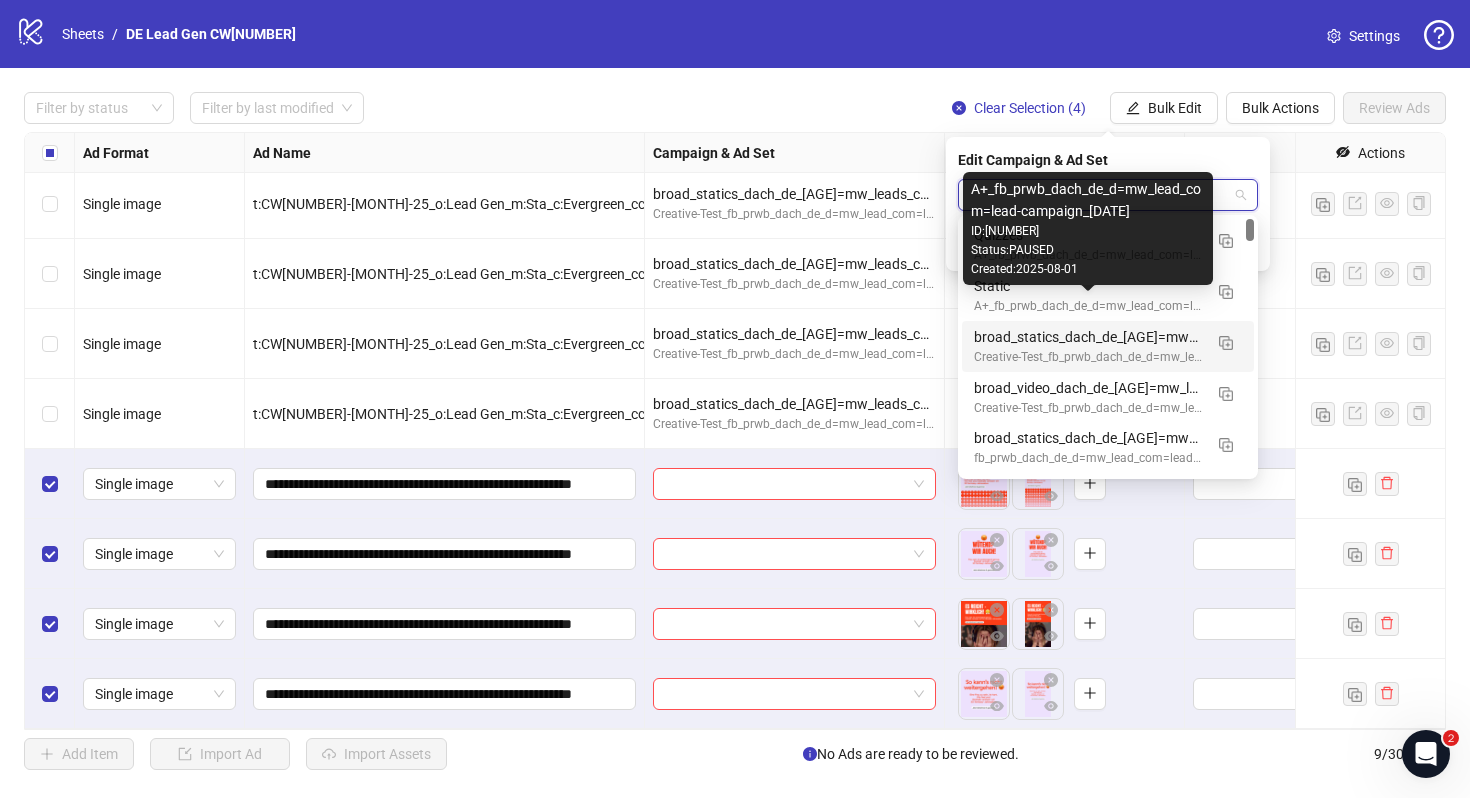 click on "broad_statics_dach_de_18-65=mw_leads_com=010825" at bounding box center (1088, 337) 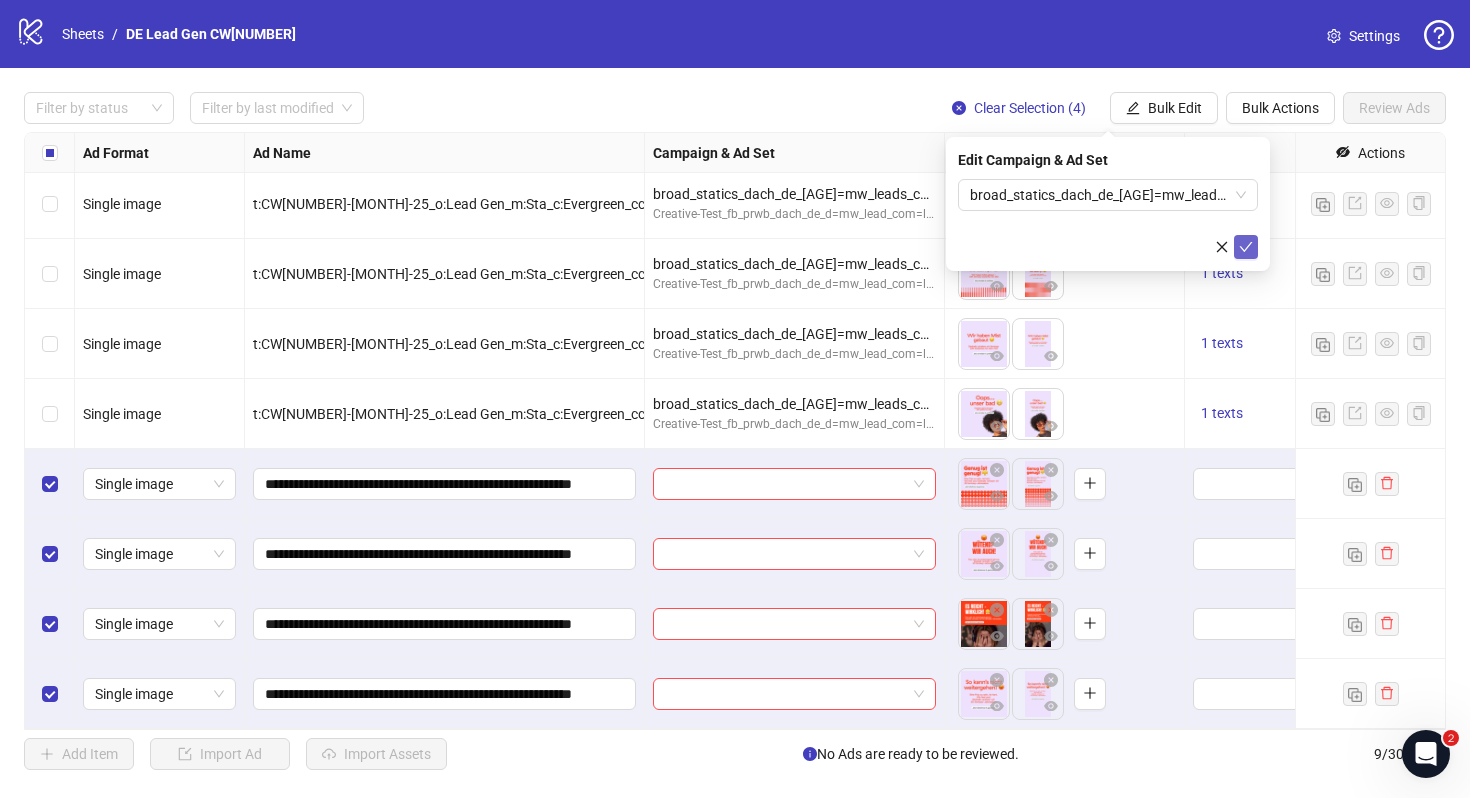 click 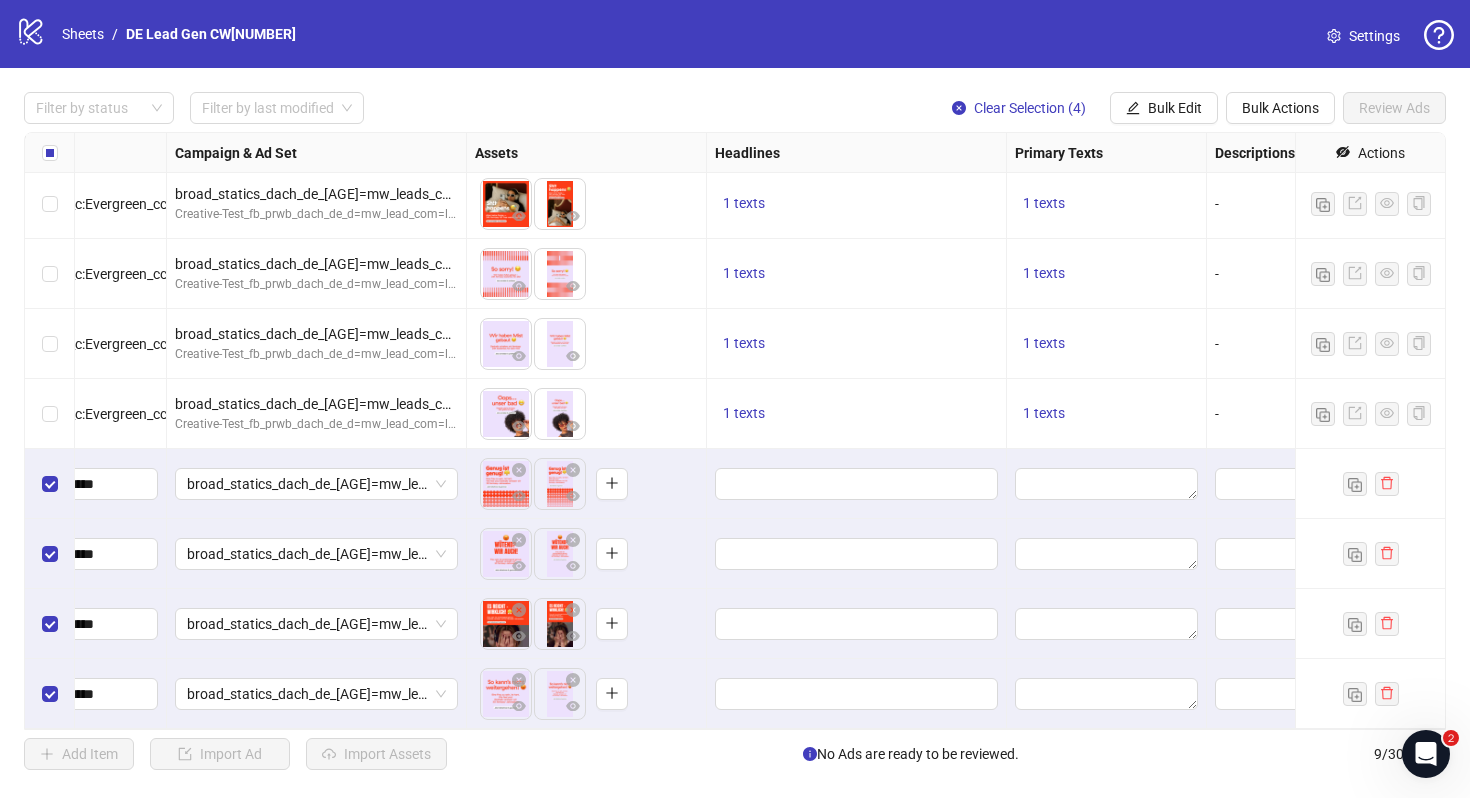 scroll, scrollTop: 74, scrollLeft: 548, axis: both 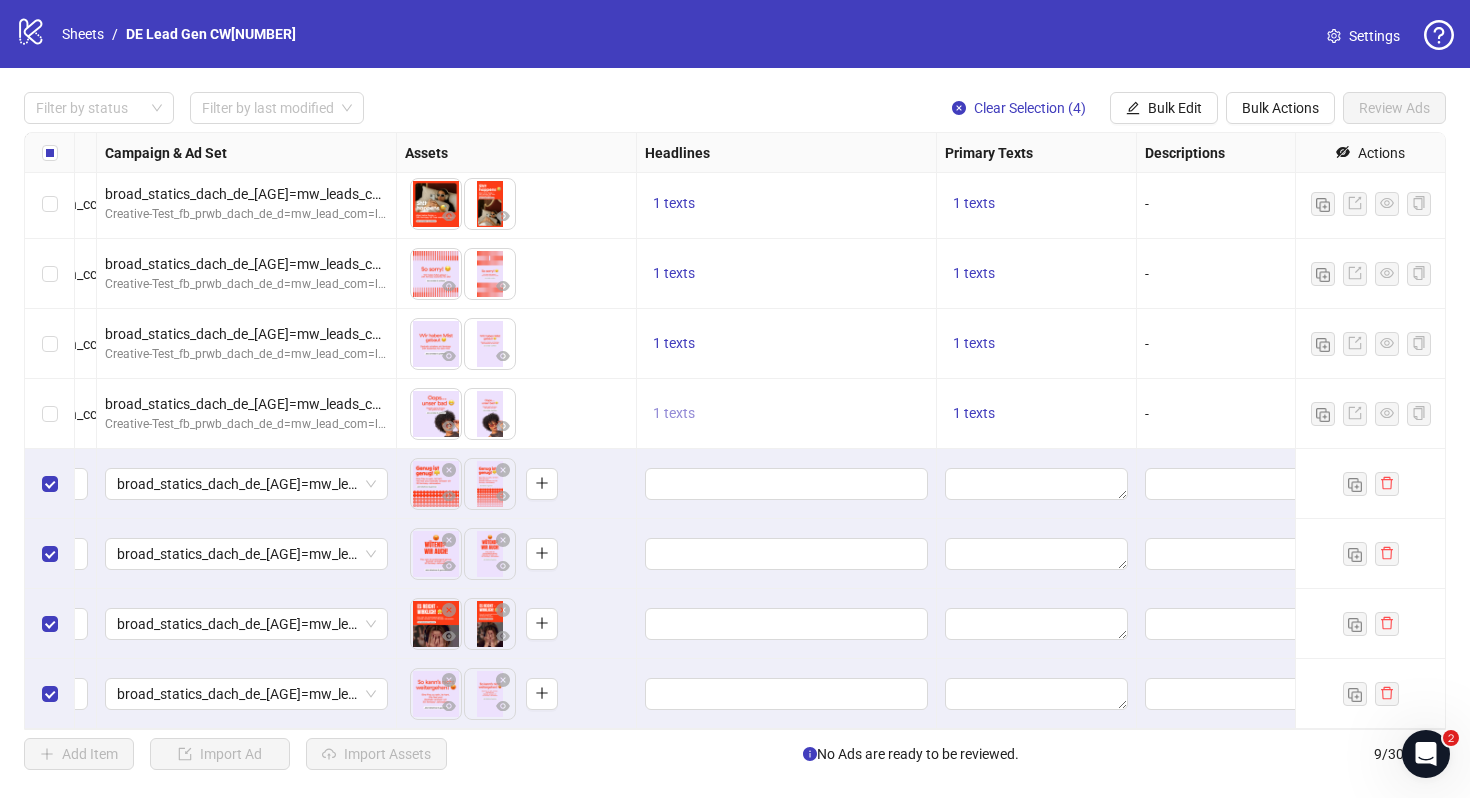 click on "1 texts" at bounding box center (674, 413) 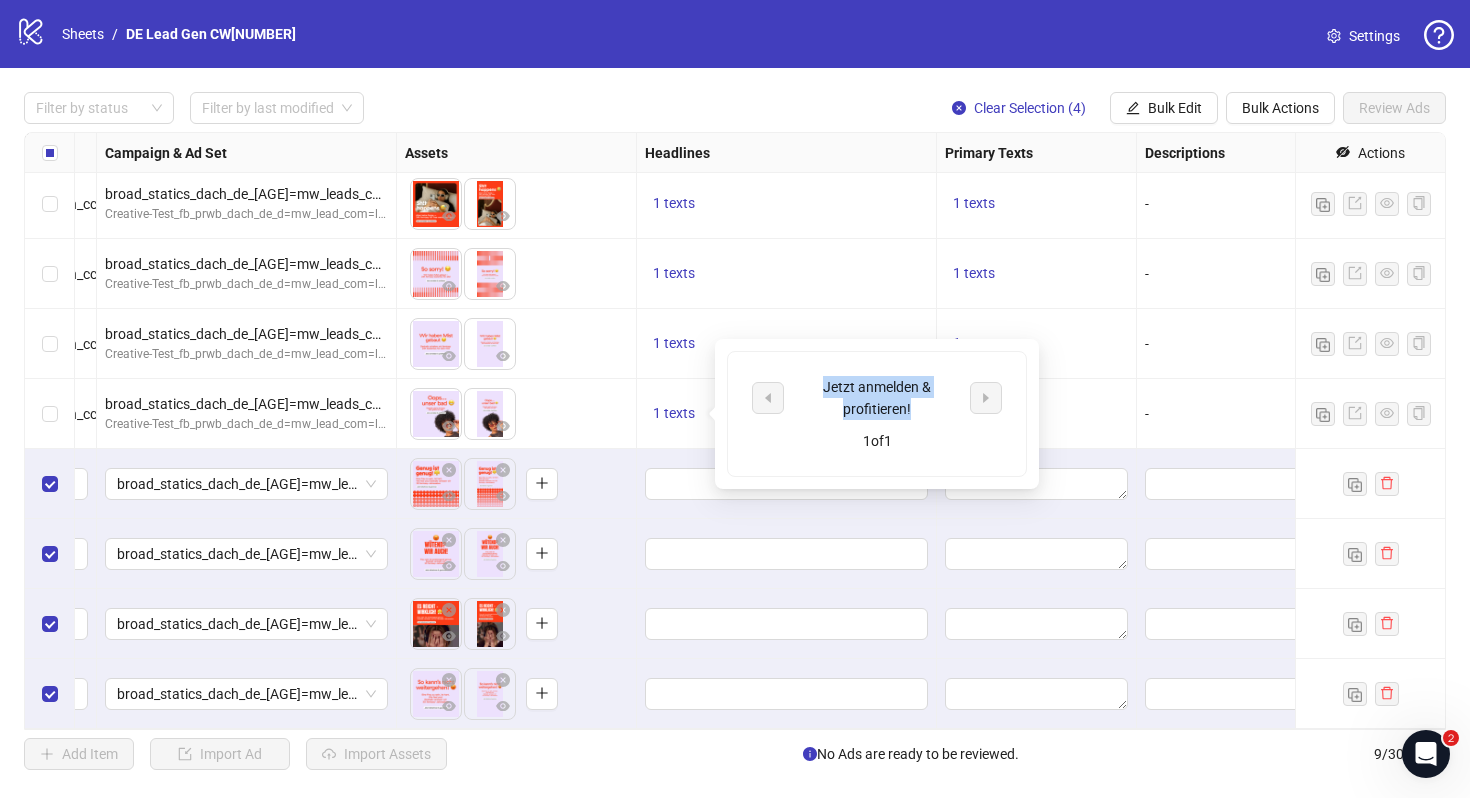 drag, startPoint x: 925, startPoint y: 409, endPoint x: 821, endPoint y: 375, distance: 109.41663 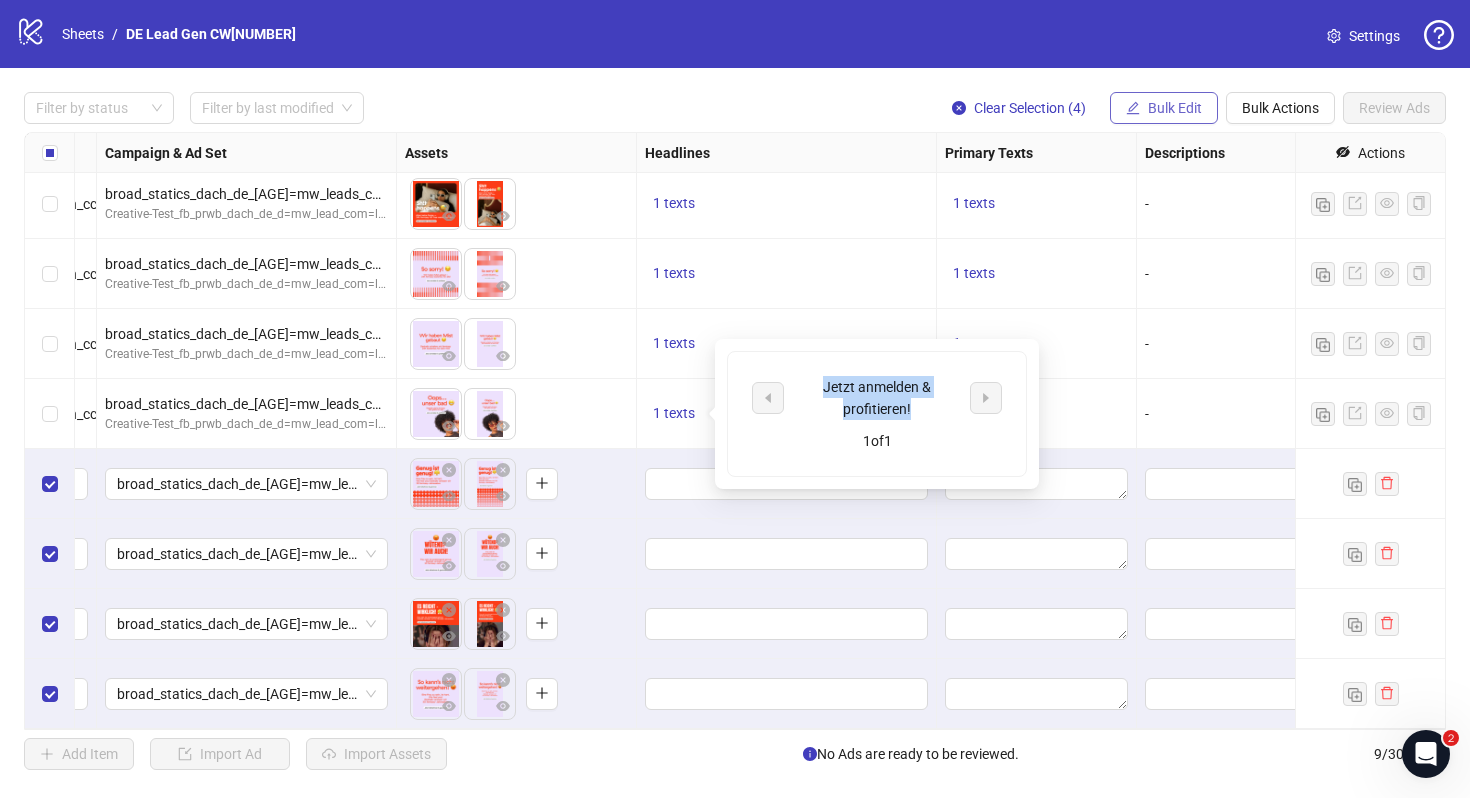 click on "Bulk Edit" at bounding box center (1175, 108) 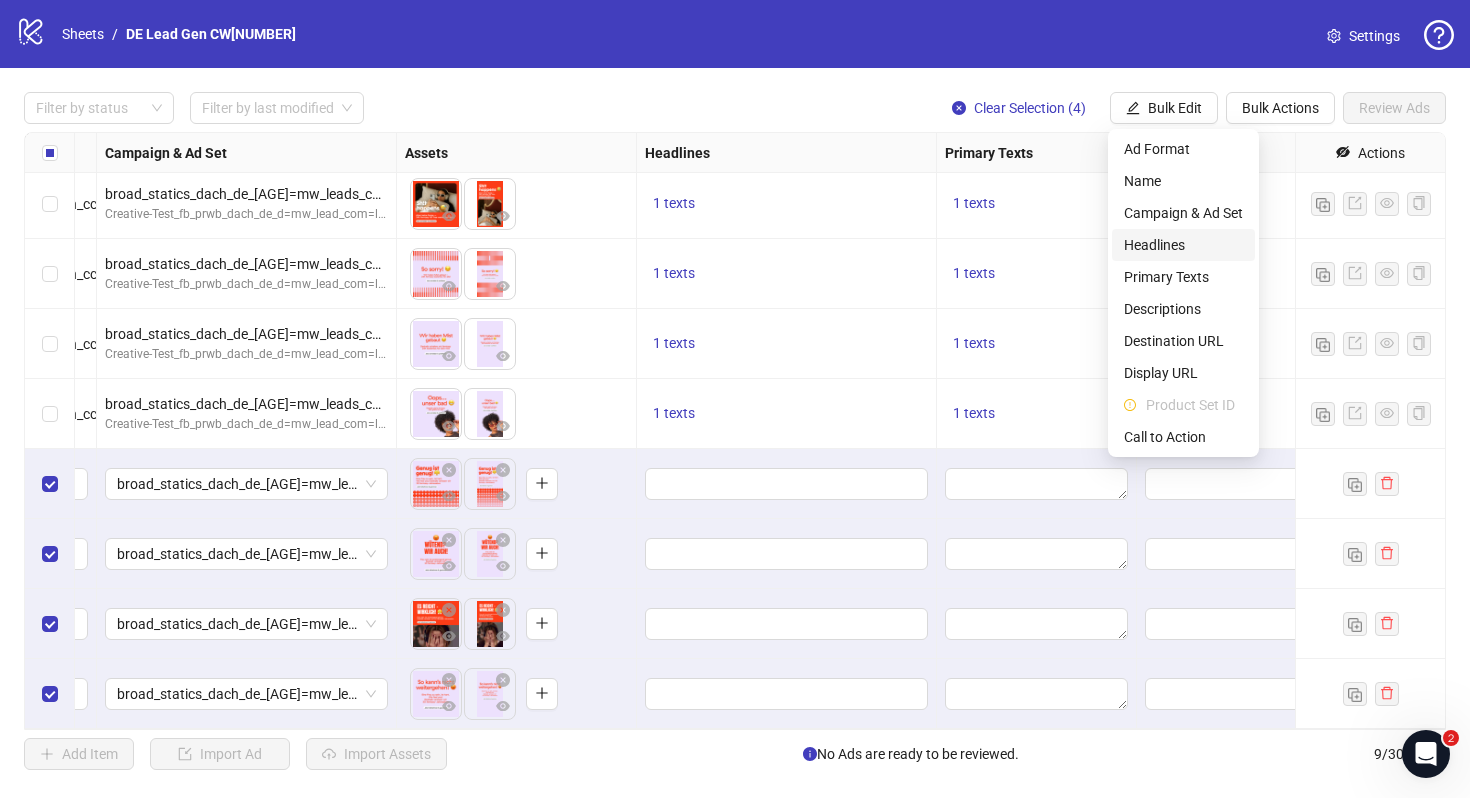 click on "Headlines" at bounding box center (1183, 245) 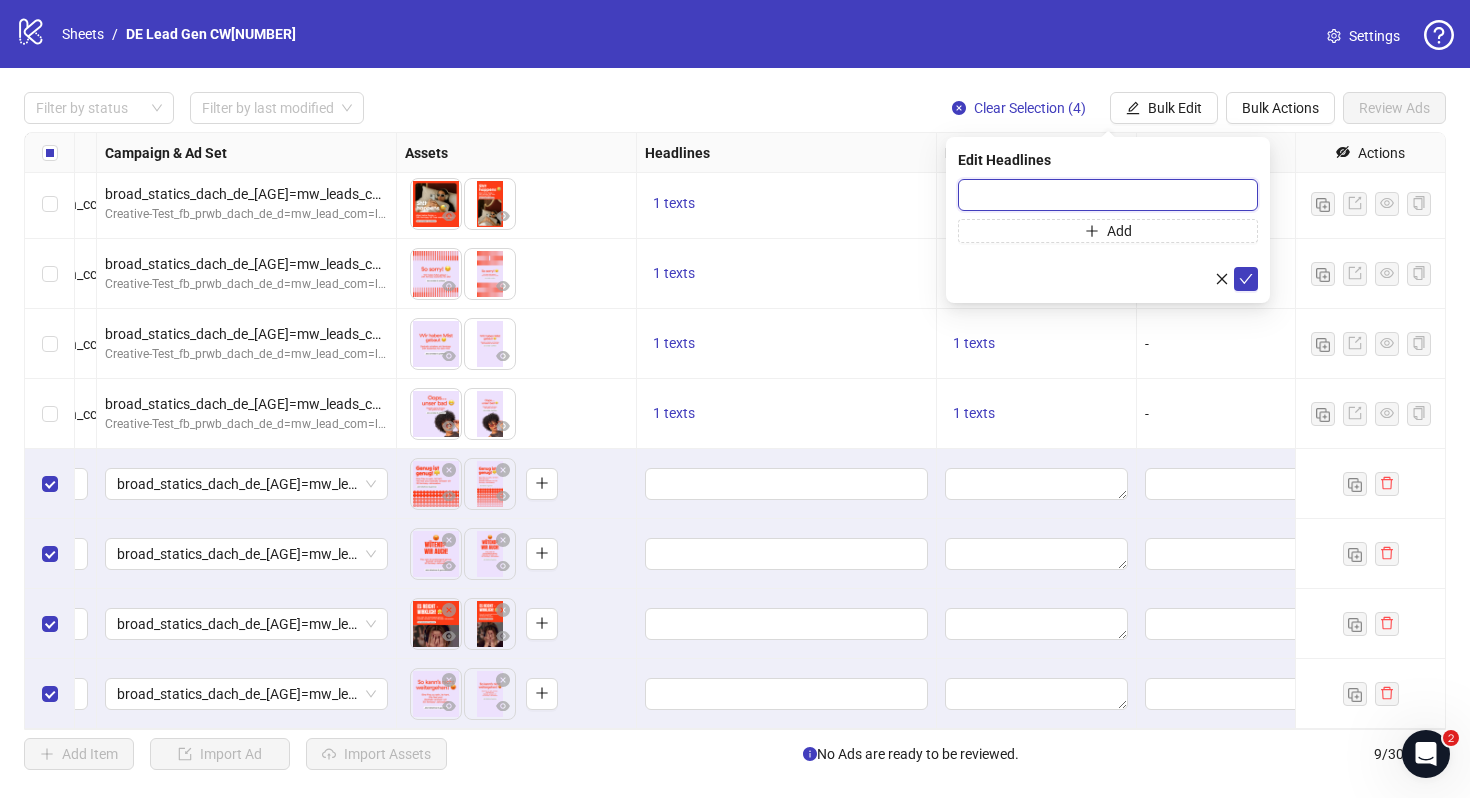 click at bounding box center [1108, 195] 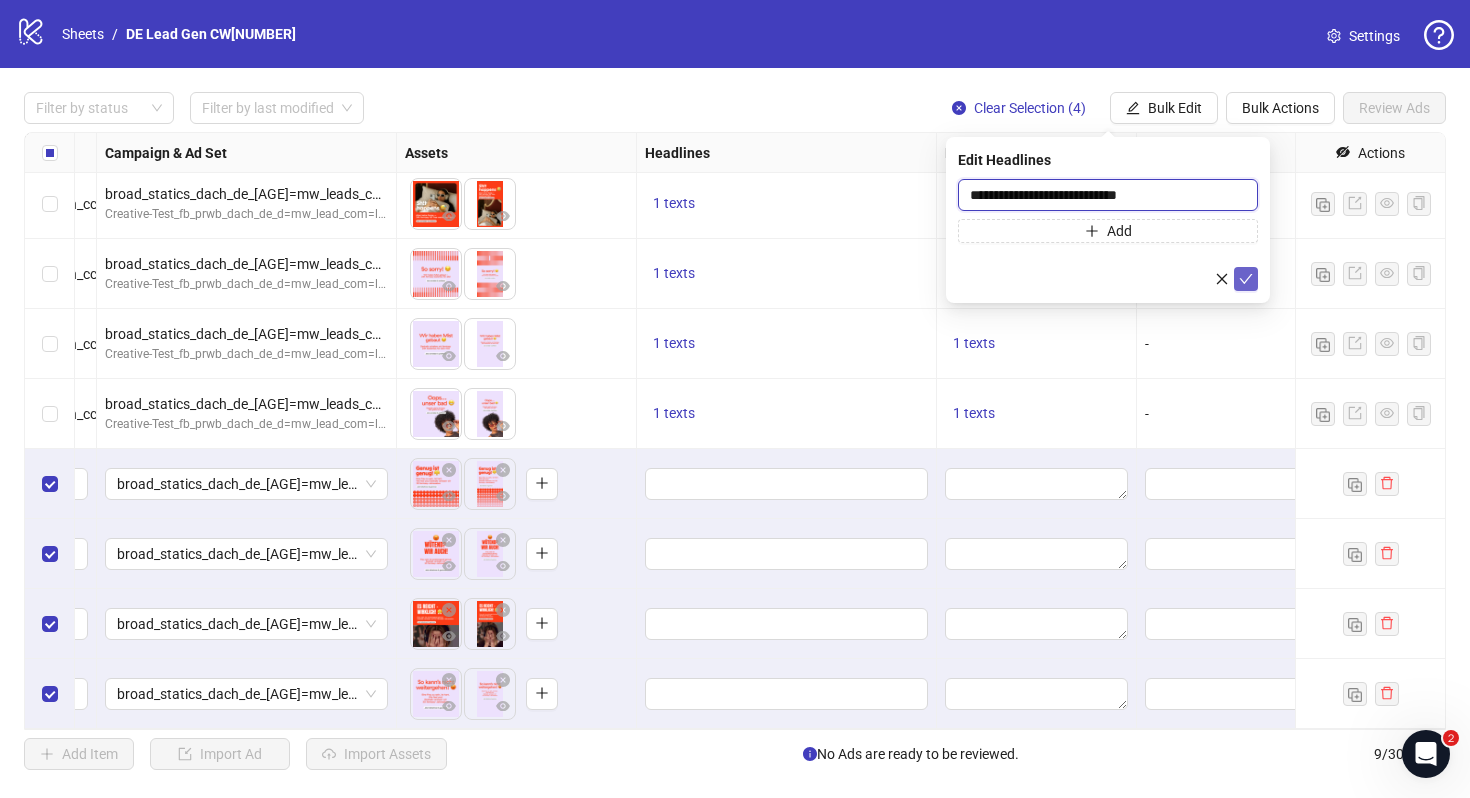type on "**********" 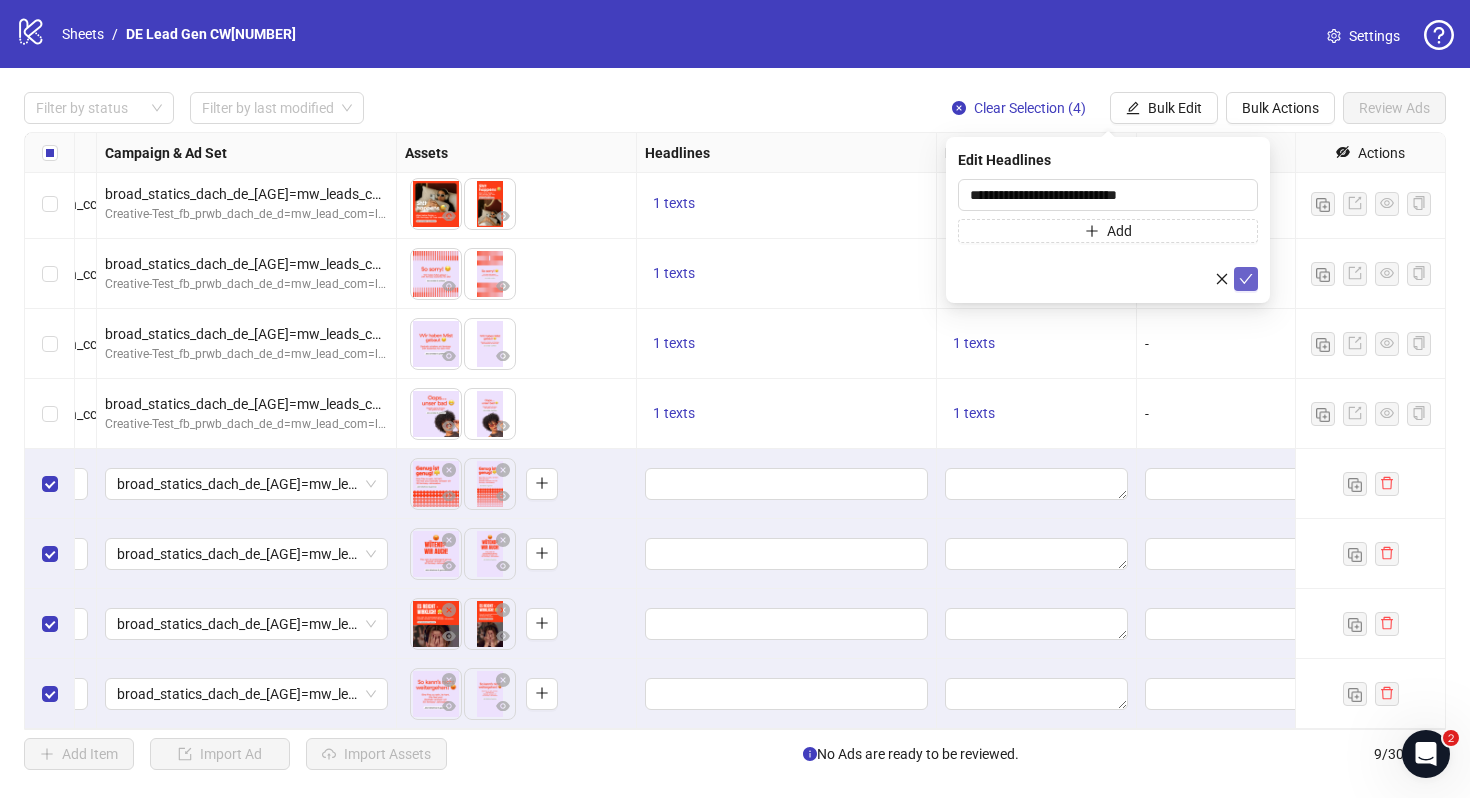 click 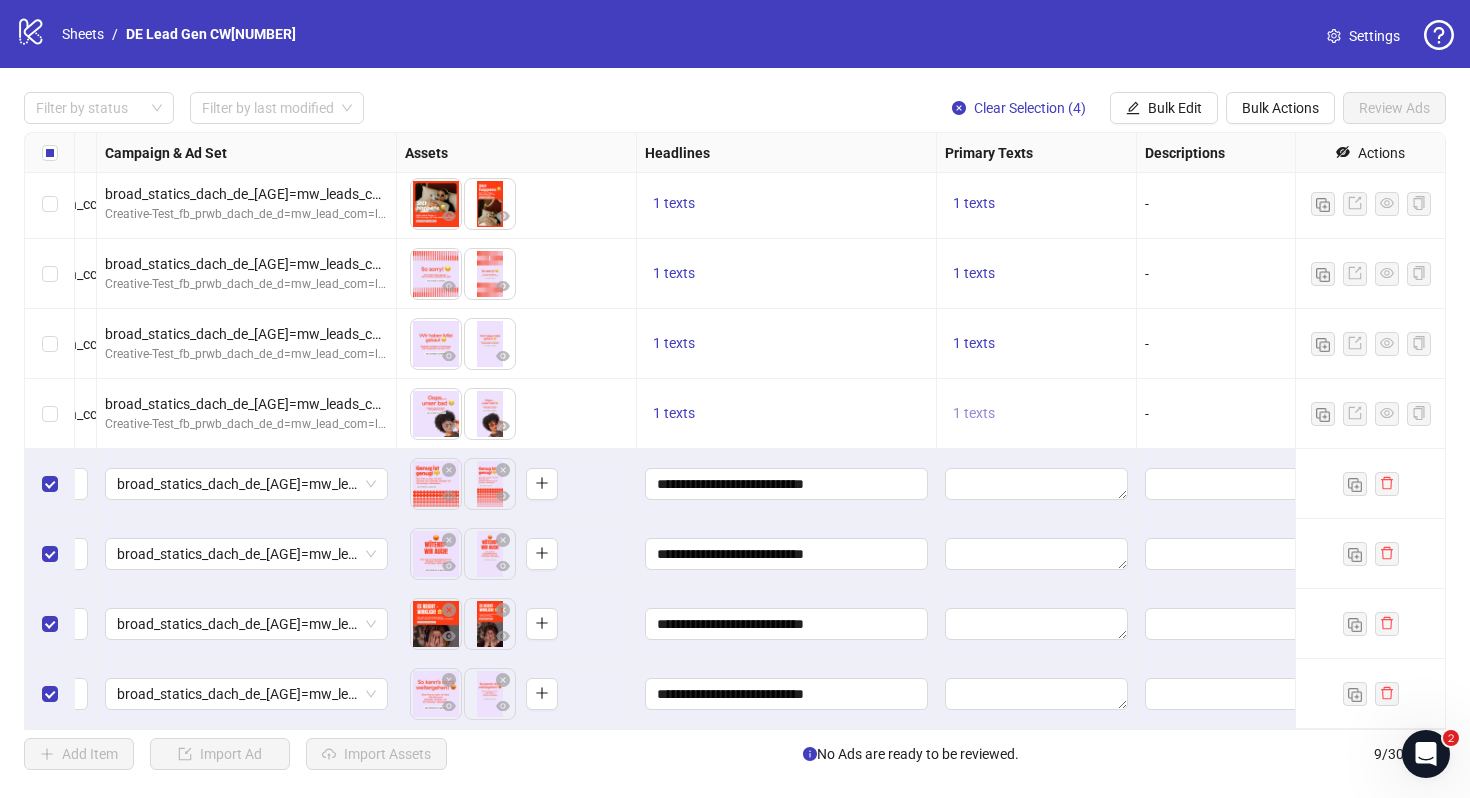 click on "1 texts" at bounding box center (974, 413) 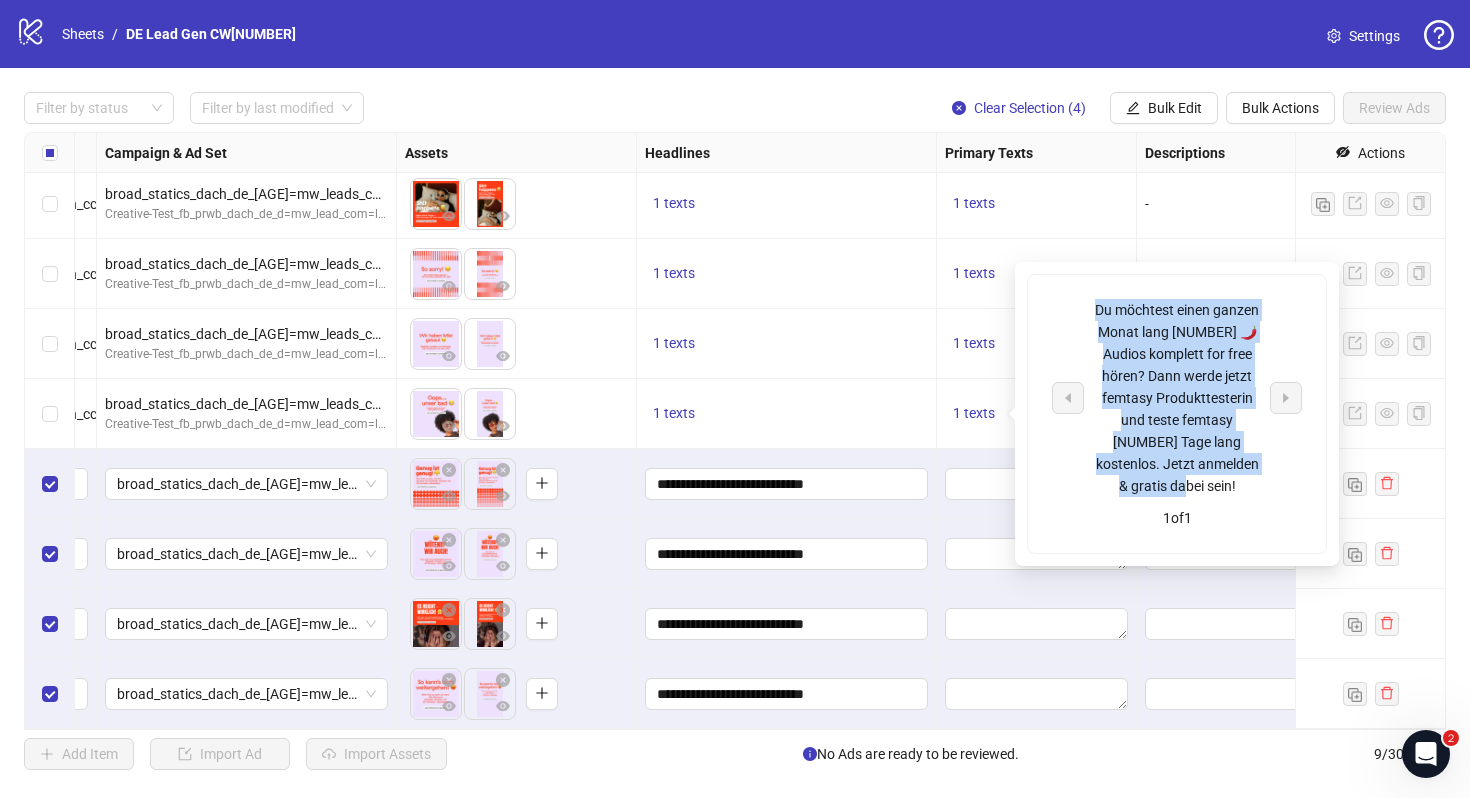 drag, startPoint x: 1196, startPoint y: 485, endPoint x: 1094, endPoint y: 301, distance: 210.3806 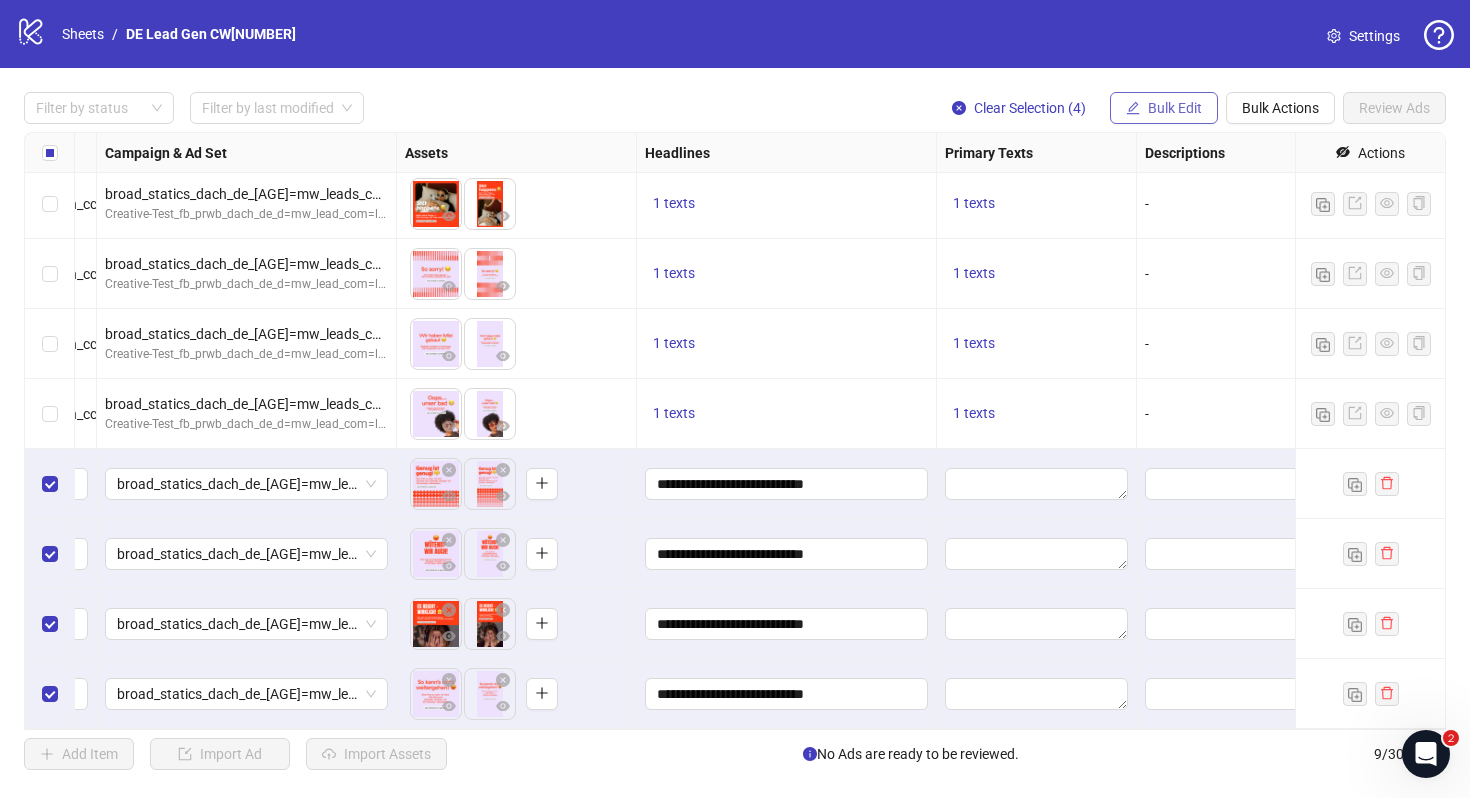 click on "Bulk Edit" at bounding box center [1175, 108] 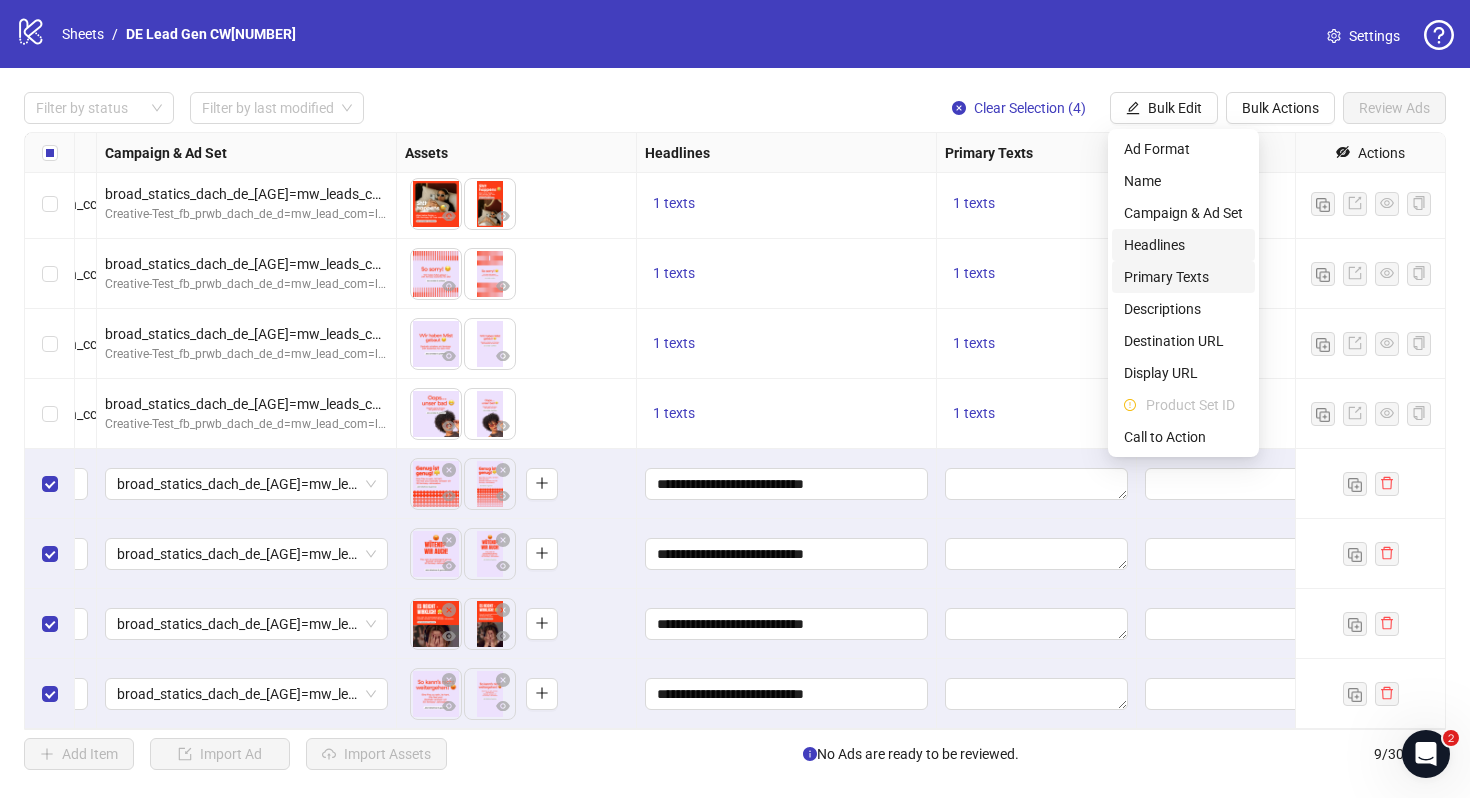 click on "Primary Texts" at bounding box center (1183, 277) 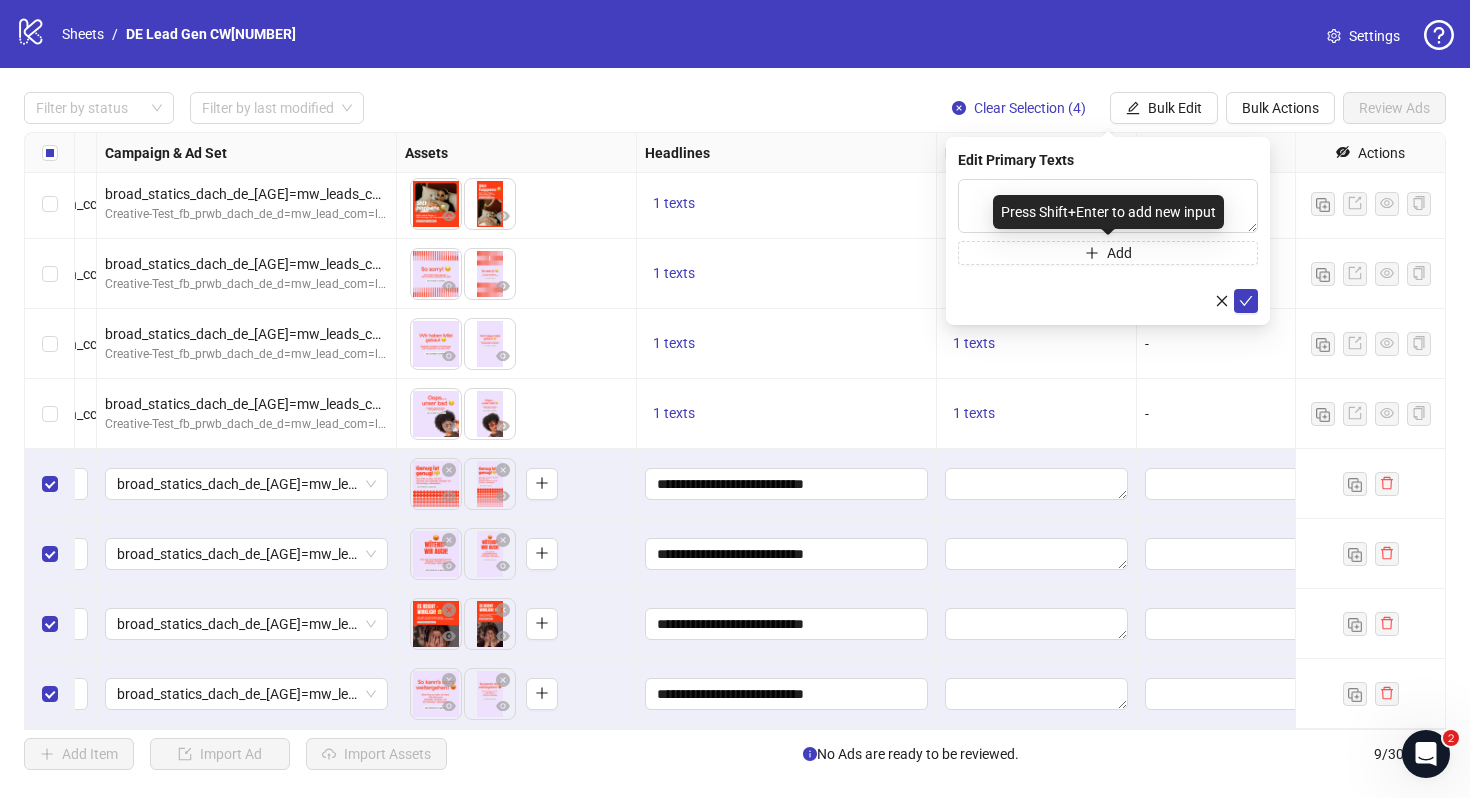 click on "Press Shift+Enter to add new input" at bounding box center (1108, 212) 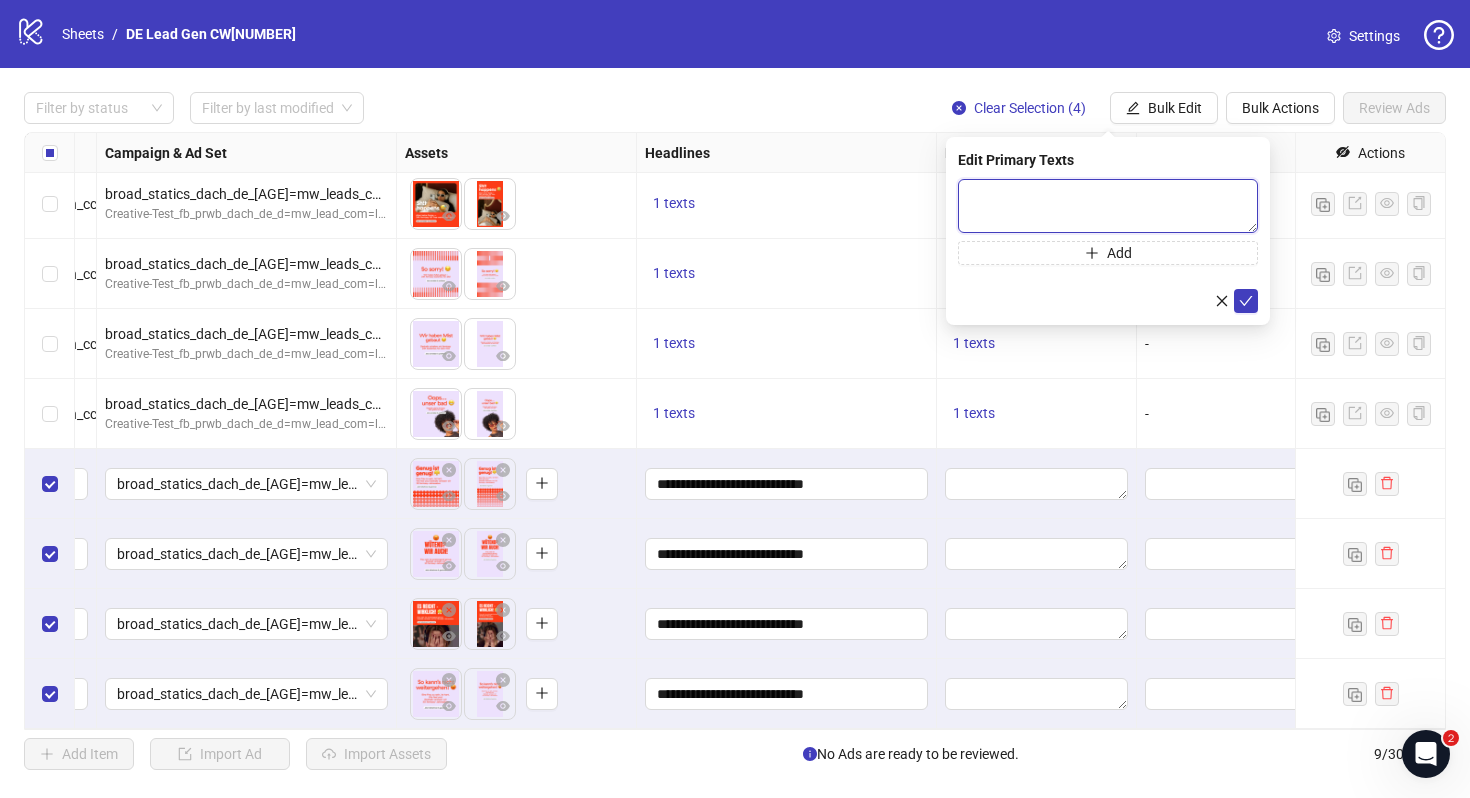 click at bounding box center [1108, 206] 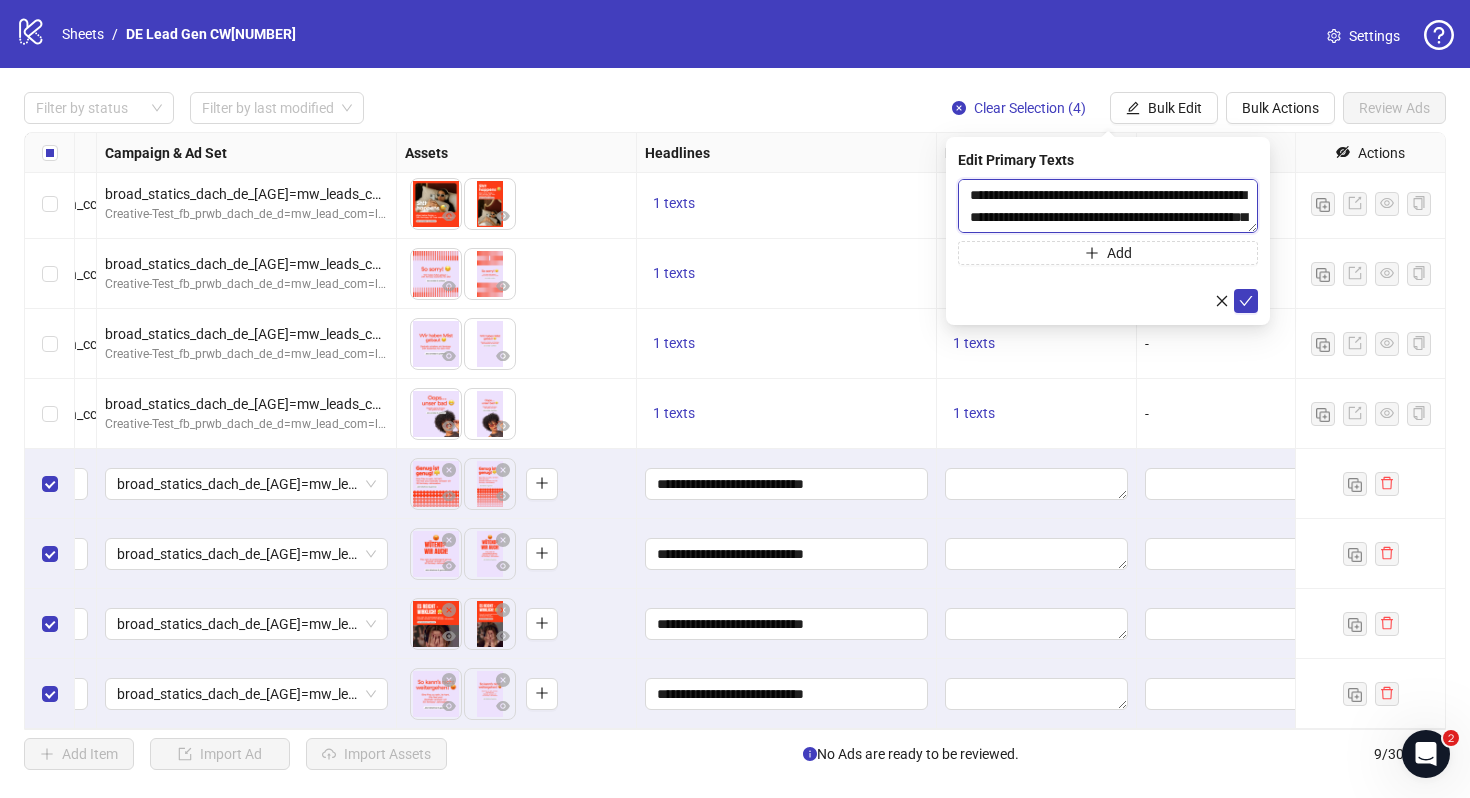 scroll, scrollTop: 59, scrollLeft: 0, axis: vertical 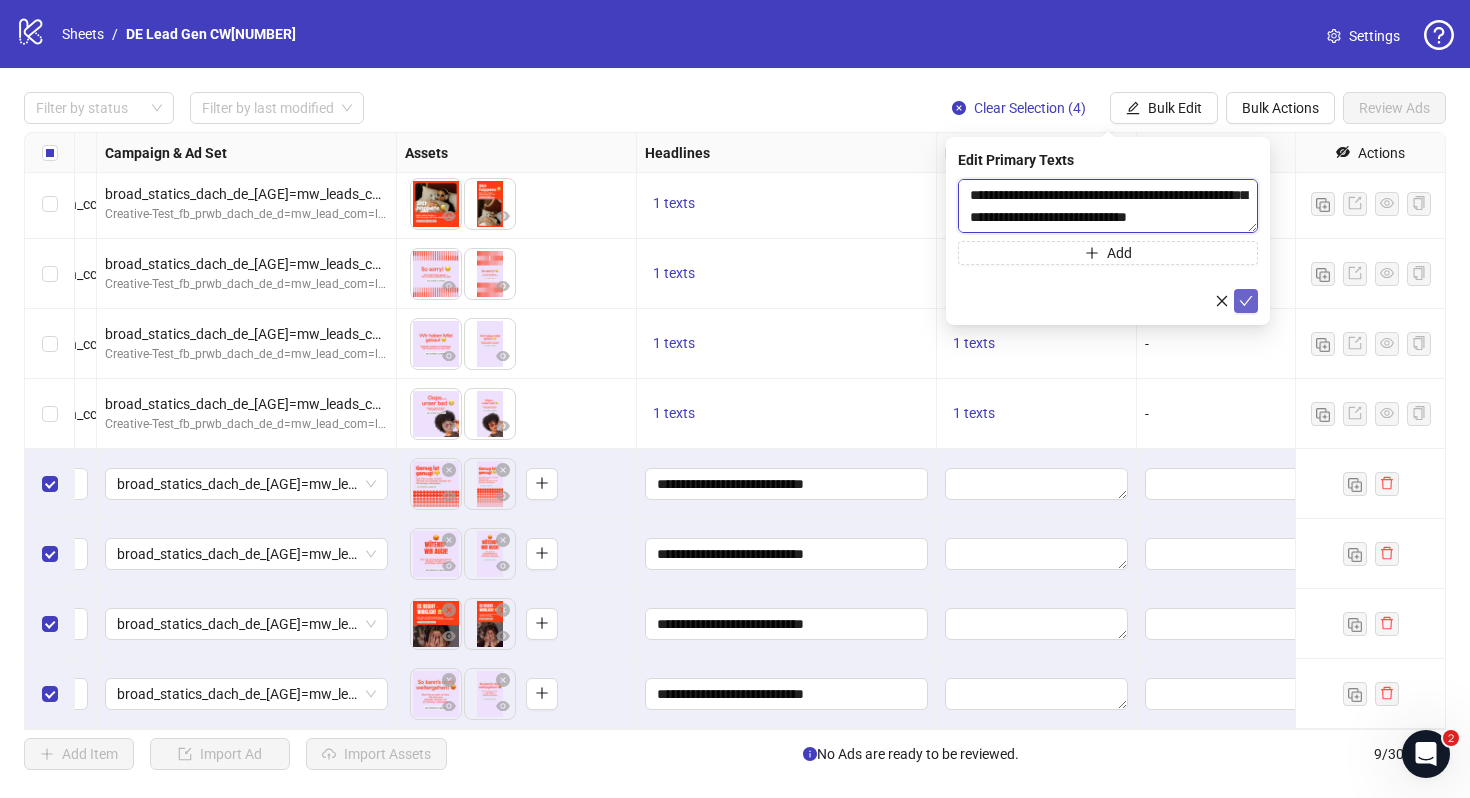 type on "**********" 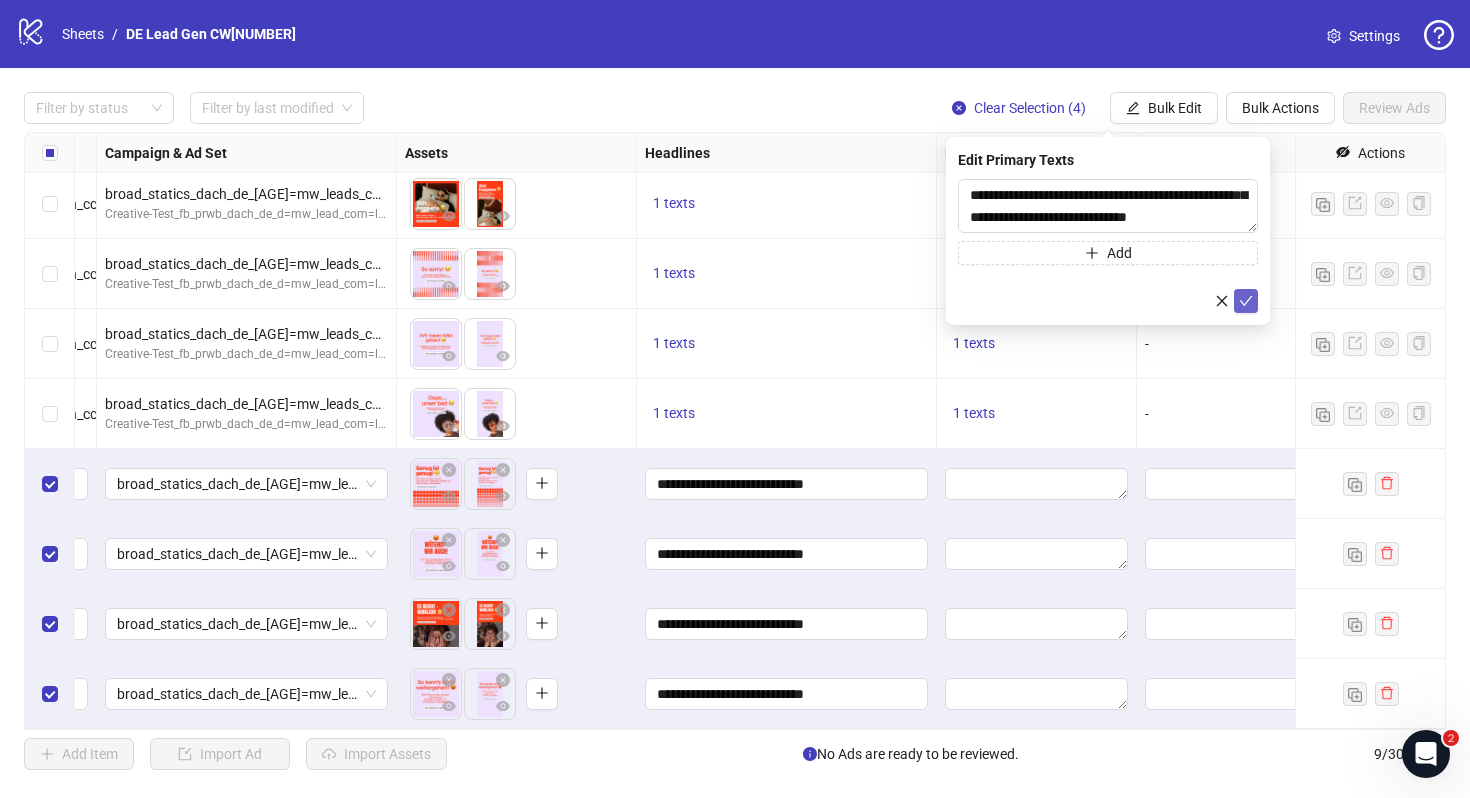click 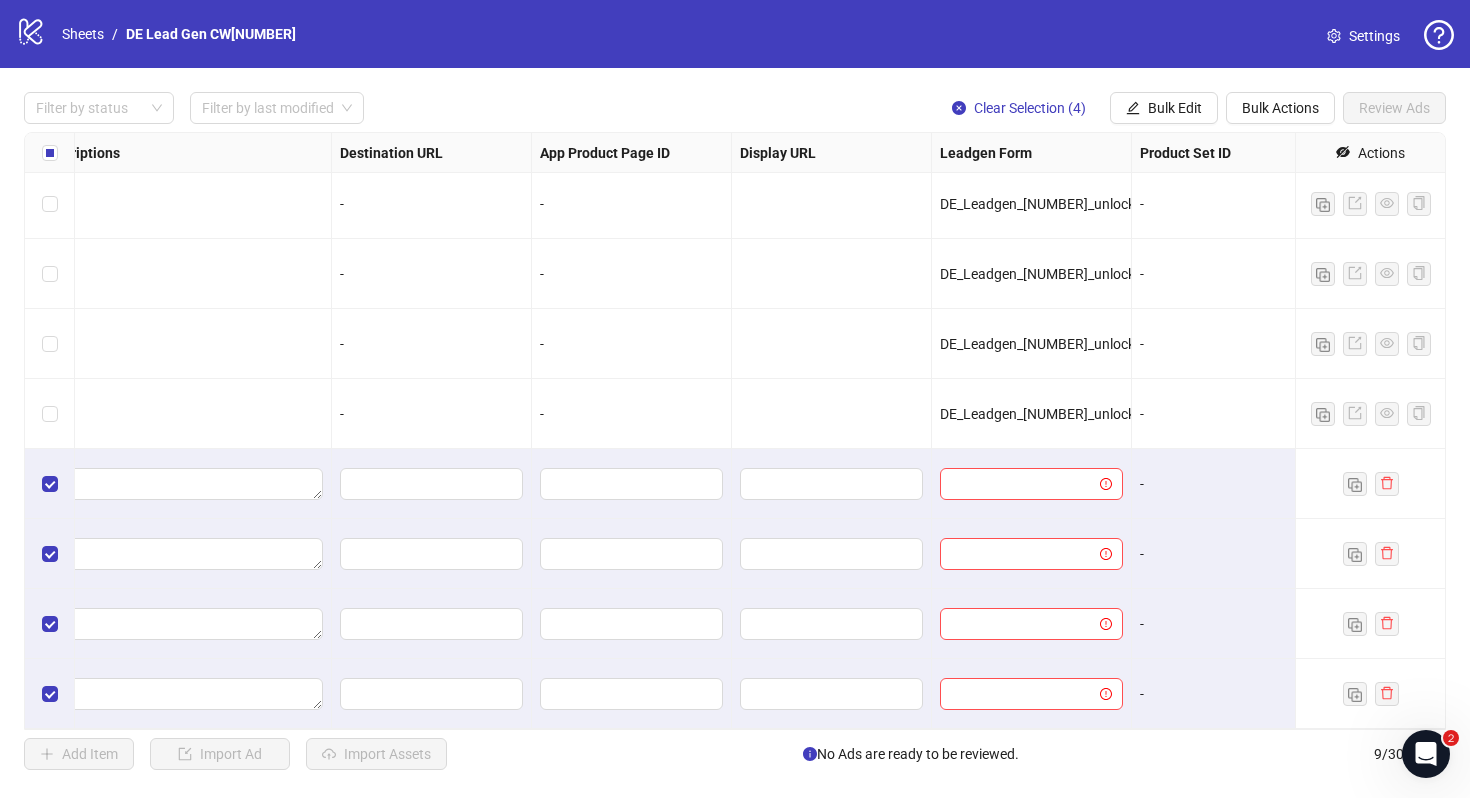 scroll, scrollTop: 74, scrollLeft: 1850, axis: both 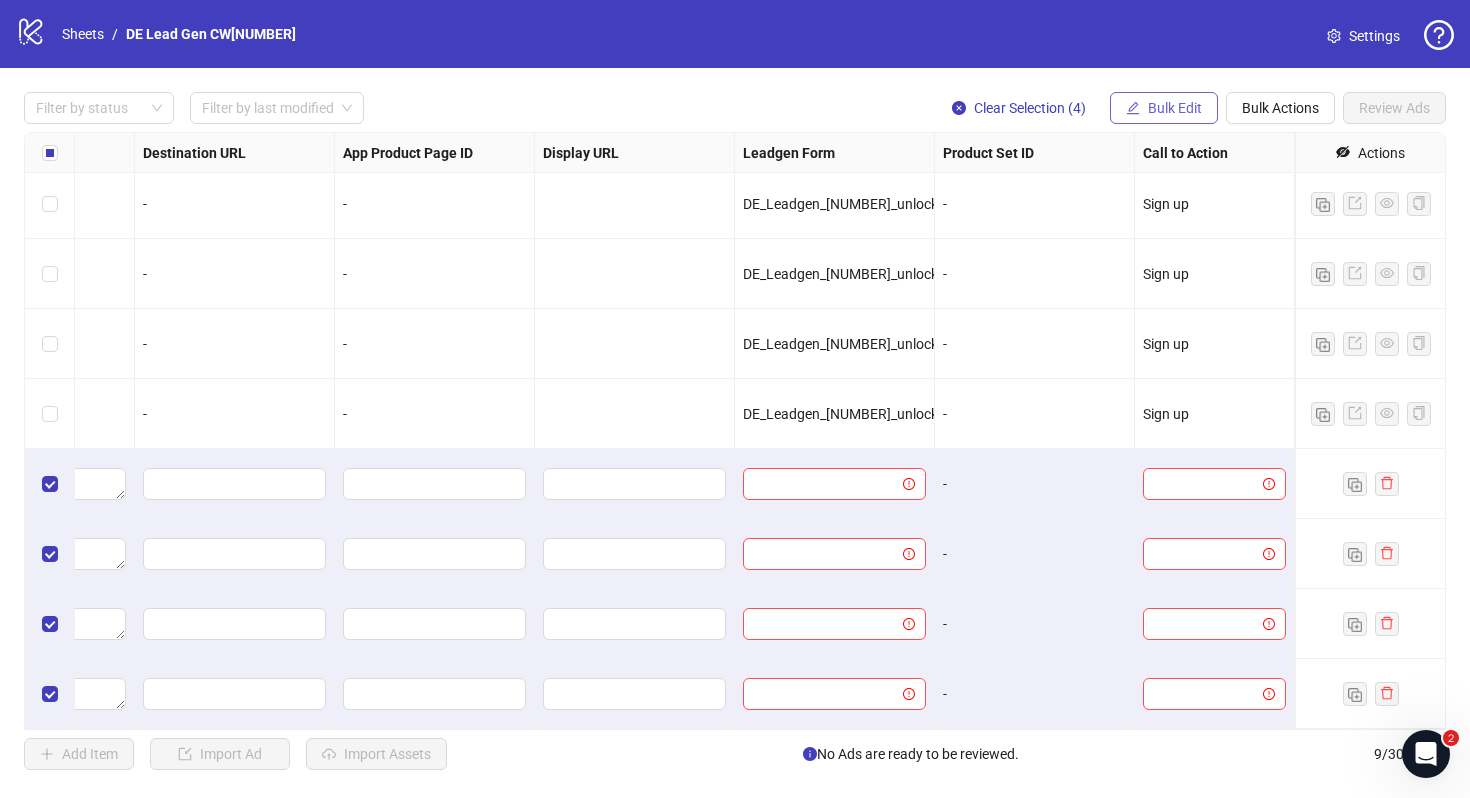 click on "Bulk Edit" at bounding box center (1175, 108) 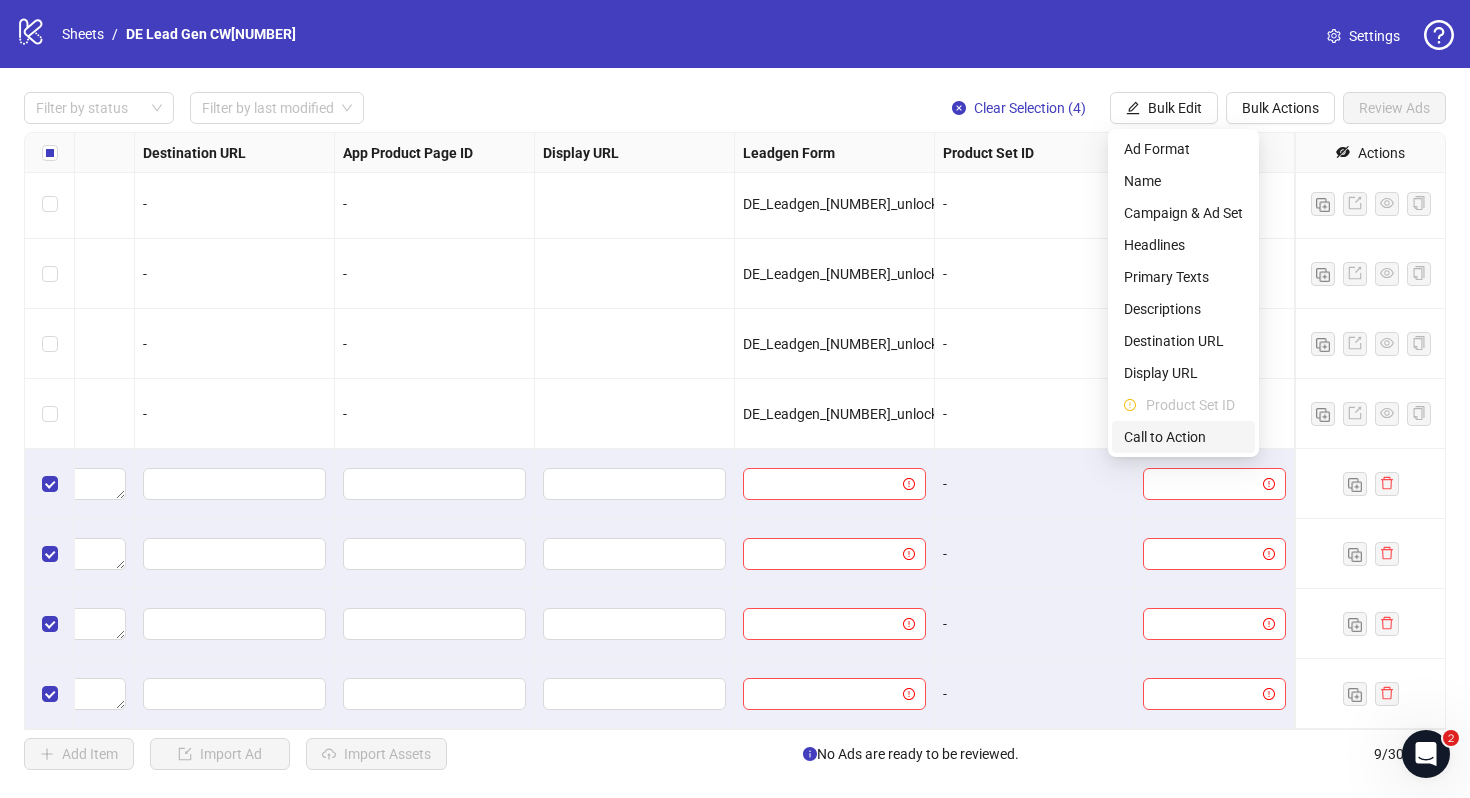click on "Call to Action" at bounding box center [1183, 437] 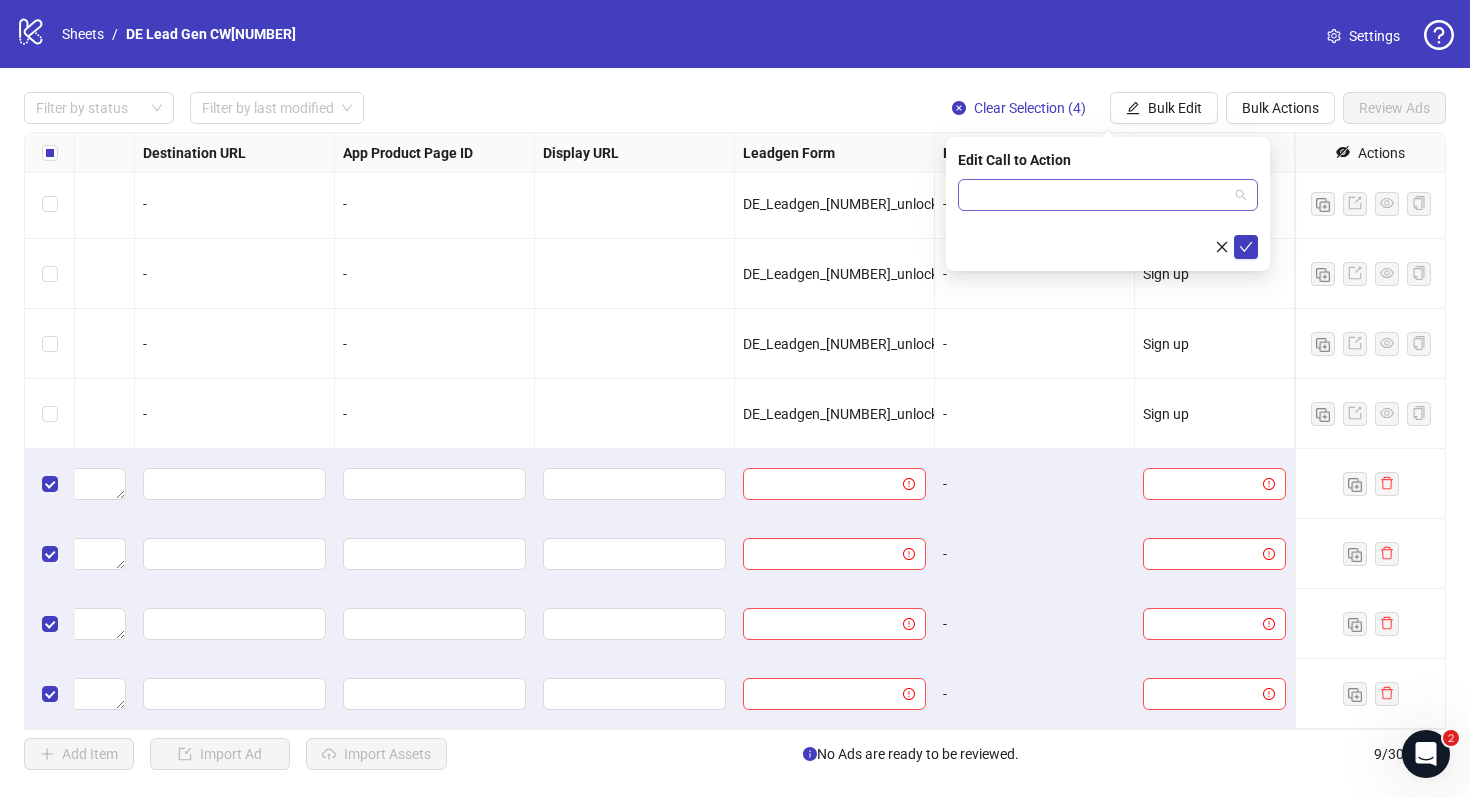 click at bounding box center (1108, 195) 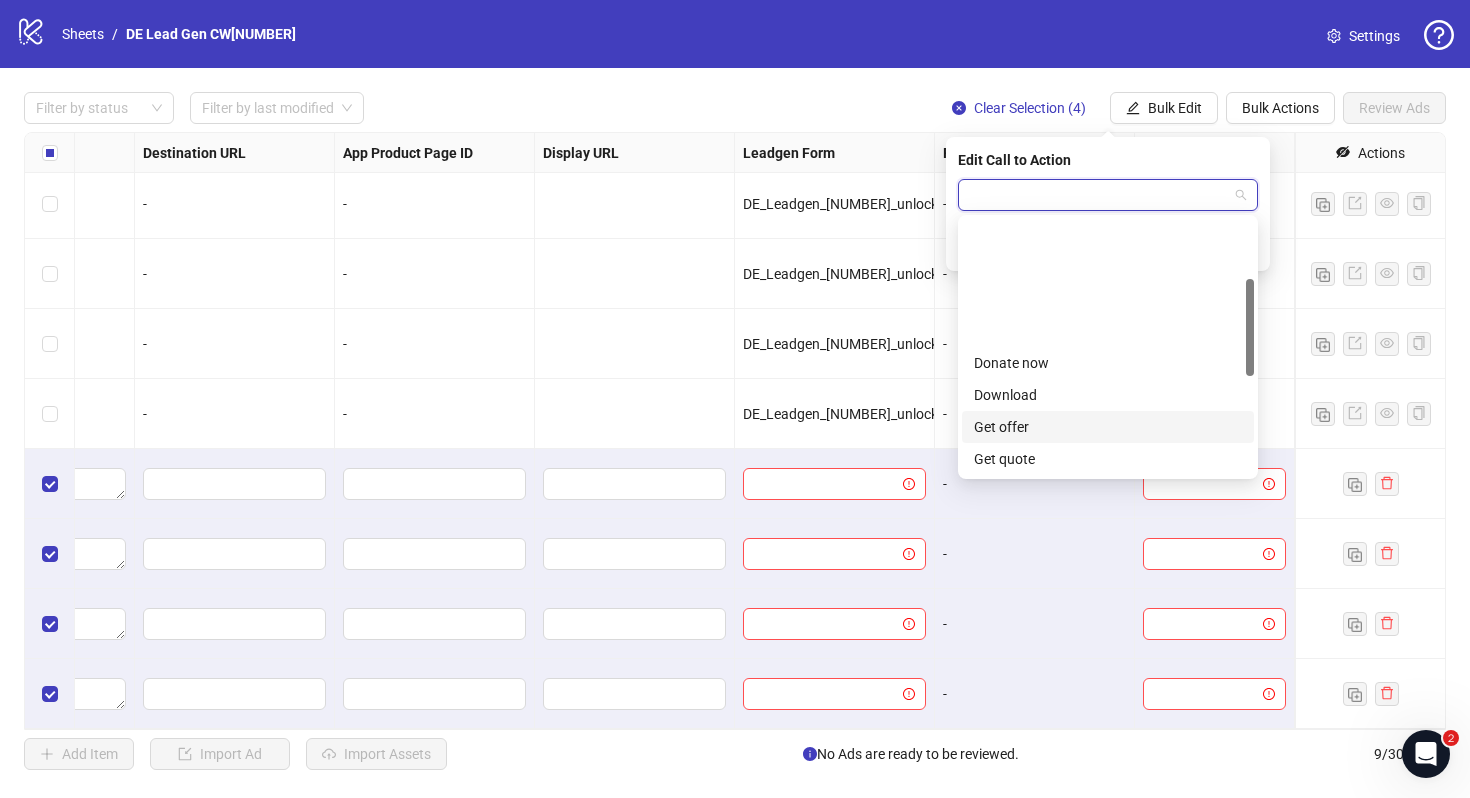 scroll, scrollTop: 416, scrollLeft: 0, axis: vertical 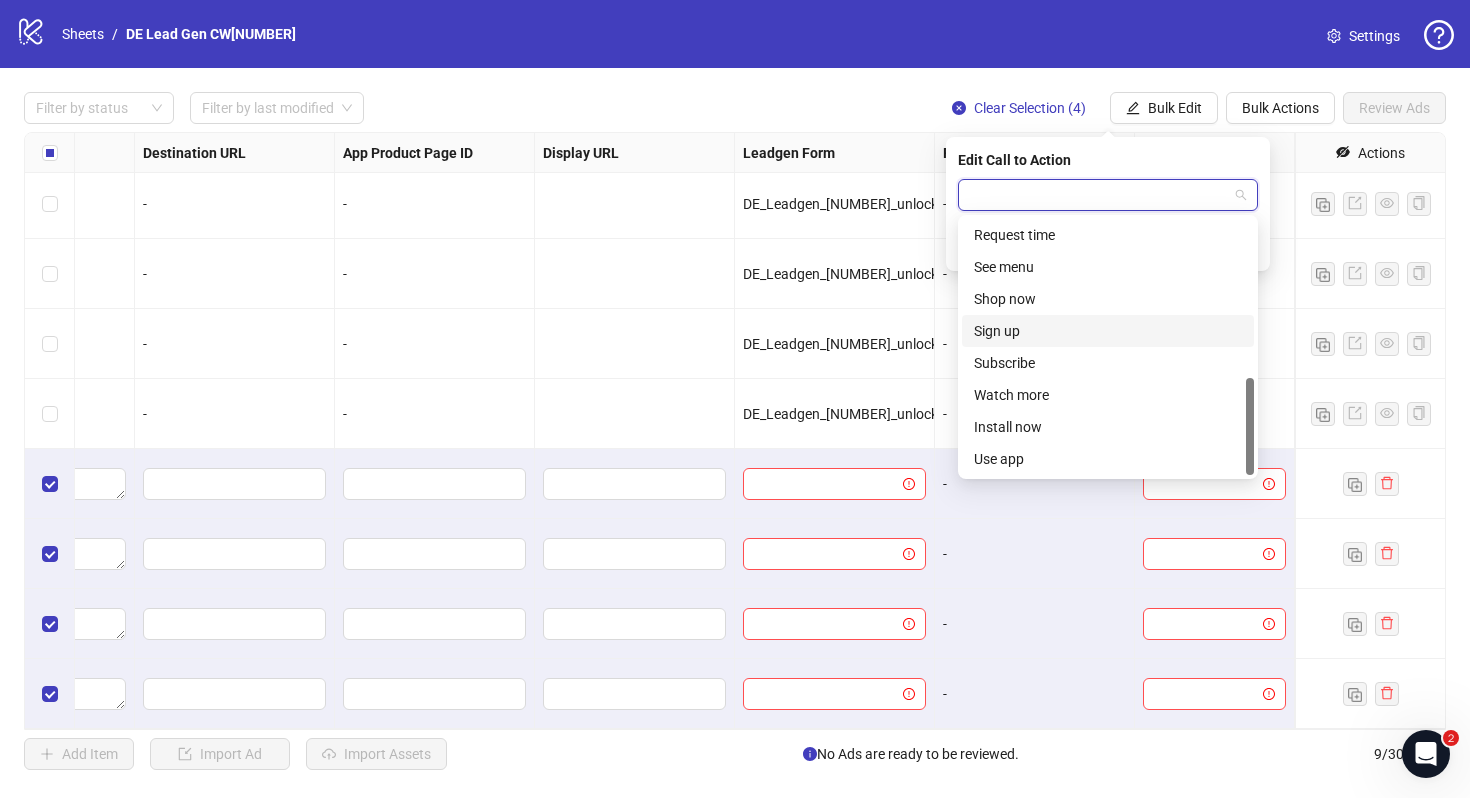 click on "Sign up" at bounding box center (1108, 331) 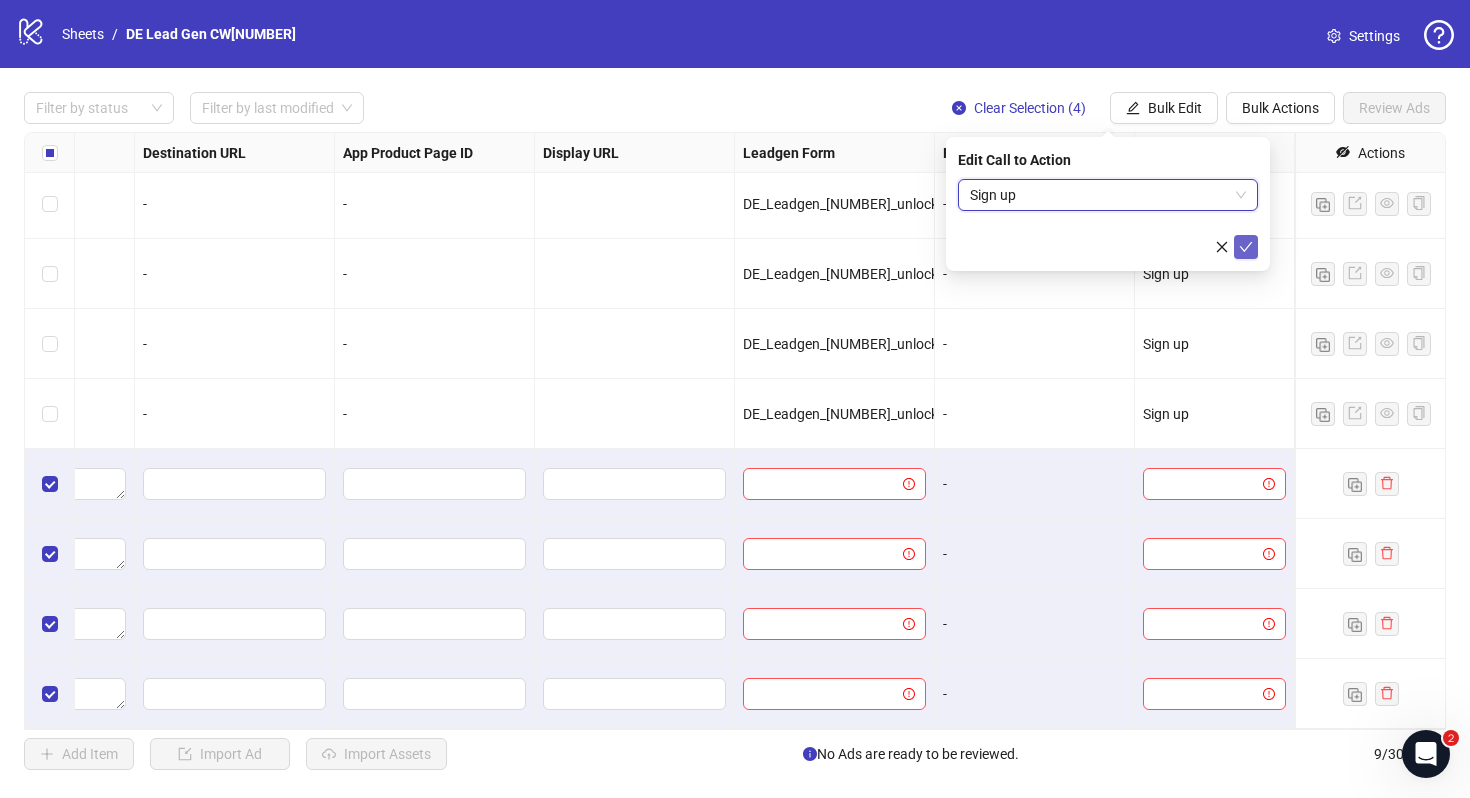 click 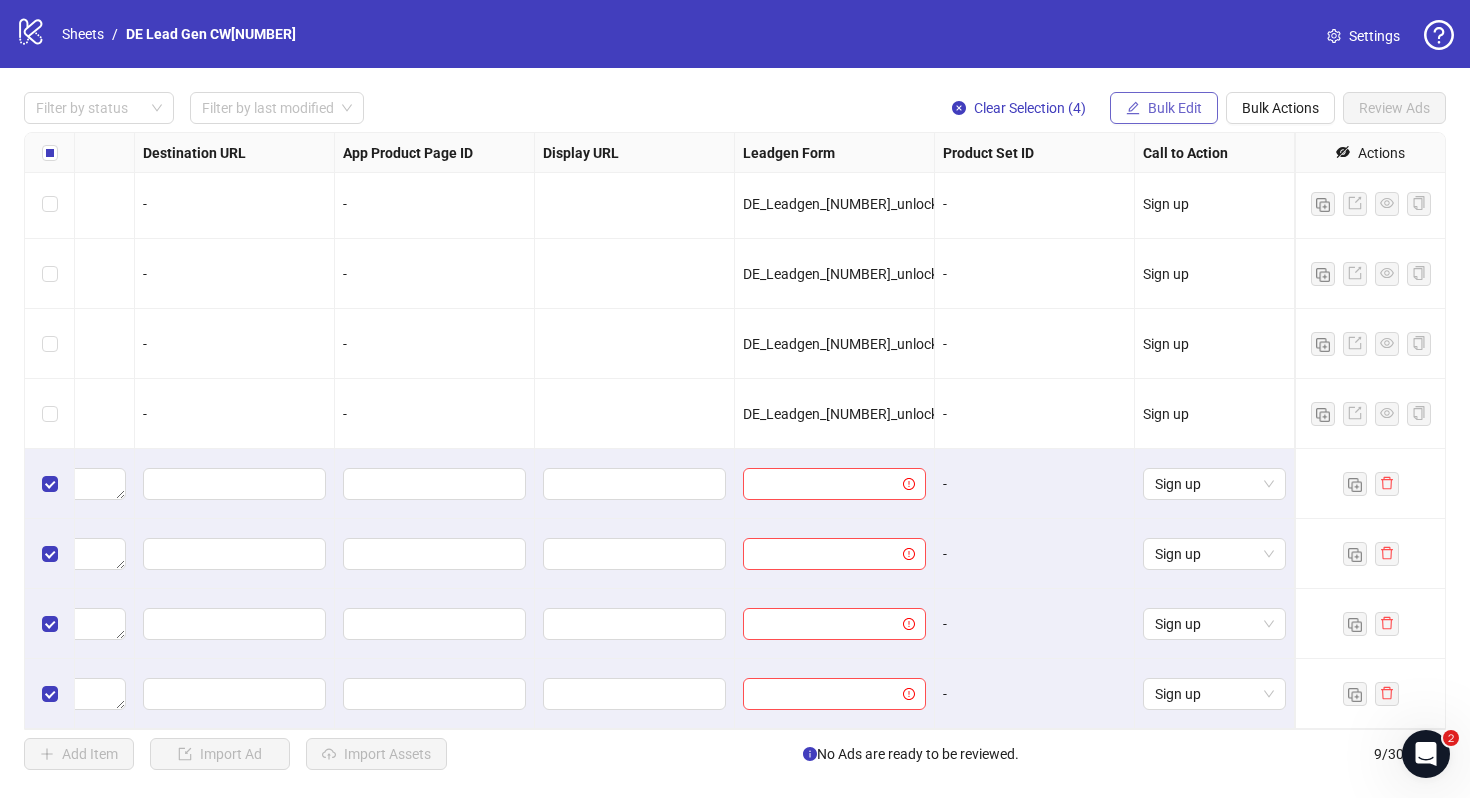 click on "Bulk Edit" at bounding box center [1164, 108] 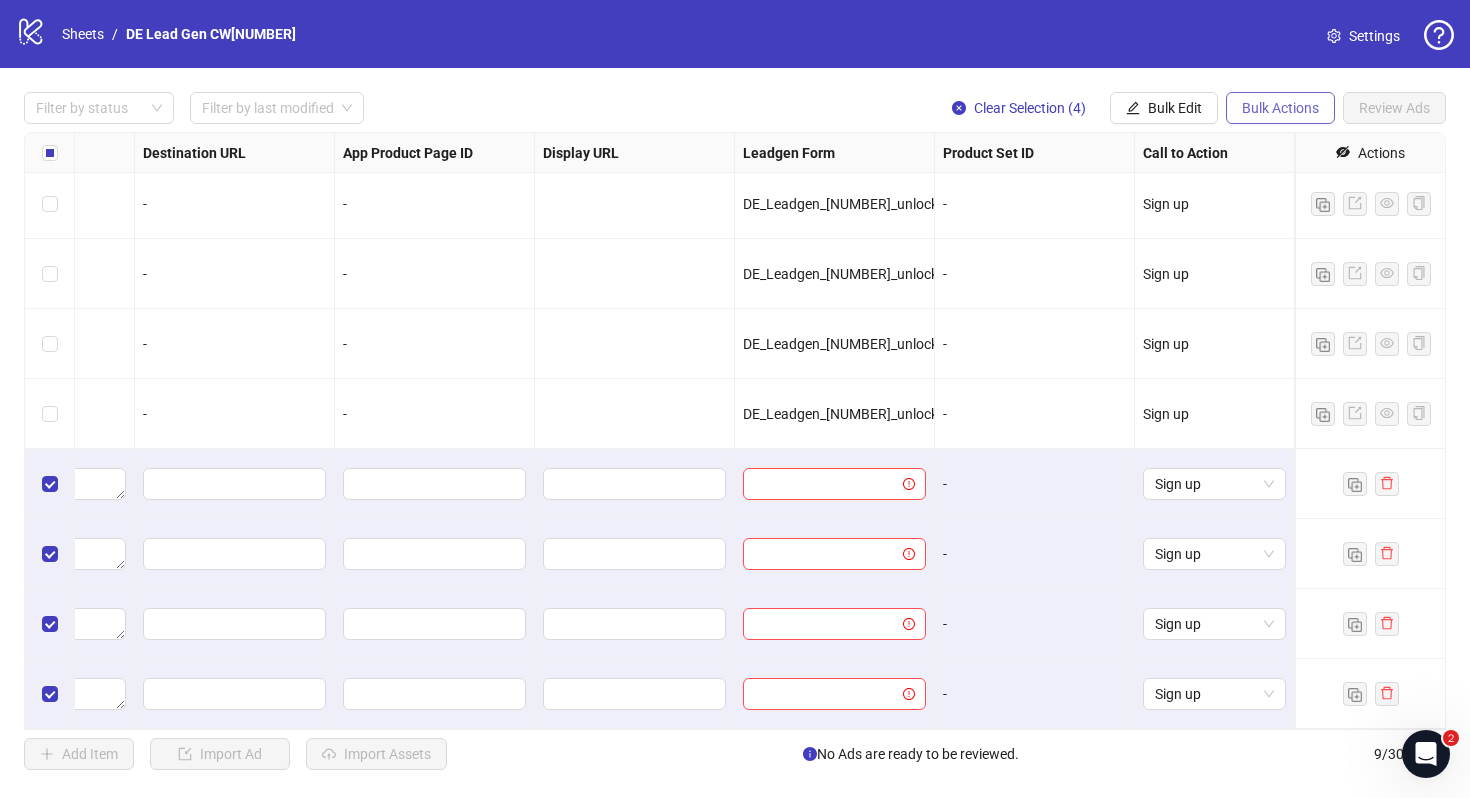 click on "Bulk Actions" at bounding box center [1280, 108] 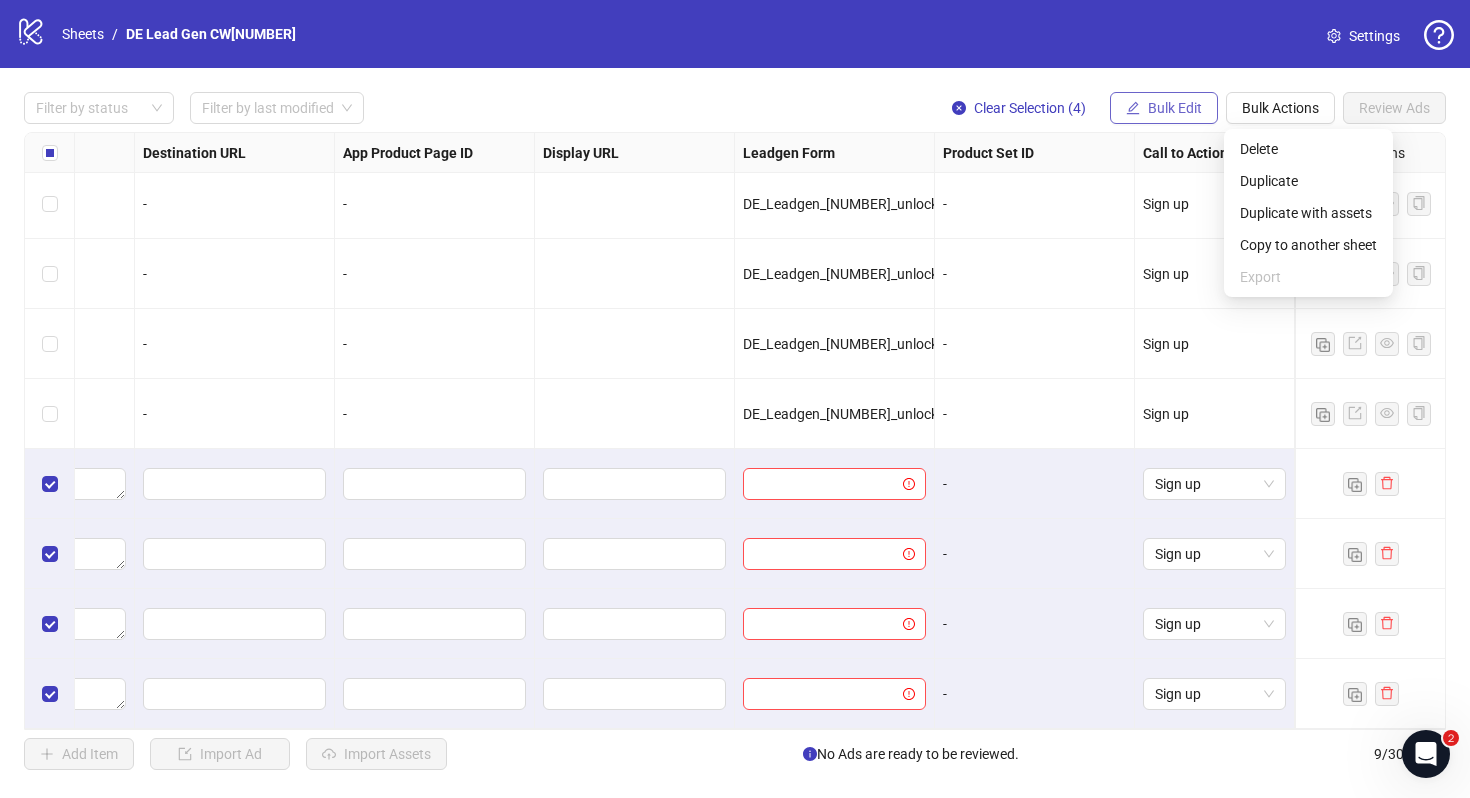click on "Bulk Edit" at bounding box center (1175, 108) 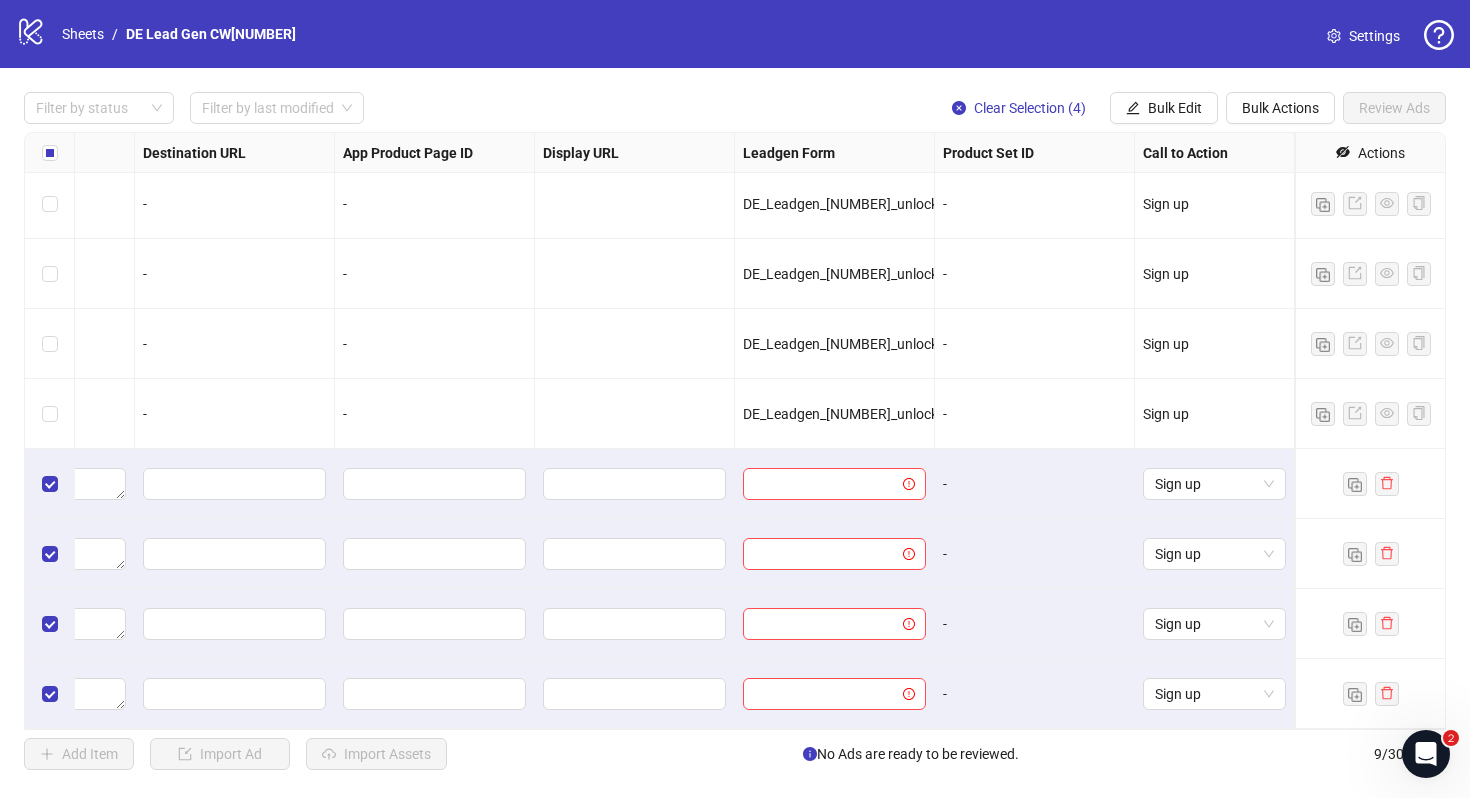 click at bounding box center [835, 484] 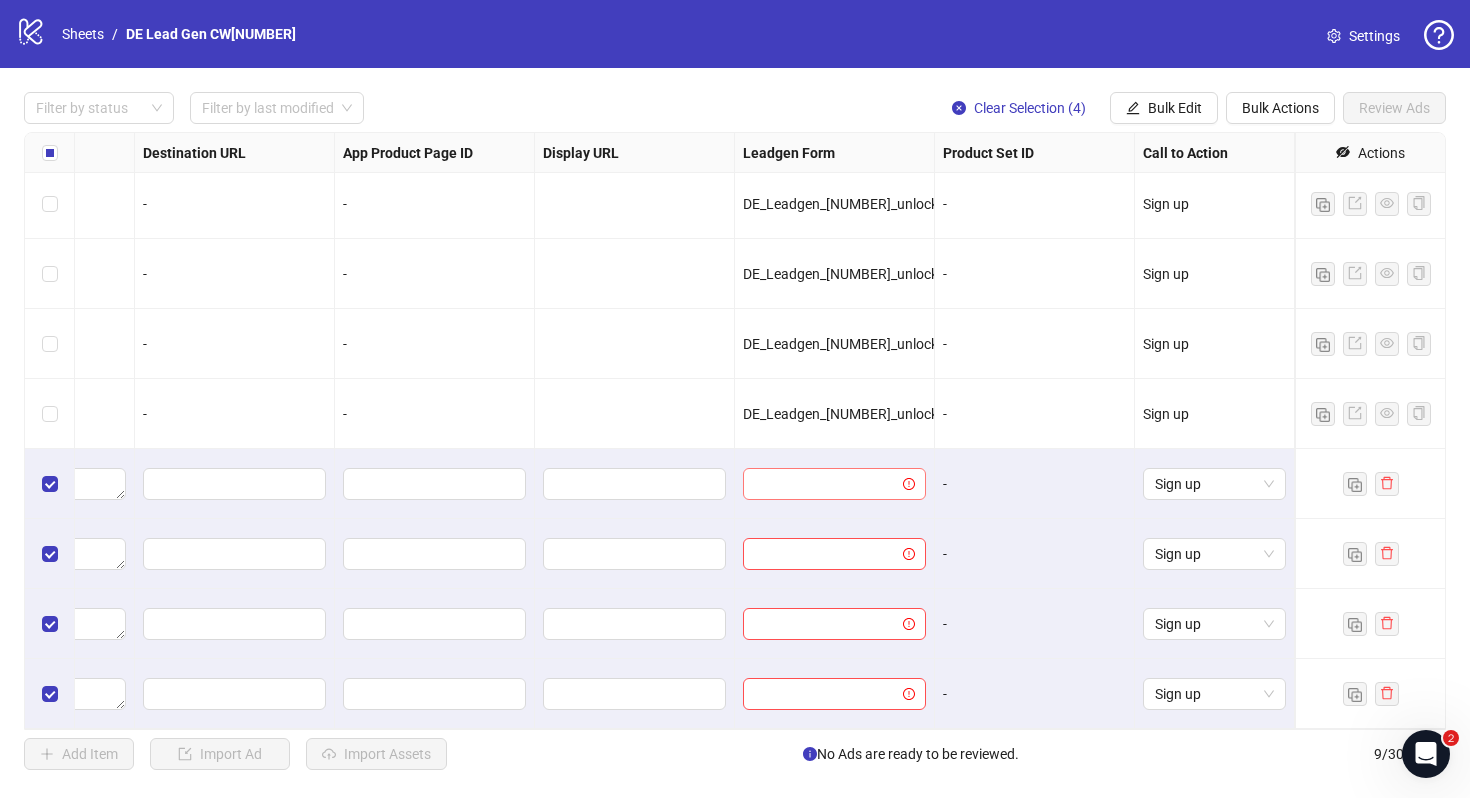 click at bounding box center (825, 484) 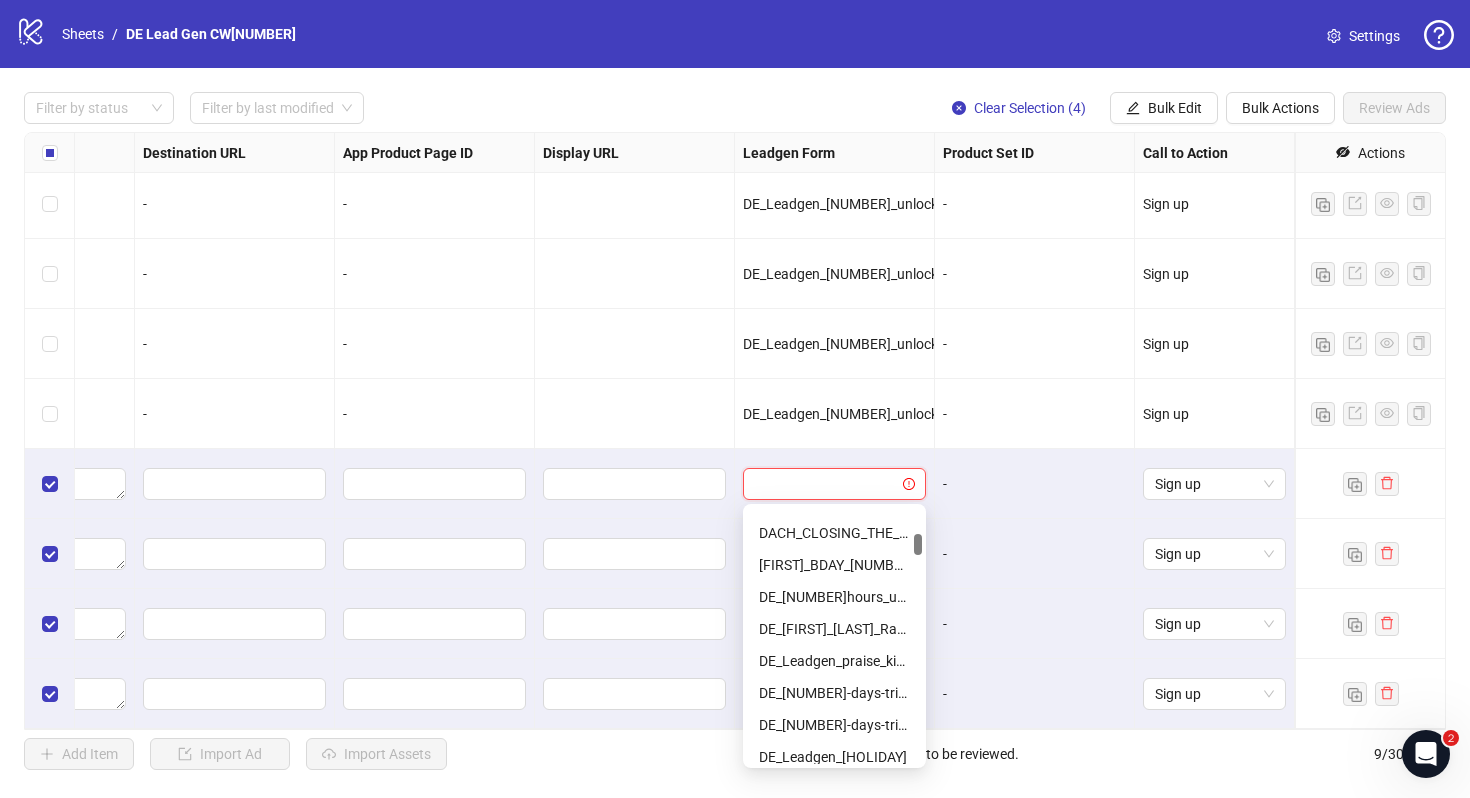 scroll, scrollTop: 312, scrollLeft: 0, axis: vertical 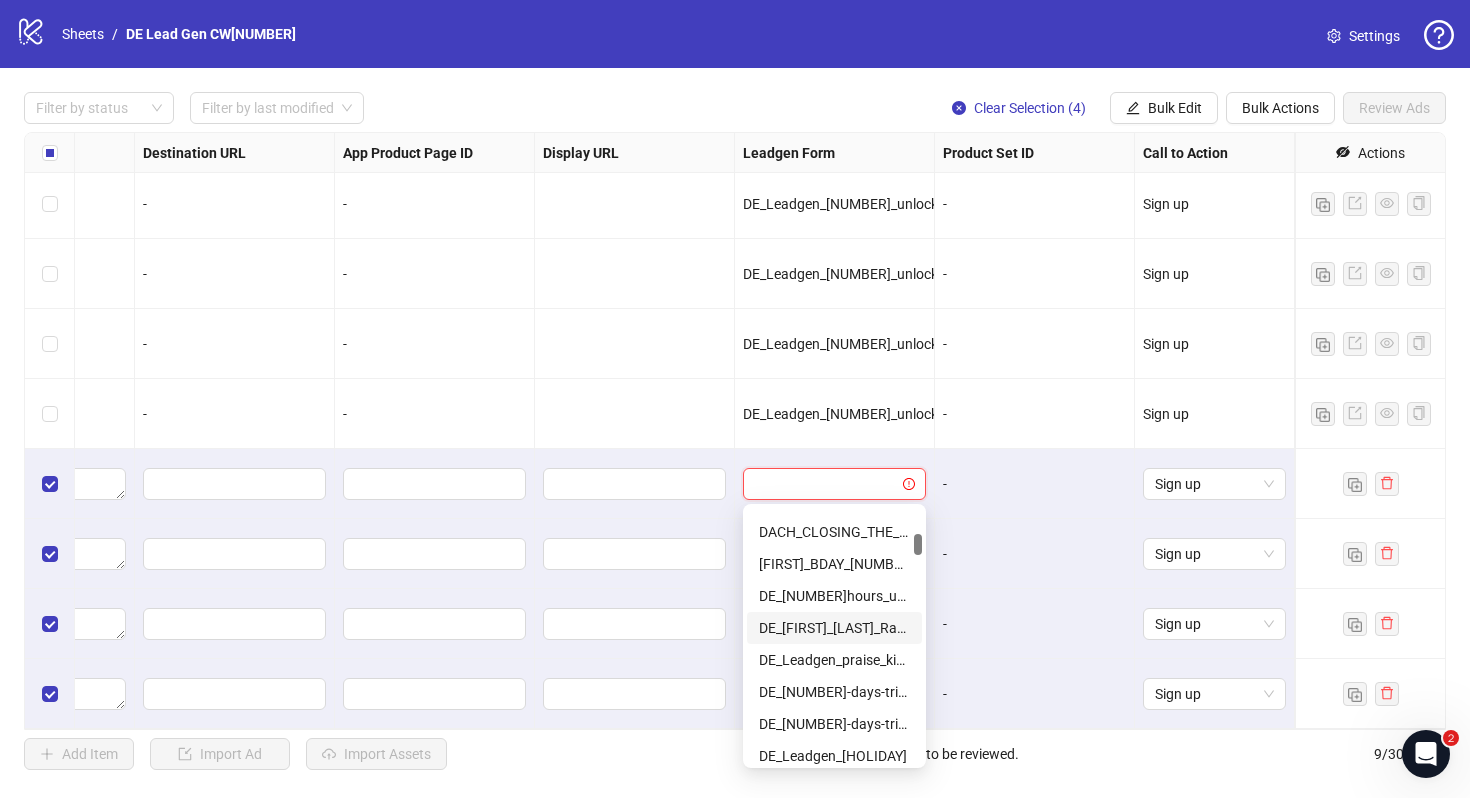 click on "[STATE]_Julies_Bday_Raffle" at bounding box center [834, 628] 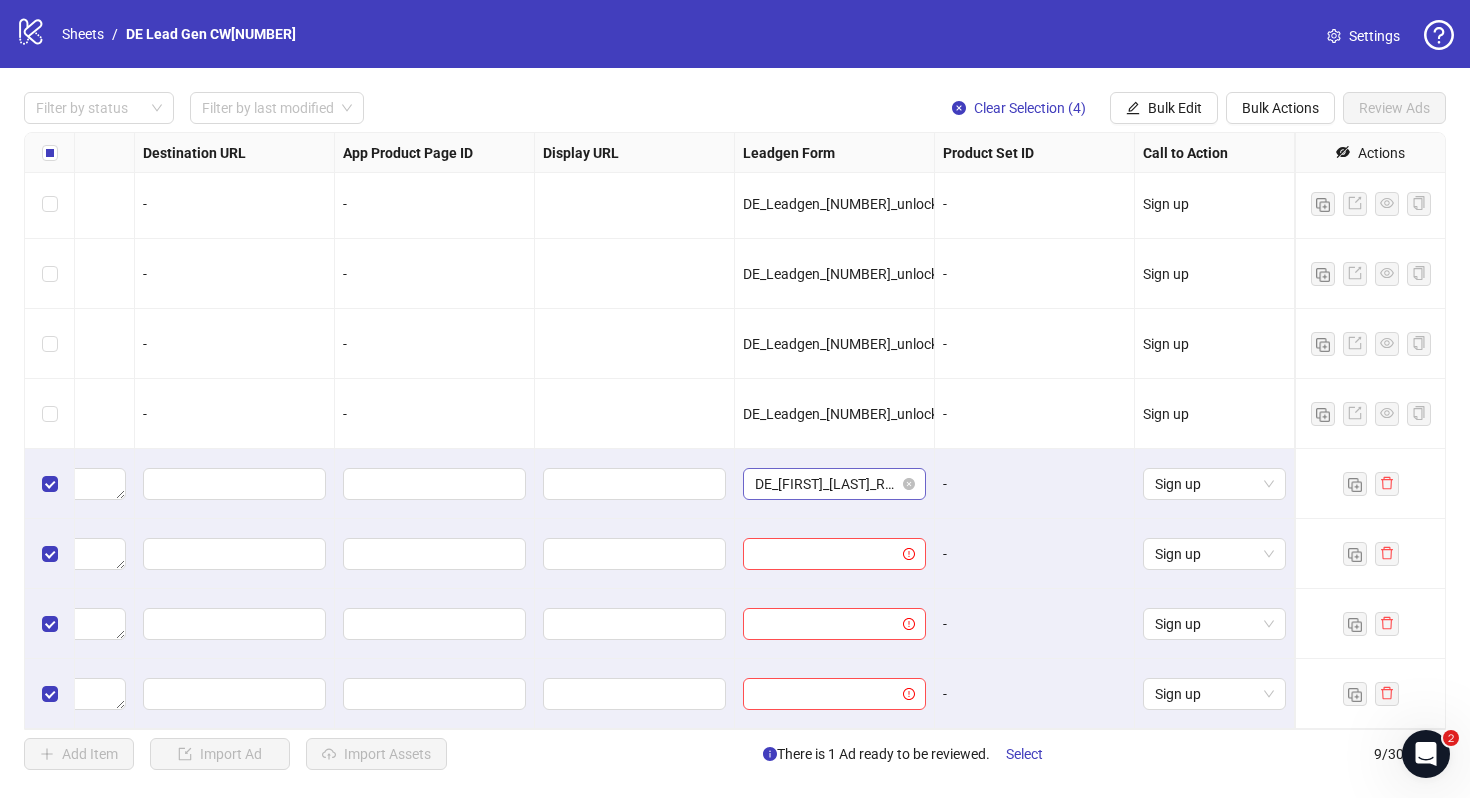 click on "[STATE]_Julies_Bday_Raffle" at bounding box center (834, 484) 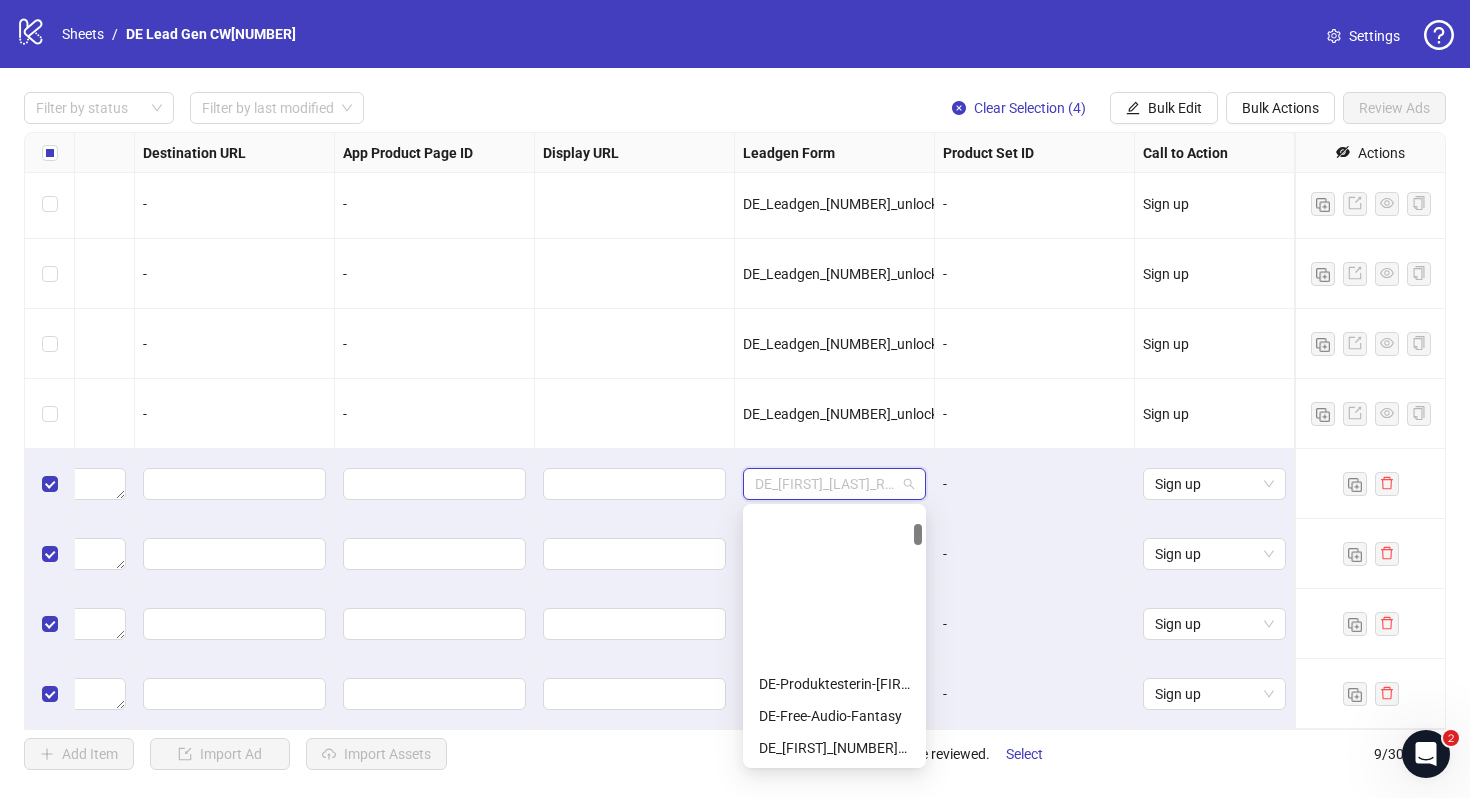 scroll, scrollTop: 192, scrollLeft: 0, axis: vertical 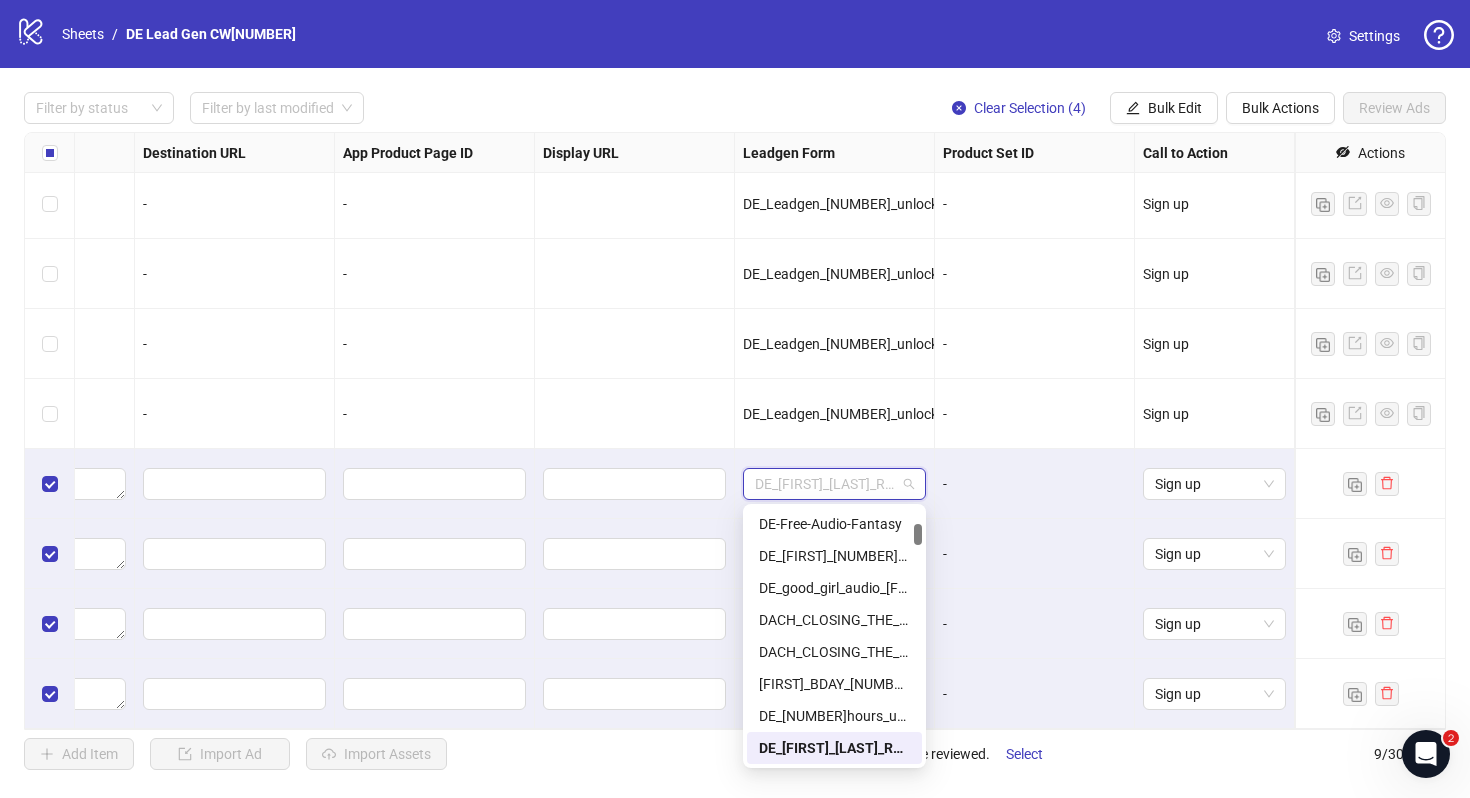 click on "Add Item Import Ad Import Assets  There is 1 Ad ready to be reviewed. Select 9 / 300  items" at bounding box center [735, 754] 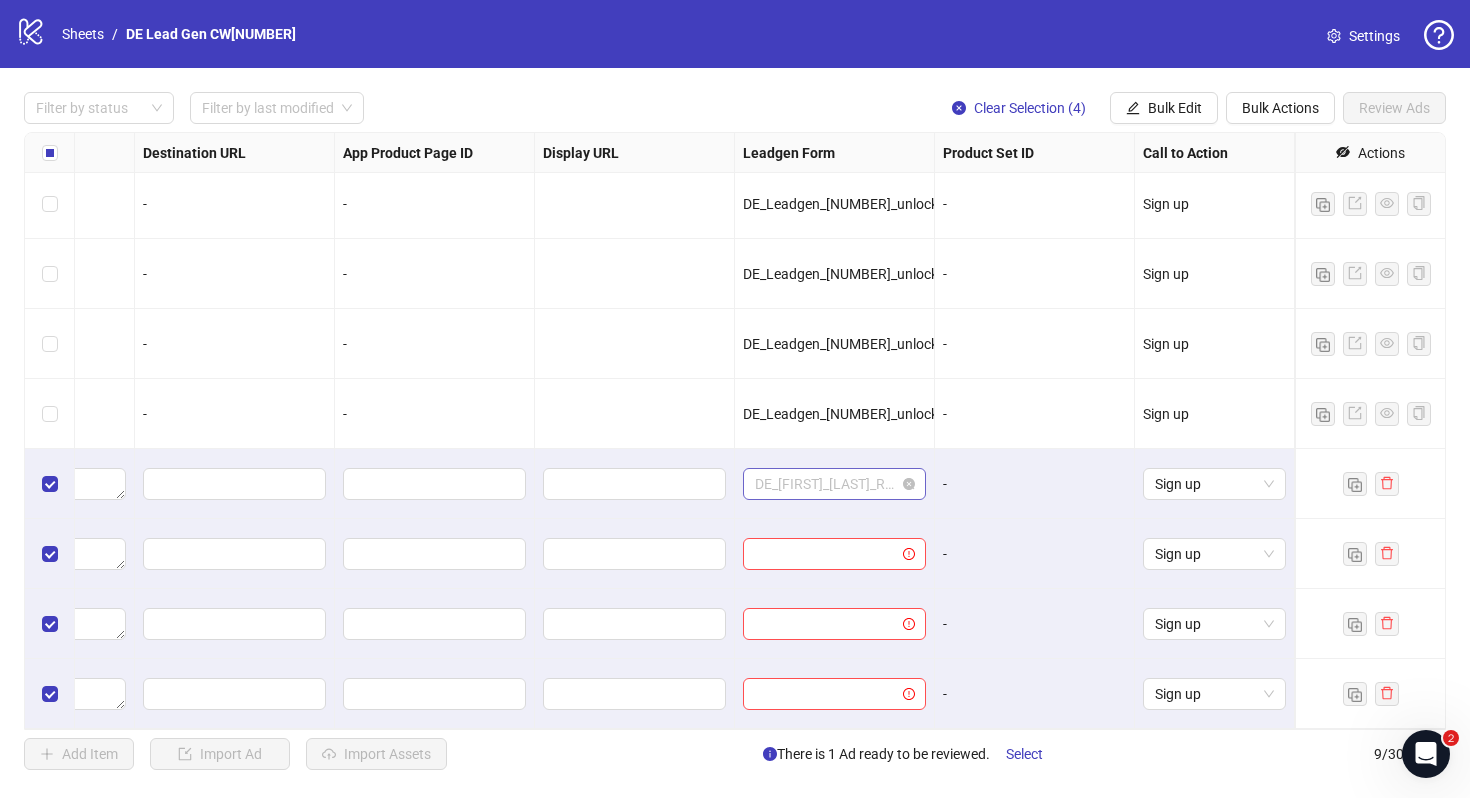 click on "[STATE]_Julies_Bday_Raffle" at bounding box center (834, 484) 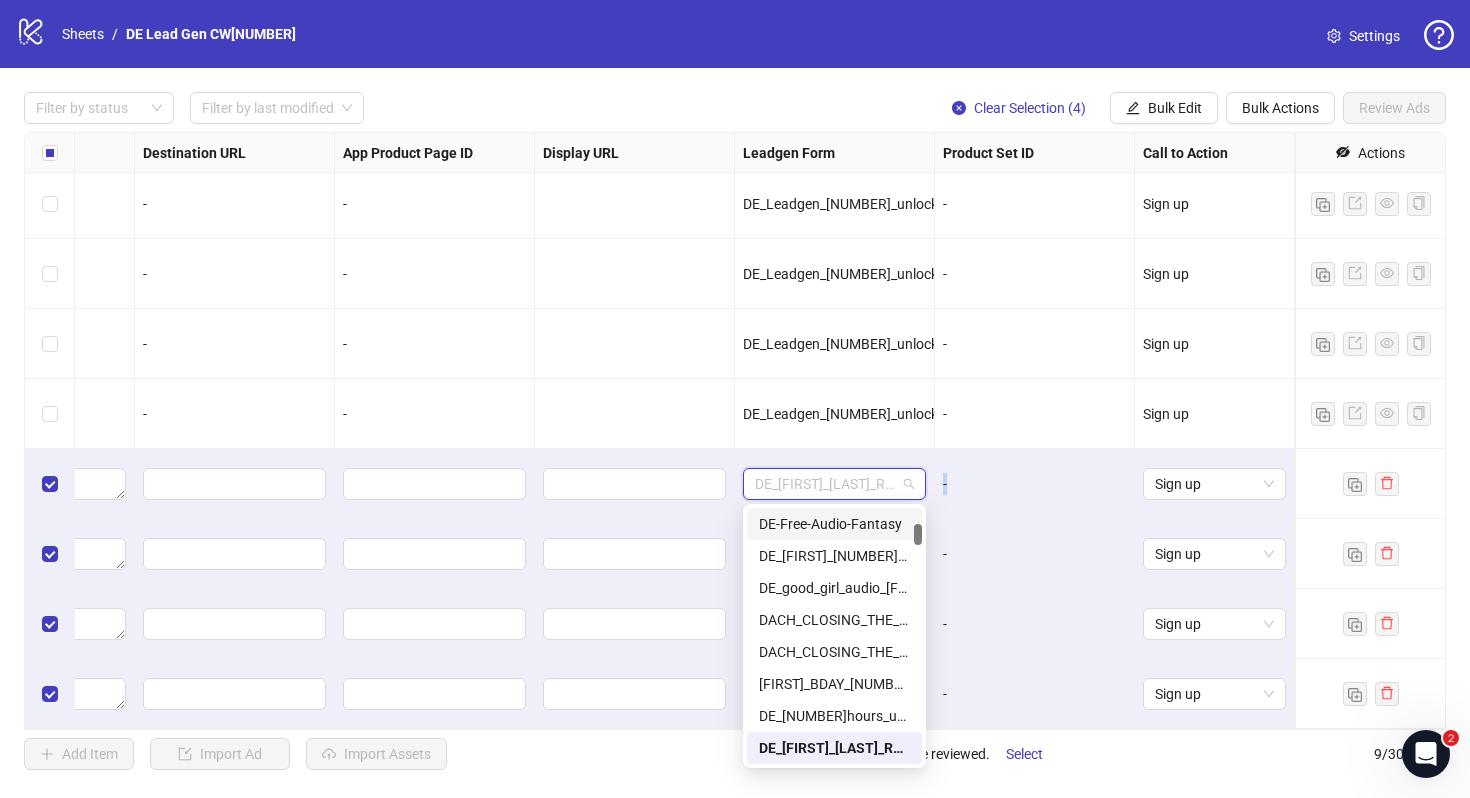 click on "-" at bounding box center [1034, 484] 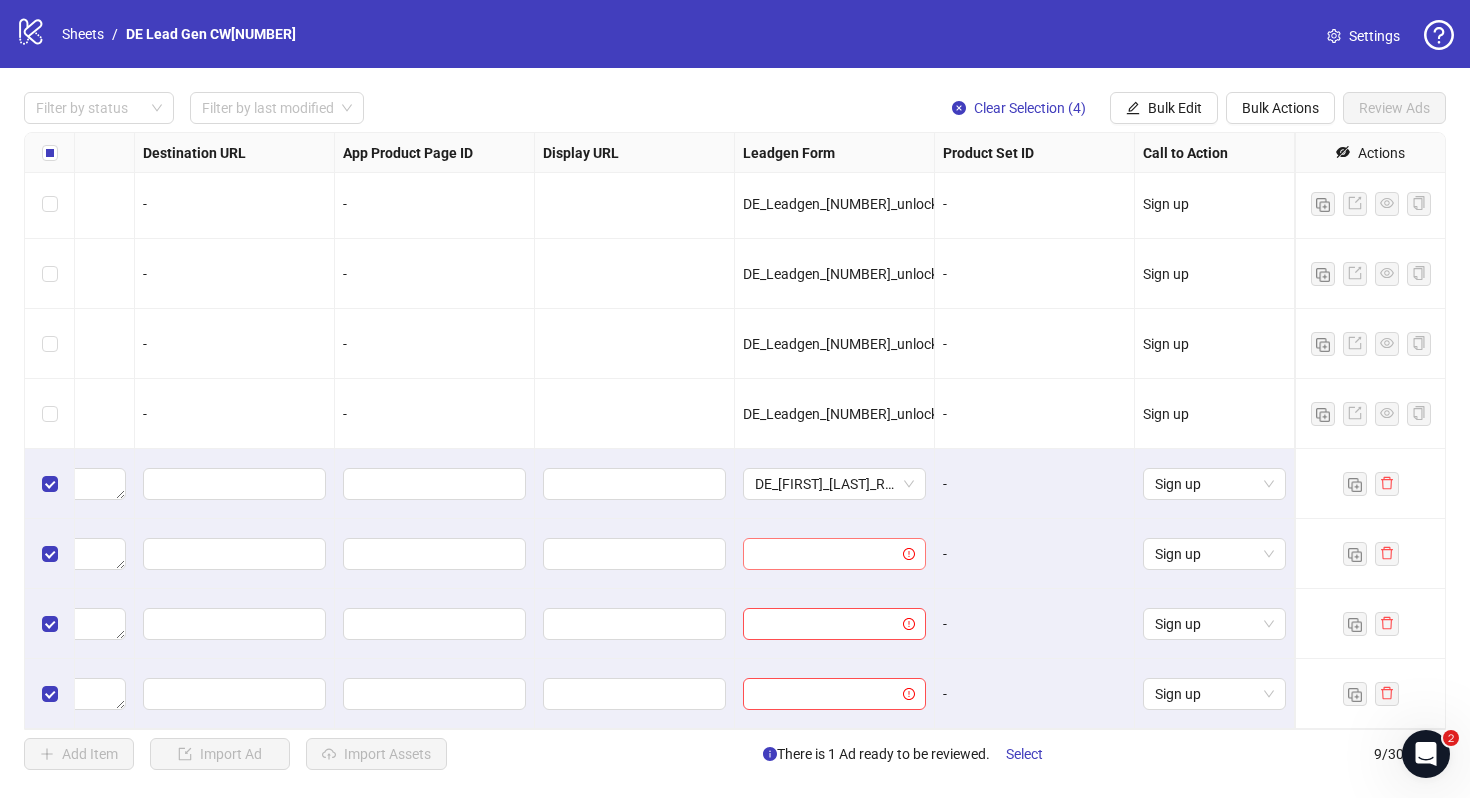click at bounding box center (825, 554) 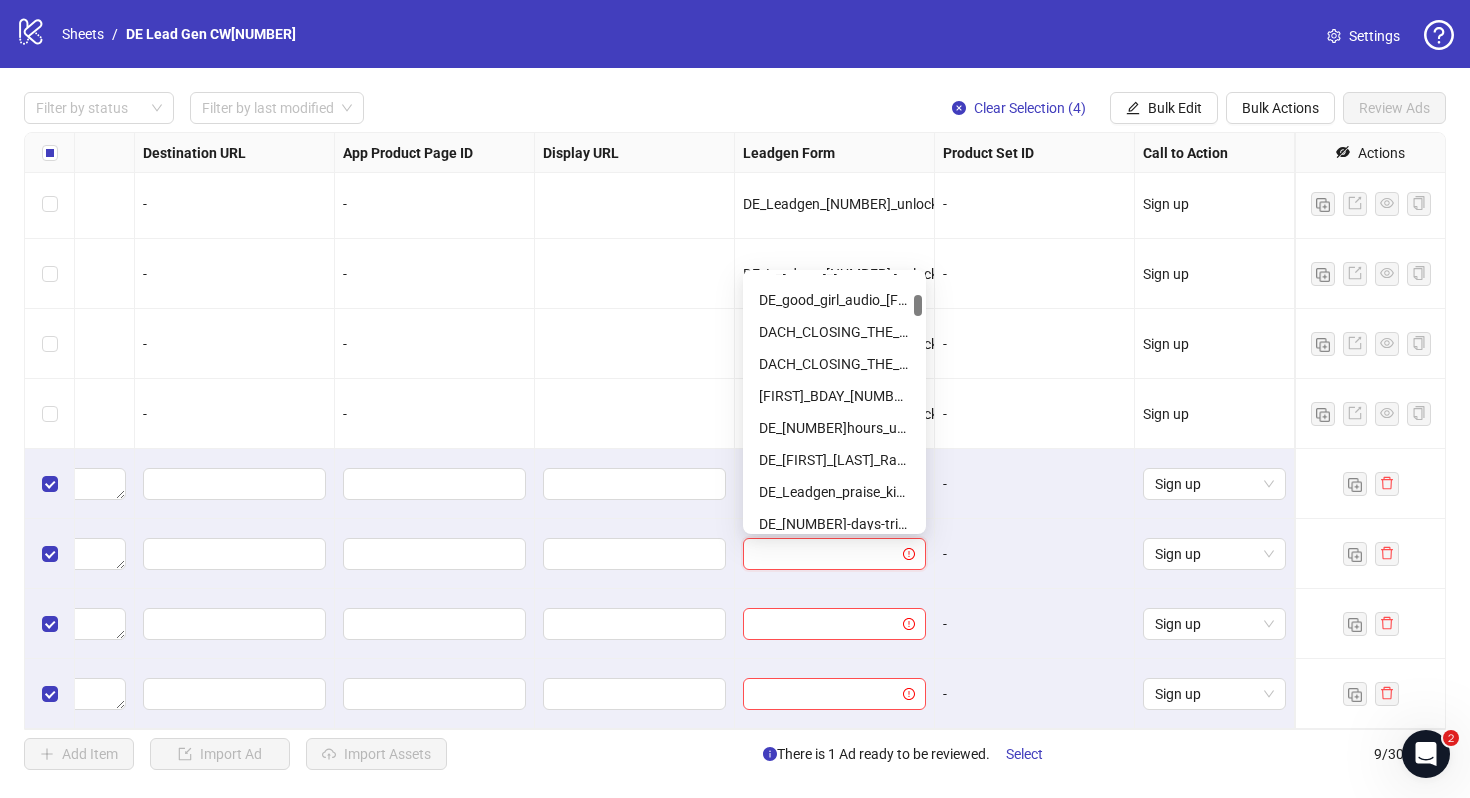 scroll, scrollTop: 263, scrollLeft: 0, axis: vertical 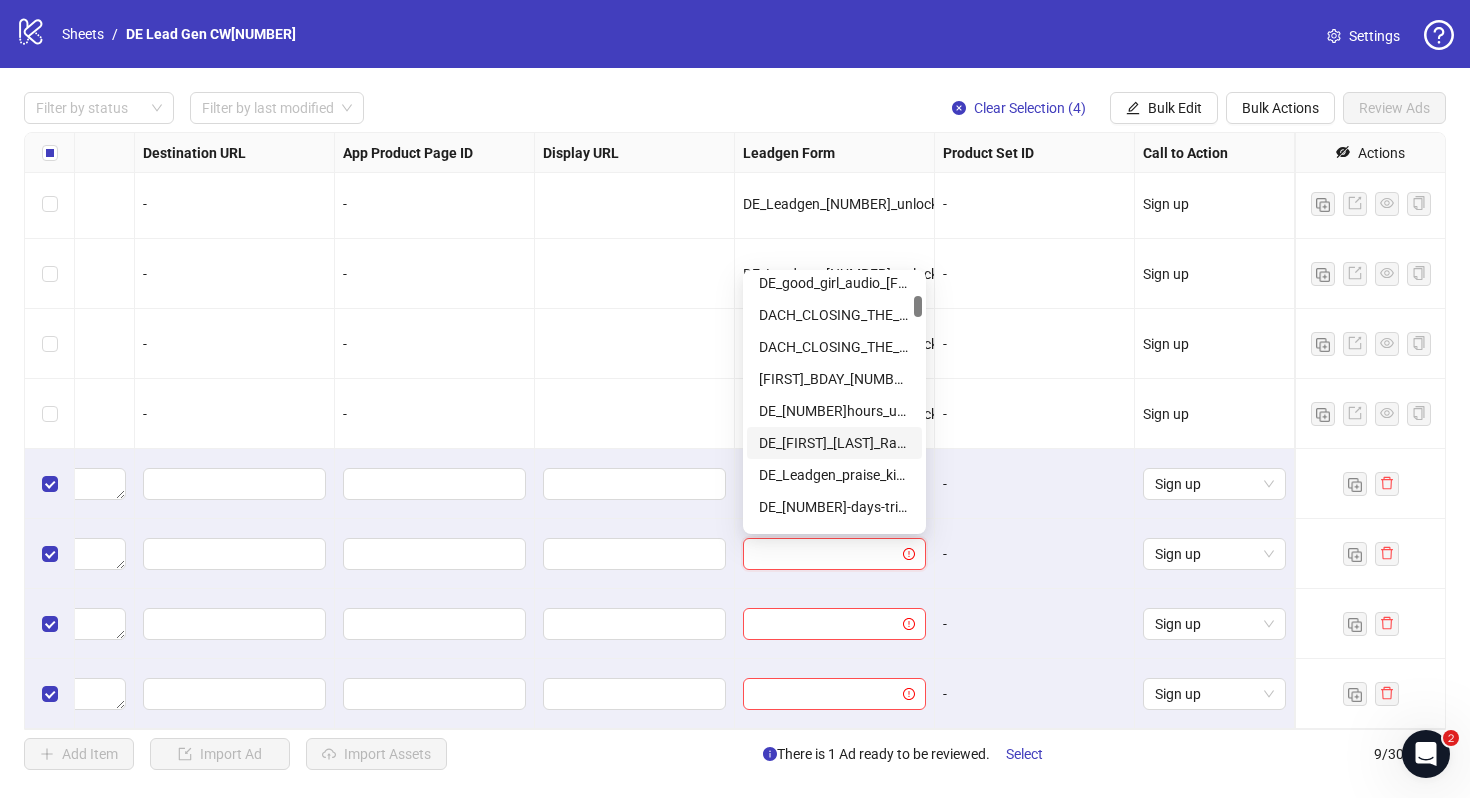 click on "[STATE]_Julies_Bday_Raffle" at bounding box center (834, 443) 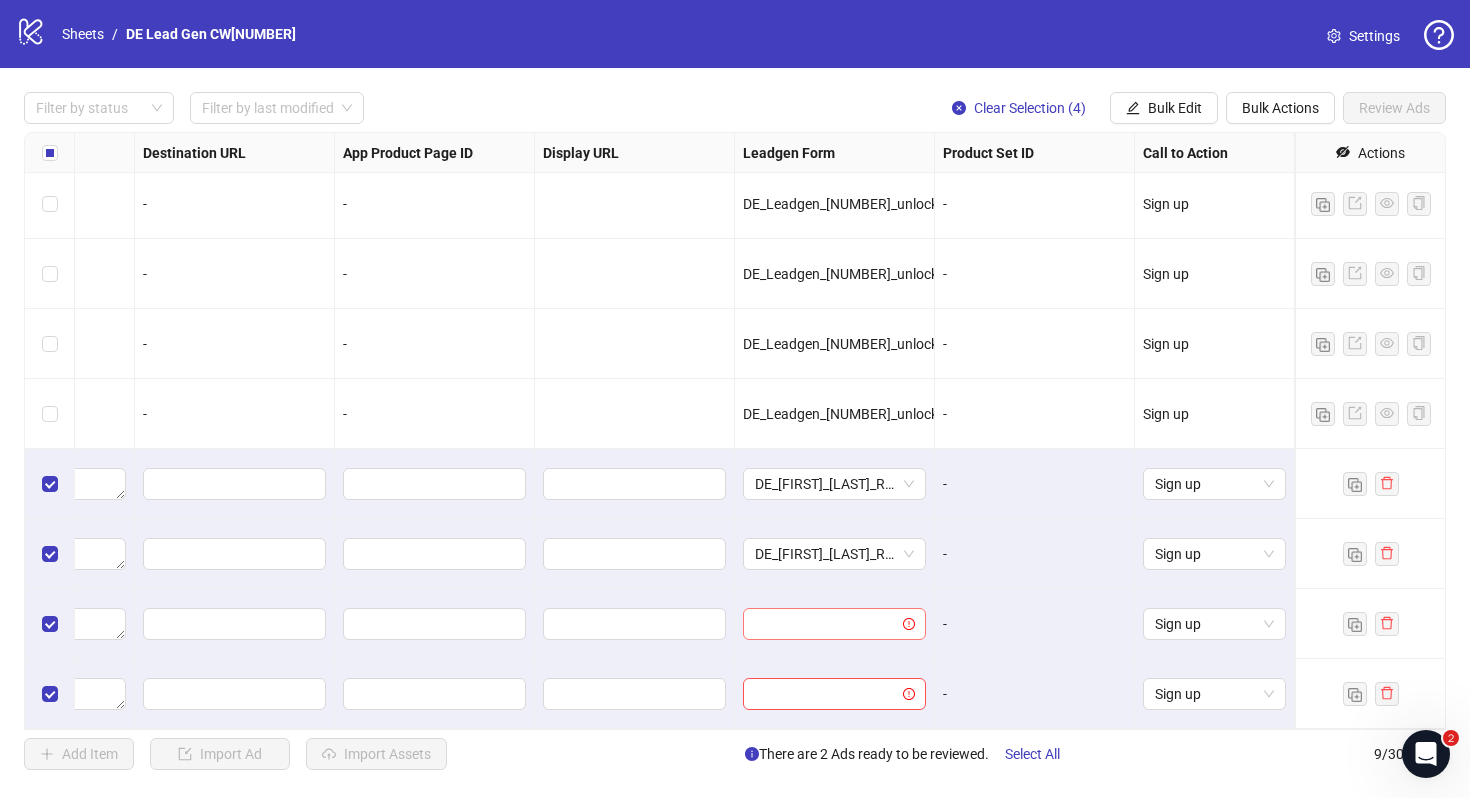 click at bounding box center (825, 624) 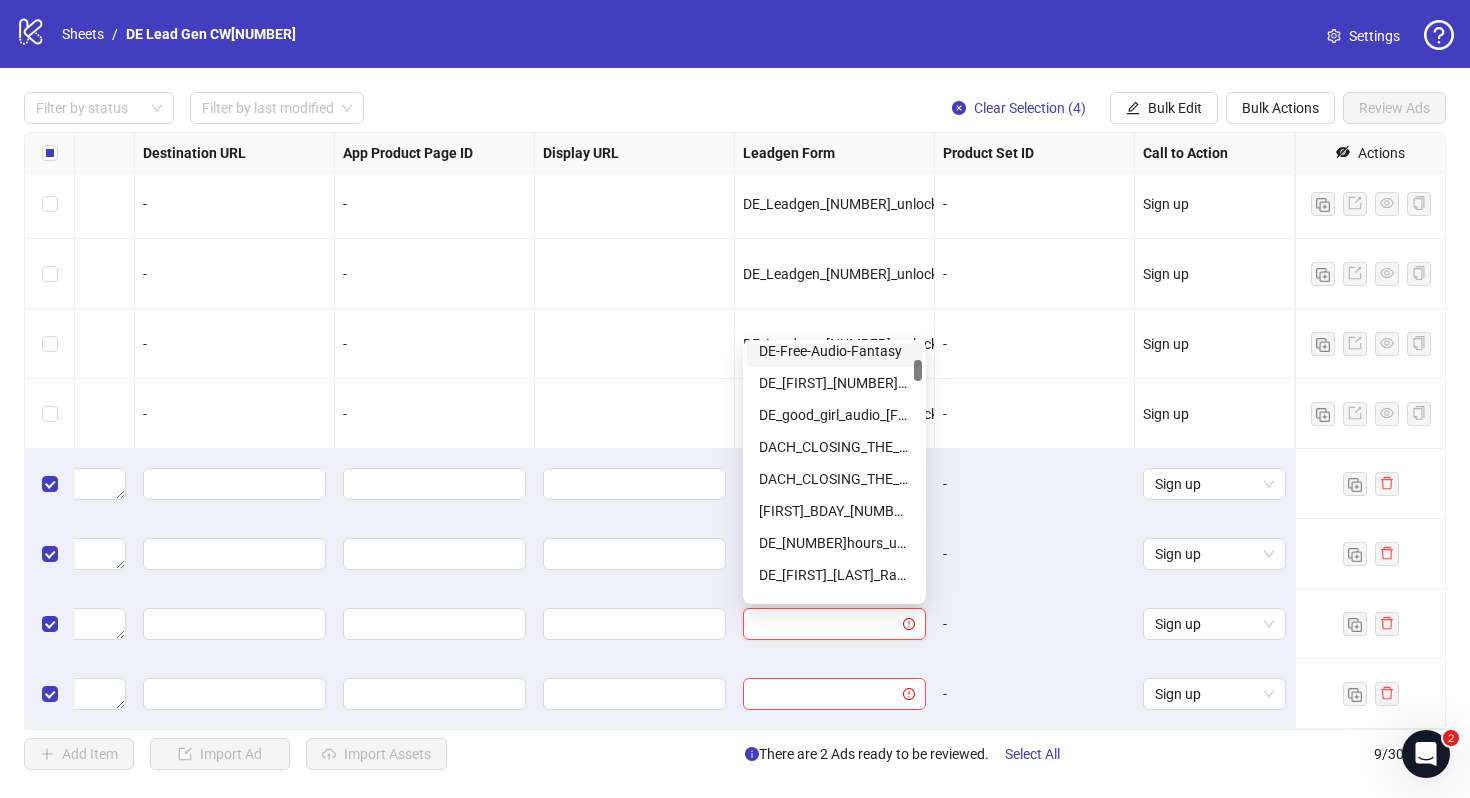 scroll, scrollTop: 202, scrollLeft: 0, axis: vertical 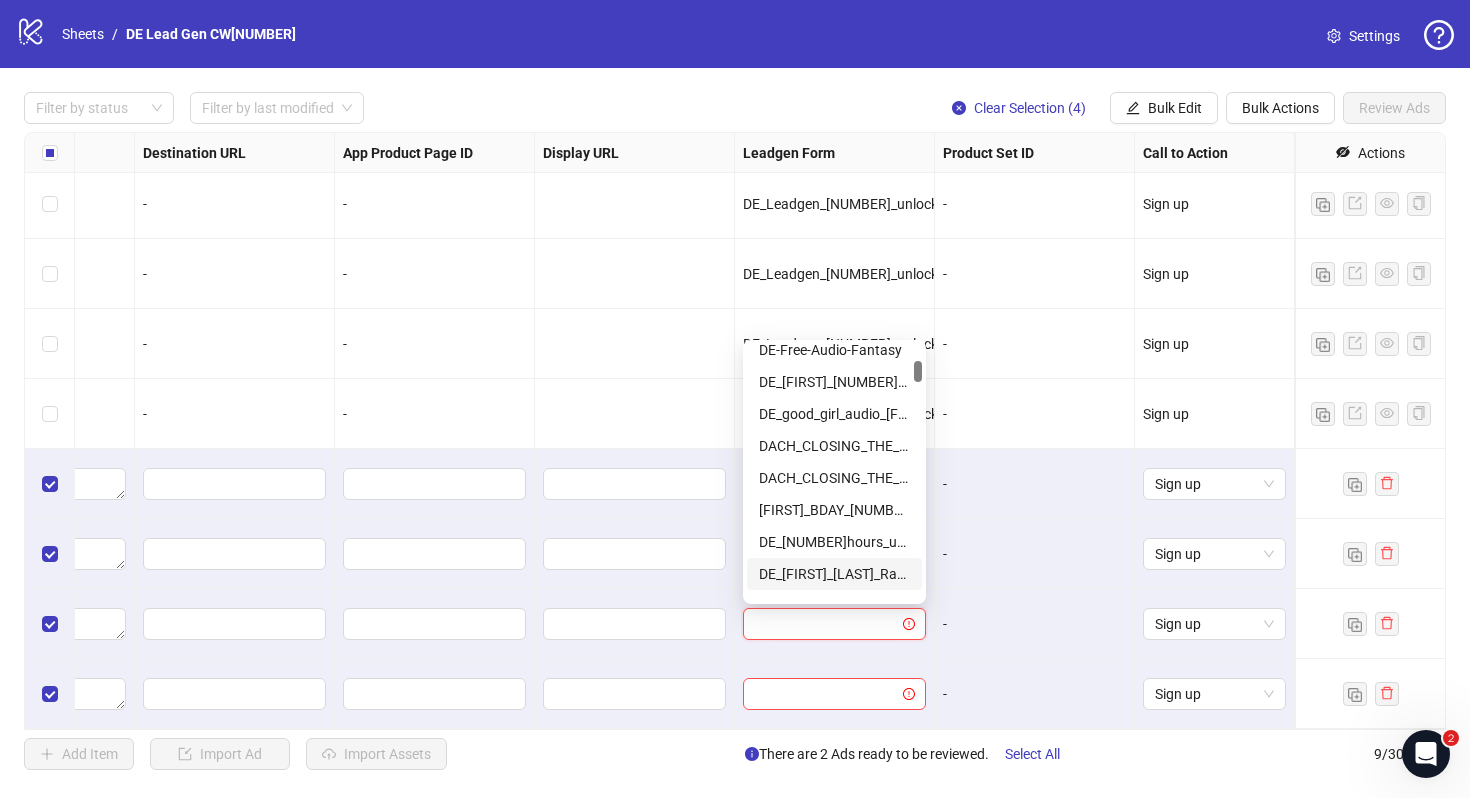 click on "[STATE]_Julies_Bday_Raffle" at bounding box center (834, 574) 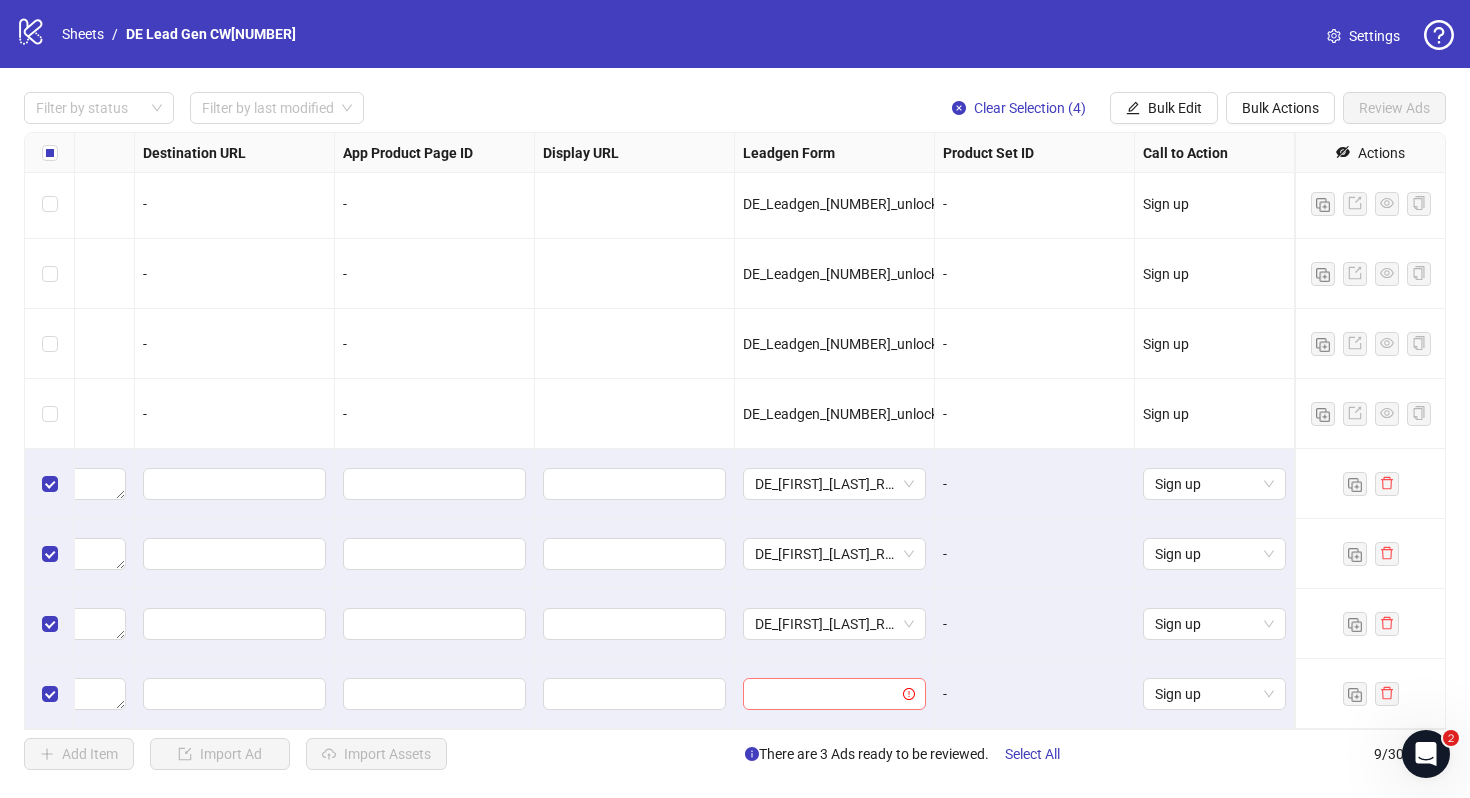 click at bounding box center [825, 694] 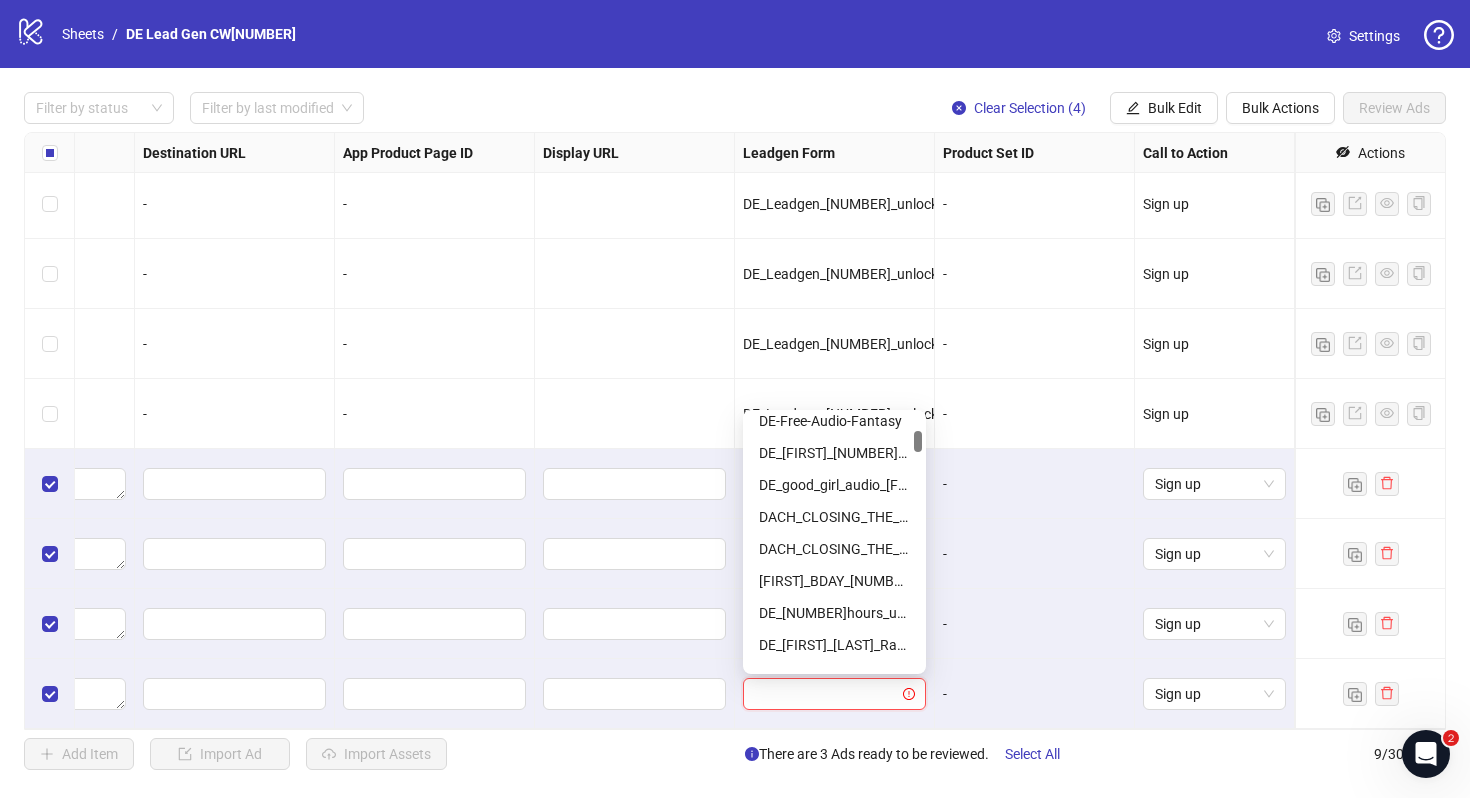 scroll, scrollTop: 204, scrollLeft: 0, axis: vertical 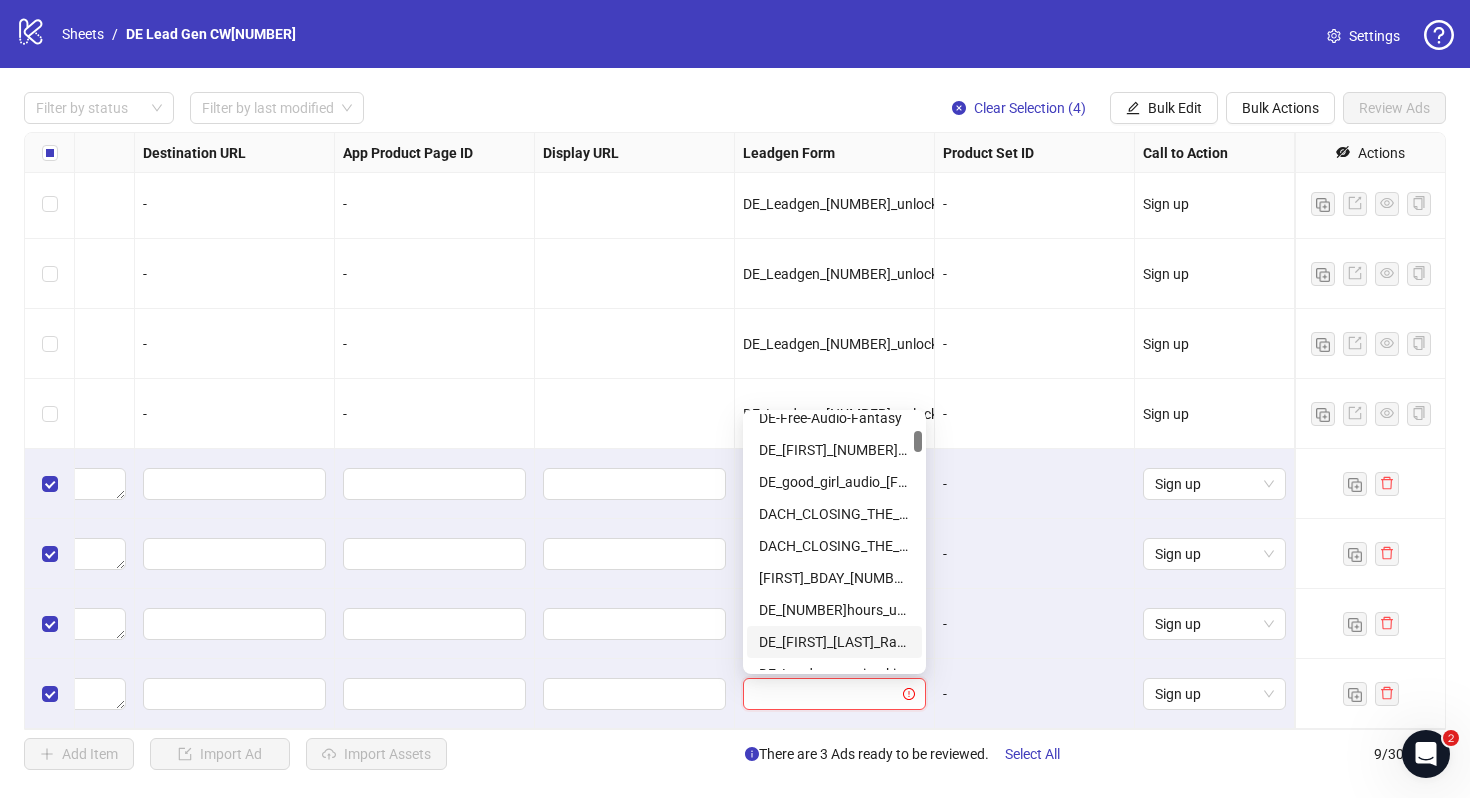 click on "[STATE]_Julies_Bday_Raffle" at bounding box center [834, 642] 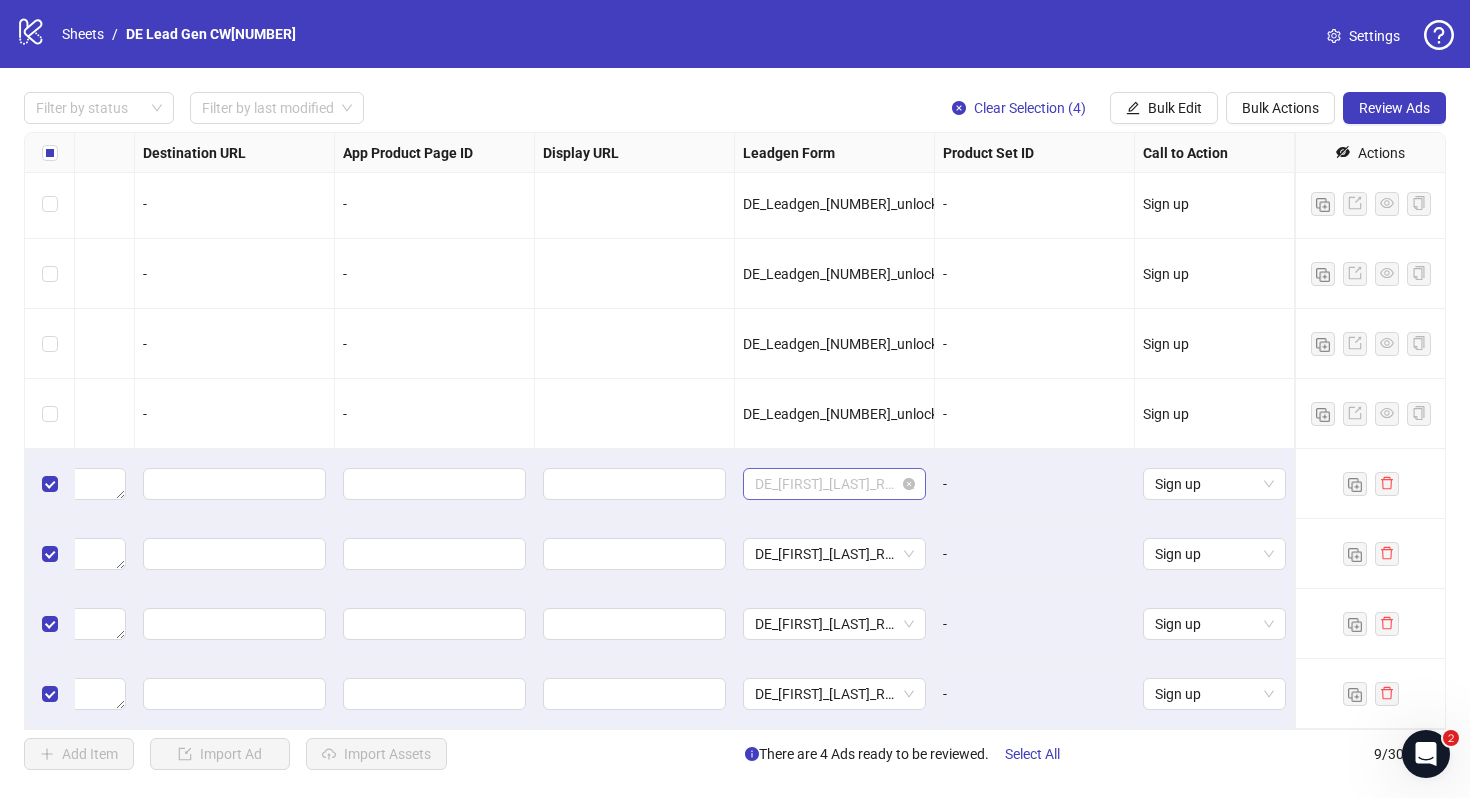 click on "[STATE]_Julies_Bday_Raffle" at bounding box center (834, 484) 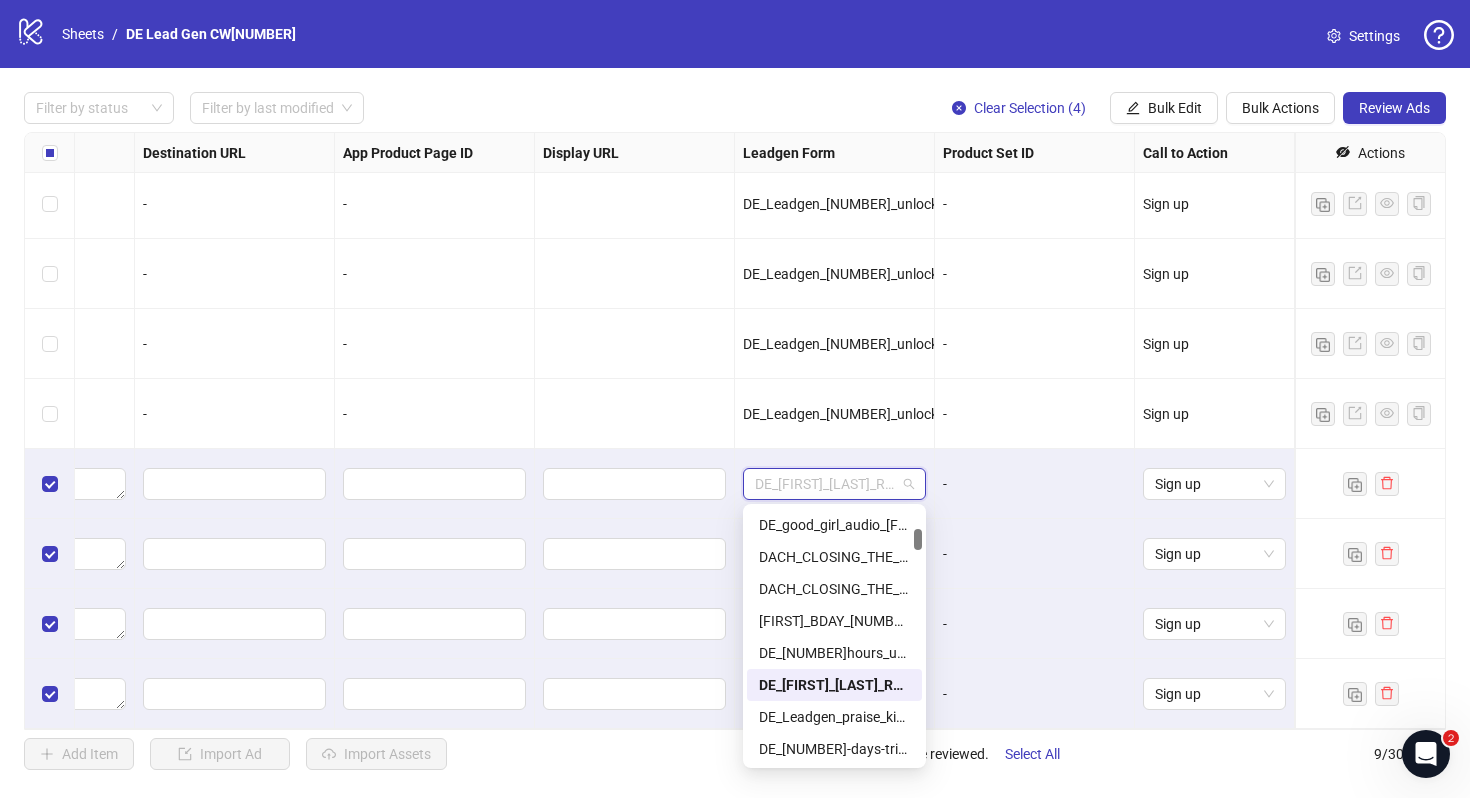 scroll, scrollTop: 259, scrollLeft: 0, axis: vertical 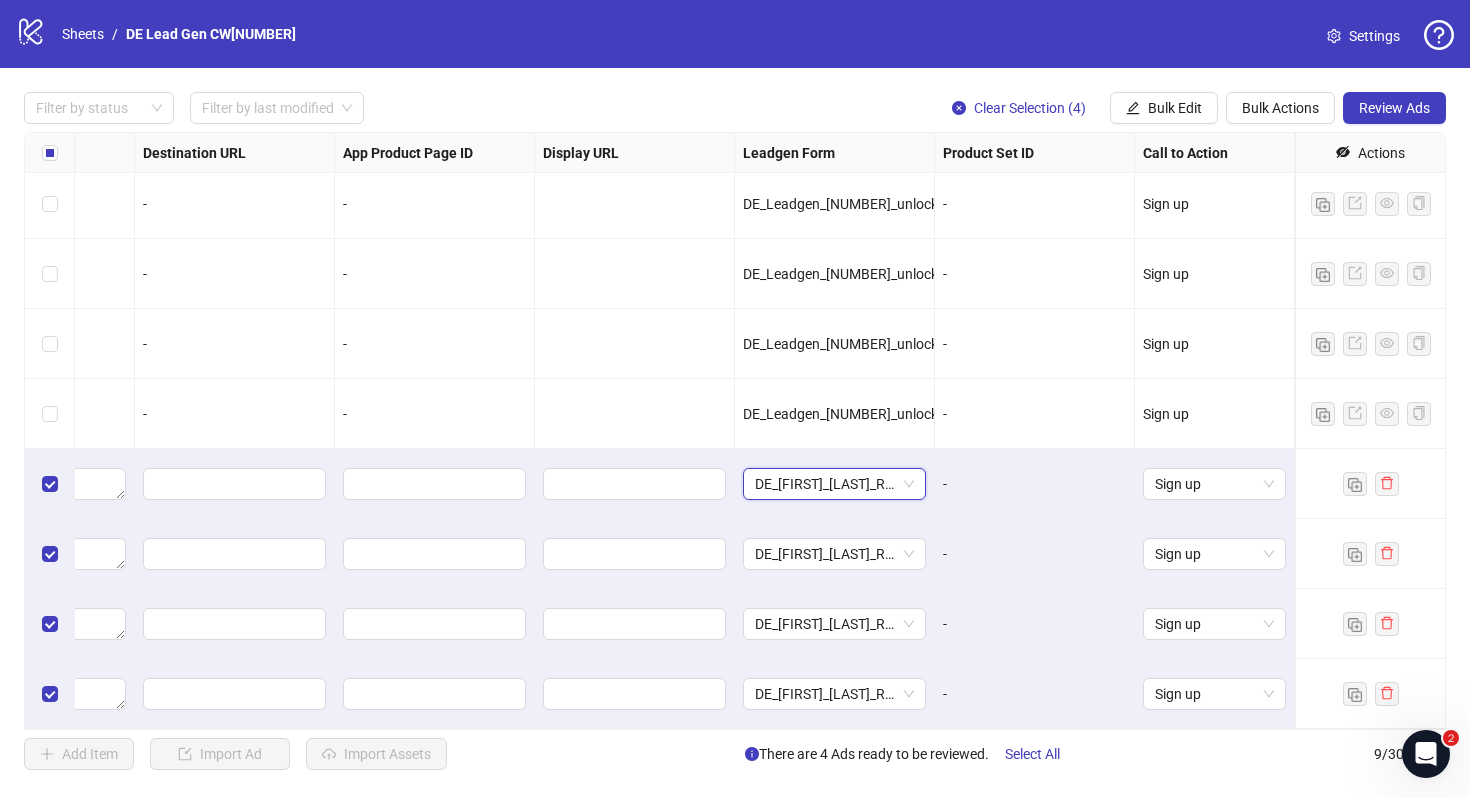 click on "-" at bounding box center (1034, 484) 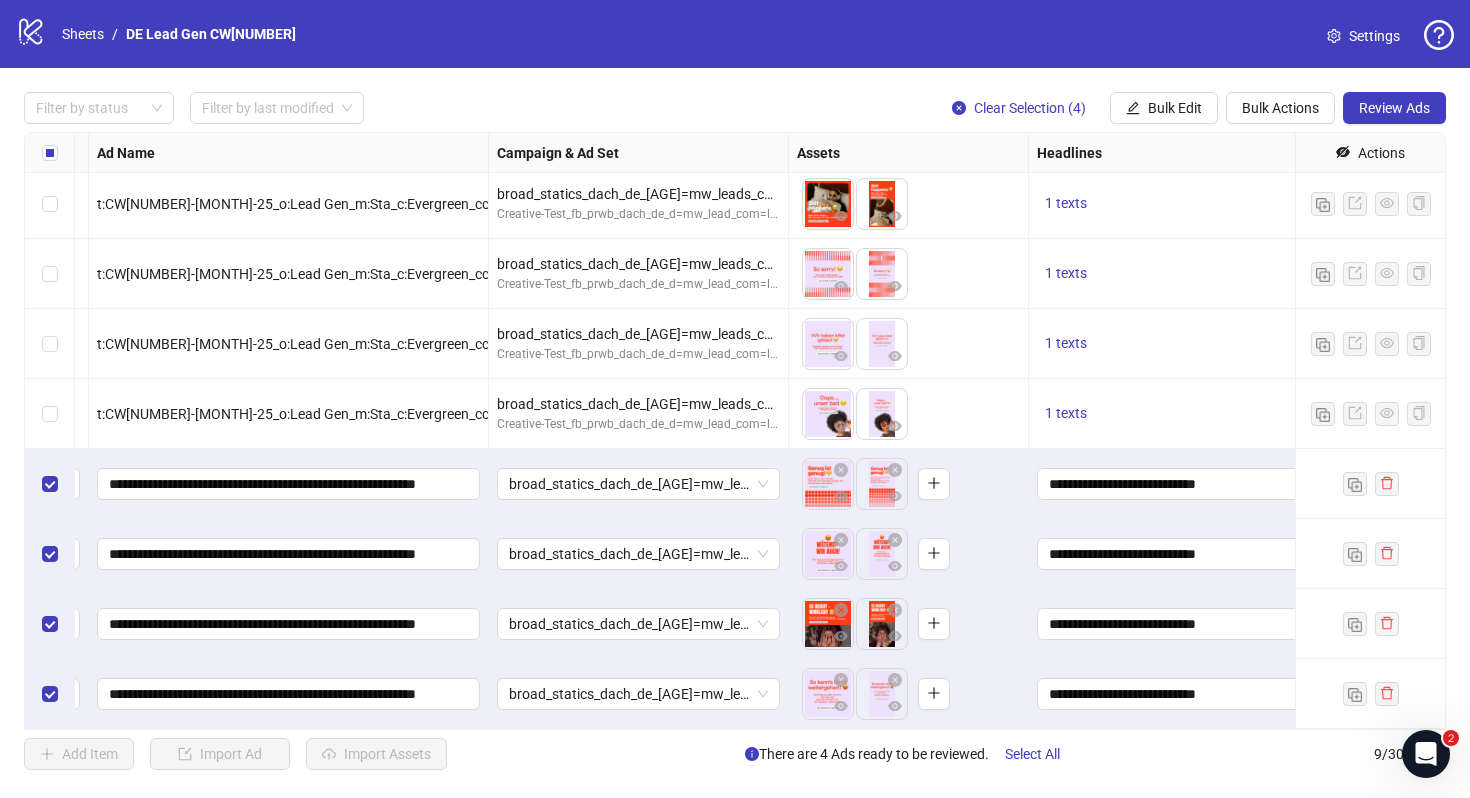 scroll, scrollTop: 74, scrollLeft: 0, axis: vertical 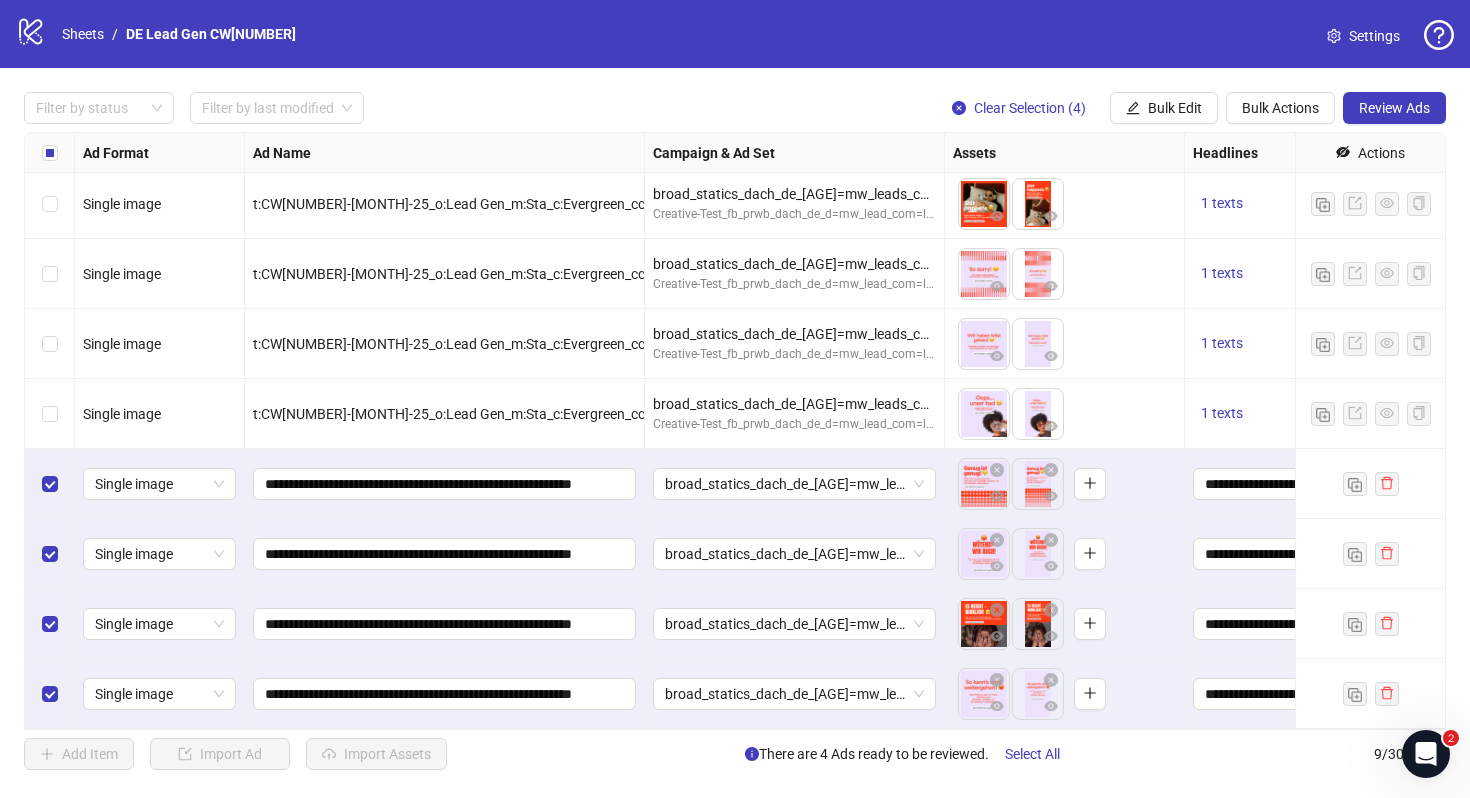 click on "Settings" at bounding box center [1374, 36] 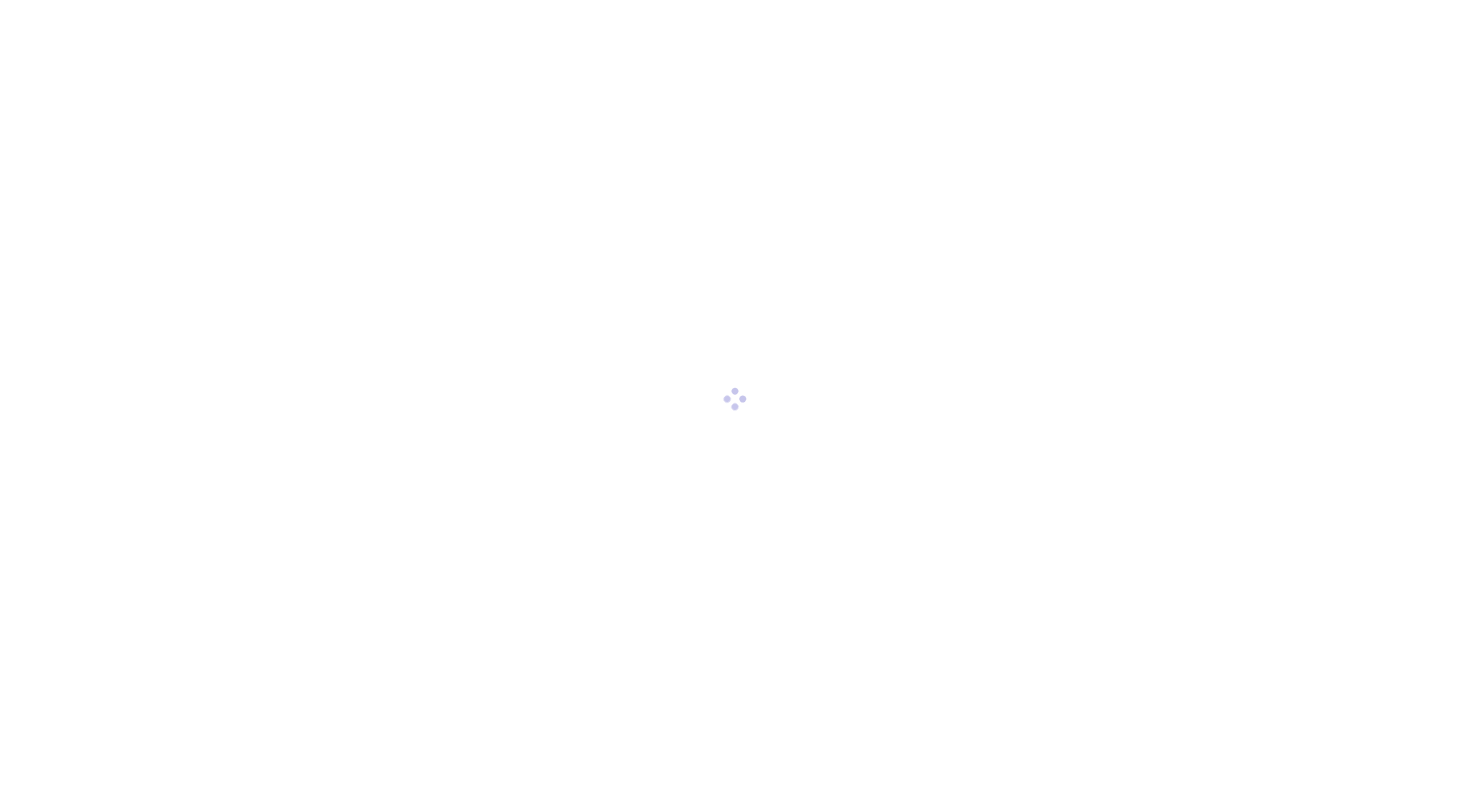 scroll, scrollTop: 0, scrollLeft: 0, axis: both 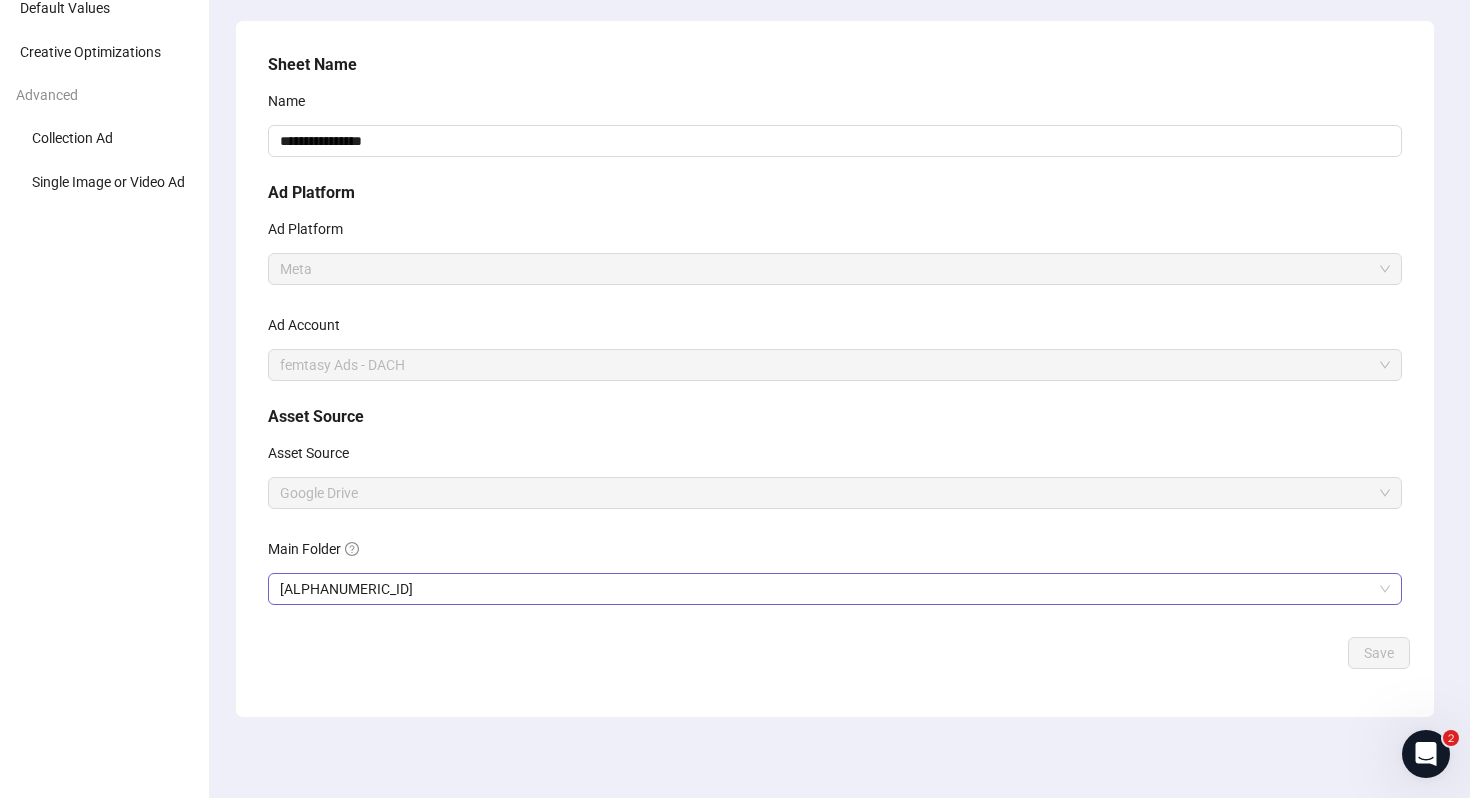 click on "[ALPHANUMERIC_ID]" at bounding box center (835, 589) 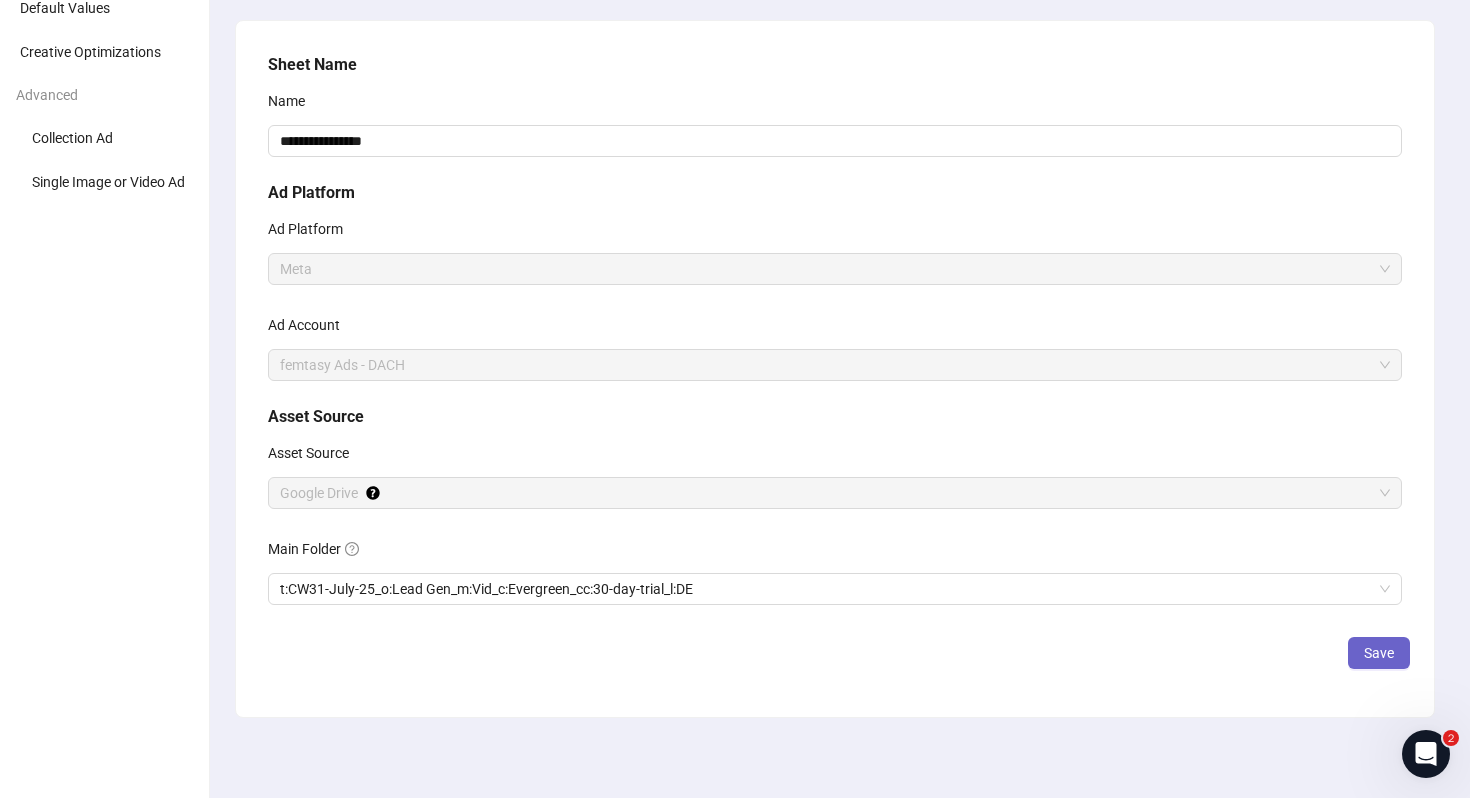 click on "Save" at bounding box center [1379, 653] 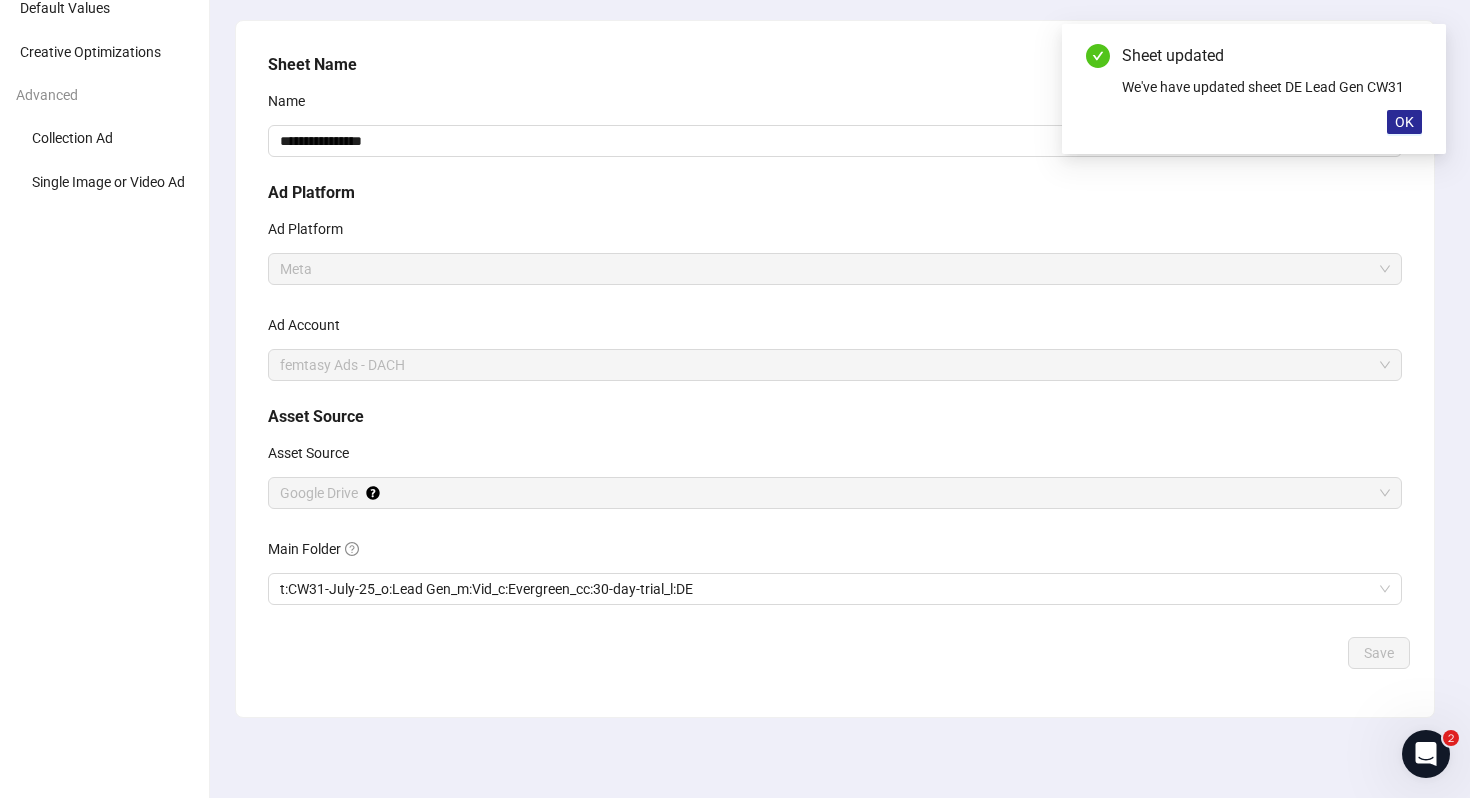 click on "OK" at bounding box center (1404, 122) 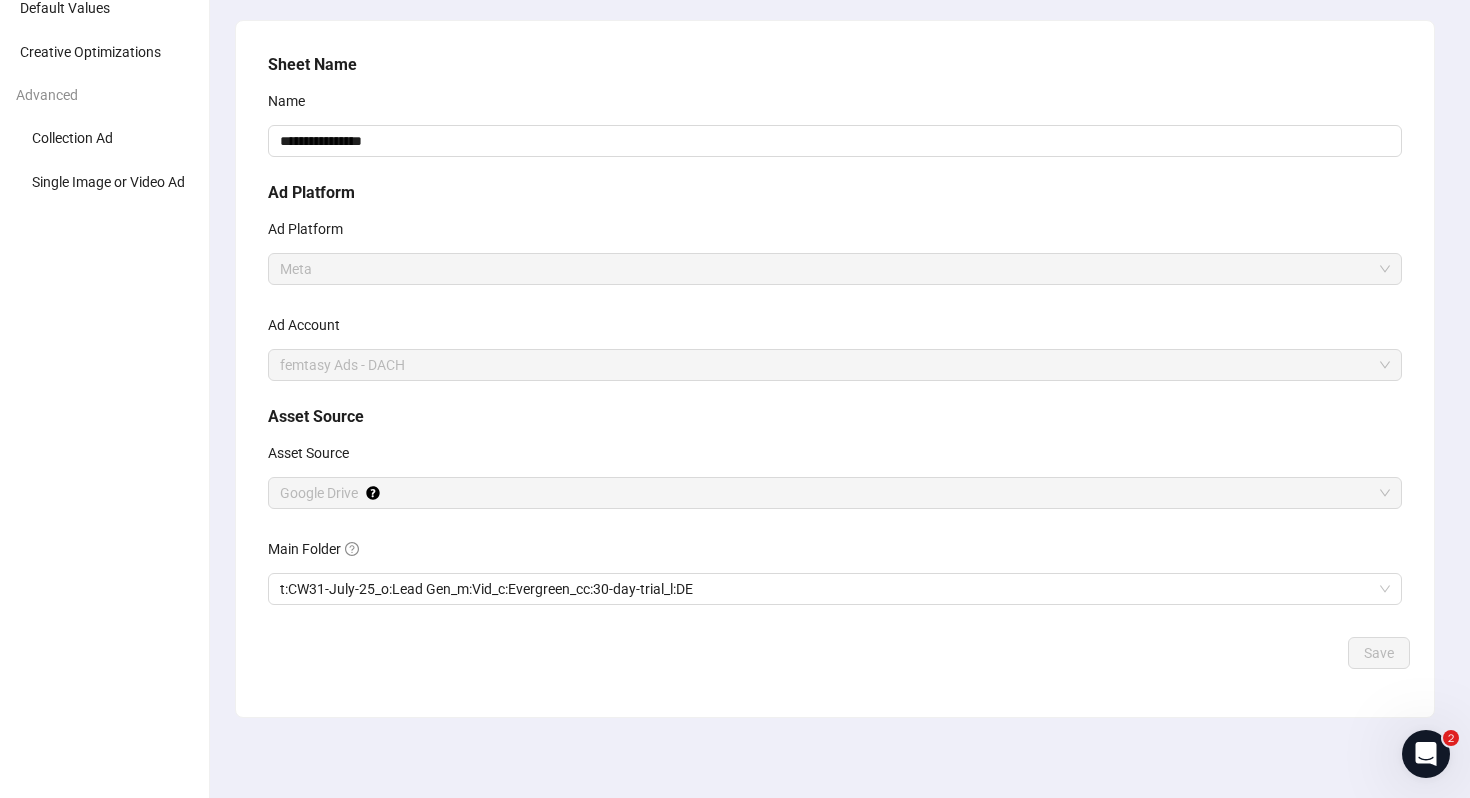 scroll, scrollTop: 0, scrollLeft: 0, axis: both 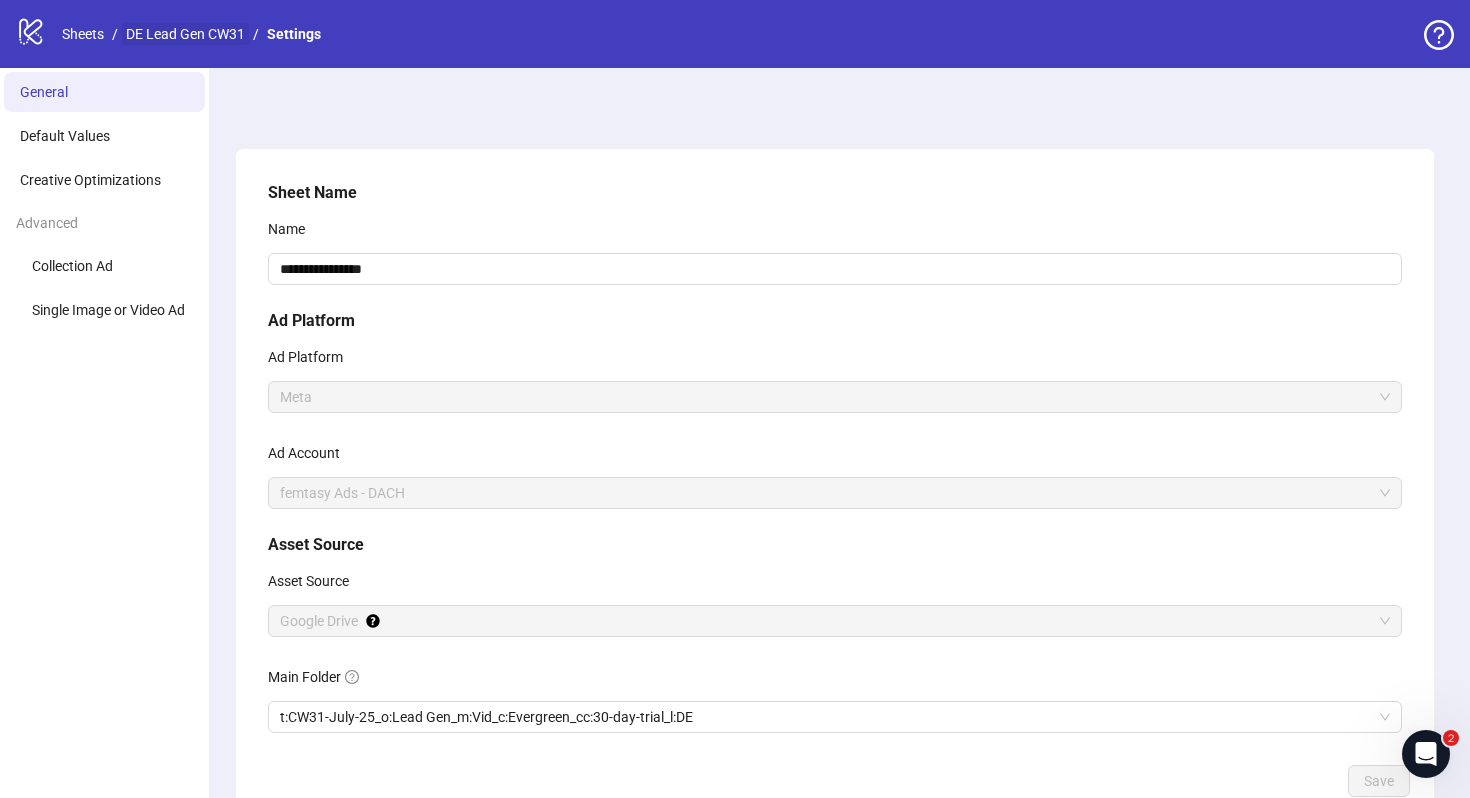 click on "DE Lead Gen CW31" at bounding box center [185, 34] 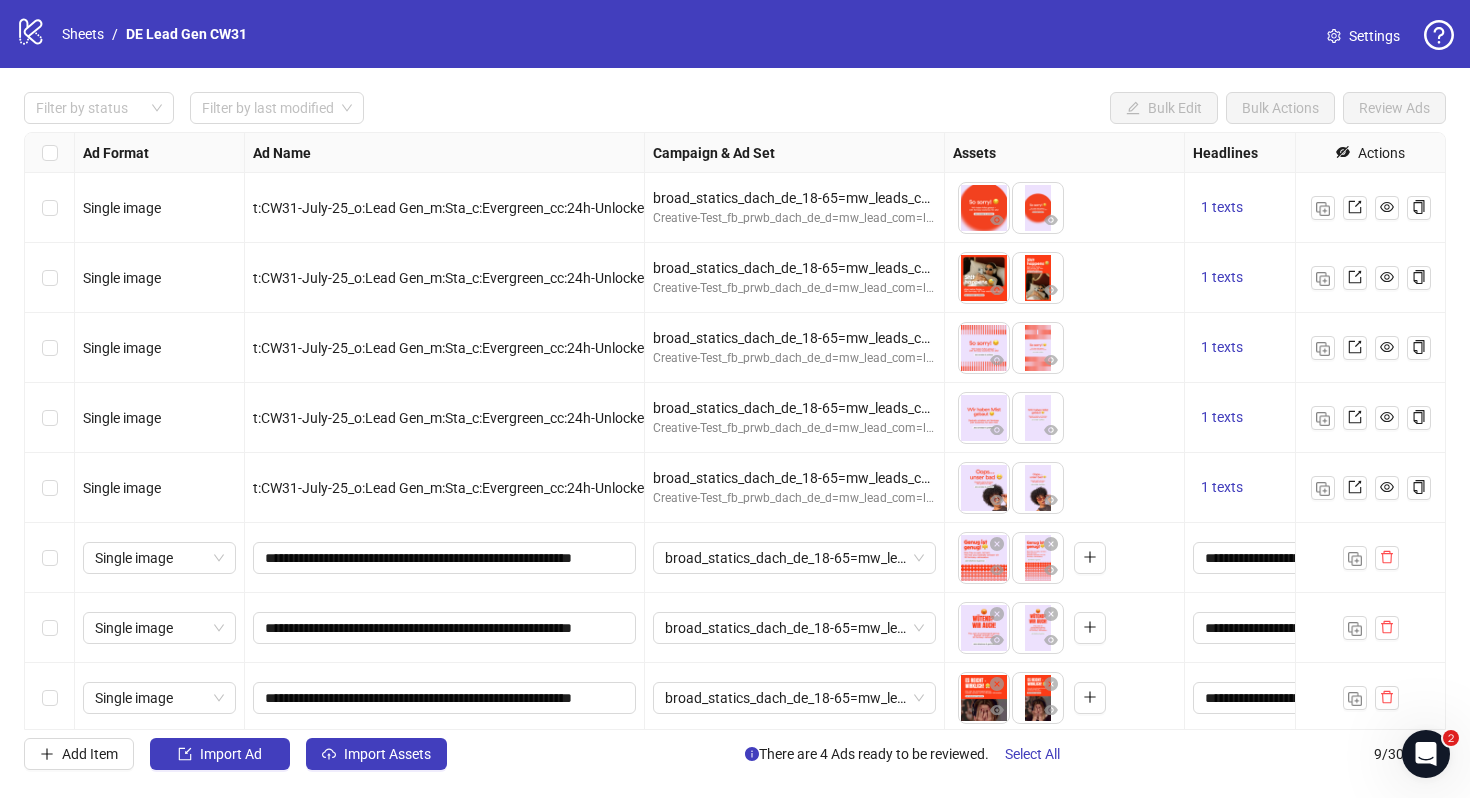 scroll, scrollTop: 74, scrollLeft: 0, axis: vertical 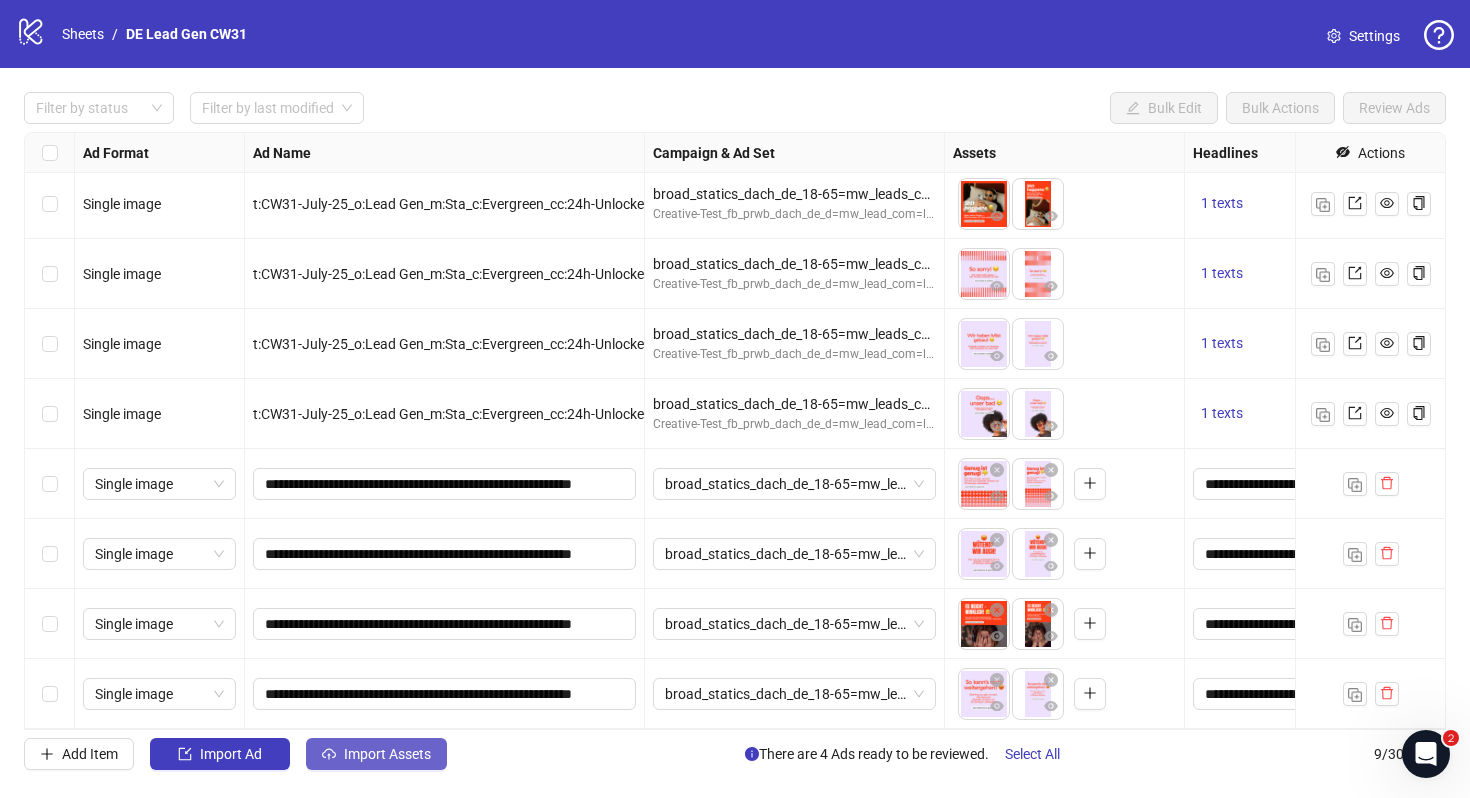 click on "Import Assets" at bounding box center (387, 754) 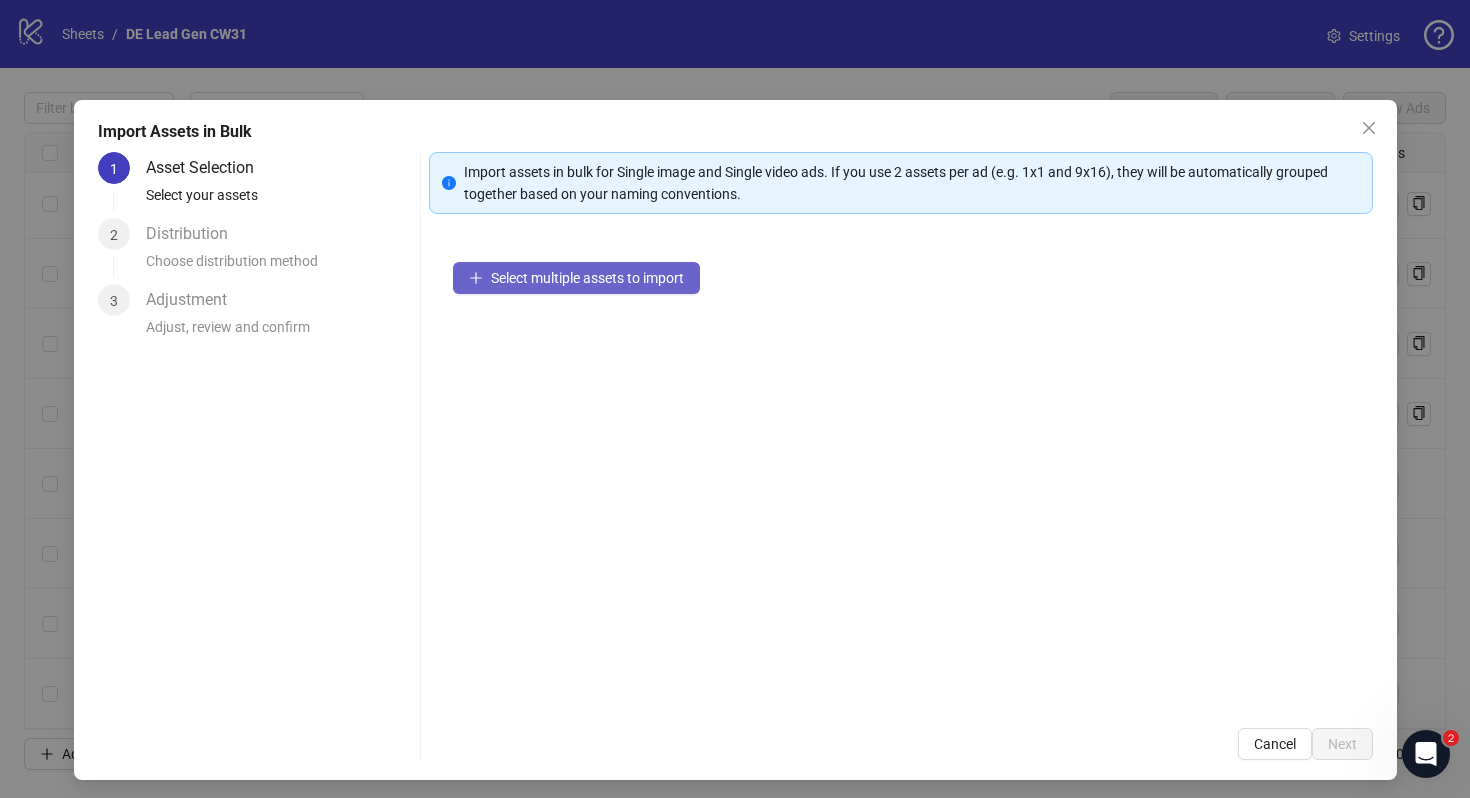 click on "Select multiple assets to import" at bounding box center [587, 278] 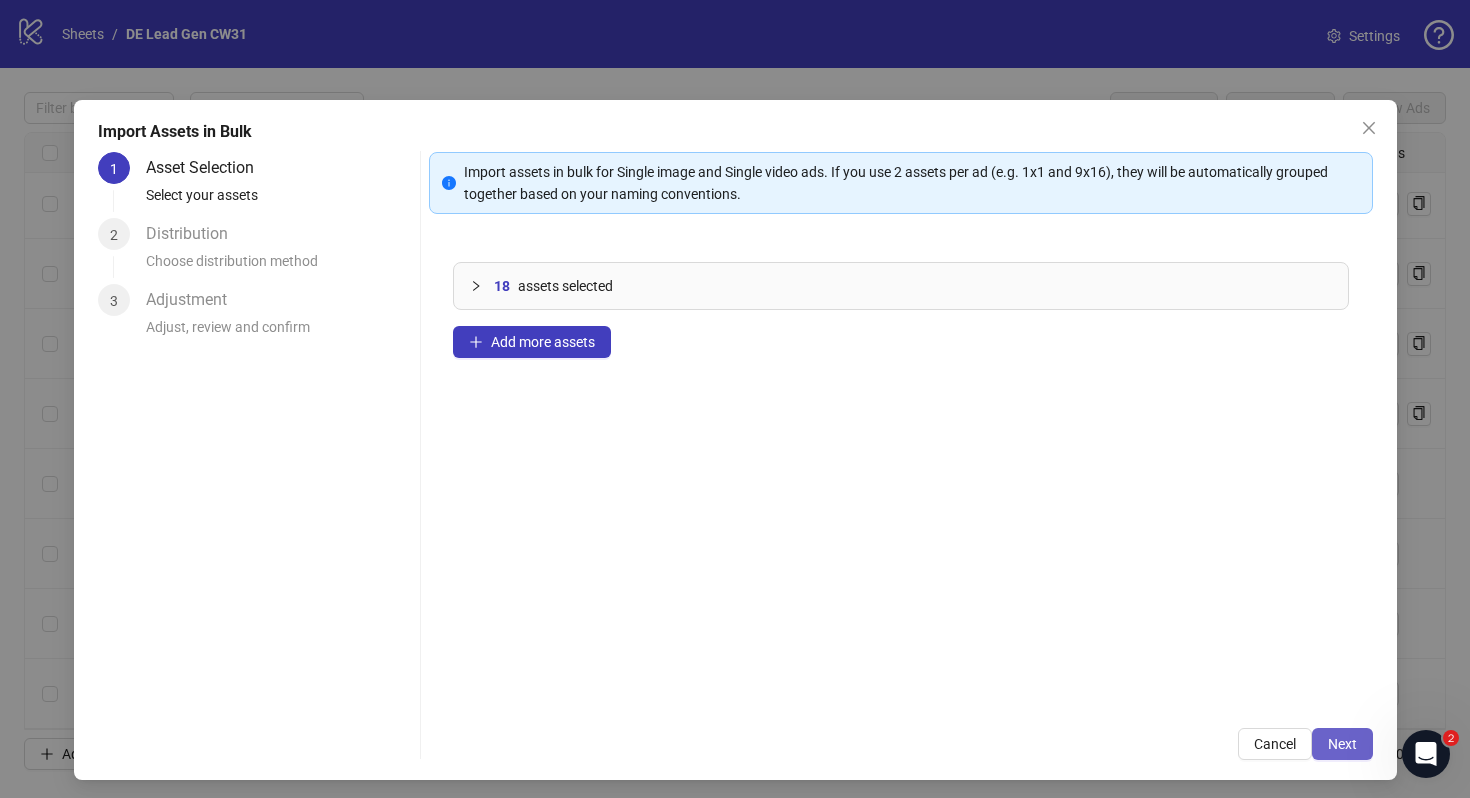 click on "Next" at bounding box center (1342, 744) 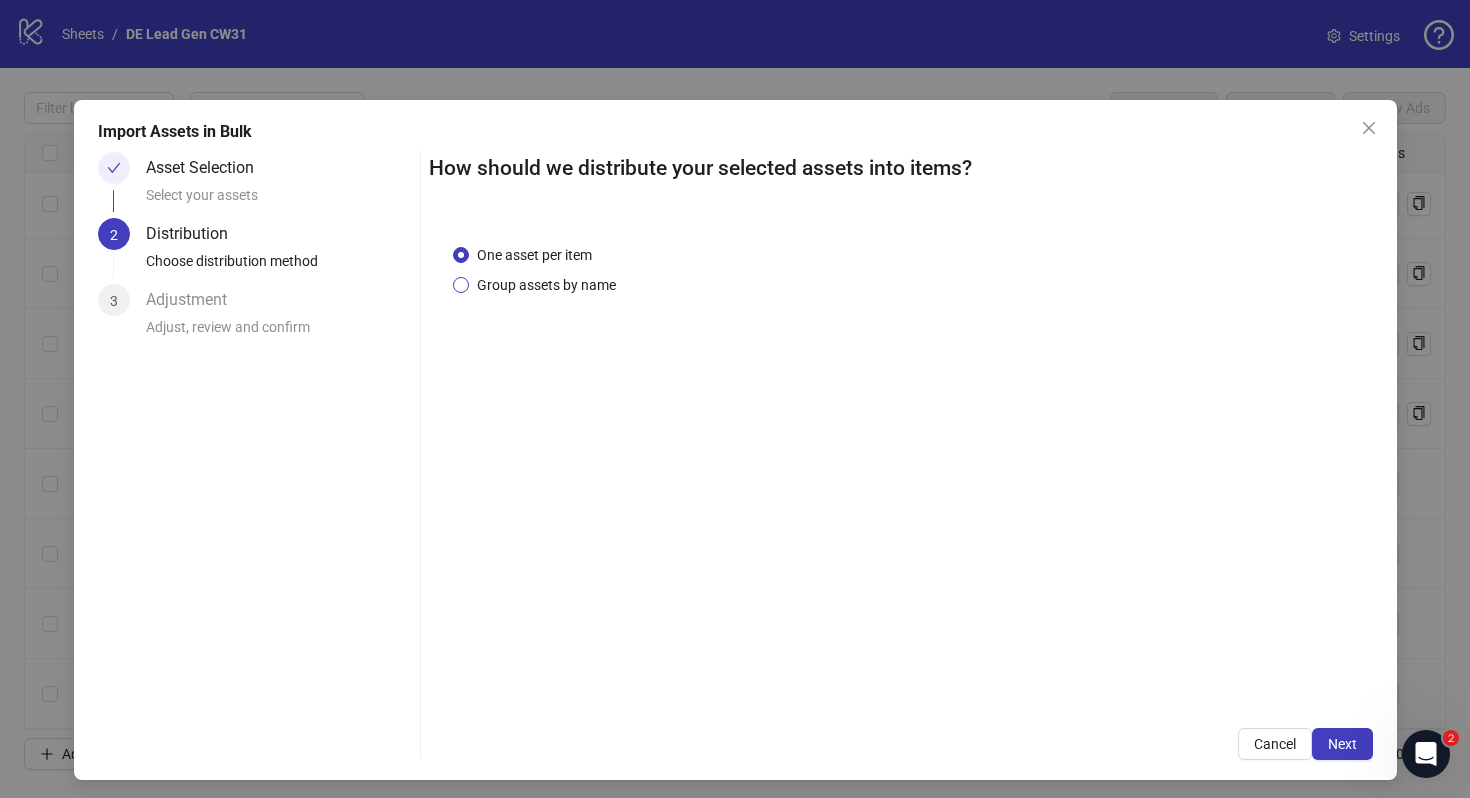 click on "Group assets by name" at bounding box center [546, 285] 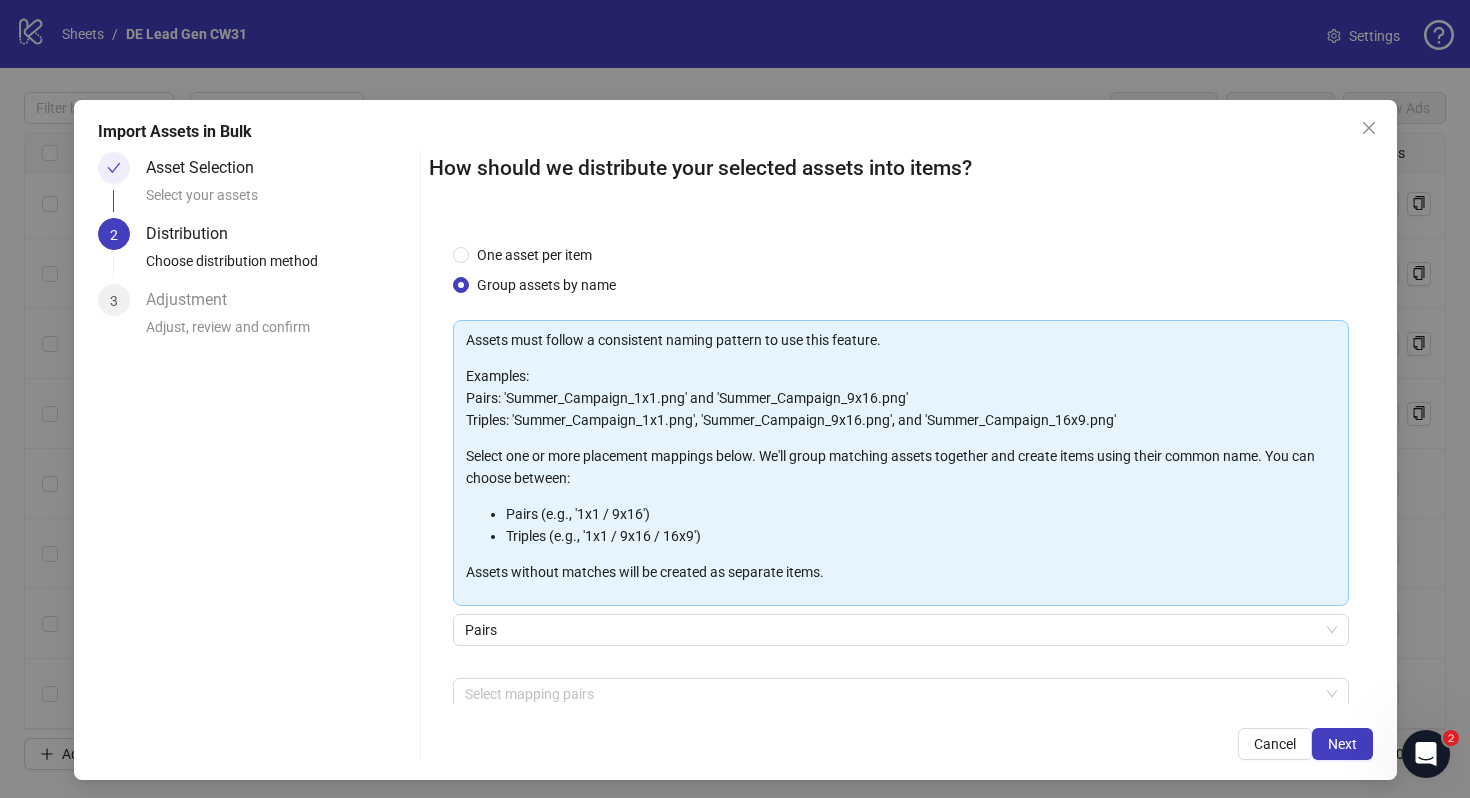 scroll, scrollTop: 95, scrollLeft: 0, axis: vertical 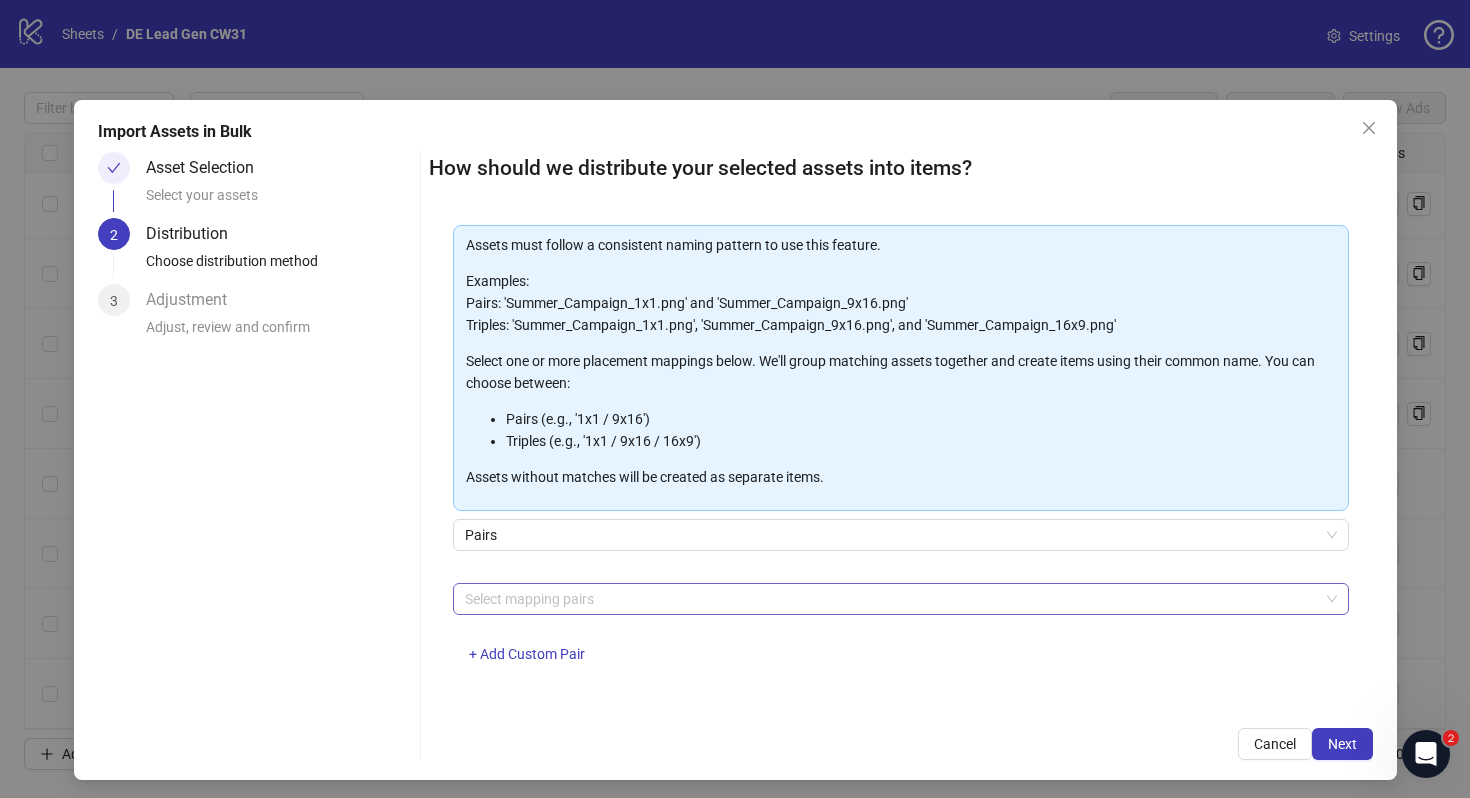 click at bounding box center (890, 599) 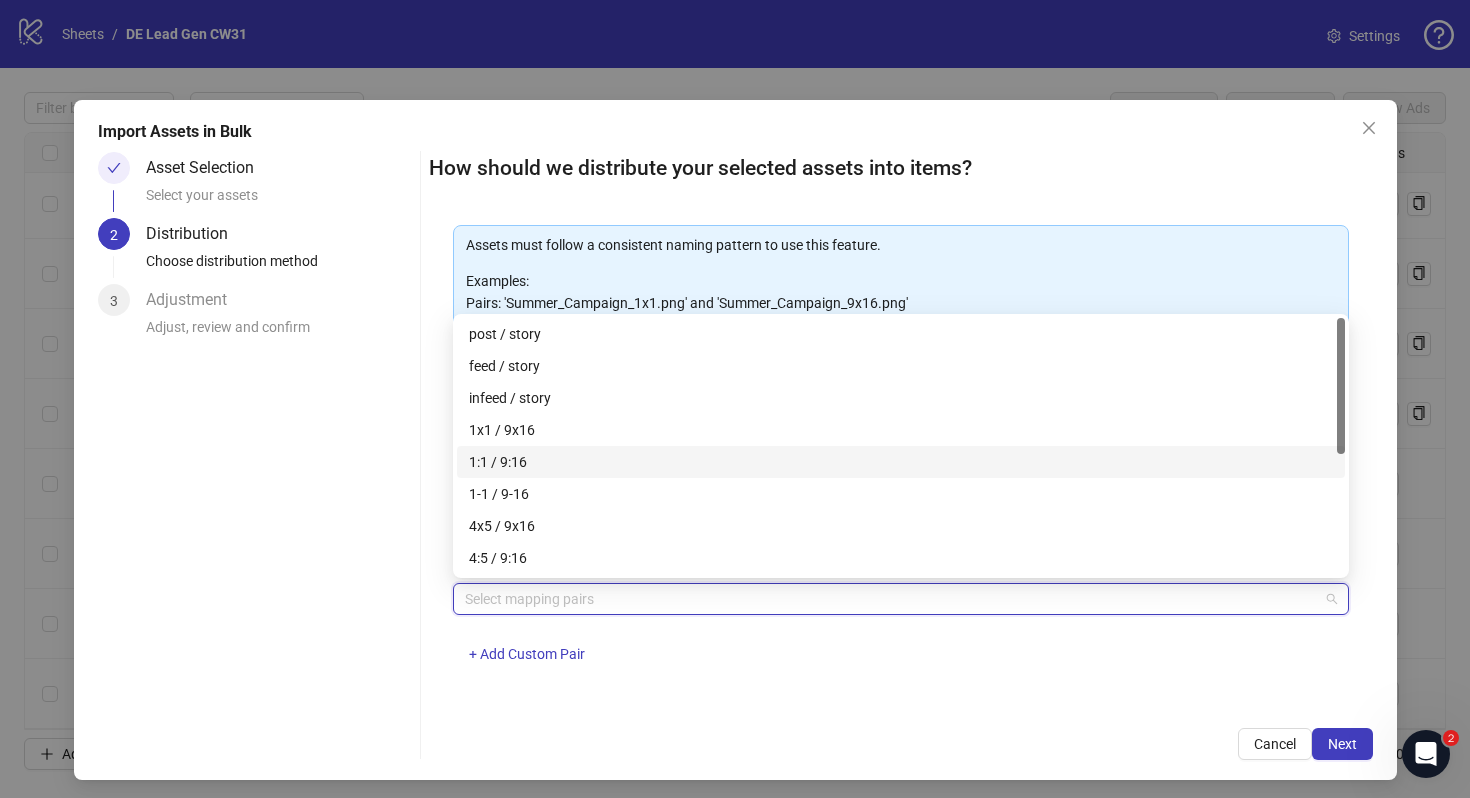click on "1:1 / 9:16" at bounding box center [901, 462] 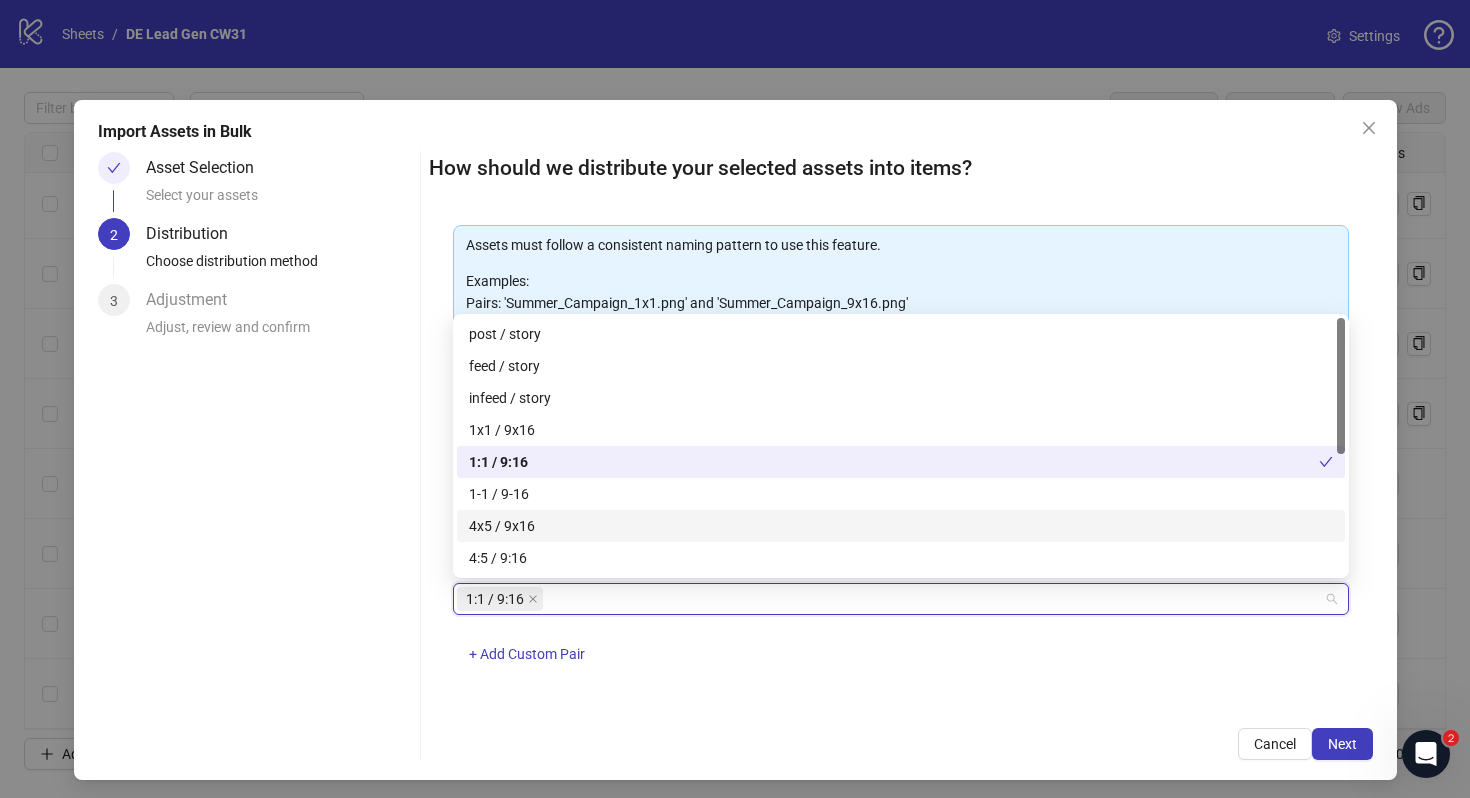 click on "How should we distribute your selected assets into items? One asset per item Group assets by name Assets must follow a consistent naming pattern to use this feature. Examples: Pairs: 'Summer_Campaign_1x1.png' and 'Summer_Campaign_9x16.png' Triples: 'Summer_Campaign_1x1.png', 'Summer_Campaign_9x16.png', and 'Summer_Campaign_16x9.png' Select one or more placement mappings below. We'll group matching assets together and create items using their common name. You can choose between: Pairs (e.g., '1x1 / 9x16') Triples (e.g., '1x1 / 9x16 / 16x9') Assets without matches will be created as separate items. Pairs 1:1 / 9:16   + Add Custom Pair Cancel Next" at bounding box center (901, 456) 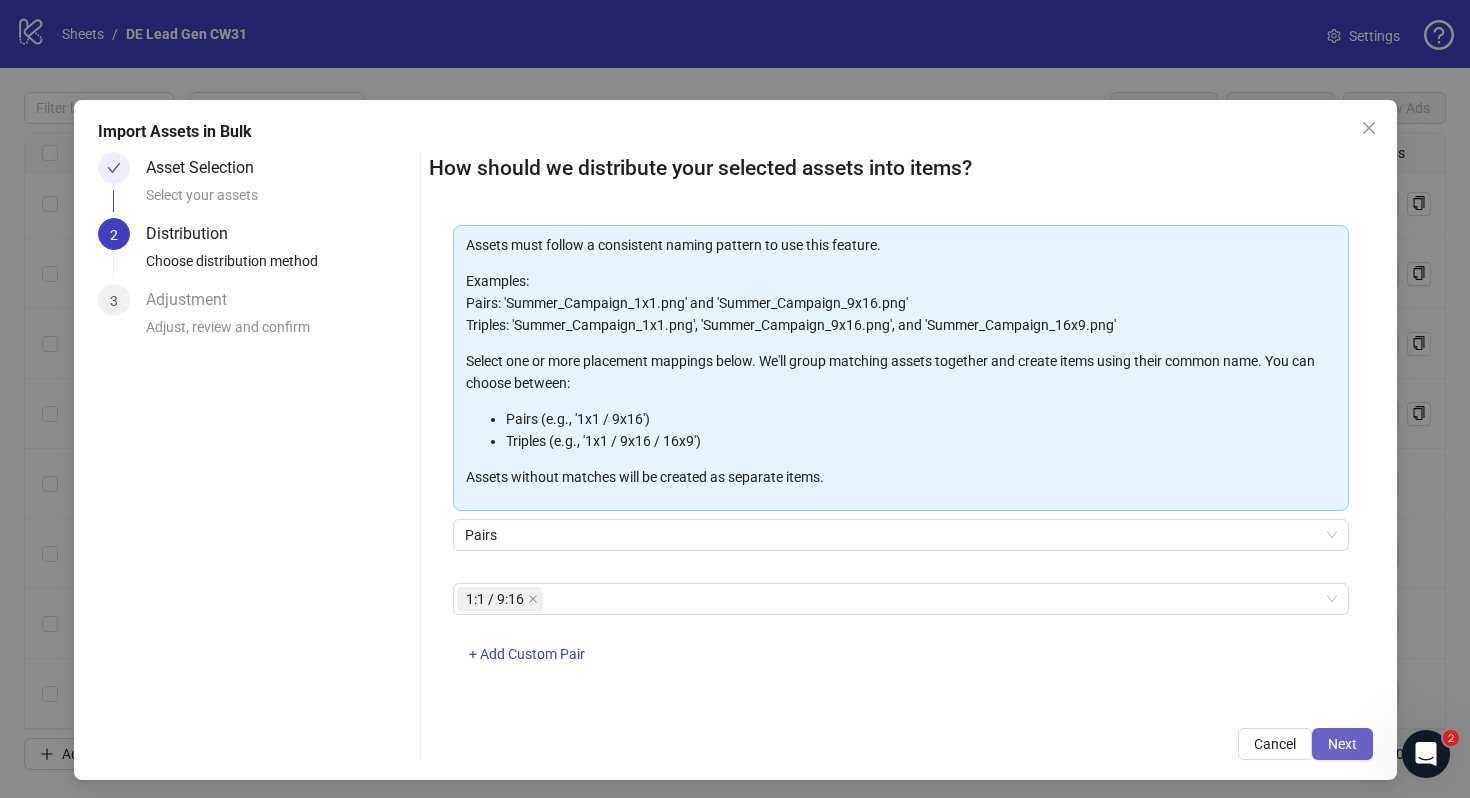 click on "Next" at bounding box center (1342, 744) 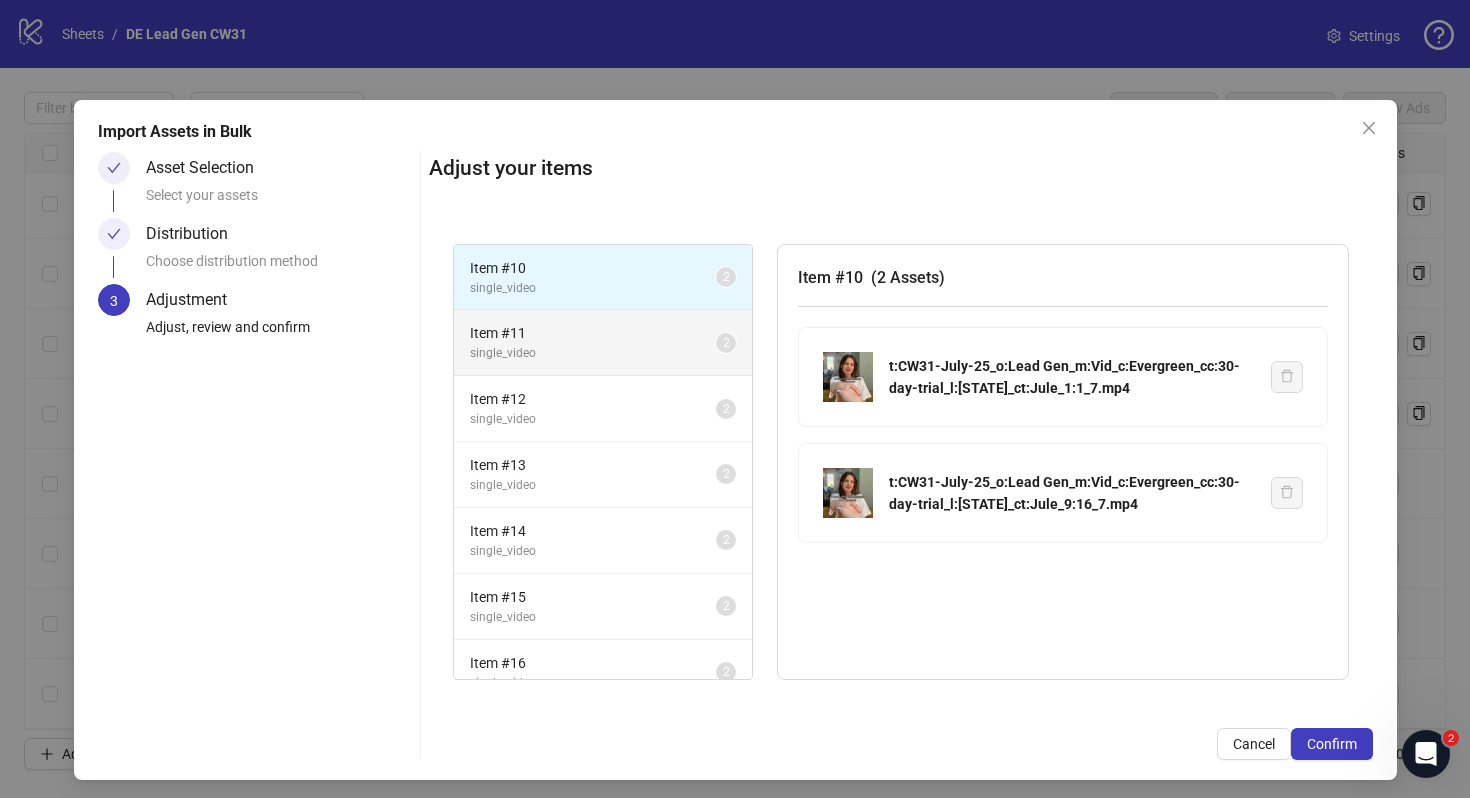 click on "single_video" at bounding box center [593, 353] 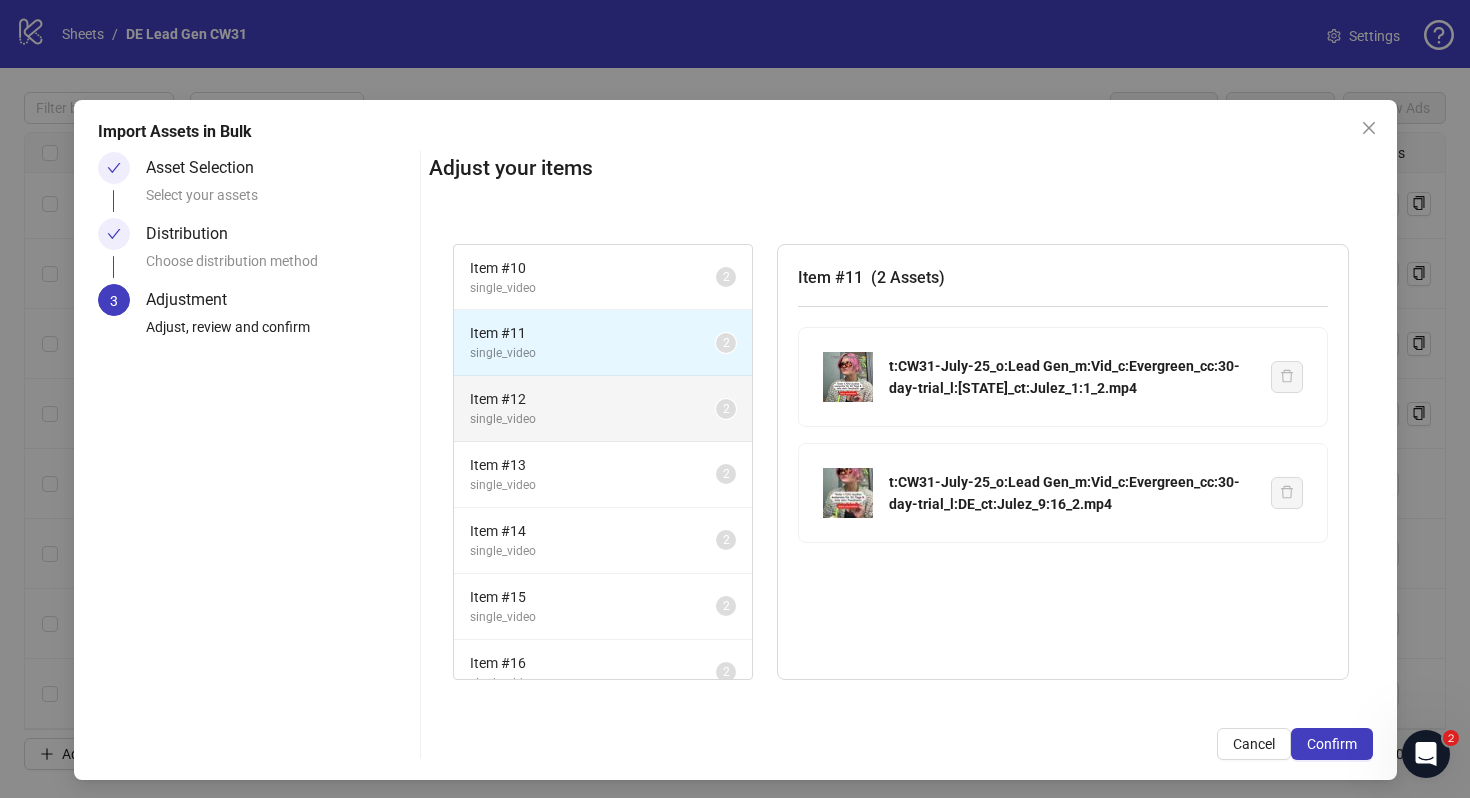 click on "Item # 12 single_video 2" at bounding box center [603, 409] 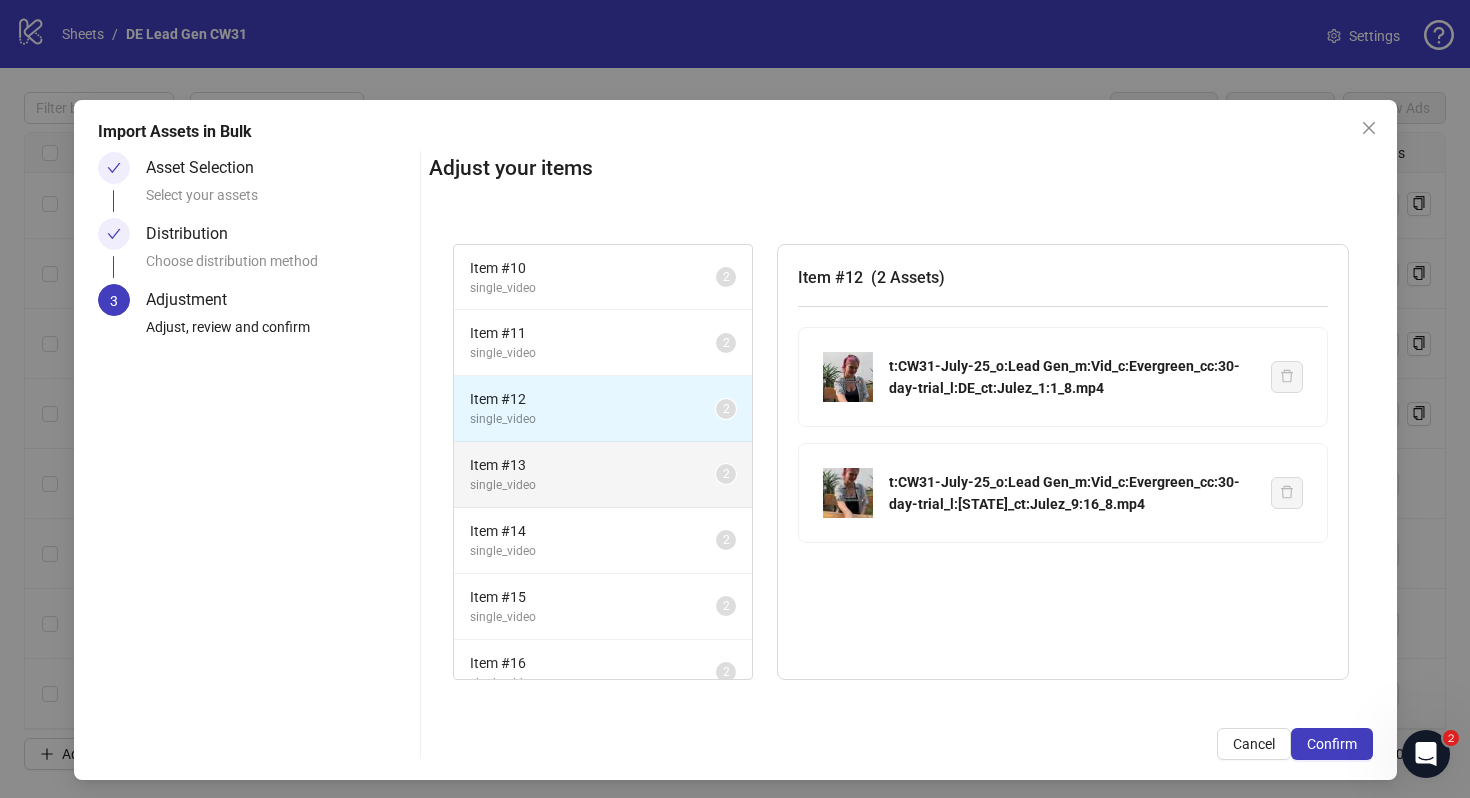 click on "Item # 13" at bounding box center [593, 465] 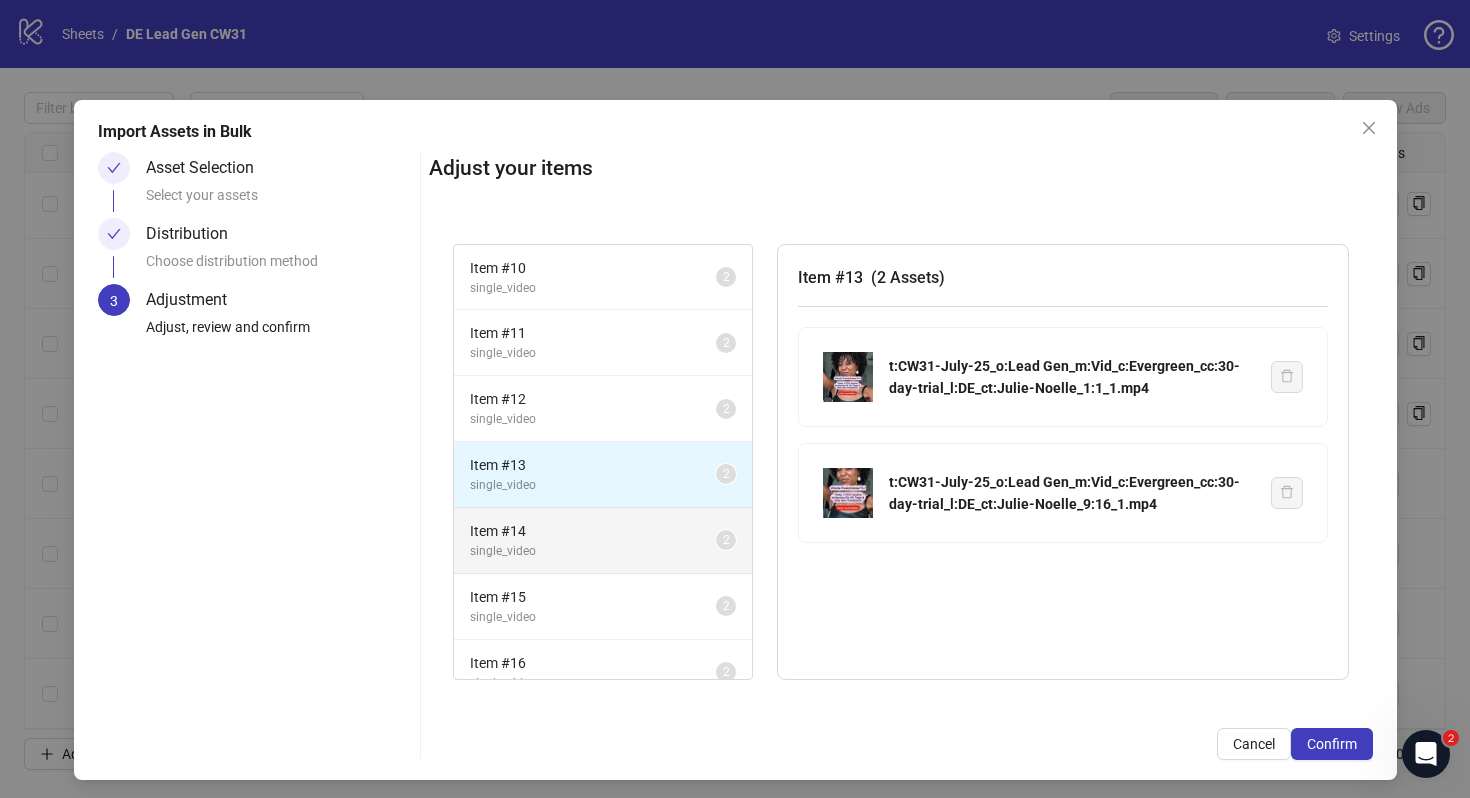 click on "Item # 14" at bounding box center [593, 531] 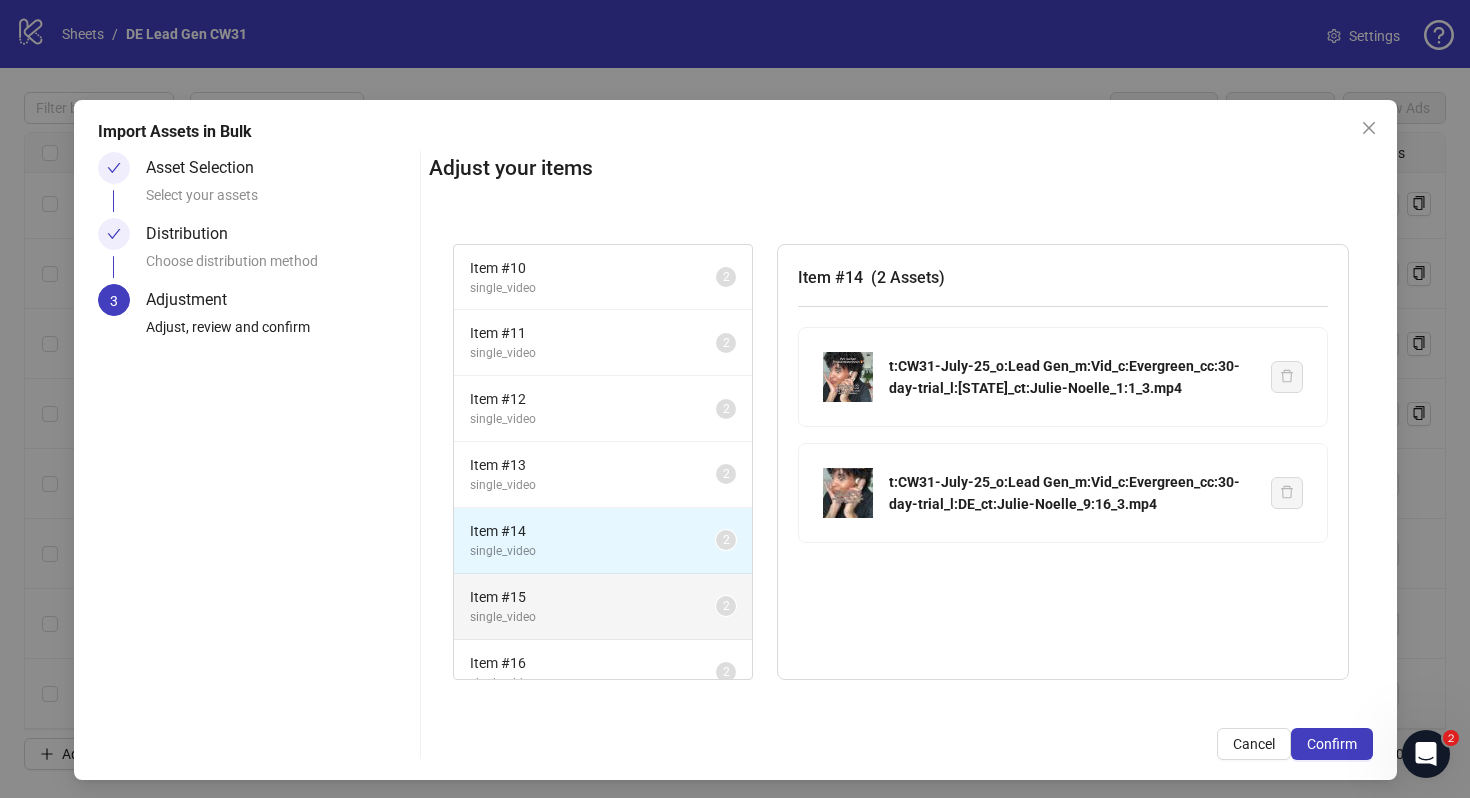 click on "Item # 15" at bounding box center (593, 597) 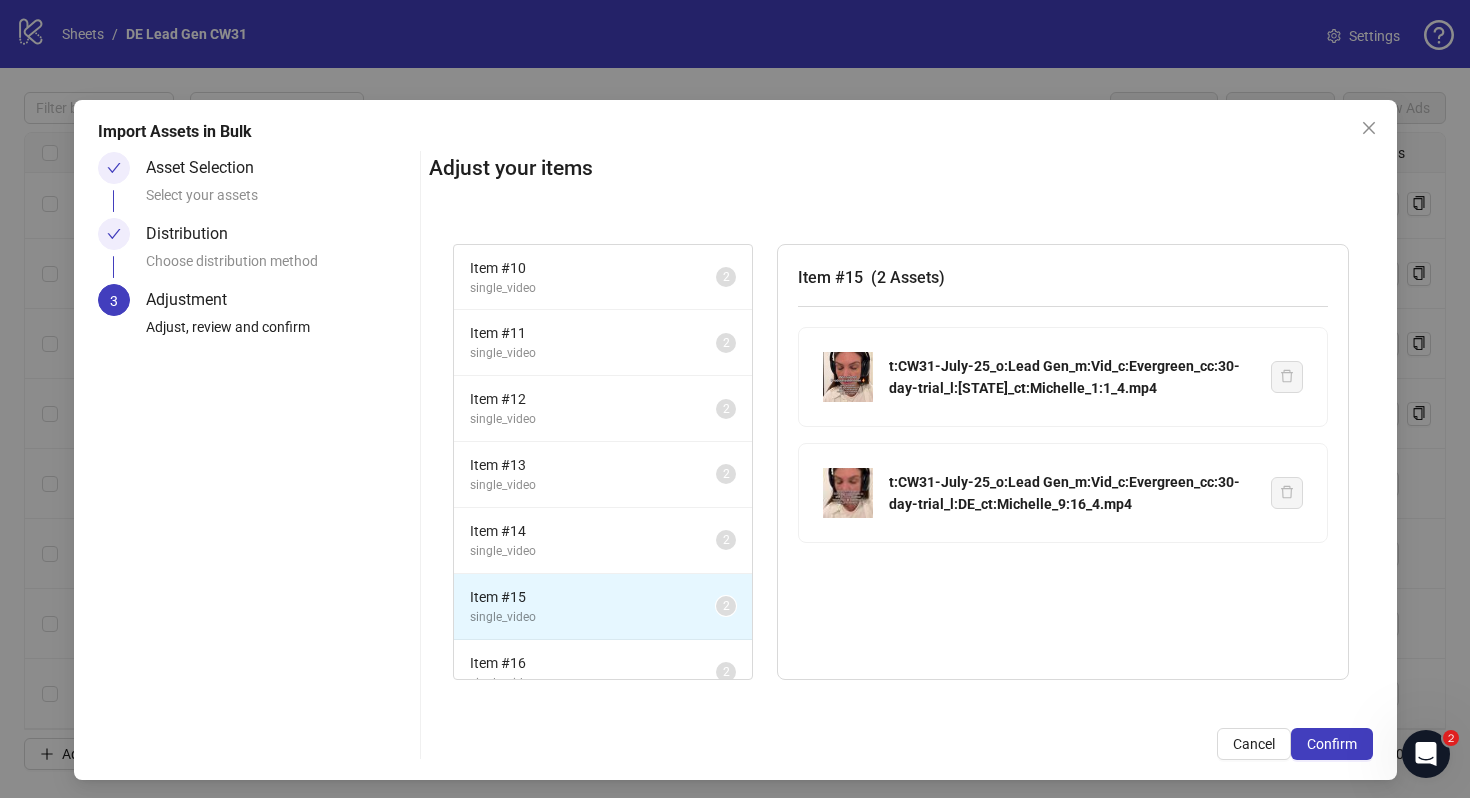 scroll, scrollTop: 157, scrollLeft: 0, axis: vertical 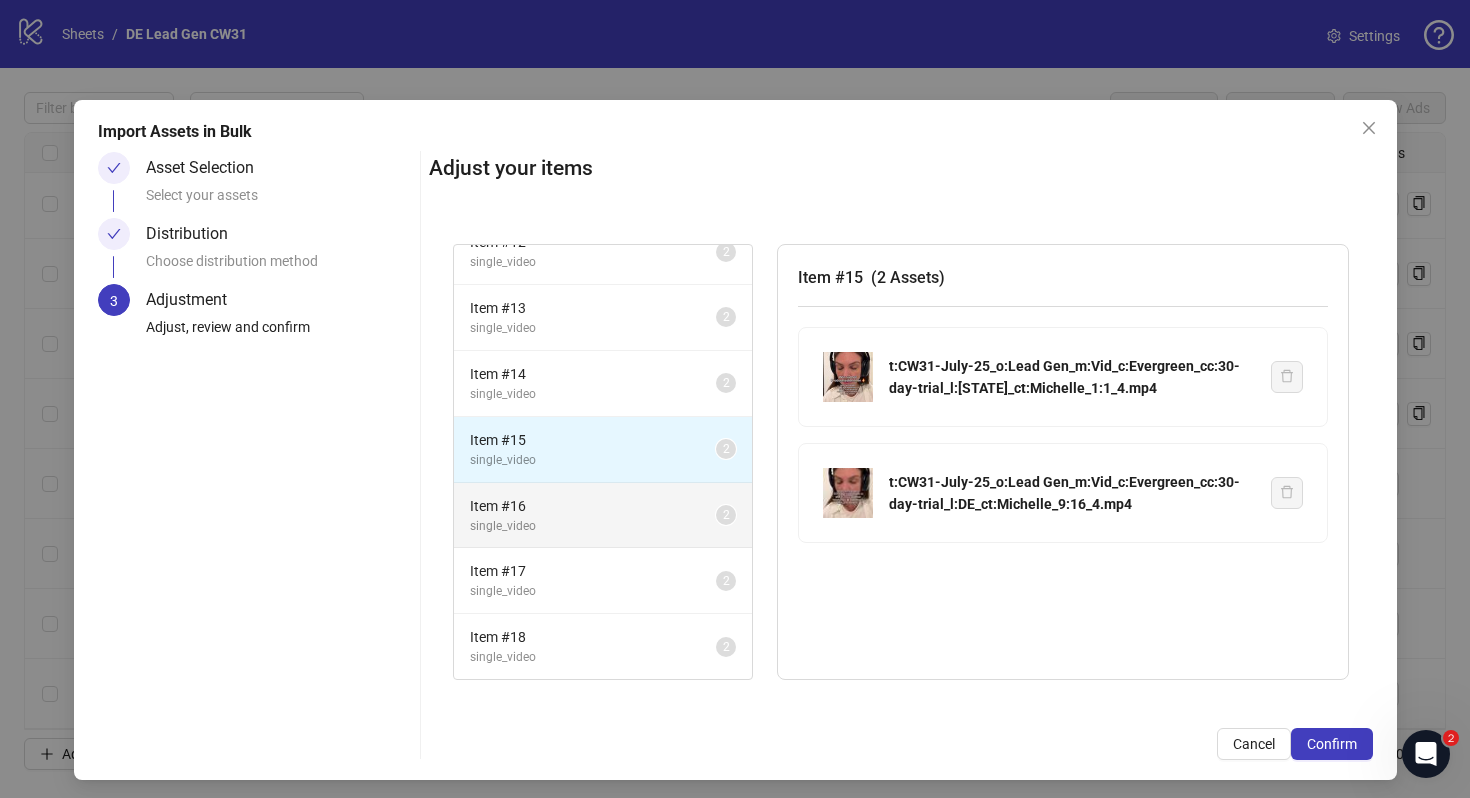 click on "Item # 16" at bounding box center (593, 506) 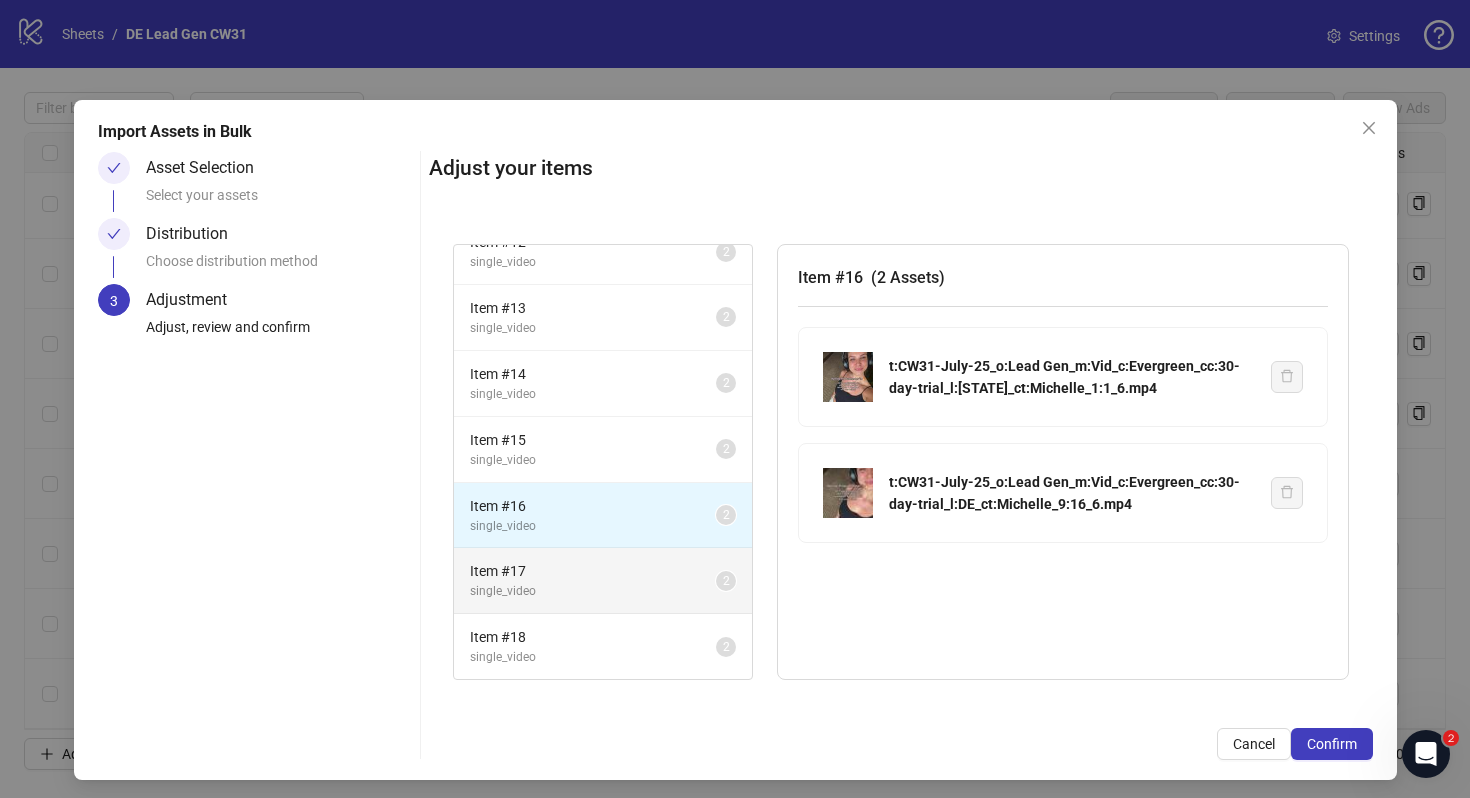 click on "Item # 17" at bounding box center [593, 571] 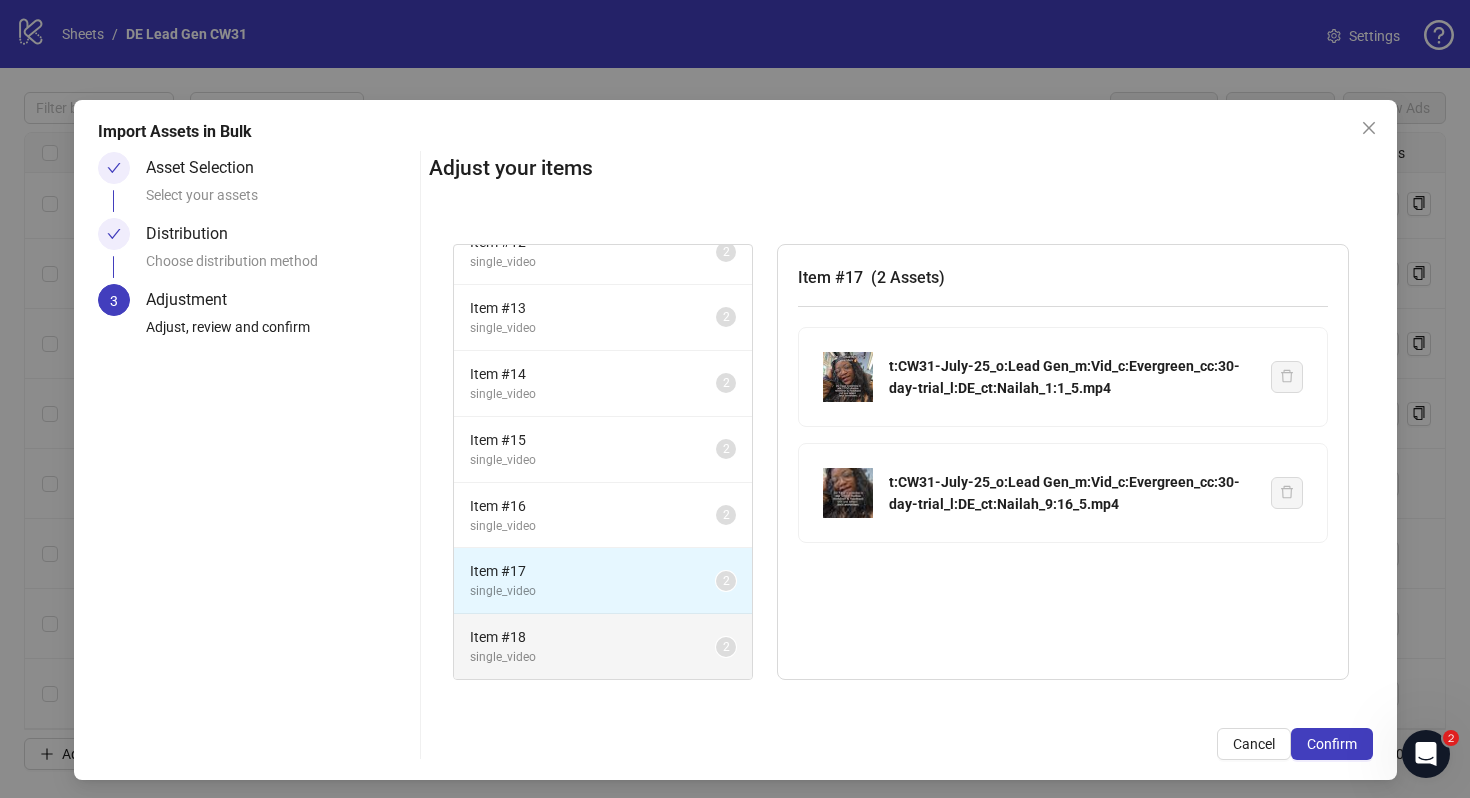 click on "Item # 18" at bounding box center (593, 637) 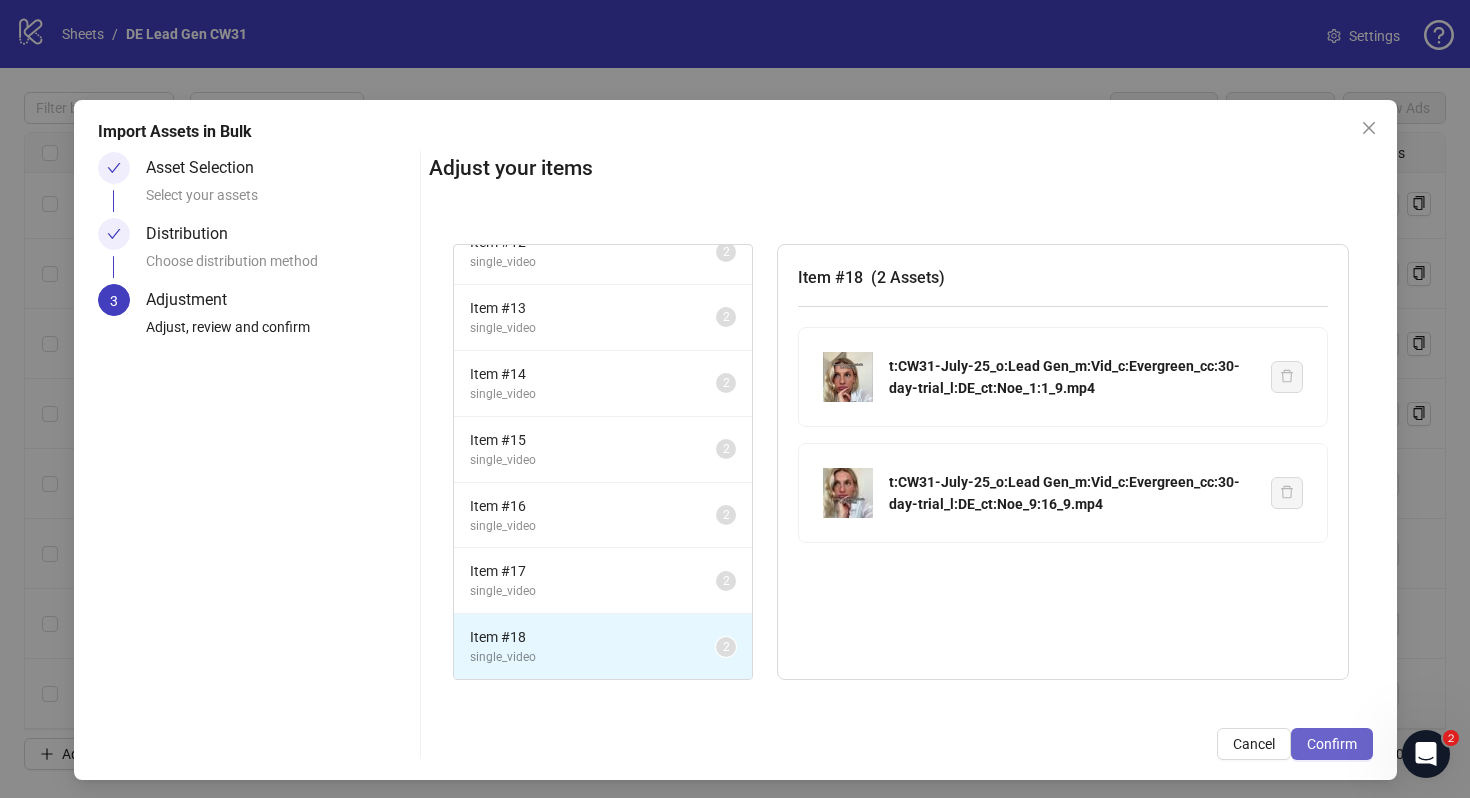 click on "Confirm" at bounding box center [1332, 744] 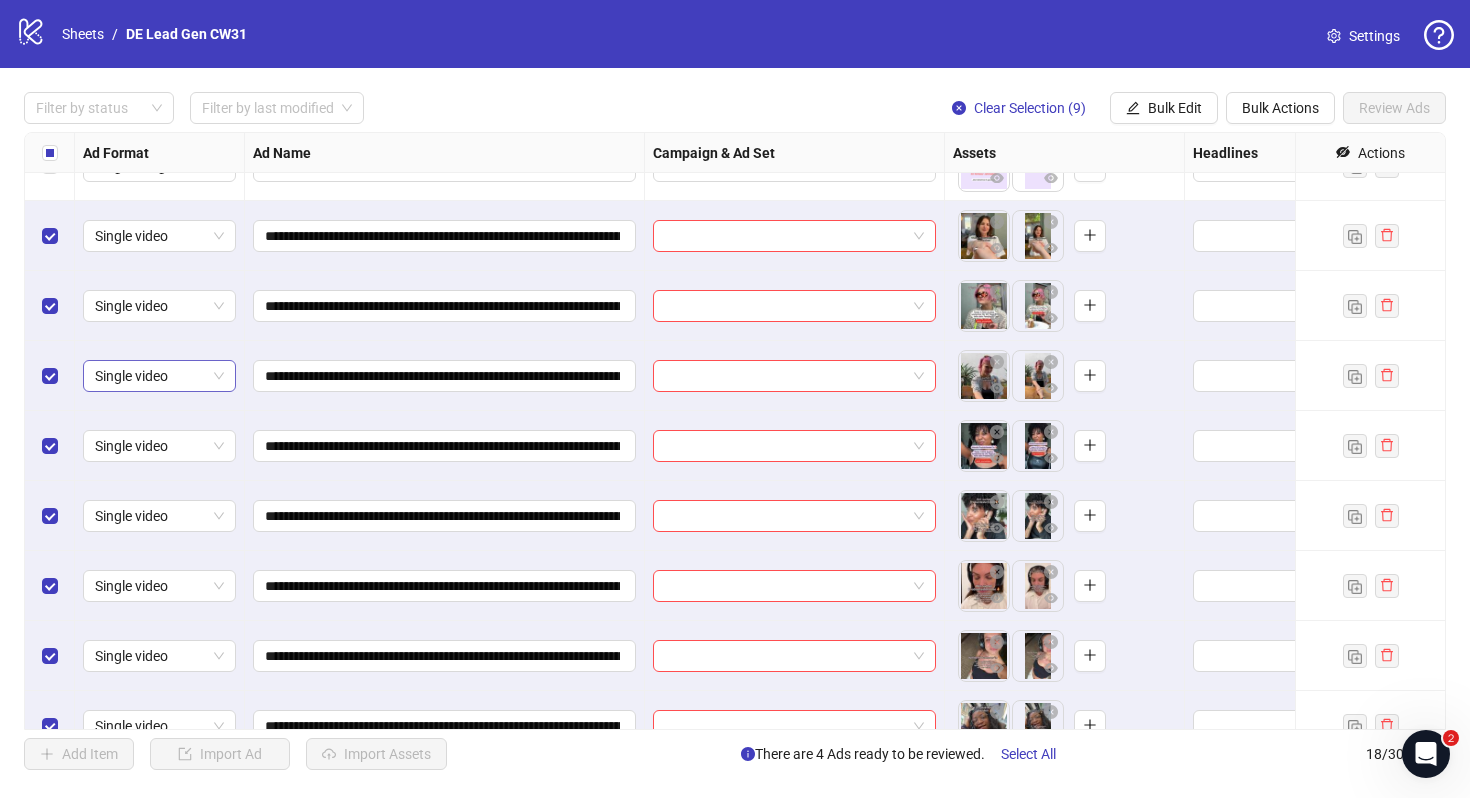 scroll, scrollTop: 597, scrollLeft: 0, axis: vertical 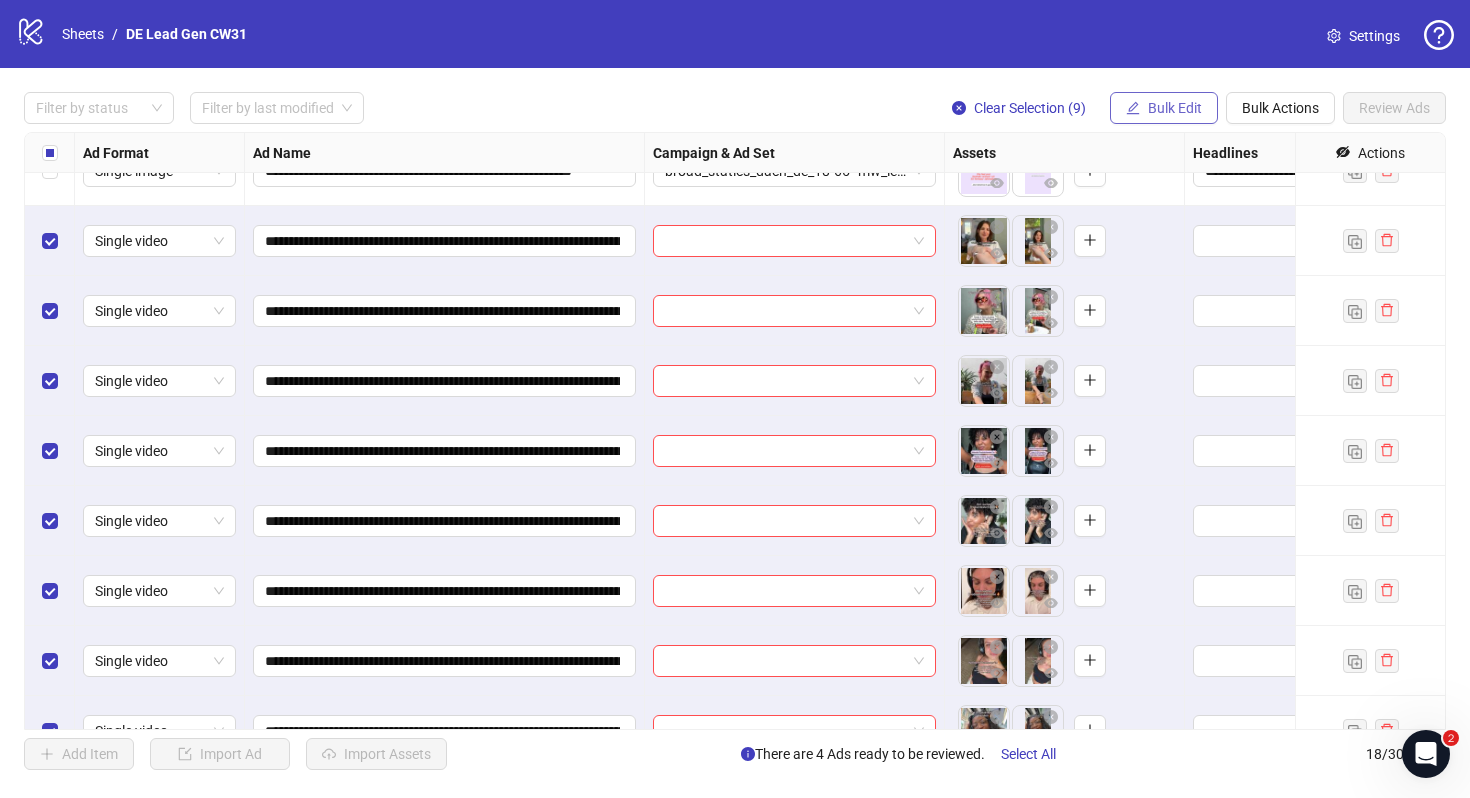 click on "Bulk Edit" at bounding box center (1164, 108) 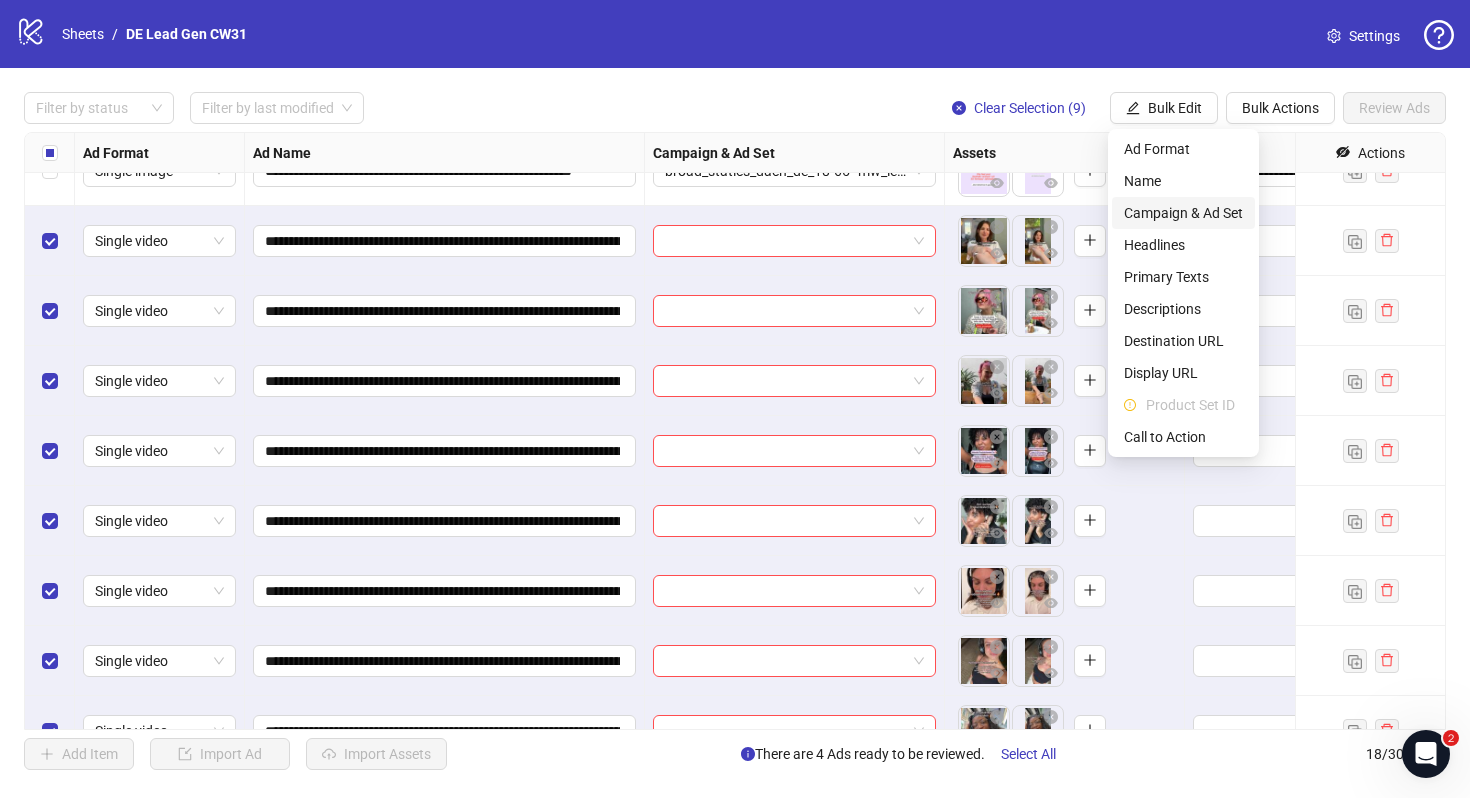 click on "Campaign & Ad Set" at bounding box center [1183, 213] 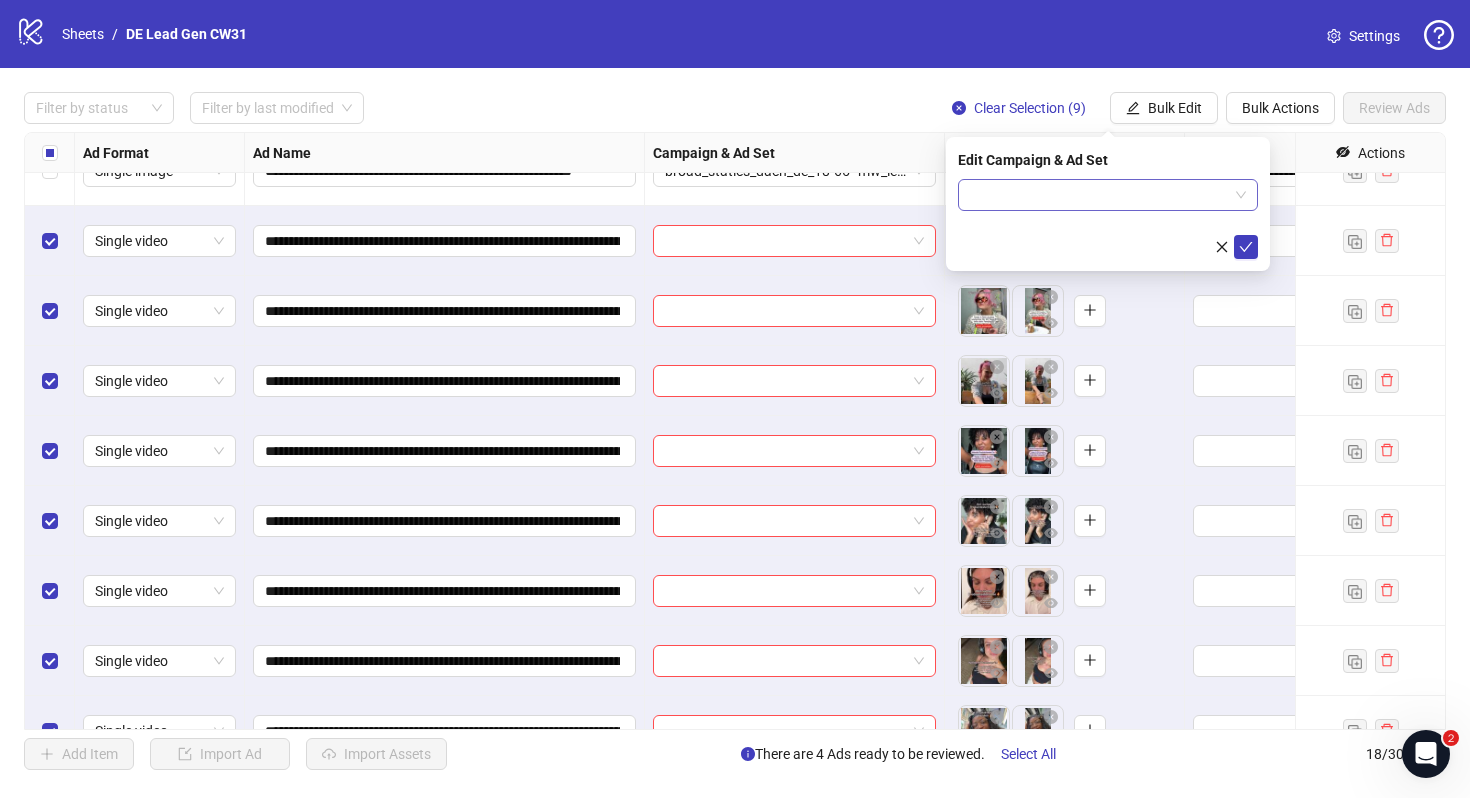 click at bounding box center [1099, 195] 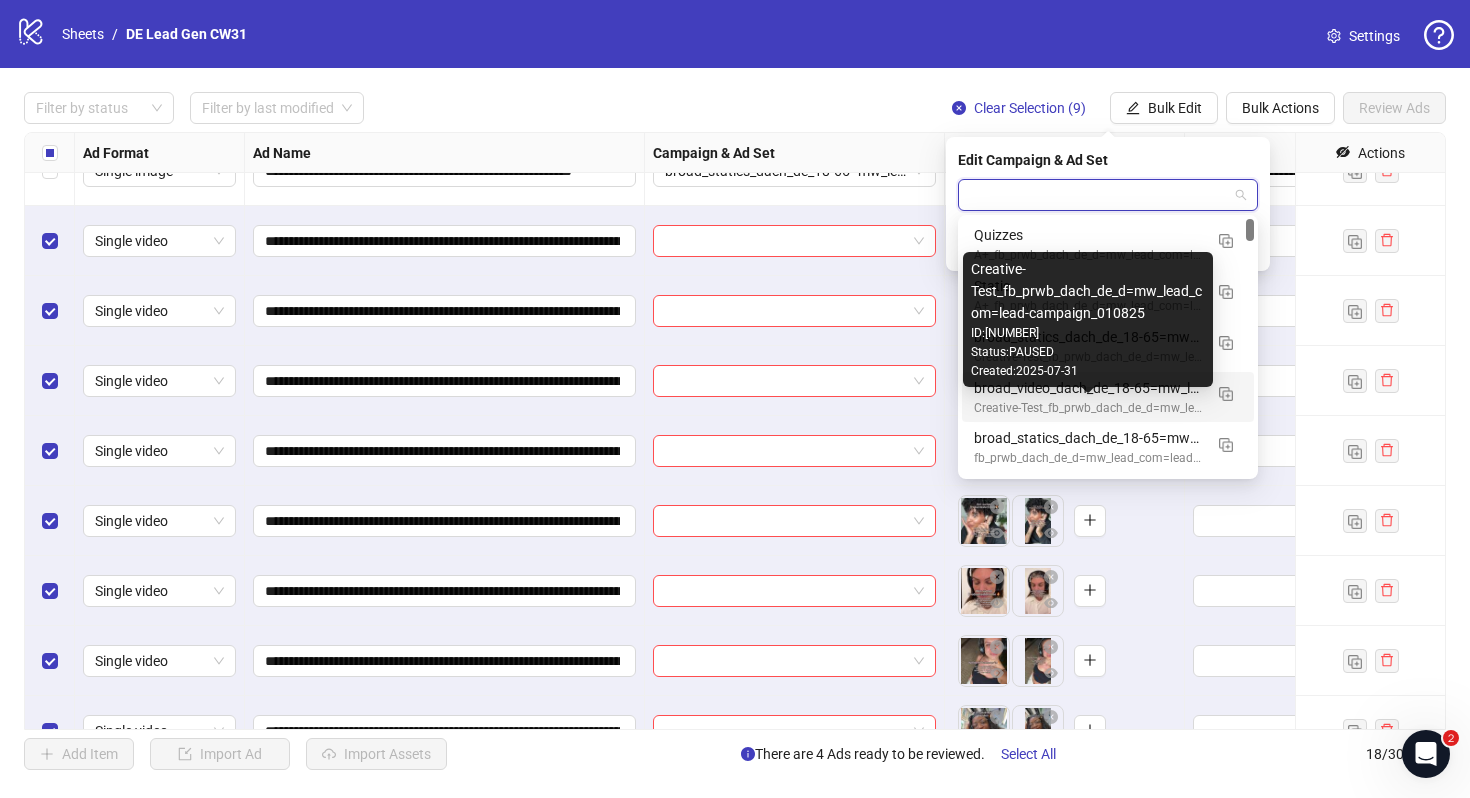 click on "Creative-Test_fb_prwb_dach_de_d=mw_lead_com=lead-campaign_010825" at bounding box center [1088, 408] 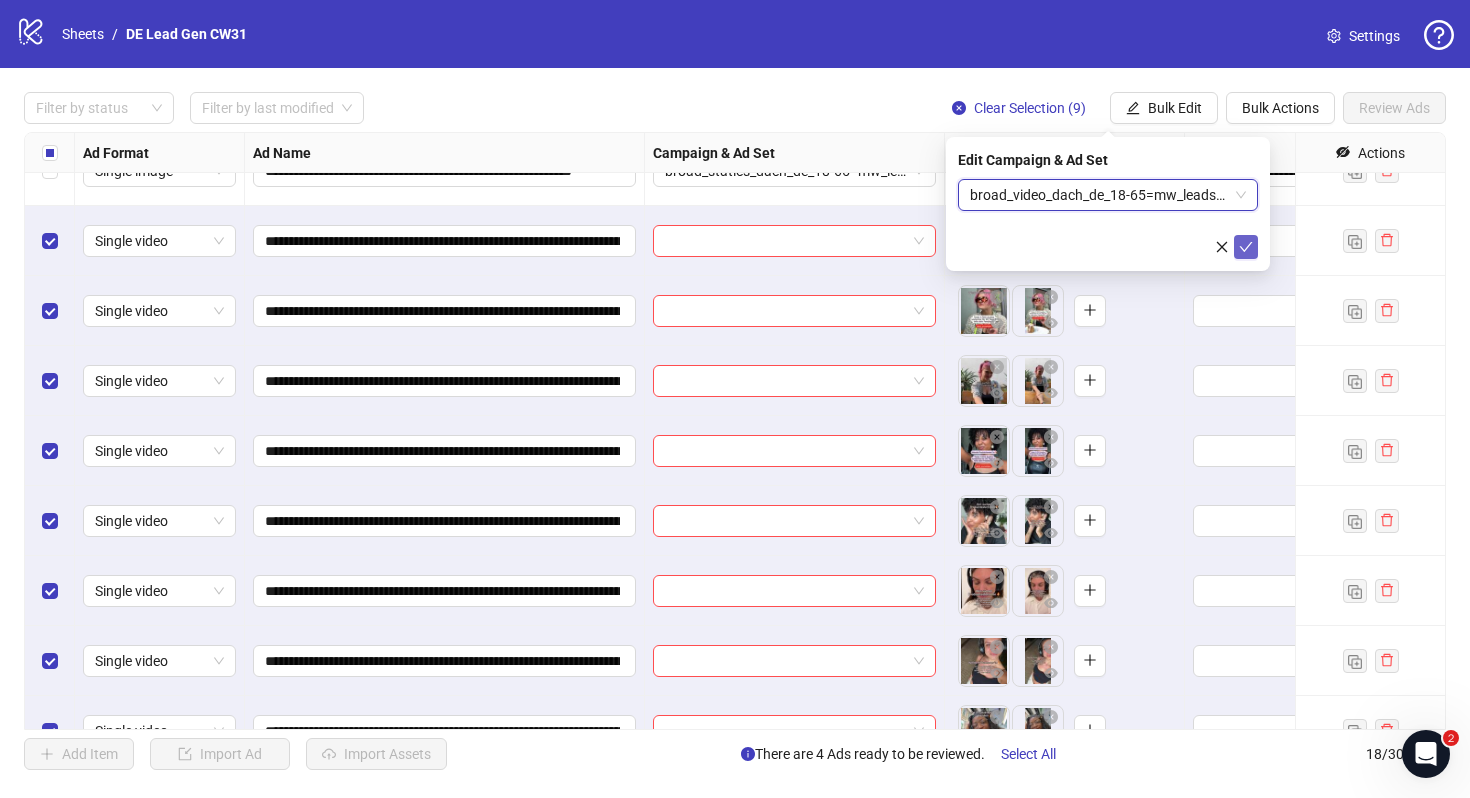 click 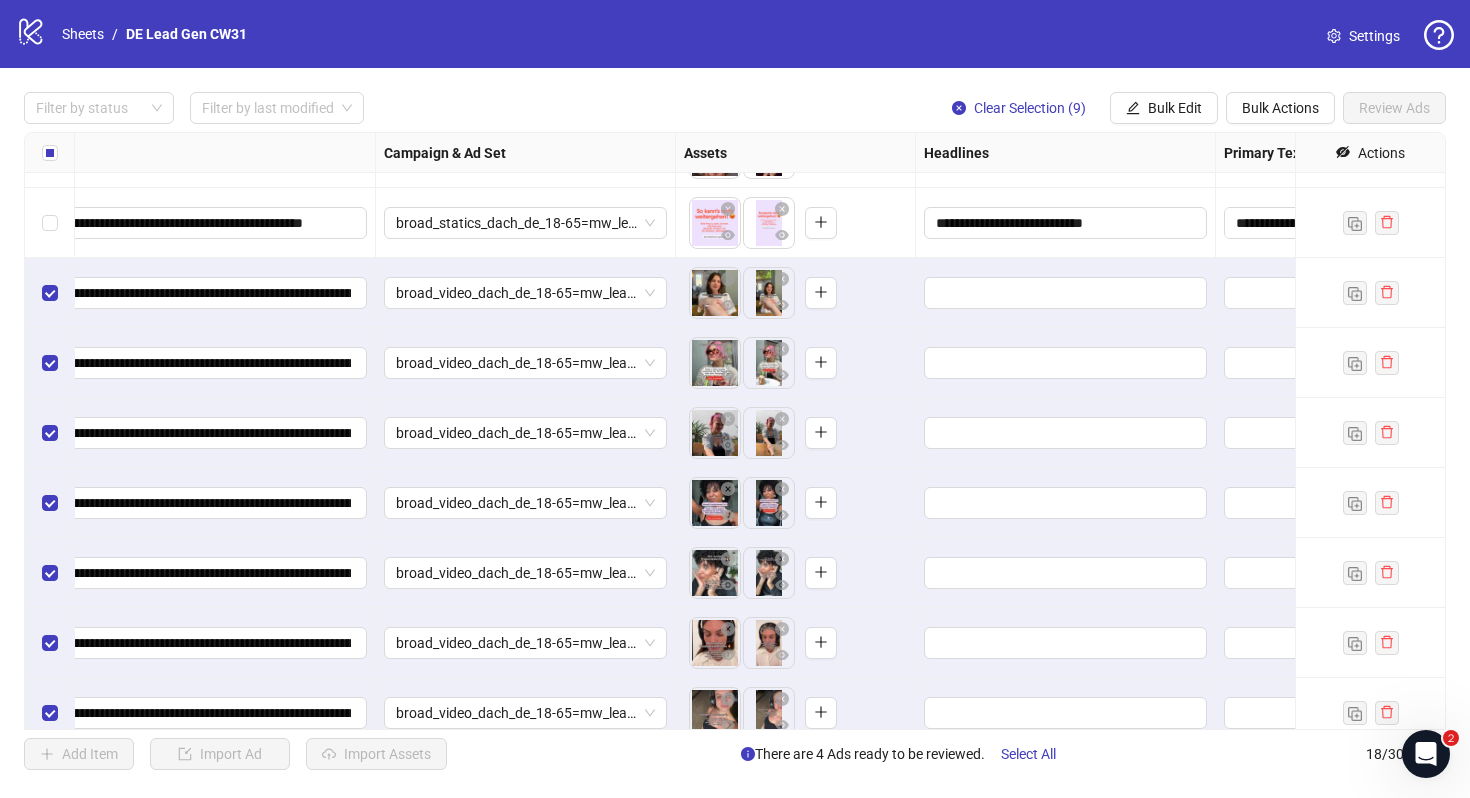 scroll, scrollTop: 547, scrollLeft: 269, axis: both 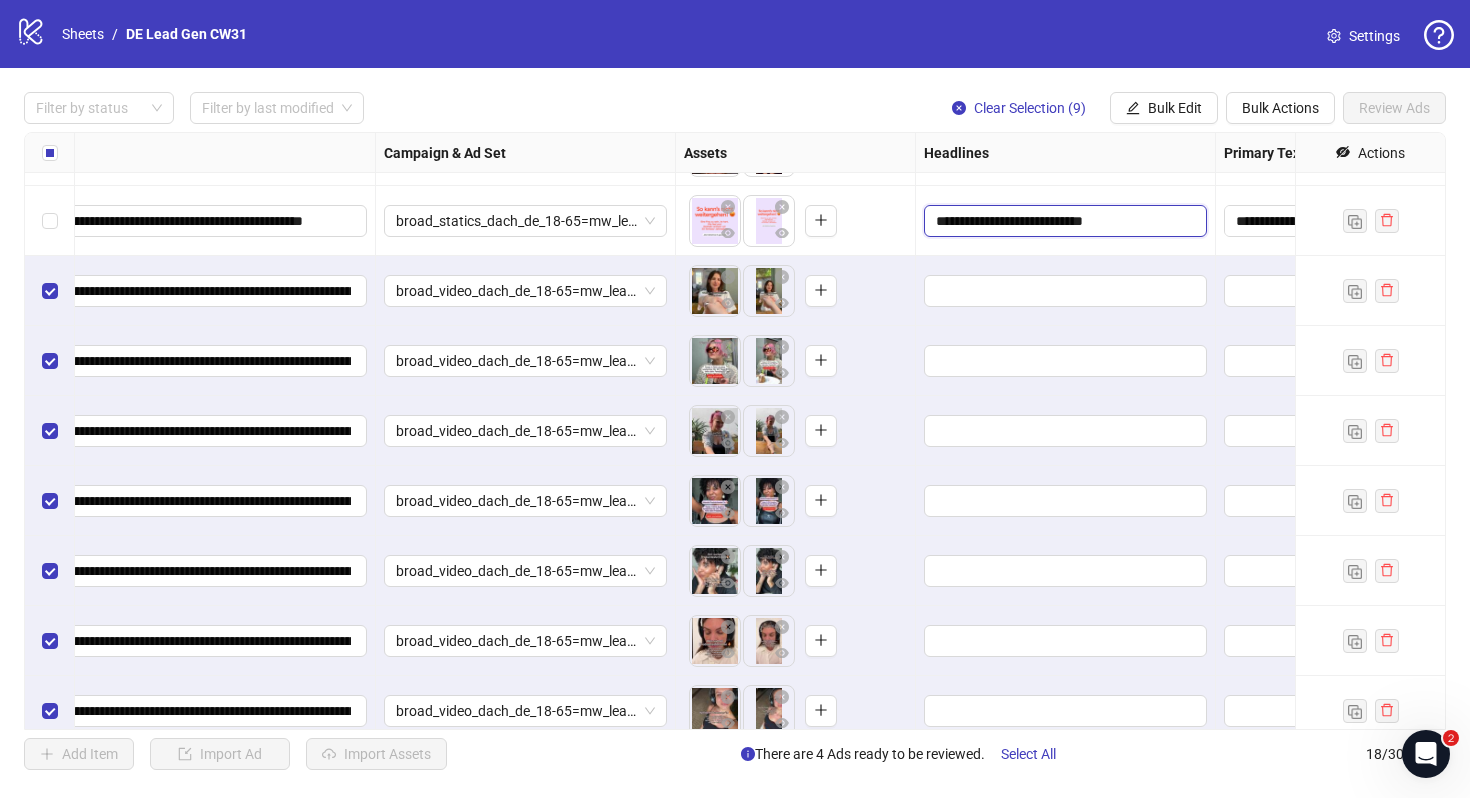 click on "**********" at bounding box center (1063, 221) 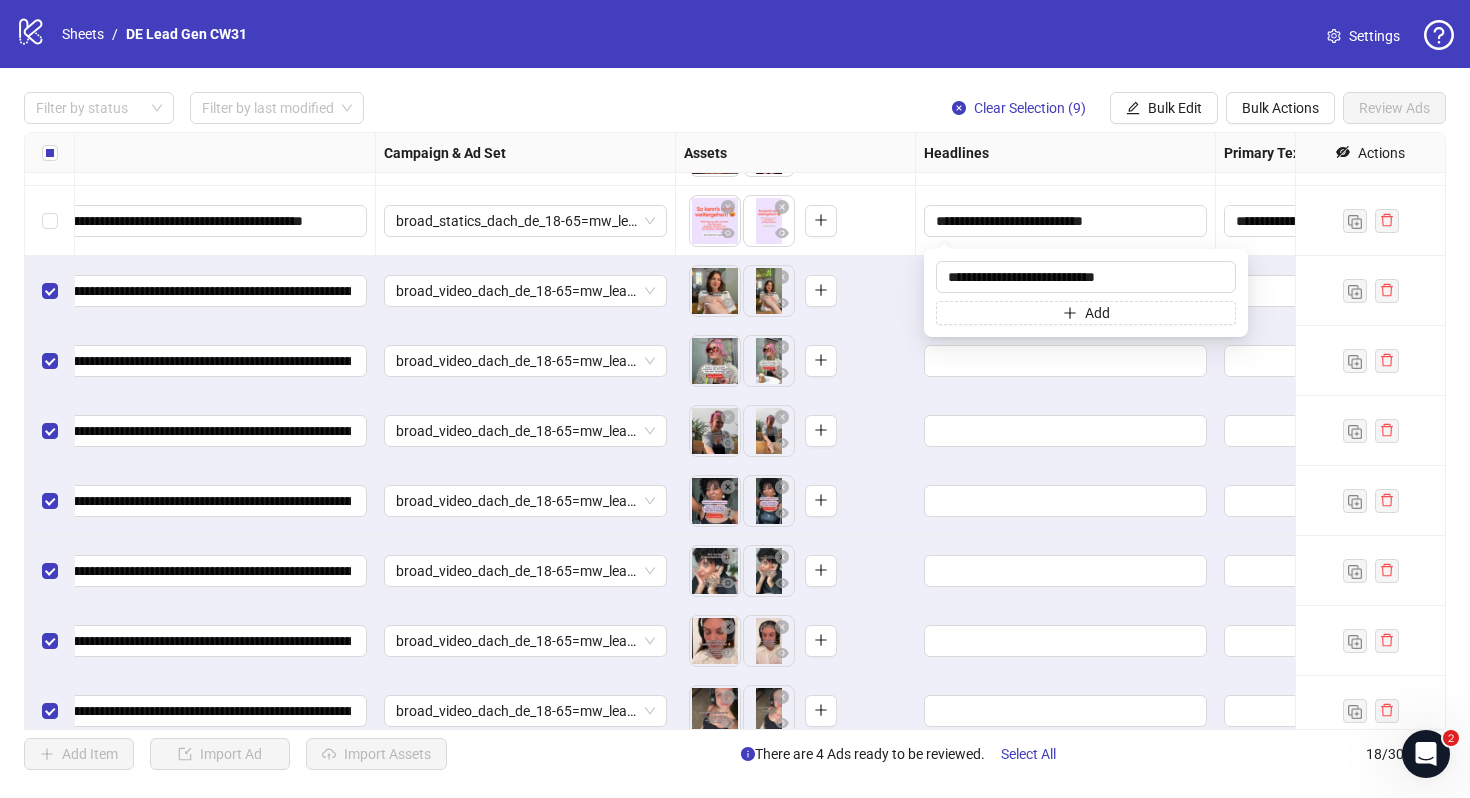 click at bounding box center [1066, 431] 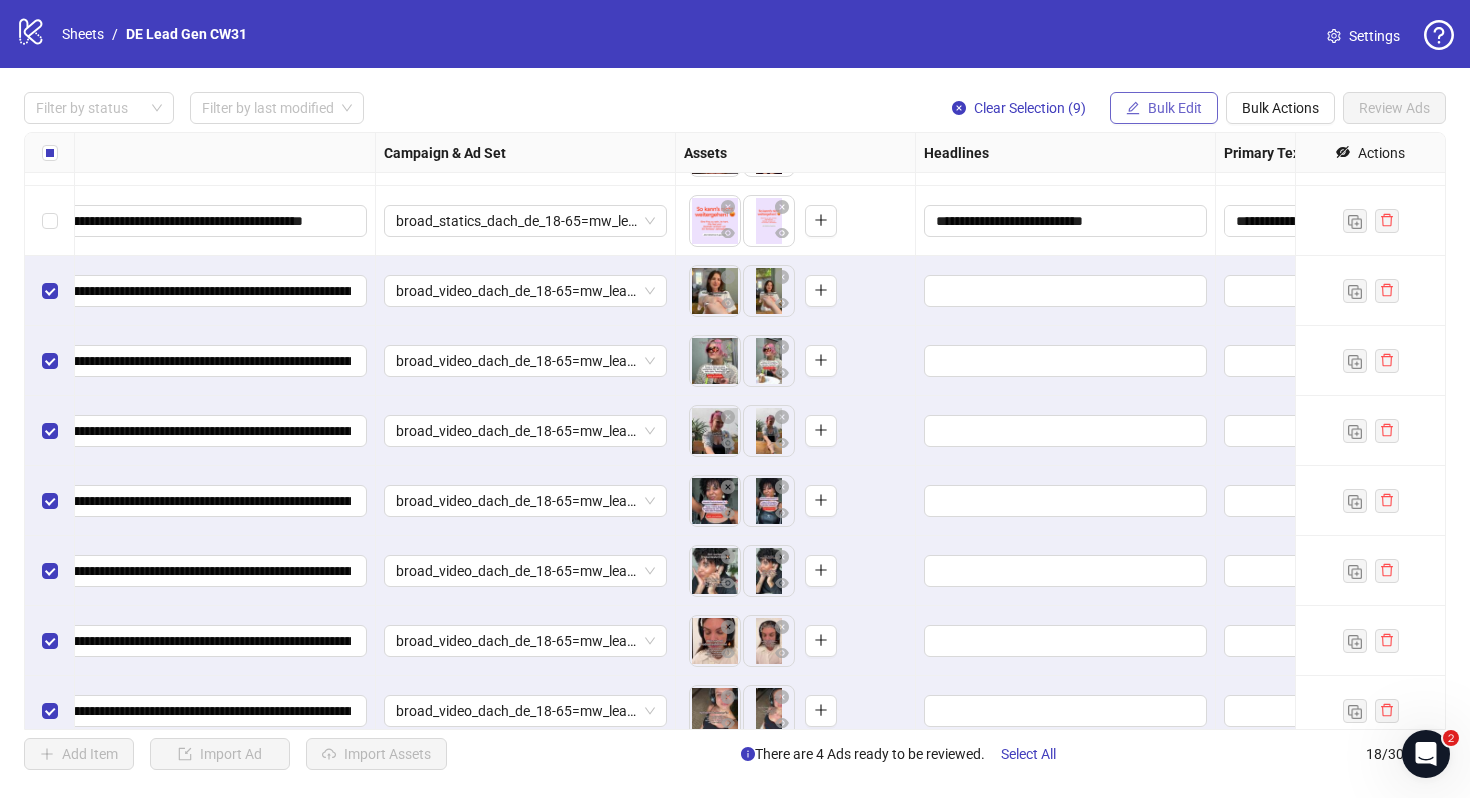 click on "Bulk Edit" at bounding box center [1175, 108] 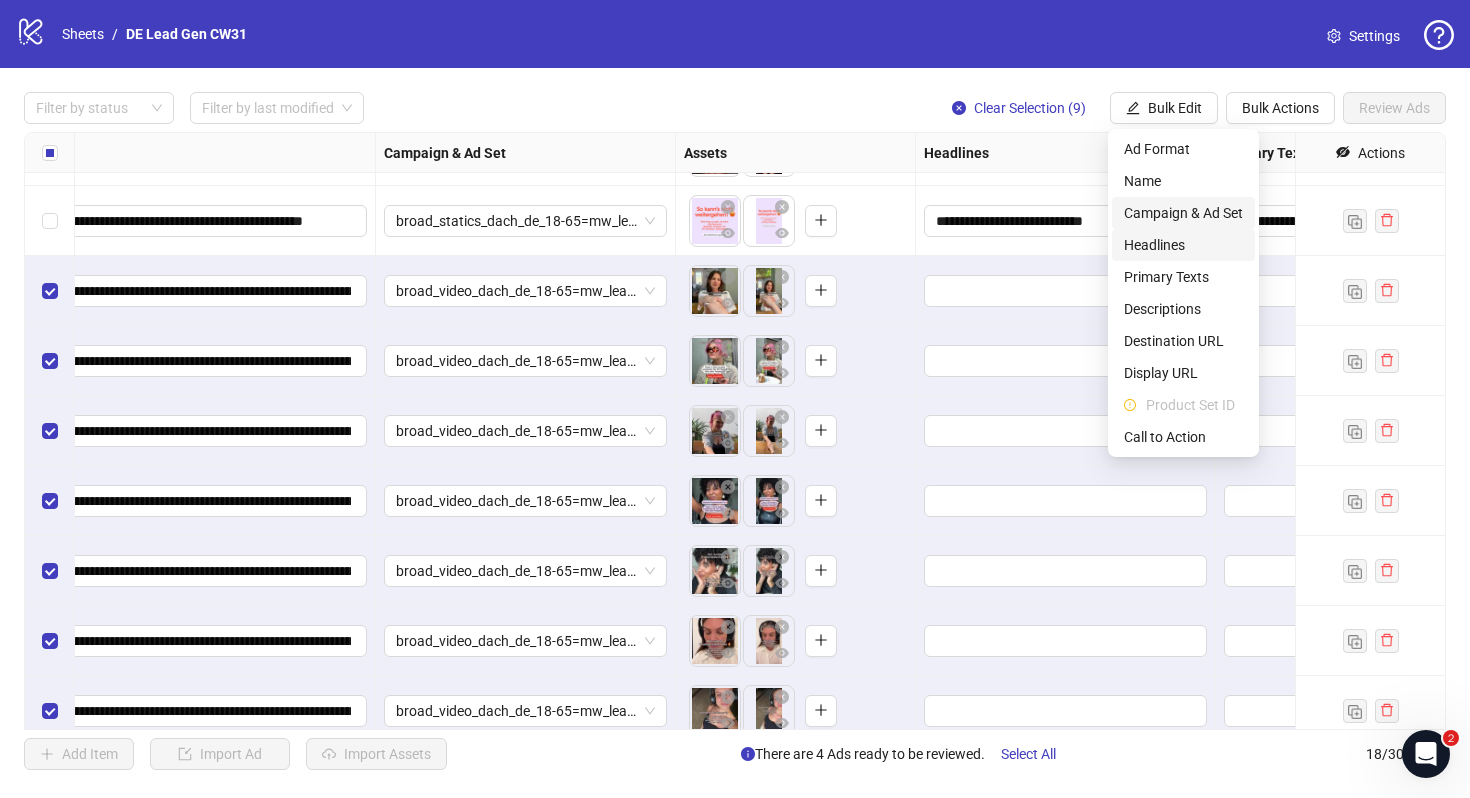 click on "Headlines" at bounding box center (1183, 245) 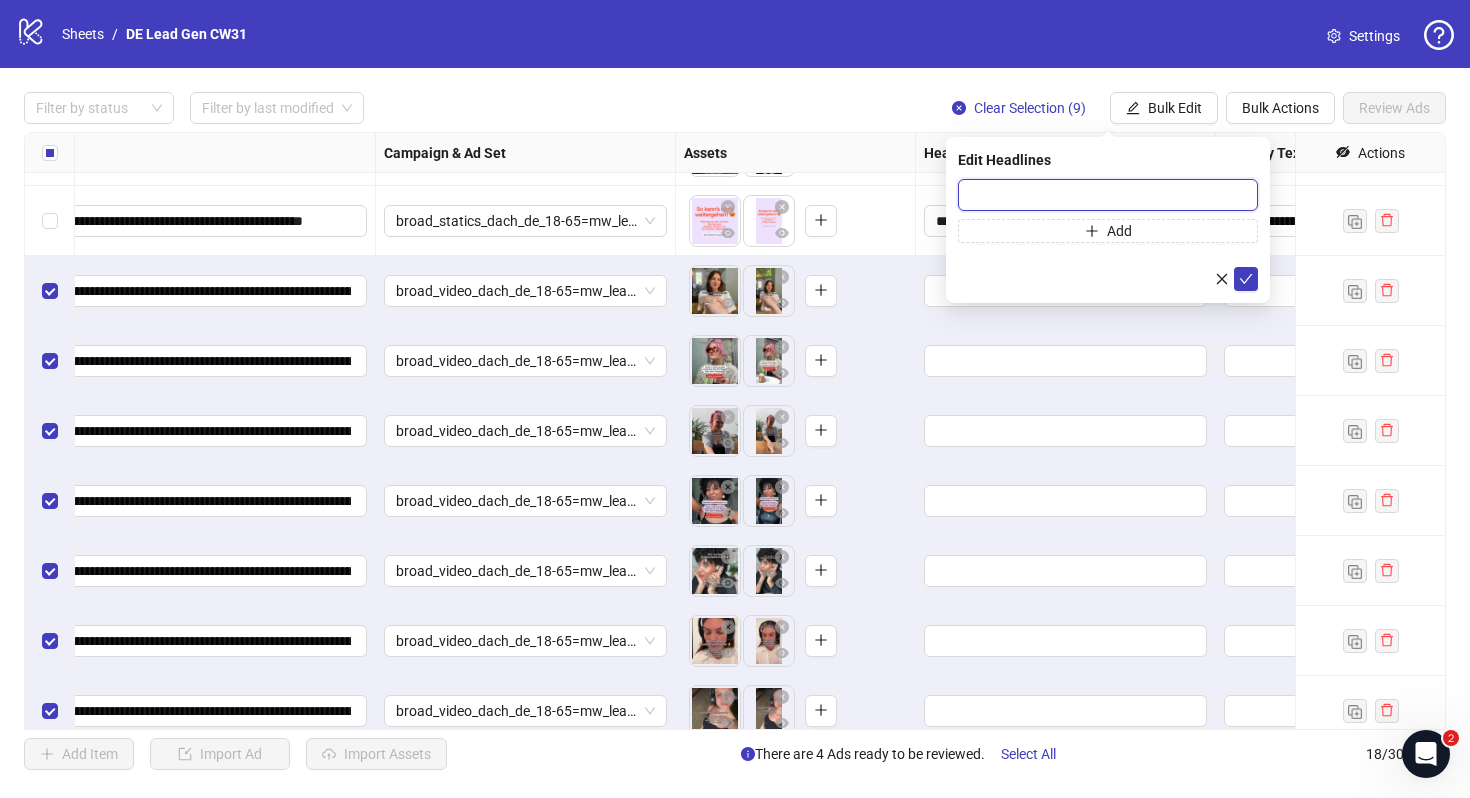 click at bounding box center (1108, 195) 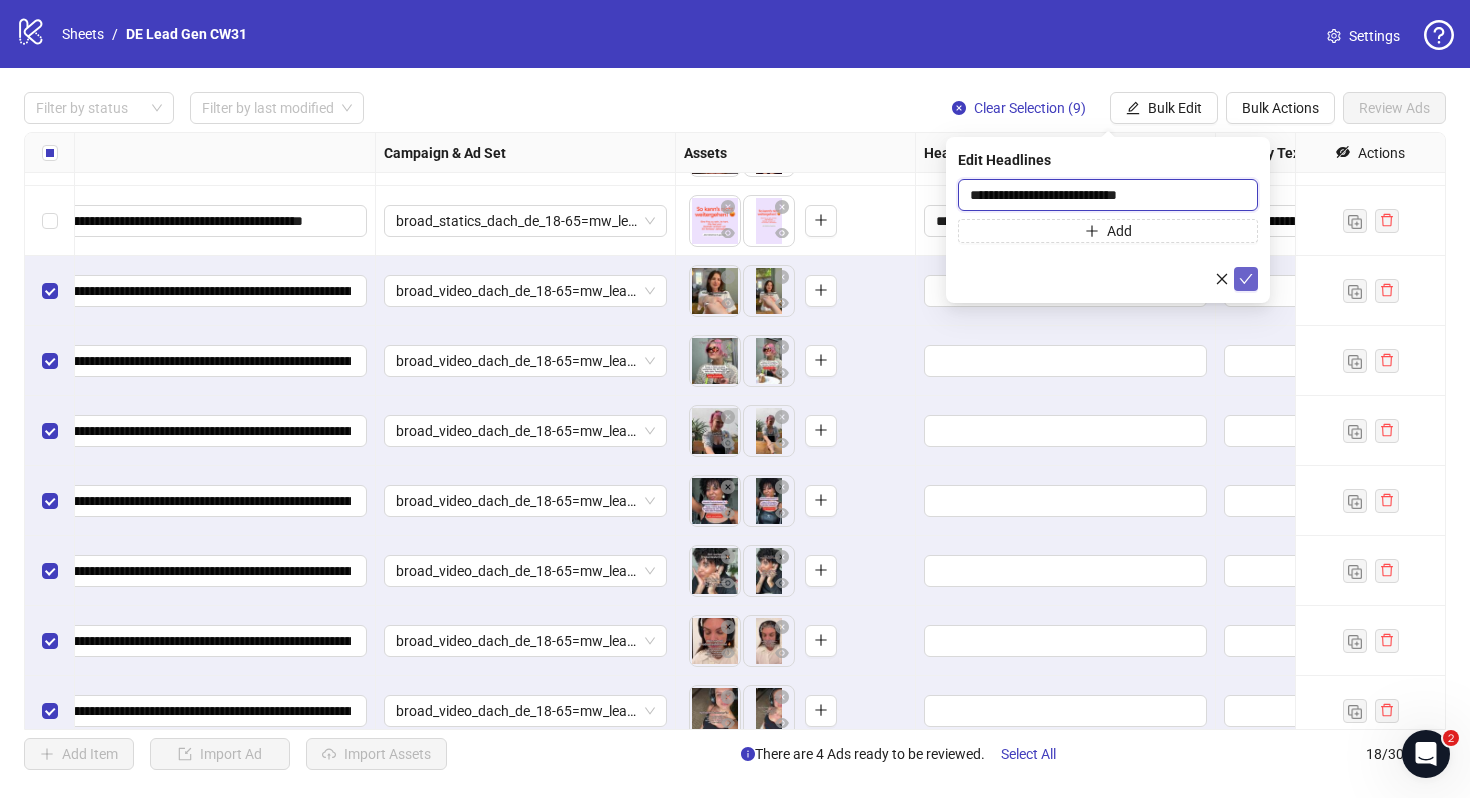 type on "**********" 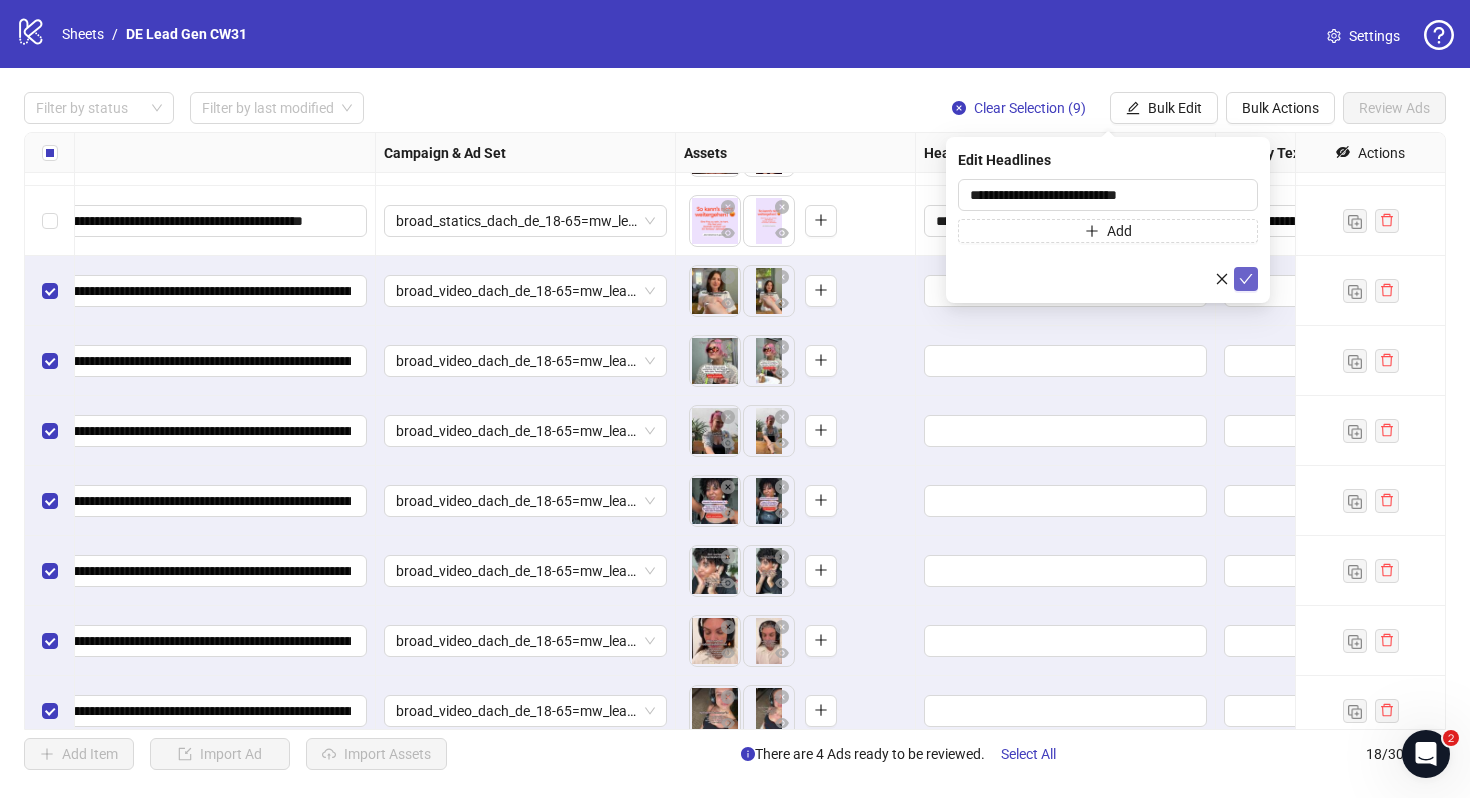 click 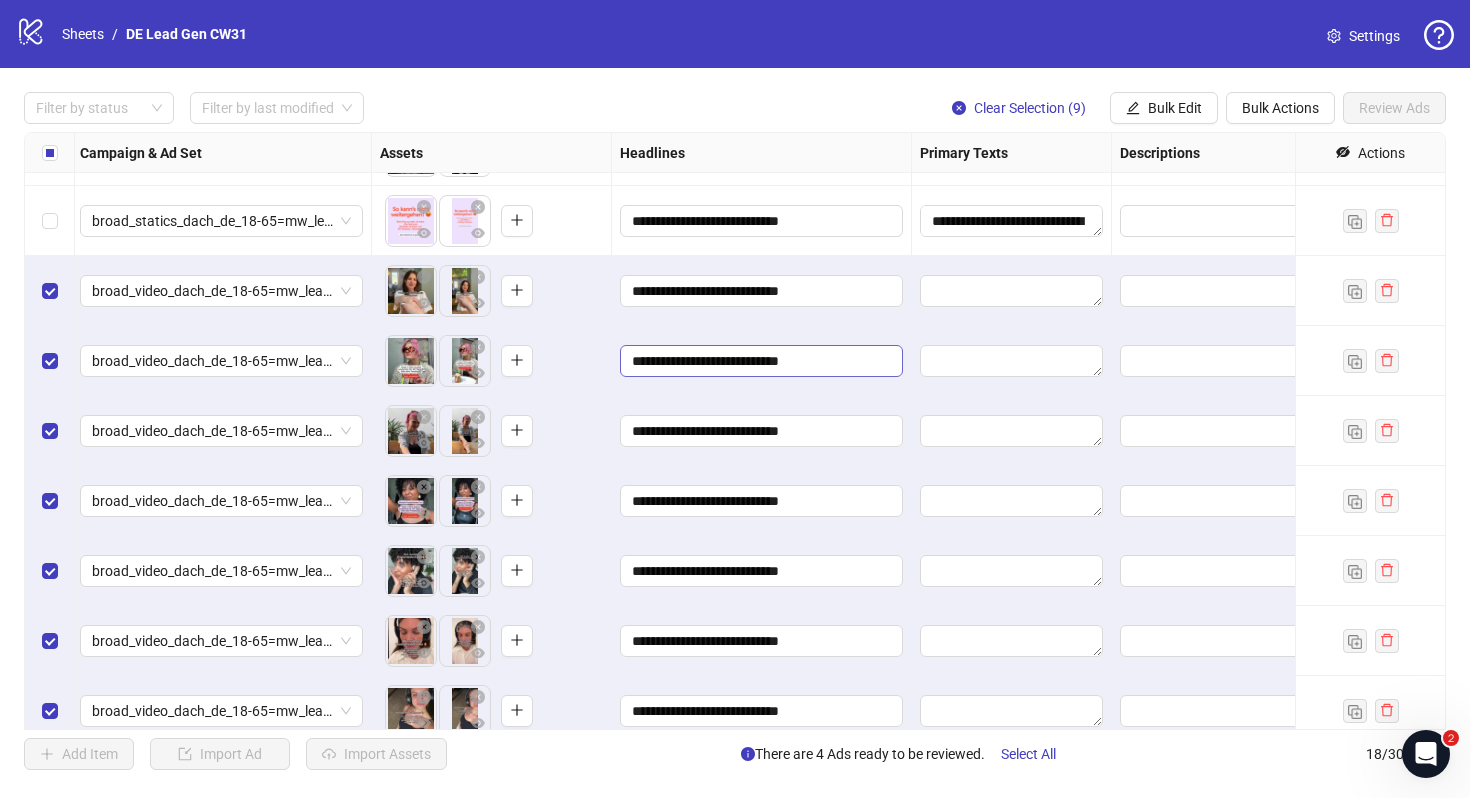 scroll, scrollTop: 547, scrollLeft: 870, axis: both 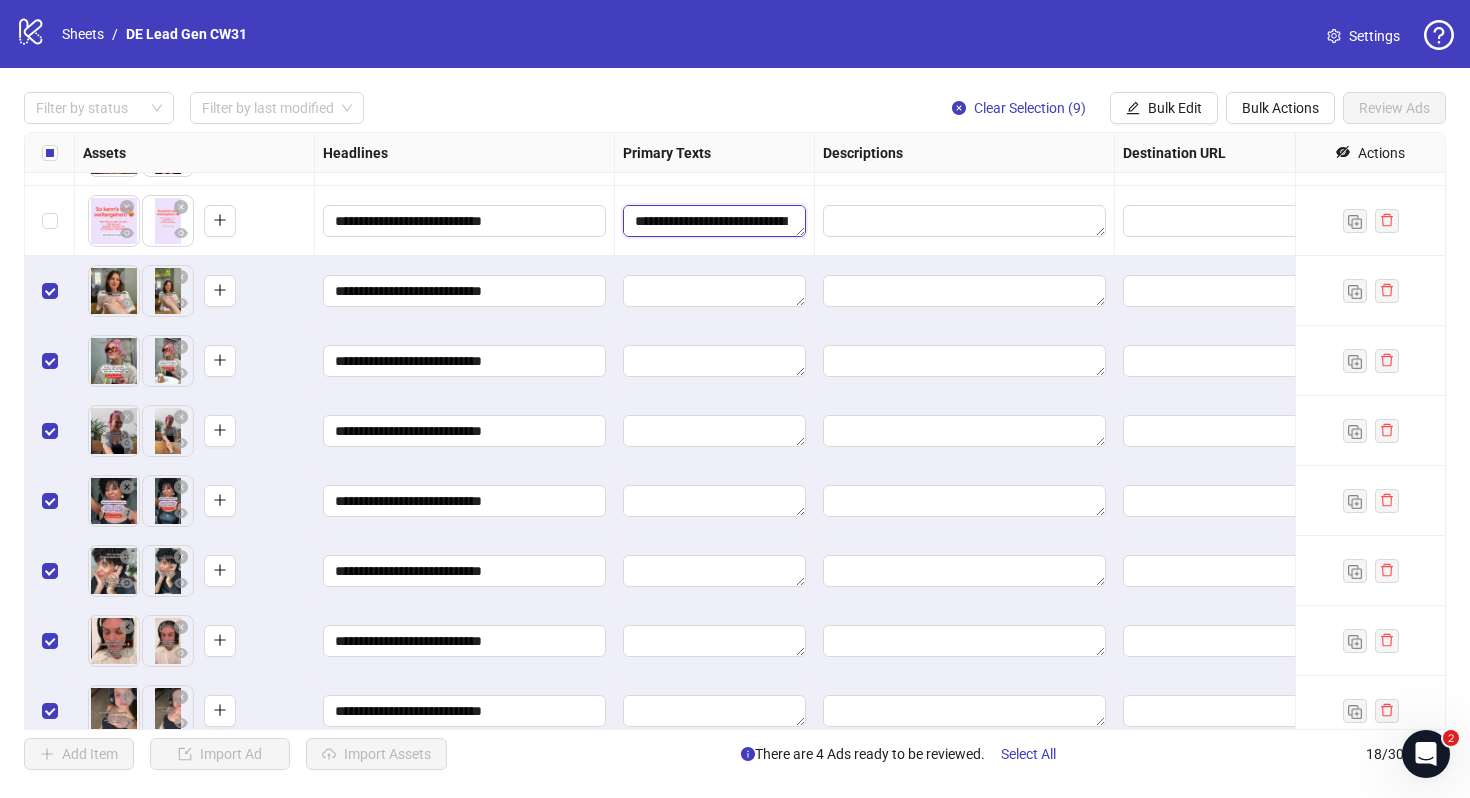 click on "**********" at bounding box center [714, 221] 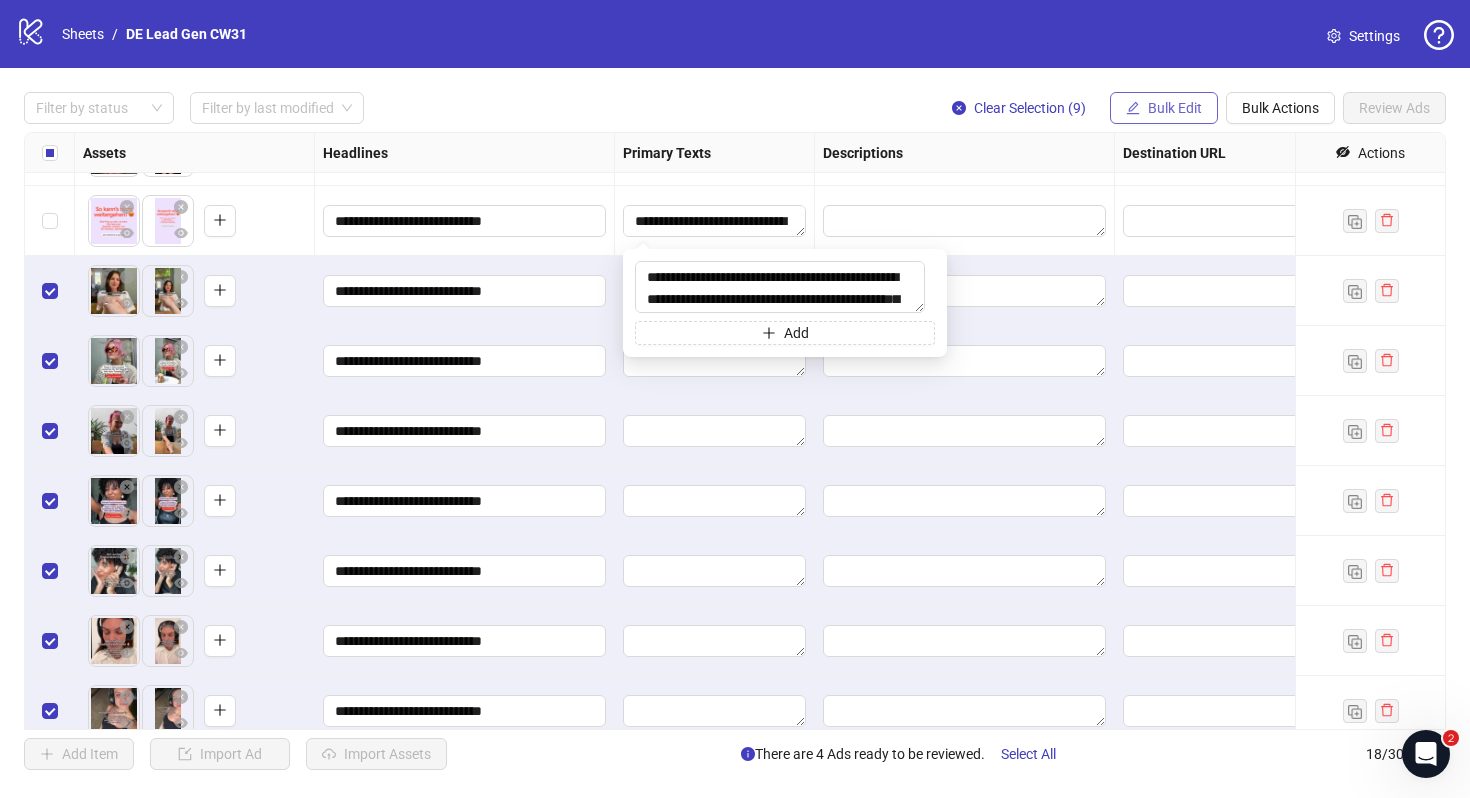 click on "Bulk Edit" at bounding box center [1175, 108] 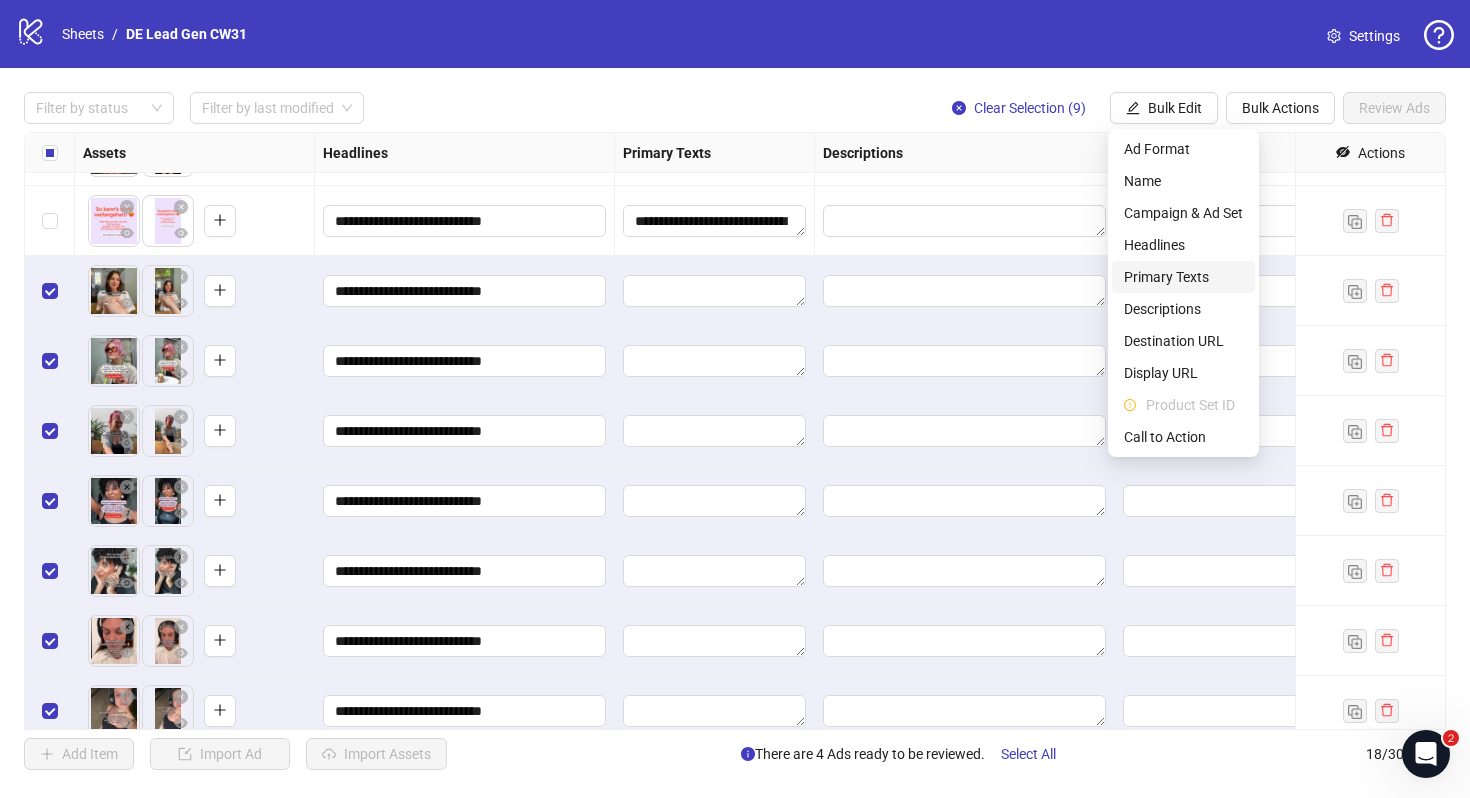 click on "Primary Texts" at bounding box center [1183, 277] 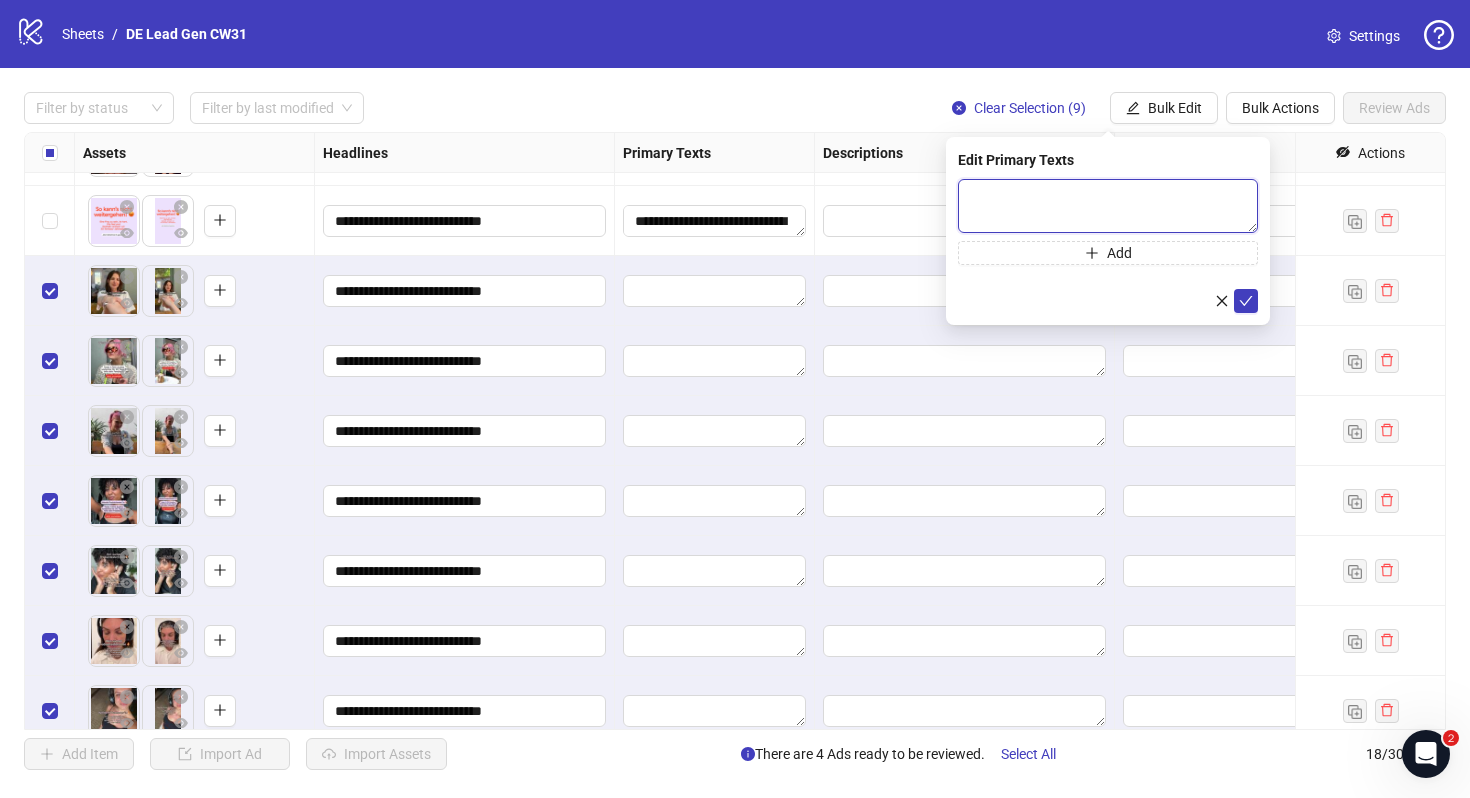 click at bounding box center [1108, 206] 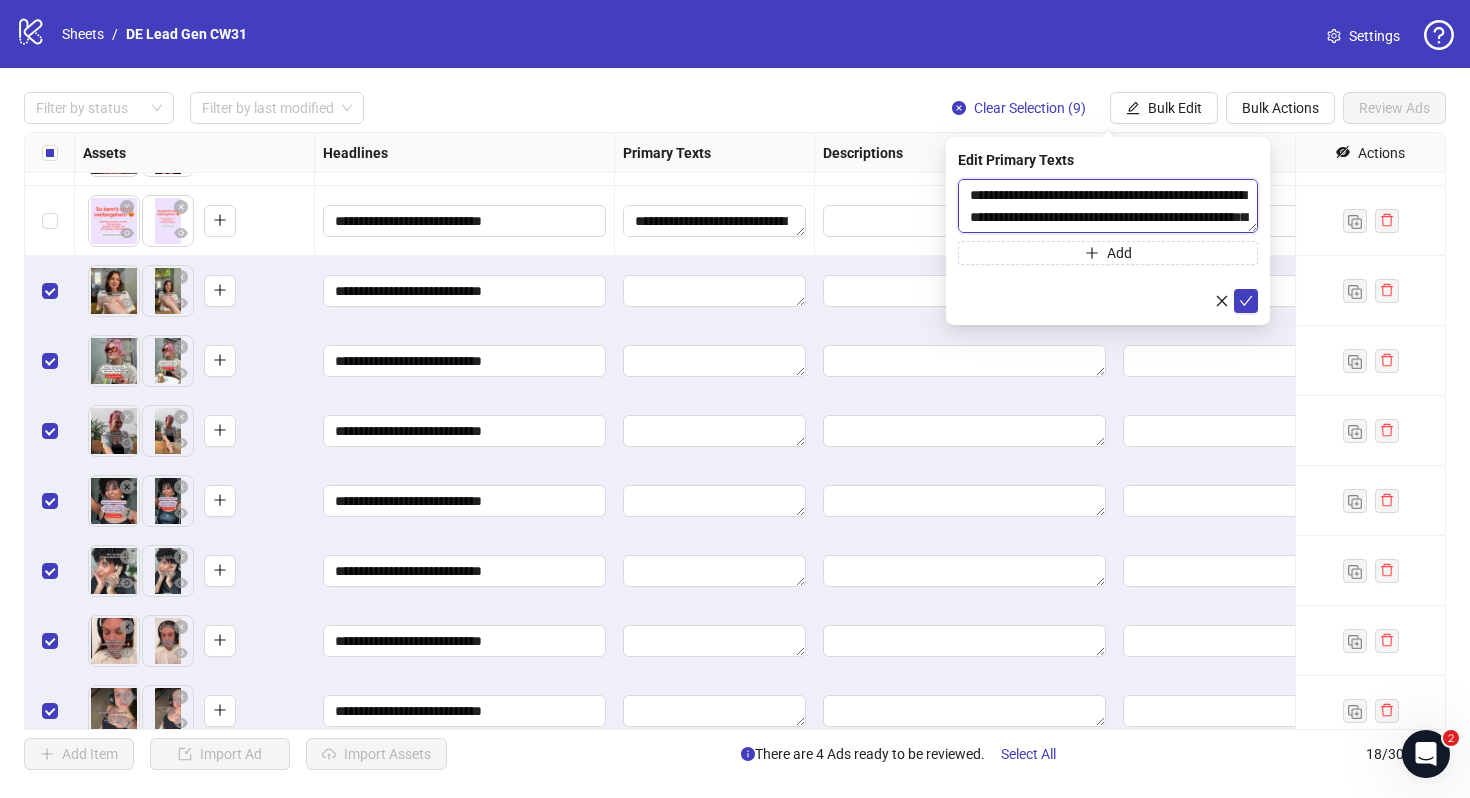 scroll, scrollTop: 59, scrollLeft: 0, axis: vertical 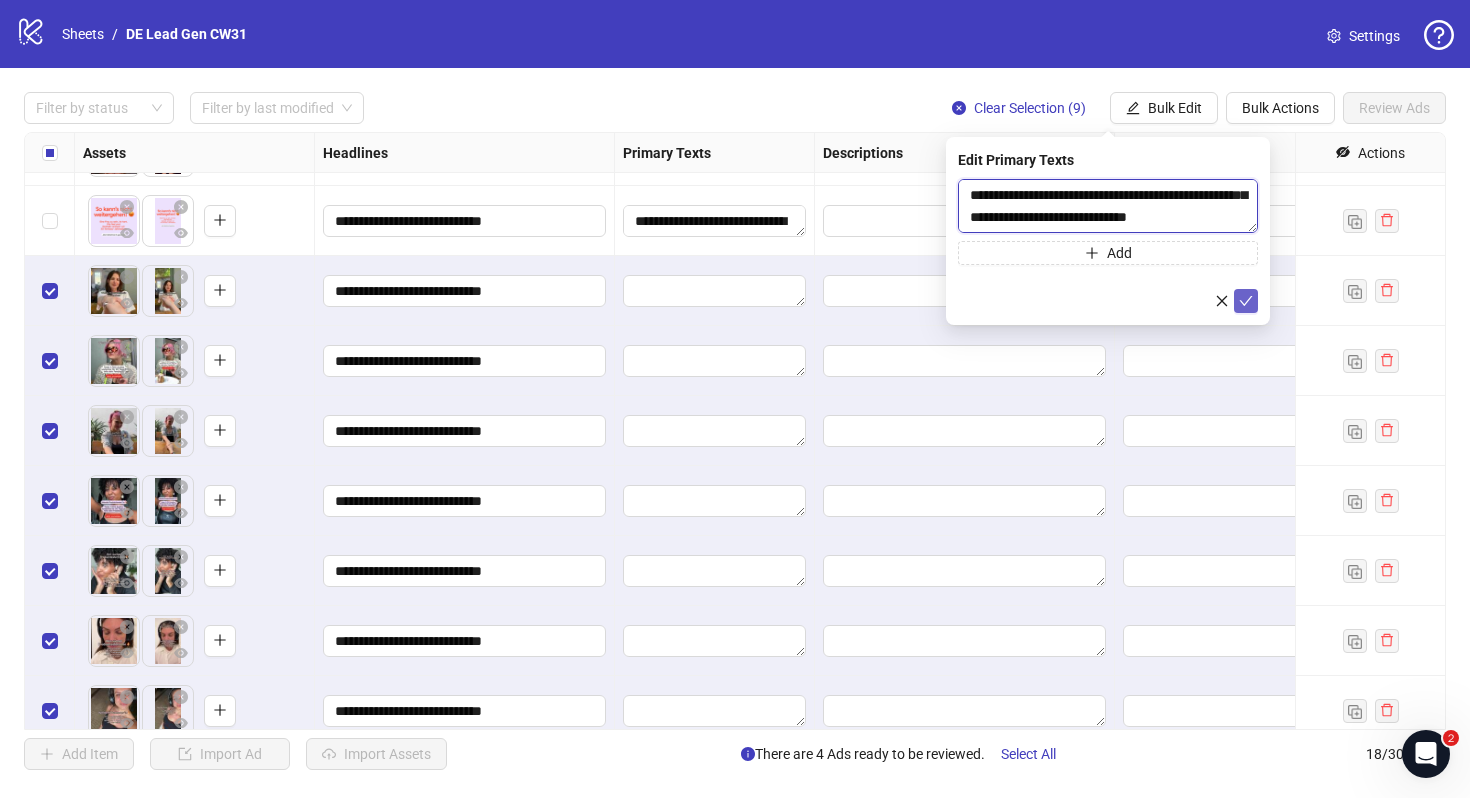 type on "**********" 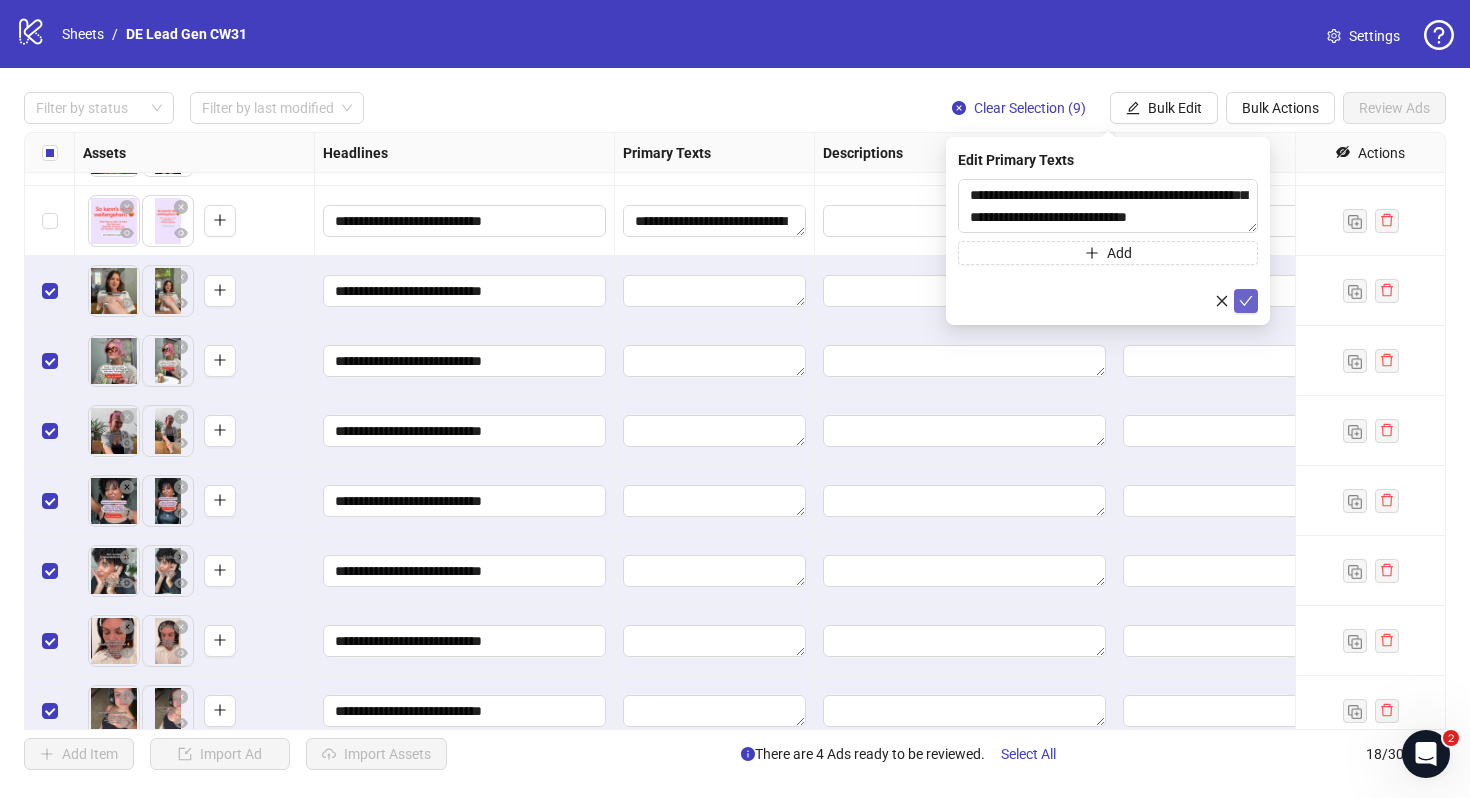 click at bounding box center (1246, 301) 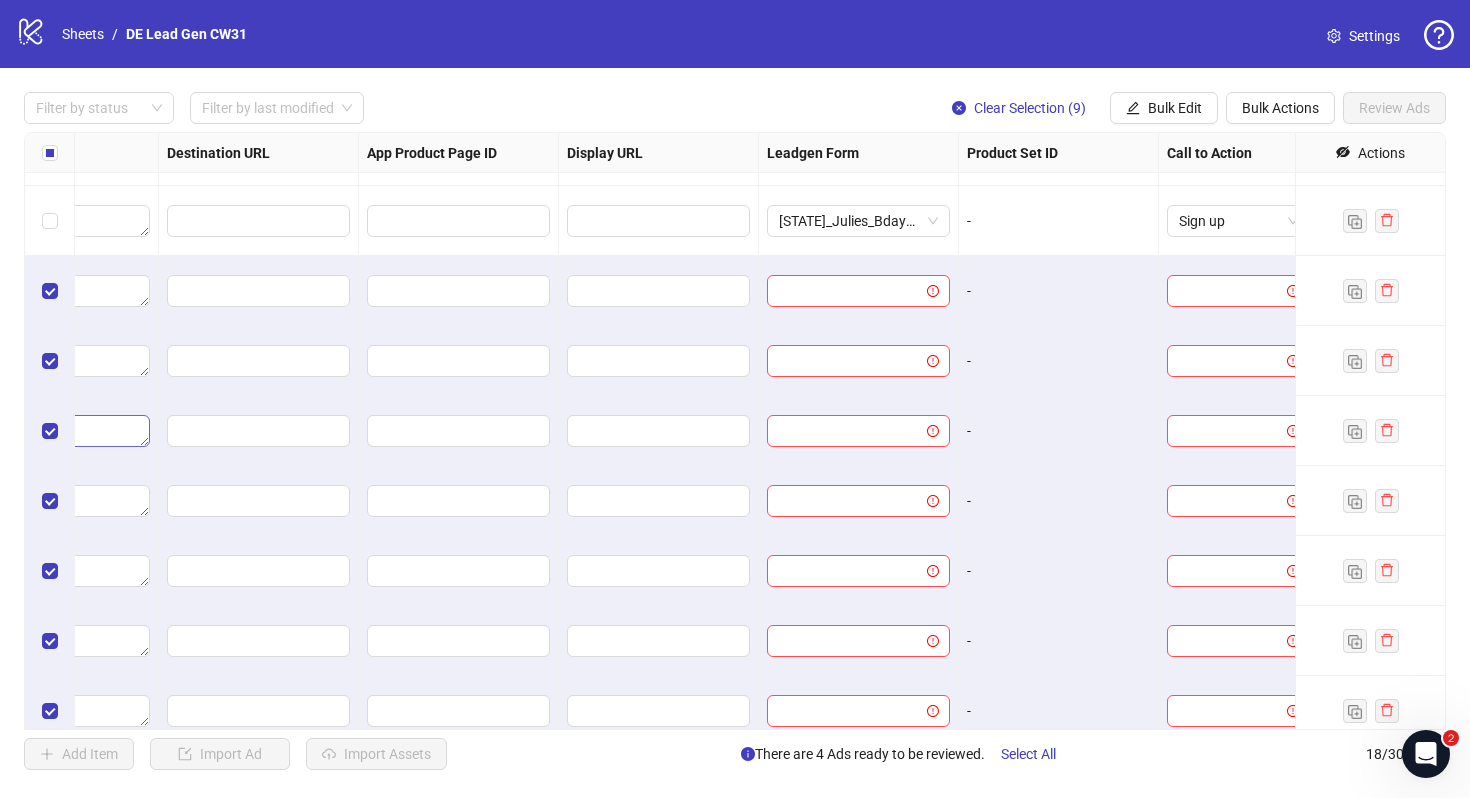 scroll, scrollTop: 547, scrollLeft: 1850, axis: both 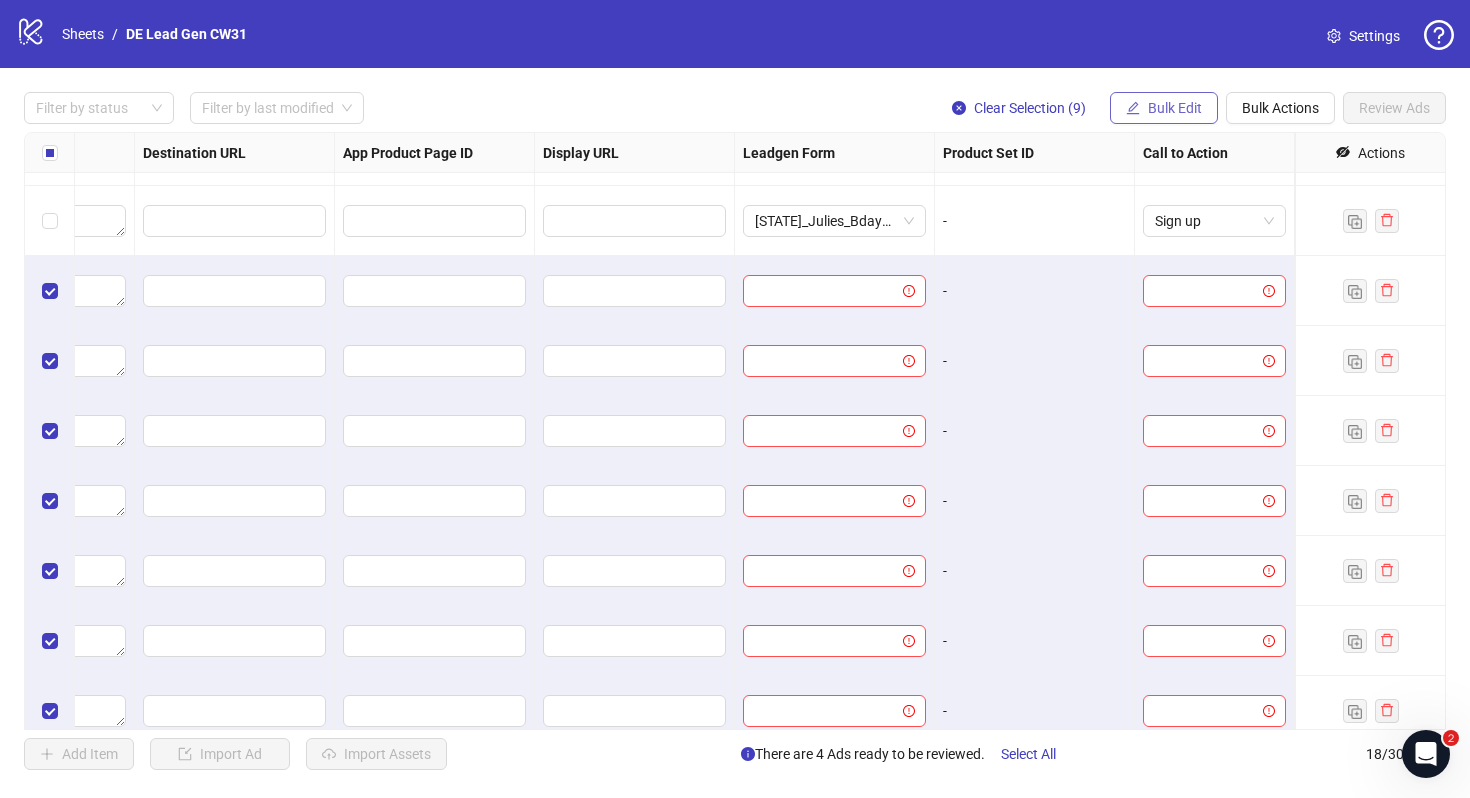 click on "Bulk Edit" at bounding box center (1175, 108) 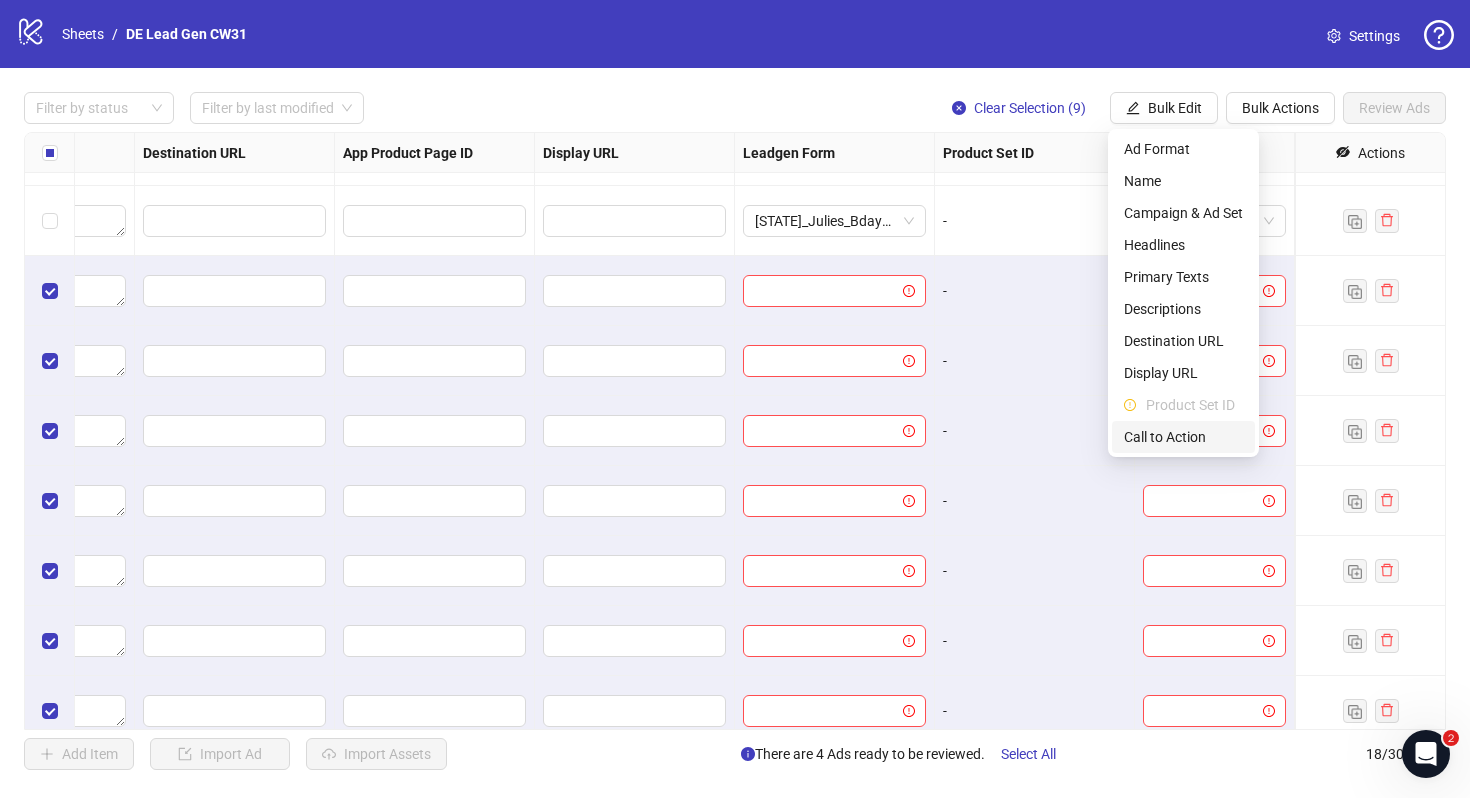 click on "Call to Action" at bounding box center [1183, 437] 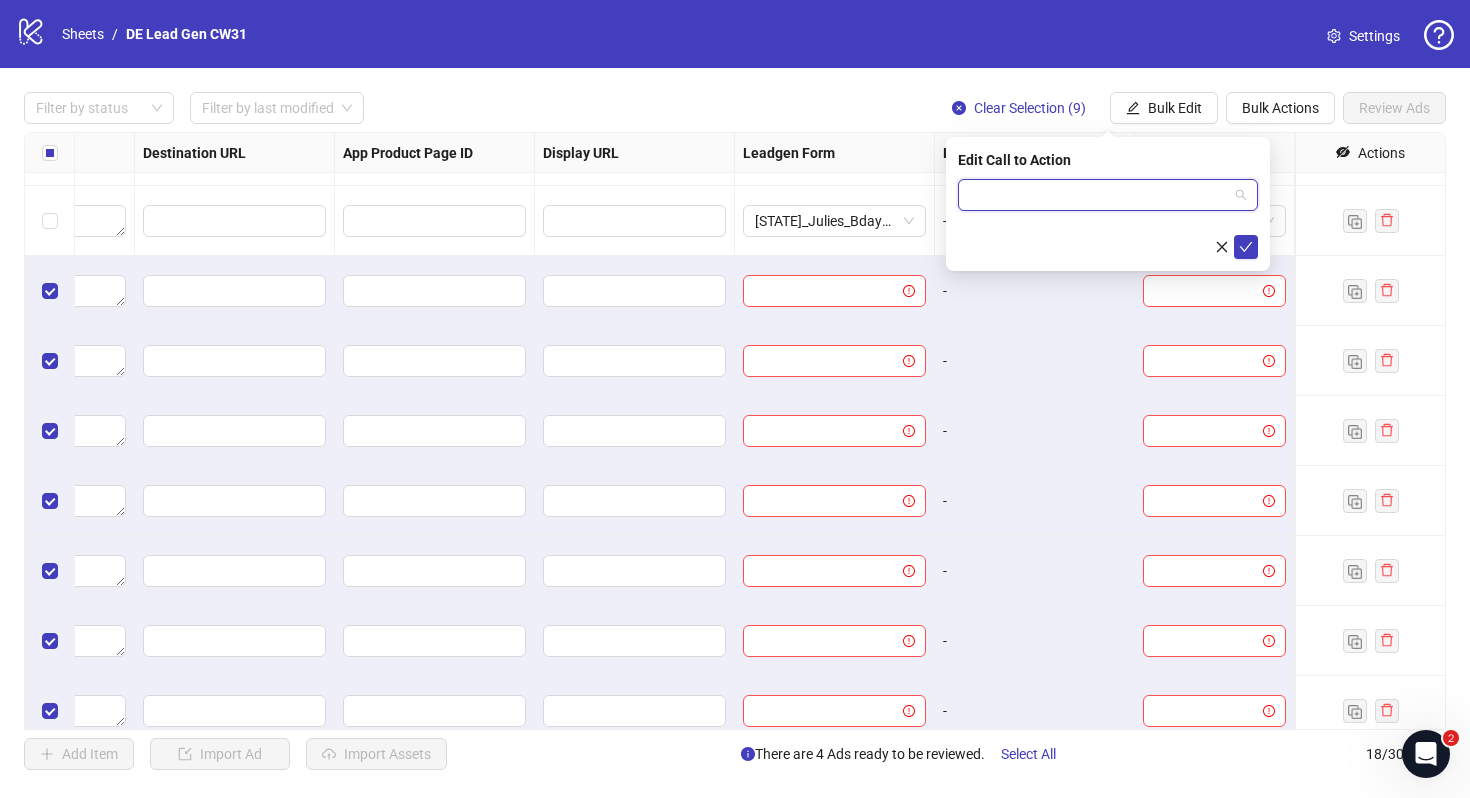click at bounding box center (1099, 195) 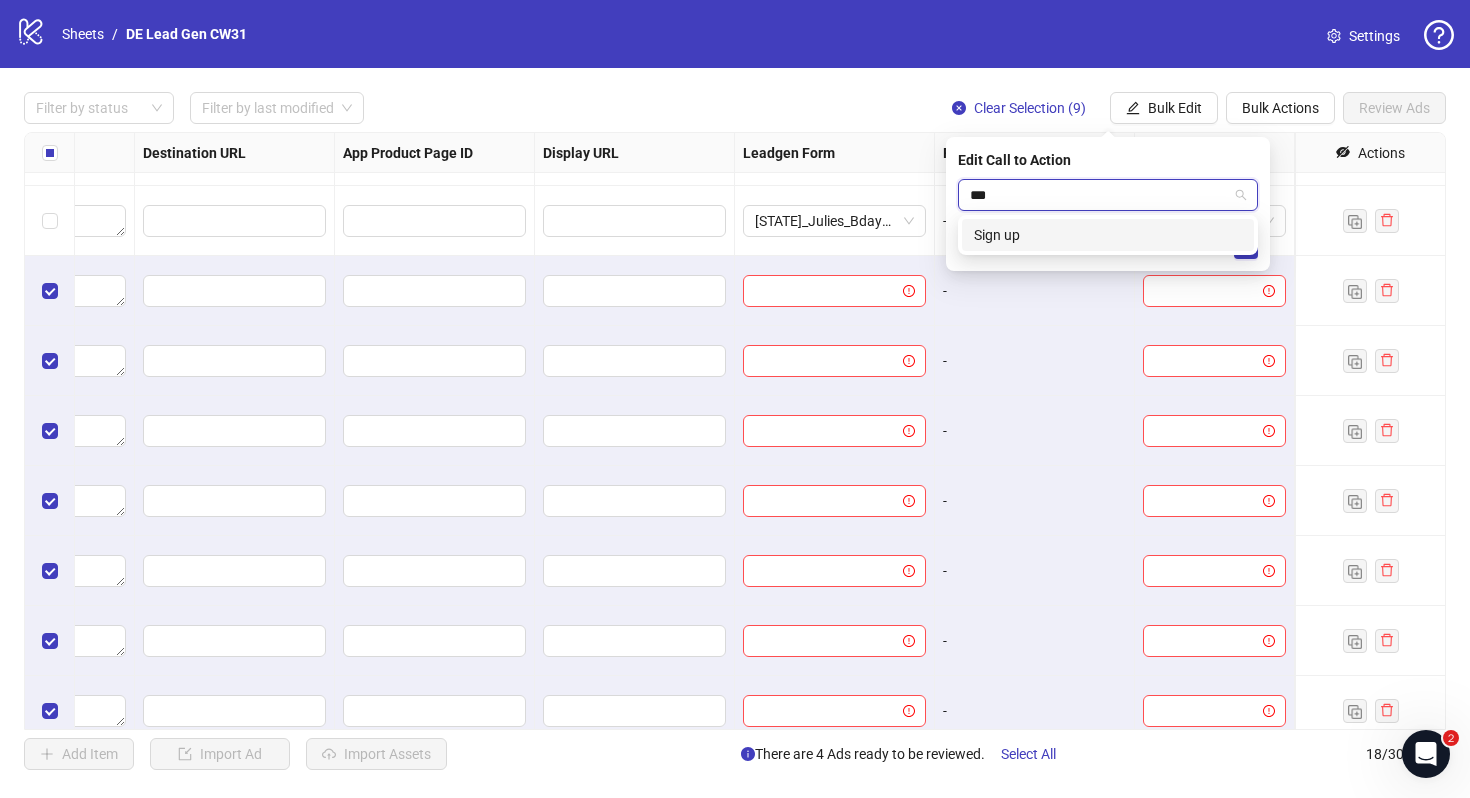 type on "****" 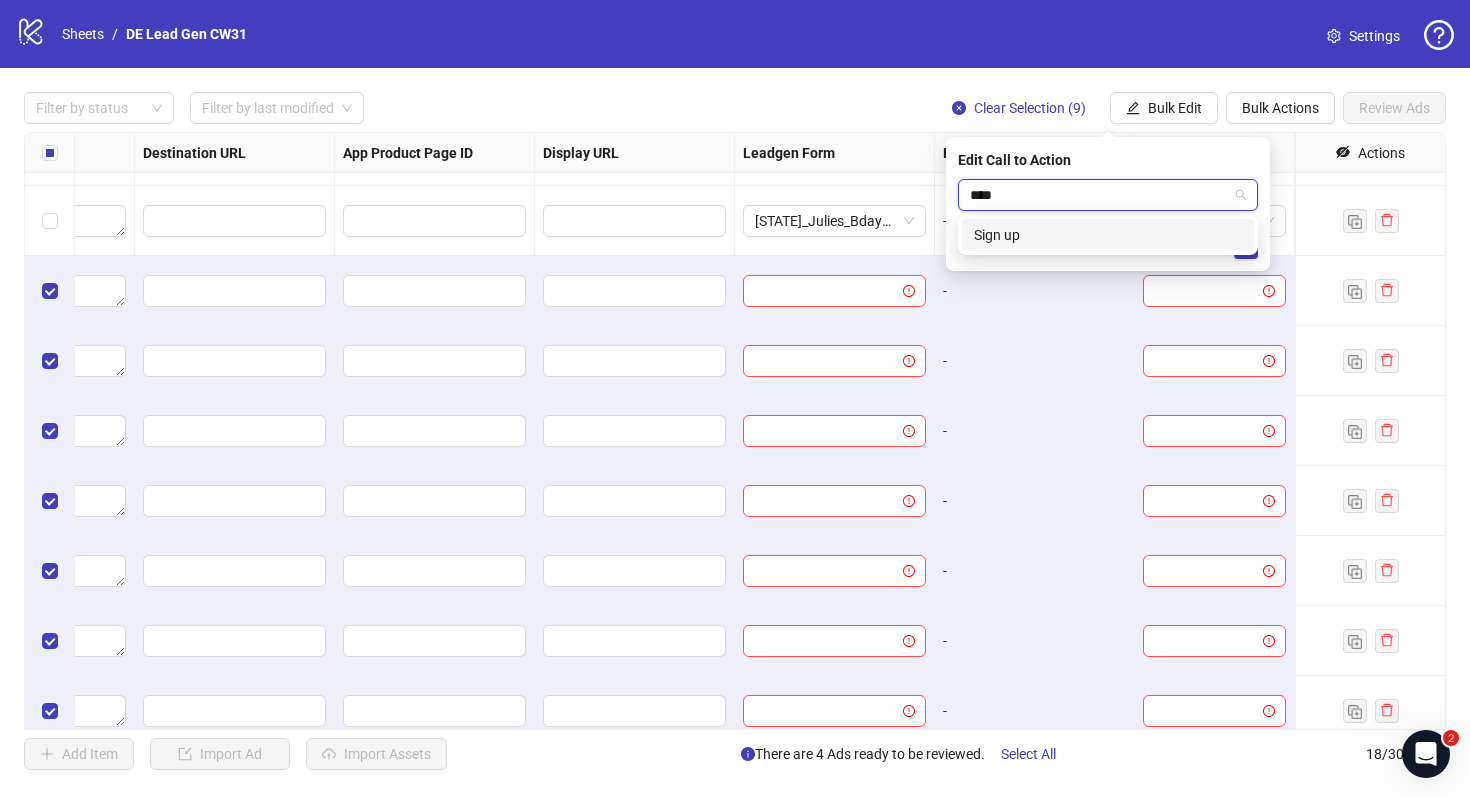 click on "Sign up" at bounding box center (1108, 235) 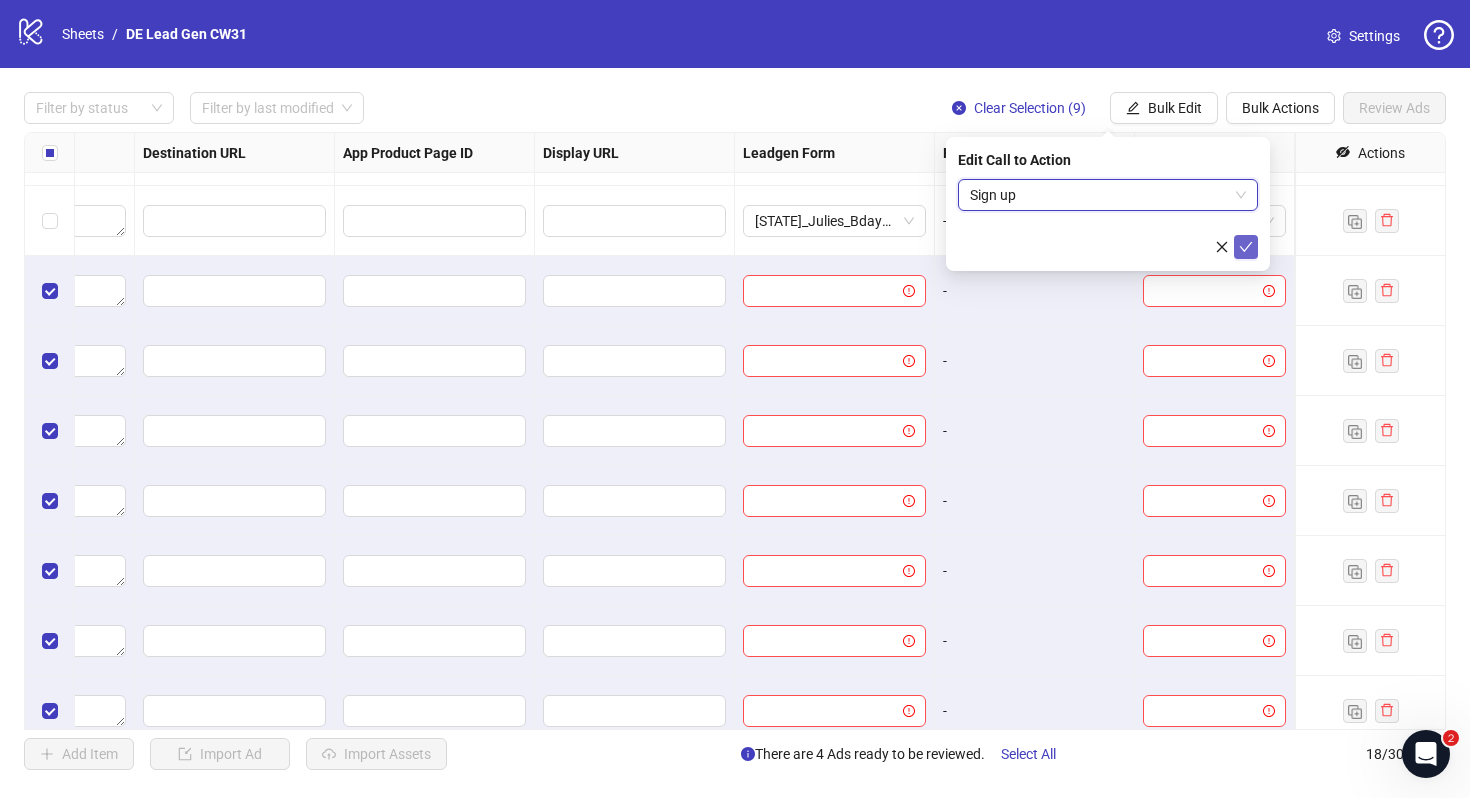 click 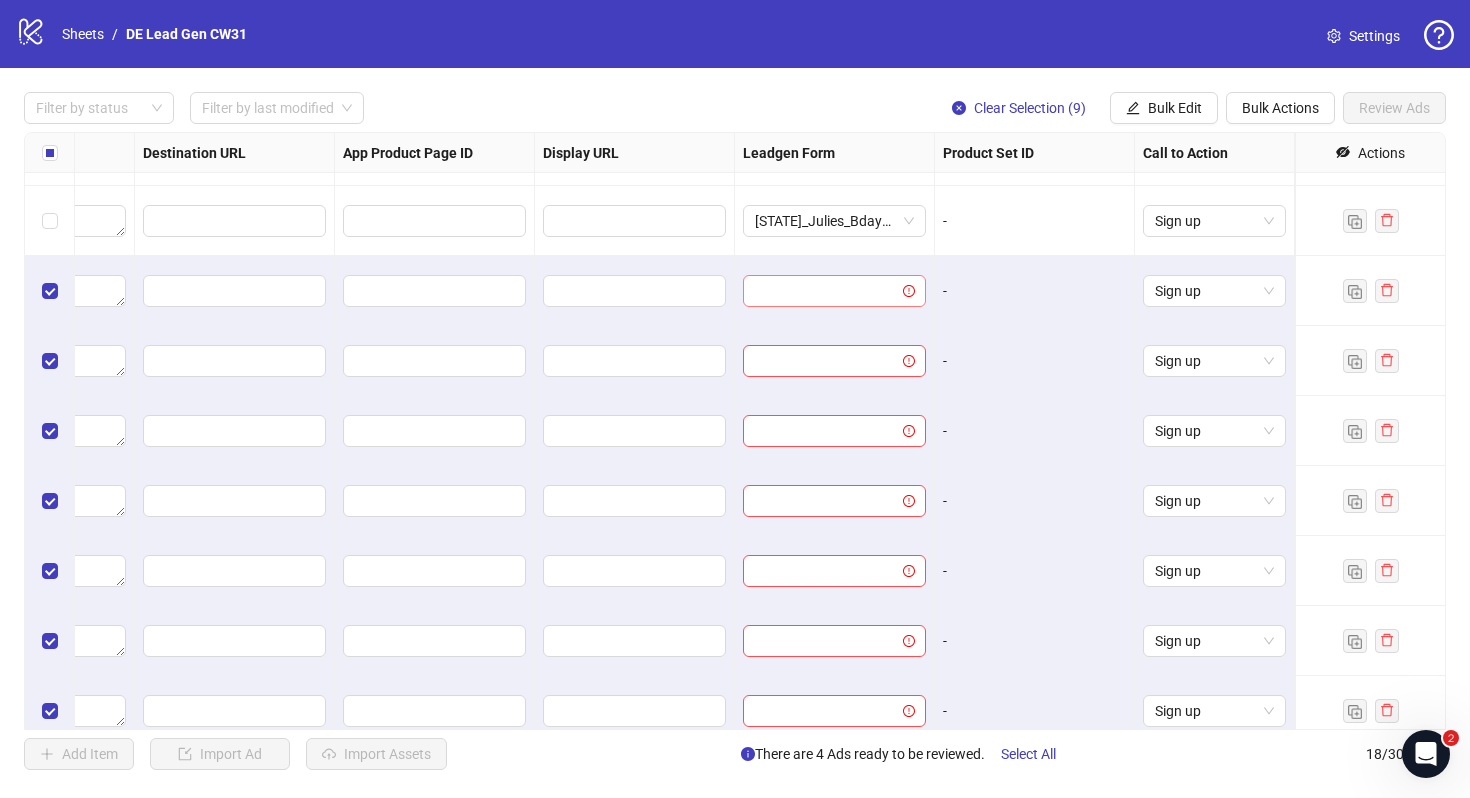 click 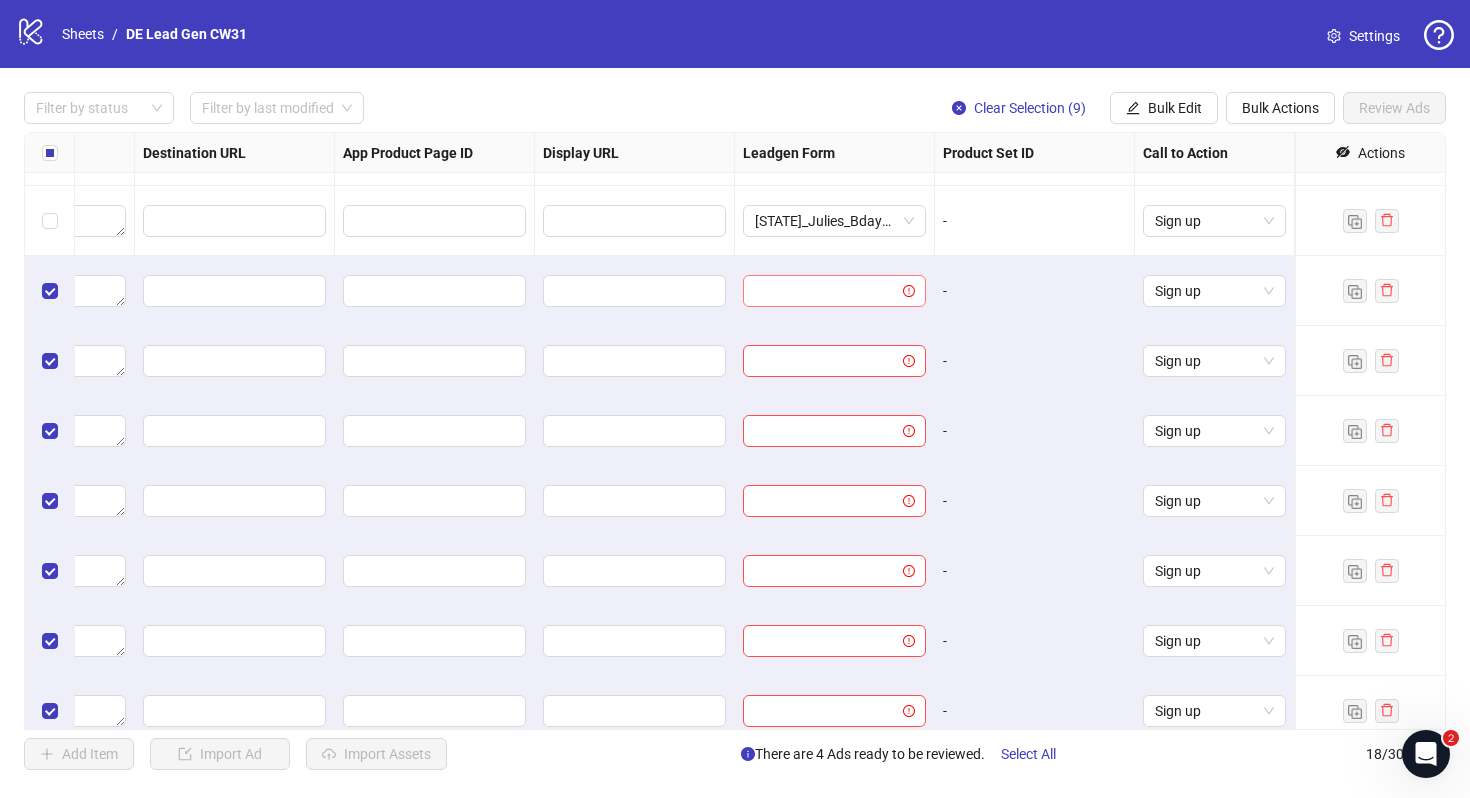 click at bounding box center [825, 291] 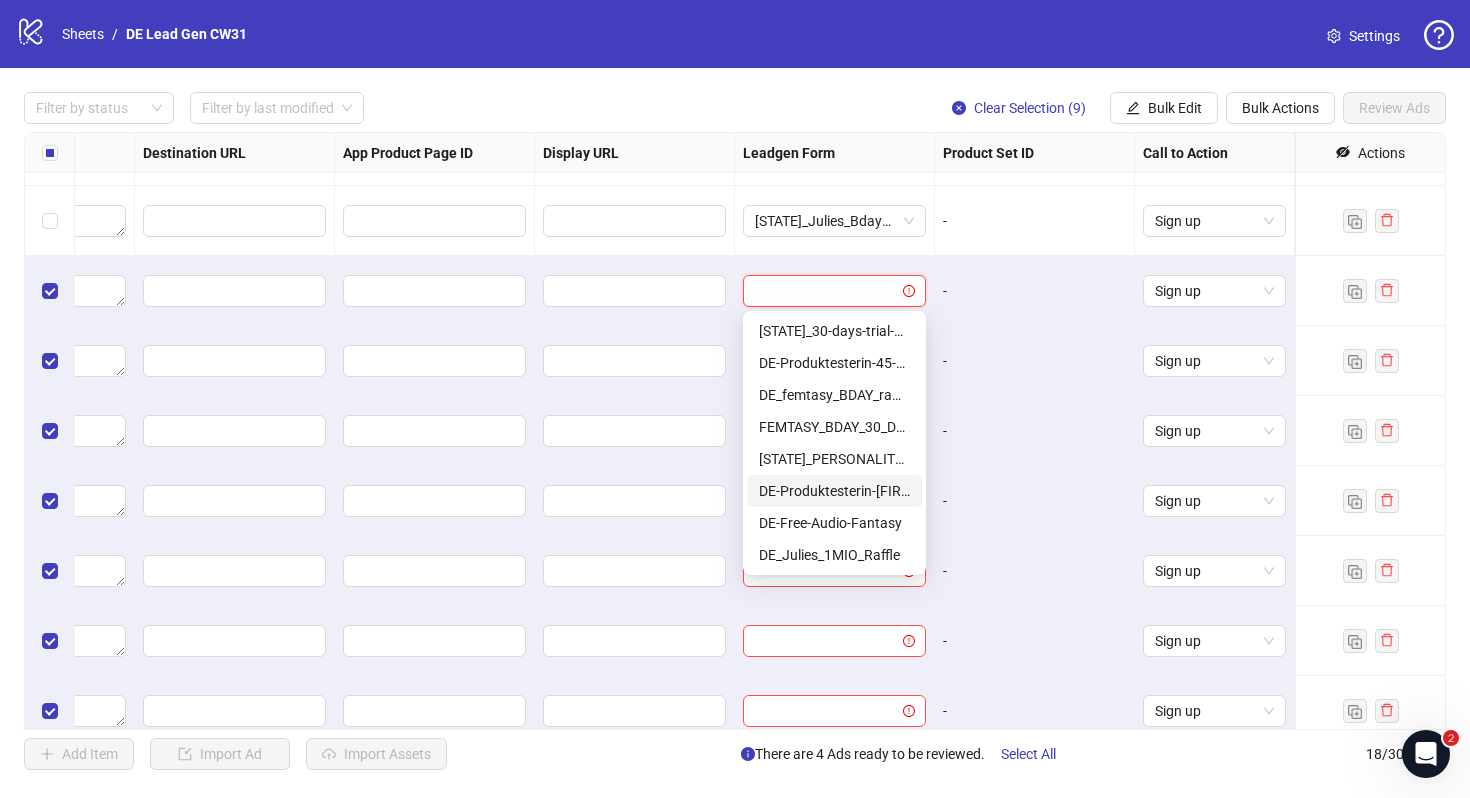 click on "DE-Produktesterin-[FIRST]" at bounding box center (834, 491) 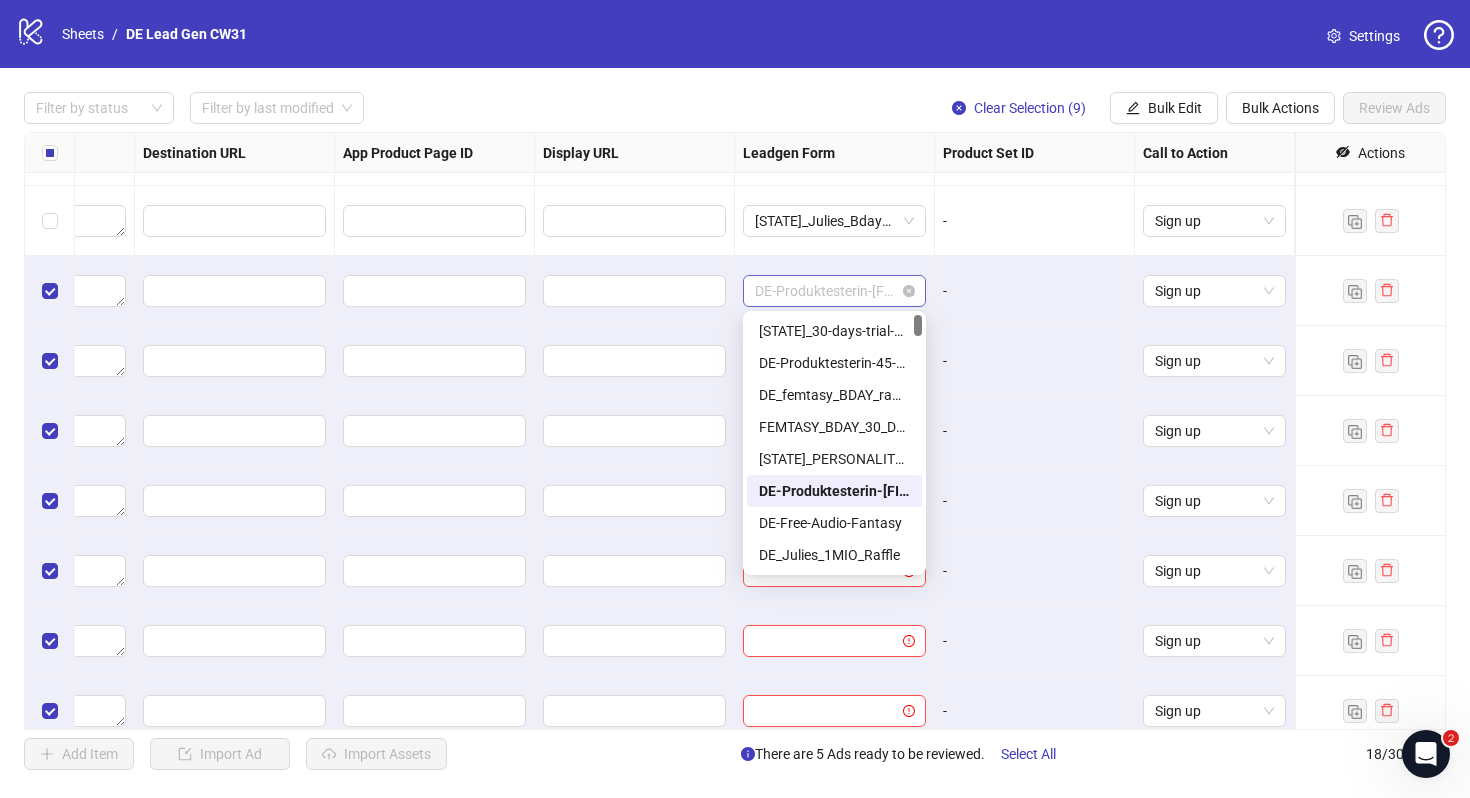 click on "DE-Produktesterin-[FIRST]" at bounding box center [834, 291] 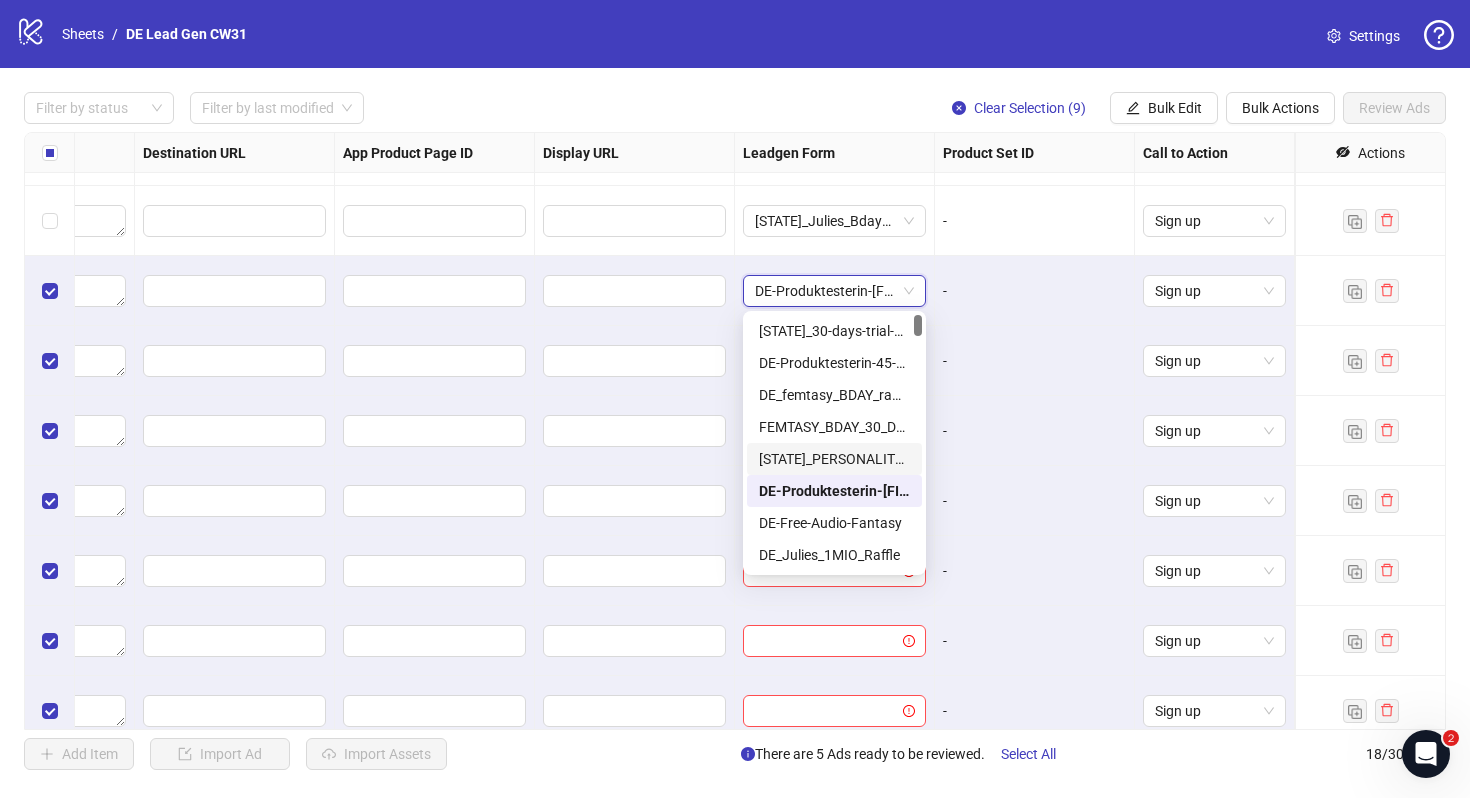 click on "-" at bounding box center [1035, 361] 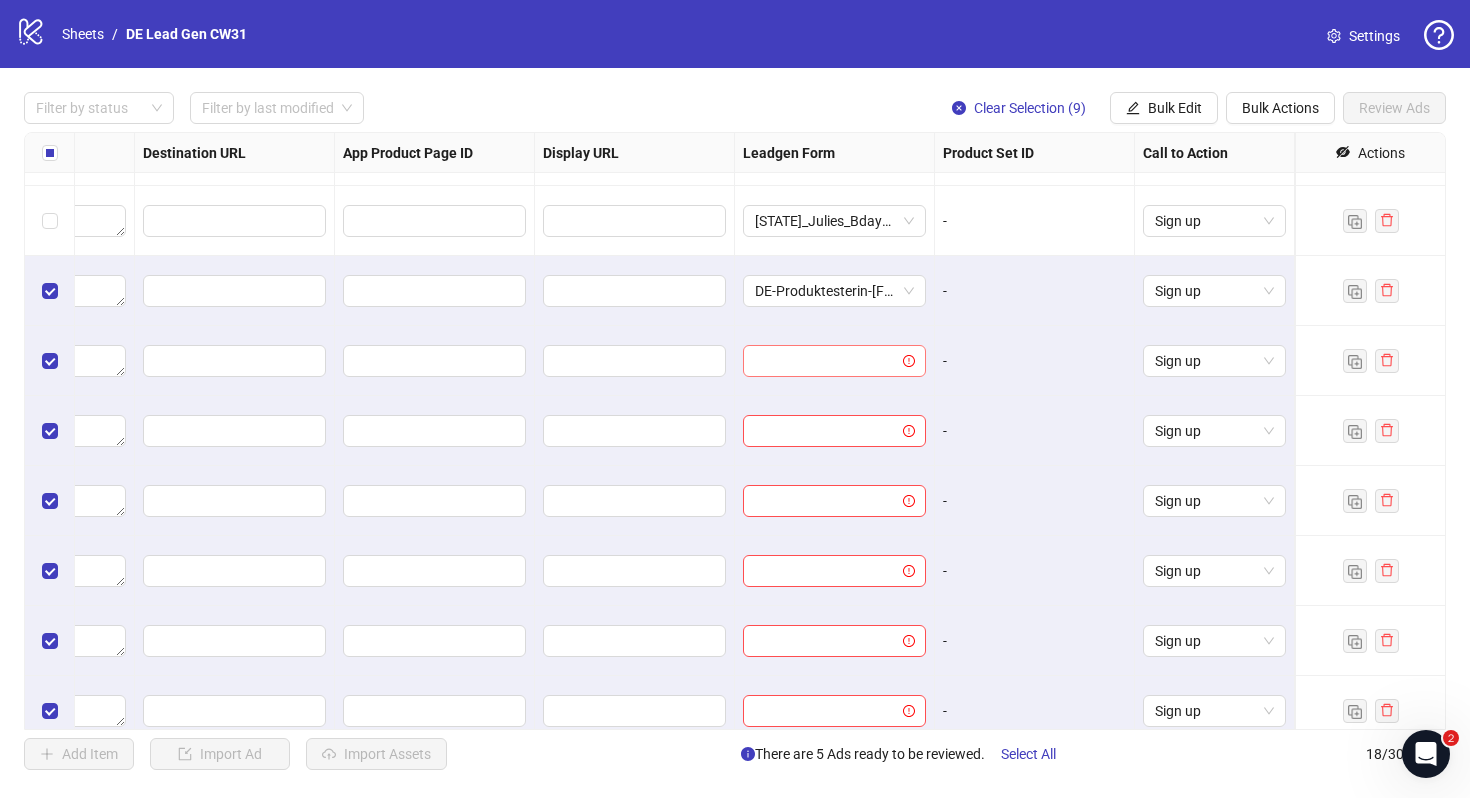 click at bounding box center (825, 361) 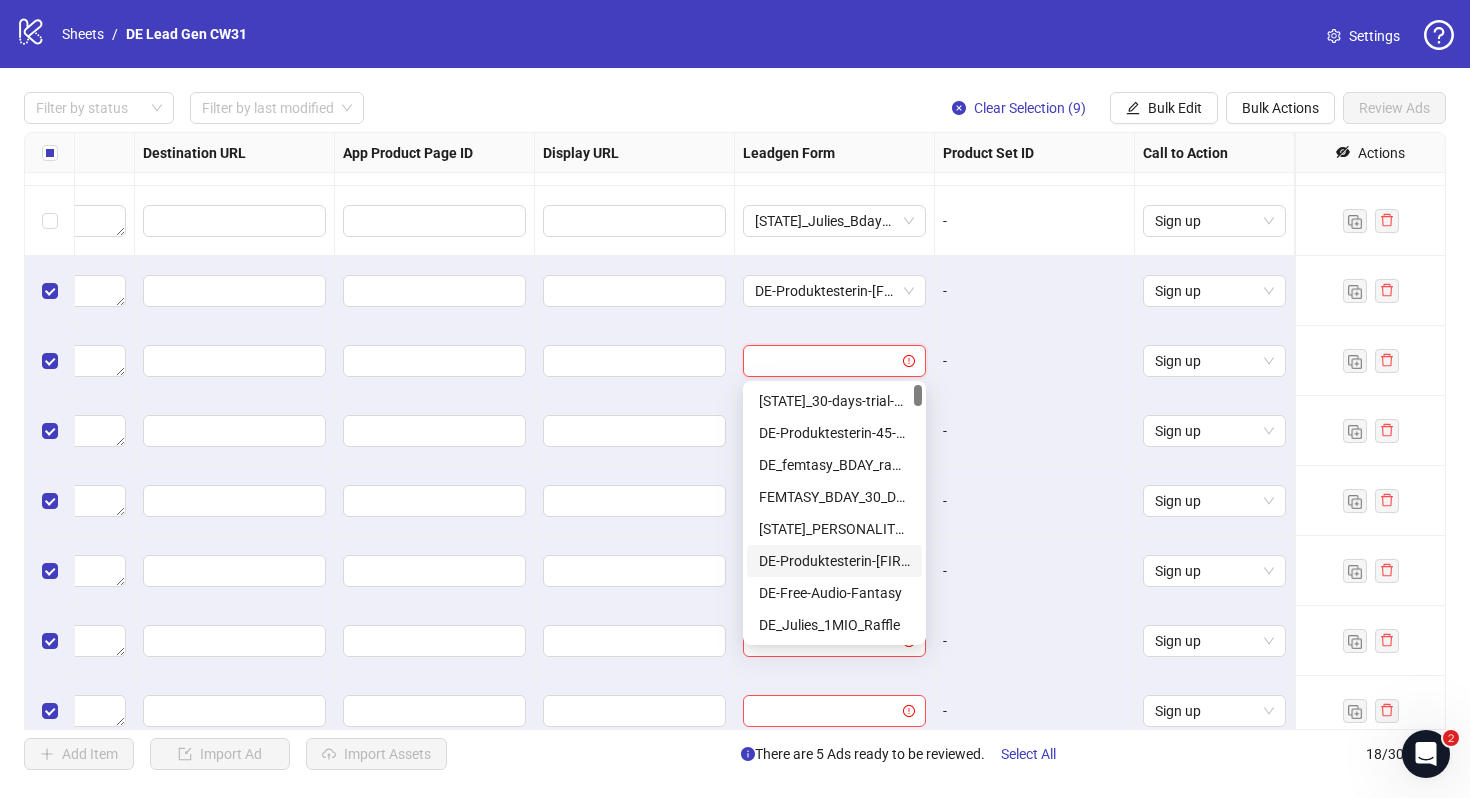 click on "DE-Produktesterin-[FIRST]" at bounding box center [834, 561] 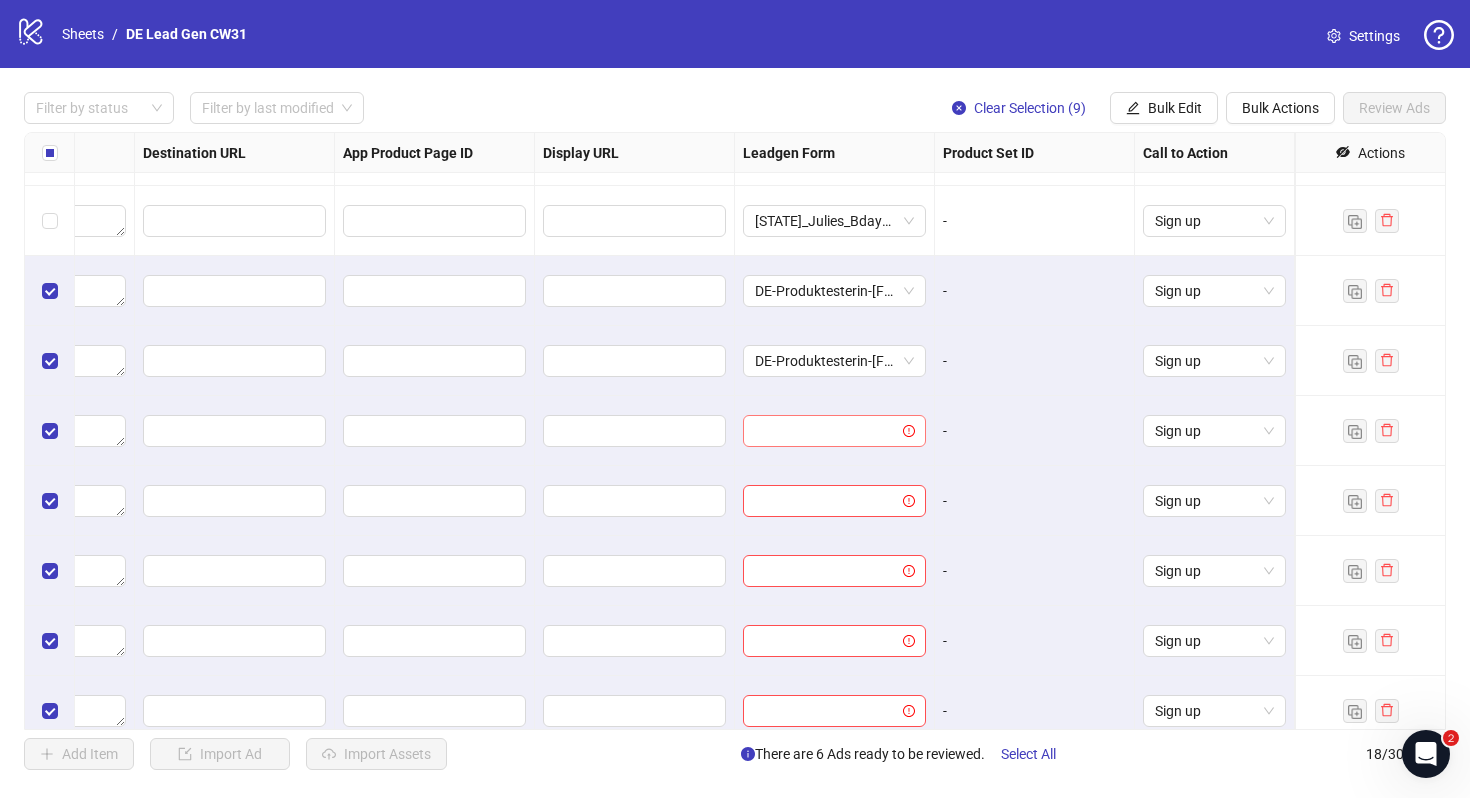 click at bounding box center (825, 431) 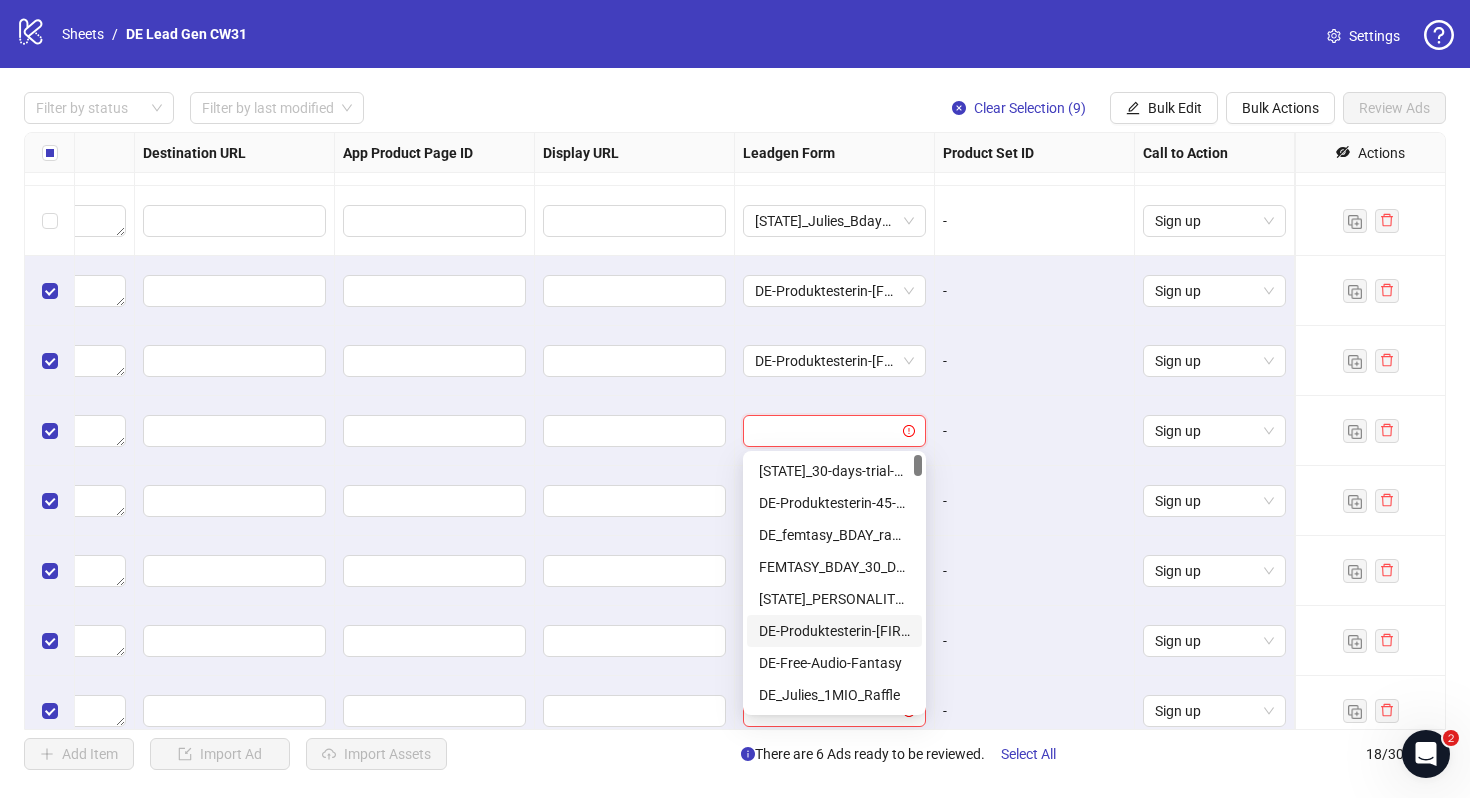 click on "DE-Produktesterin-[FIRST]" at bounding box center [834, 631] 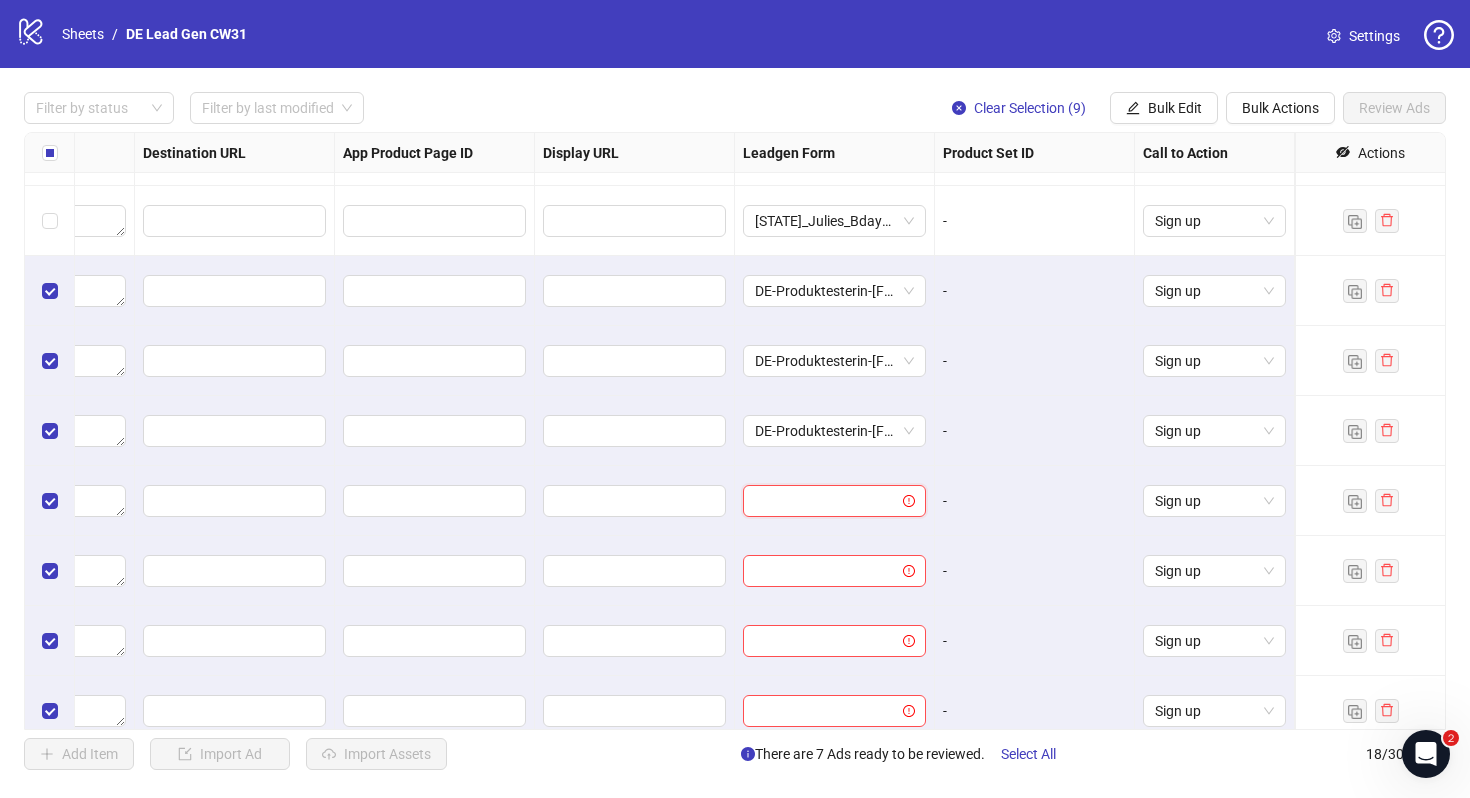 click at bounding box center [825, 501] 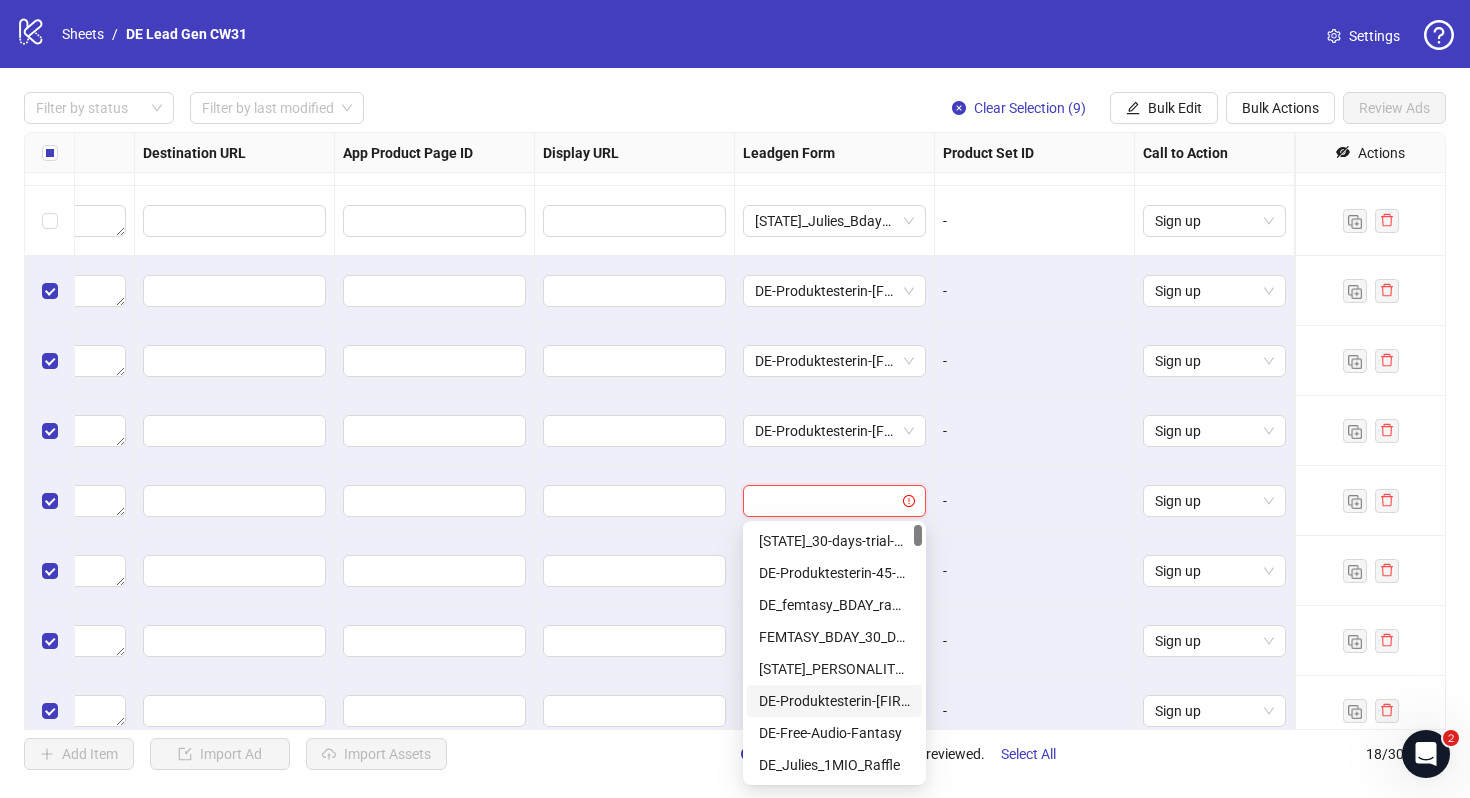 click on "DE-Produktesterin-[FIRST]" at bounding box center (834, 701) 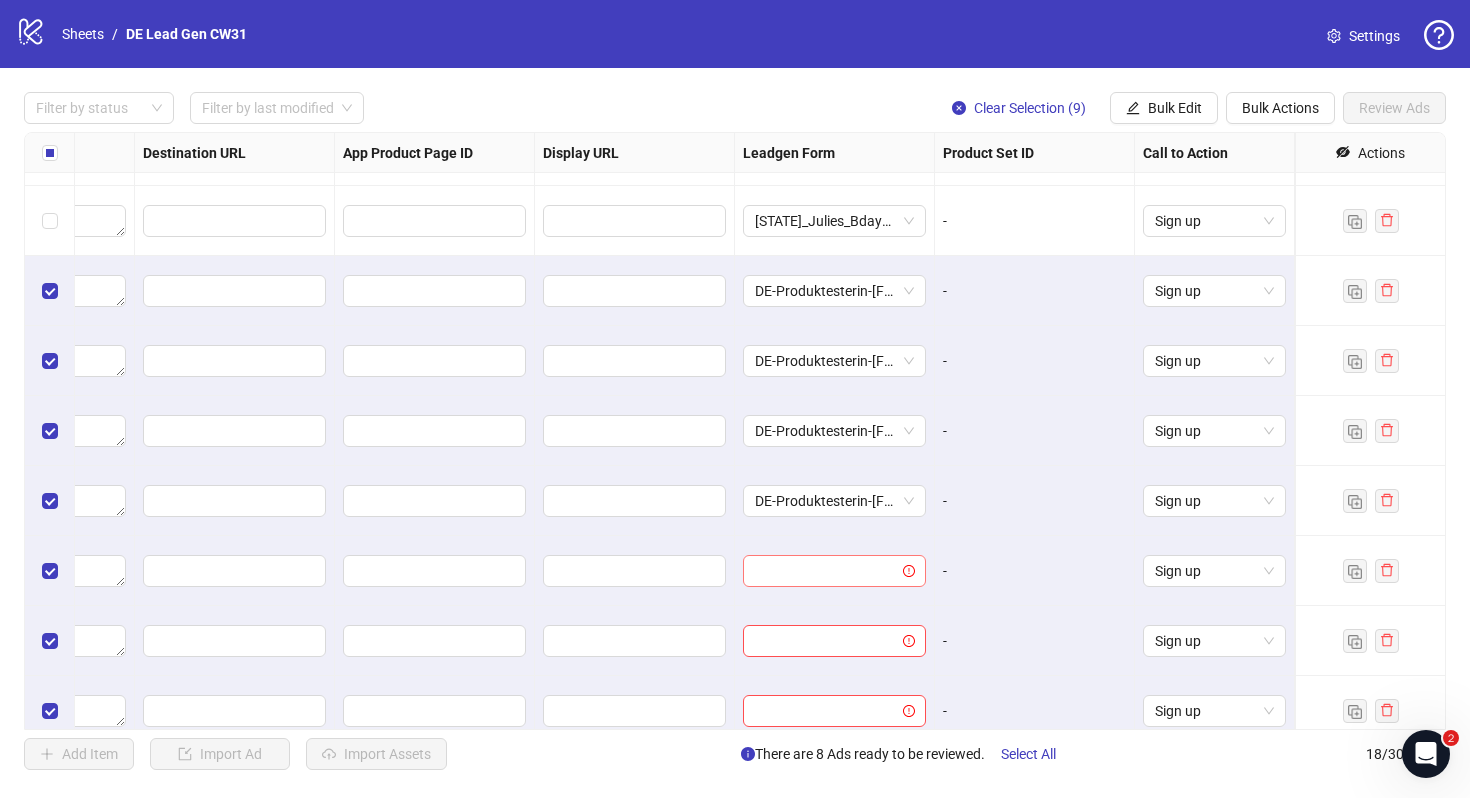 click at bounding box center (825, 571) 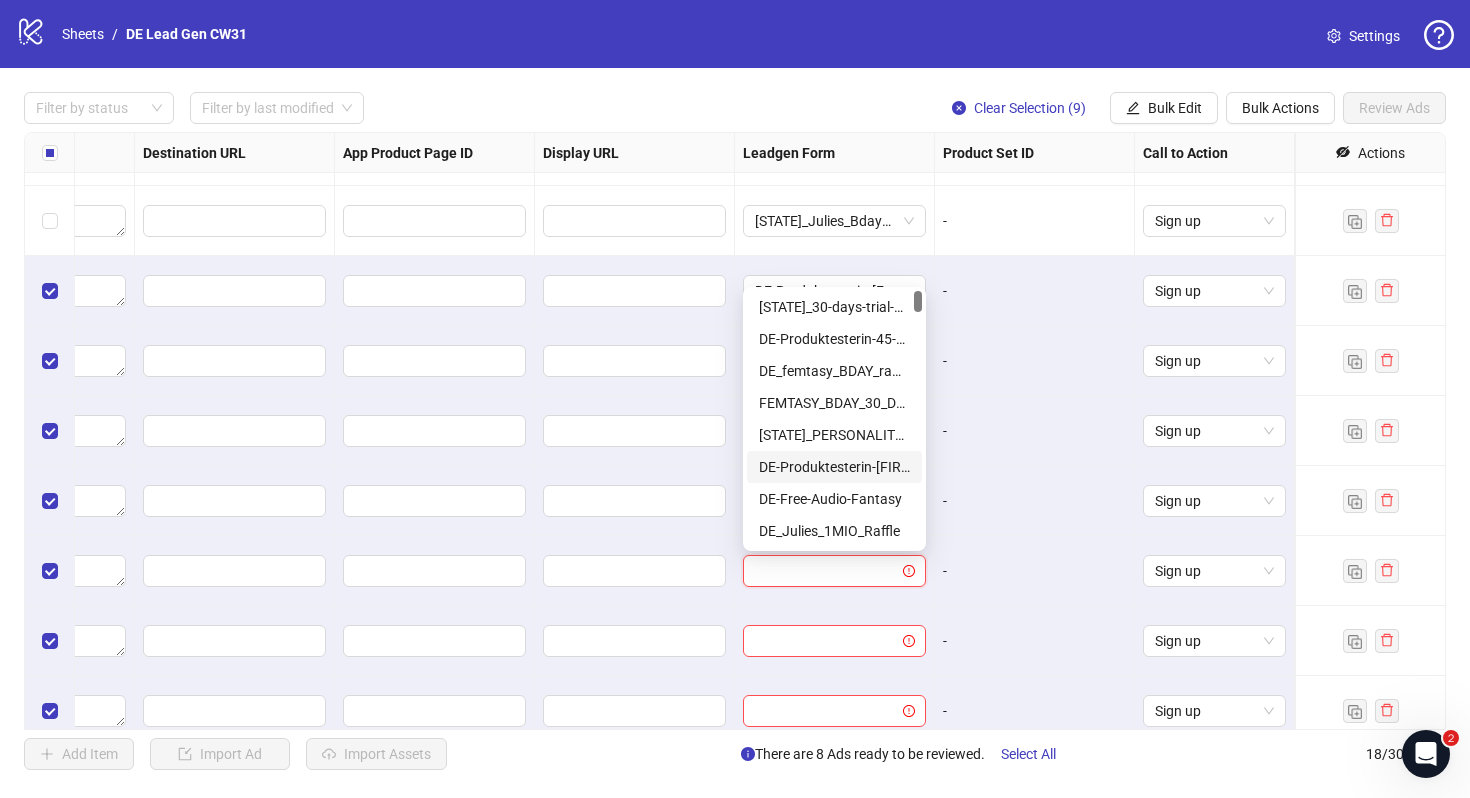 click on "DE-Produktesterin-[FIRST]" at bounding box center [834, 467] 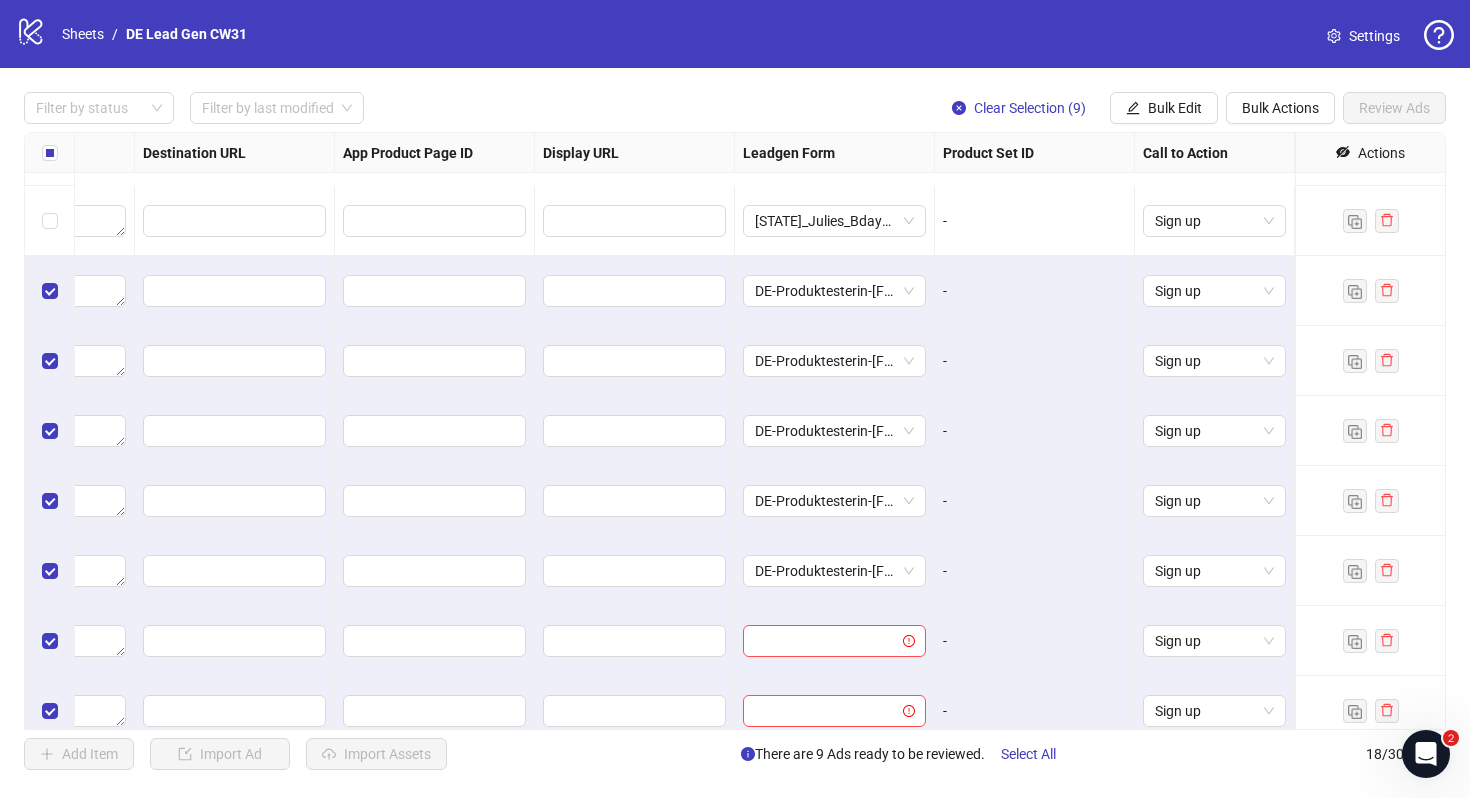 scroll, scrollTop: 704, scrollLeft: 1850, axis: both 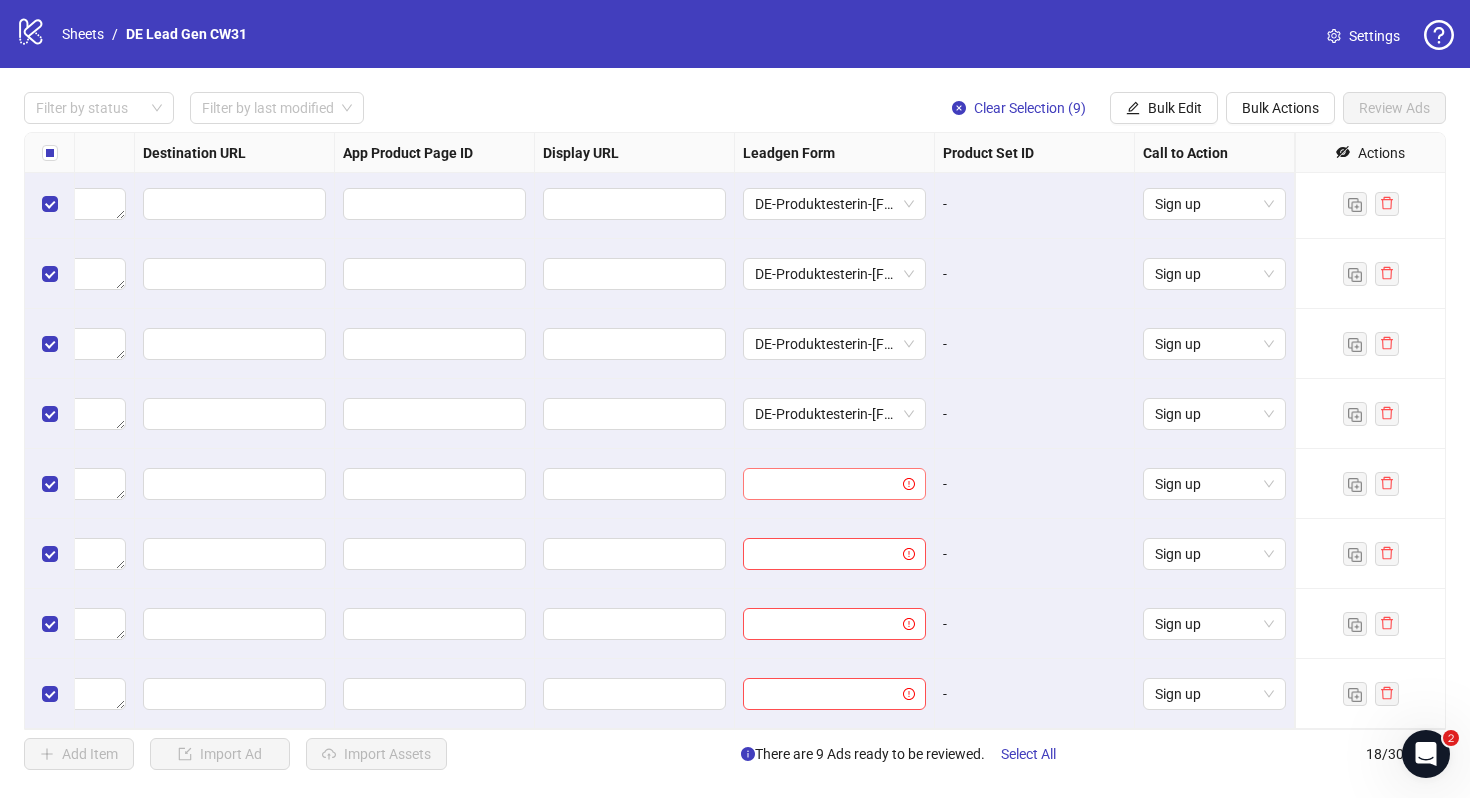 click at bounding box center (825, 484) 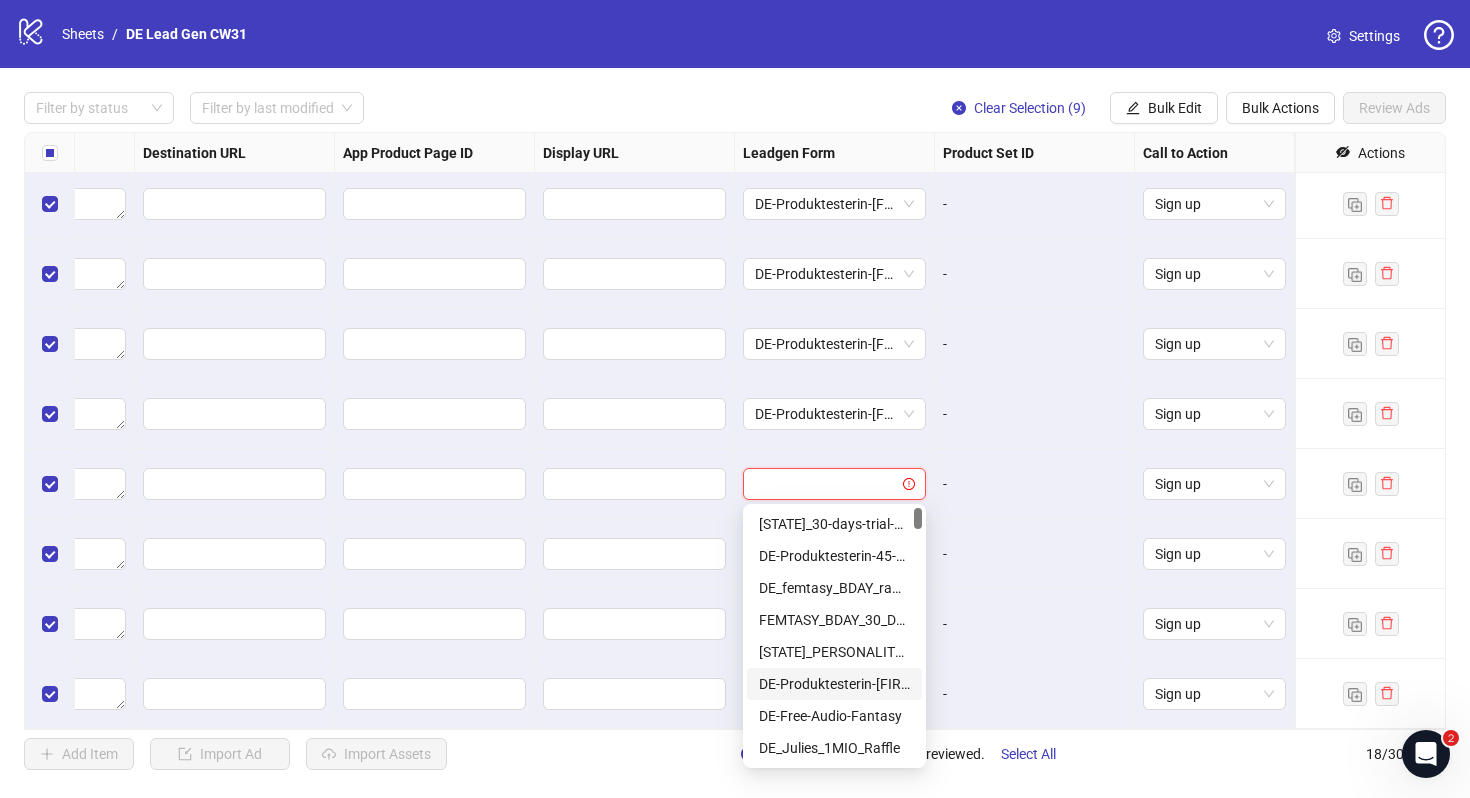 click on "DE-Produktesterin-[FIRST]" at bounding box center [834, 684] 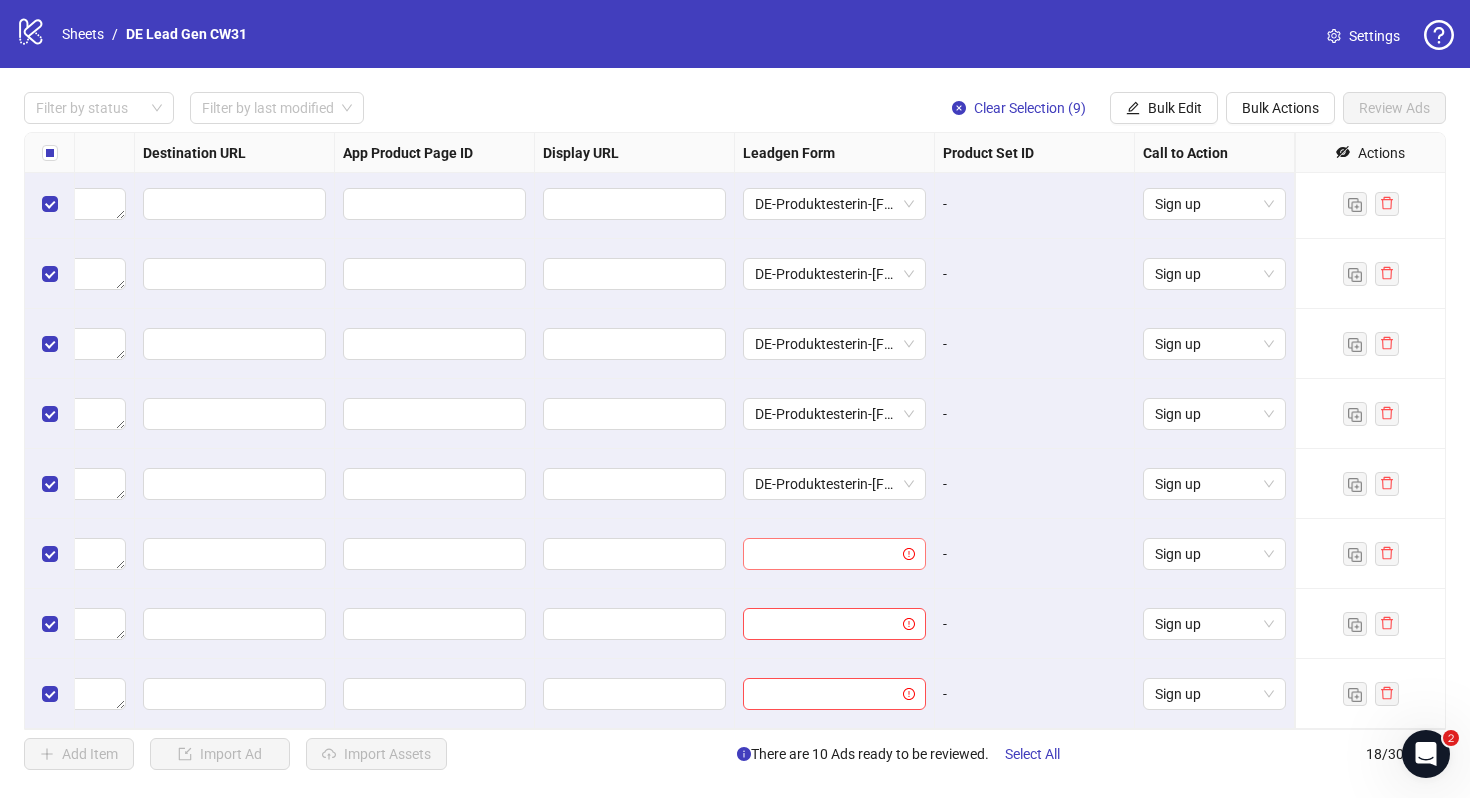 click at bounding box center [825, 554] 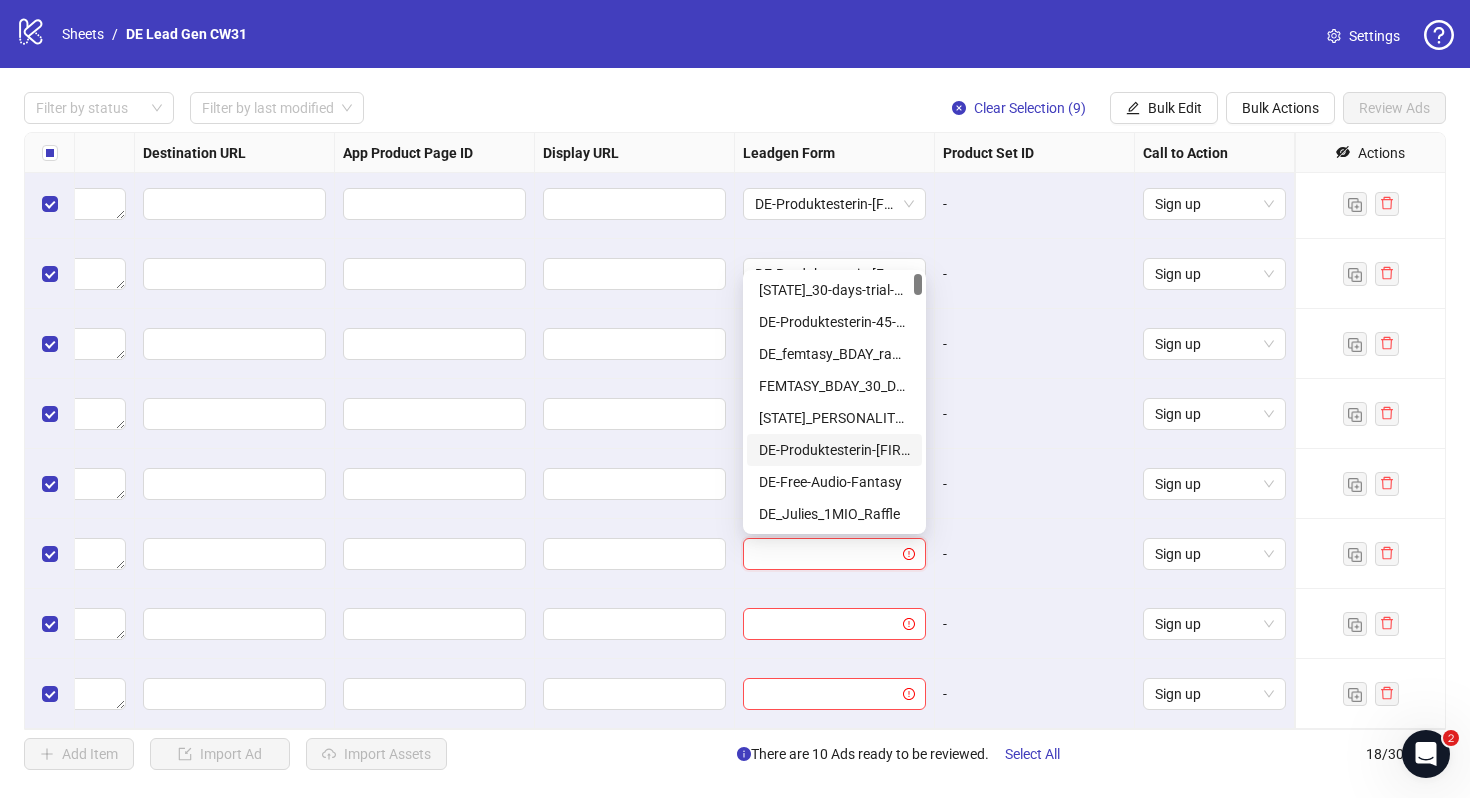 click on "DE-Produktesterin-[FIRST]" at bounding box center (834, 450) 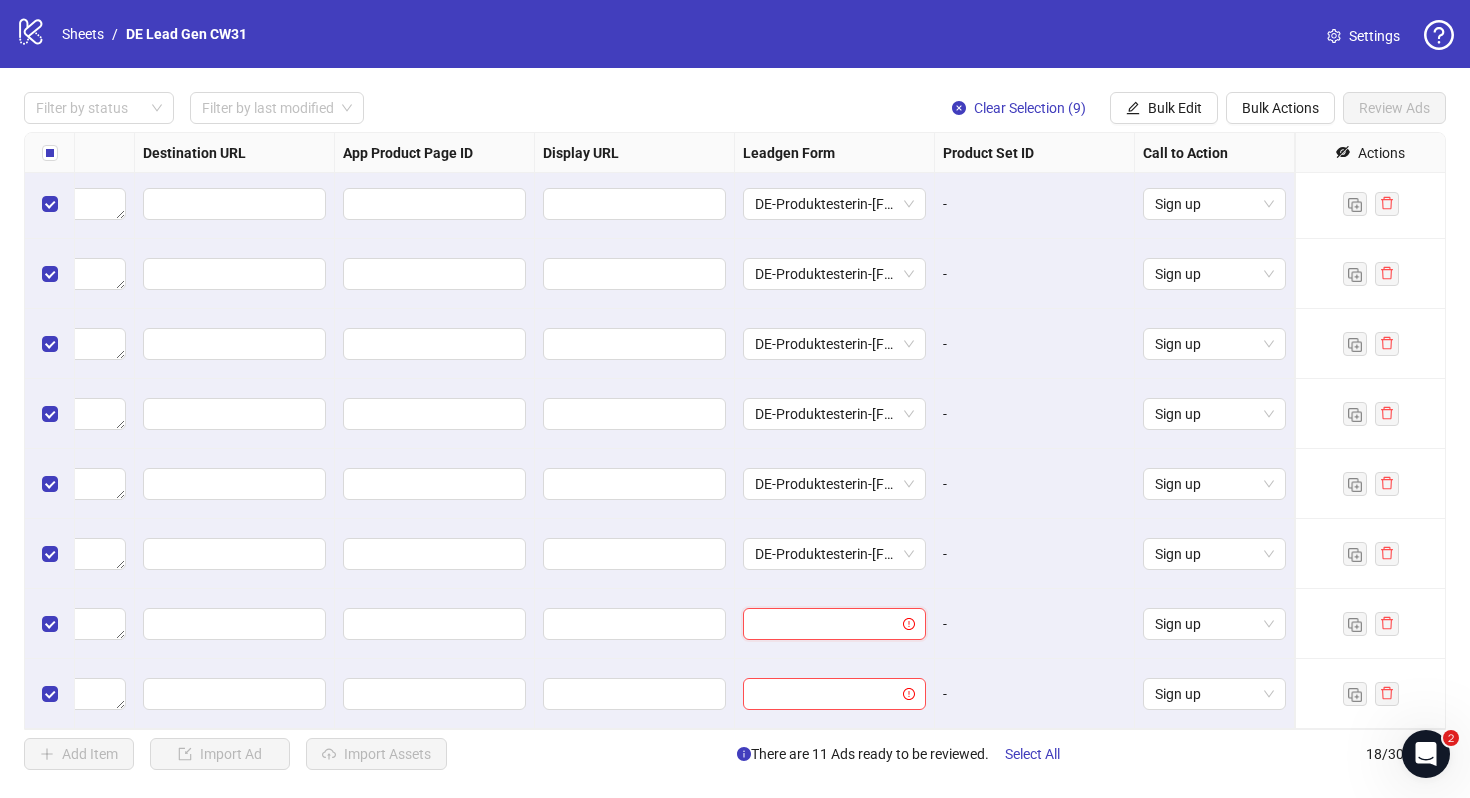 click at bounding box center (825, 624) 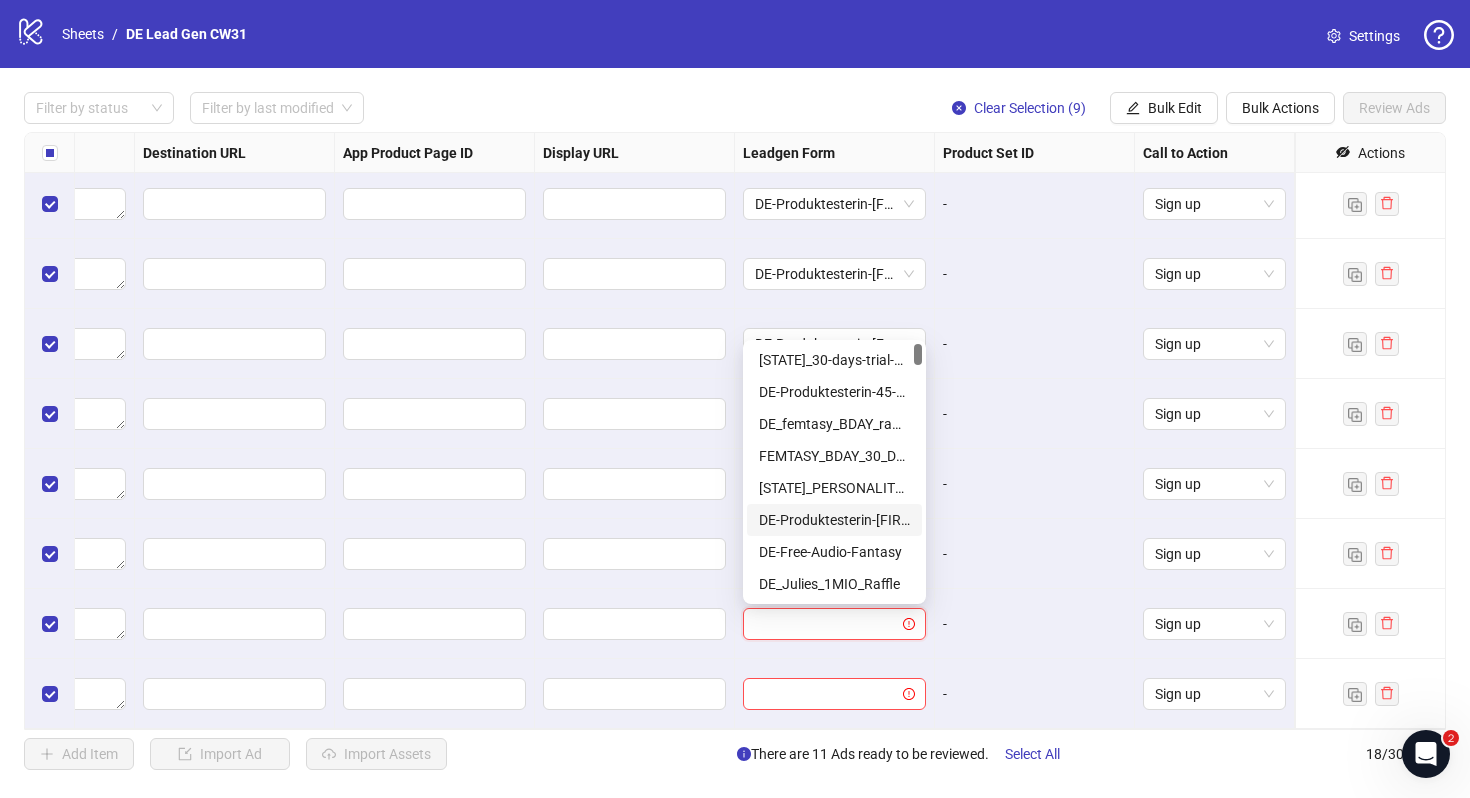 click on "DE-Produktesterin-[FIRST]" at bounding box center (834, 520) 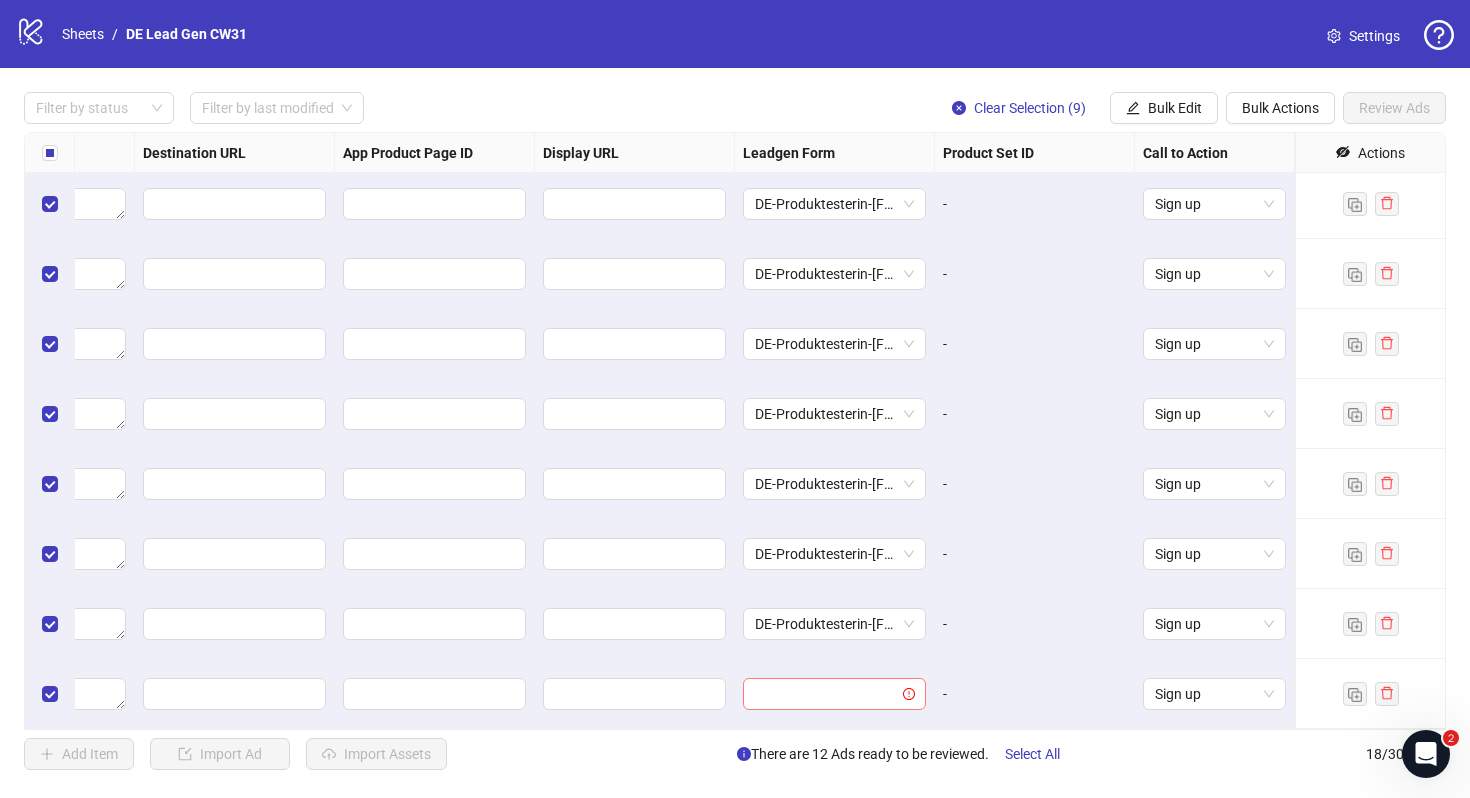 click at bounding box center (834, 694) 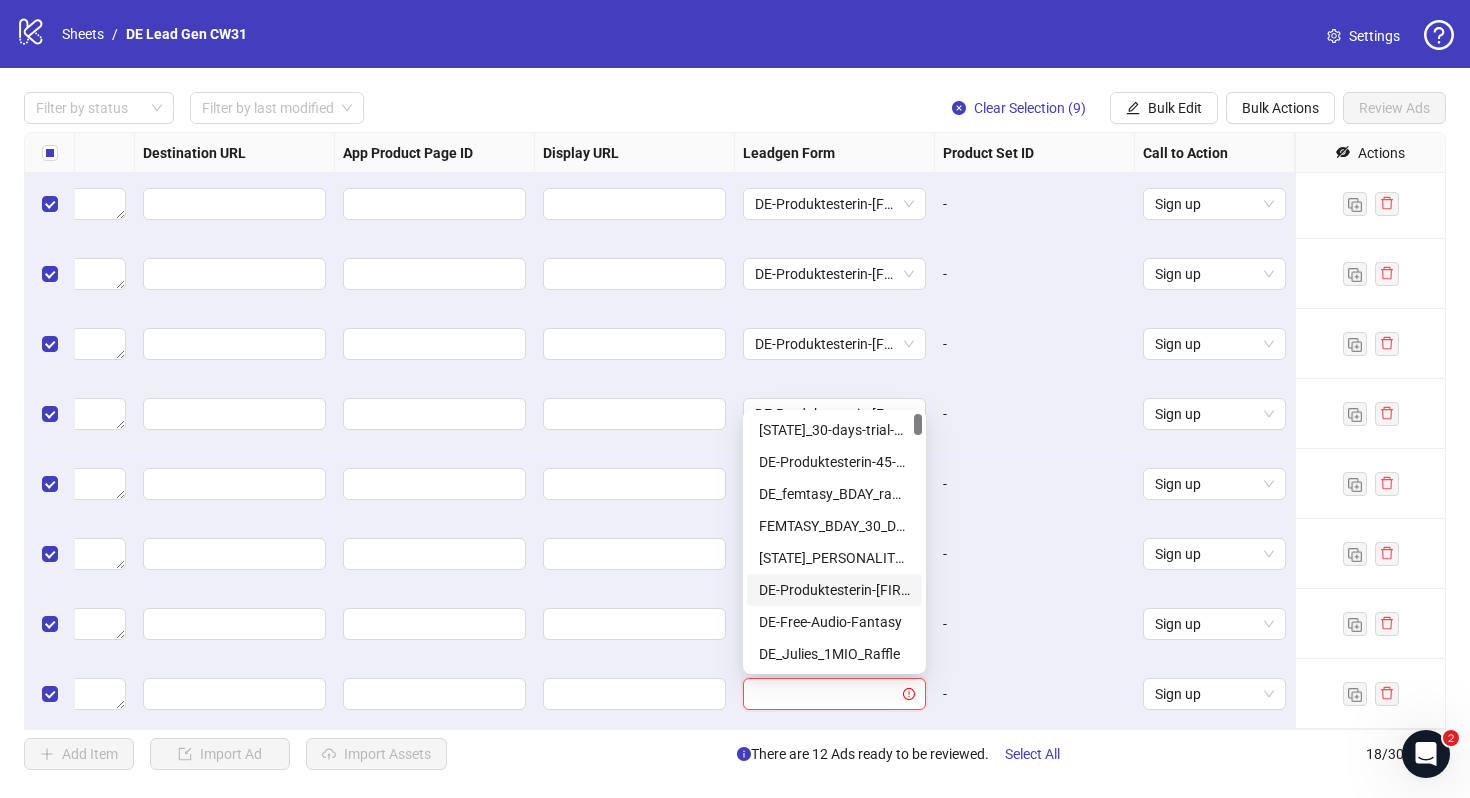 click on "DE-Produktesterin-[FIRST]" at bounding box center [834, 590] 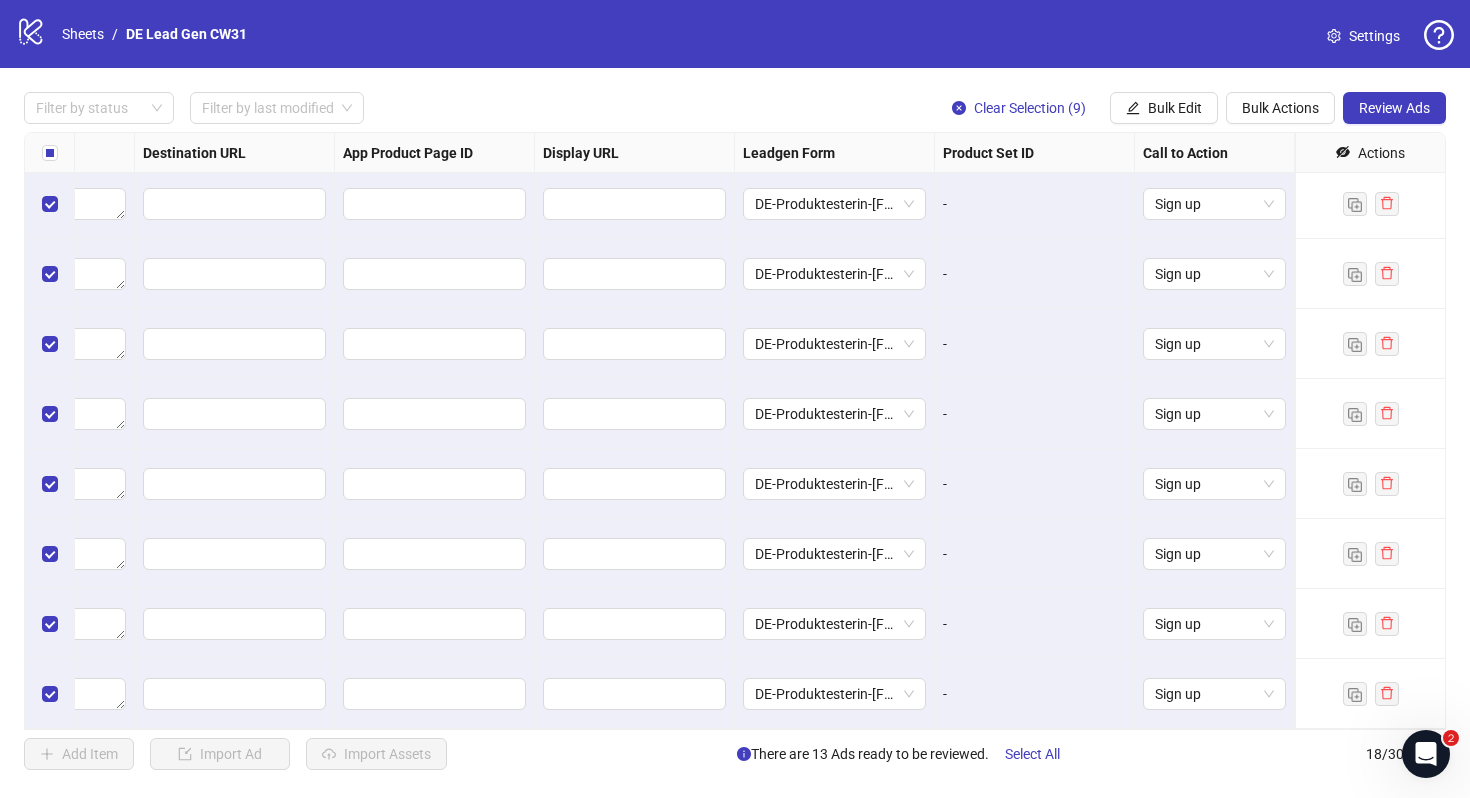 click on "-" at bounding box center [1034, 554] 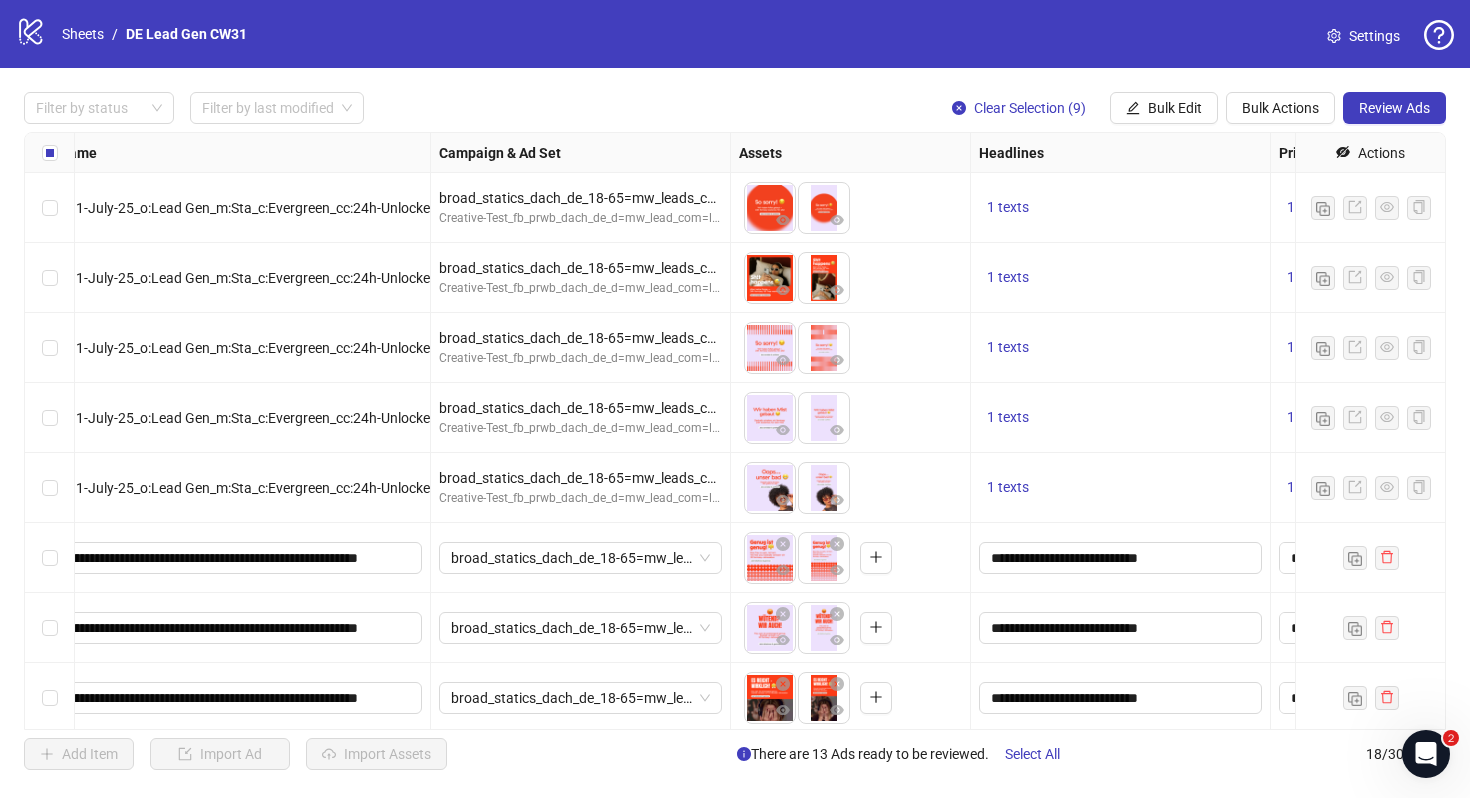 scroll, scrollTop: 0, scrollLeft: 140, axis: horizontal 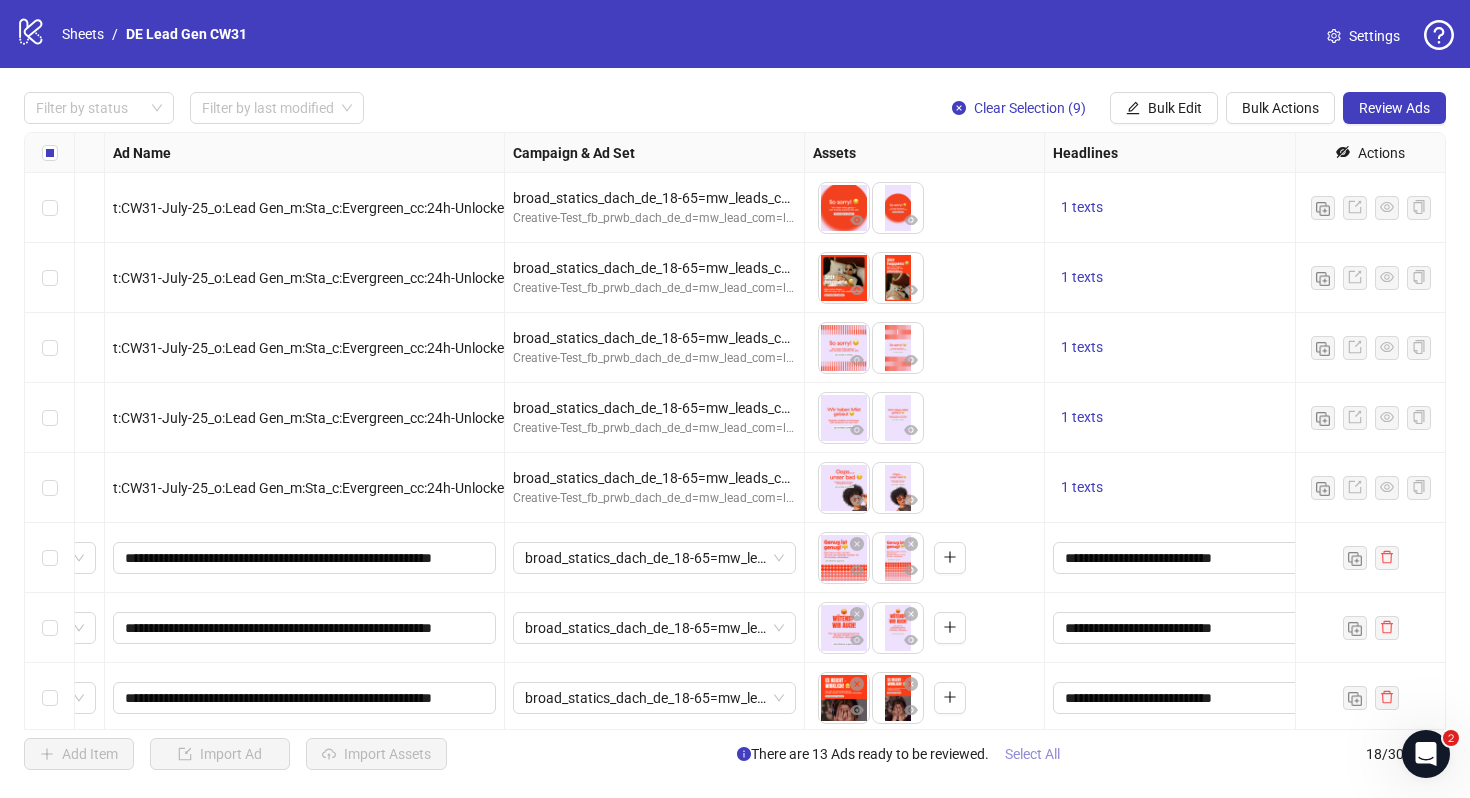 click on "Select All" at bounding box center [1032, 754] 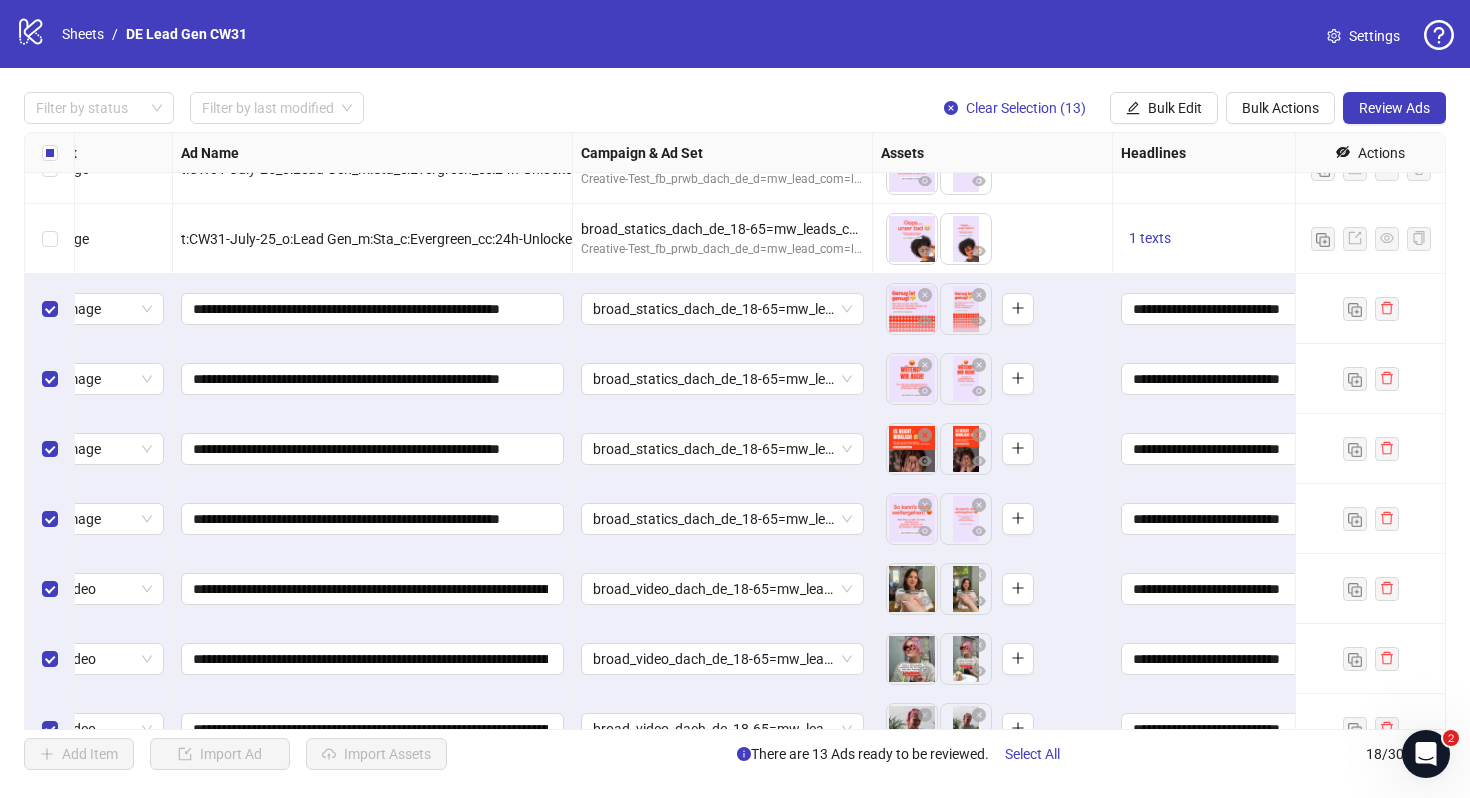 scroll, scrollTop: 246, scrollLeft: 72, axis: both 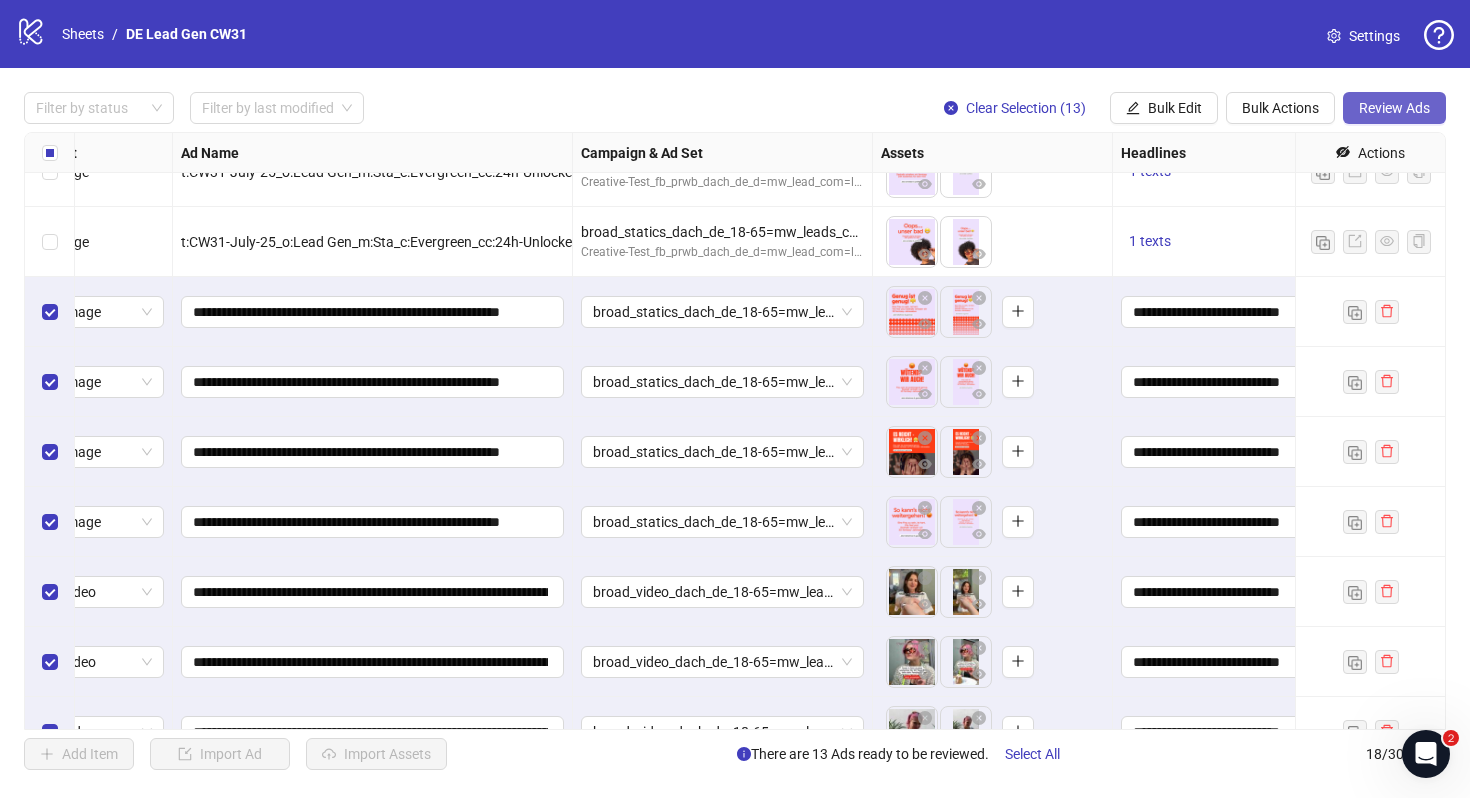 click on "Review Ads" at bounding box center (1394, 108) 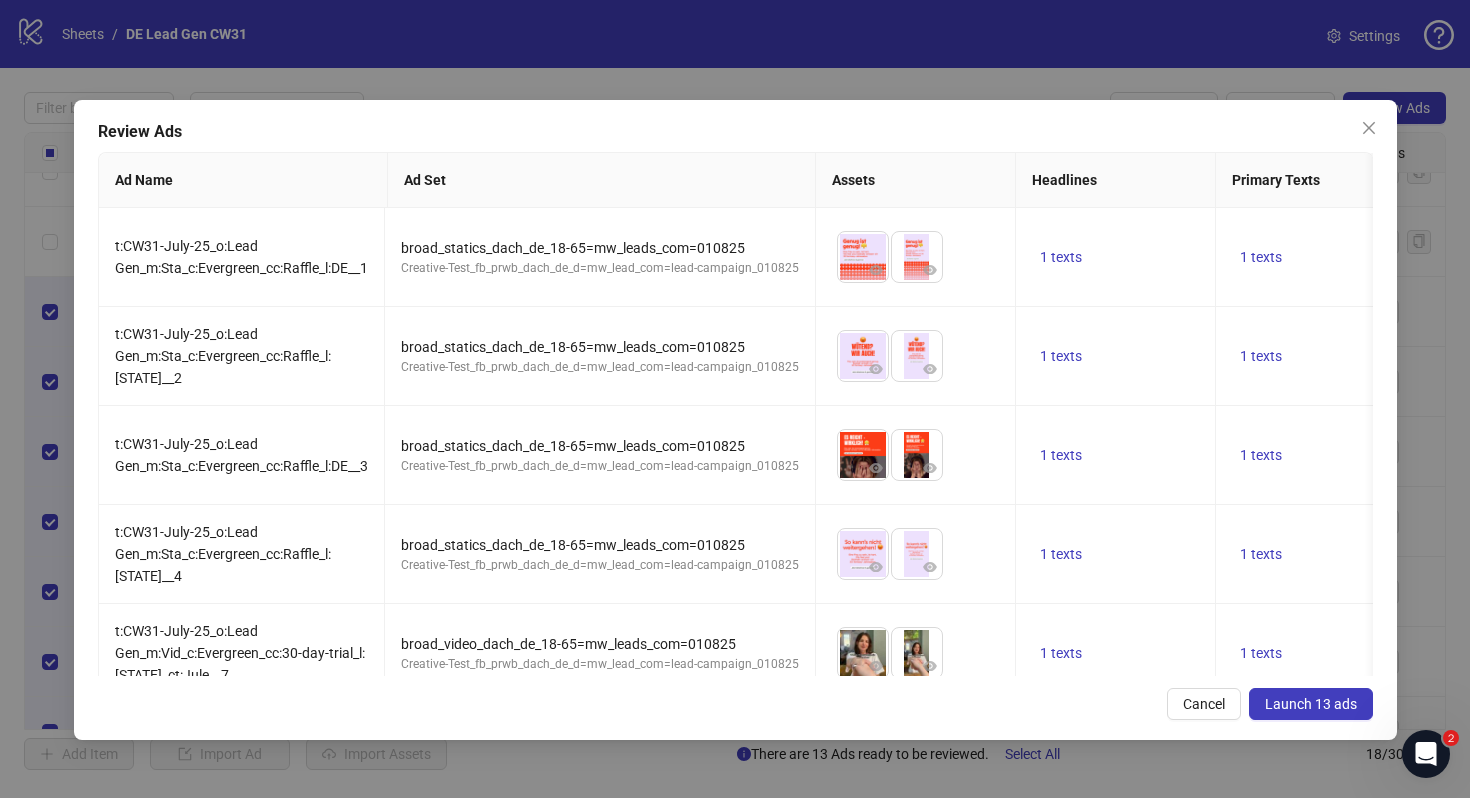 click on "Launch 13 ads" at bounding box center (1311, 704) 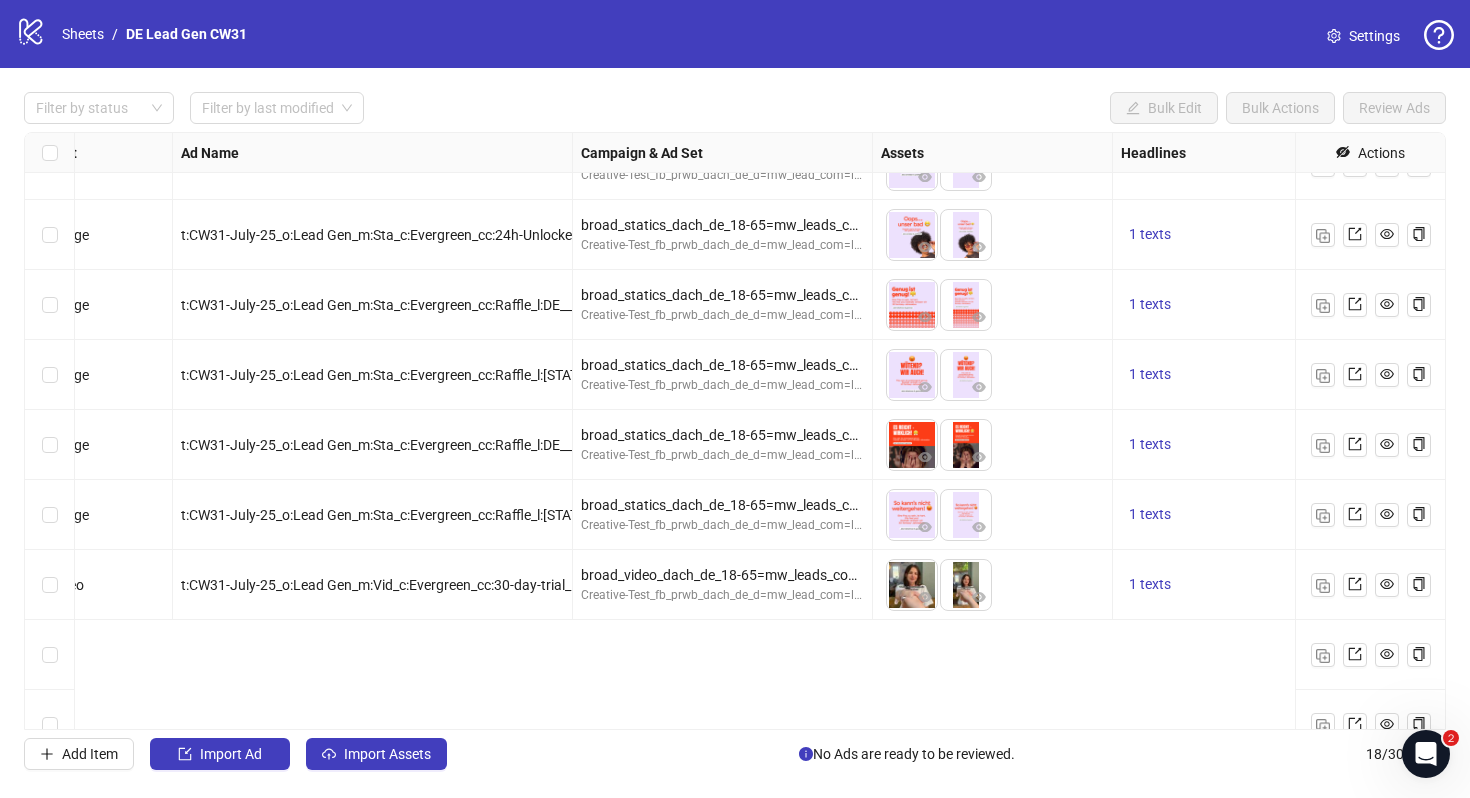 scroll, scrollTop: 0, scrollLeft: 72, axis: horizontal 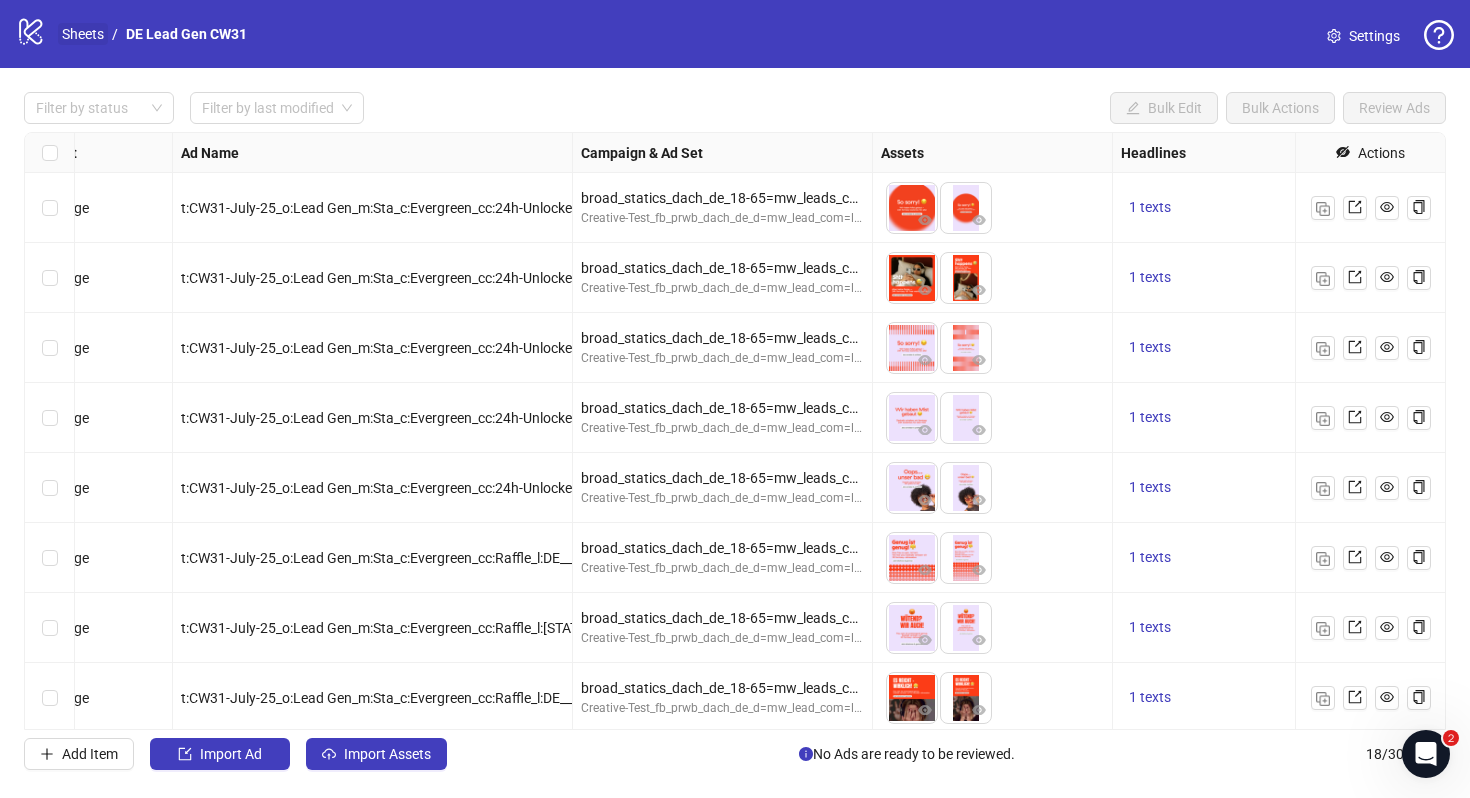 click on "Sheets" at bounding box center (83, 34) 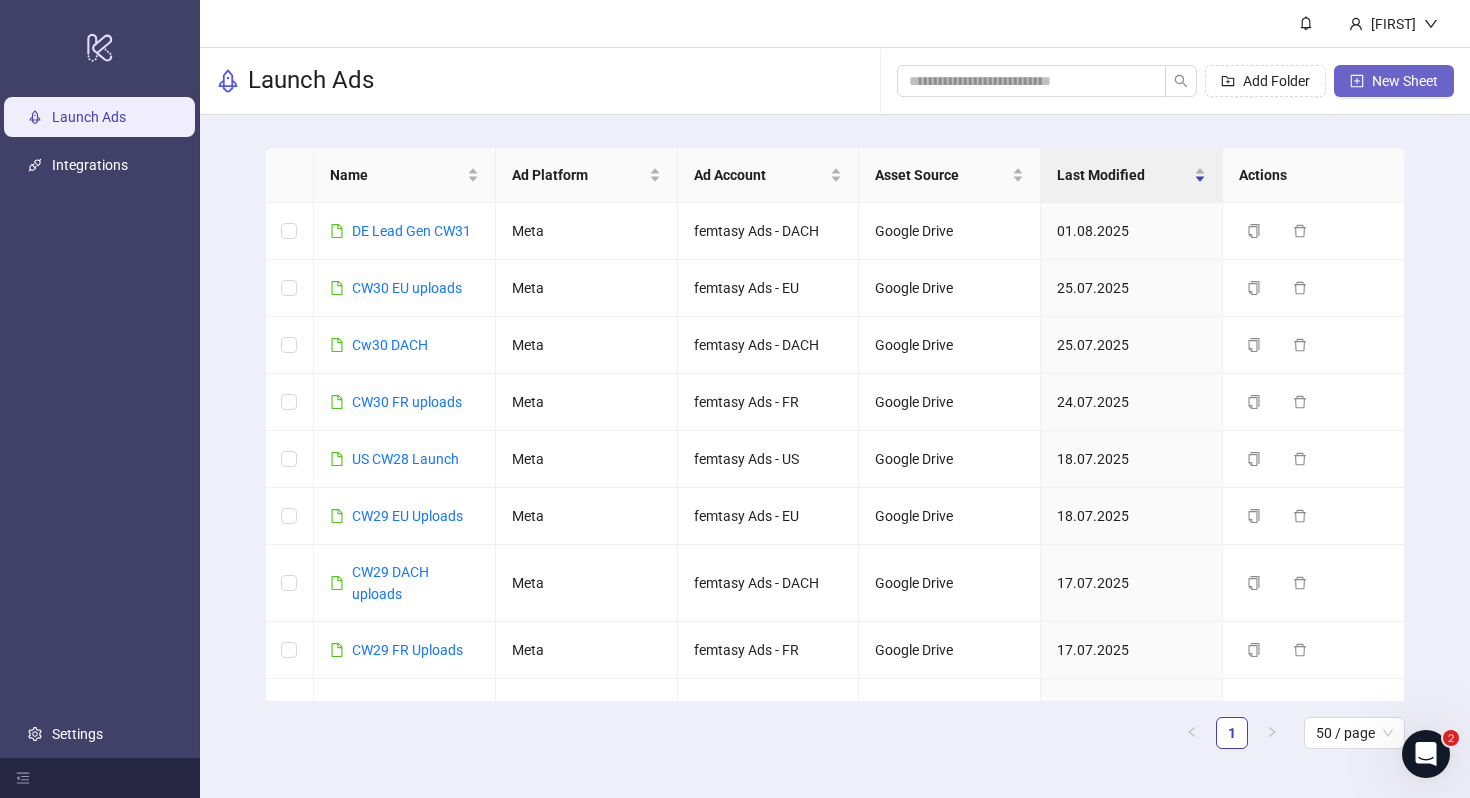 click on "New Sheet" at bounding box center (1405, 81) 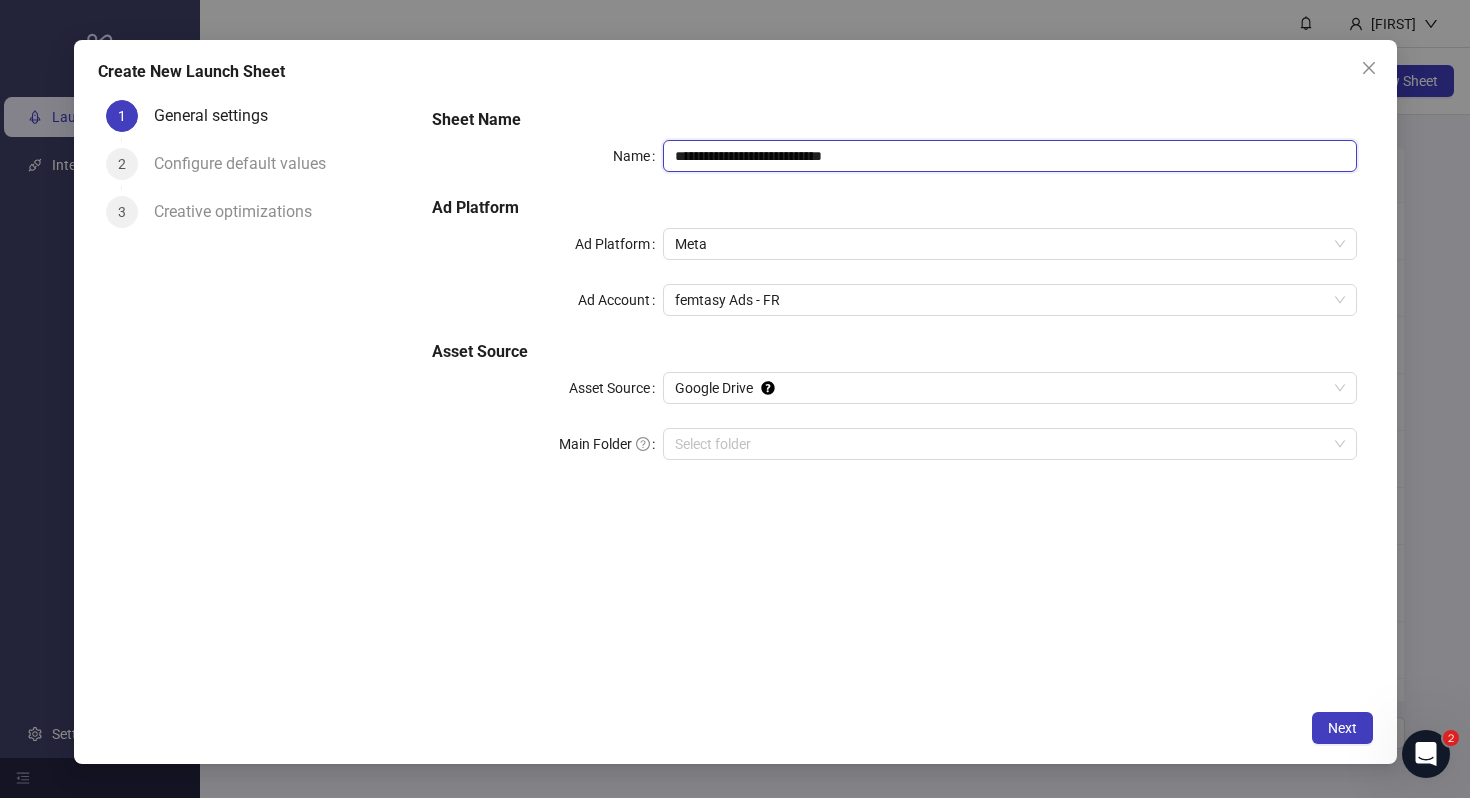 drag, startPoint x: 918, startPoint y: 164, endPoint x: 554, endPoint y: 162, distance: 364.0055 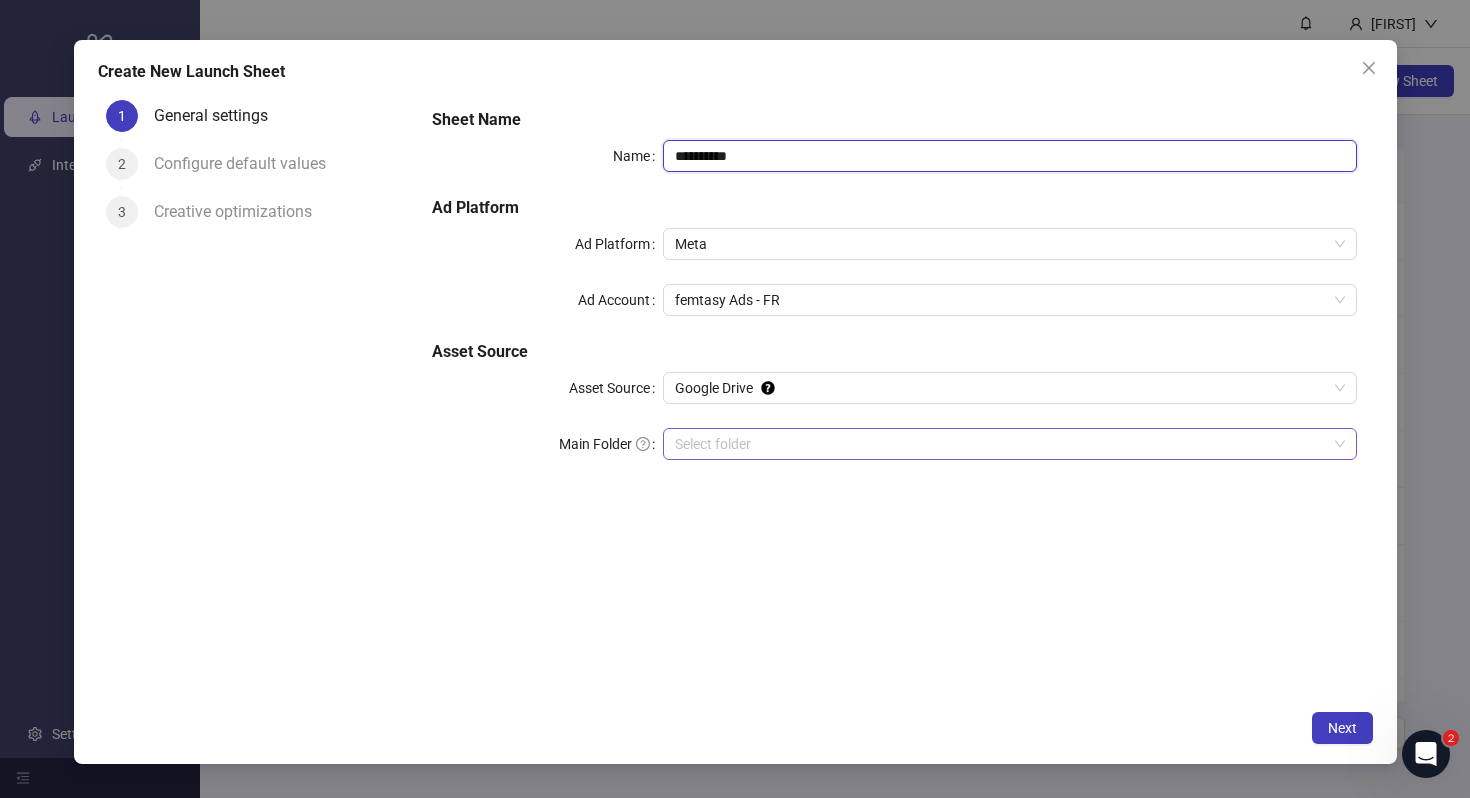 type on "**********" 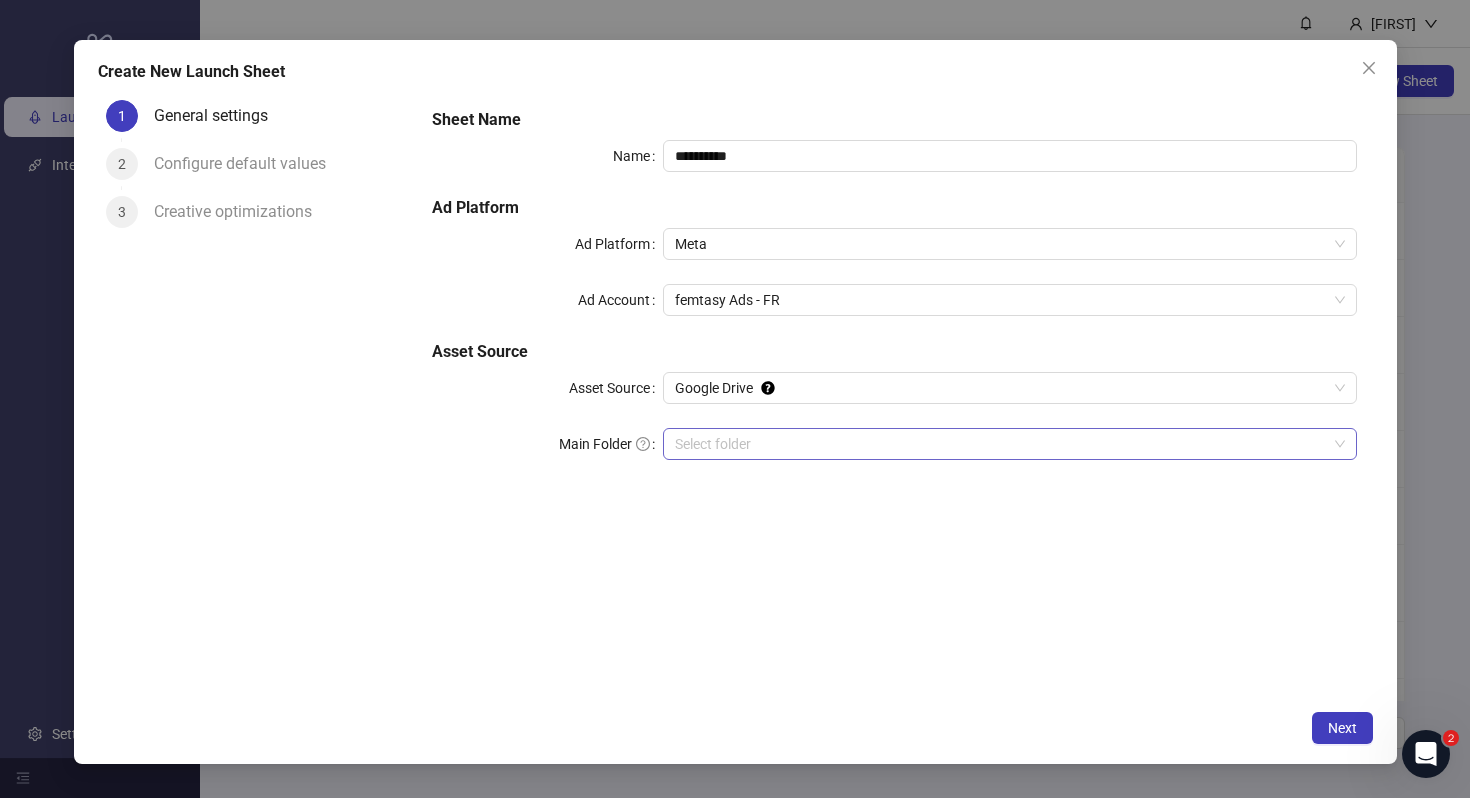 click on "Main Folder" at bounding box center [1000, 444] 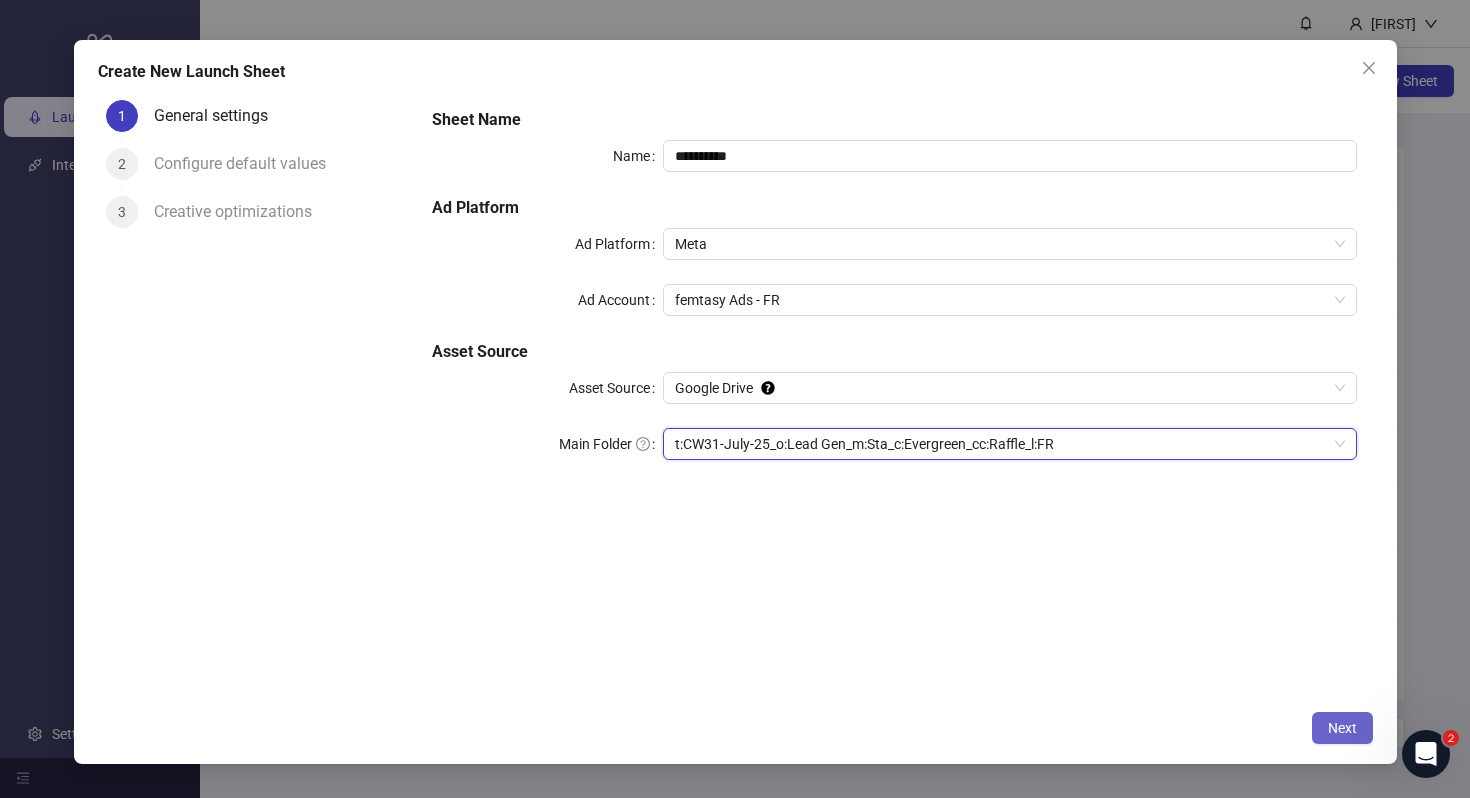 click on "Next" at bounding box center (1342, 728) 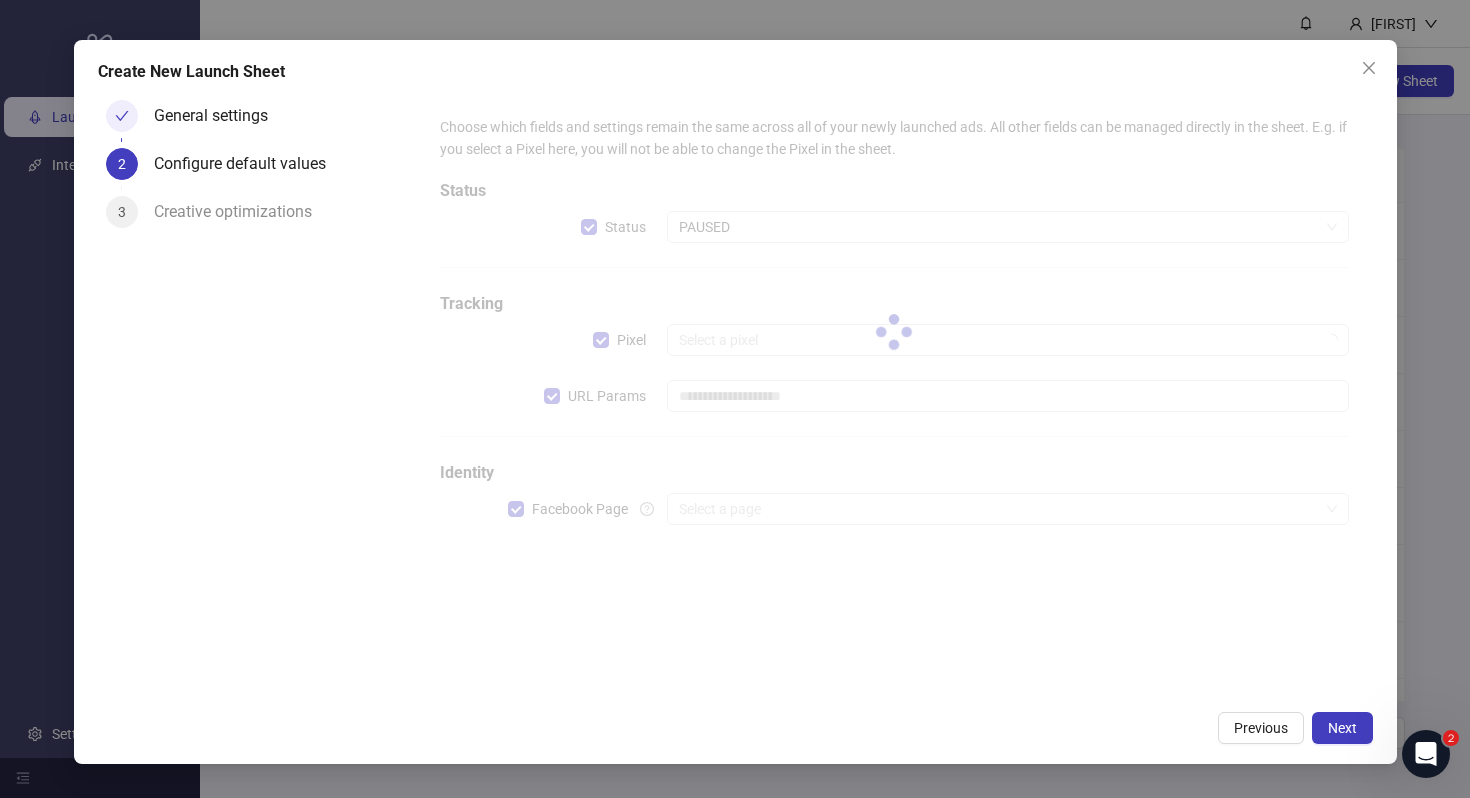 type on "**********" 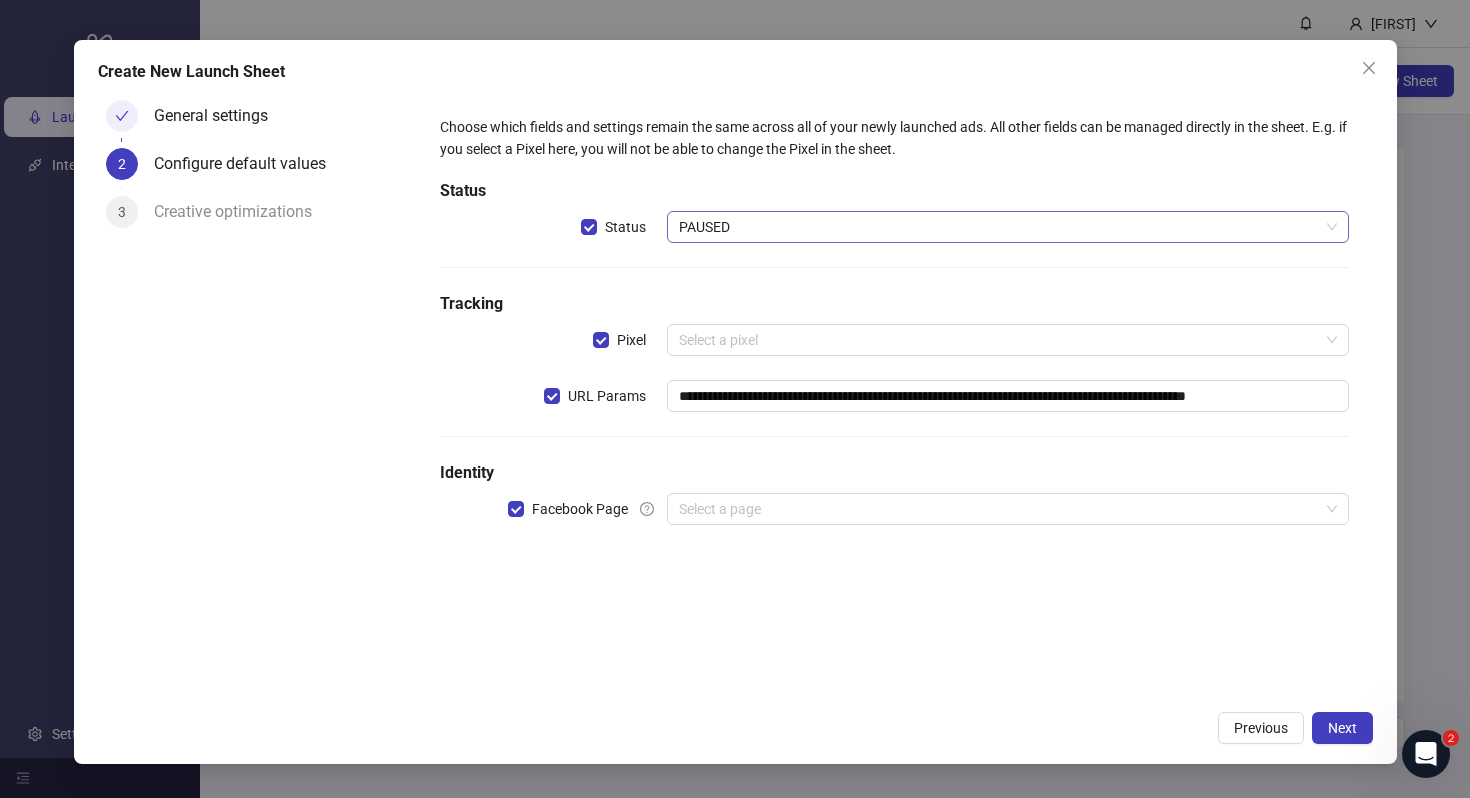 click on "PAUSED" at bounding box center [1007, 227] 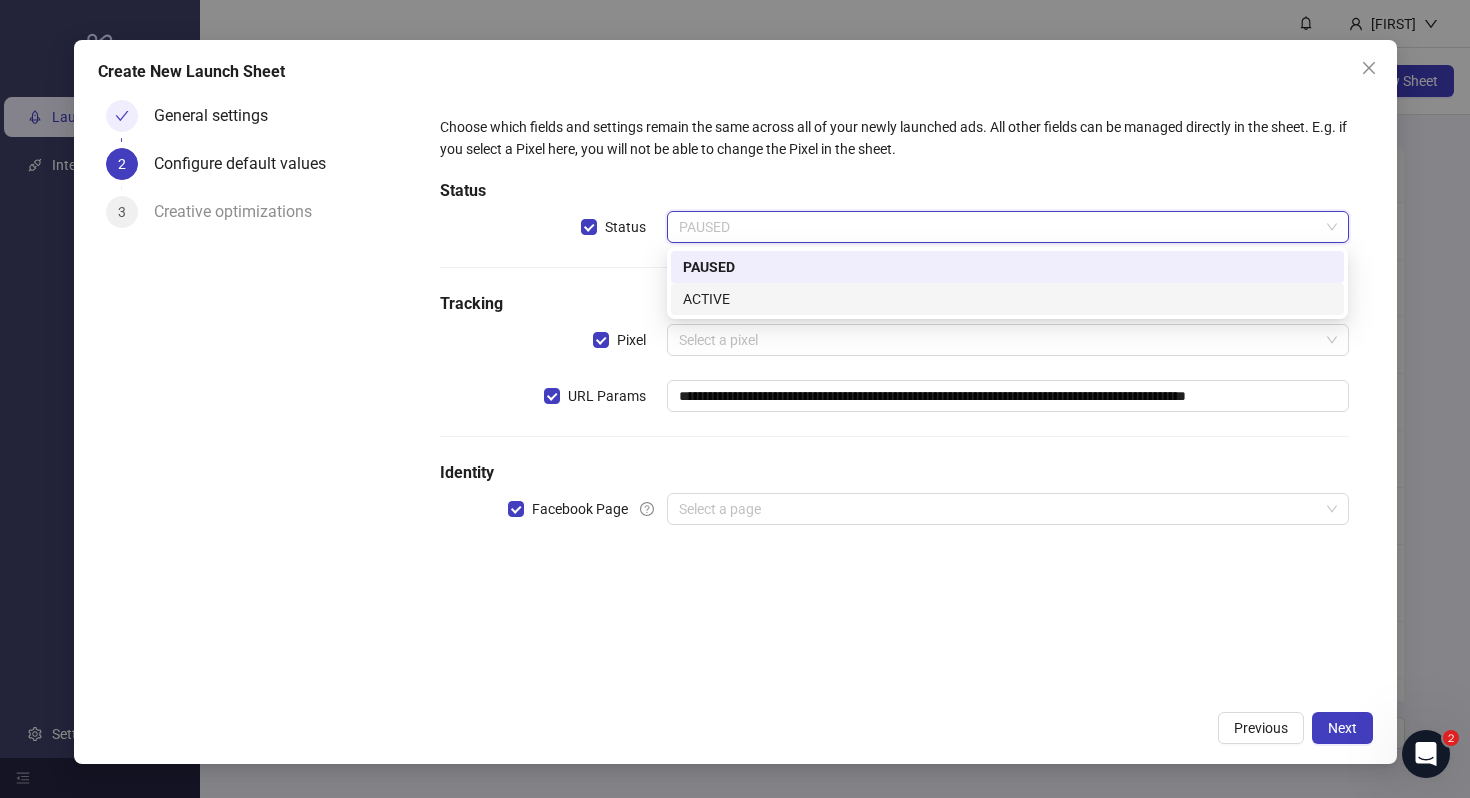 click on "ACTIVE" at bounding box center (1007, 299) 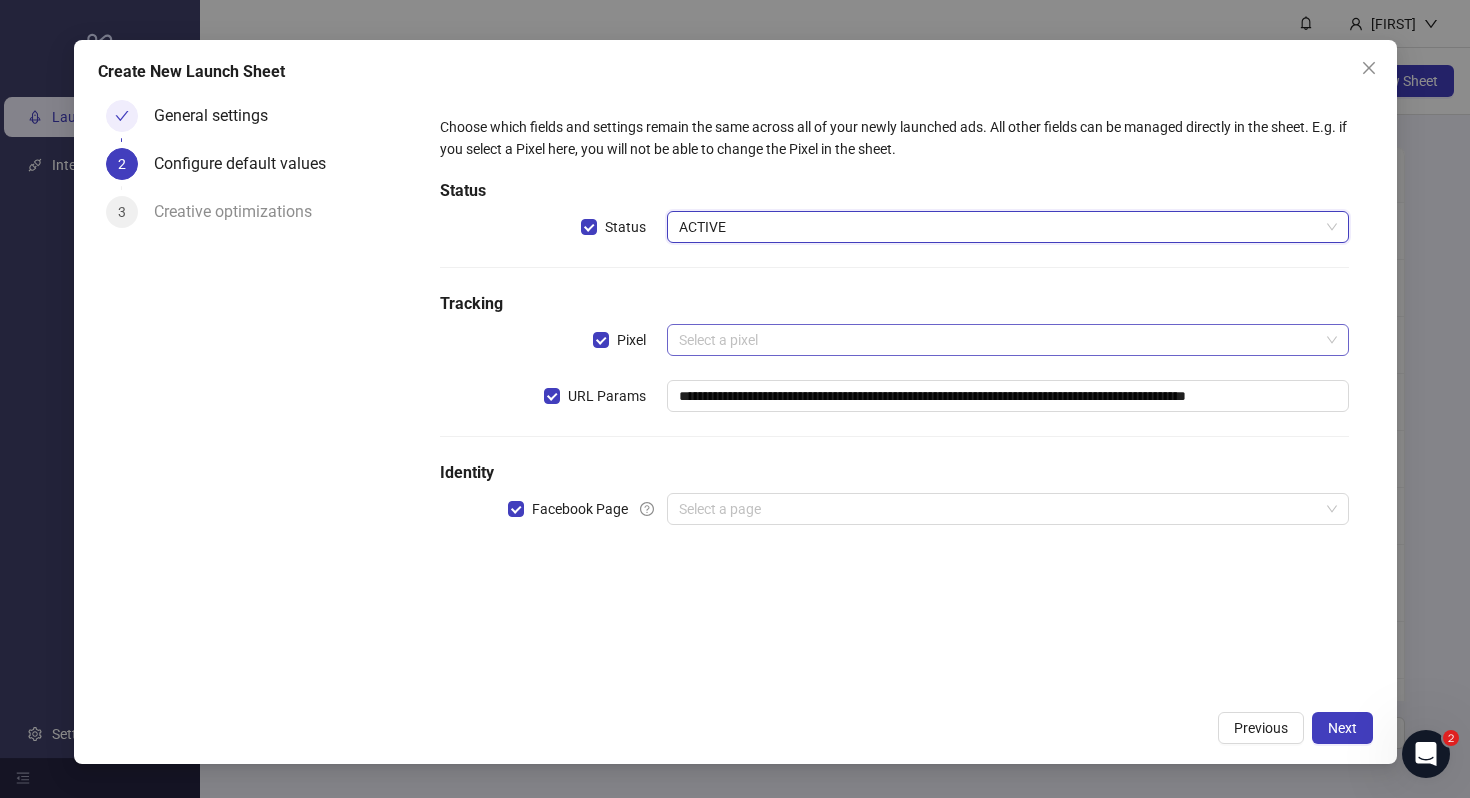 click at bounding box center [998, 340] 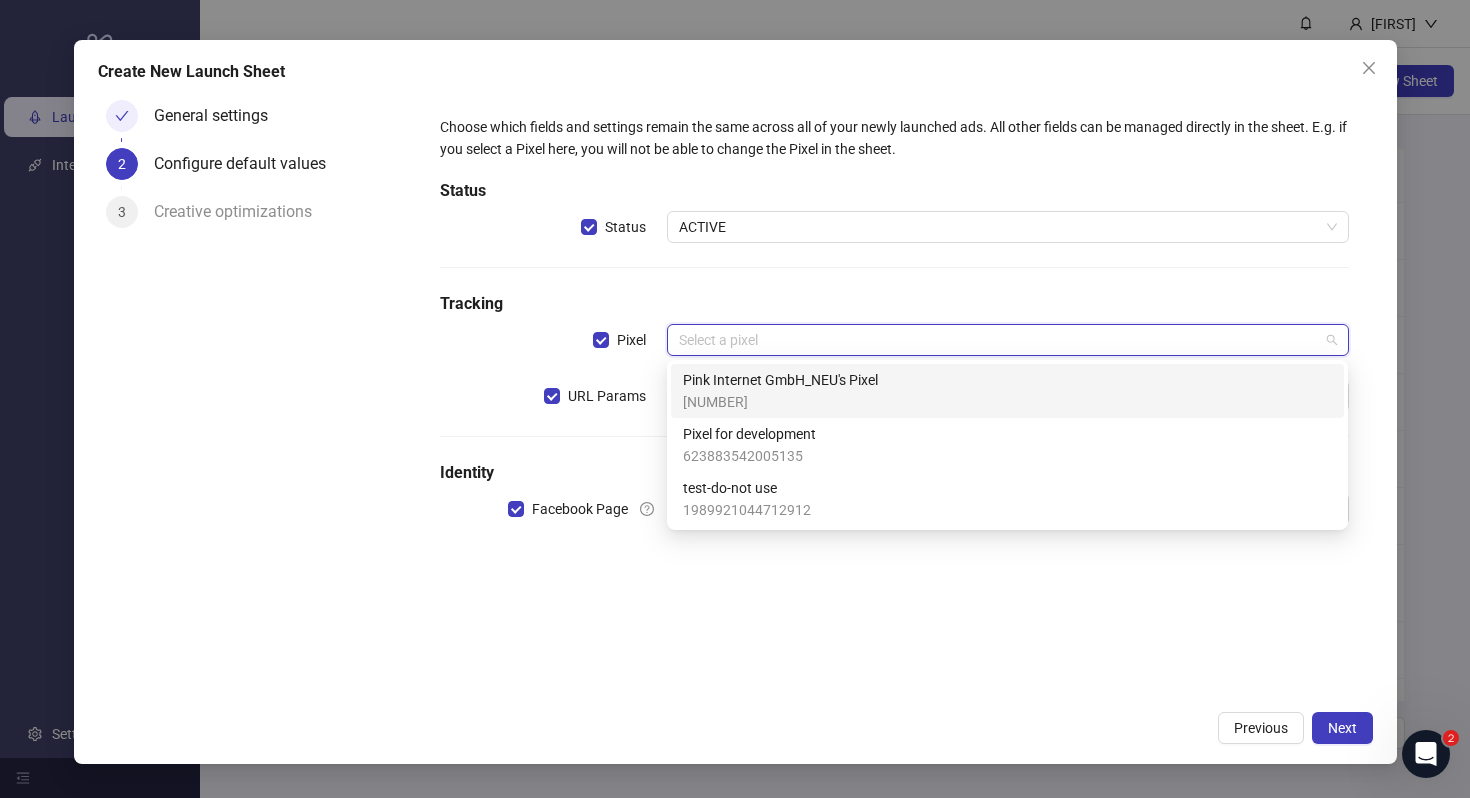 click on "[COMPANY_NAME]'s Pixel [NUMBER]" at bounding box center (1007, 391) 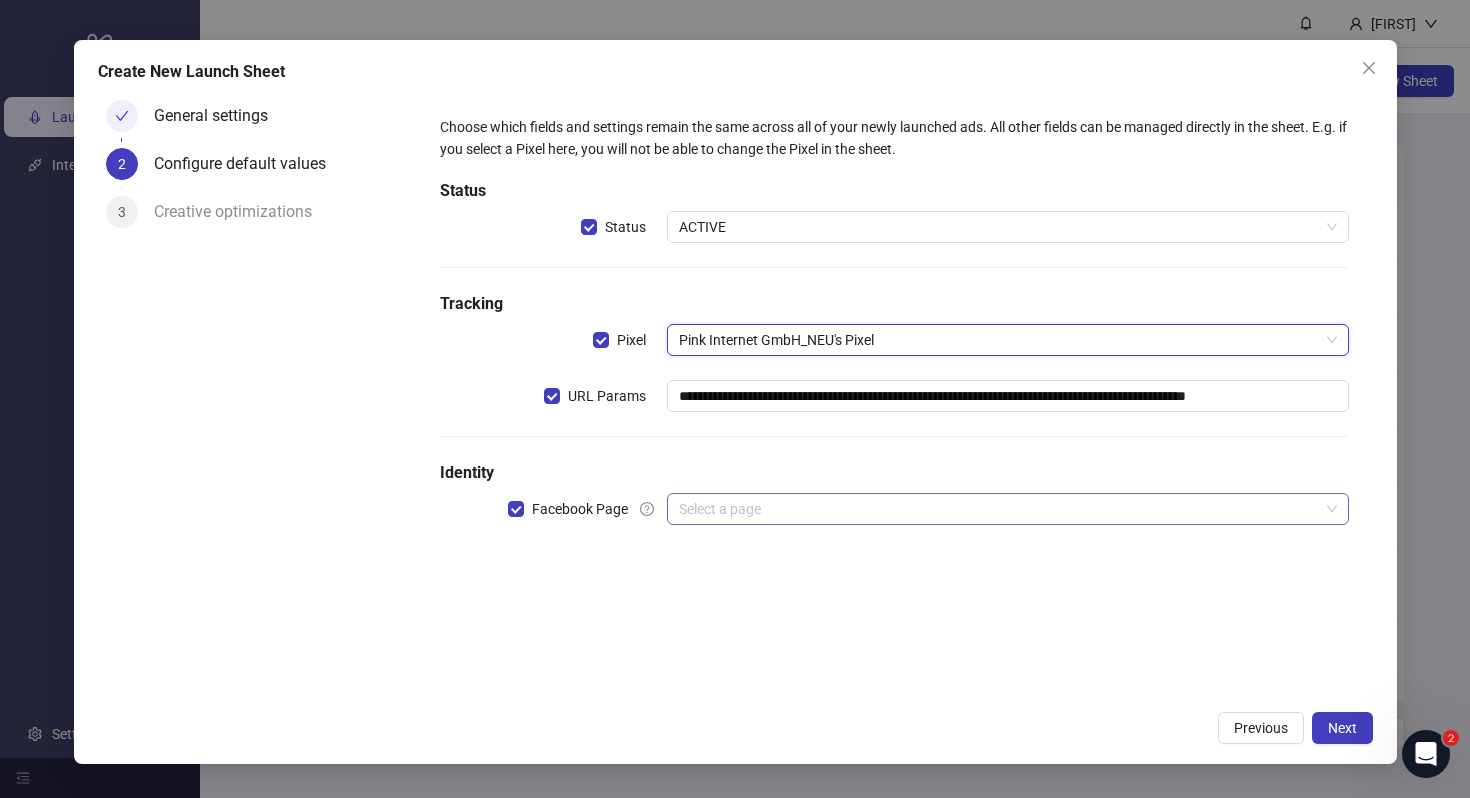 click at bounding box center (998, 509) 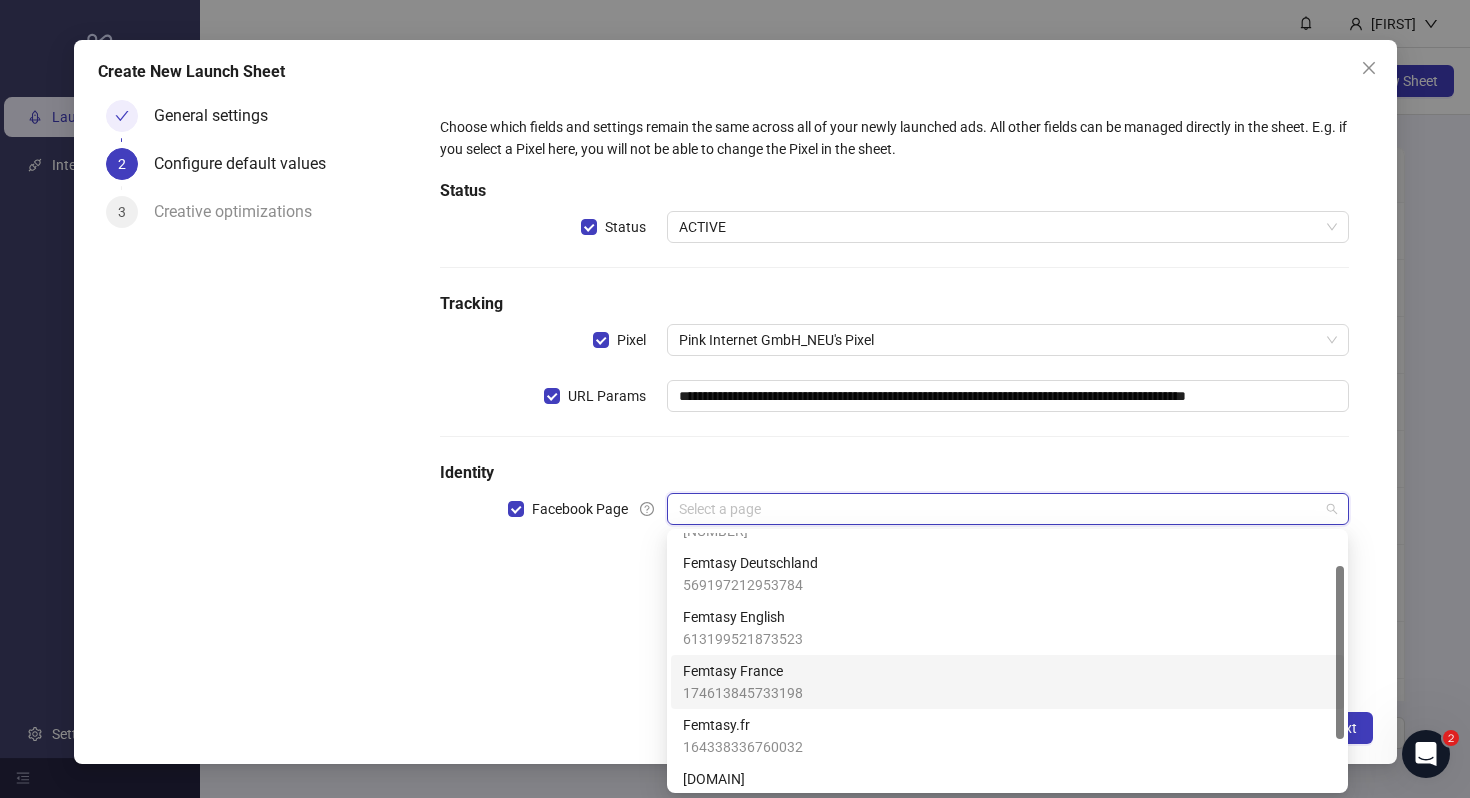 scroll, scrollTop: 50, scrollLeft: 0, axis: vertical 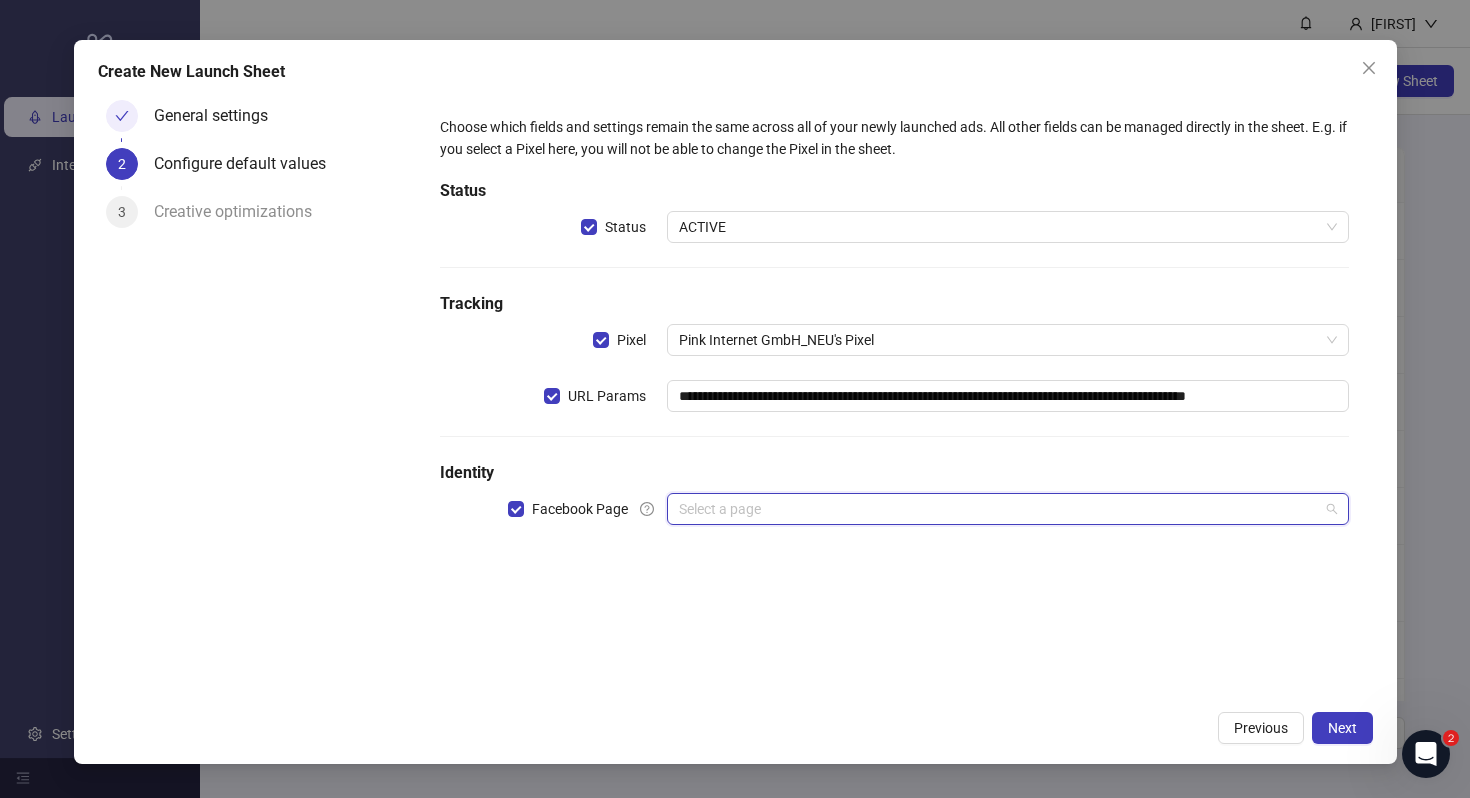 click at bounding box center (998, 509) 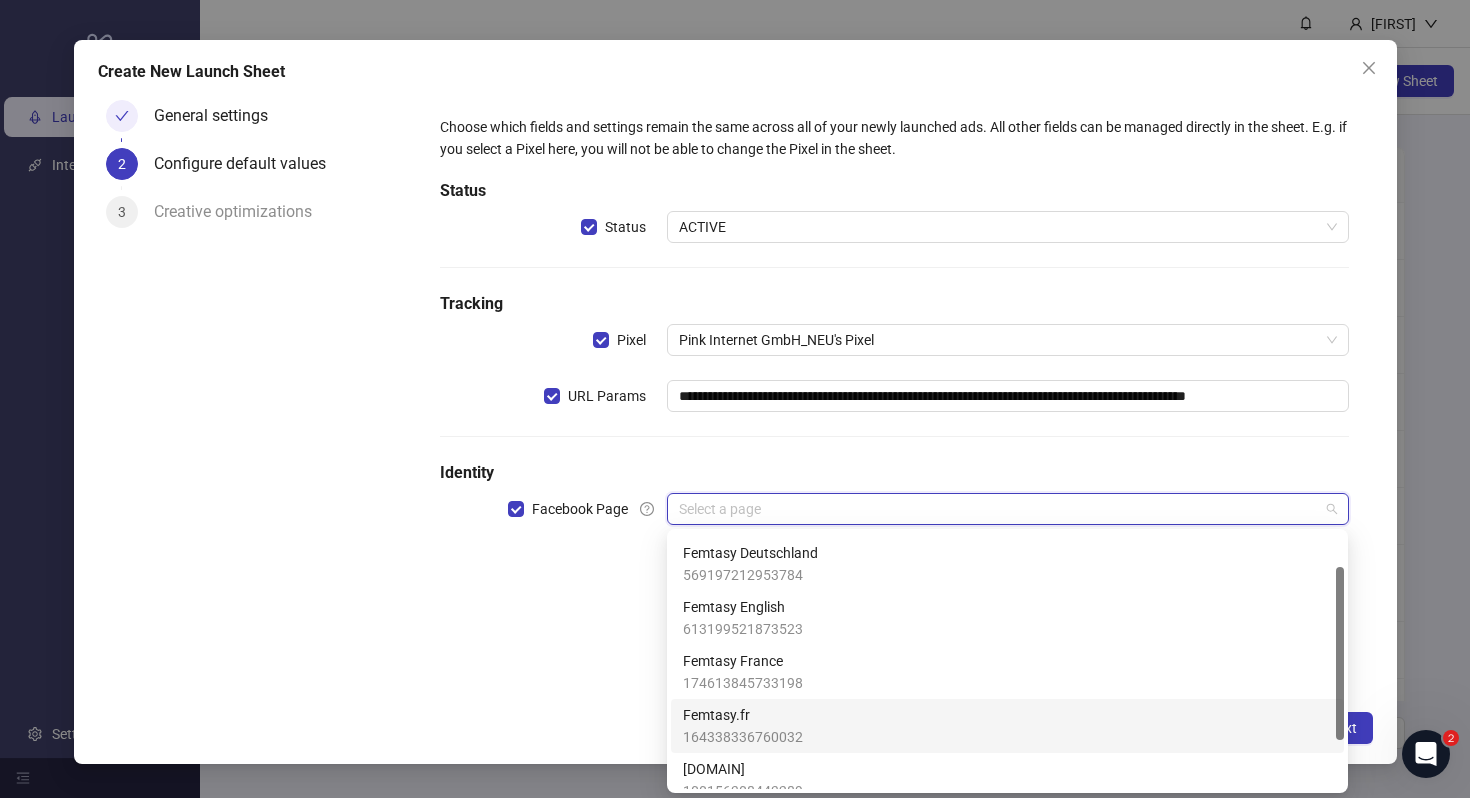 click on "Femtasy.fr" at bounding box center [743, 715] 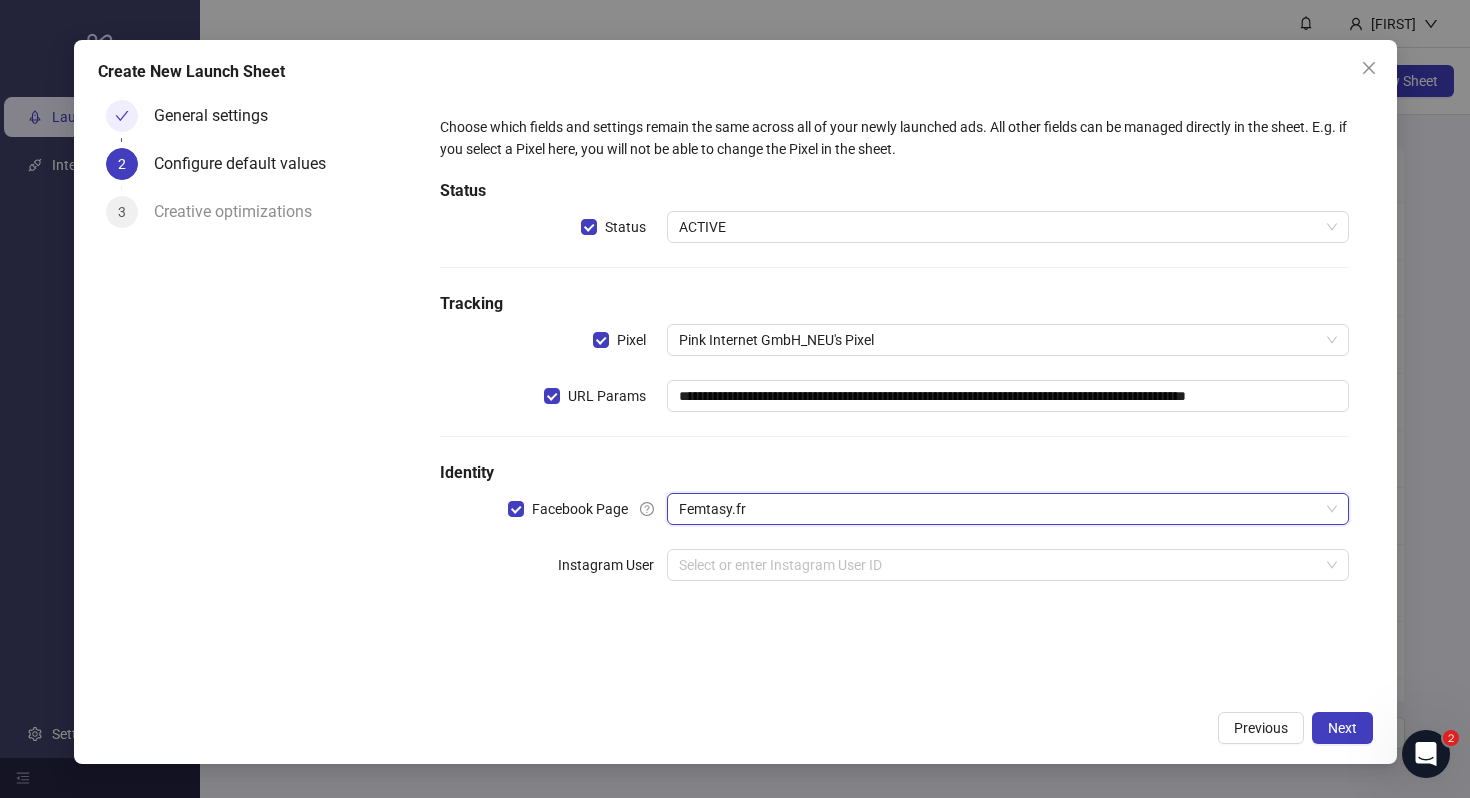 click on "**********" at bounding box center (894, 396) 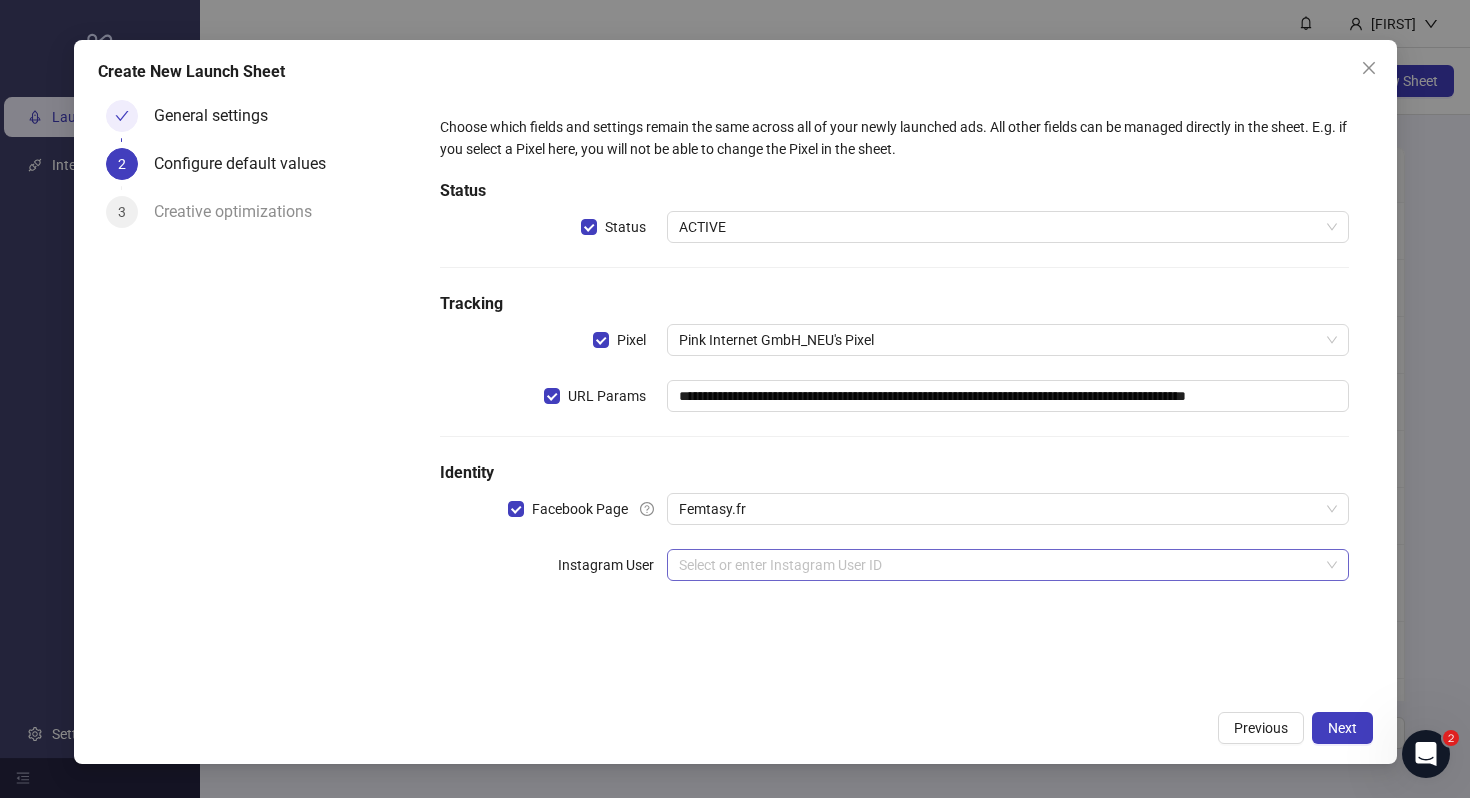 click at bounding box center [998, 565] 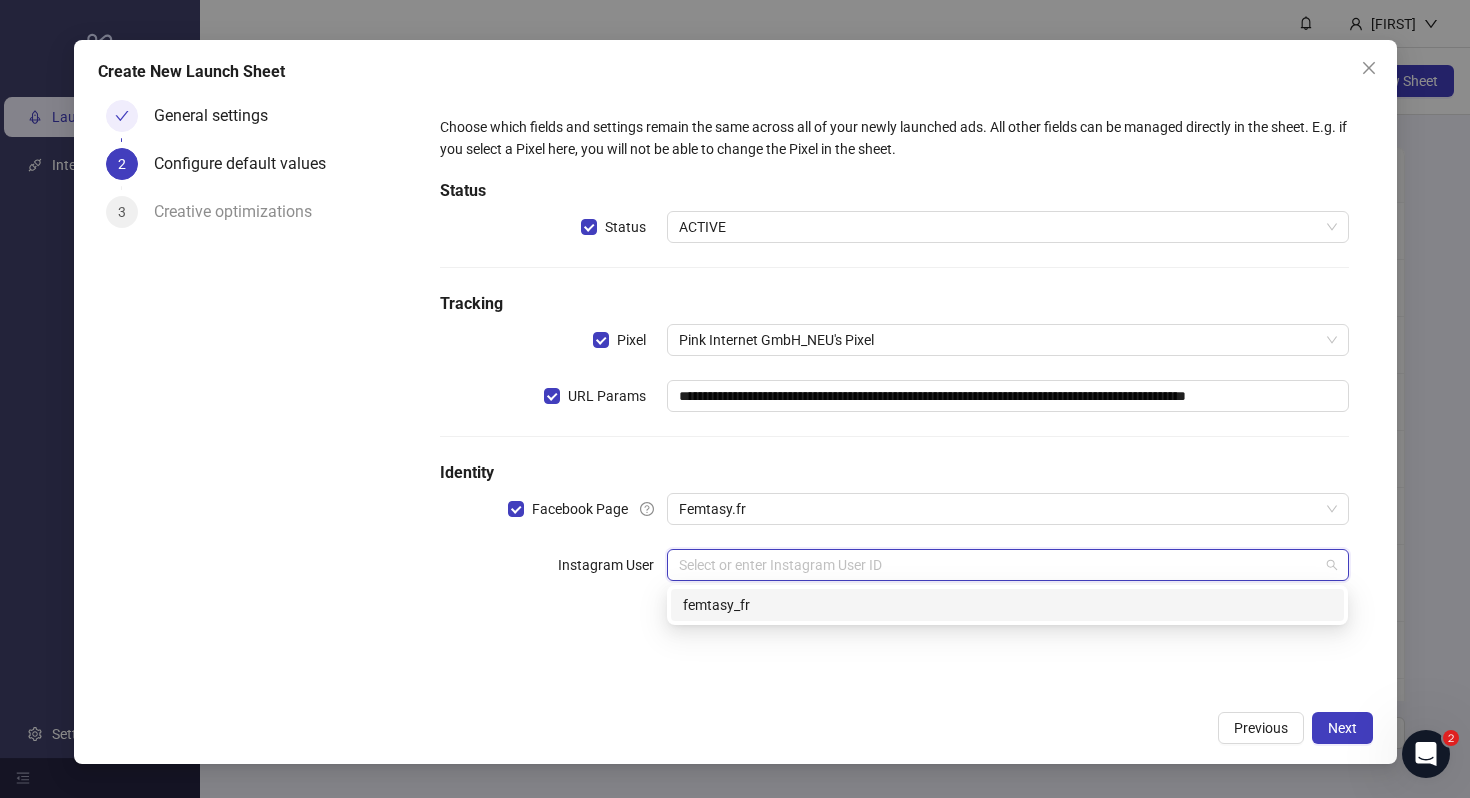 click on "femtasy_fr" at bounding box center (1007, 605) 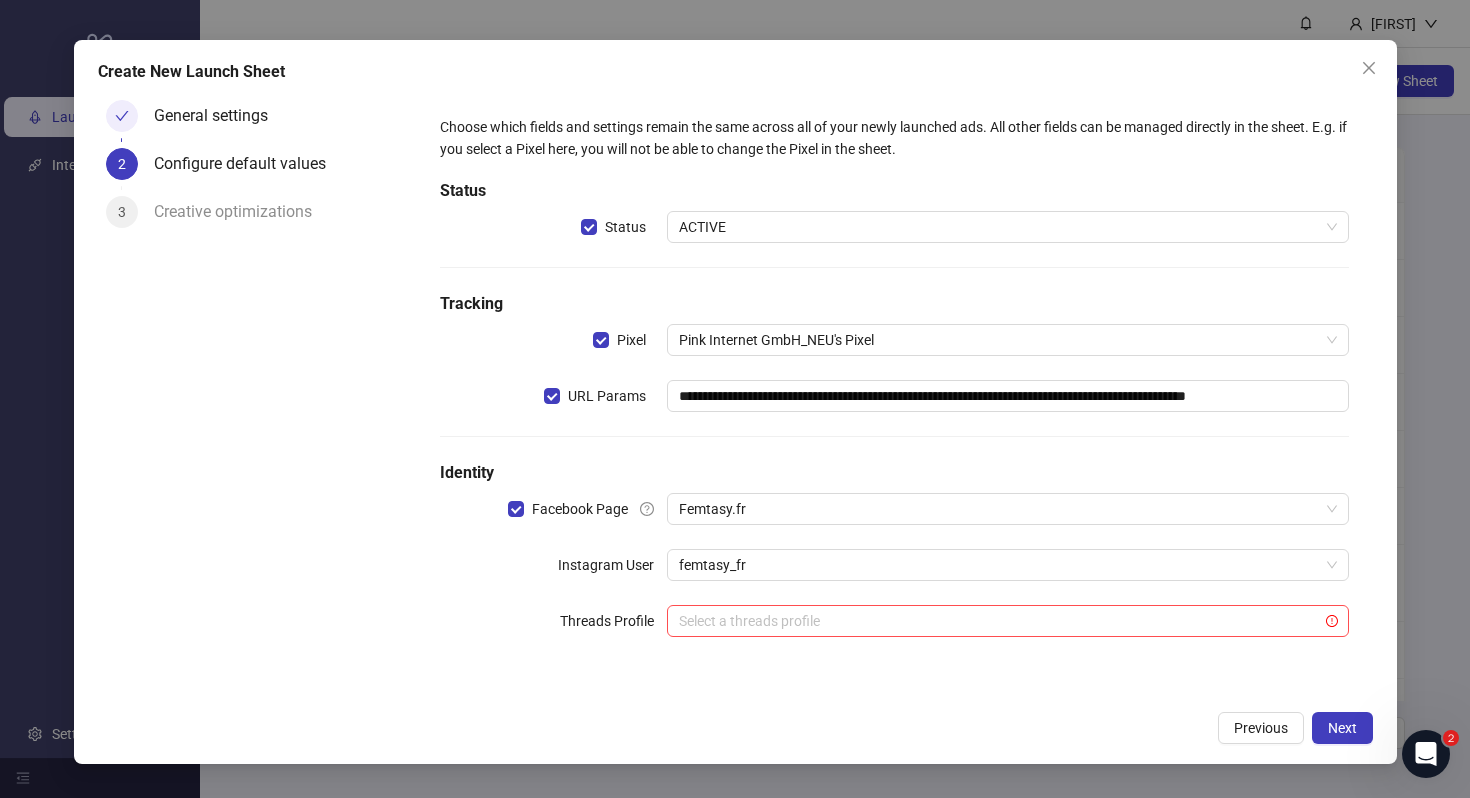 click on "**********" at bounding box center [894, 388] 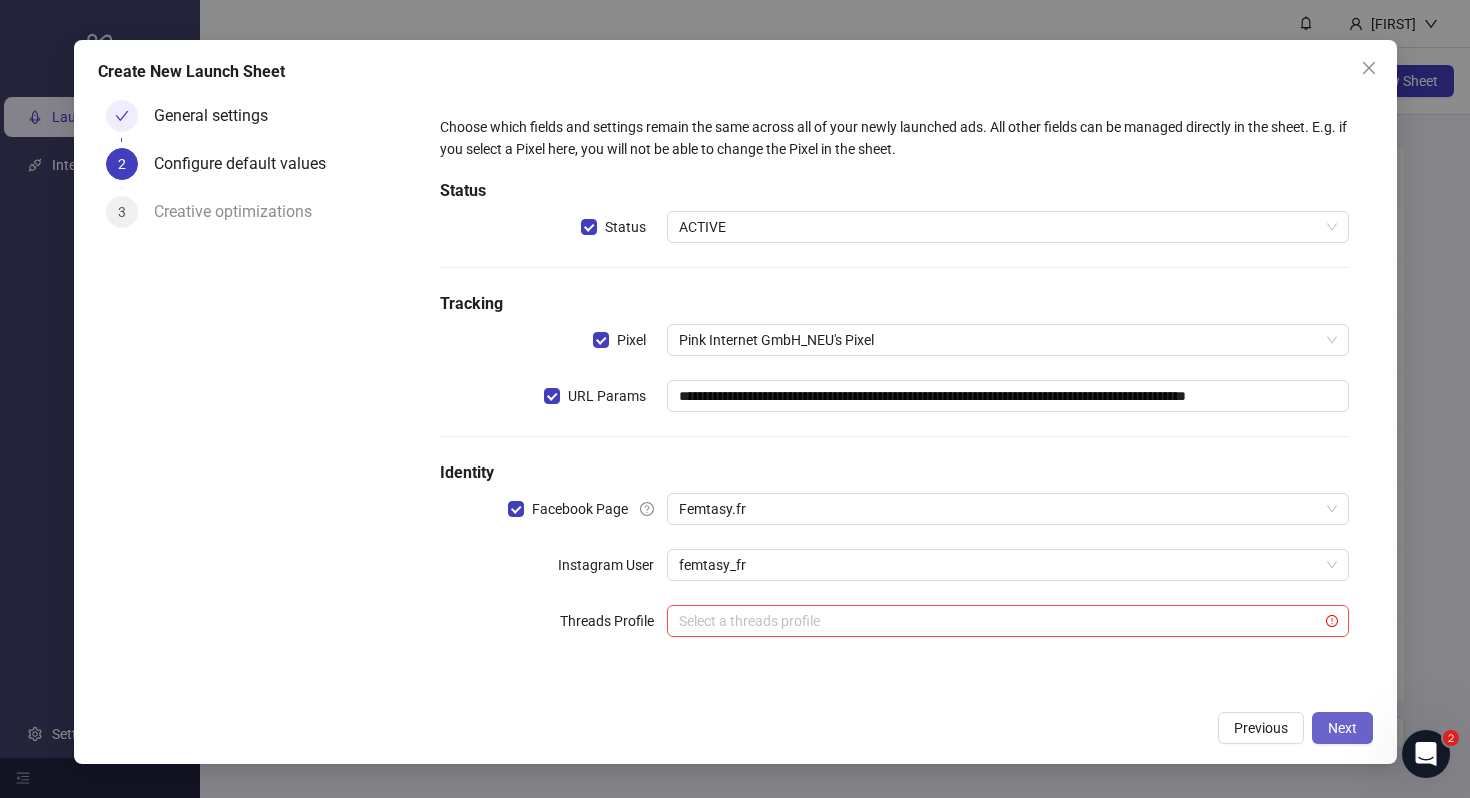 click on "Next" at bounding box center [1342, 728] 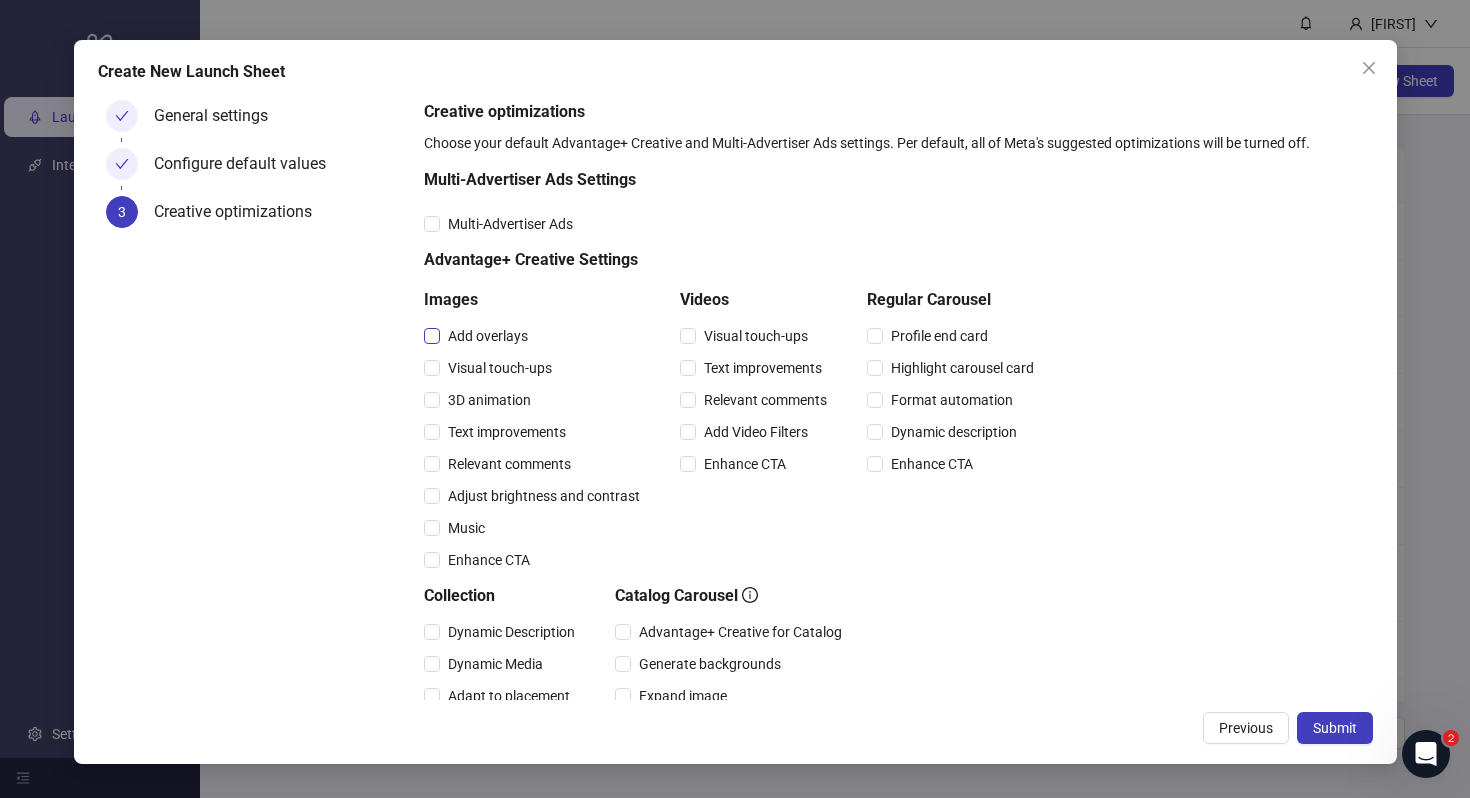 click on "Add overlays" at bounding box center [488, 336] 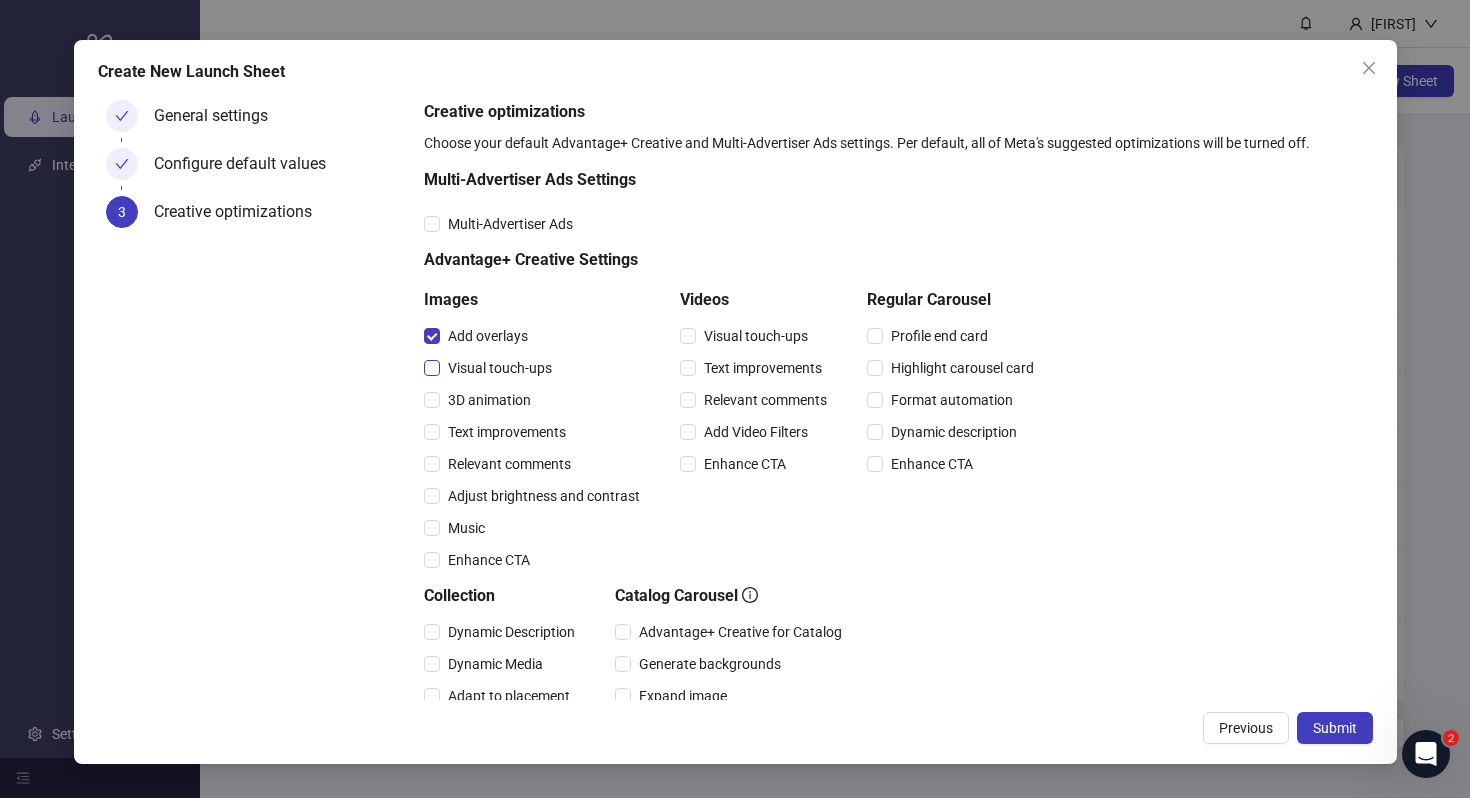 click on "Visual touch-ups" at bounding box center (500, 368) 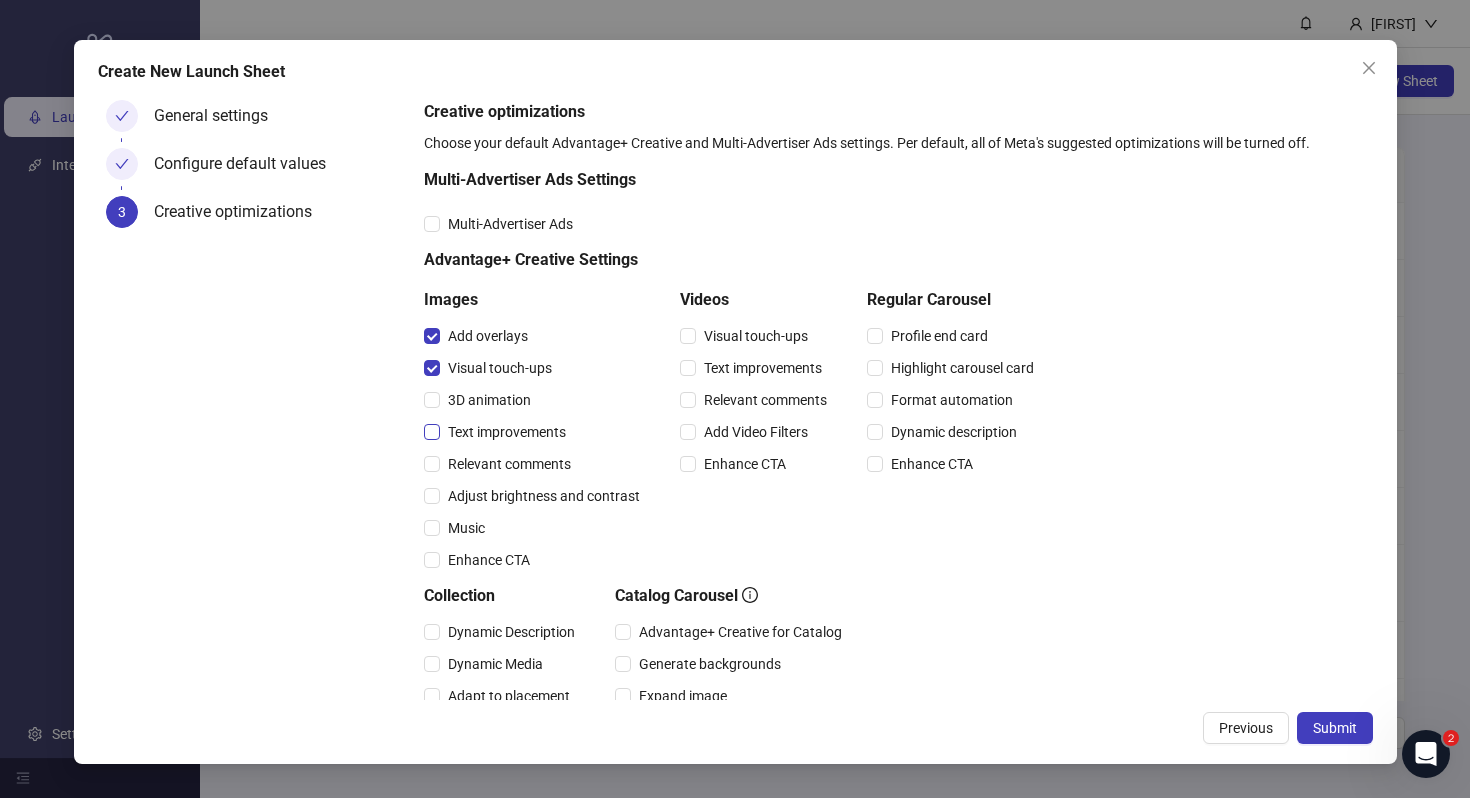 click on "Text improvements" at bounding box center (507, 432) 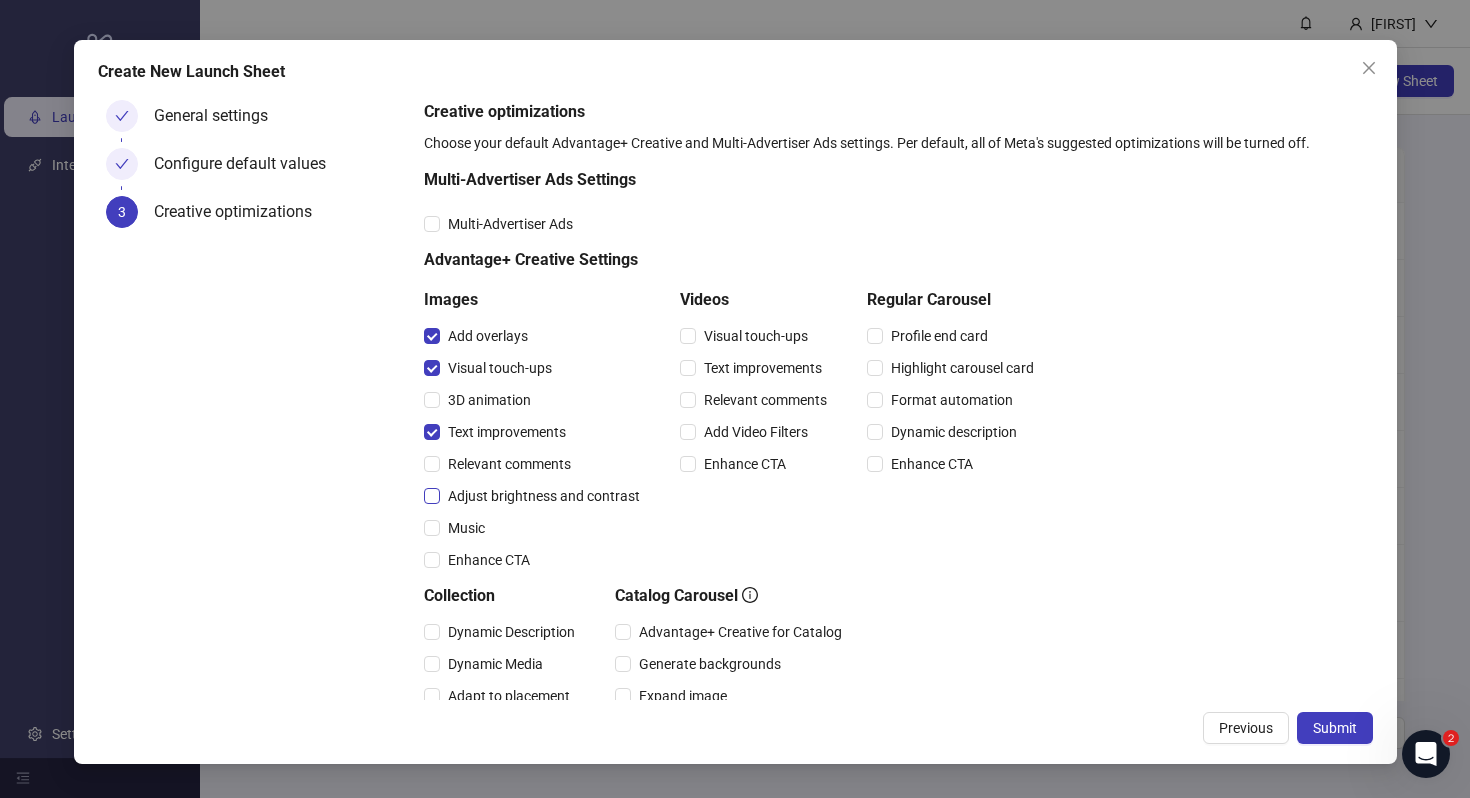 click on "Adjust brightness and contrast" at bounding box center (544, 496) 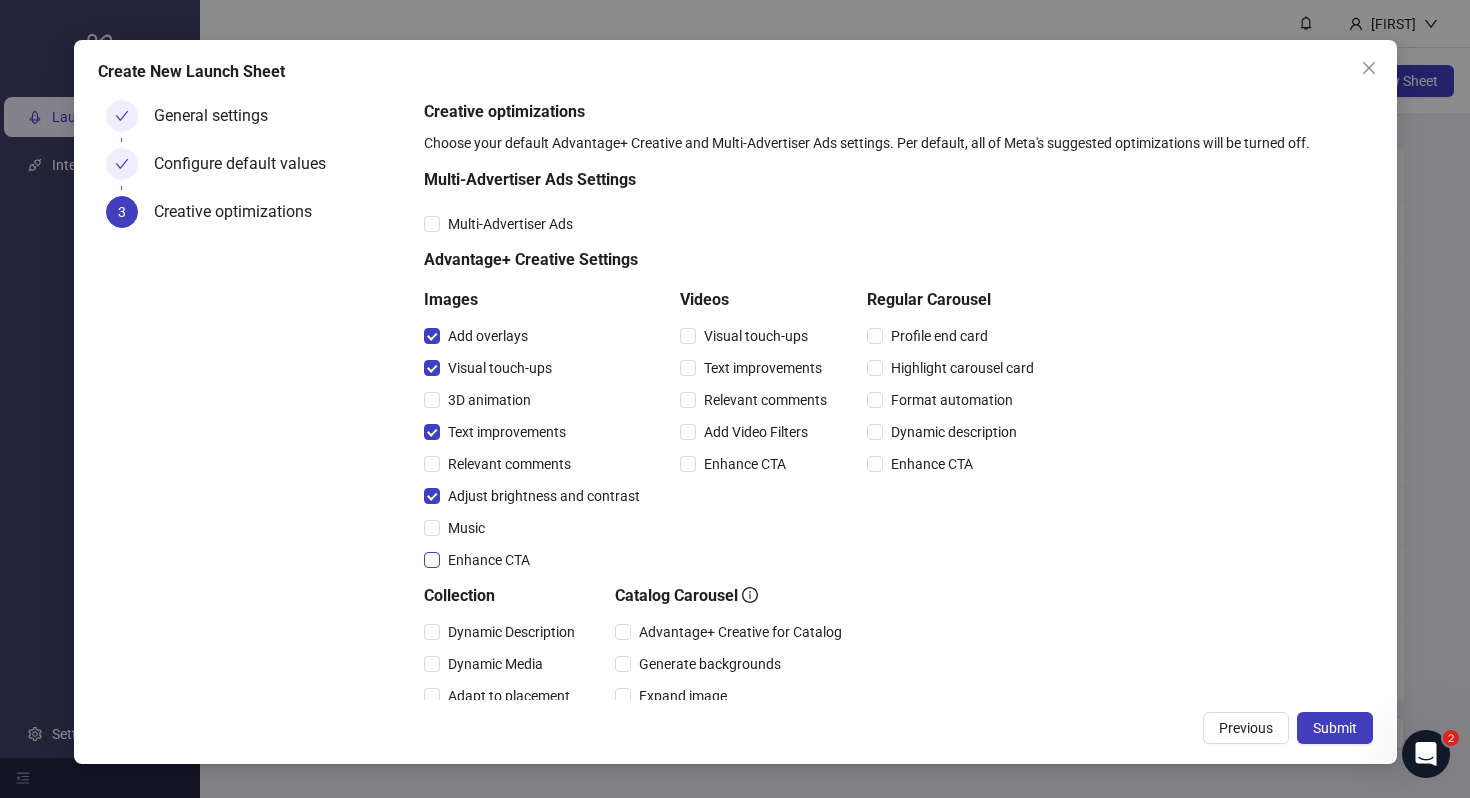 click on "Enhance CTA" at bounding box center [489, 560] 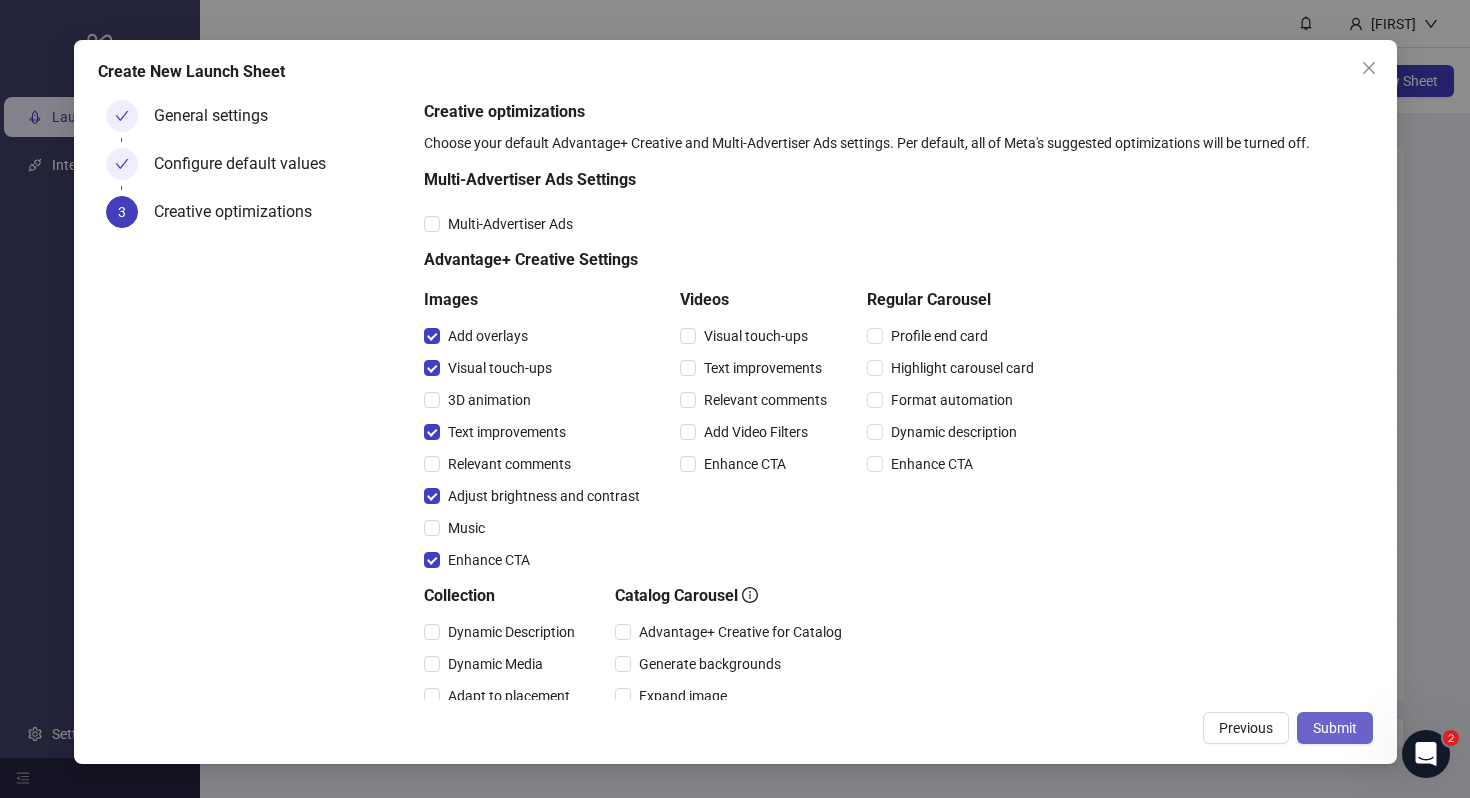 click on "Submit" at bounding box center (1335, 728) 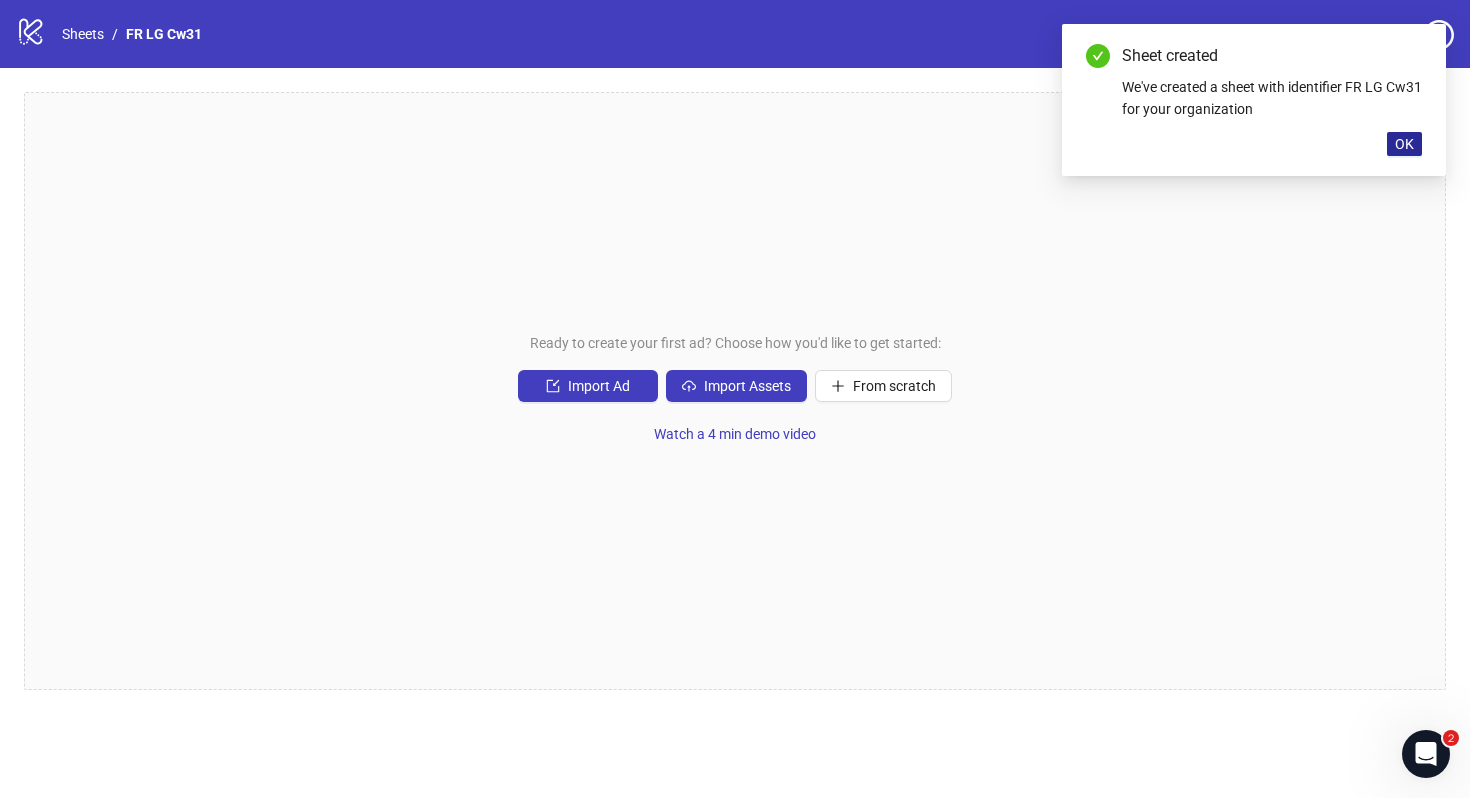 click on "OK" at bounding box center [1404, 144] 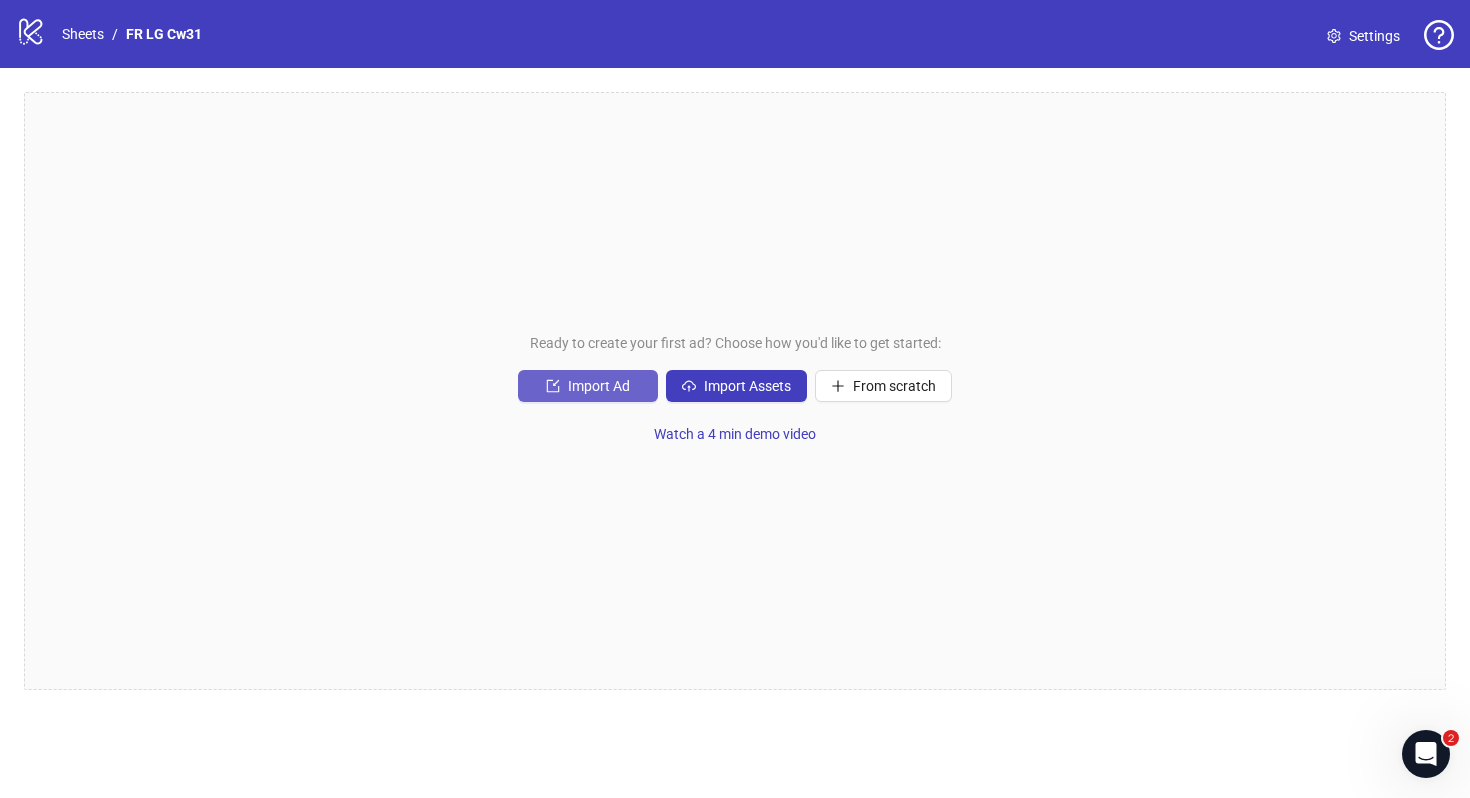click on "Import Ad" at bounding box center (599, 386) 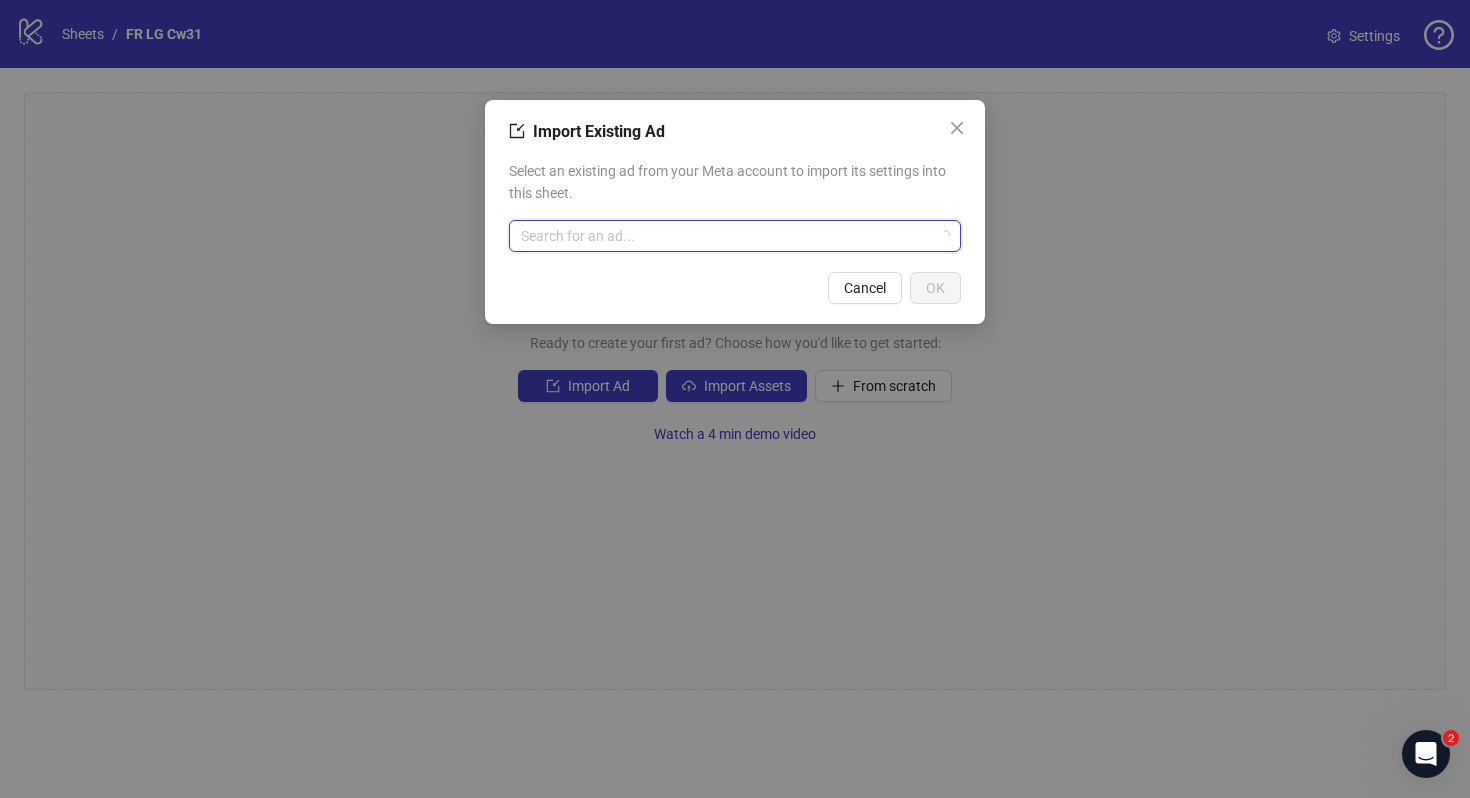click at bounding box center [726, 236] 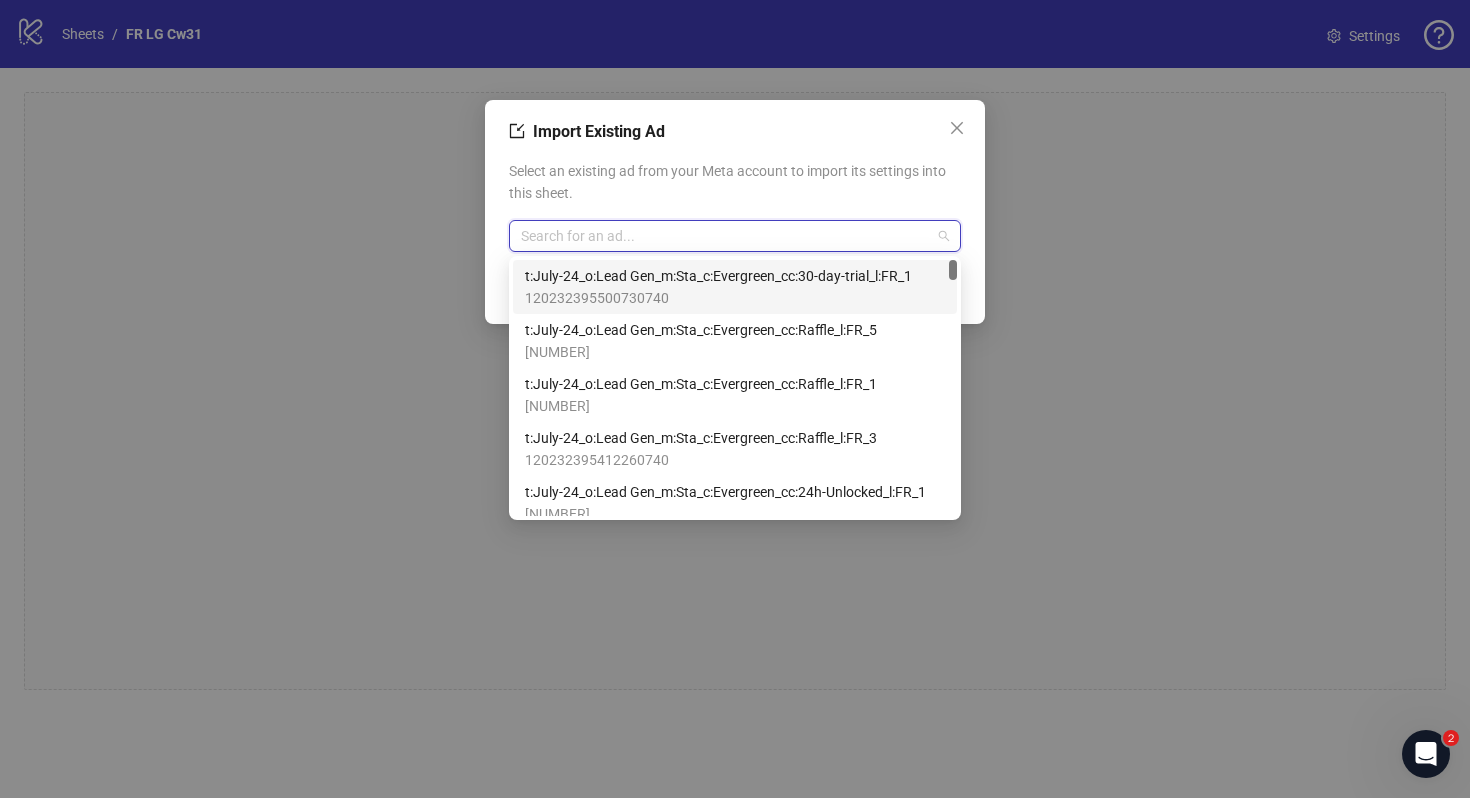 click on "t:July-24_o:Lead Gen_m:Sta_c:Evergreen_cc:30-day-trial_l:FR_1" at bounding box center (718, 276) 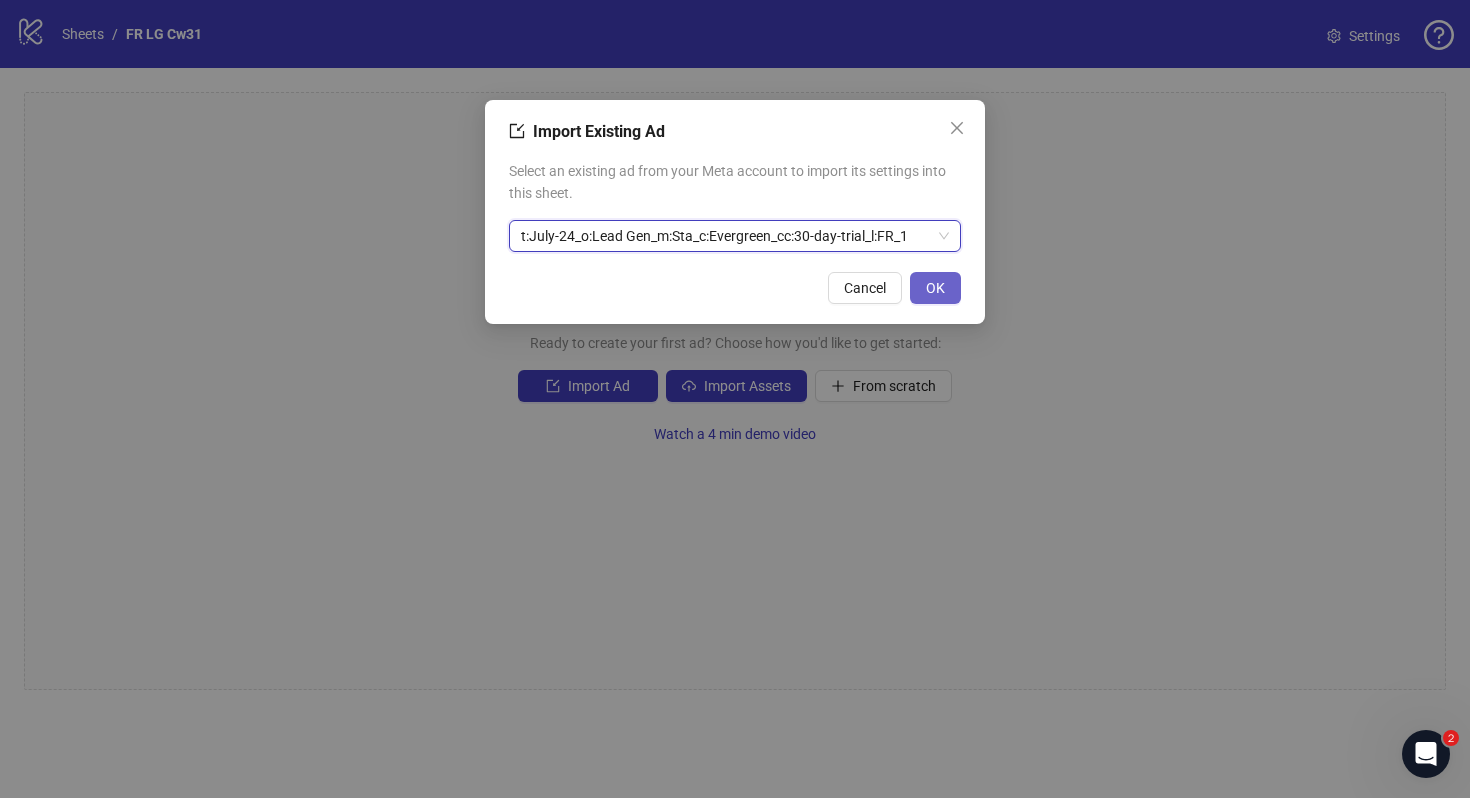 click on "OK" at bounding box center (935, 288) 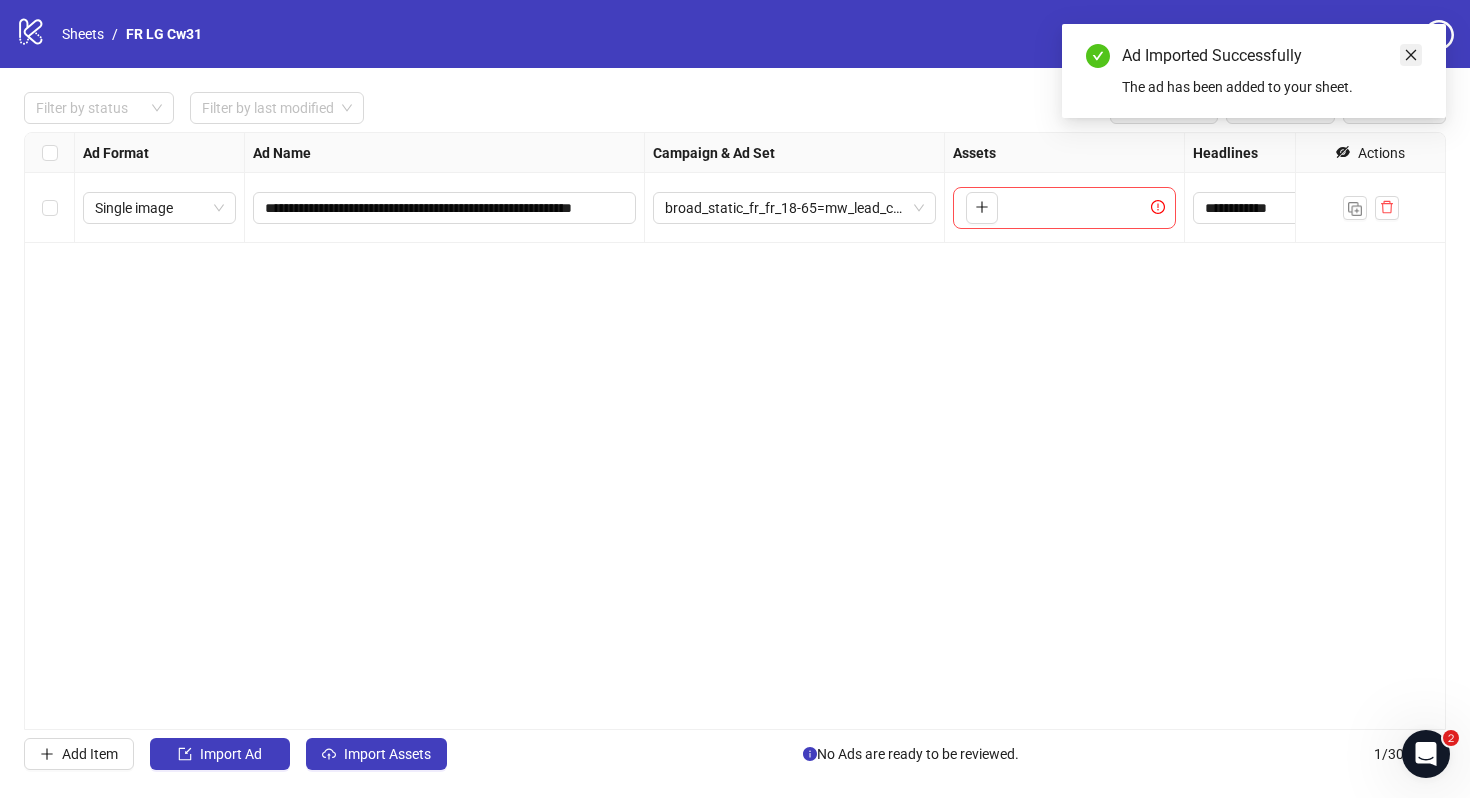 click 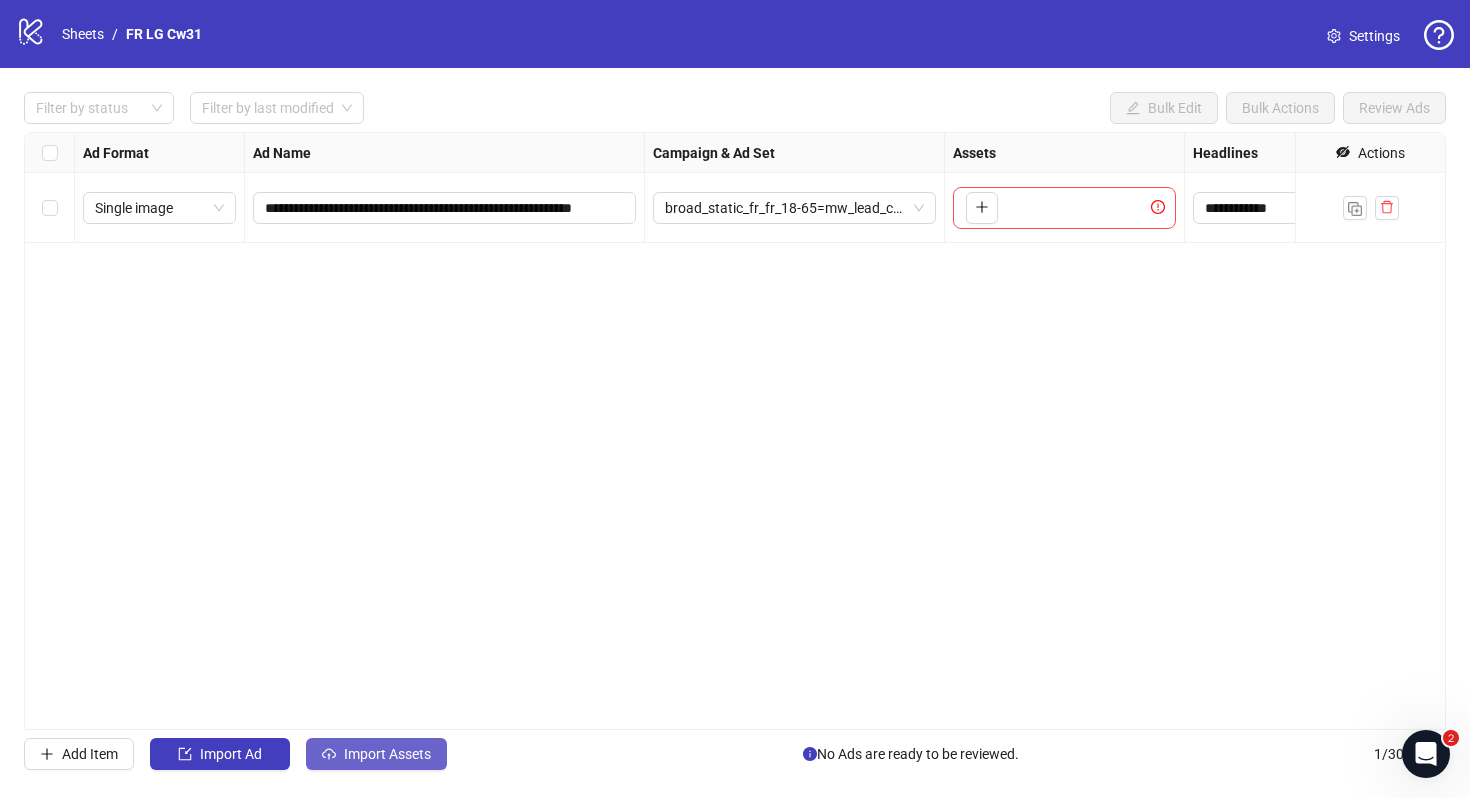 click on "Import Assets" at bounding box center (376, 754) 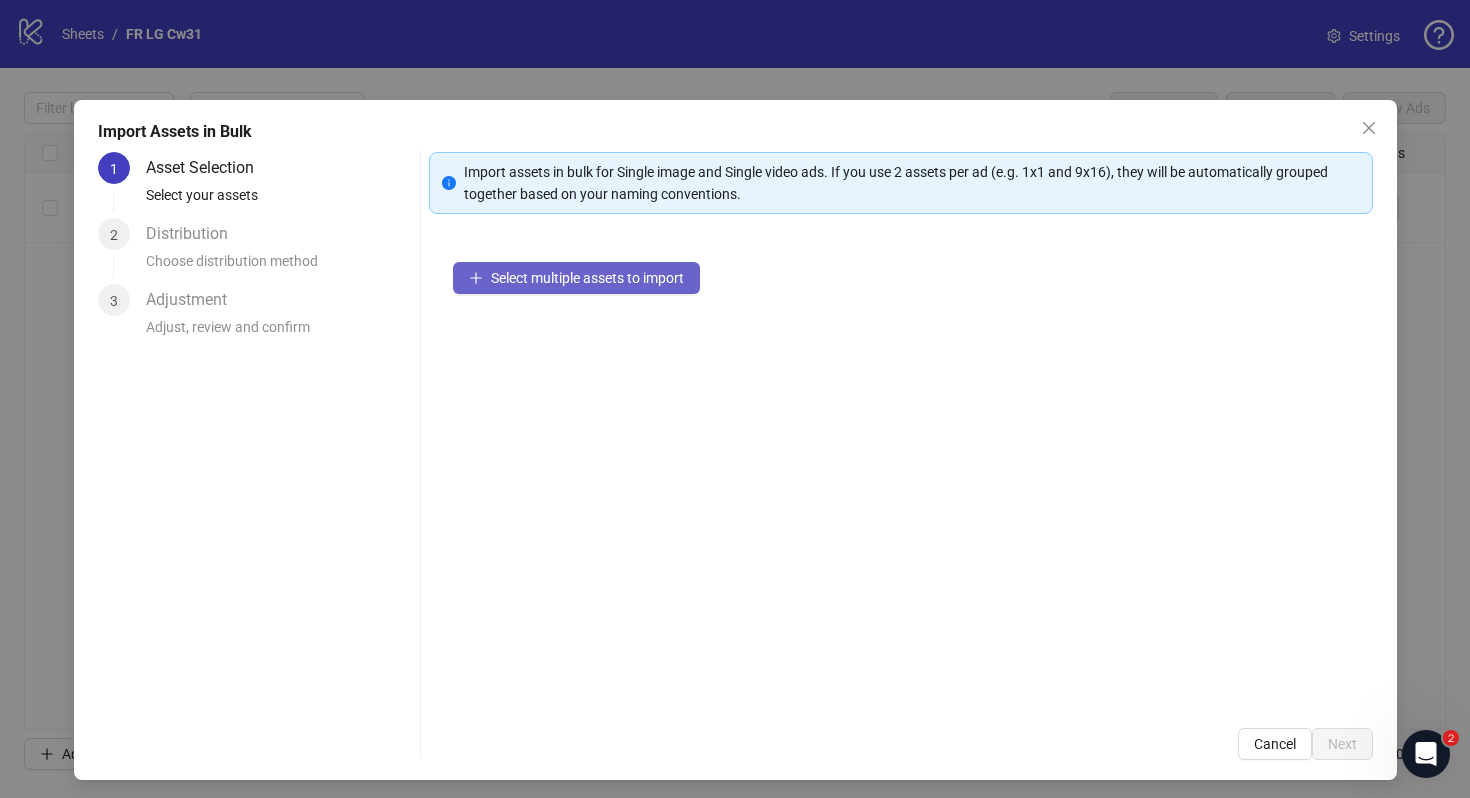 click on "Select multiple assets to import" at bounding box center [576, 278] 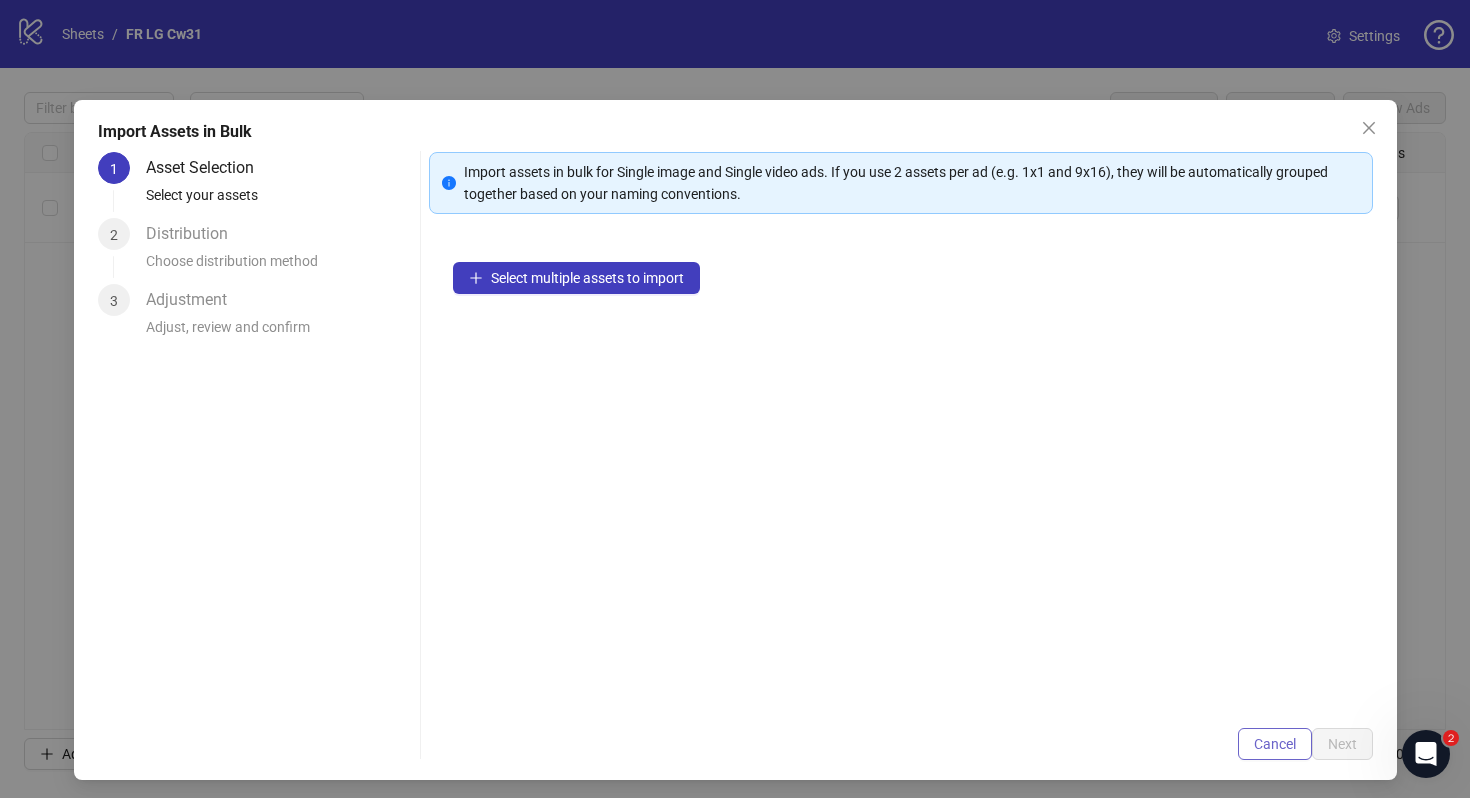 click on "Cancel" at bounding box center (1275, 744) 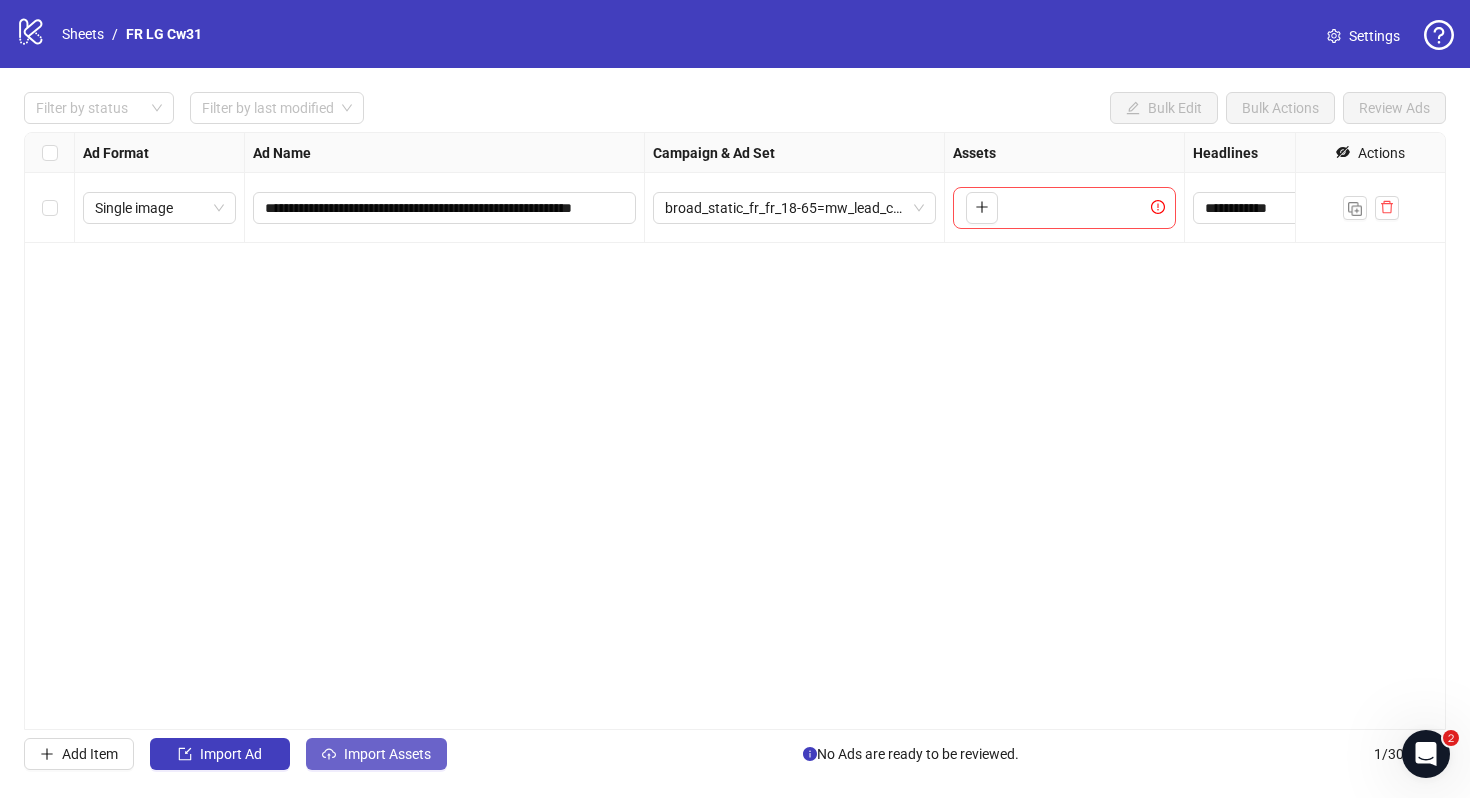 click on "Import Assets" at bounding box center (387, 754) 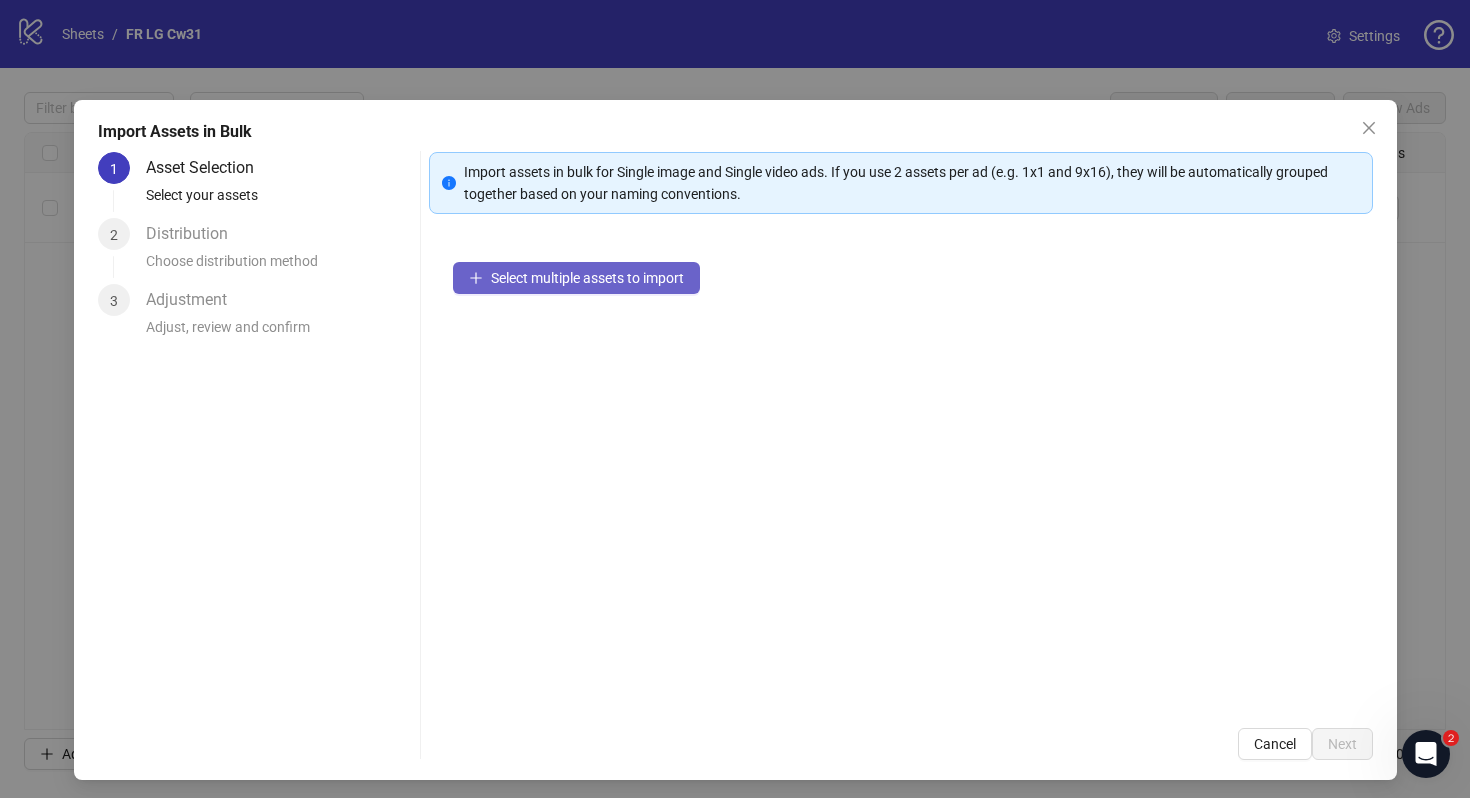 click on "Select multiple assets to import" at bounding box center [576, 278] 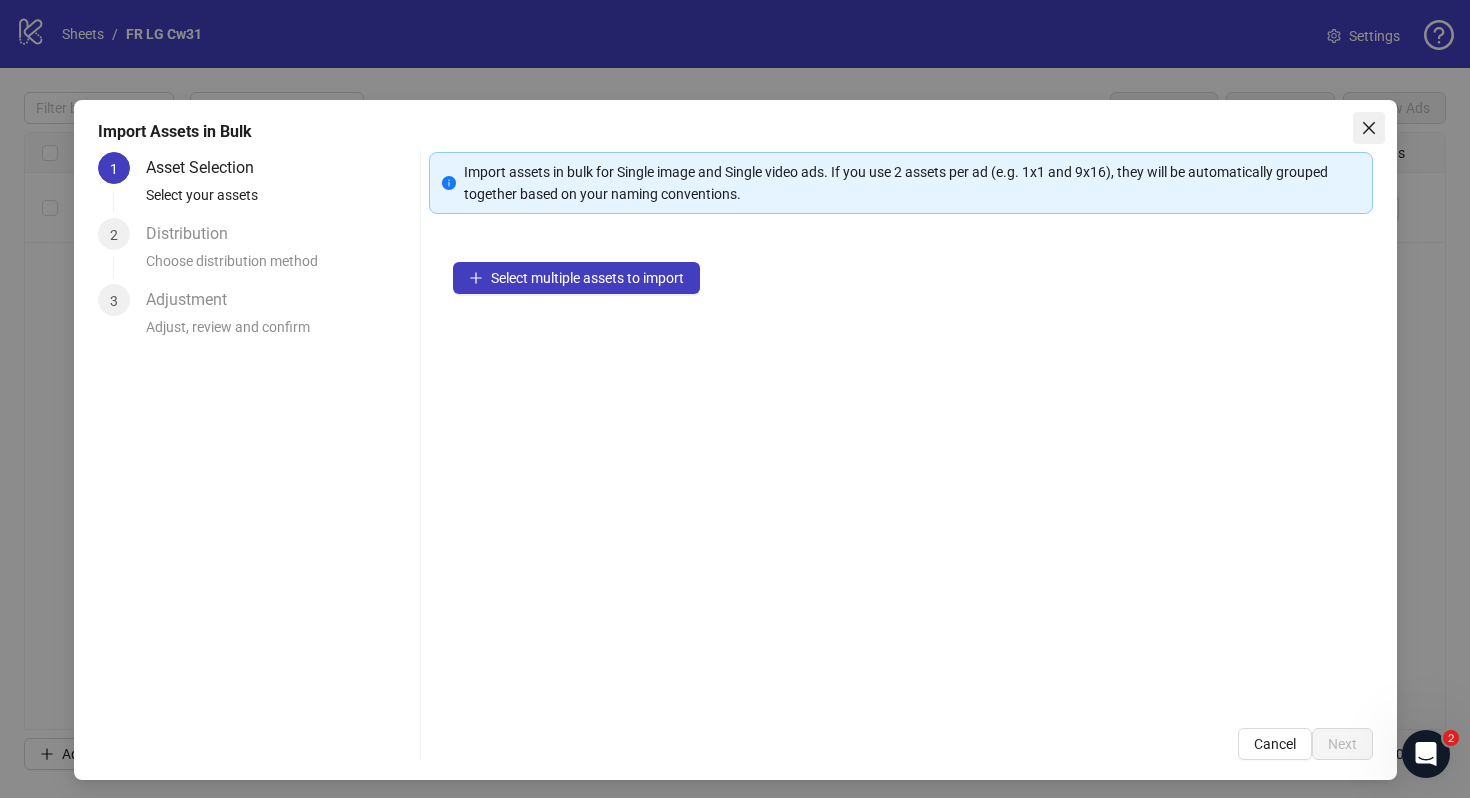 click at bounding box center (1369, 128) 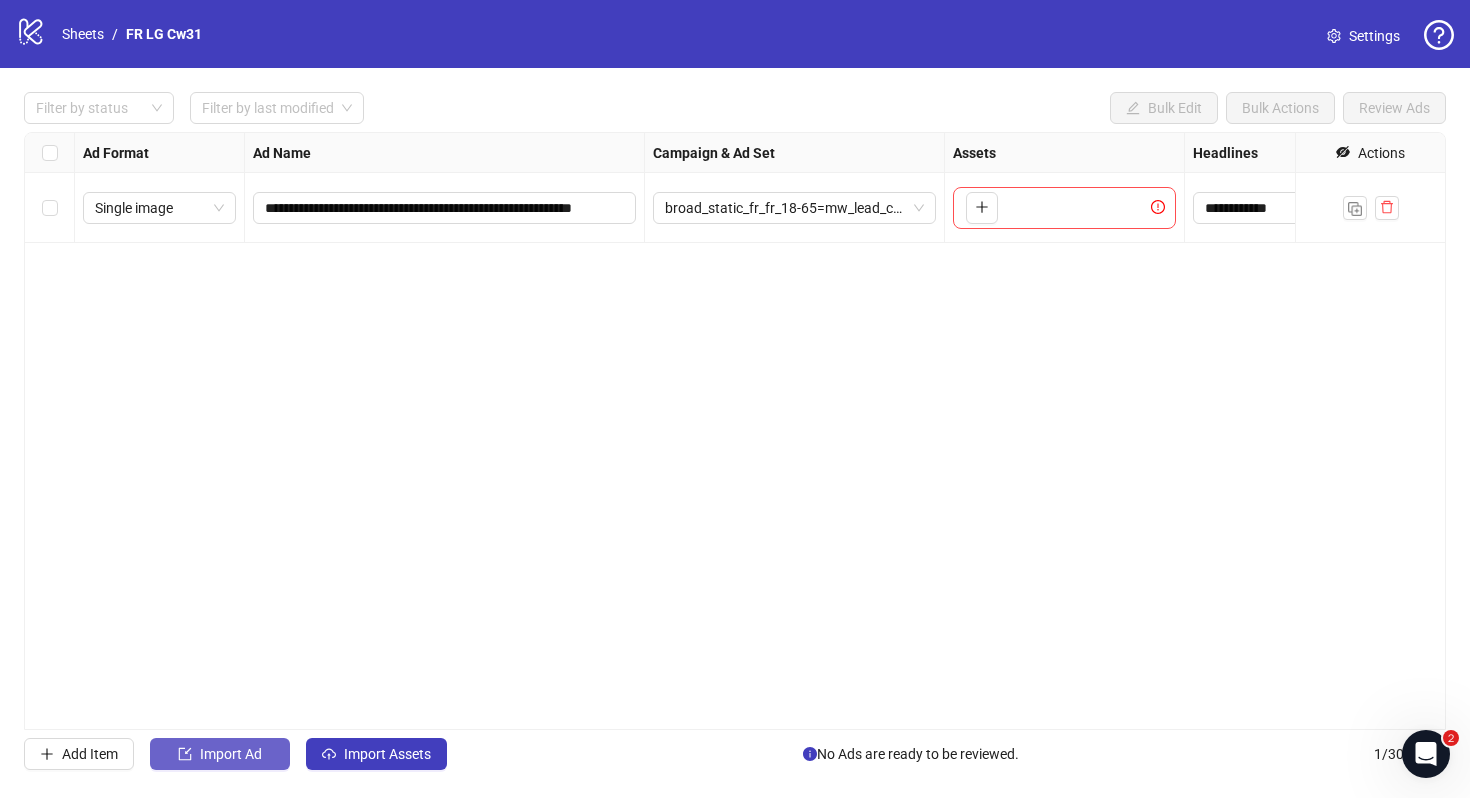 click on "Import Ad" at bounding box center [231, 754] 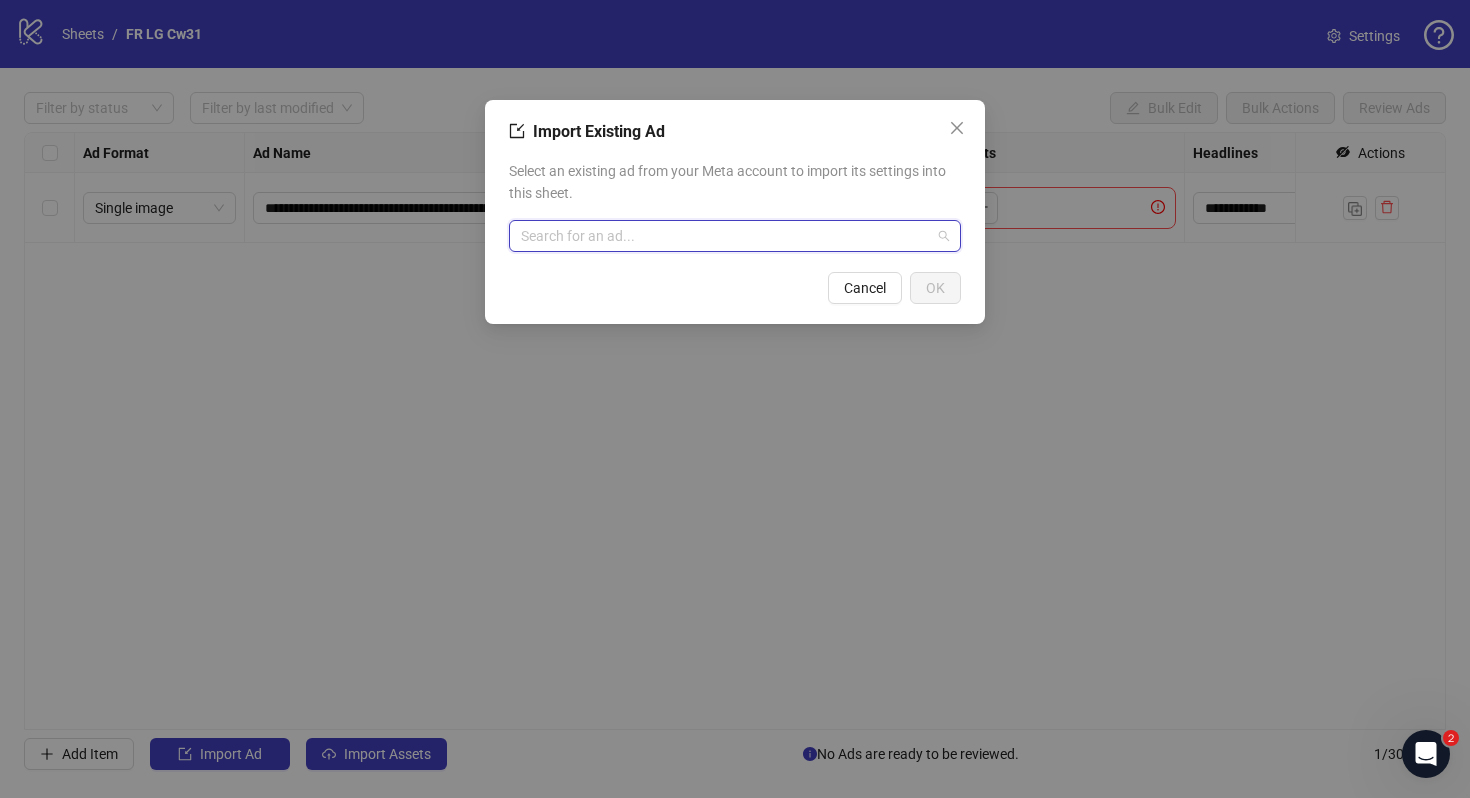 click at bounding box center (726, 236) 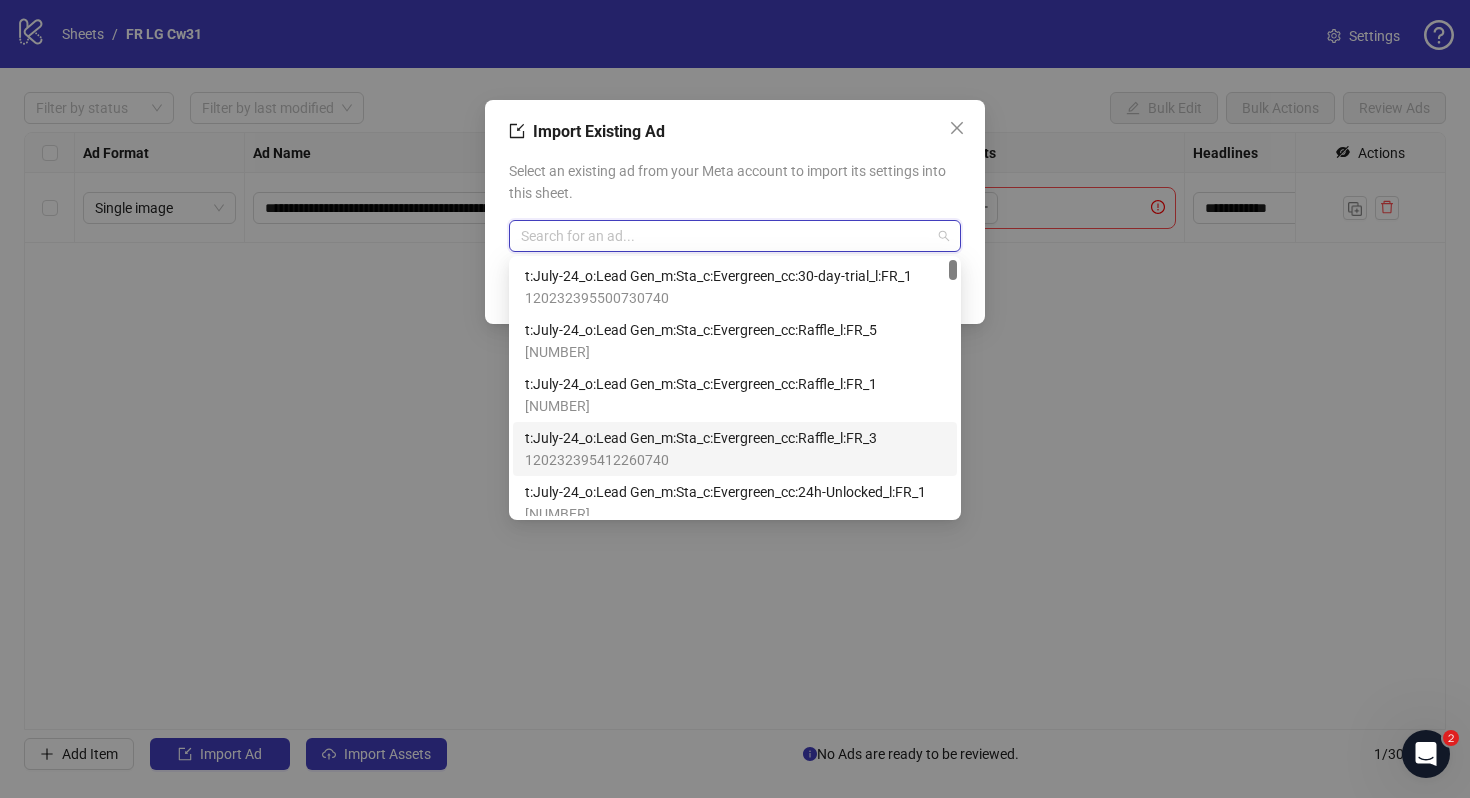 click on "t:July-24_o:Lead Gen_m:Sta_c:Evergreen_cc:Raffle_l:FR_3 [NUMBER]" at bounding box center [735, 449] 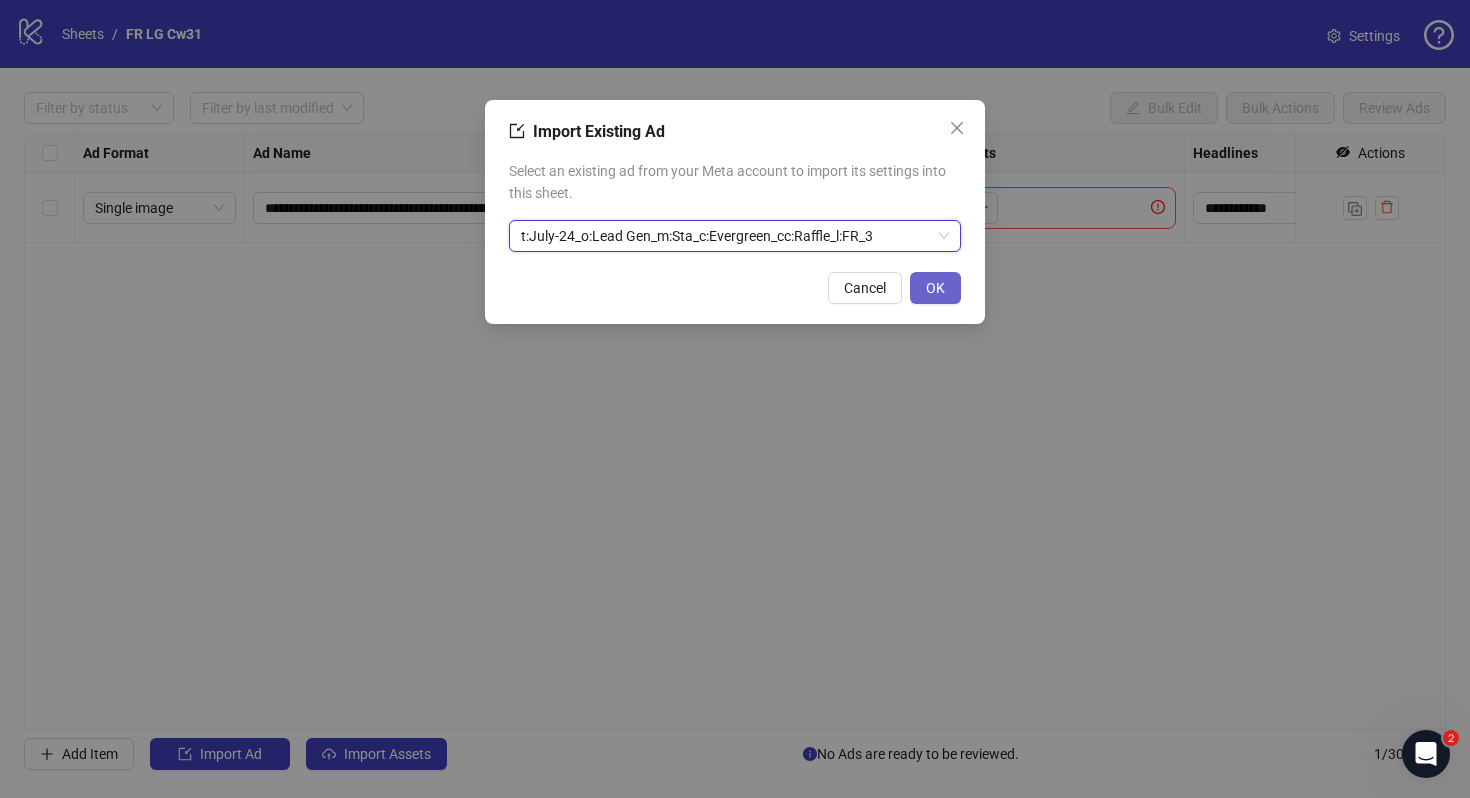 click on "OK" at bounding box center [935, 288] 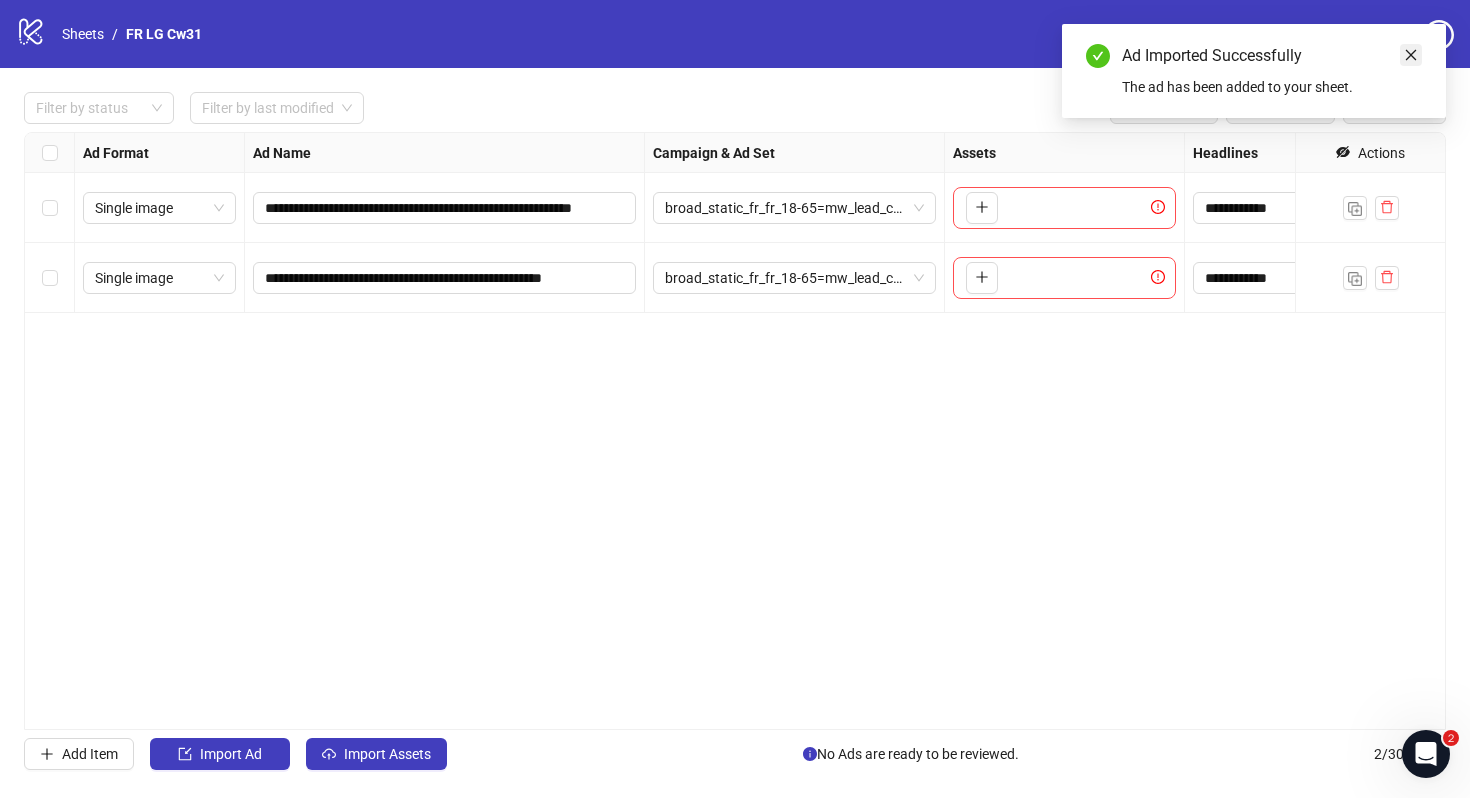 click at bounding box center (1411, 55) 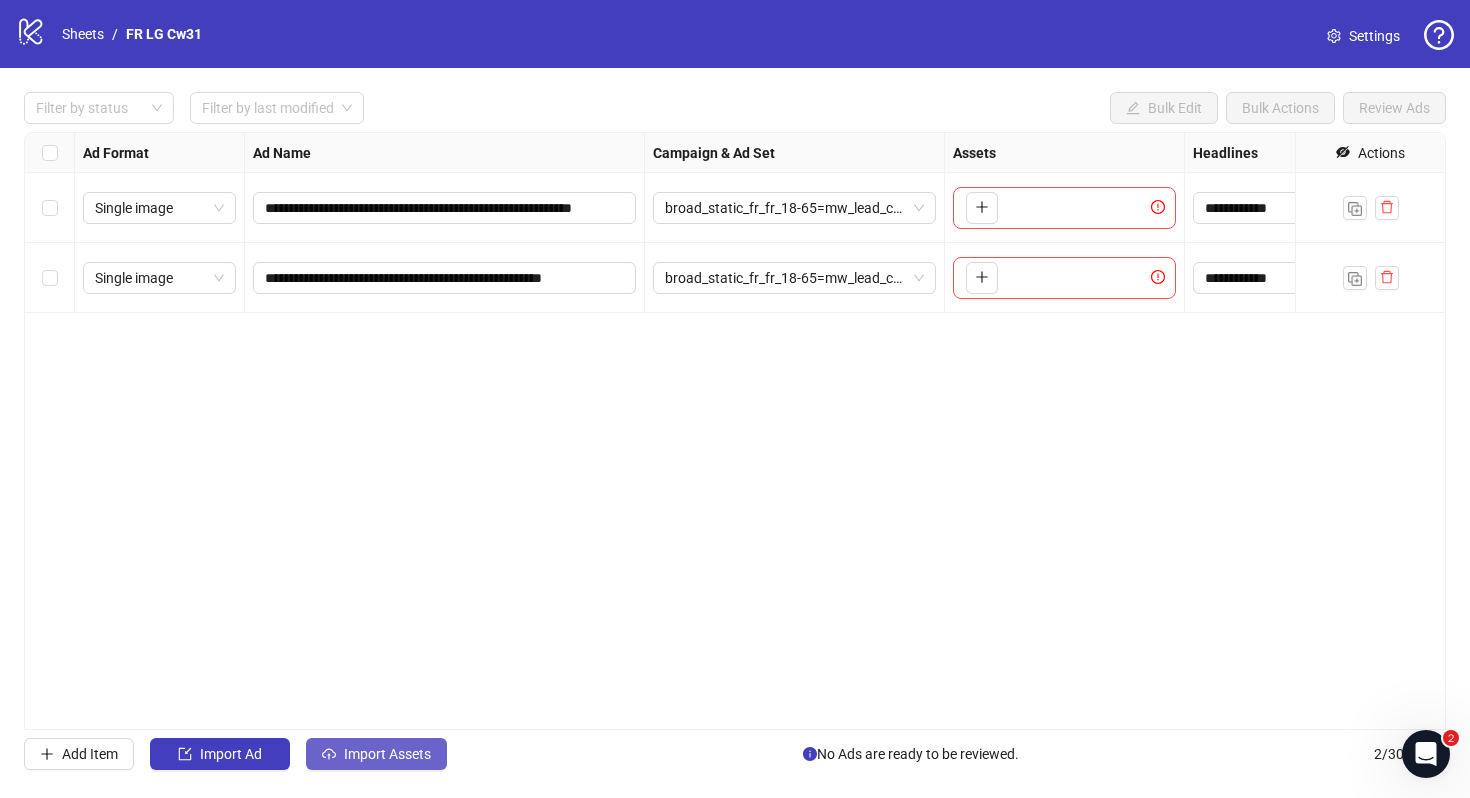 click on "Import Assets" at bounding box center (376, 754) 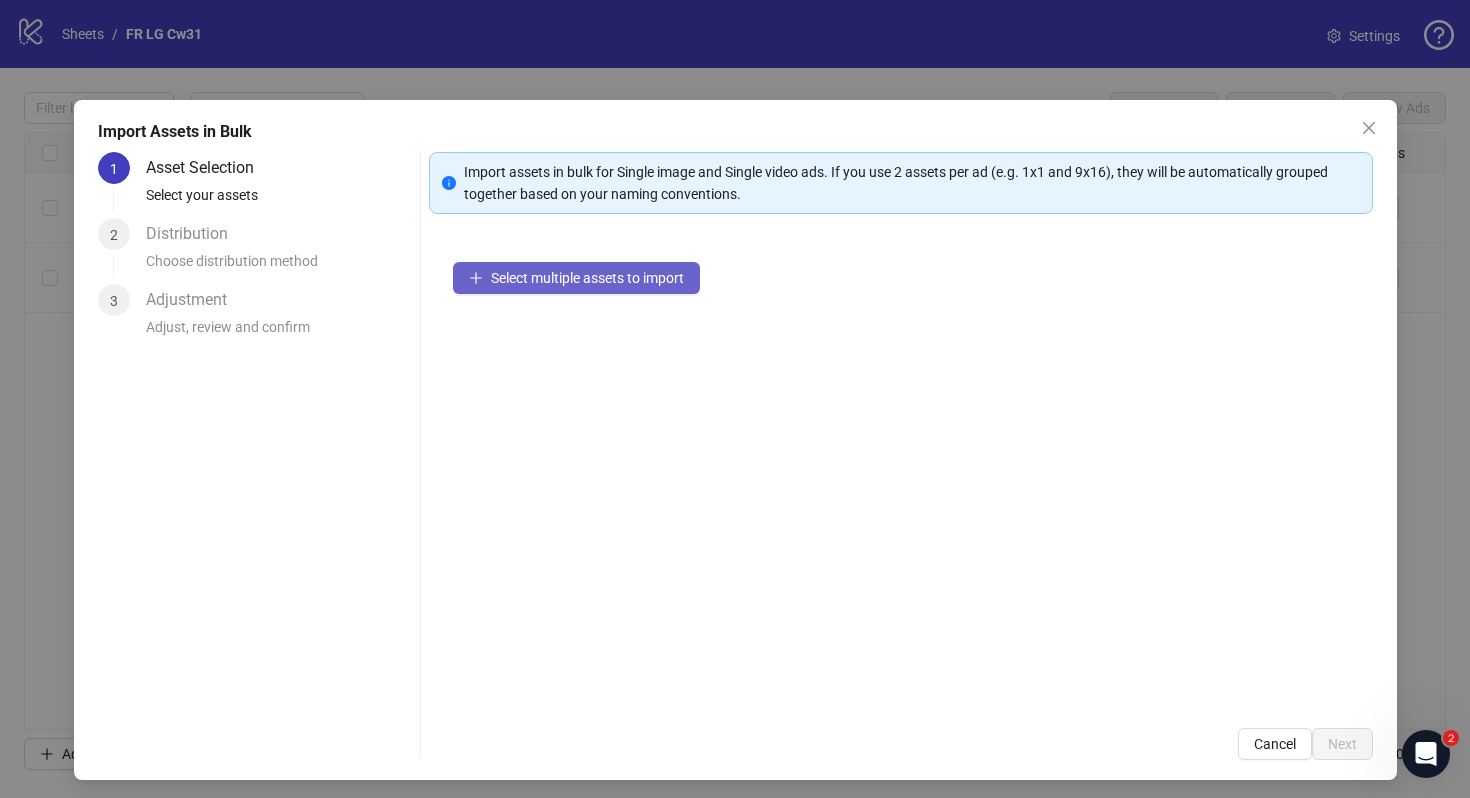 click on "Select multiple assets to import" at bounding box center (576, 278) 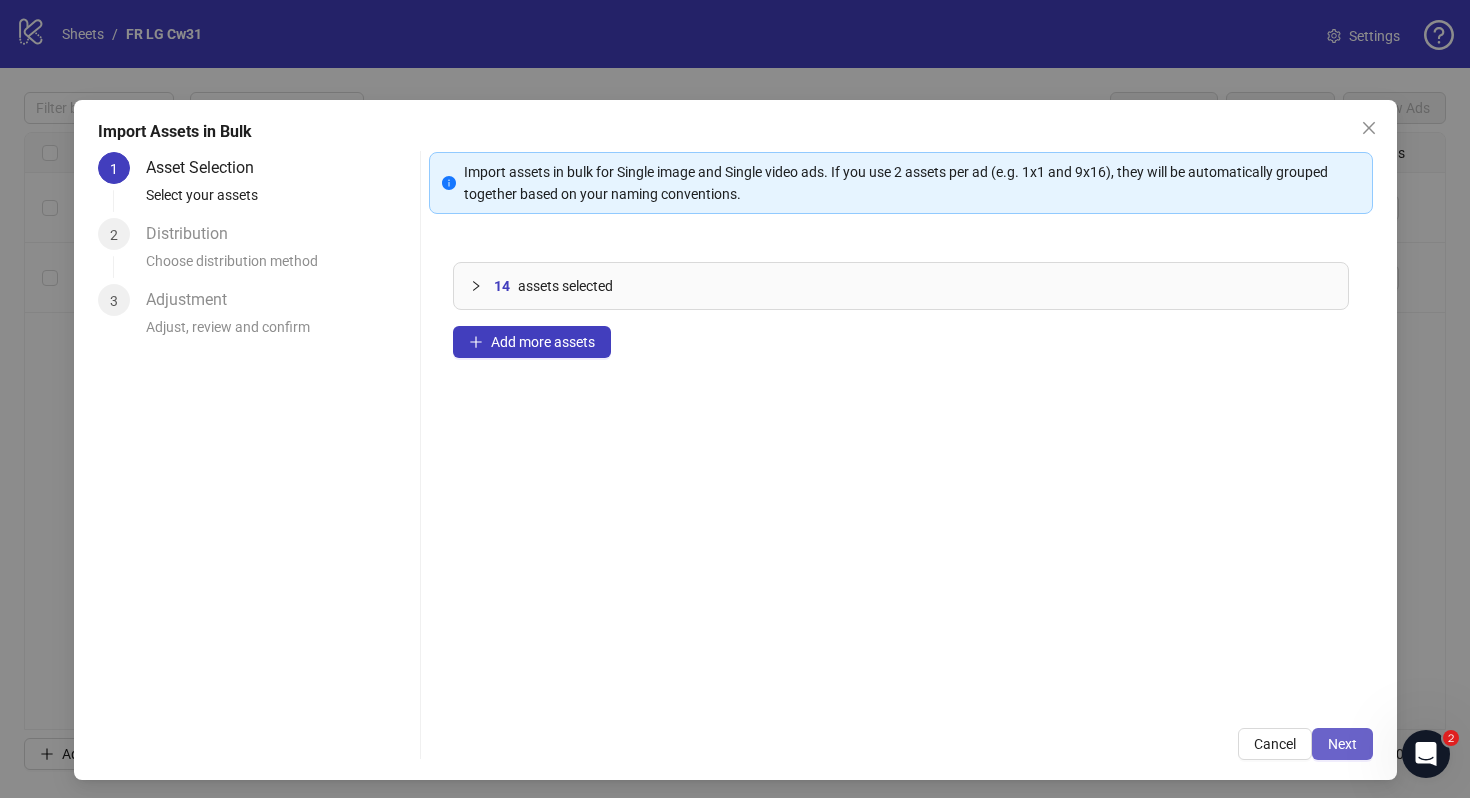 click on "Next" at bounding box center [1342, 744] 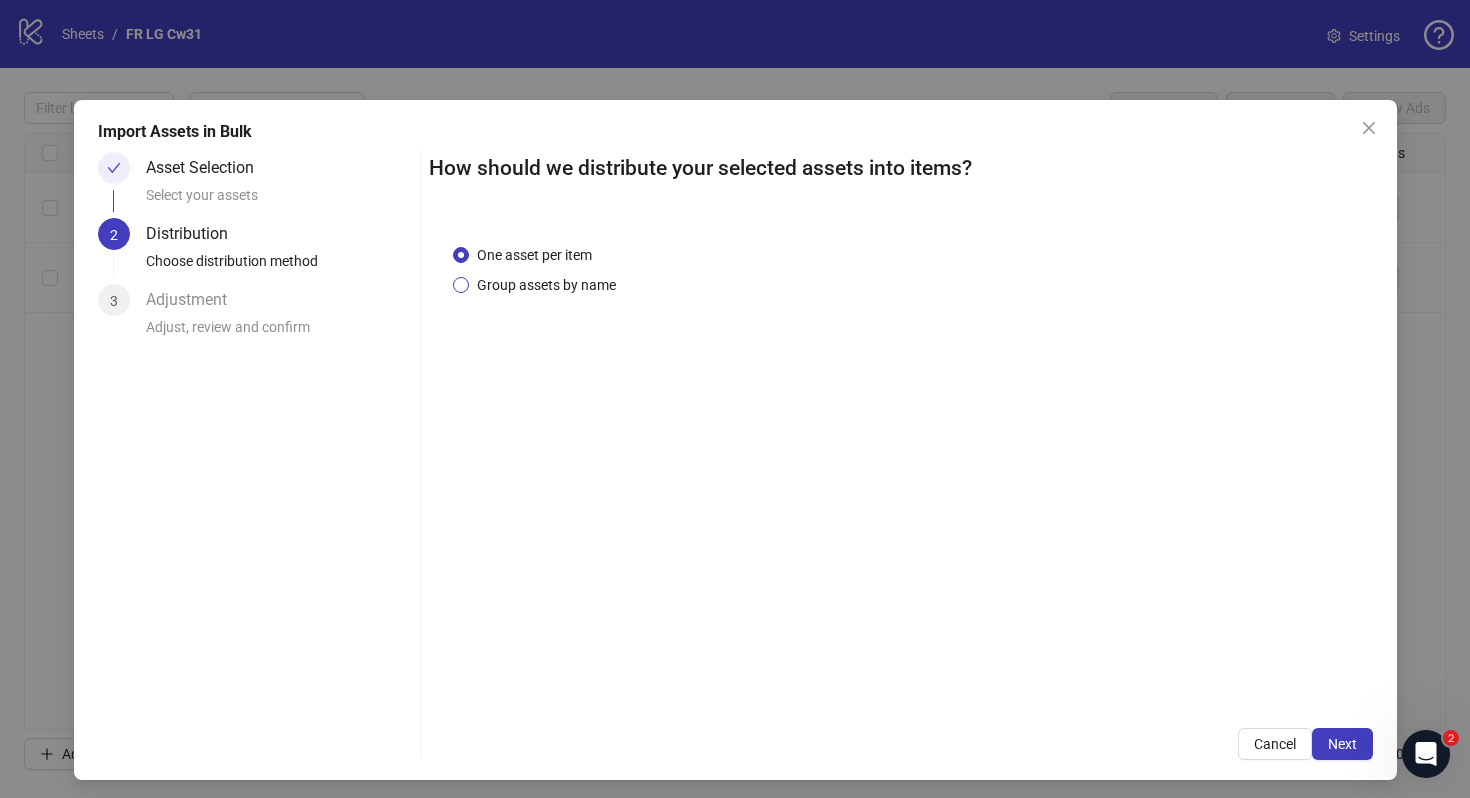 click on "Group assets by name" at bounding box center [546, 285] 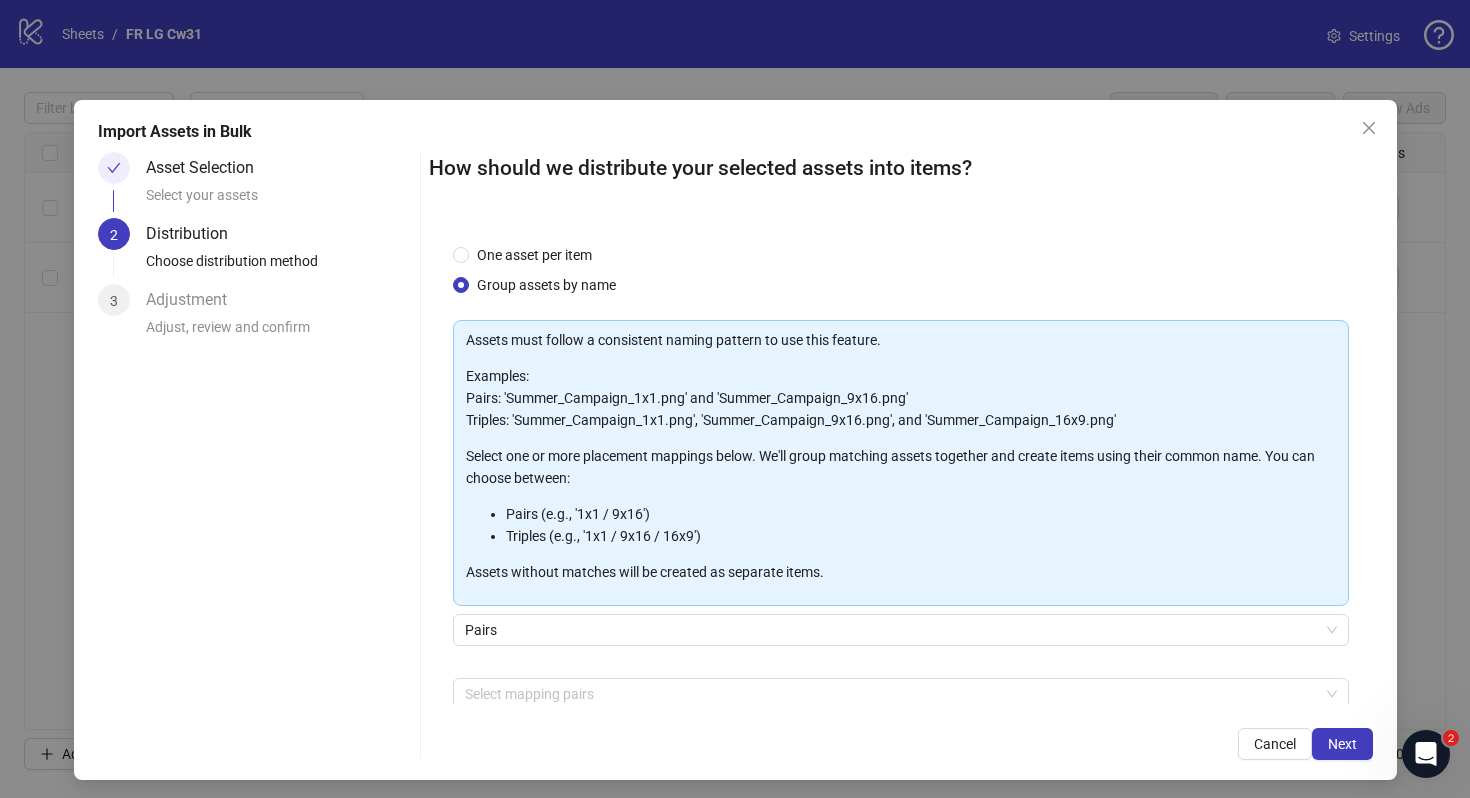 scroll, scrollTop: 101, scrollLeft: 0, axis: vertical 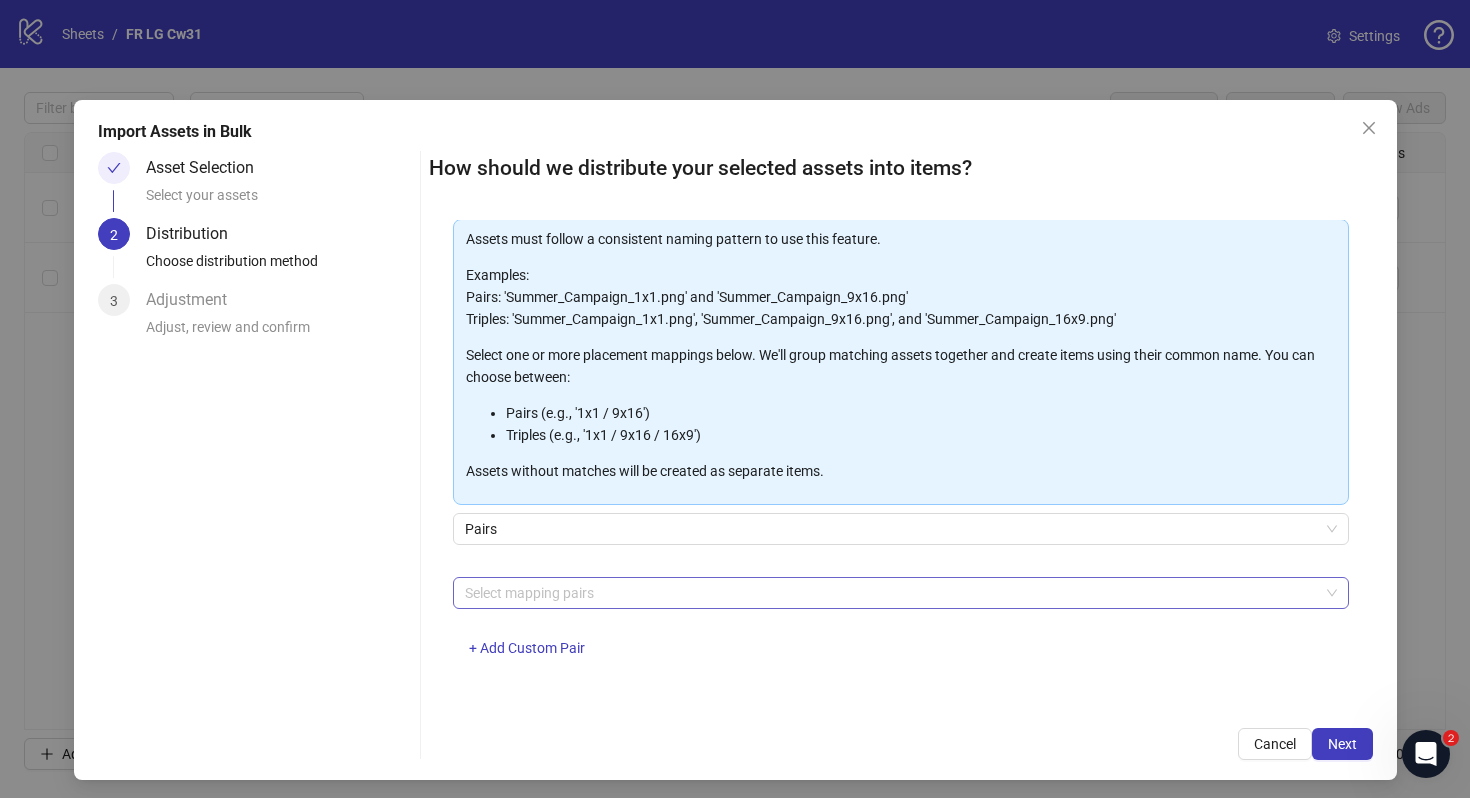 click at bounding box center (890, 593) 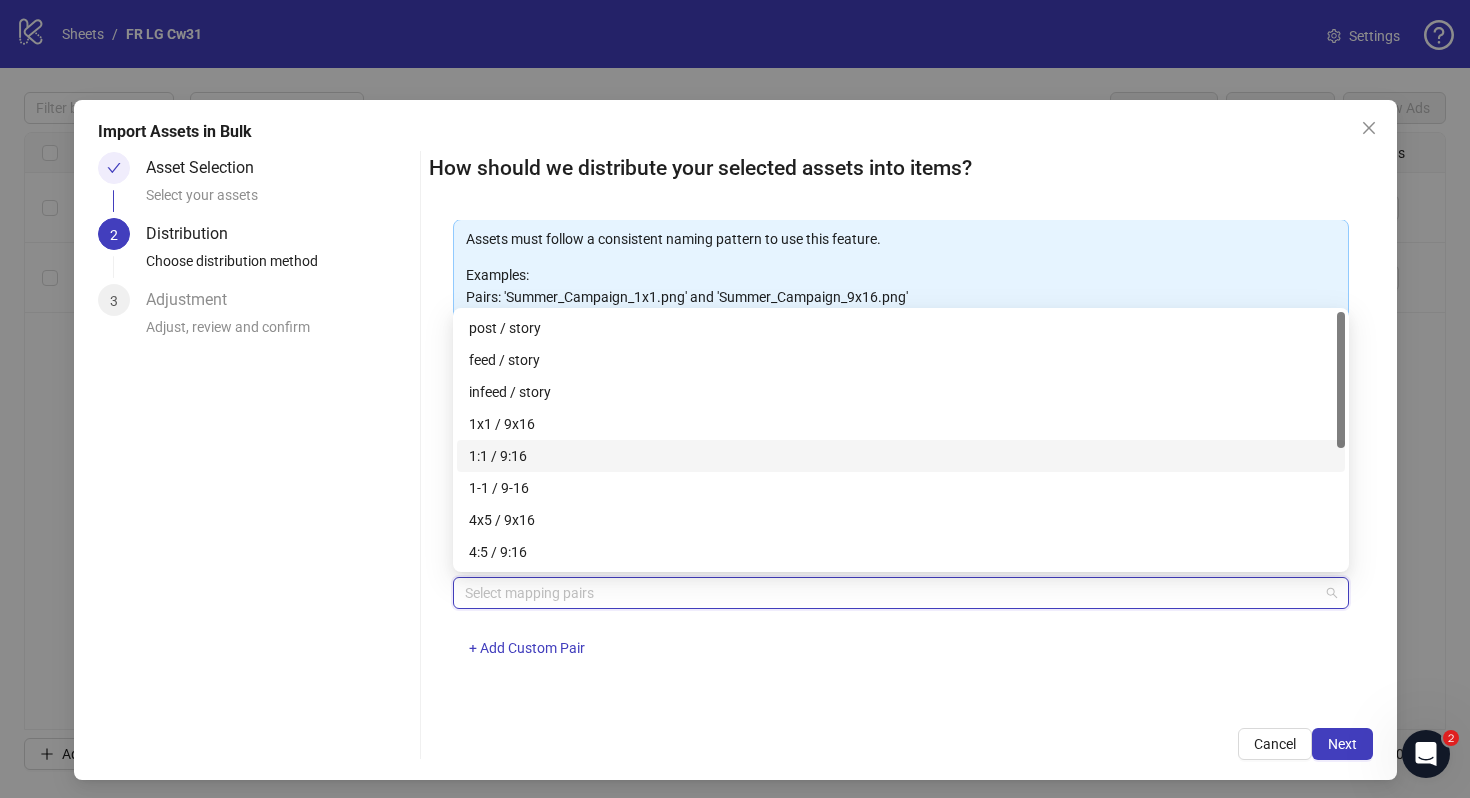 click on "1:1 / 9:16" at bounding box center [901, 456] 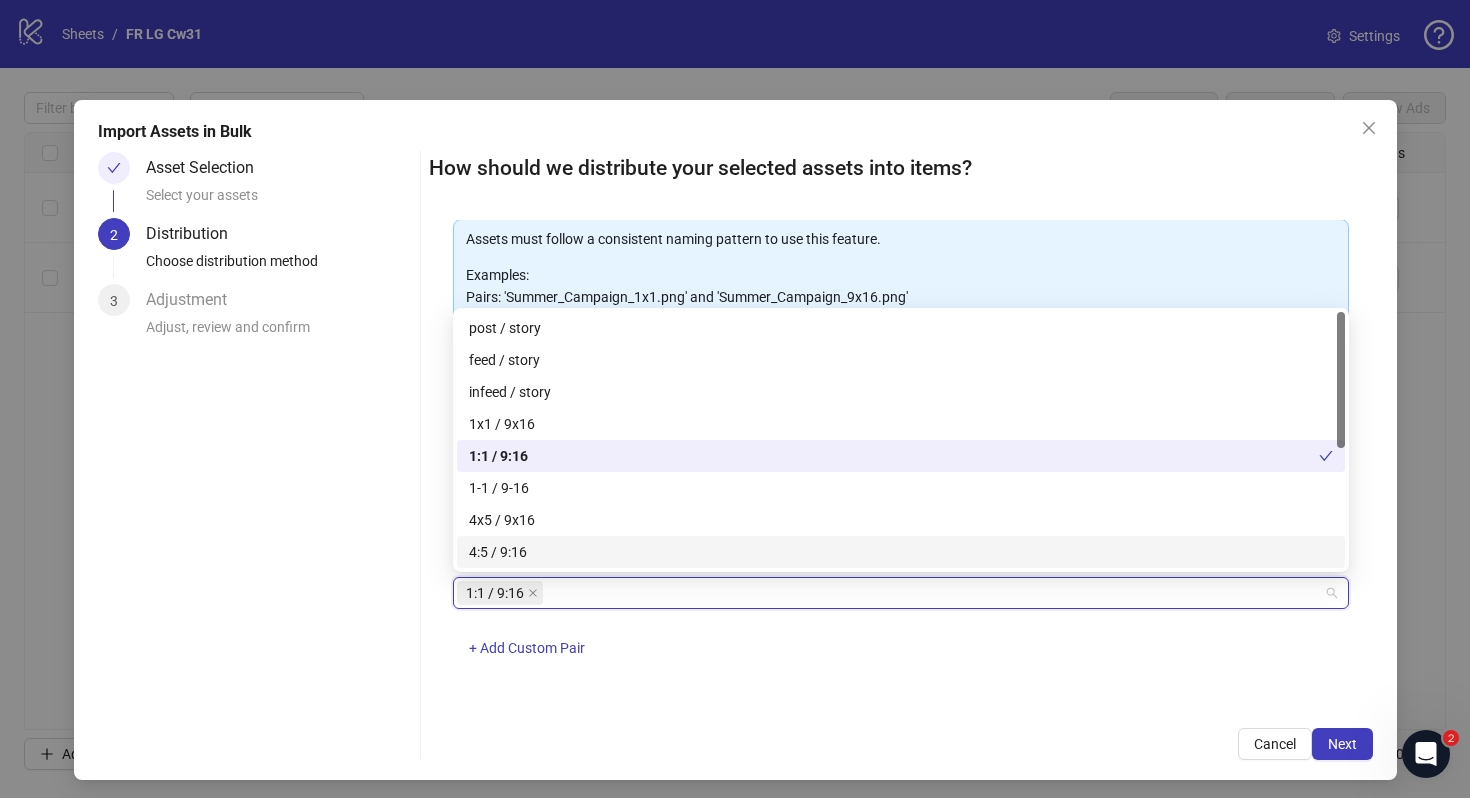 click on "1:1 / 9:16   + Add Custom Pair" at bounding box center (901, 629) 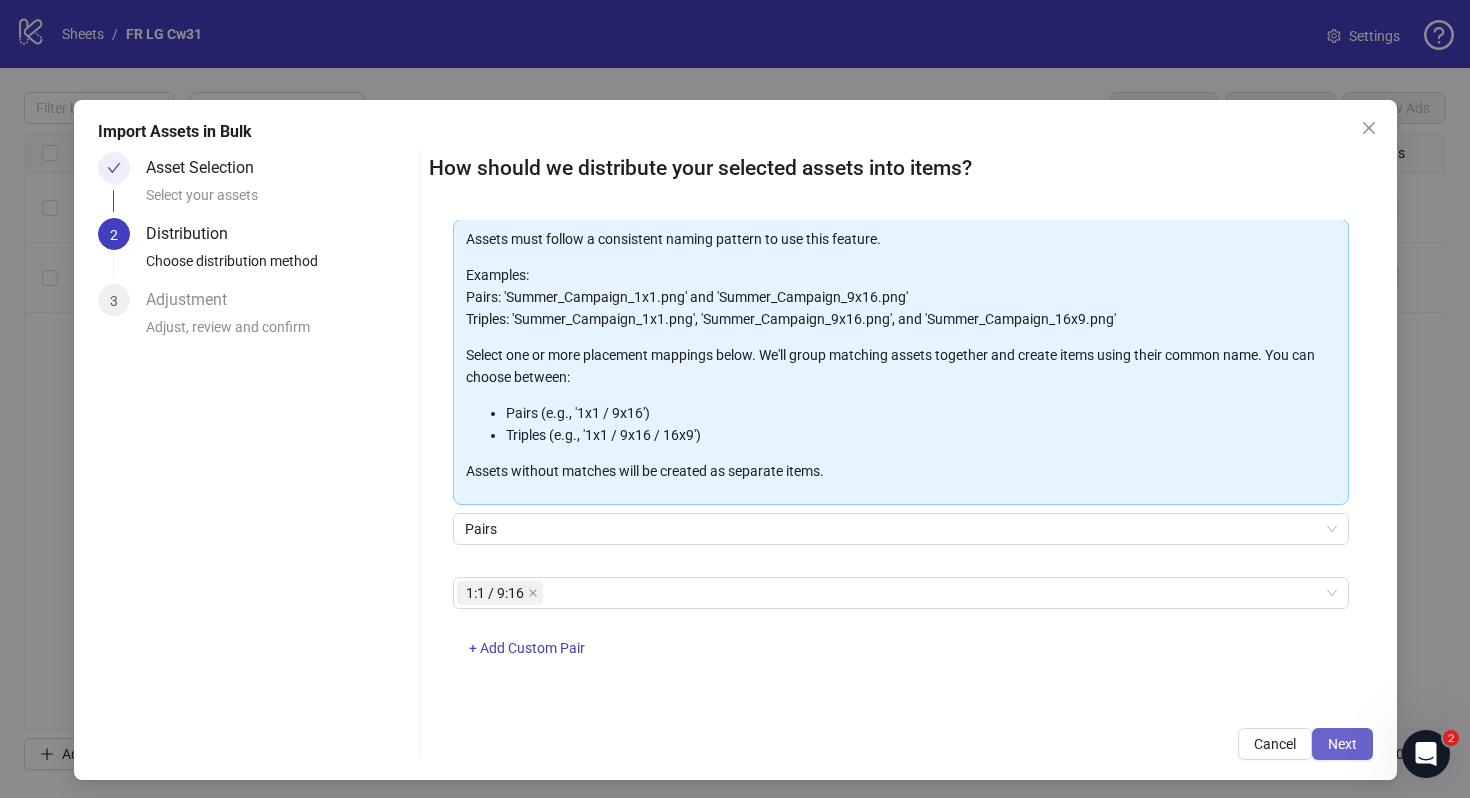 click on "Next" at bounding box center [1342, 744] 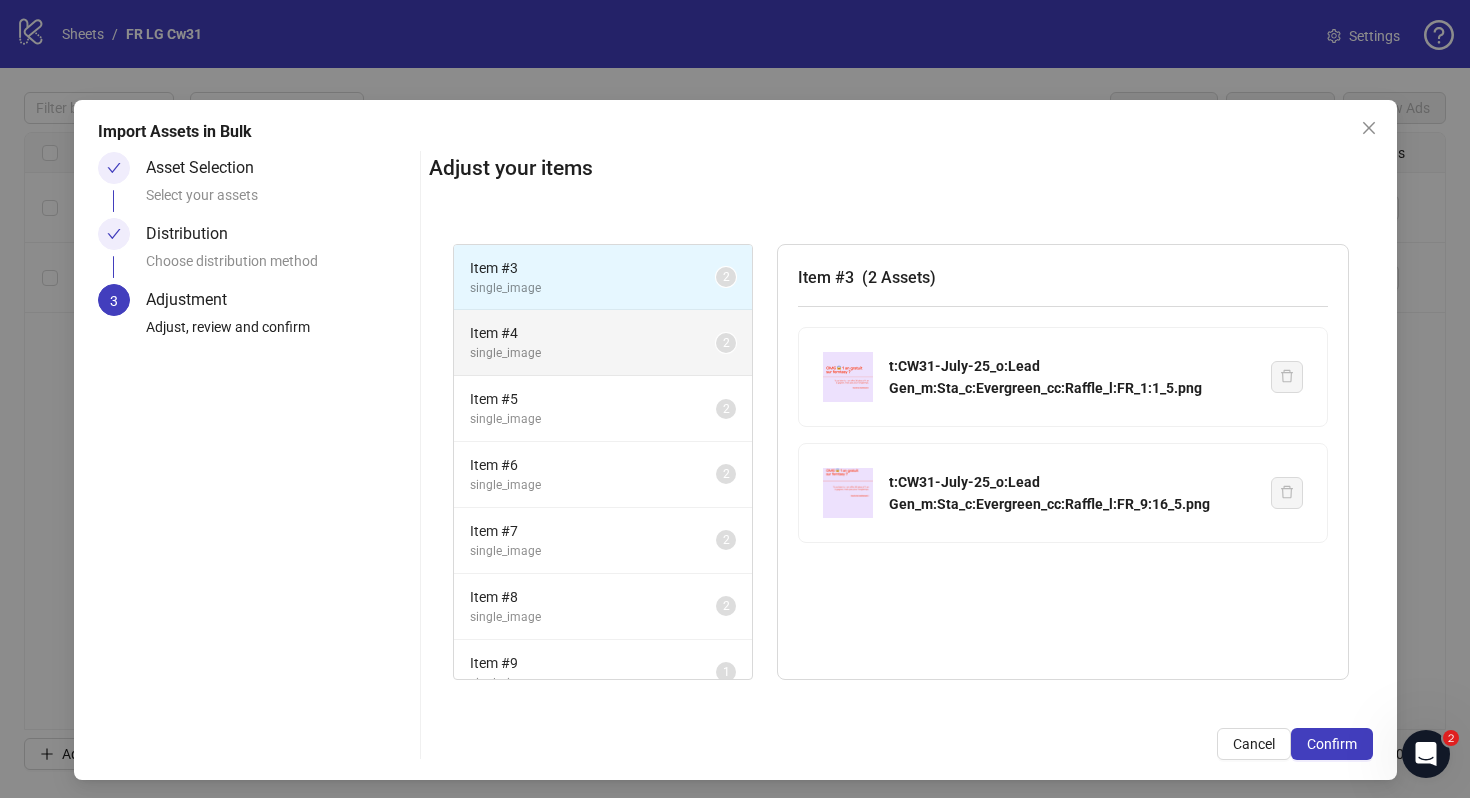 click on "single_image" at bounding box center [593, 353] 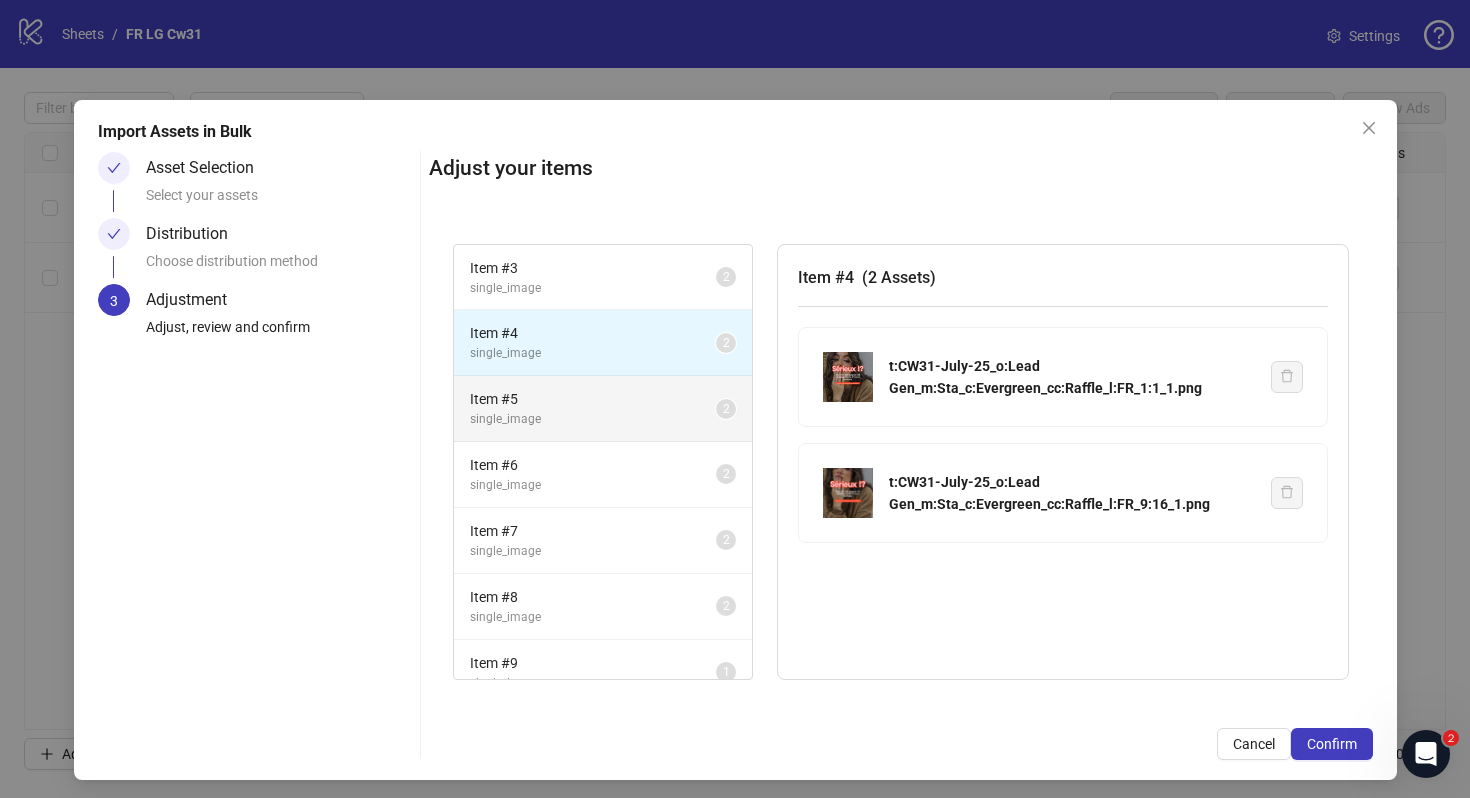 click on "Item # 5 single_image 2" at bounding box center [603, 409] 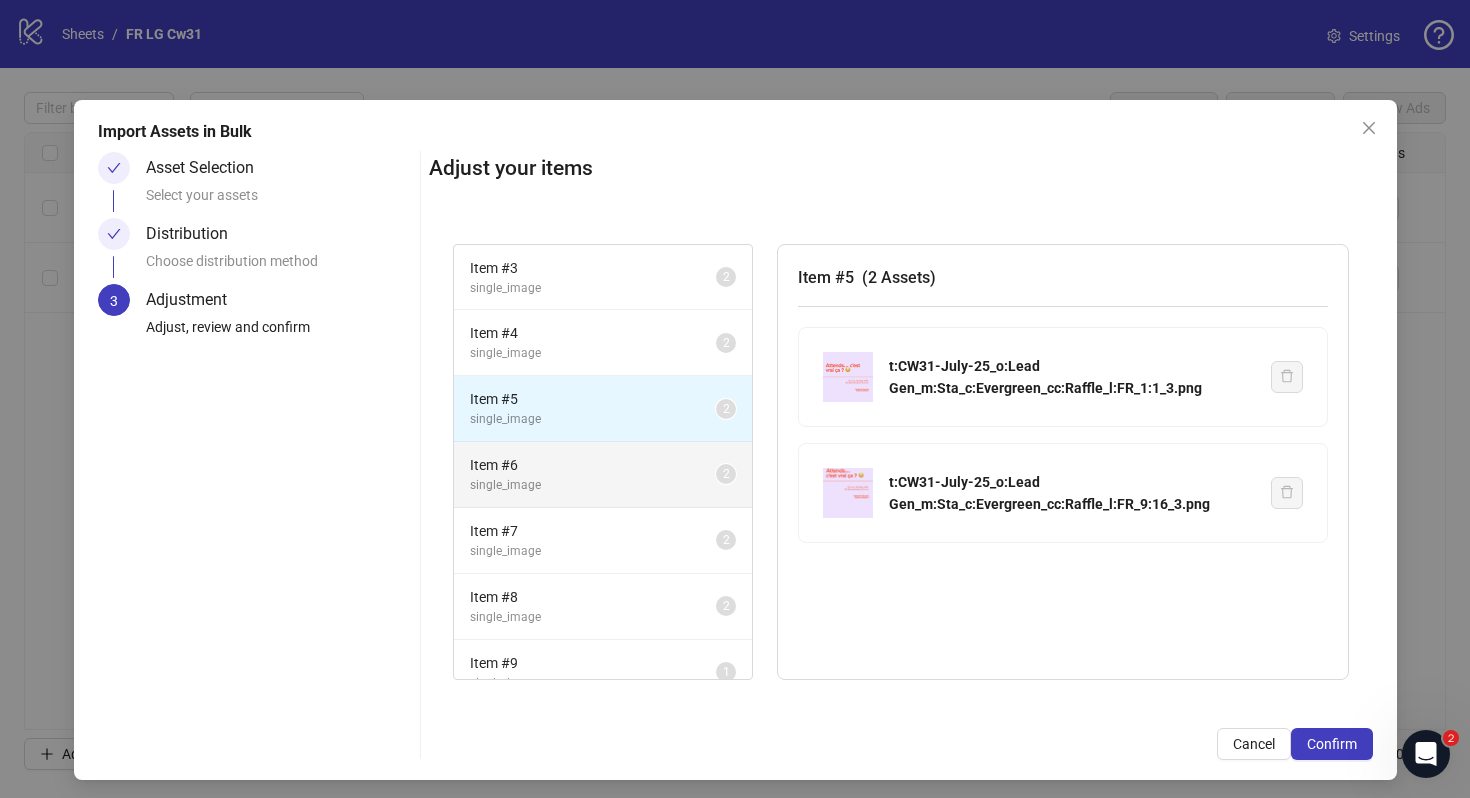 click on "Item # 6 single_image 2" at bounding box center (603, 475) 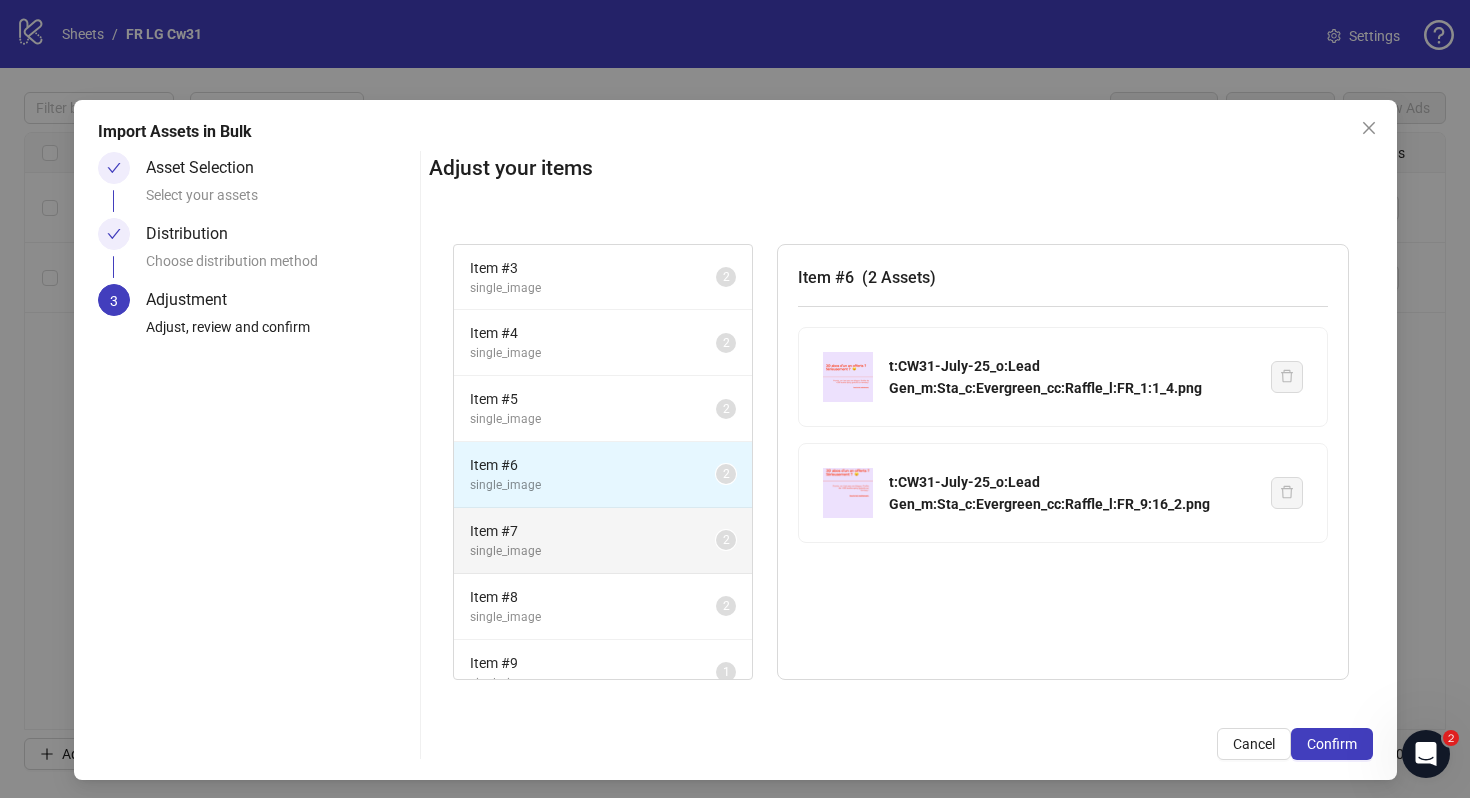 click on "single_image" at bounding box center [593, 551] 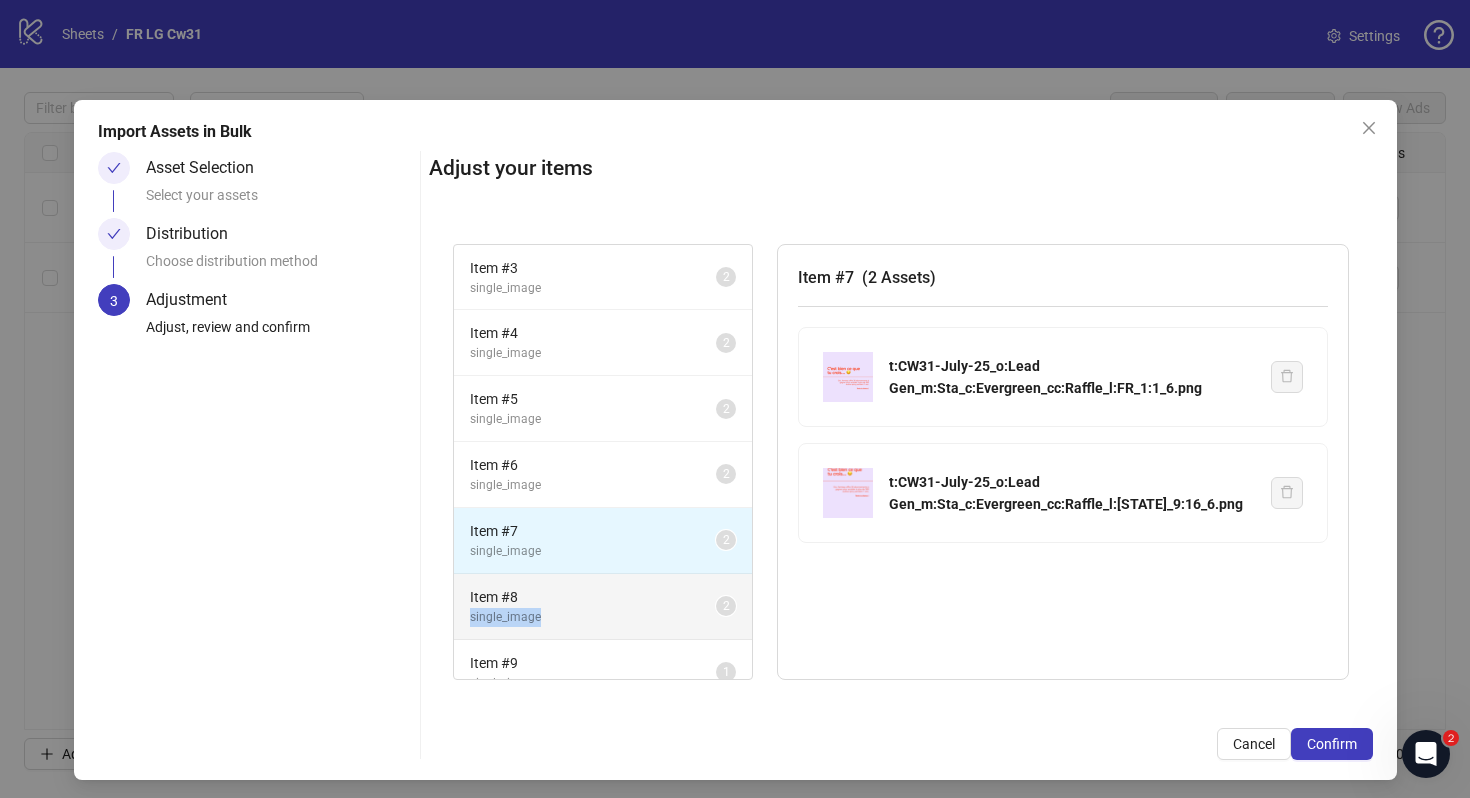 click on "single_image" at bounding box center [593, 617] 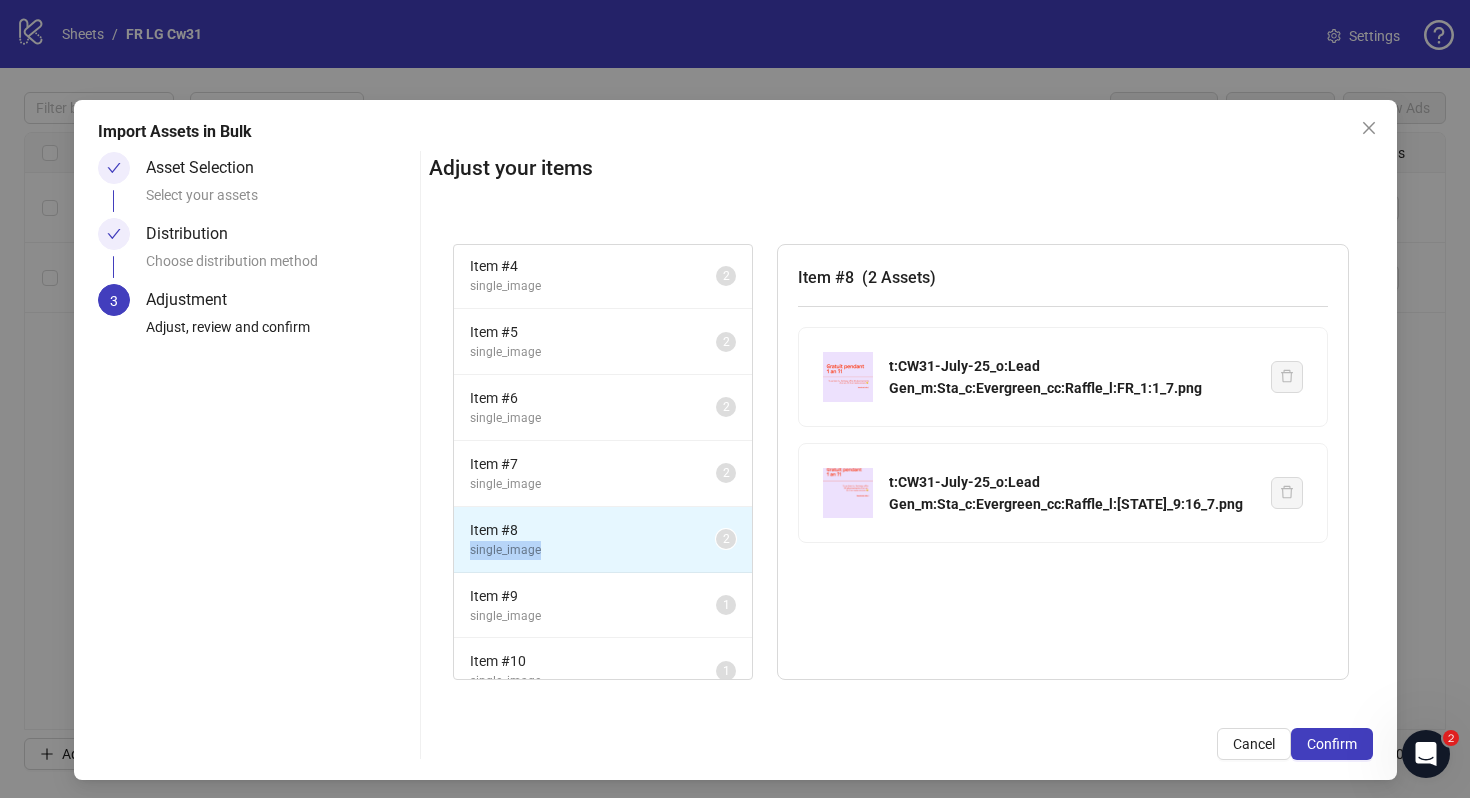 scroll, scrollTop: 91, scrollLeft: 0, axis: vertical 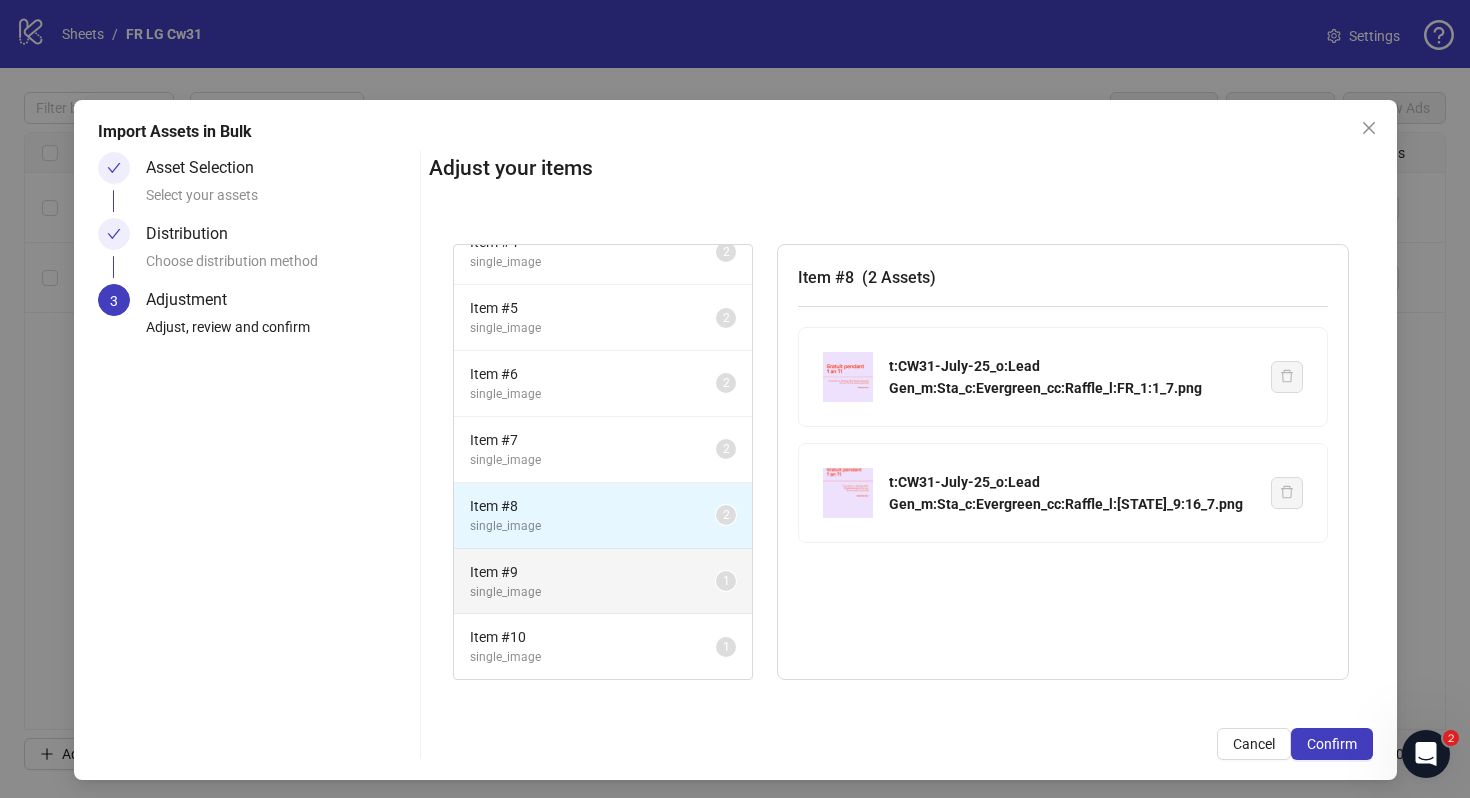 click on "Item # 9" at bounding box center (593, 572) 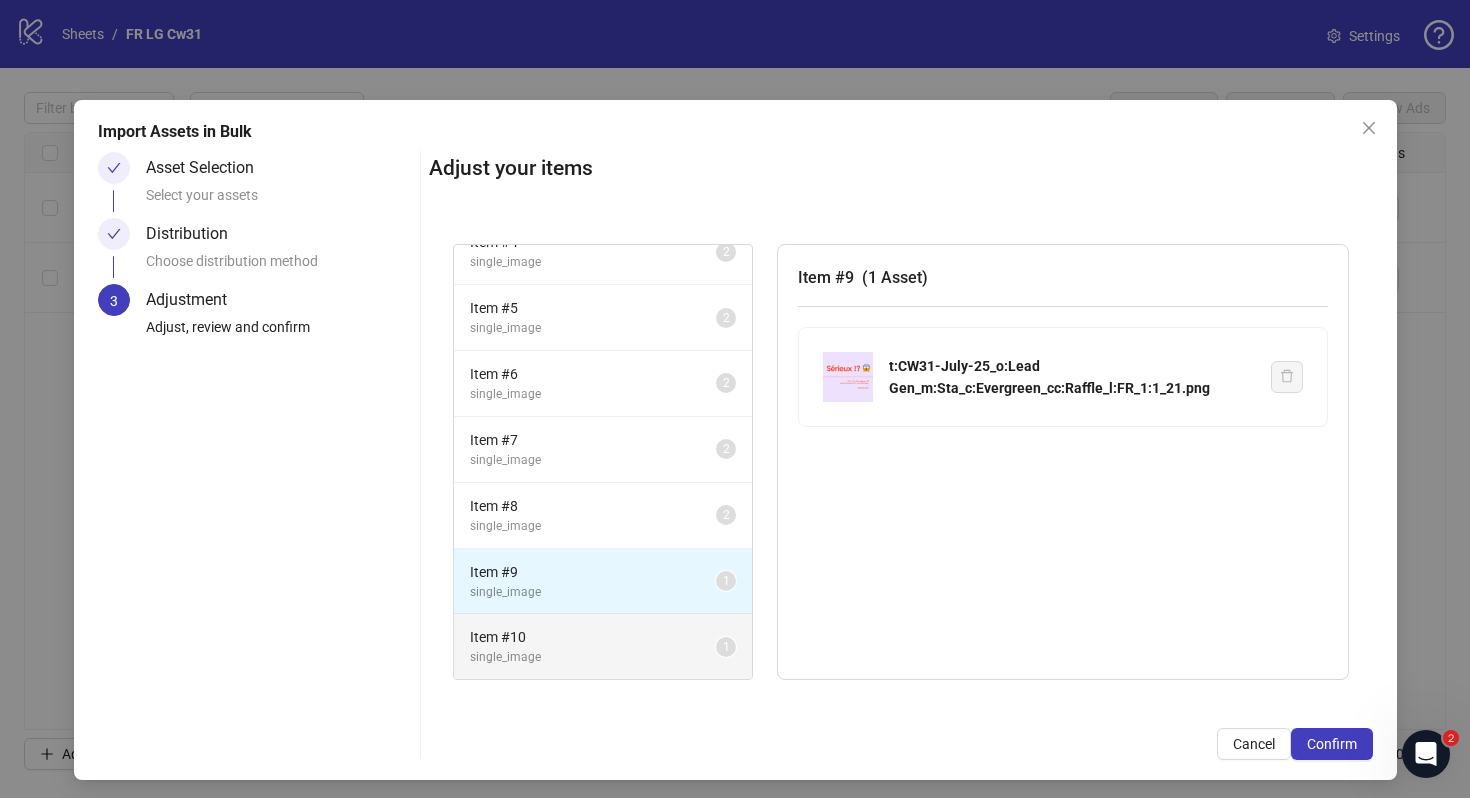 click on "Item # 10" at bounding box center (593, 637) 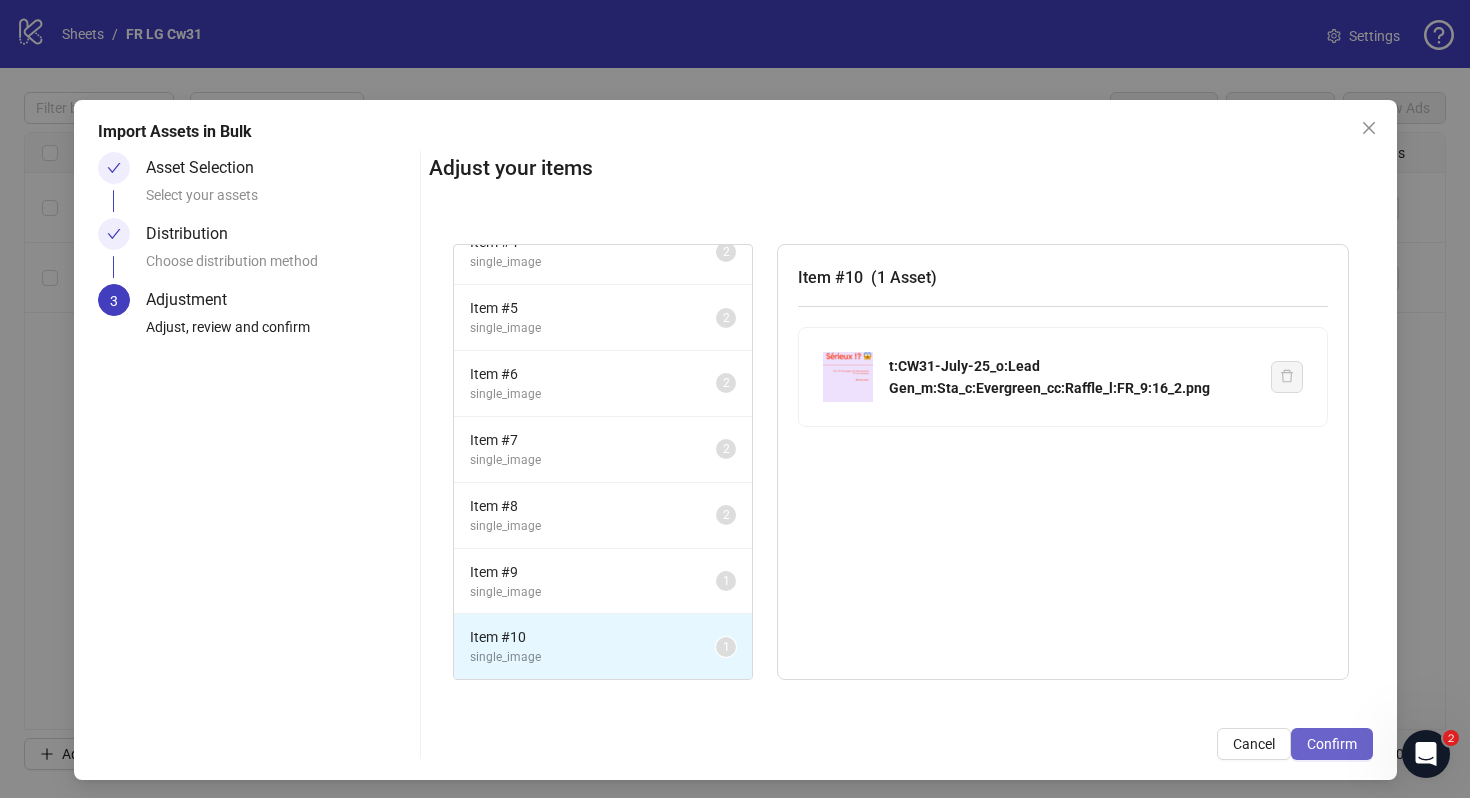 click on "Confirm" at bounding box center [1332, 744] 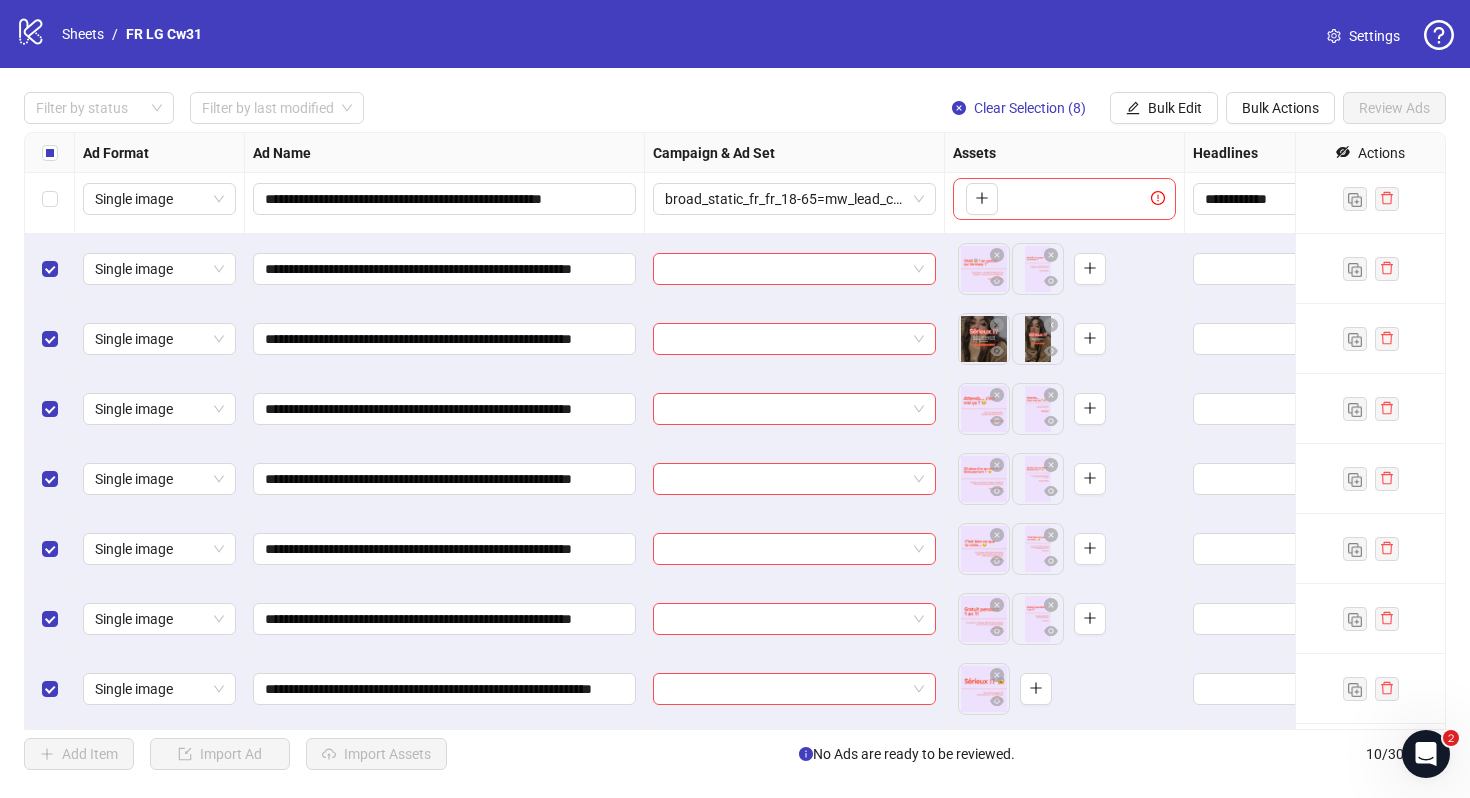 scroll, scrollTop: 144, scrollLeft: 0, axis: vertical 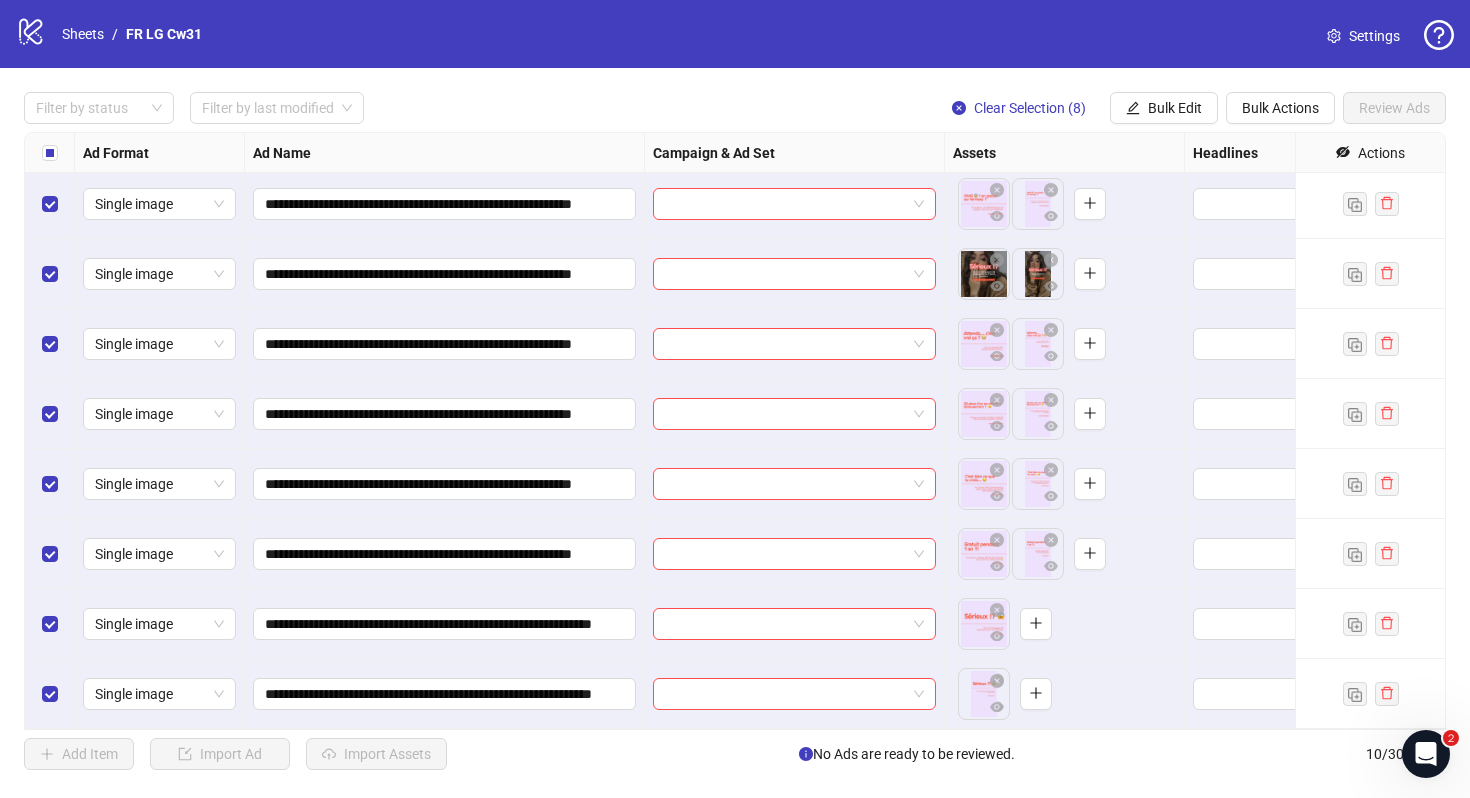drag, startPoint x: 966, startPoint y: 714, endPoint x: 1037, endPoint y: 633, distance: 107.71258 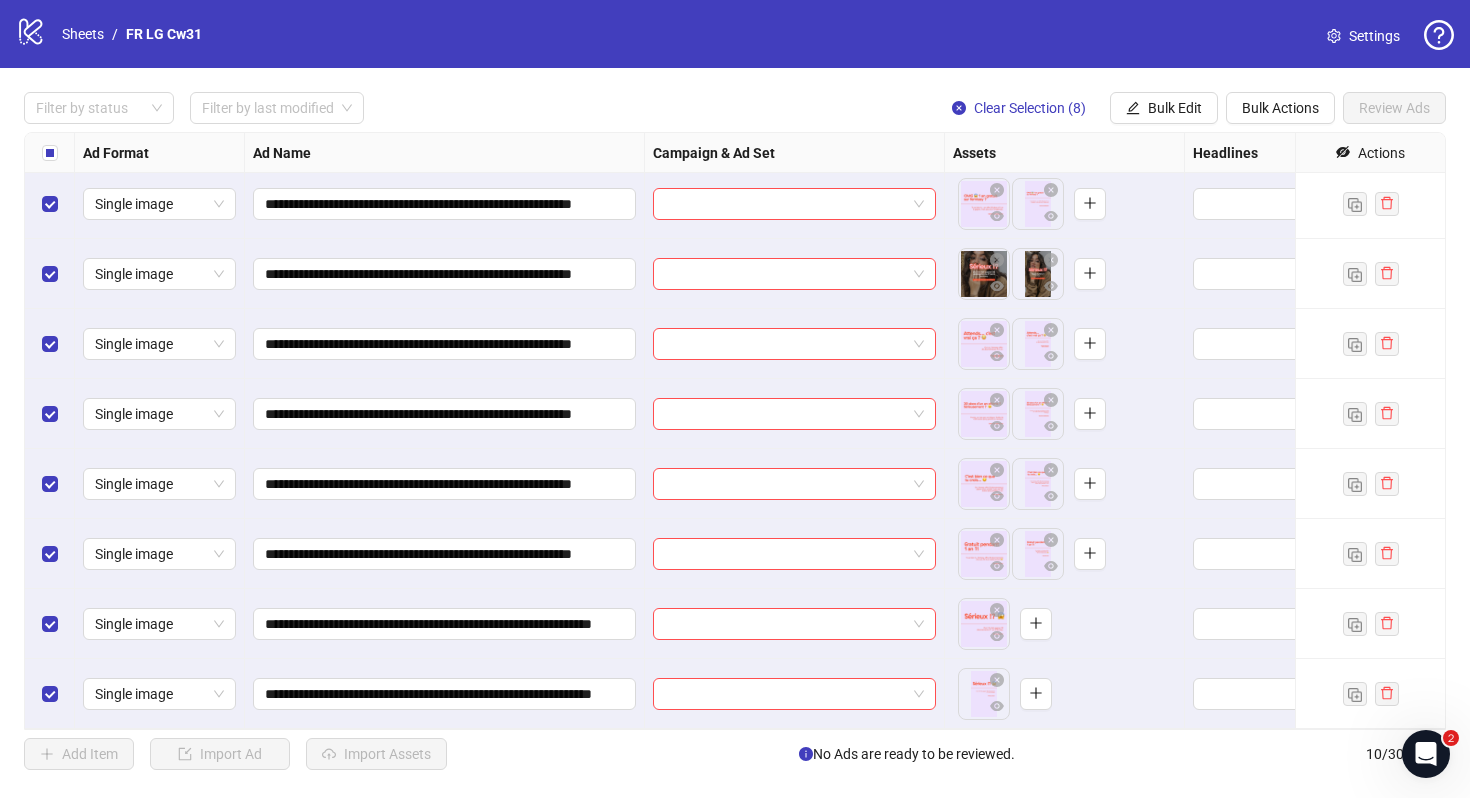 click at bounding box center [1036, 624] 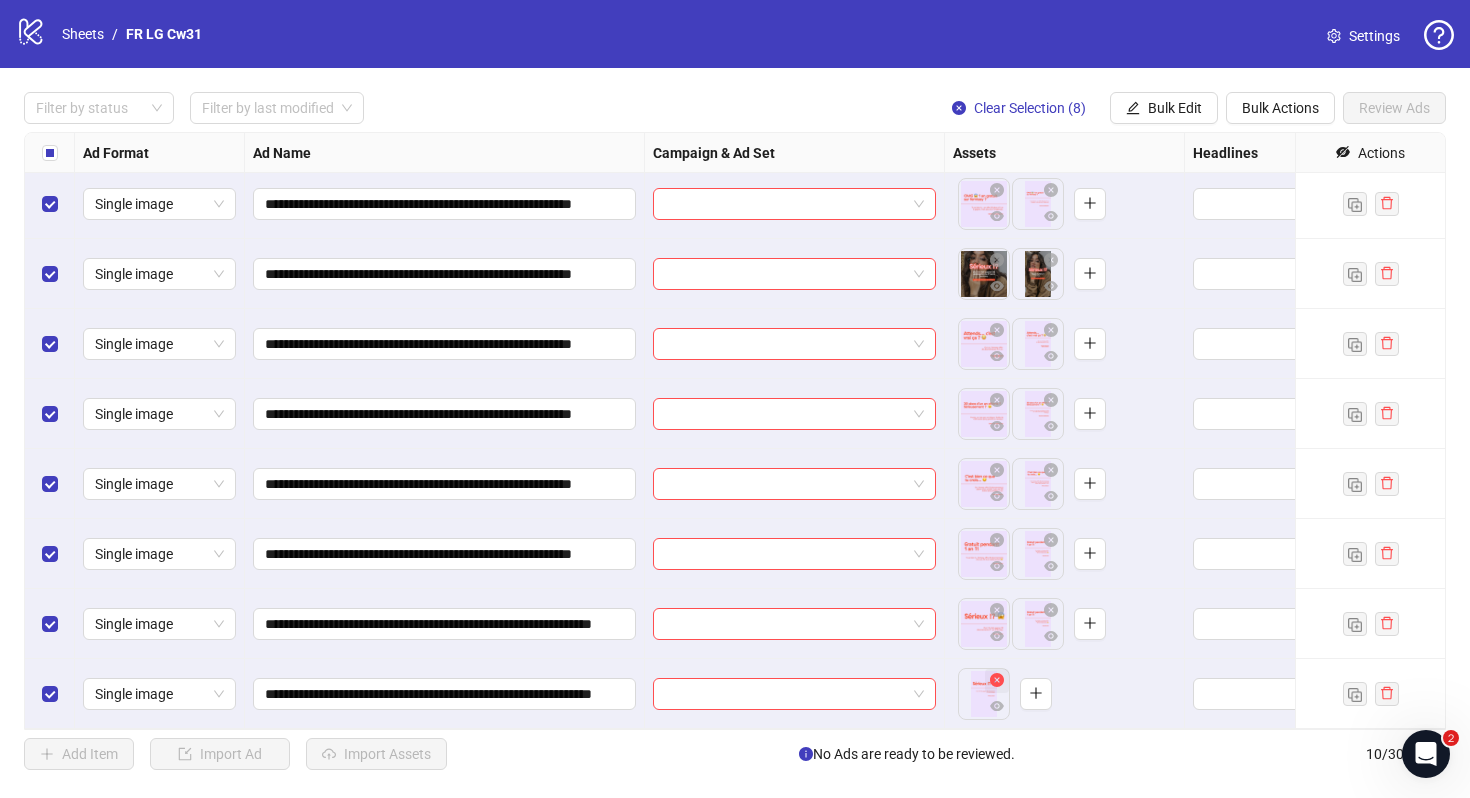 click at bounding box center (997, 680) 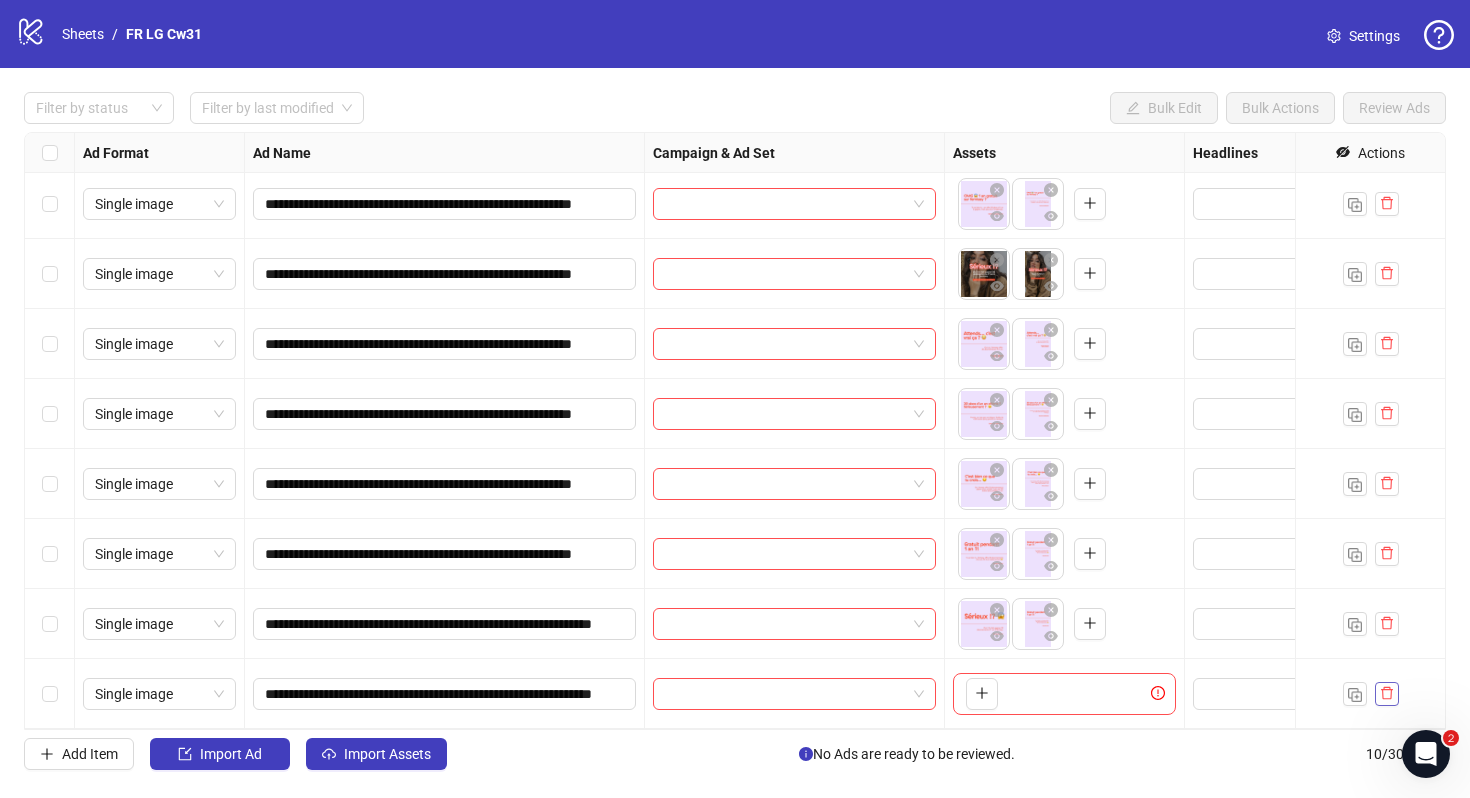 click 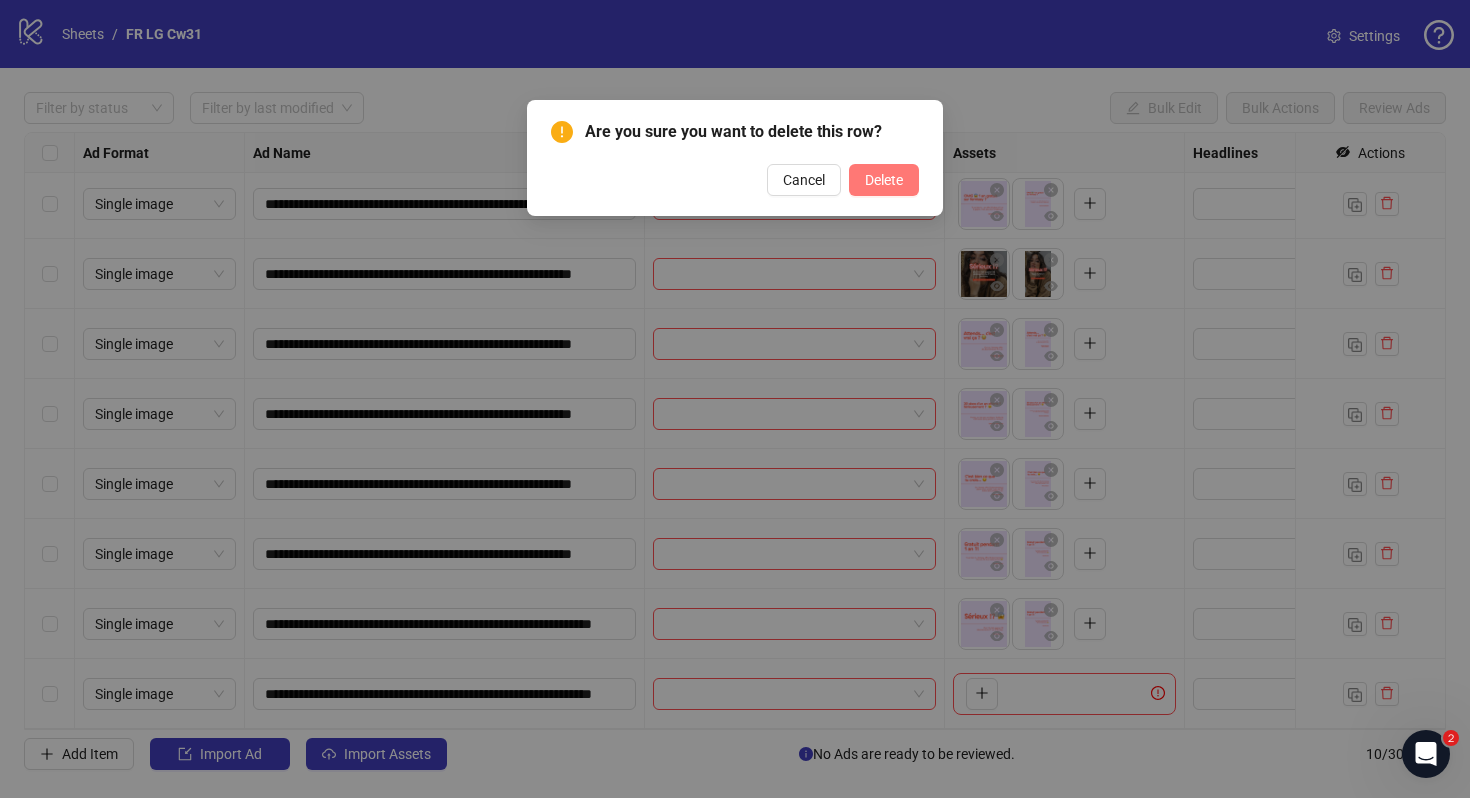 click on "Delete" at bounding box center [884, 180] 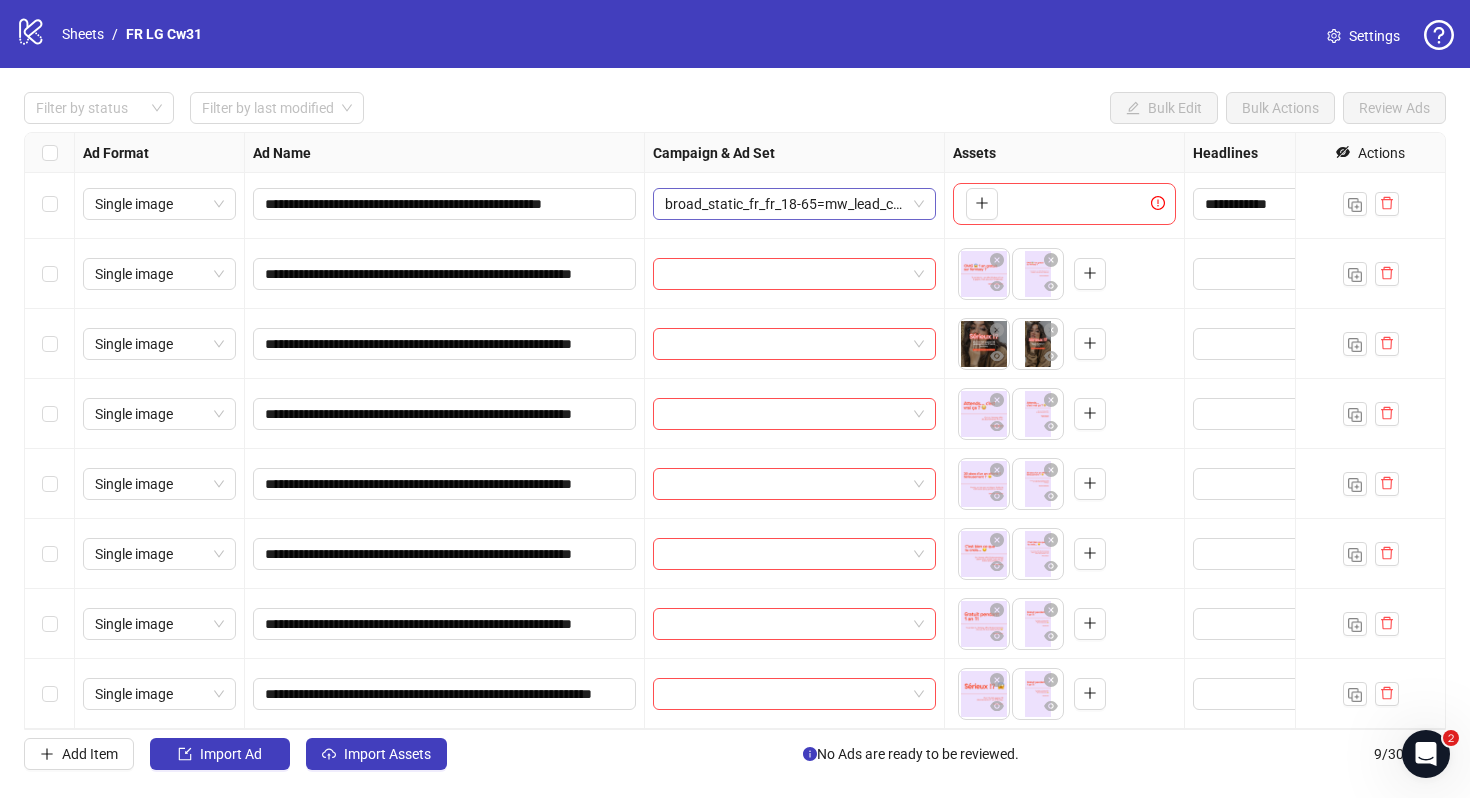 scroll, scrollTop: 0, scrollLeft: 0, axis: both 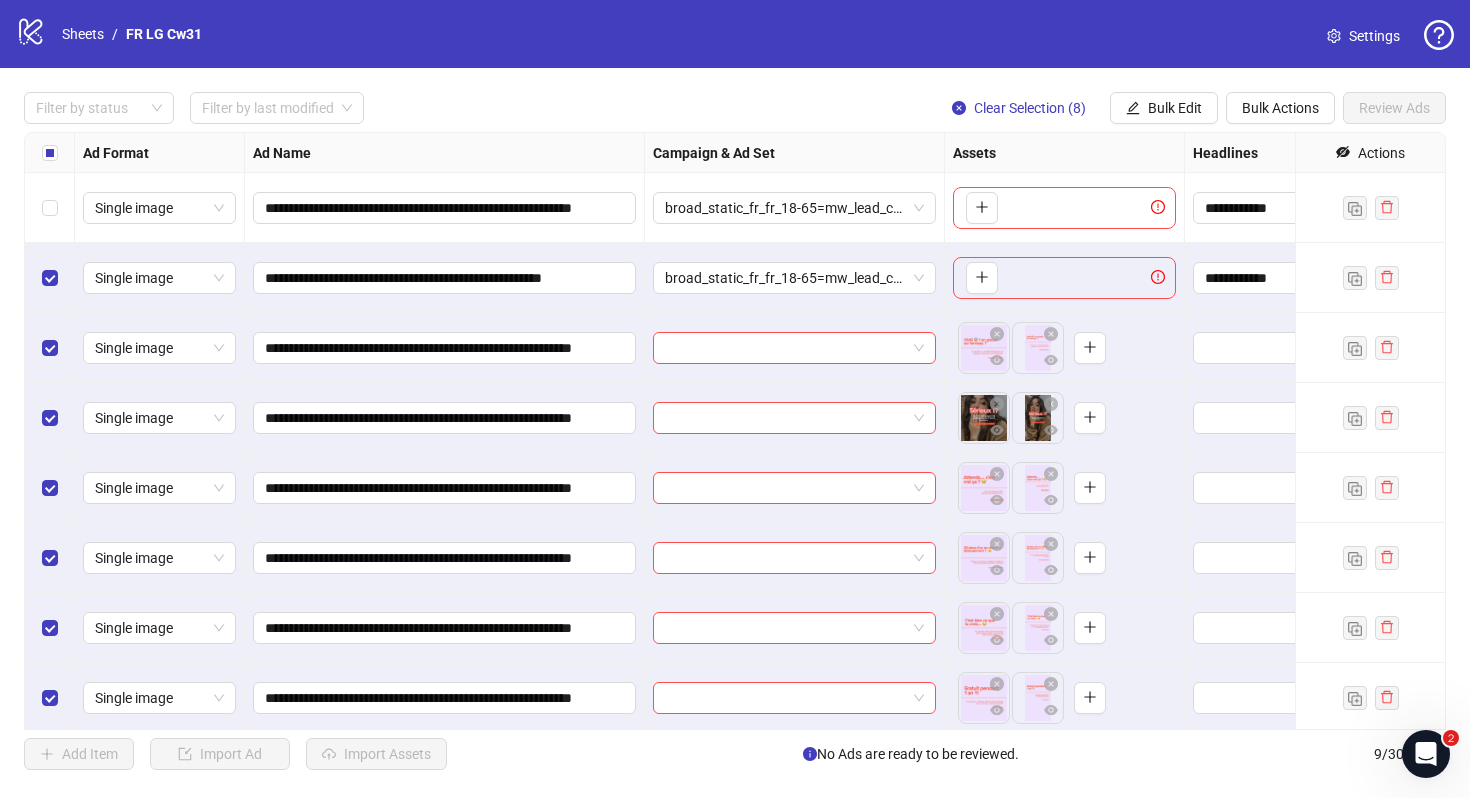 click at bounding box center (50, 278) 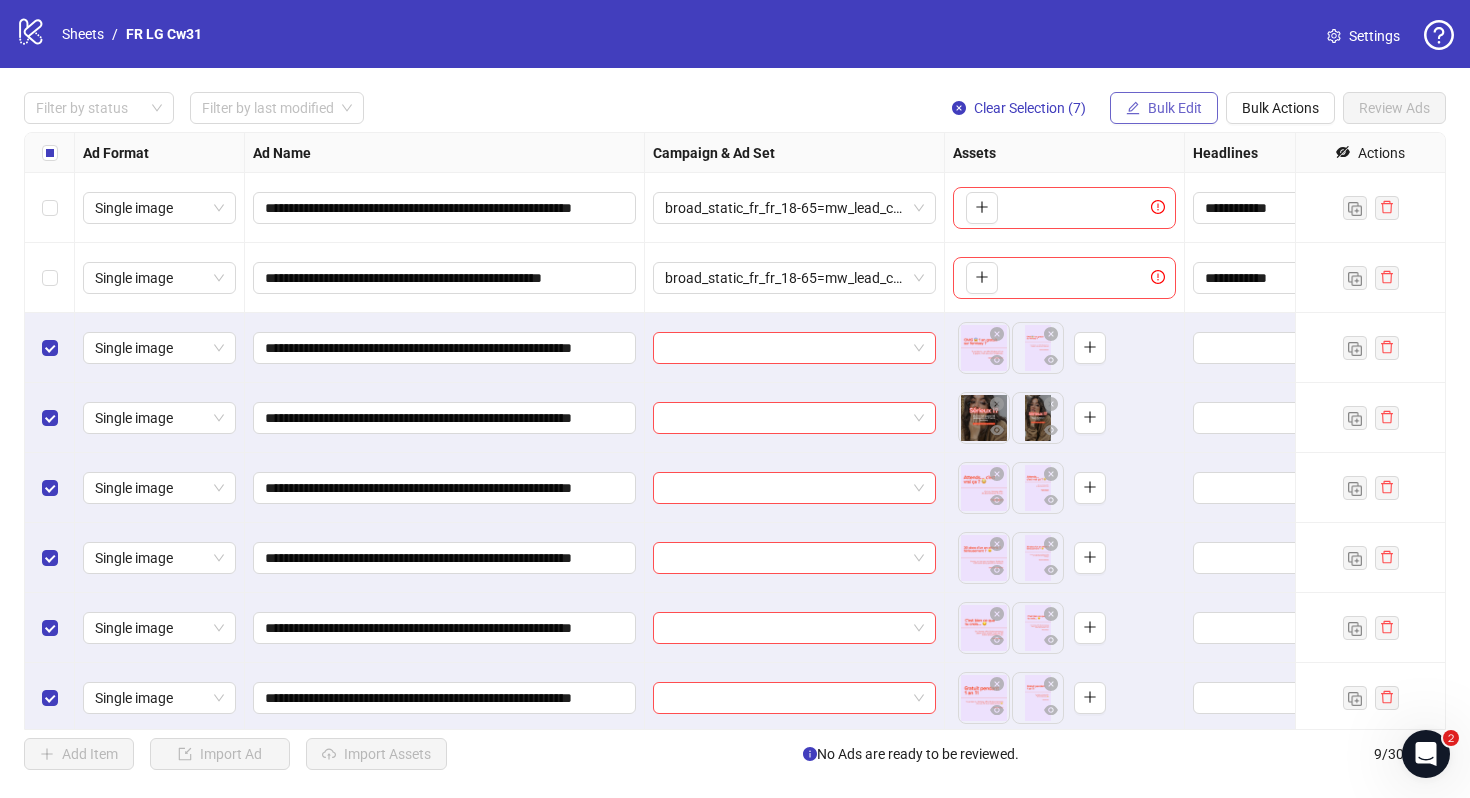 click on "Bulk Edit" at bounding box center [1164, 108] 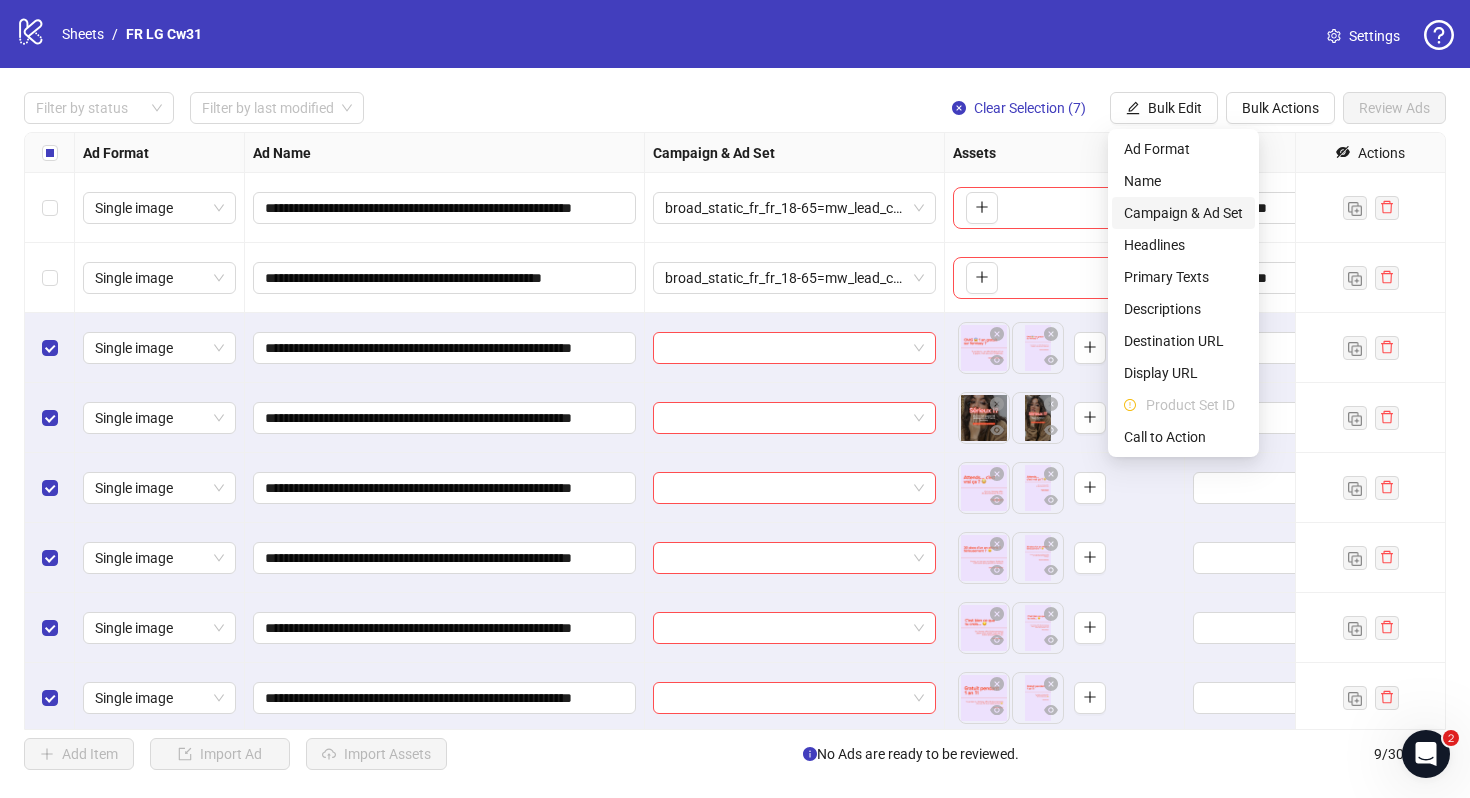 click on "Campaign & Ad Set" at bounding box center [1183, 213] 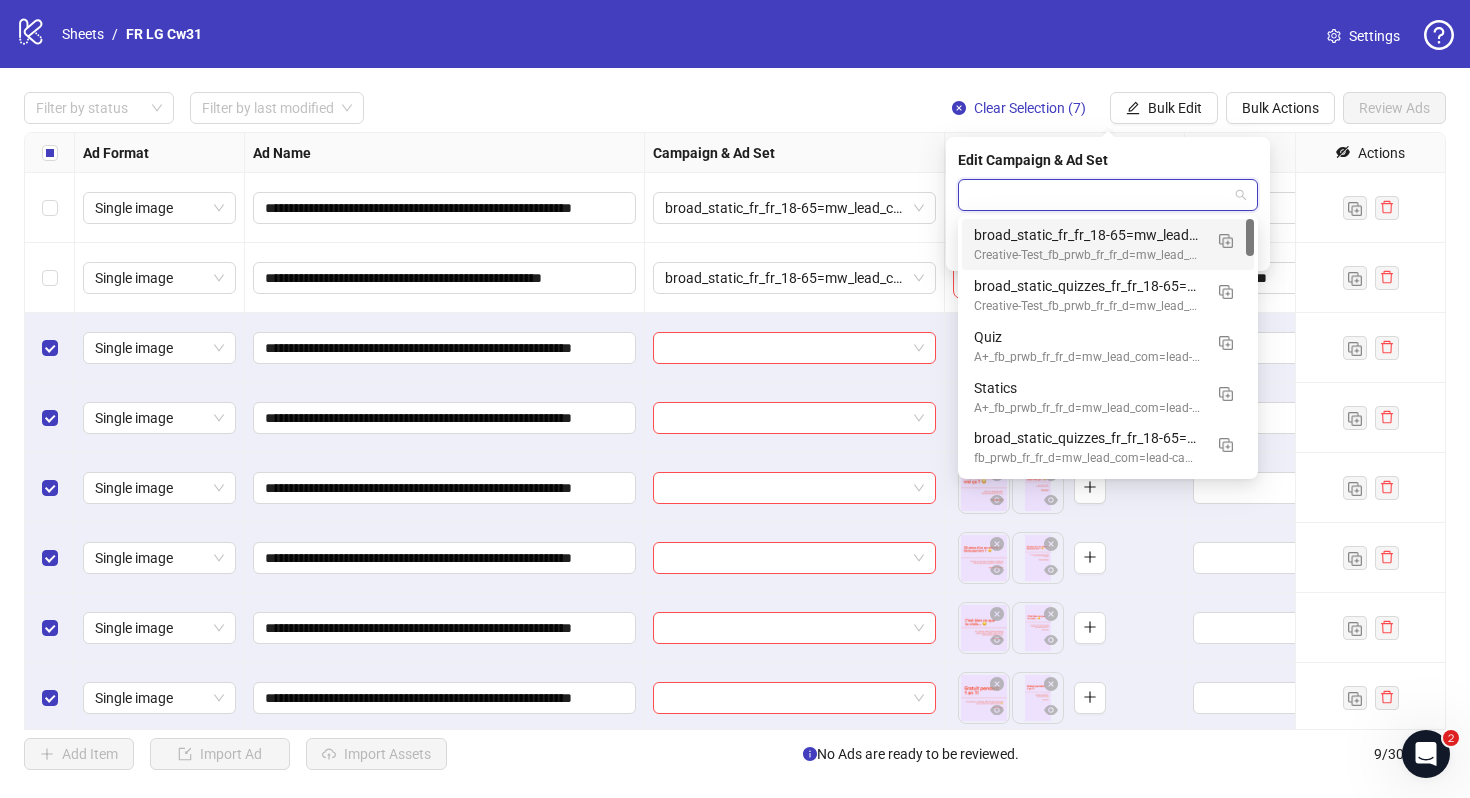 click at bounding box center [1099, 195] 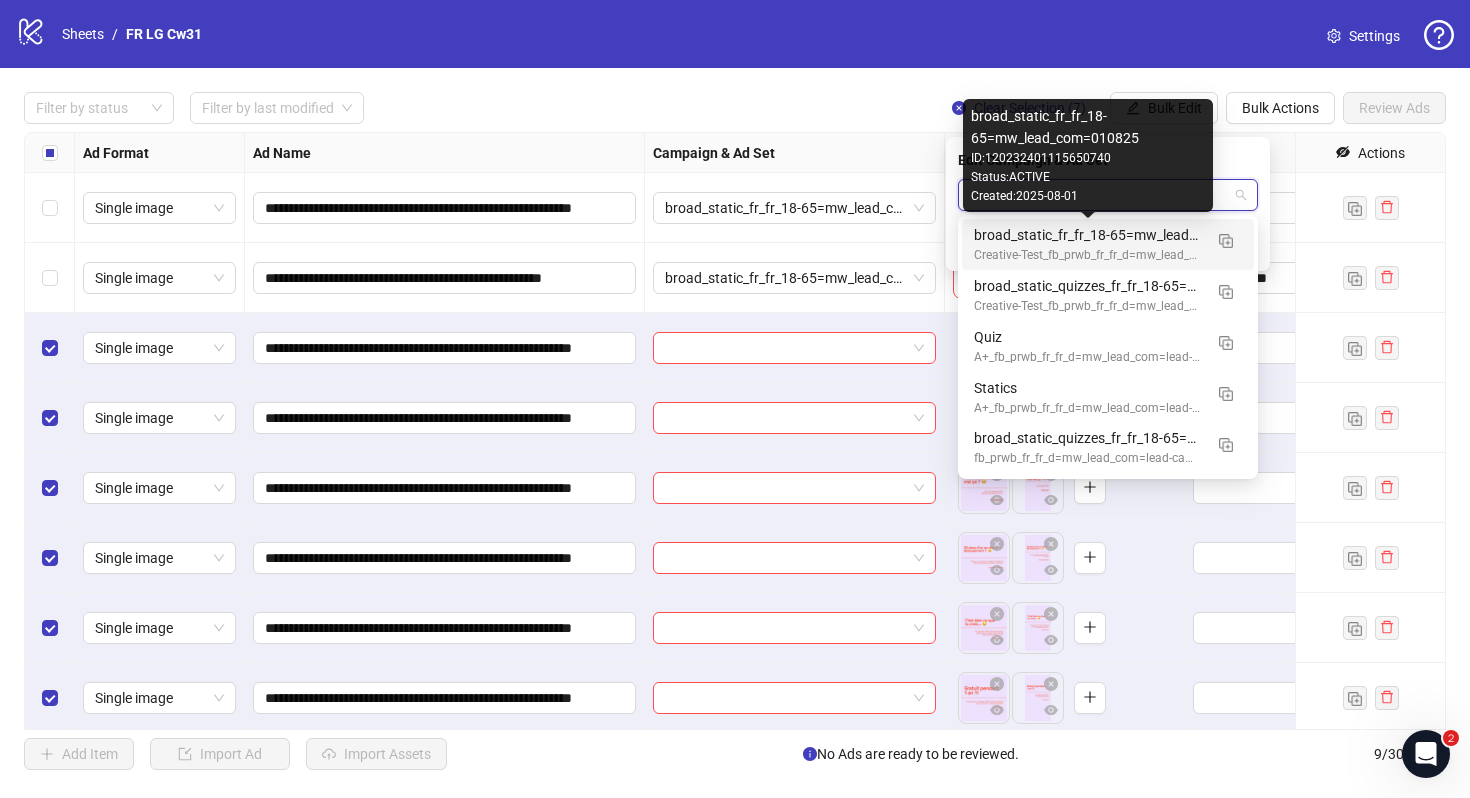 click on "broad_static_fr_fr_18-65=mw_lead_com=010825" at bounding box center (1088, 235) 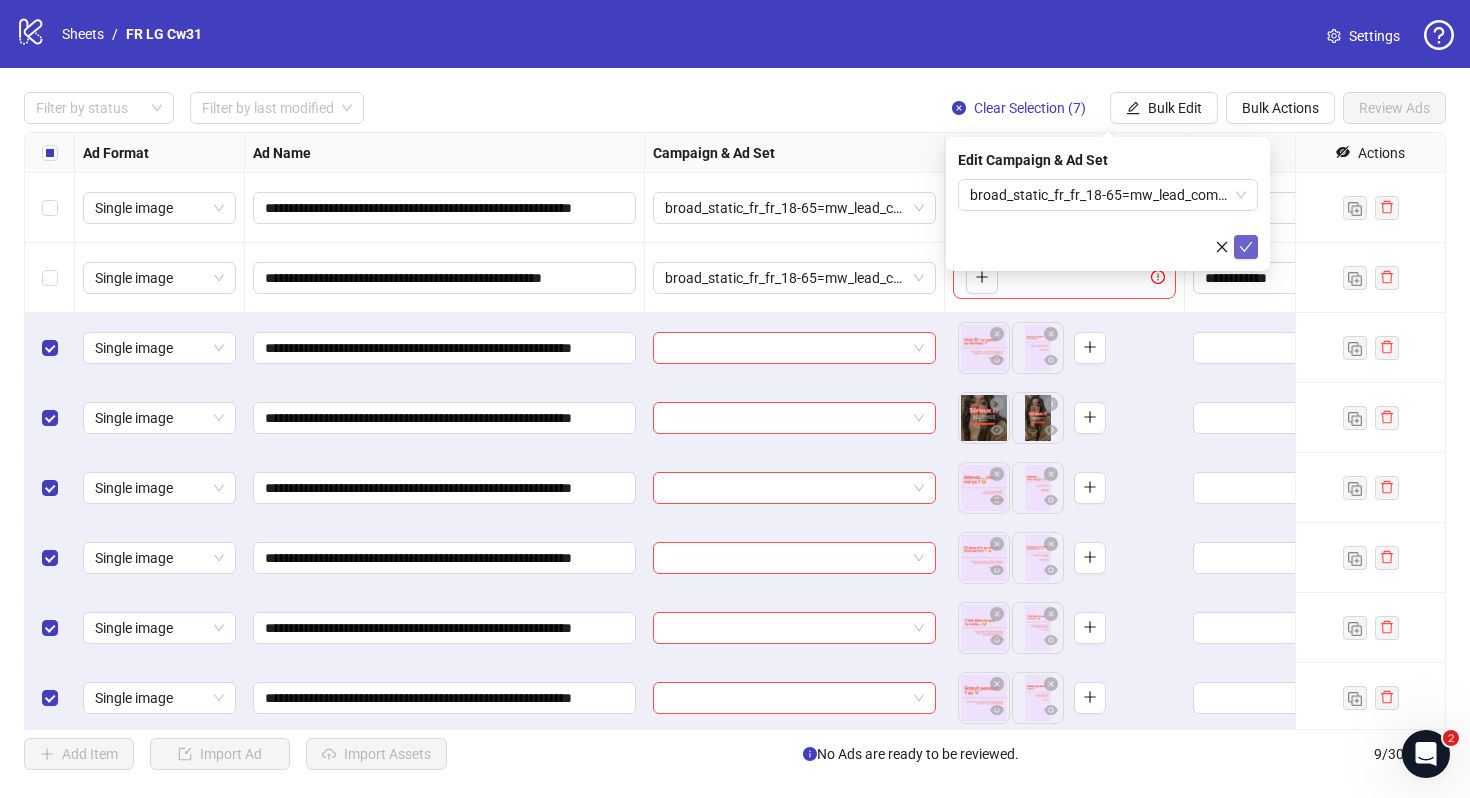 click 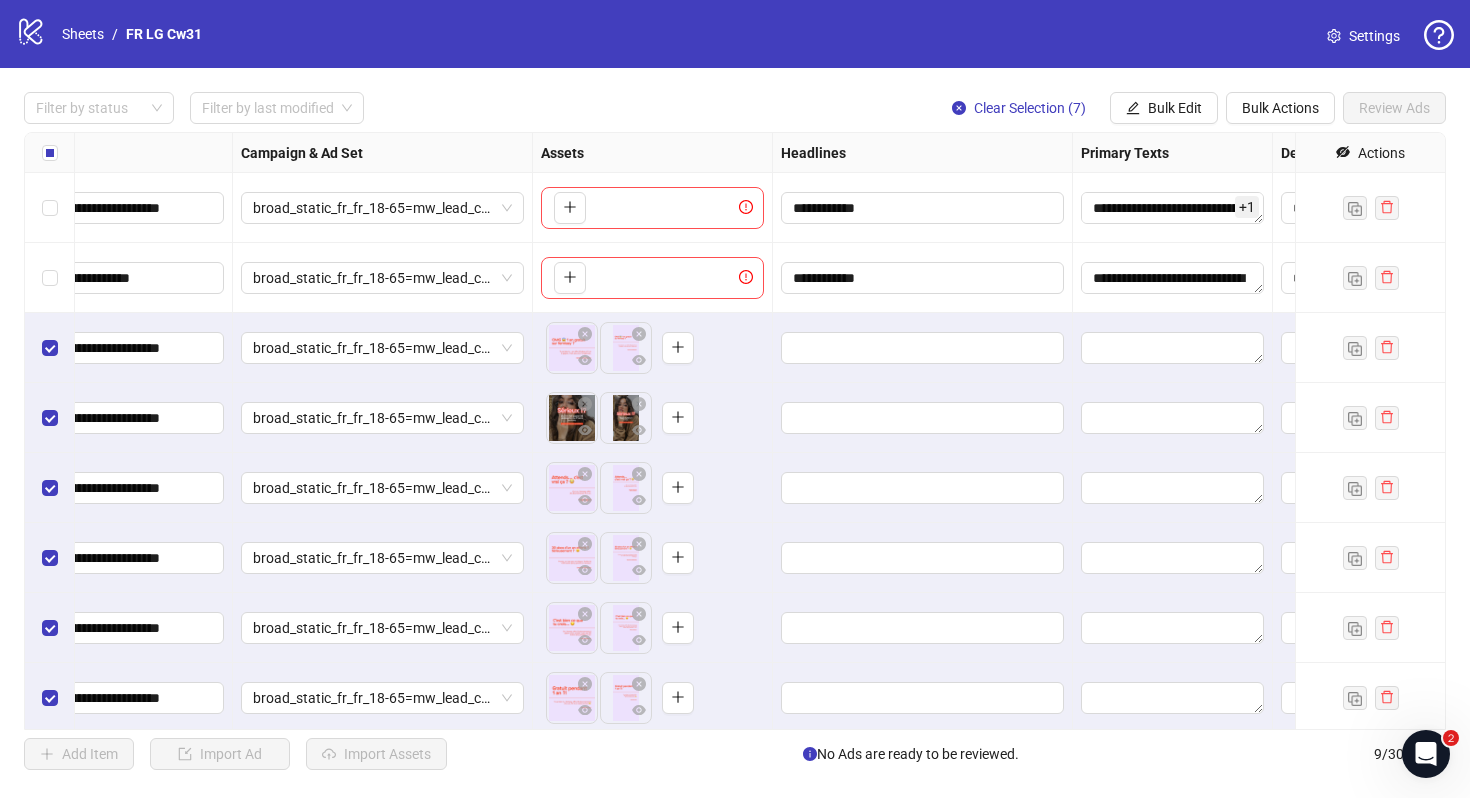 scroll, scrollTop: 0, scrollLeft: 591, axis: horizontal 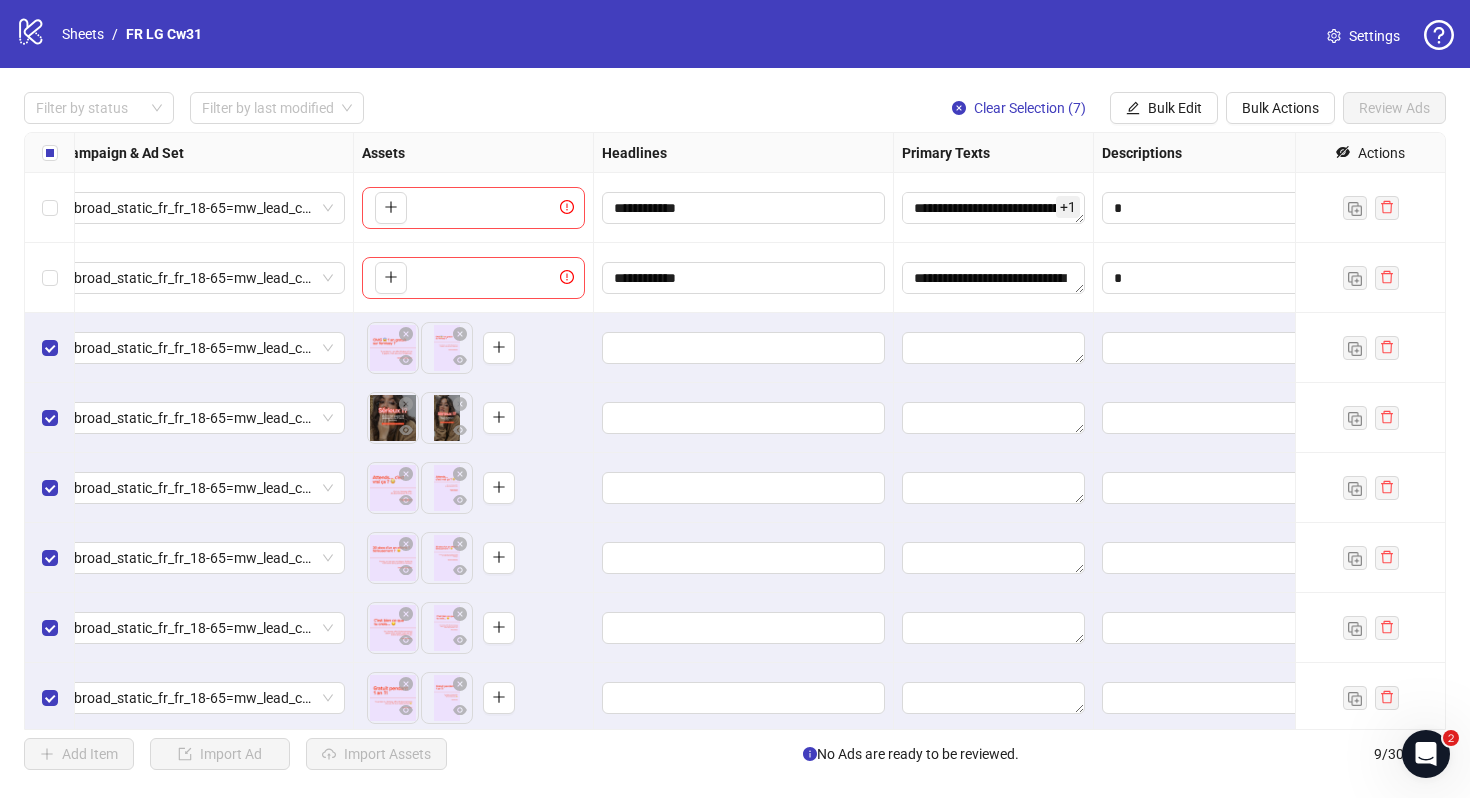 click at bounding box center [50, 208] 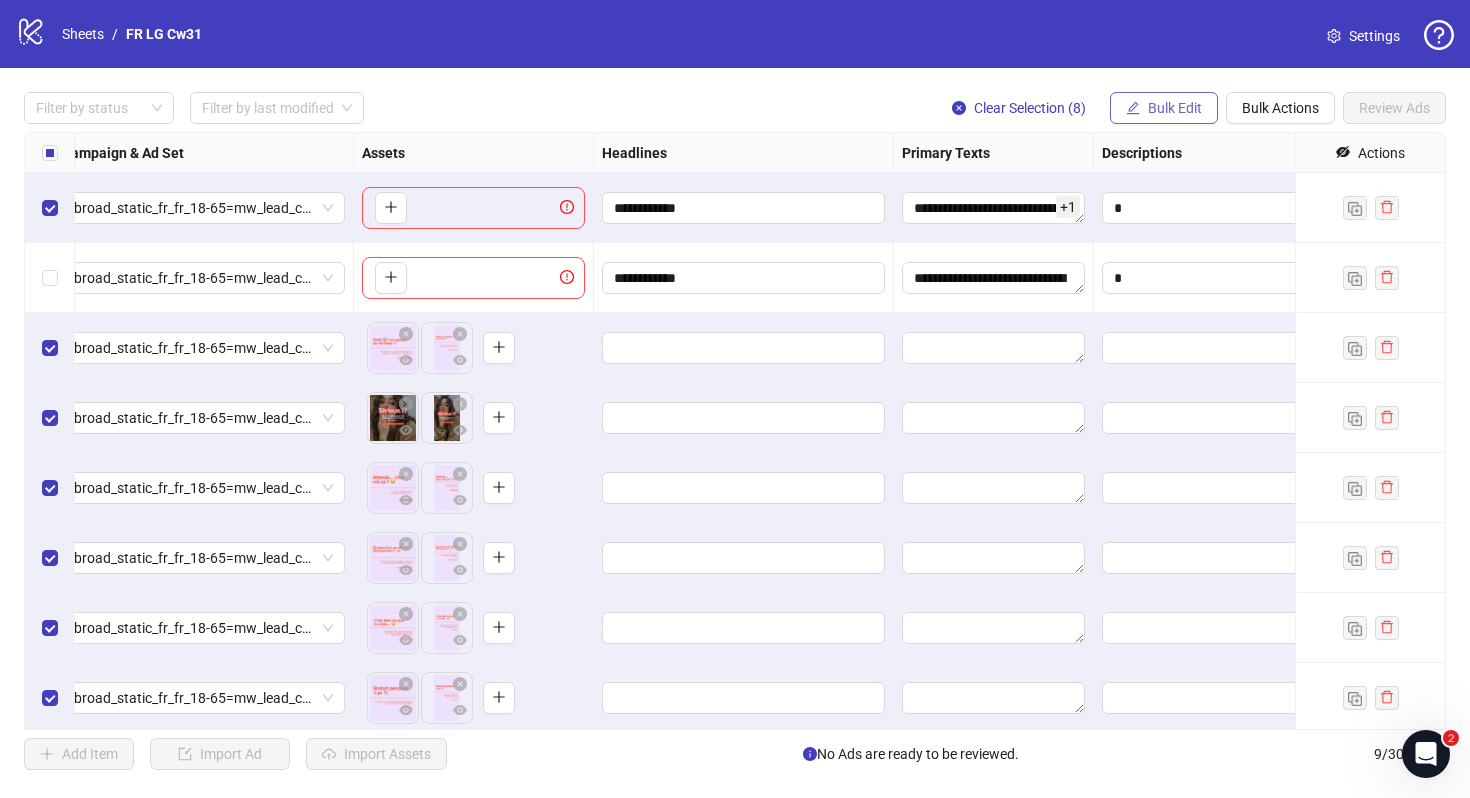 click on "Bulk Edit" at bounding box center (1175, 108) 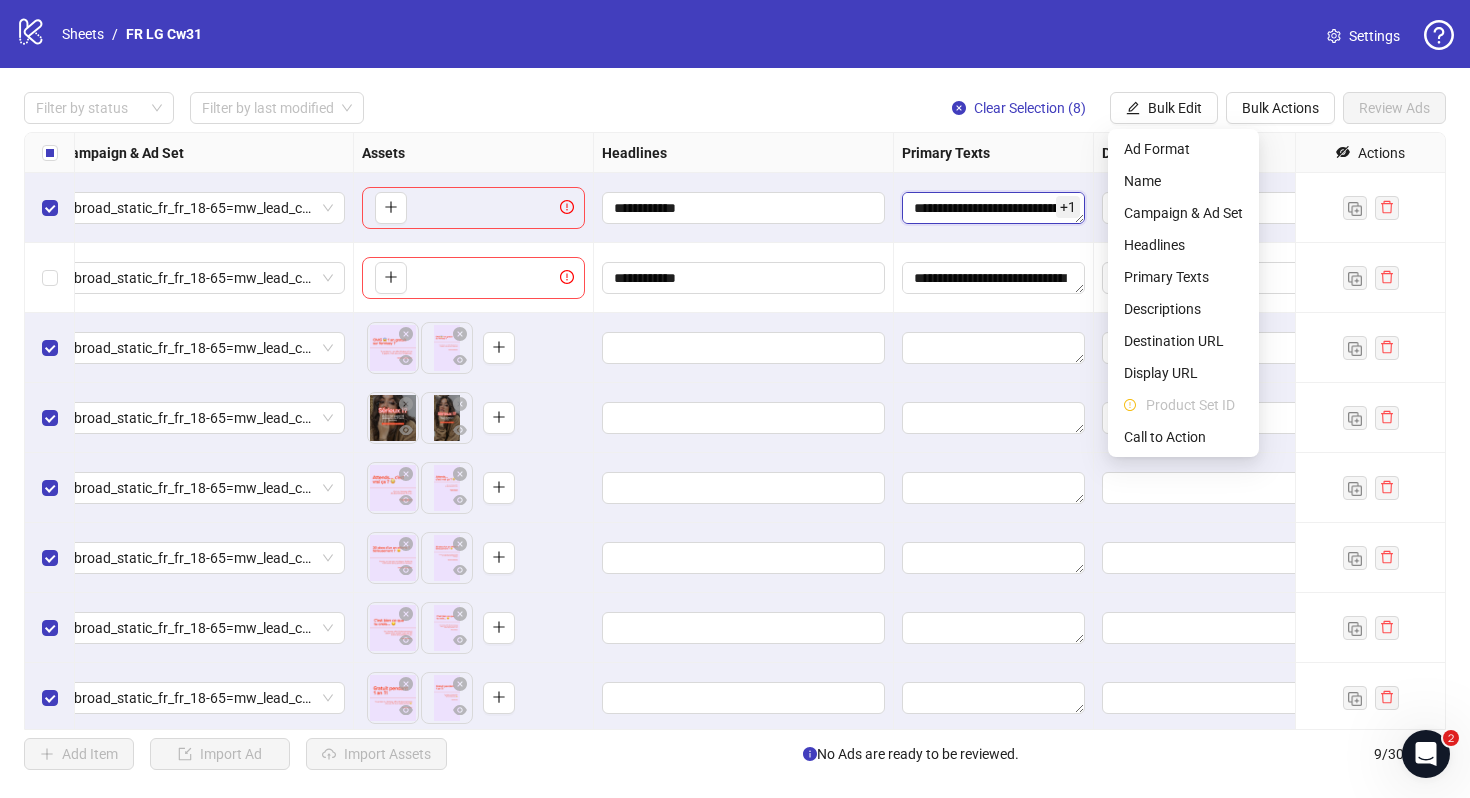 click on "**********" at bounding box center (993, 208) 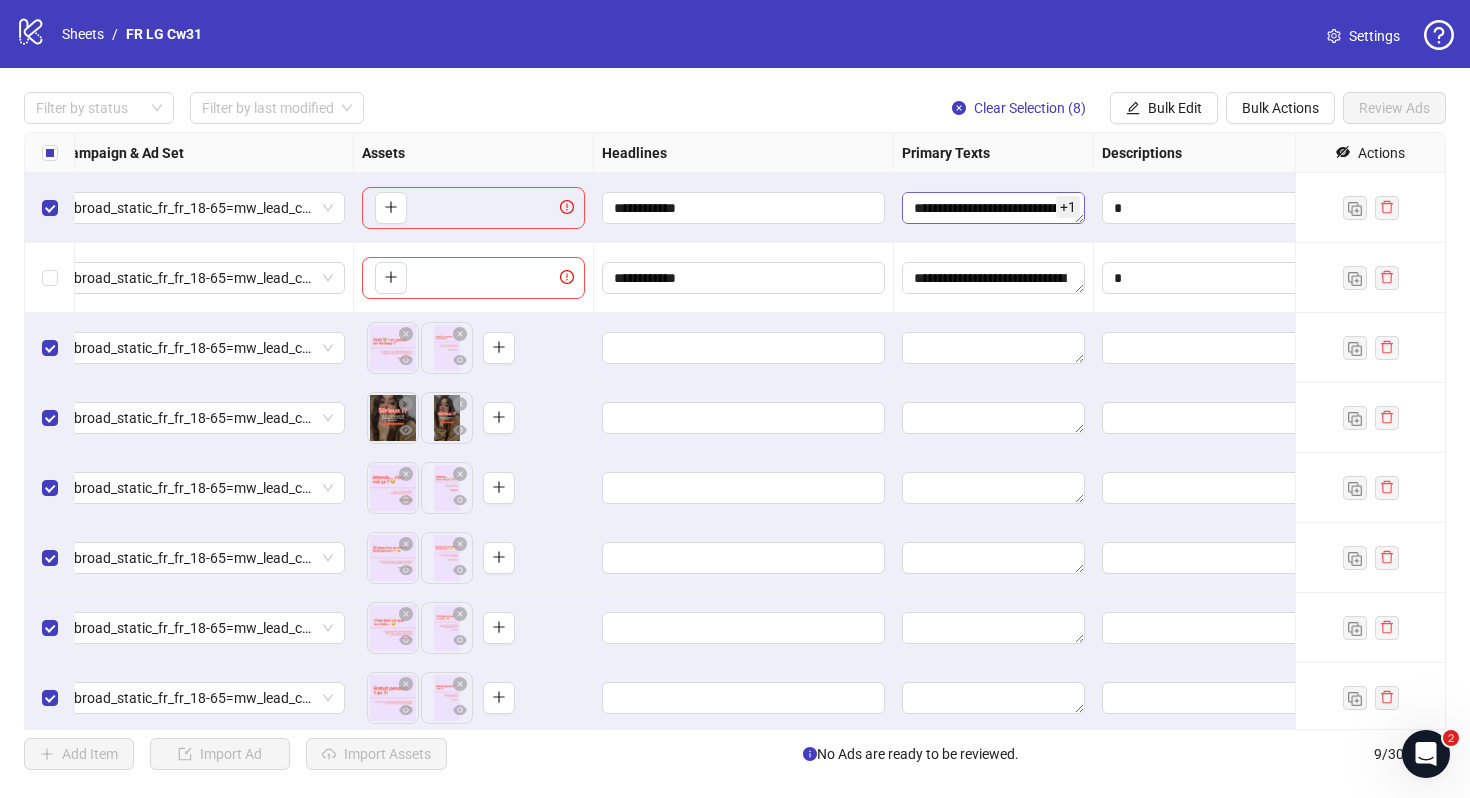 click on "**********" at bounding box center [993, 208] 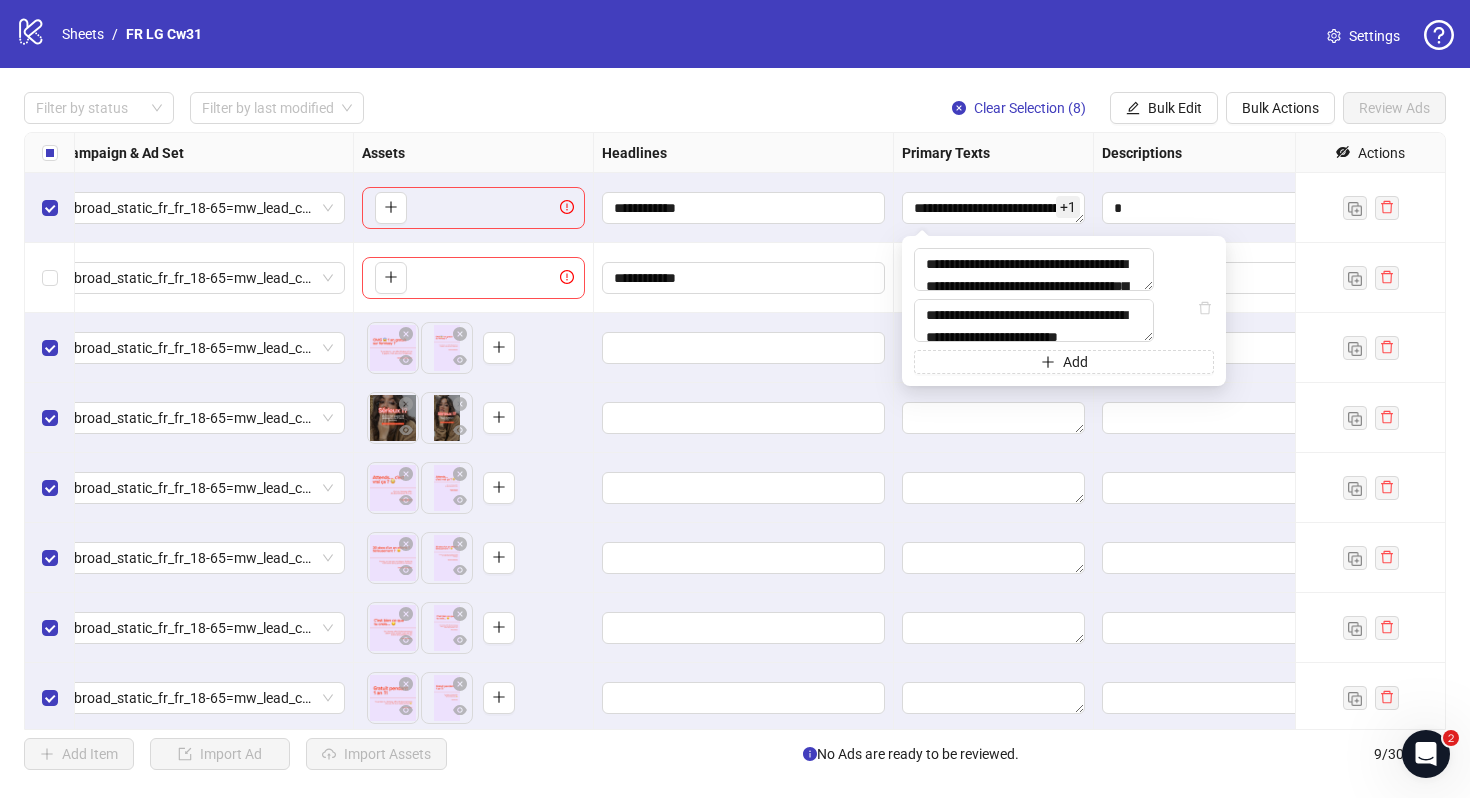 click on "**********" at bounding box center (744, 208) 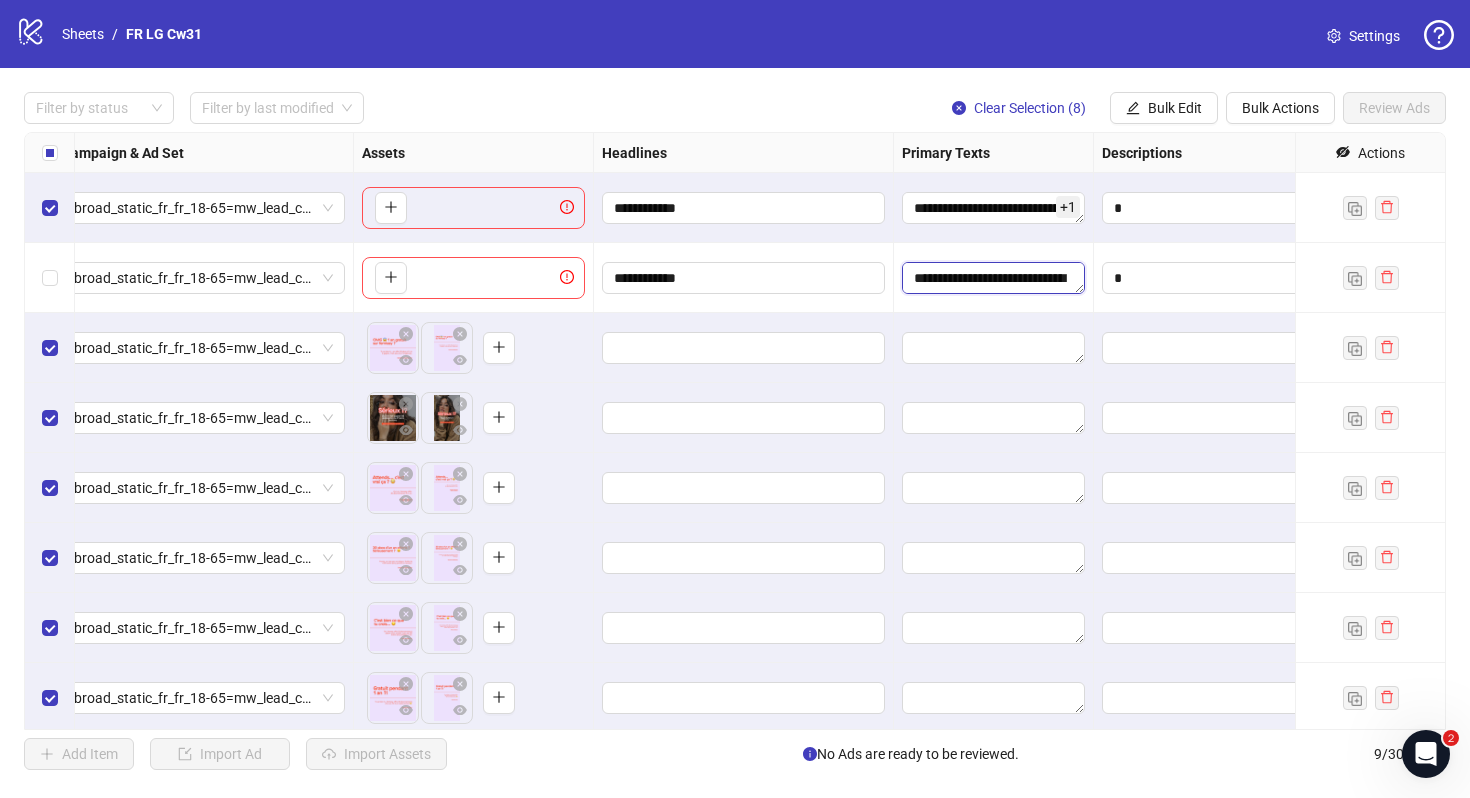 click on "**********" at bounding box center (993, 278) 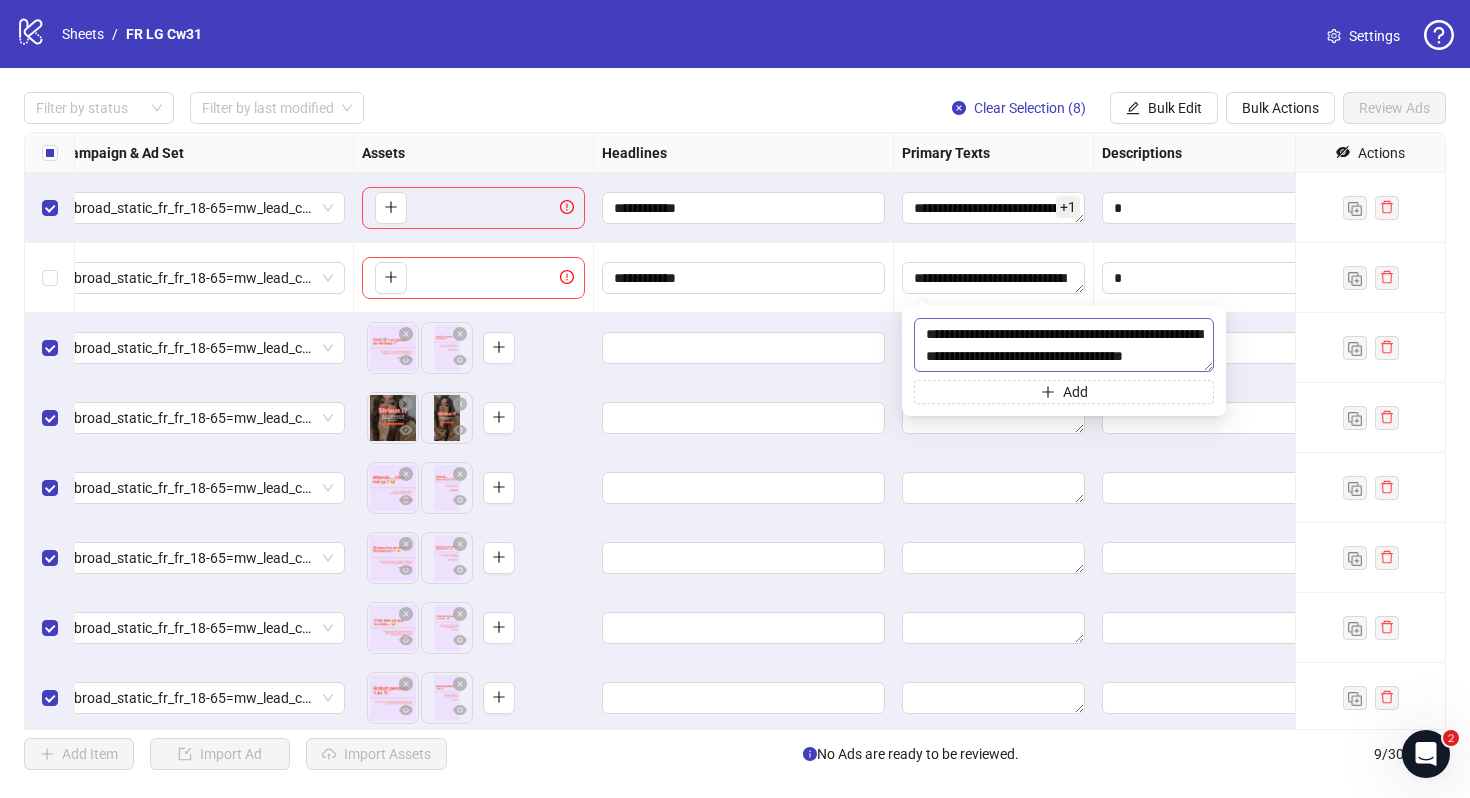 click on "**********" at bounding box center [1064, 345] 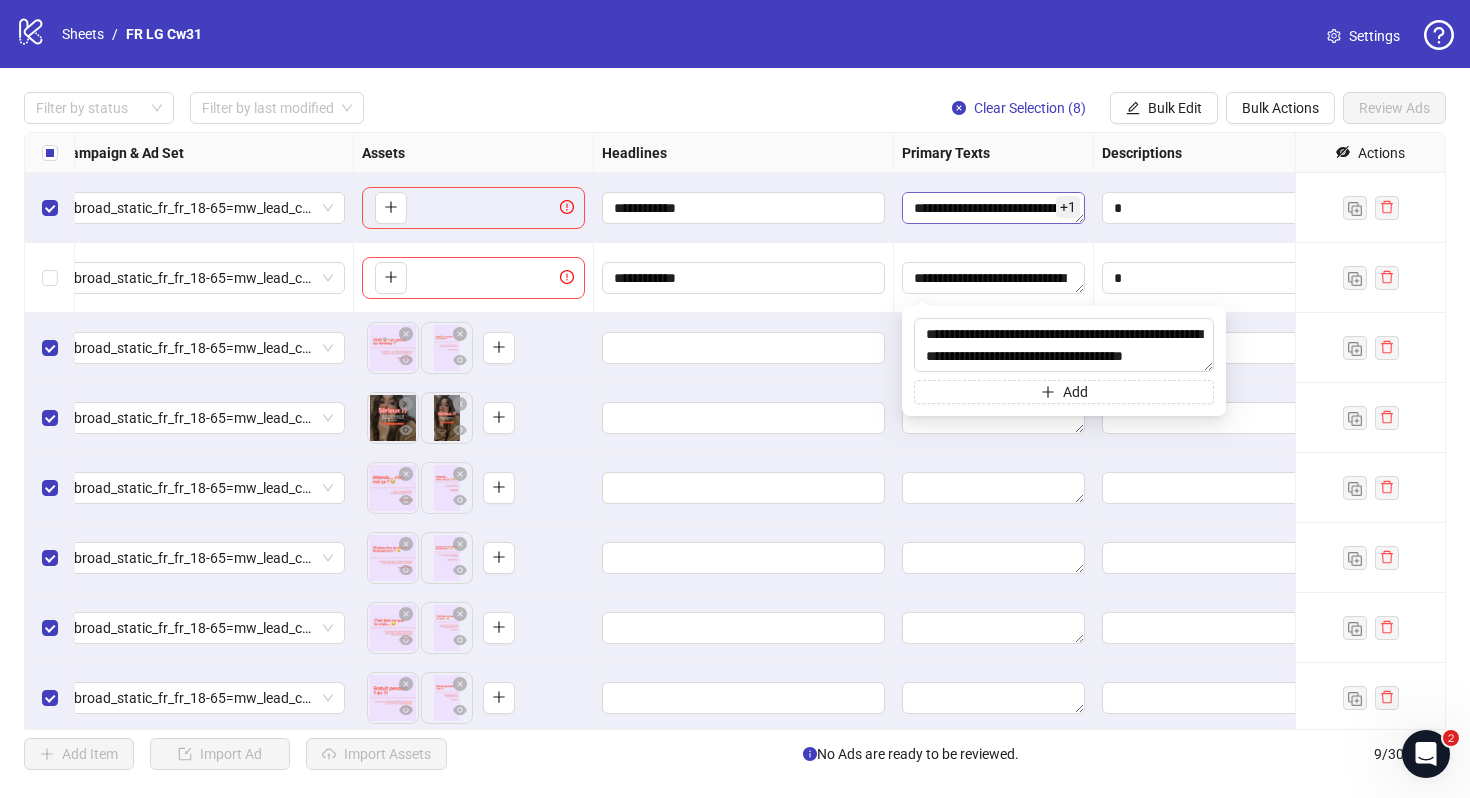 click on "**********" at bounding box center (993, 208) 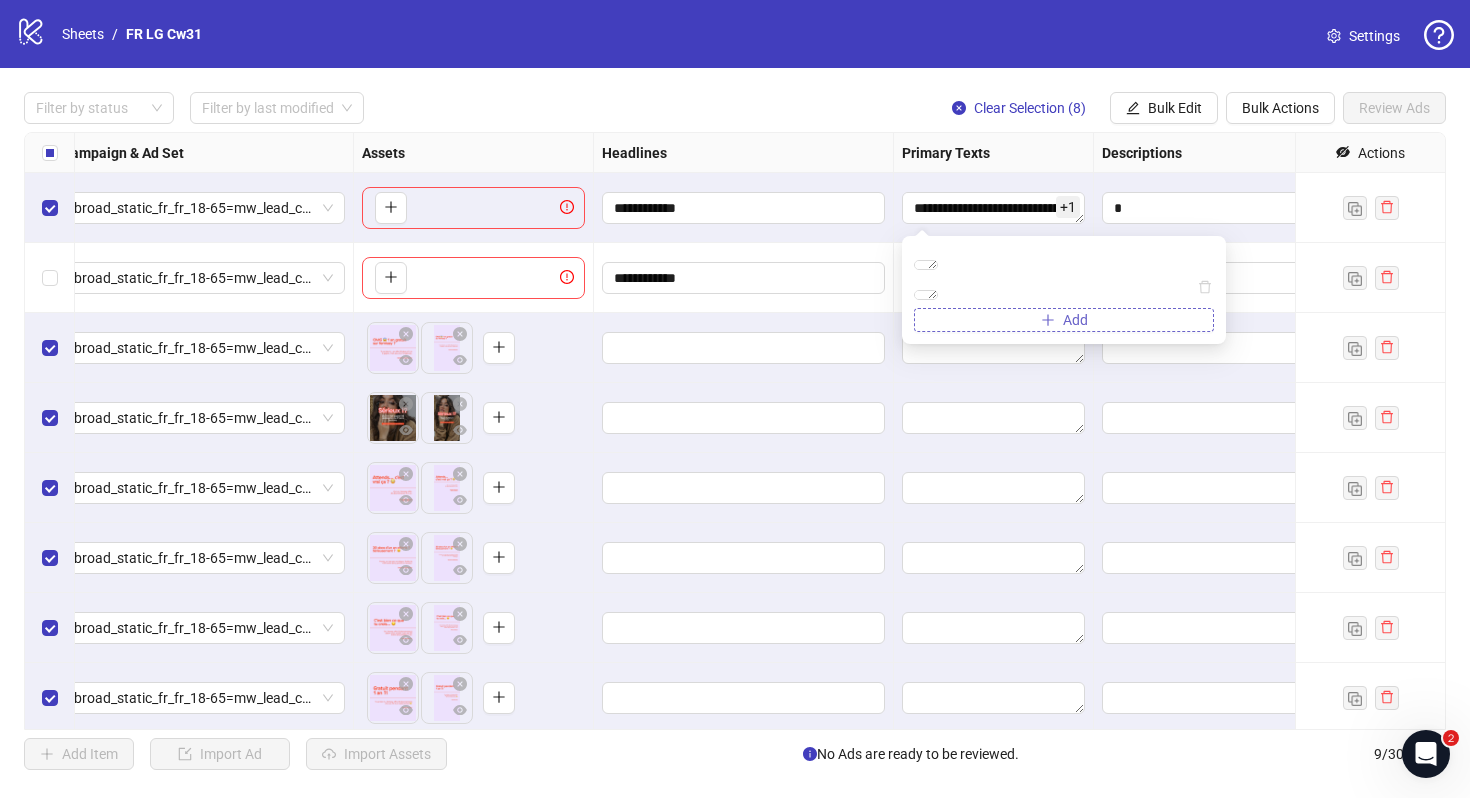 click on "Add" at bounding box center (1064, 320) 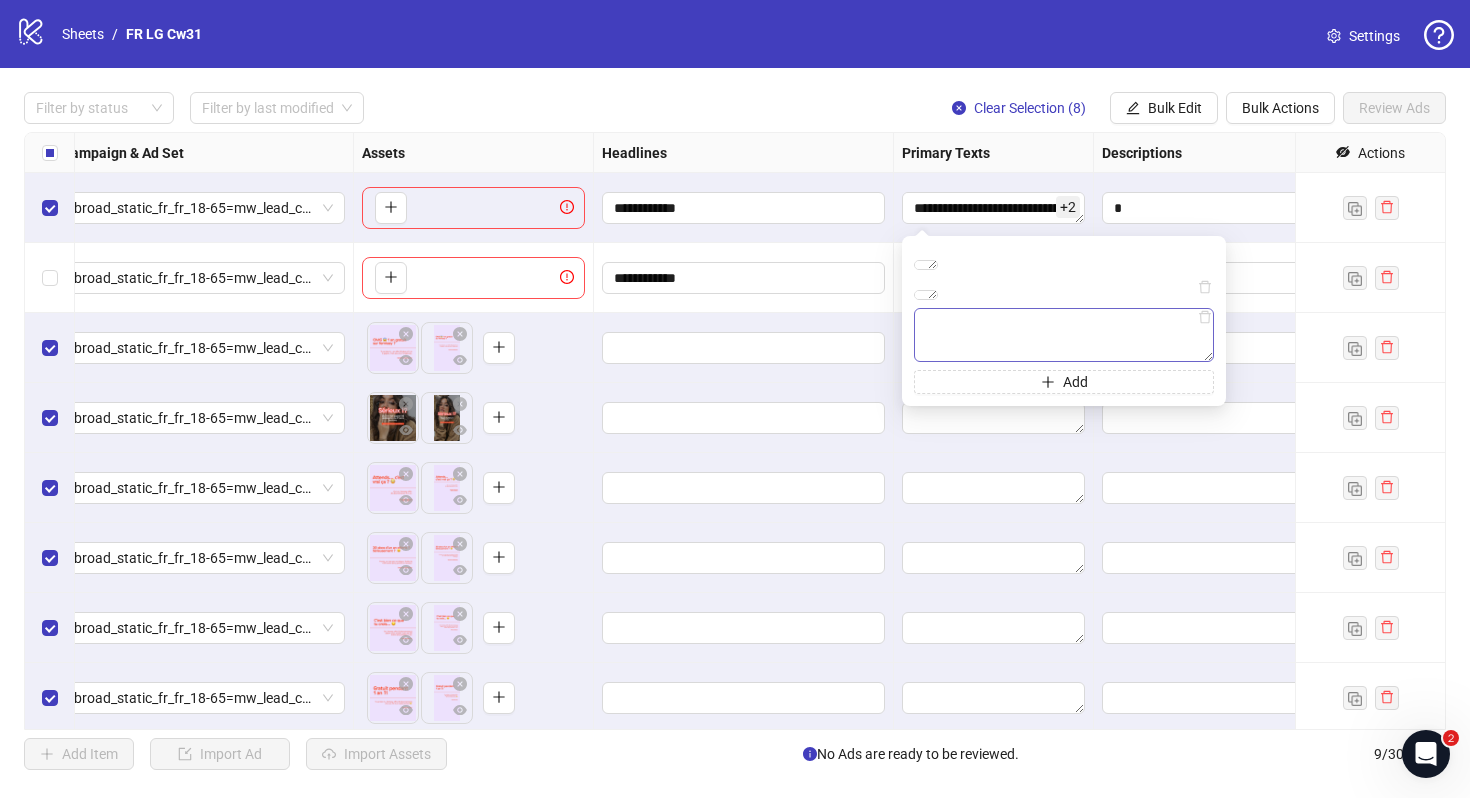 click at bounding box center [1064, 335] 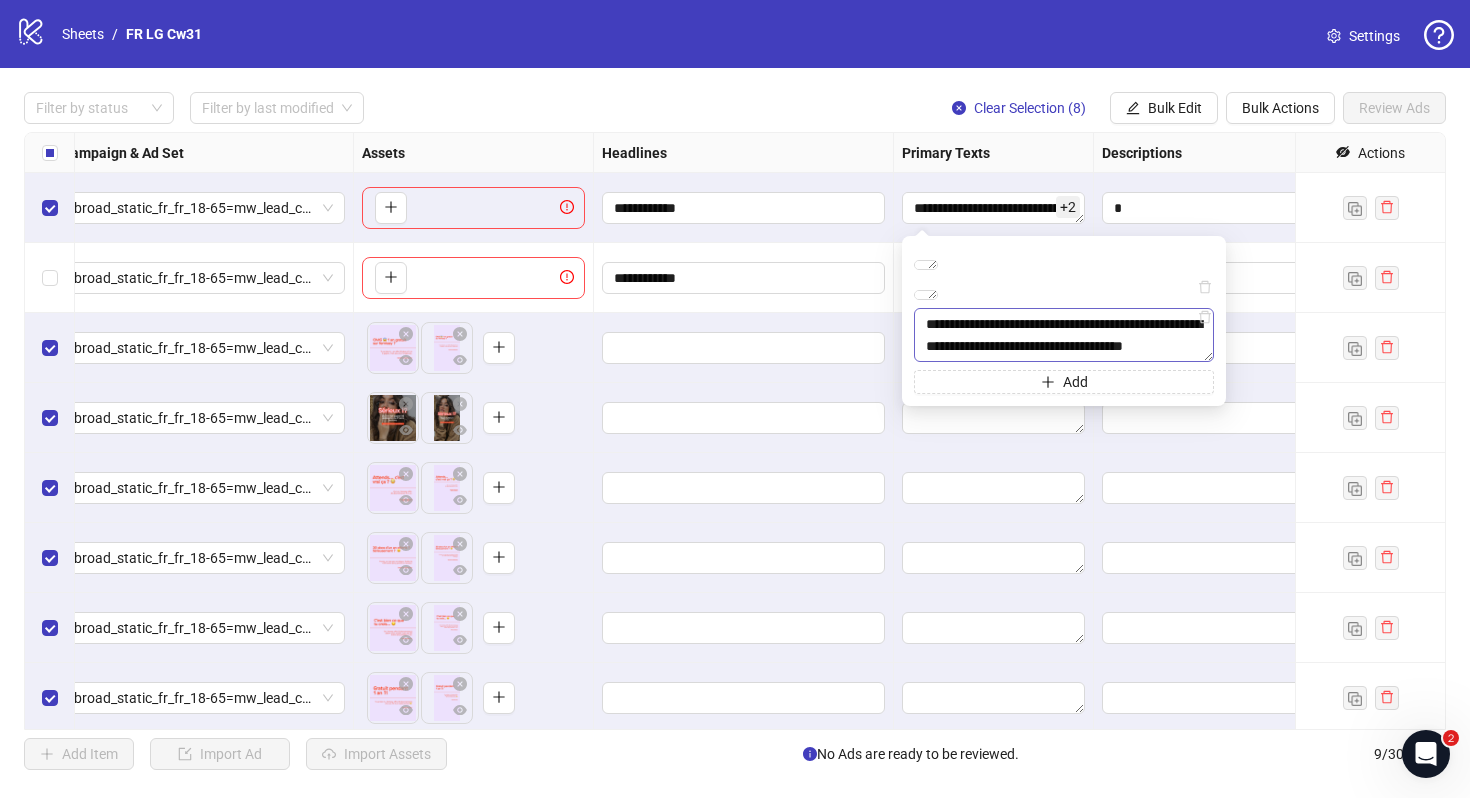 scroll, scrollTop: 0, scrollLeft: 0, axis: both 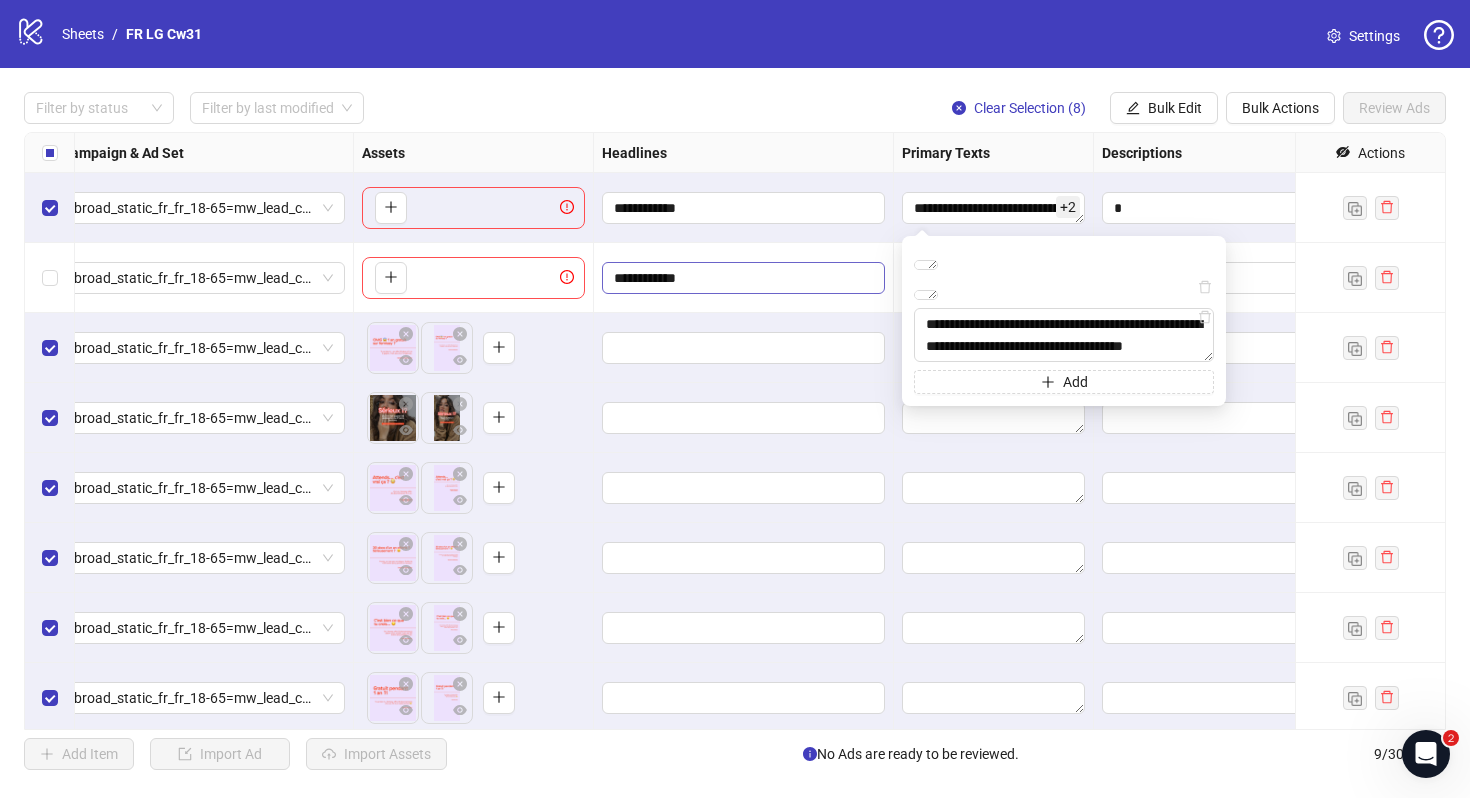 click on "**********" at bounding box center [743, 278] 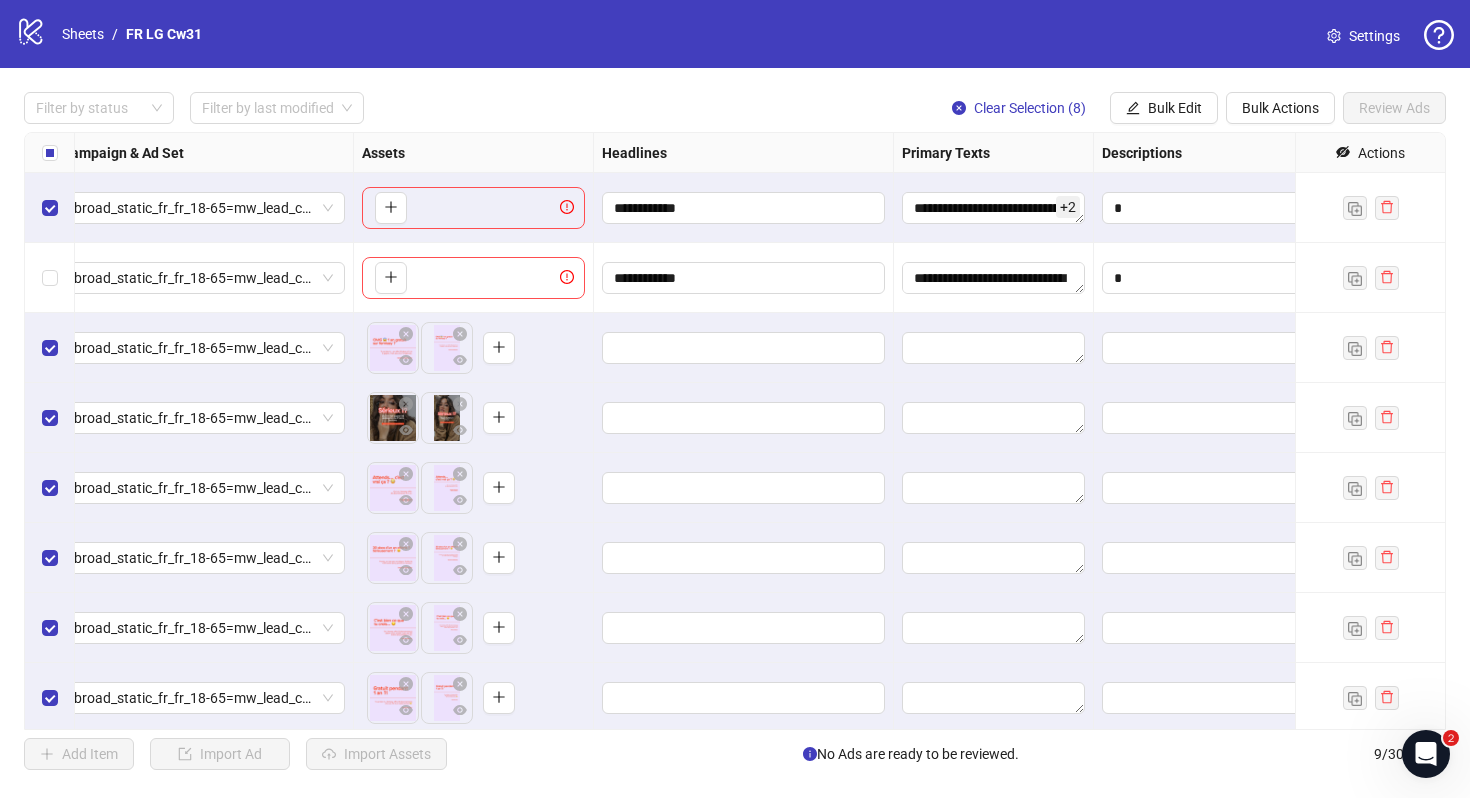 click on "**********" at bounding box center (744, 278) 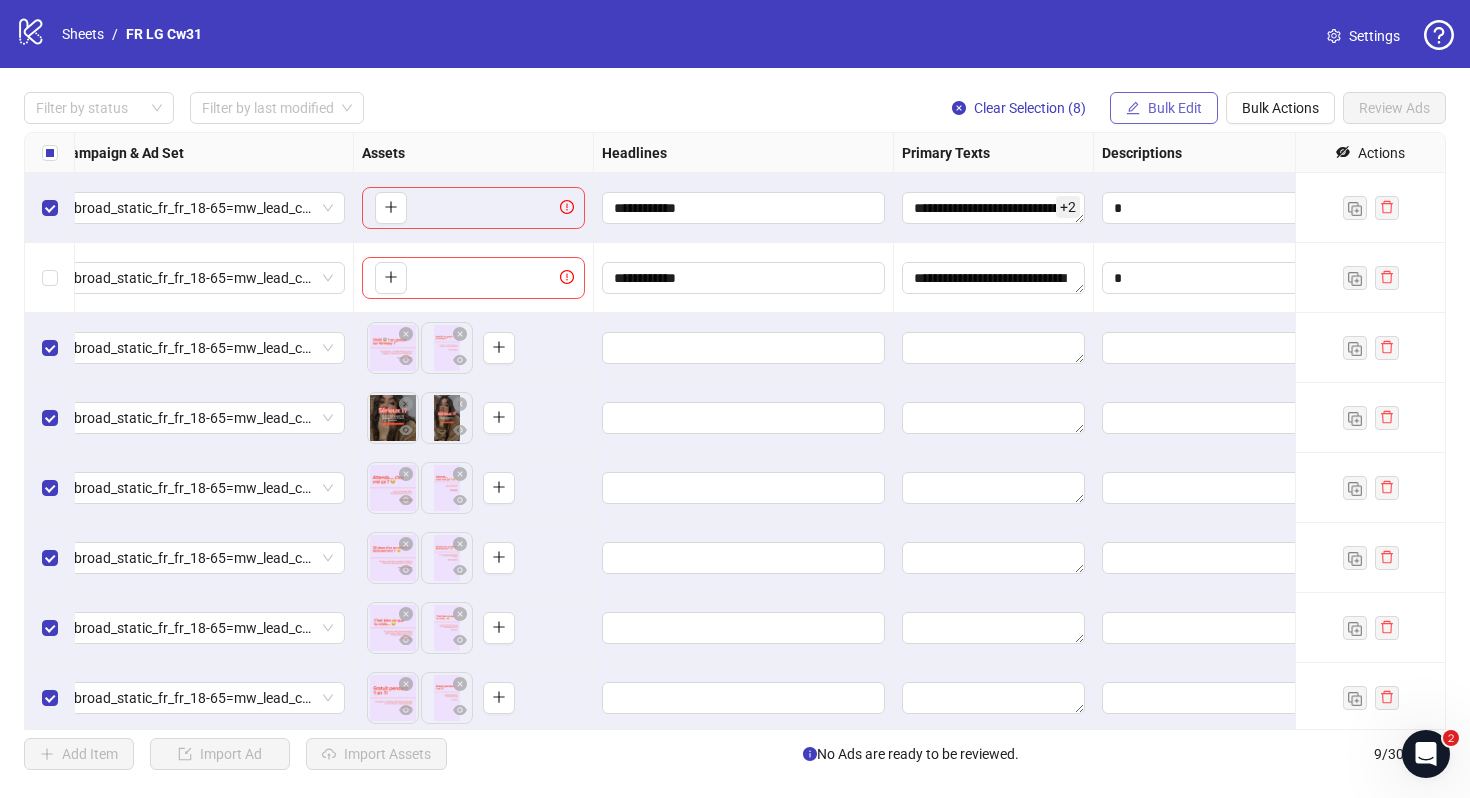 click on "Bulk Edit" at bounding box center [1175, 108] 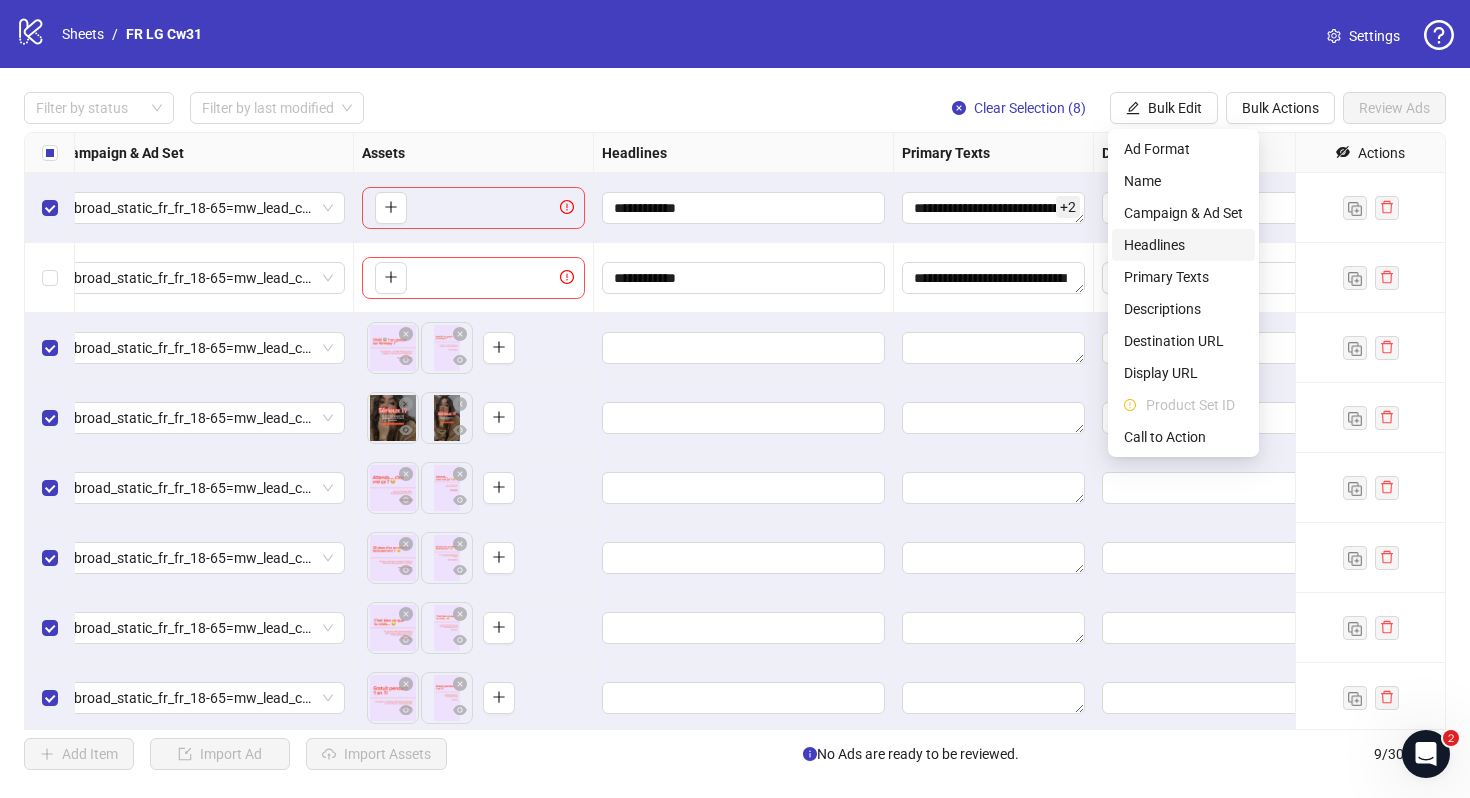 click on "Headlines" at bounding box center (1183, 245) 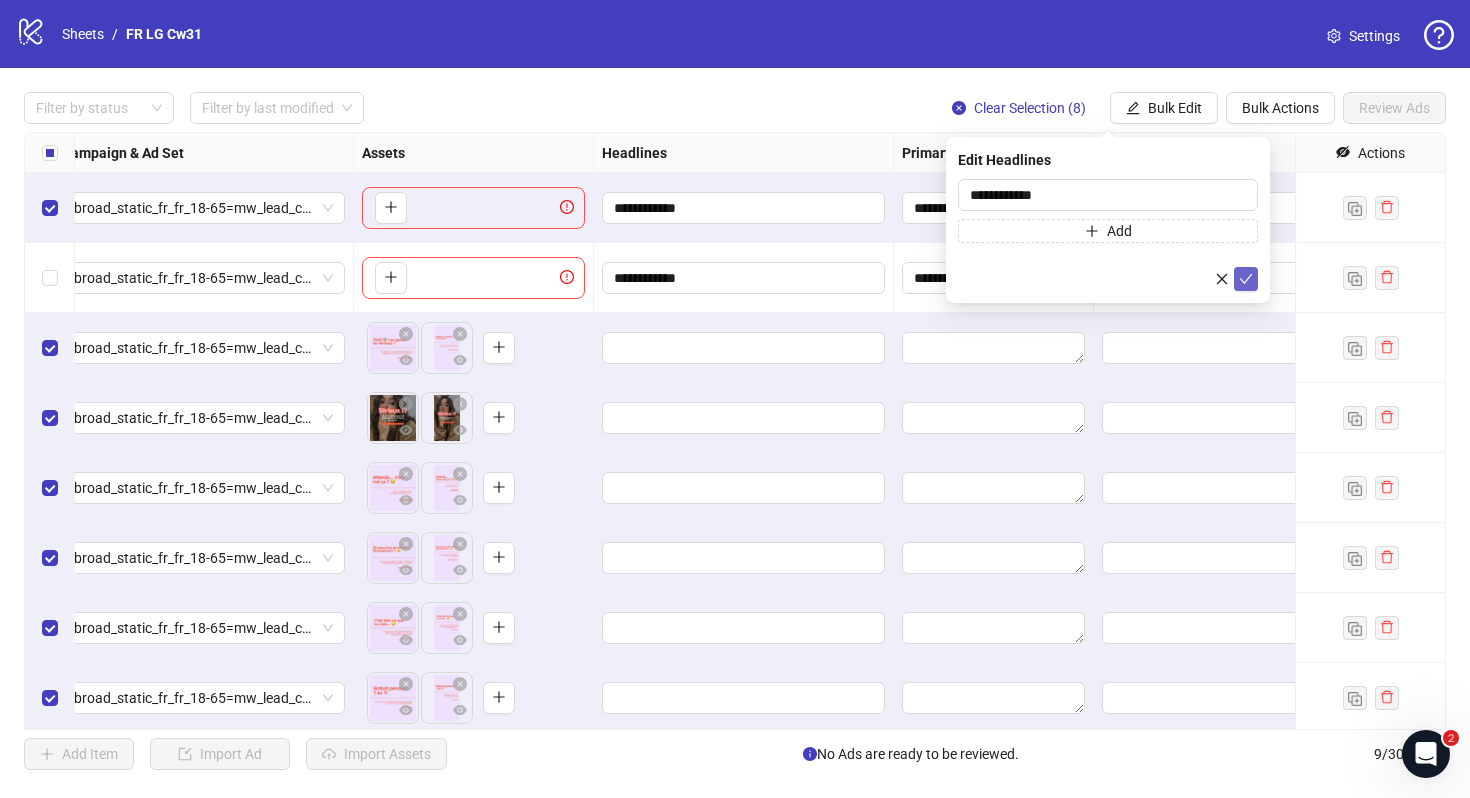 click at bounding box center (1246, 279) 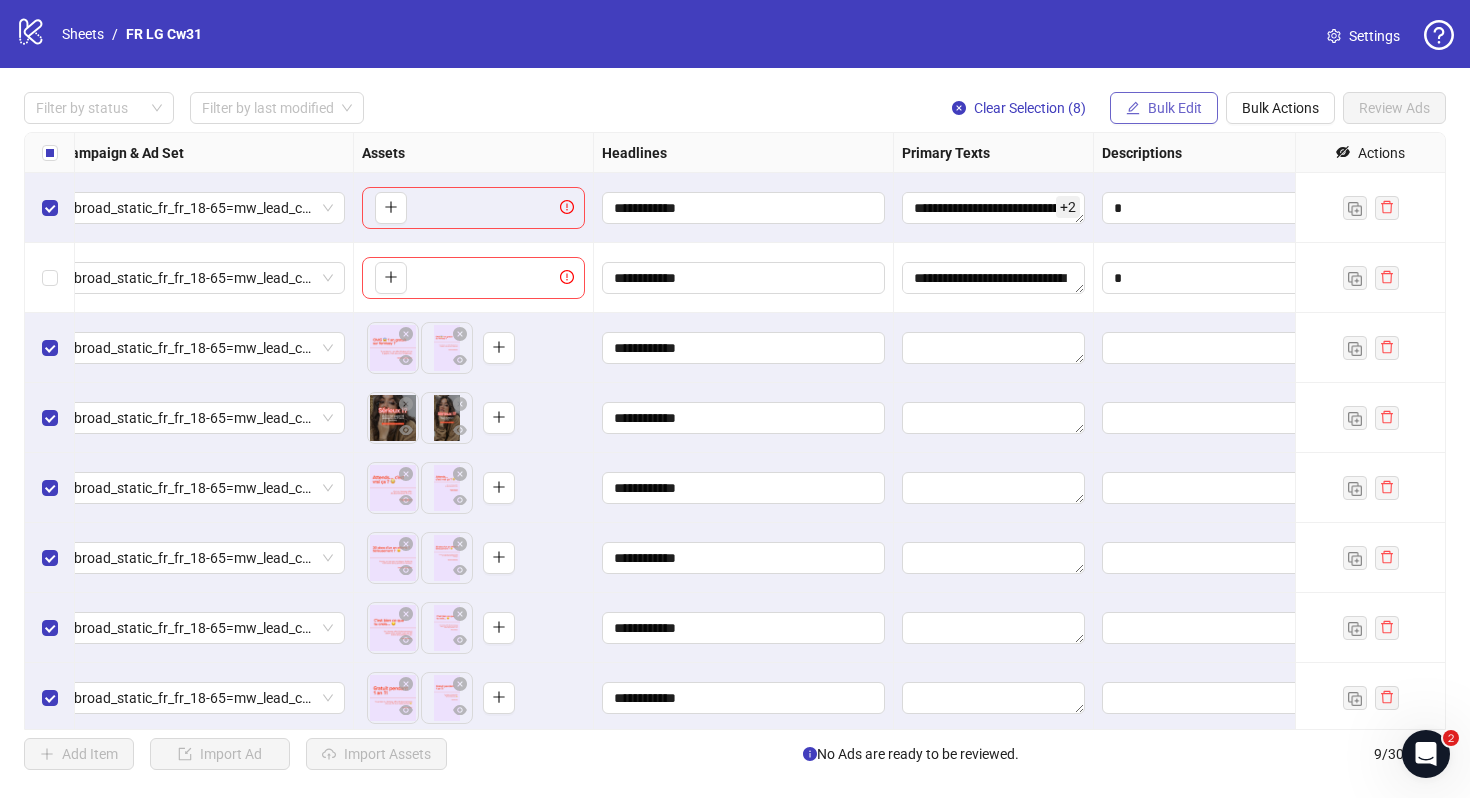 click on "Bulk Edit" at bounding box center [1175, 108] 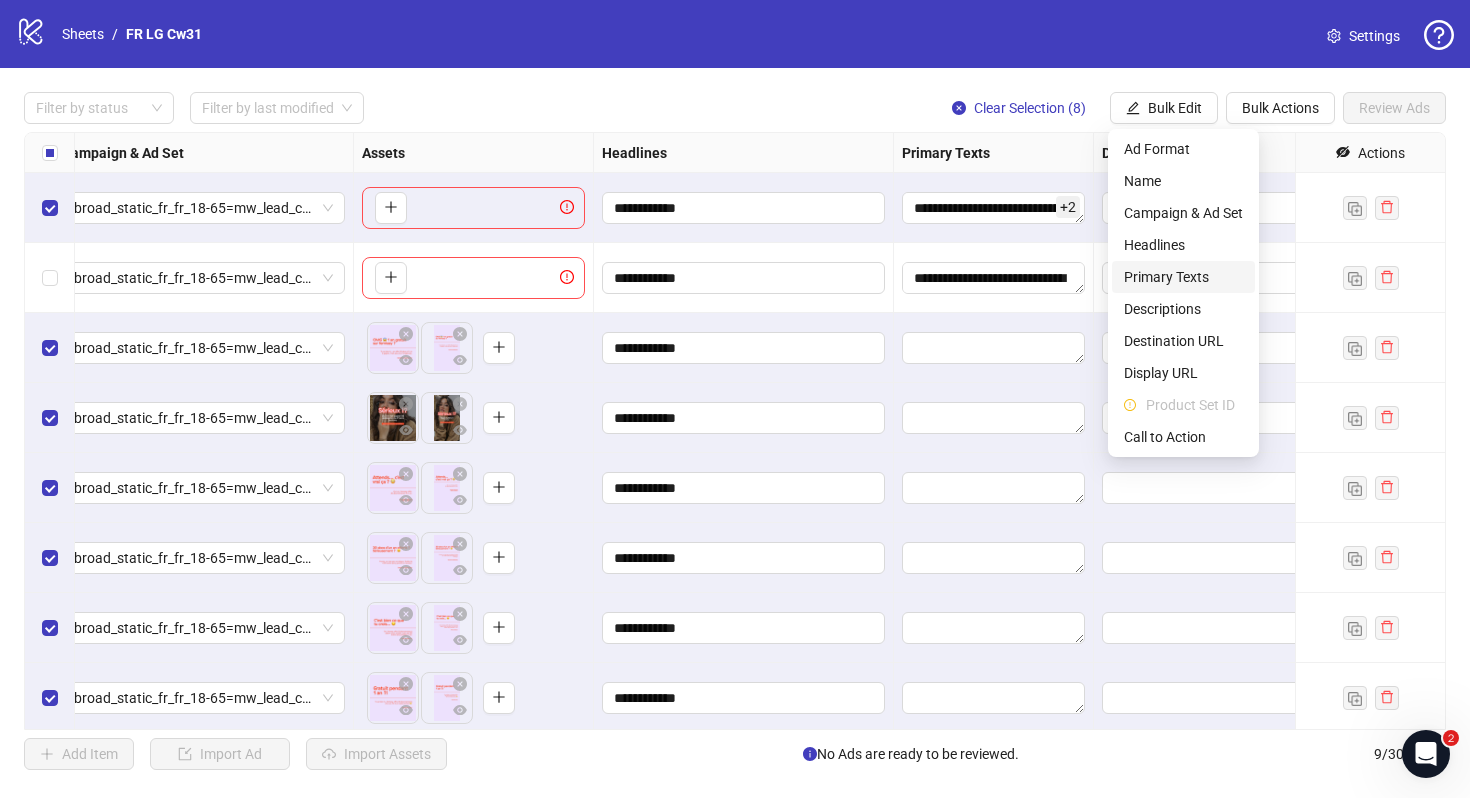 click on "Primary Texts" at bounding box center [1183, 277] 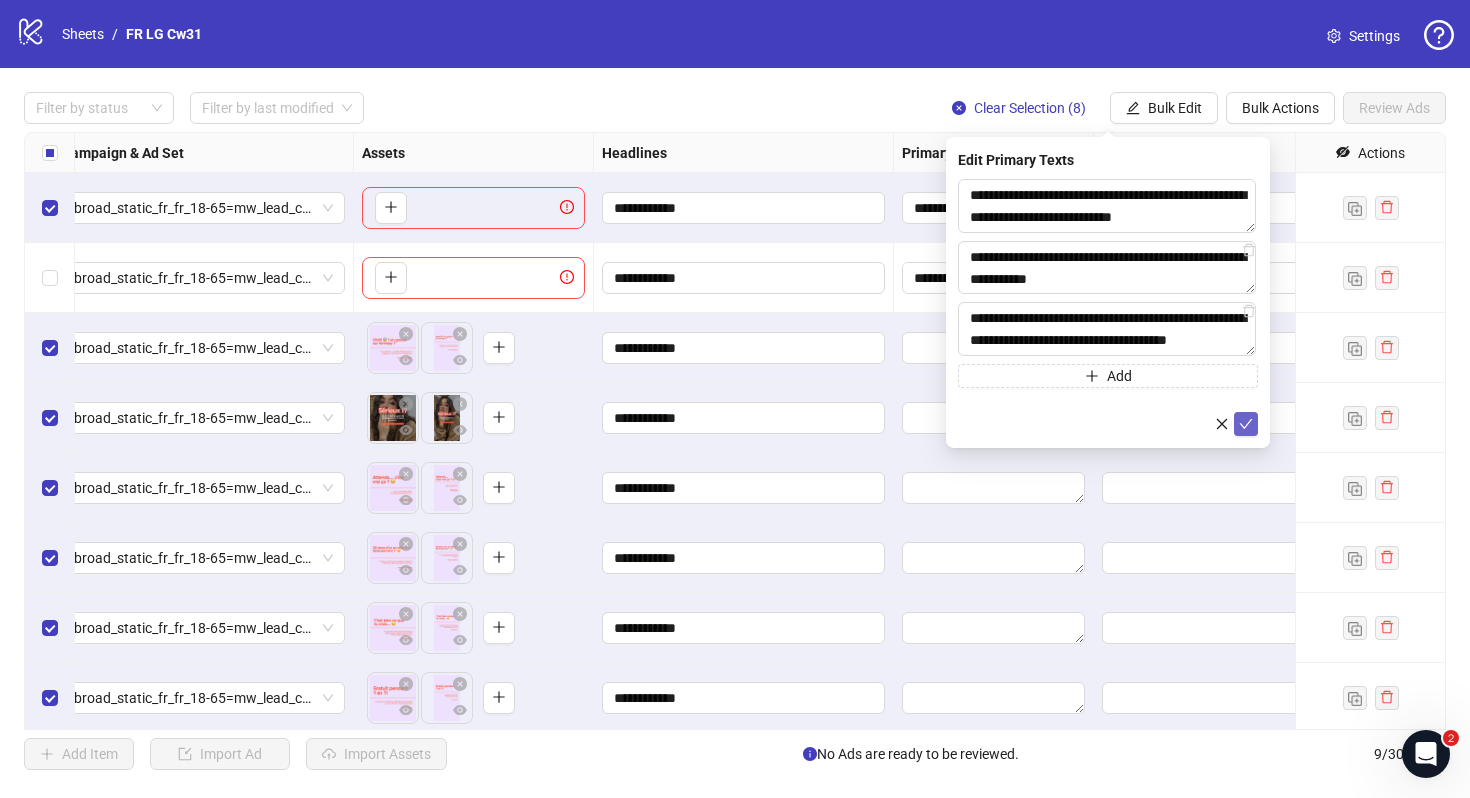 click at bounding box center [1246, 424] 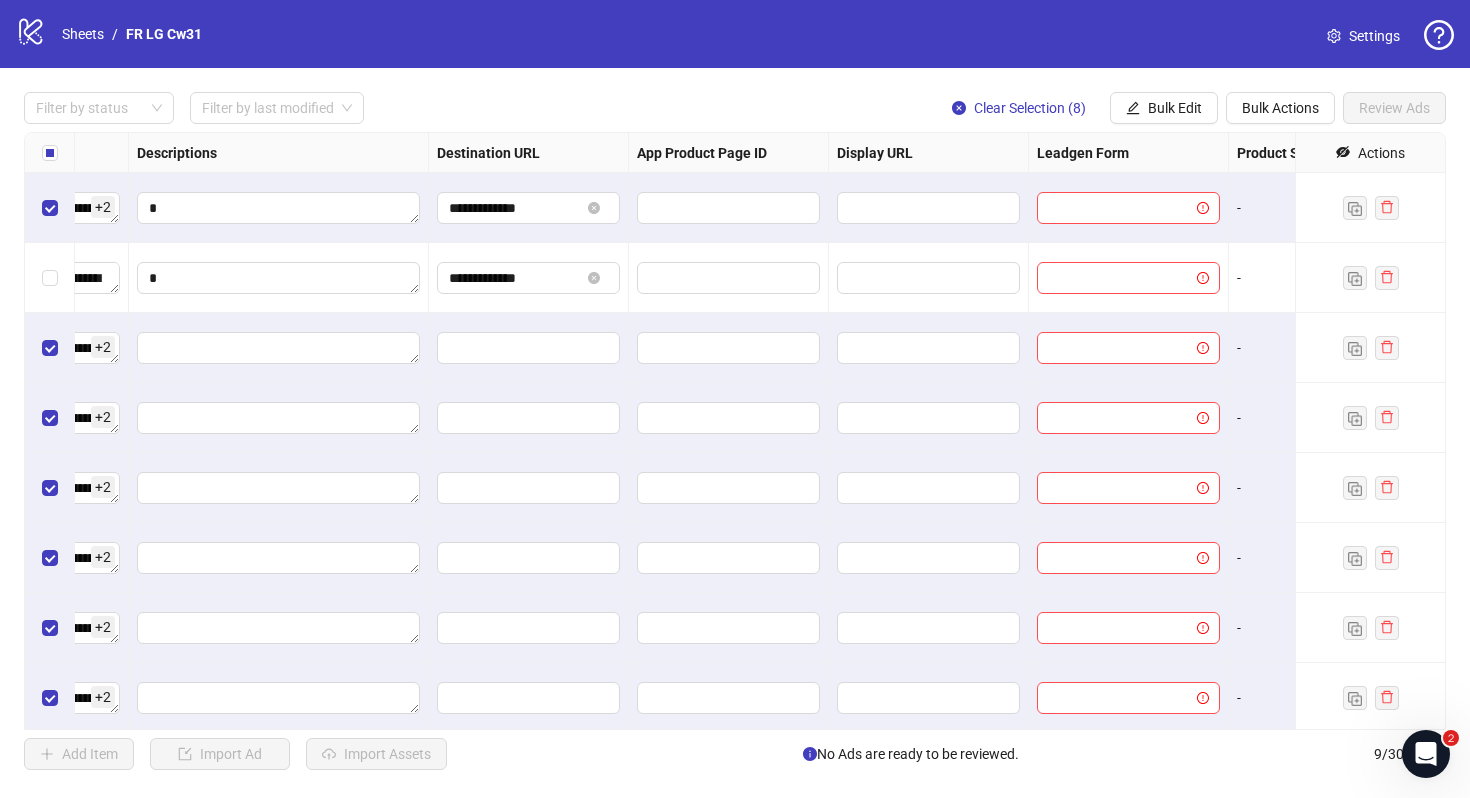 scroll, scrollTop: 0, scrollLeft: 1568, axis: horizontal 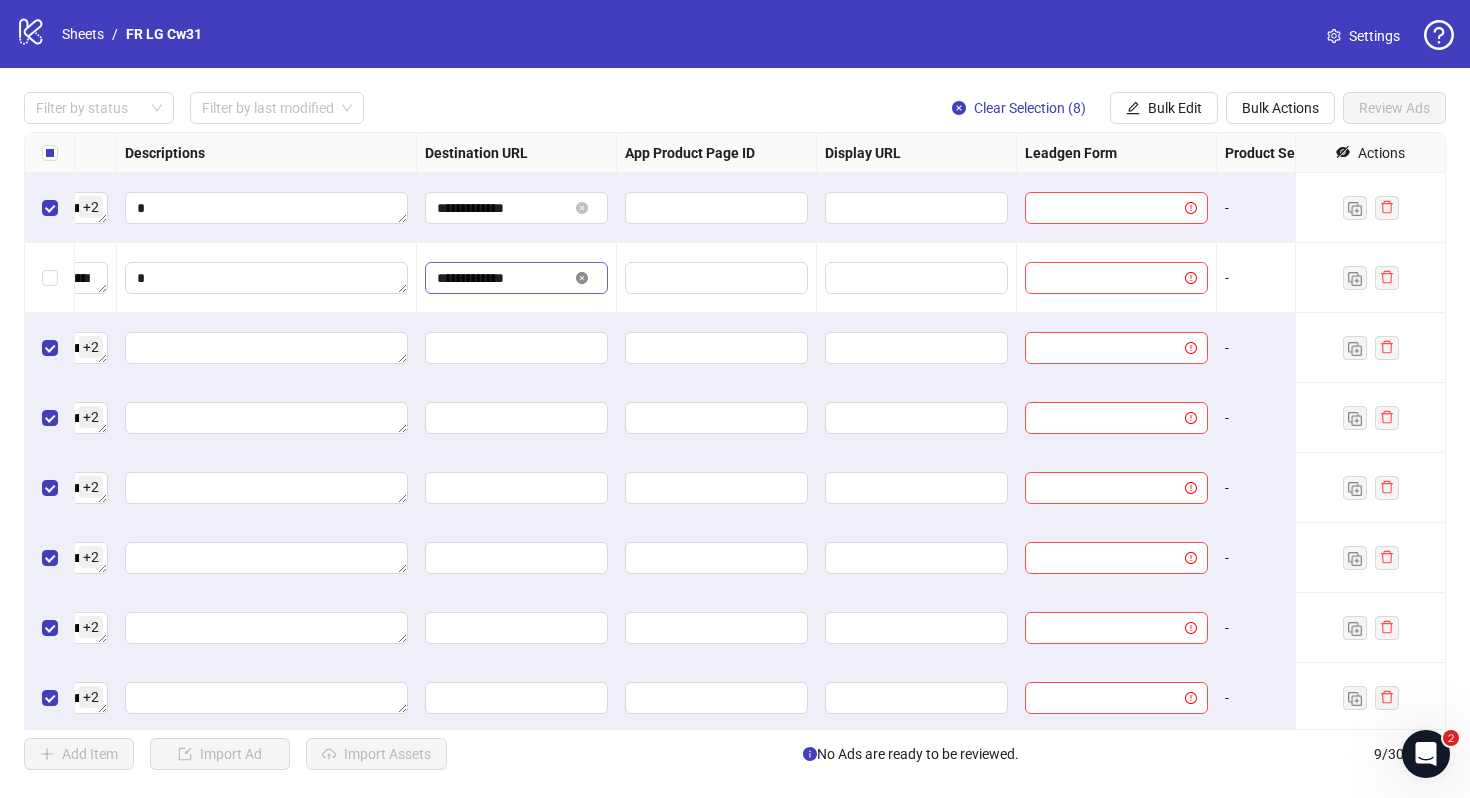 click 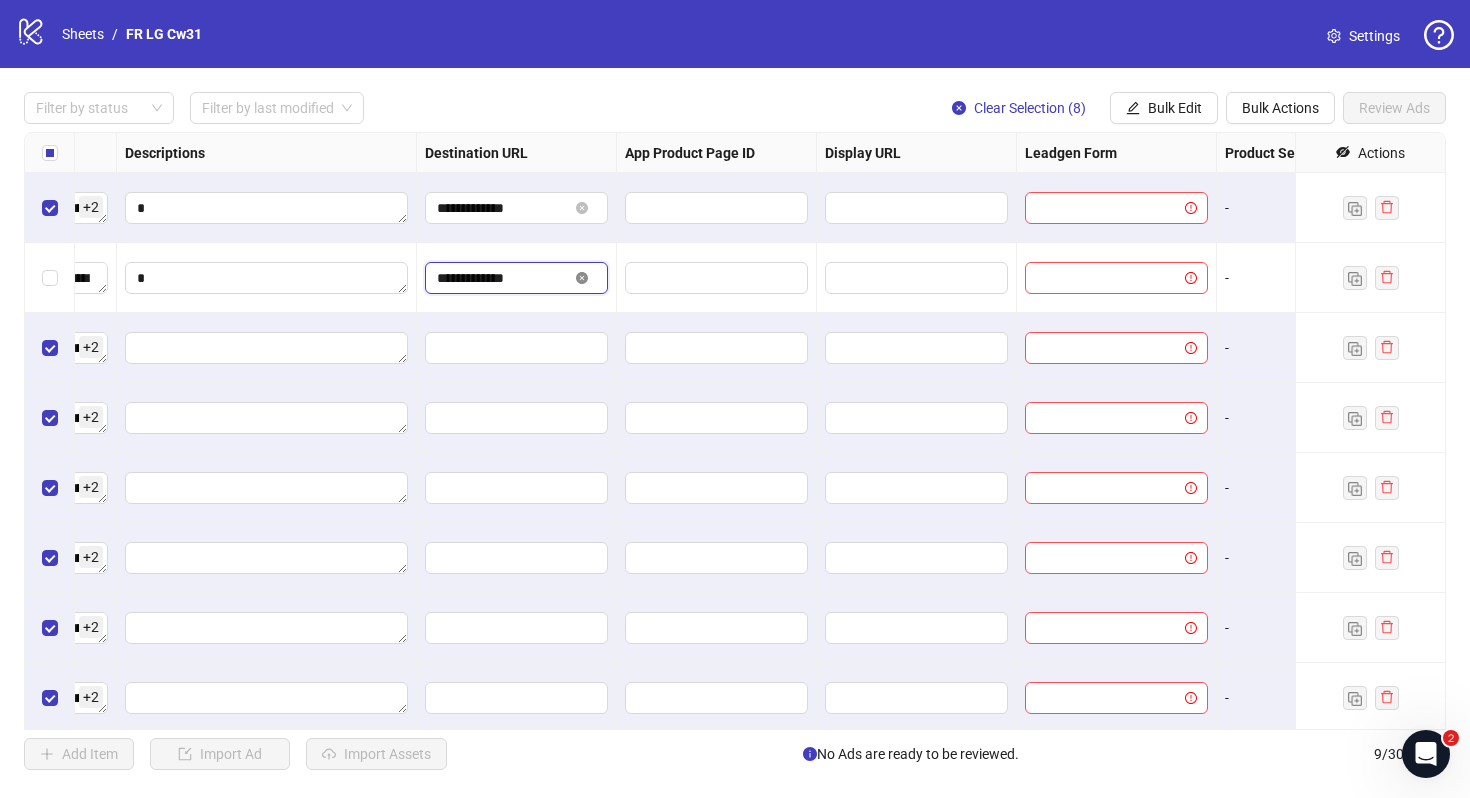 type 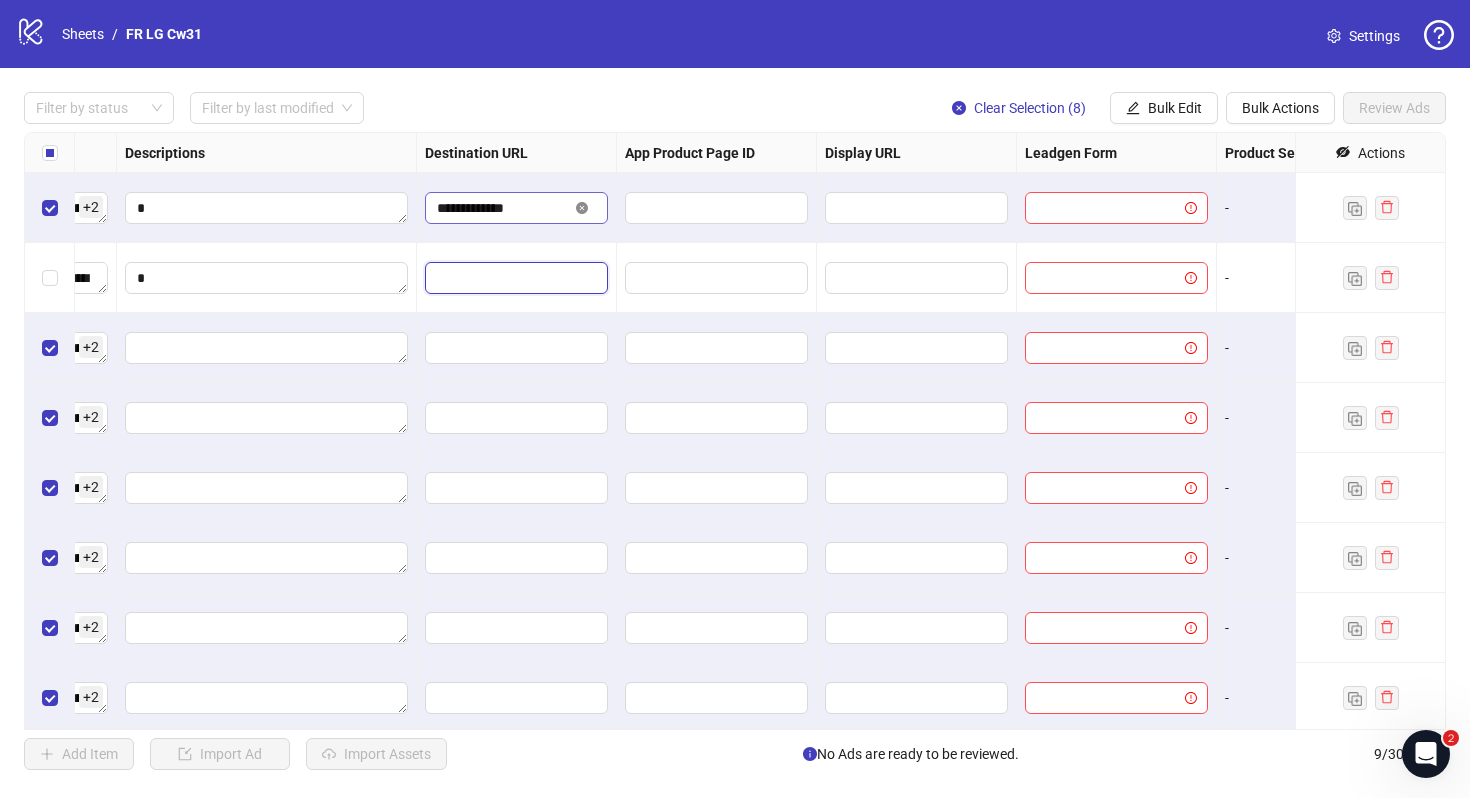 click 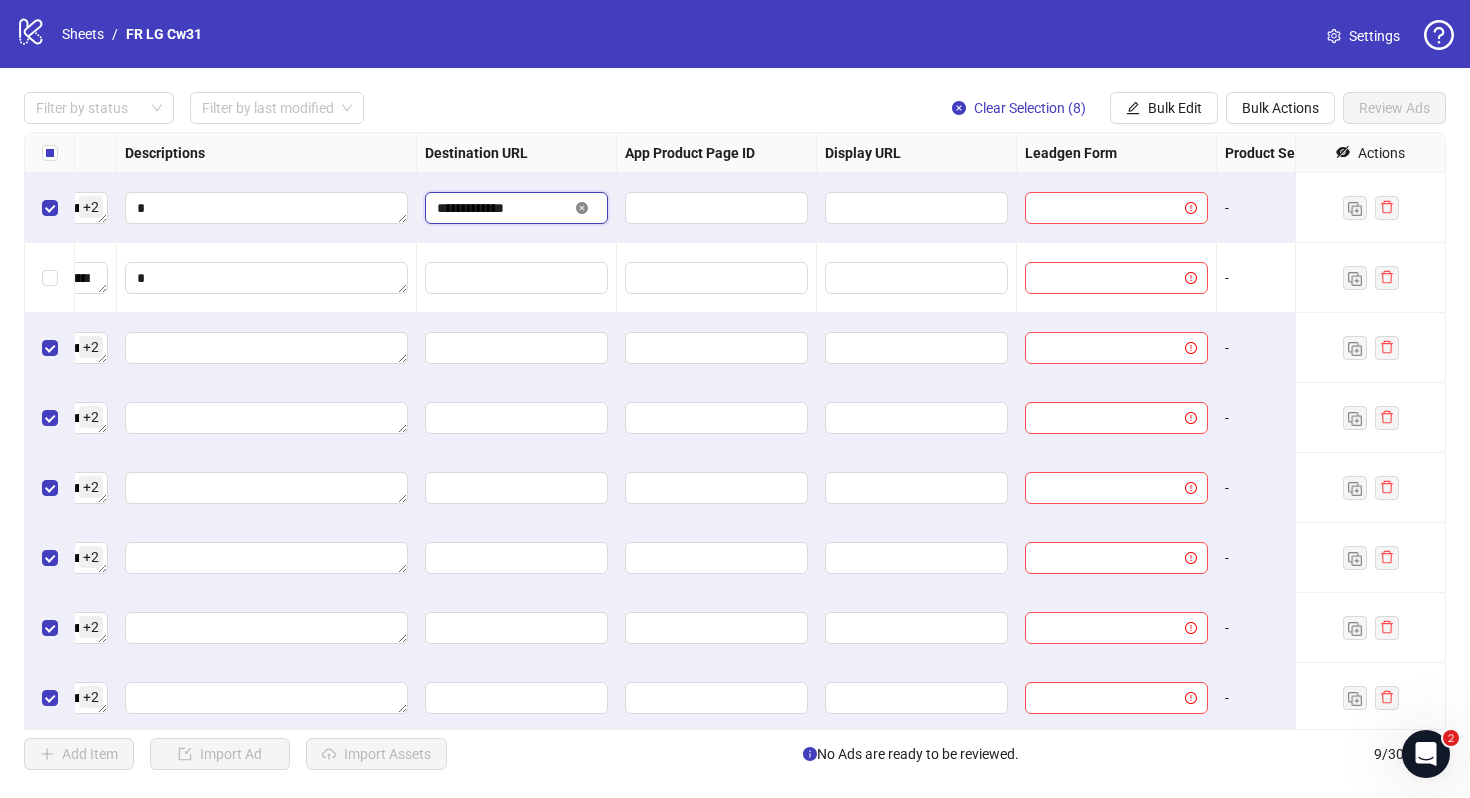 type 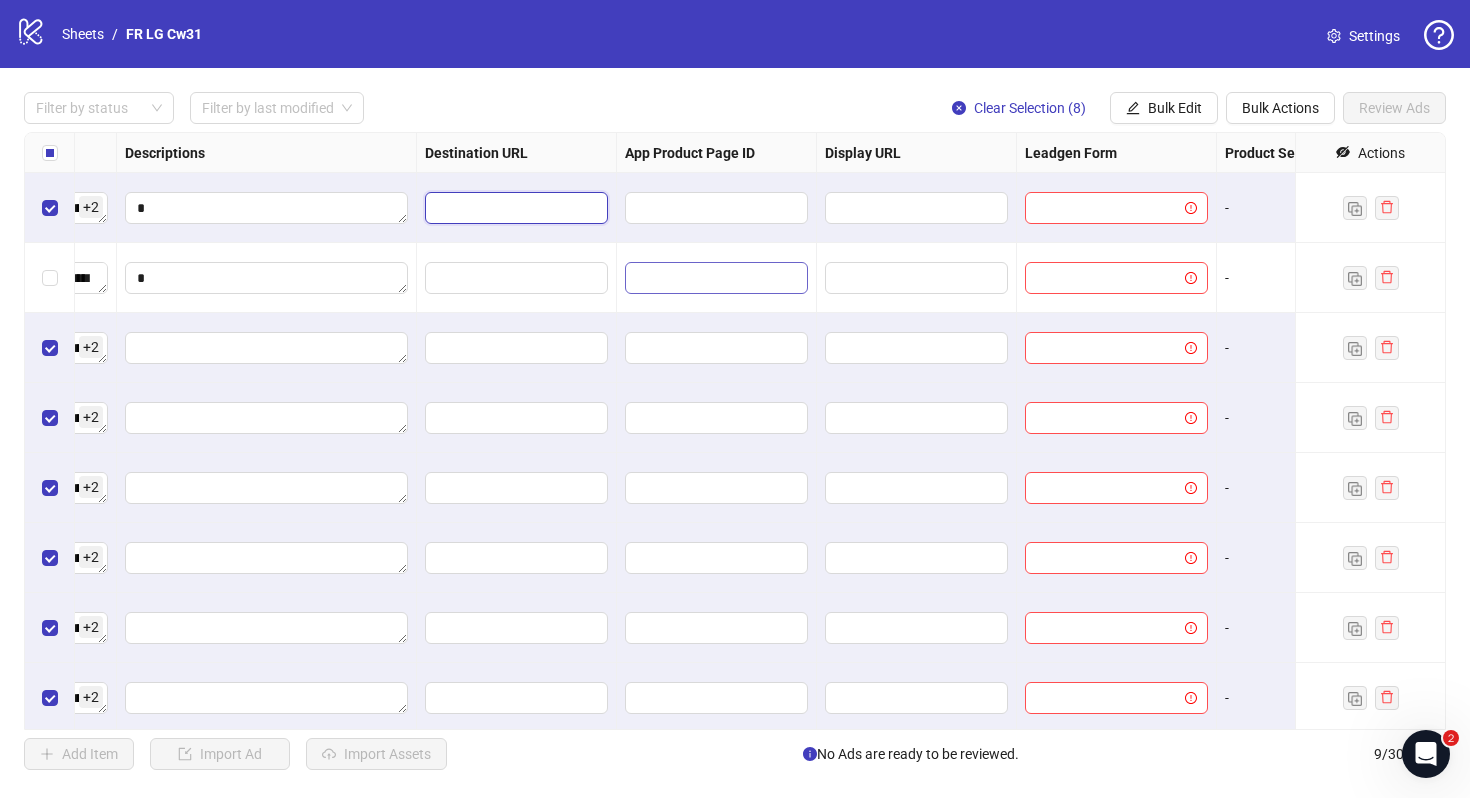 scroll, scrollTop: 0, scrollLeft: 1850, axis: horizontal 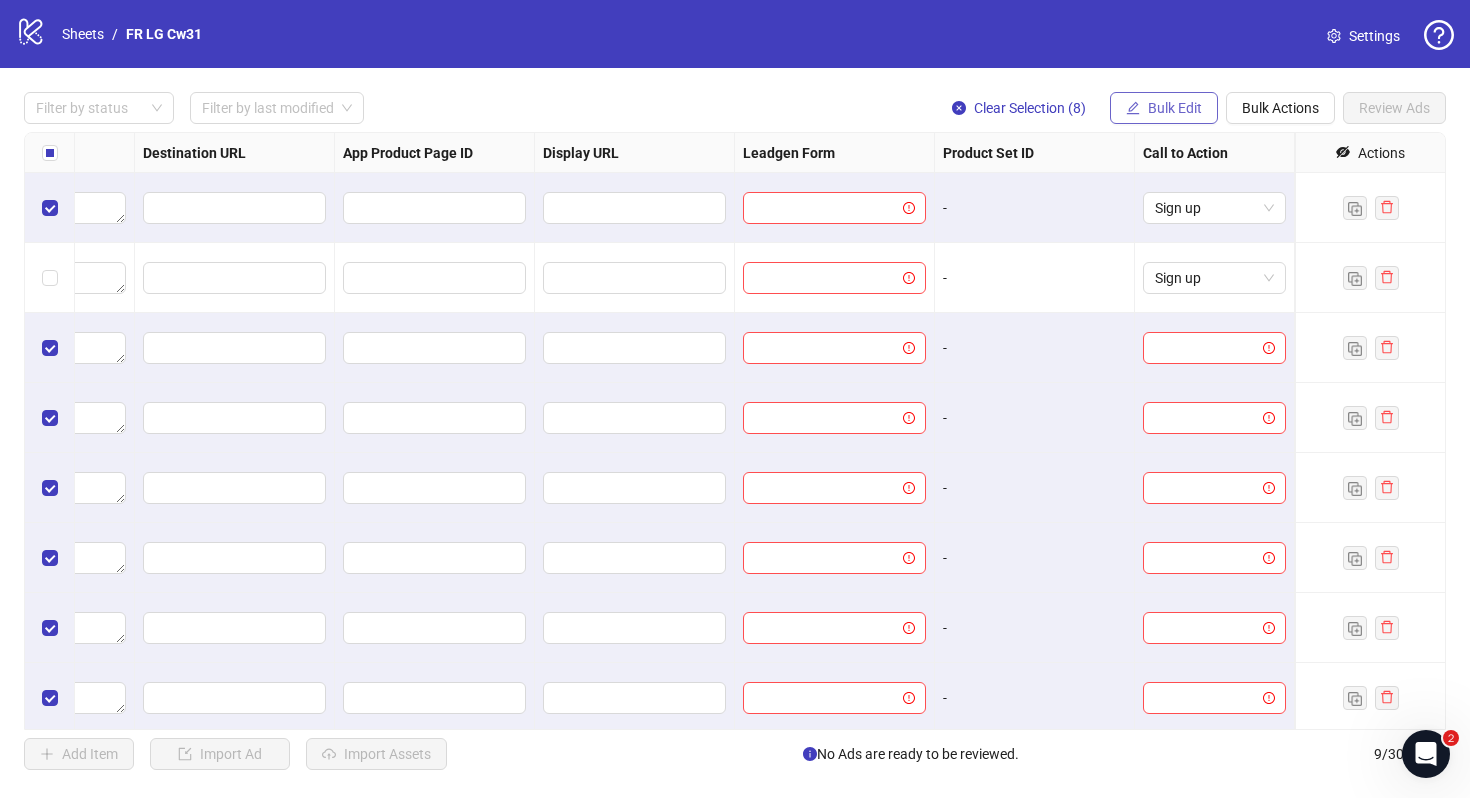 click on "Bulk Edit" at bounding box center [1175, 108] 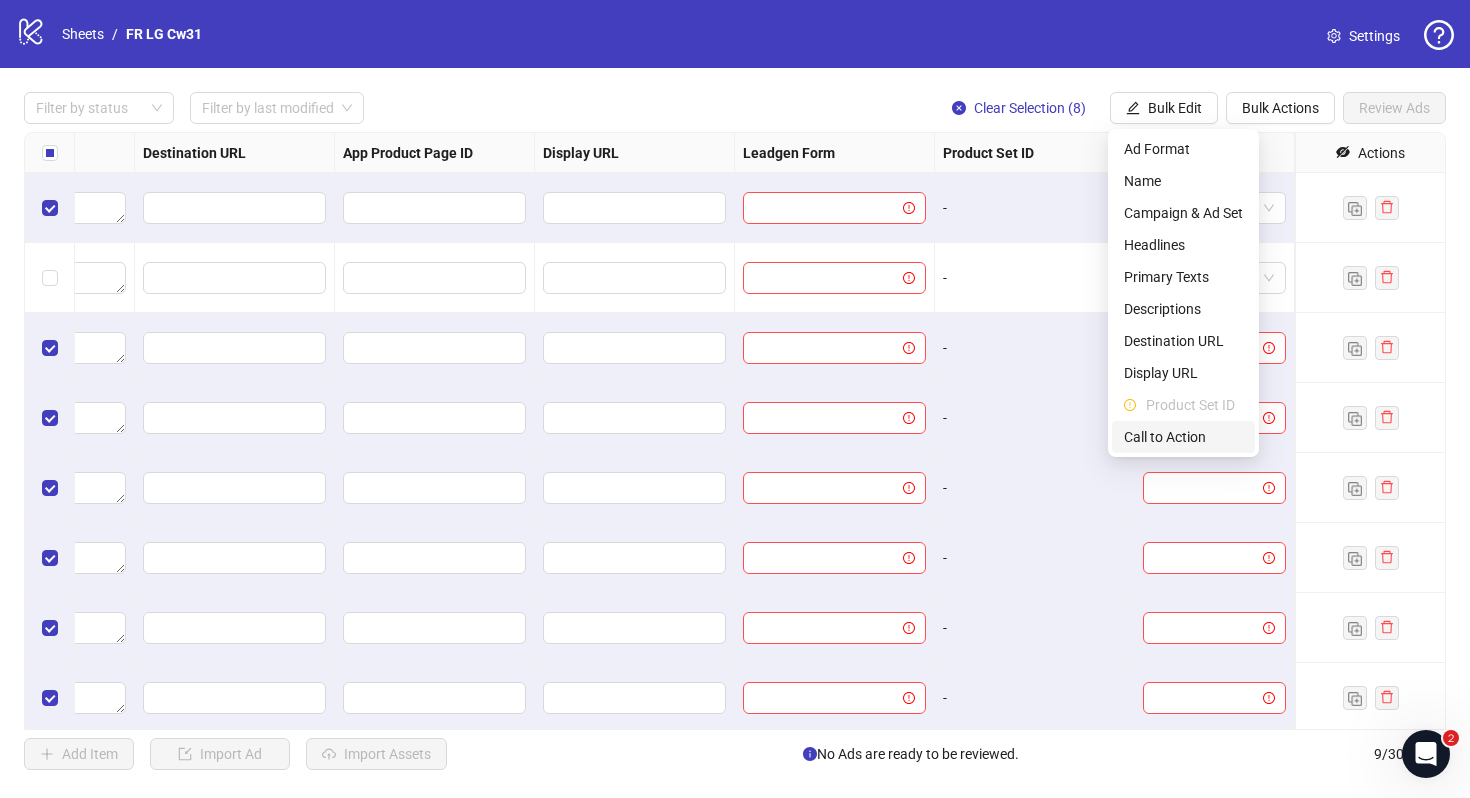 click on "Call to Action" at bounding box center [1183, 437] 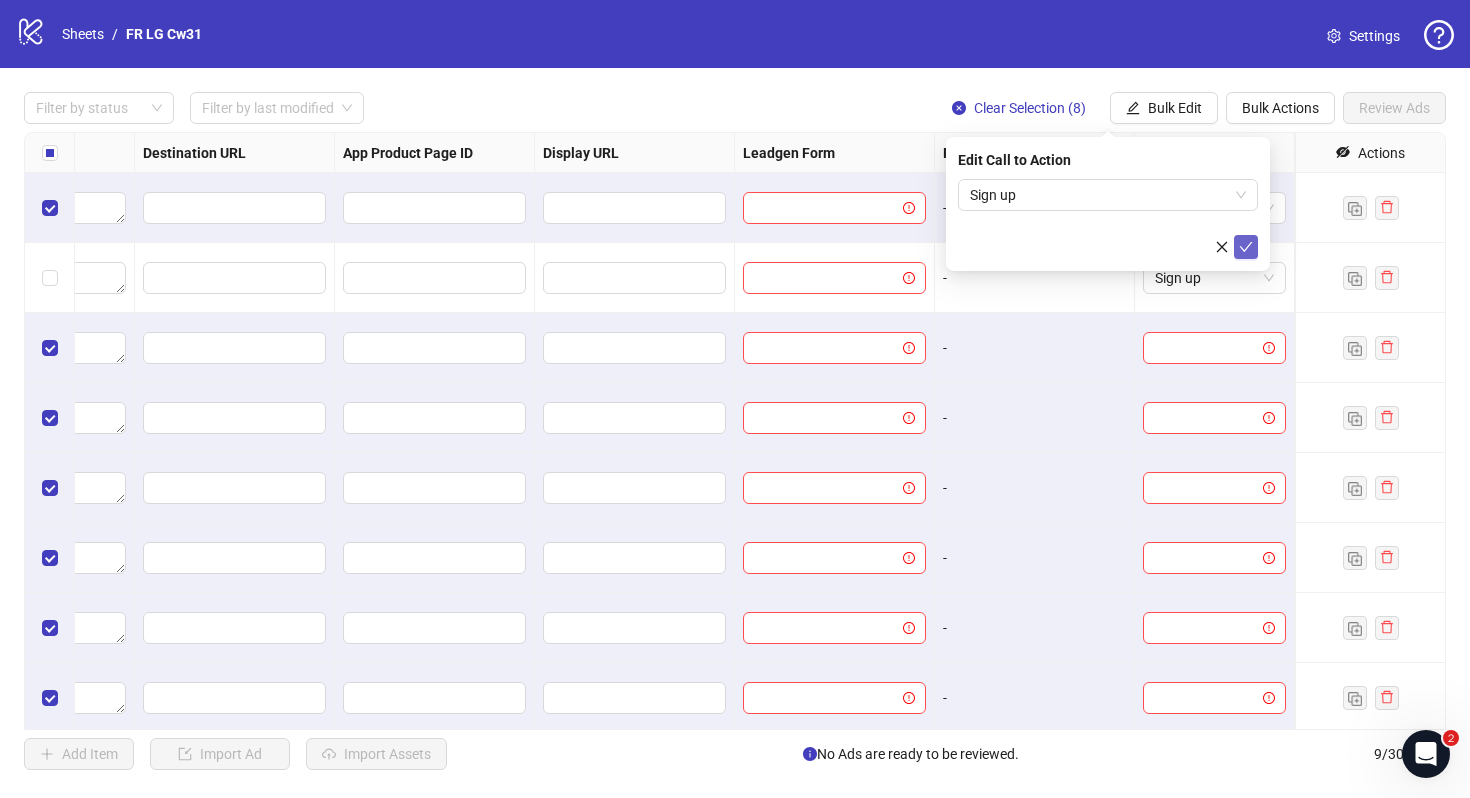 click at bounding box center [1246, 247] 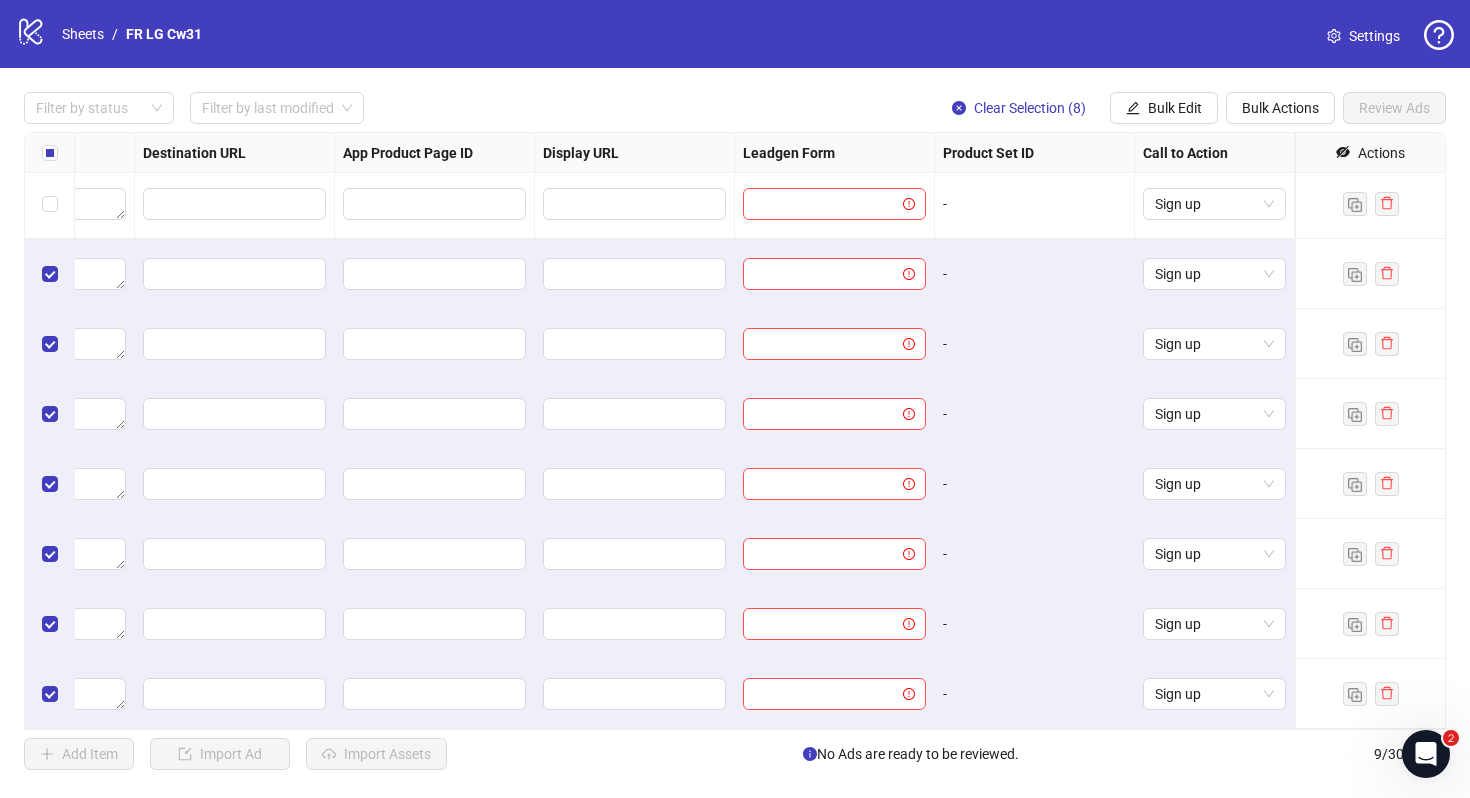 scroll, scrollTop: 0, scrollLeft: 1850, axis: horizontal 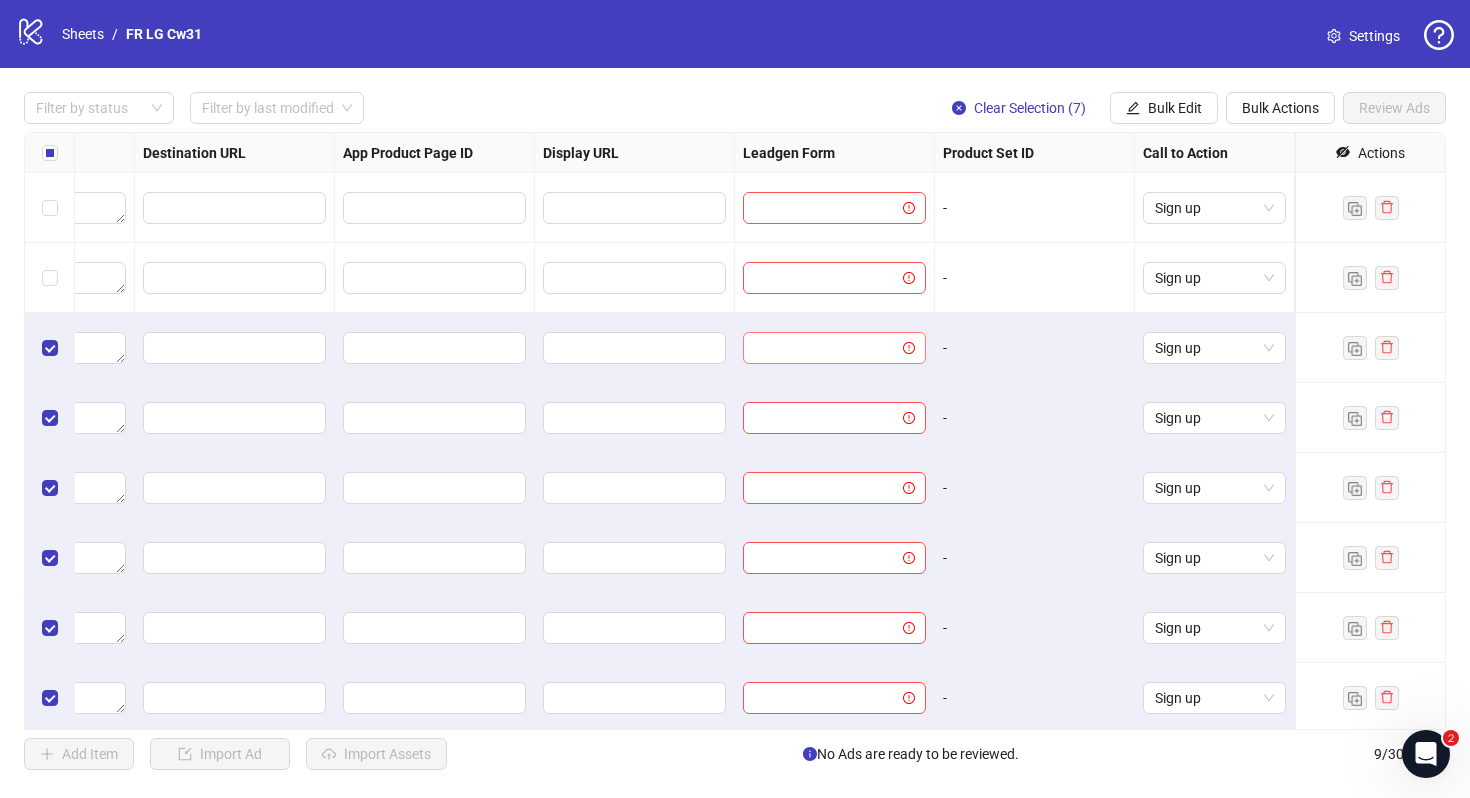 click at bounding box center (825, 348) 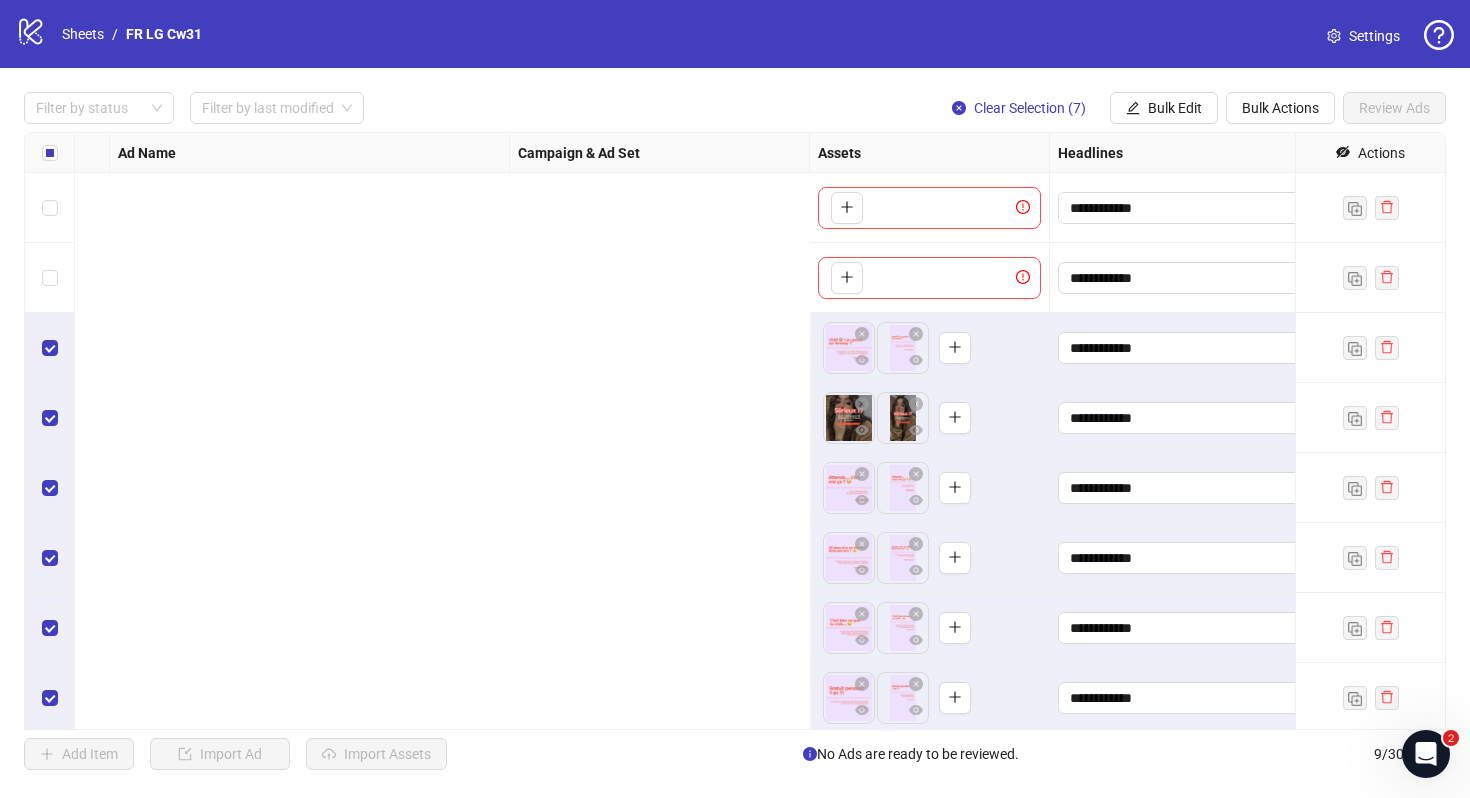 scroll, scrollTop: 0, scrollLeft: 1850, axis: horizontal 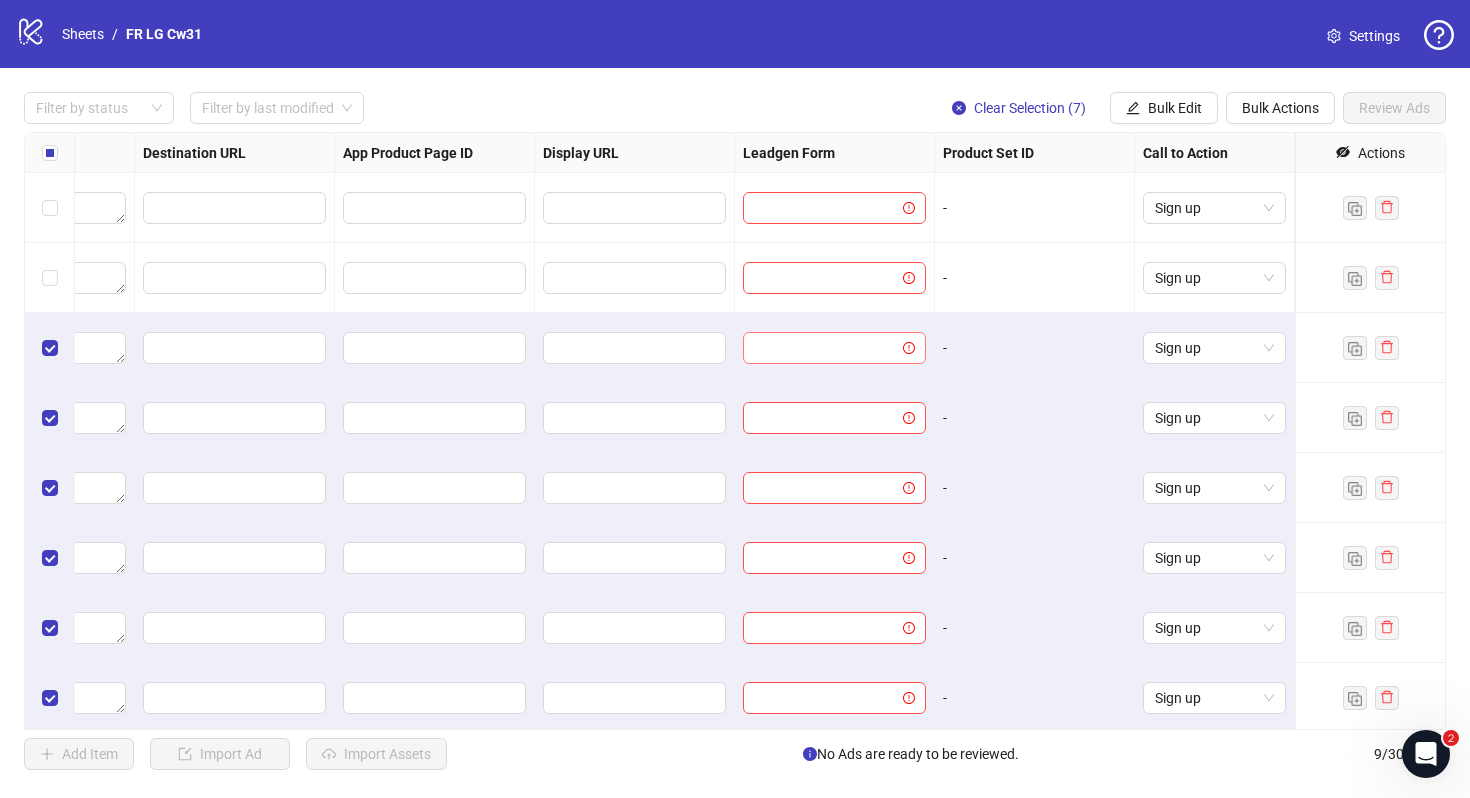 click at bounding box center (825, 348) 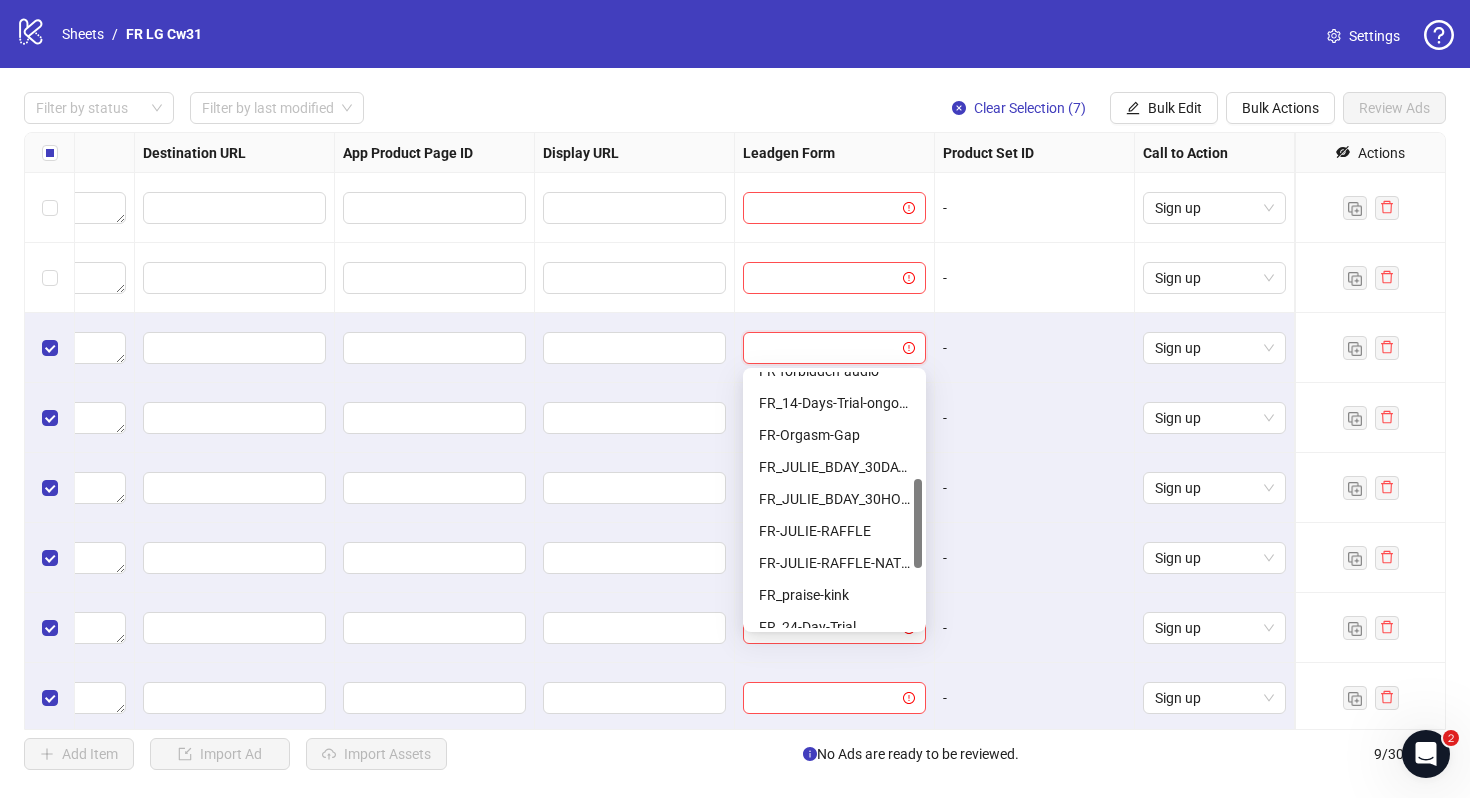 scroll, scrollTop: 310, scrollLeft: 0, axis: vertical 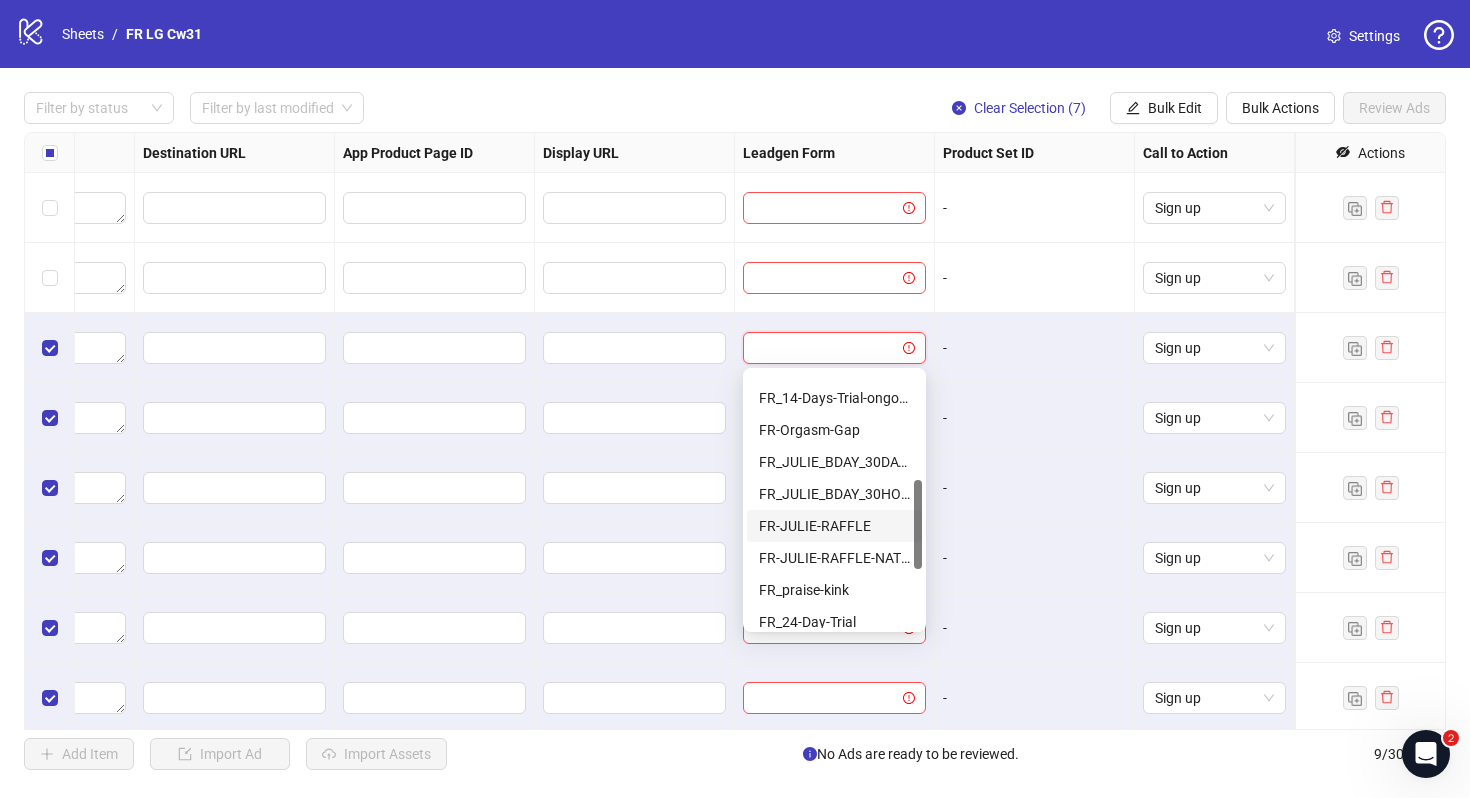 click on "FR-JULIE-RAFFLE" at bounding box center [834, 526] 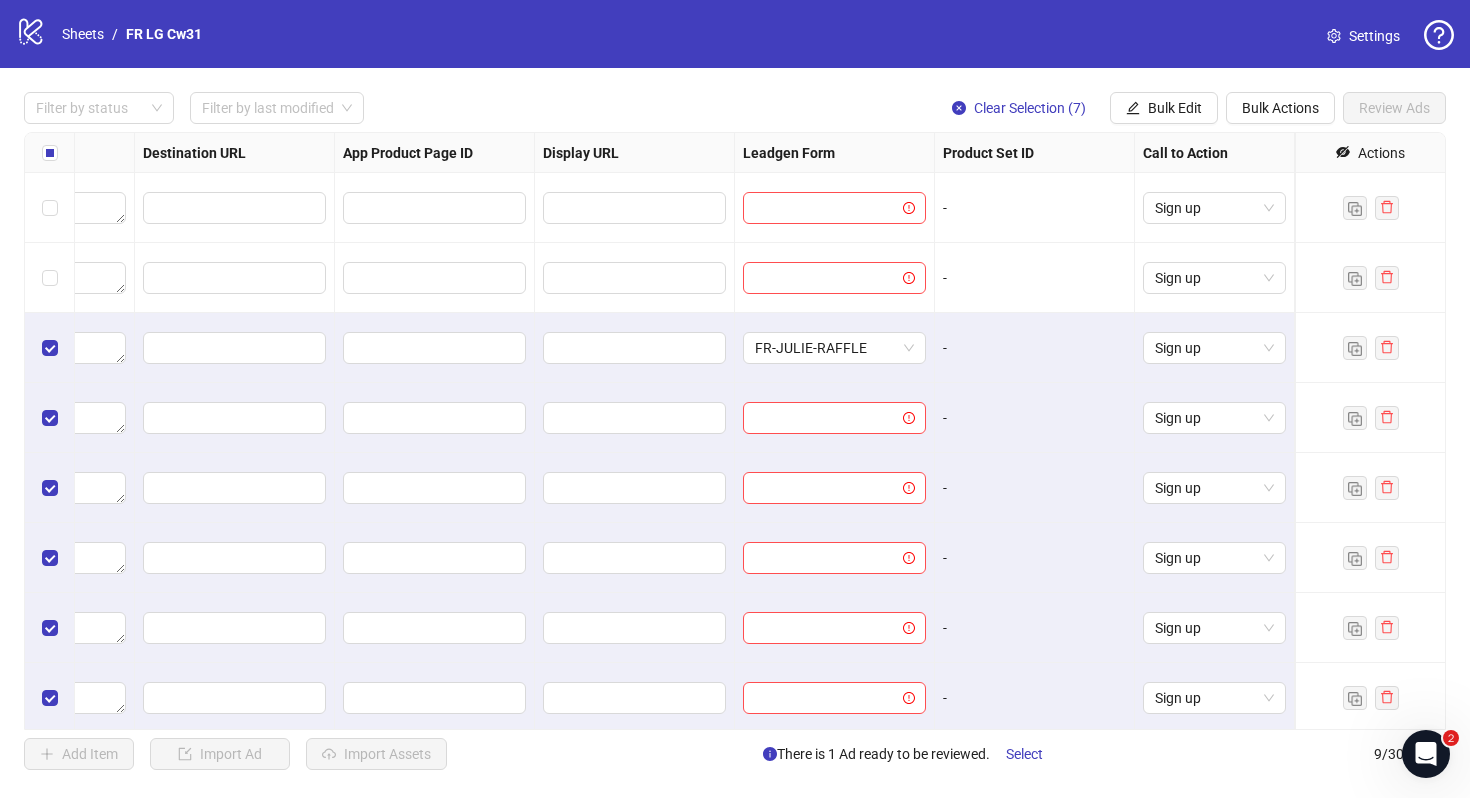 click at bounding box center [835, 418] 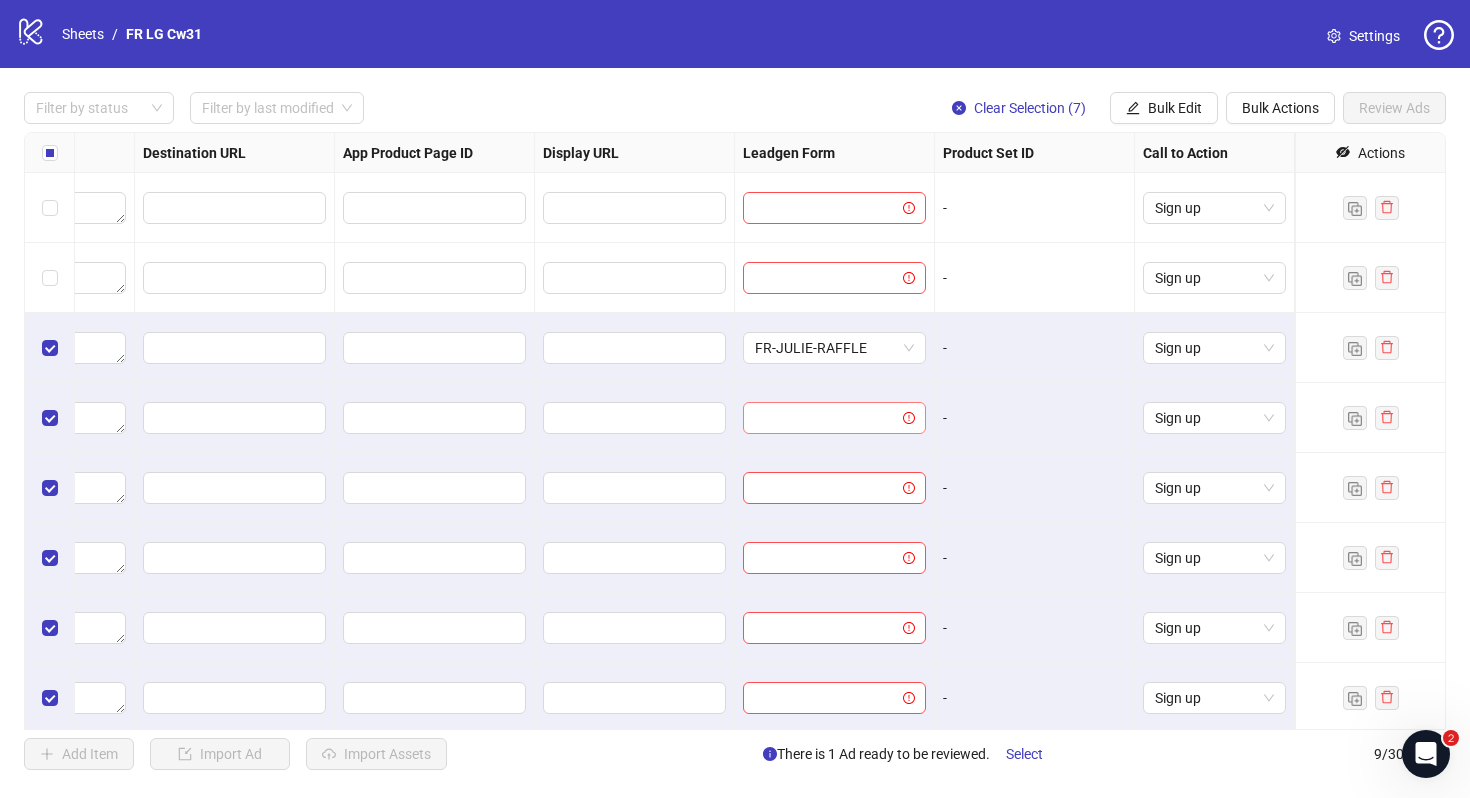 click at bounding box center [825, 418] 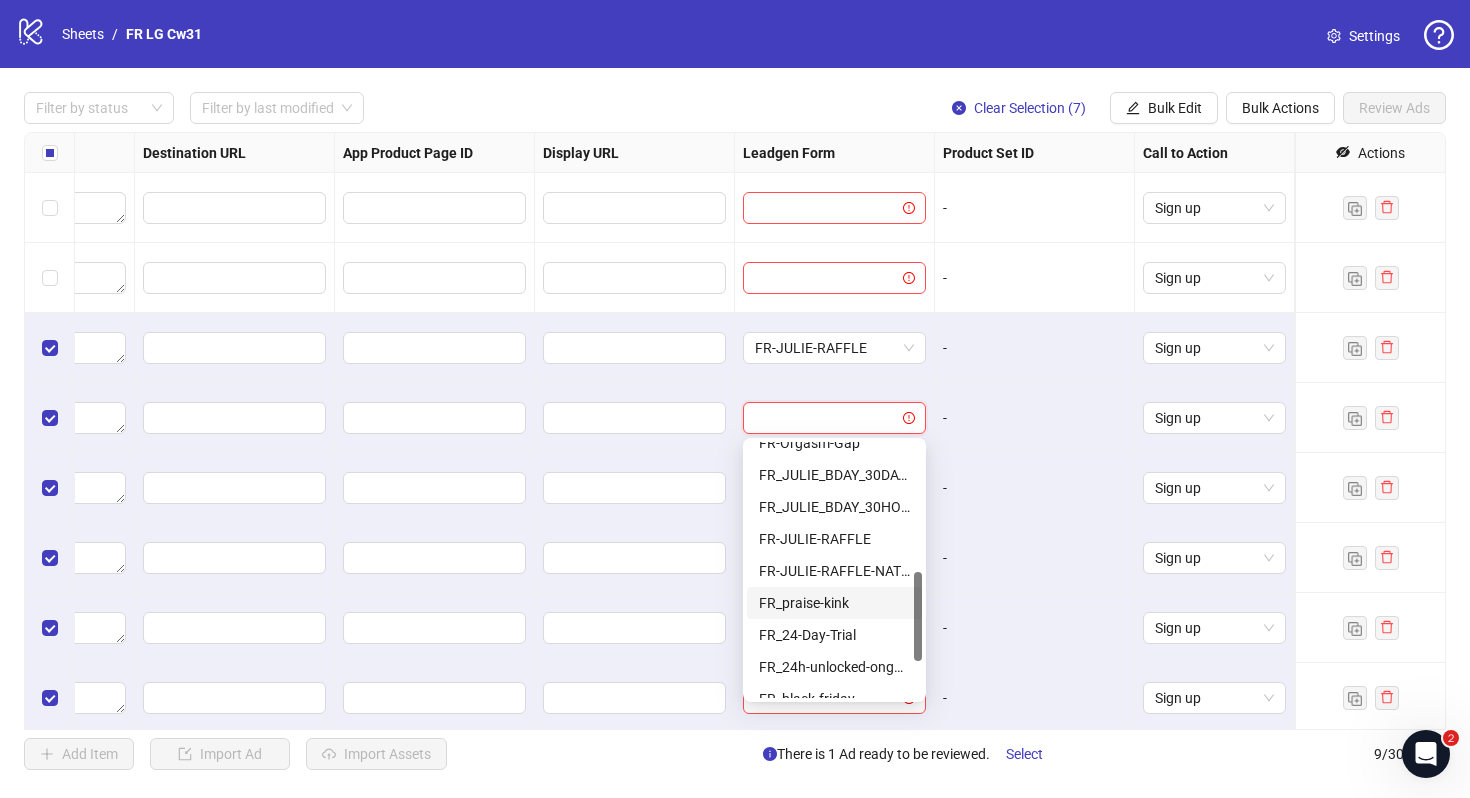 scroll, scrollTop: 374, scrollLeft: 0, axis: vertical 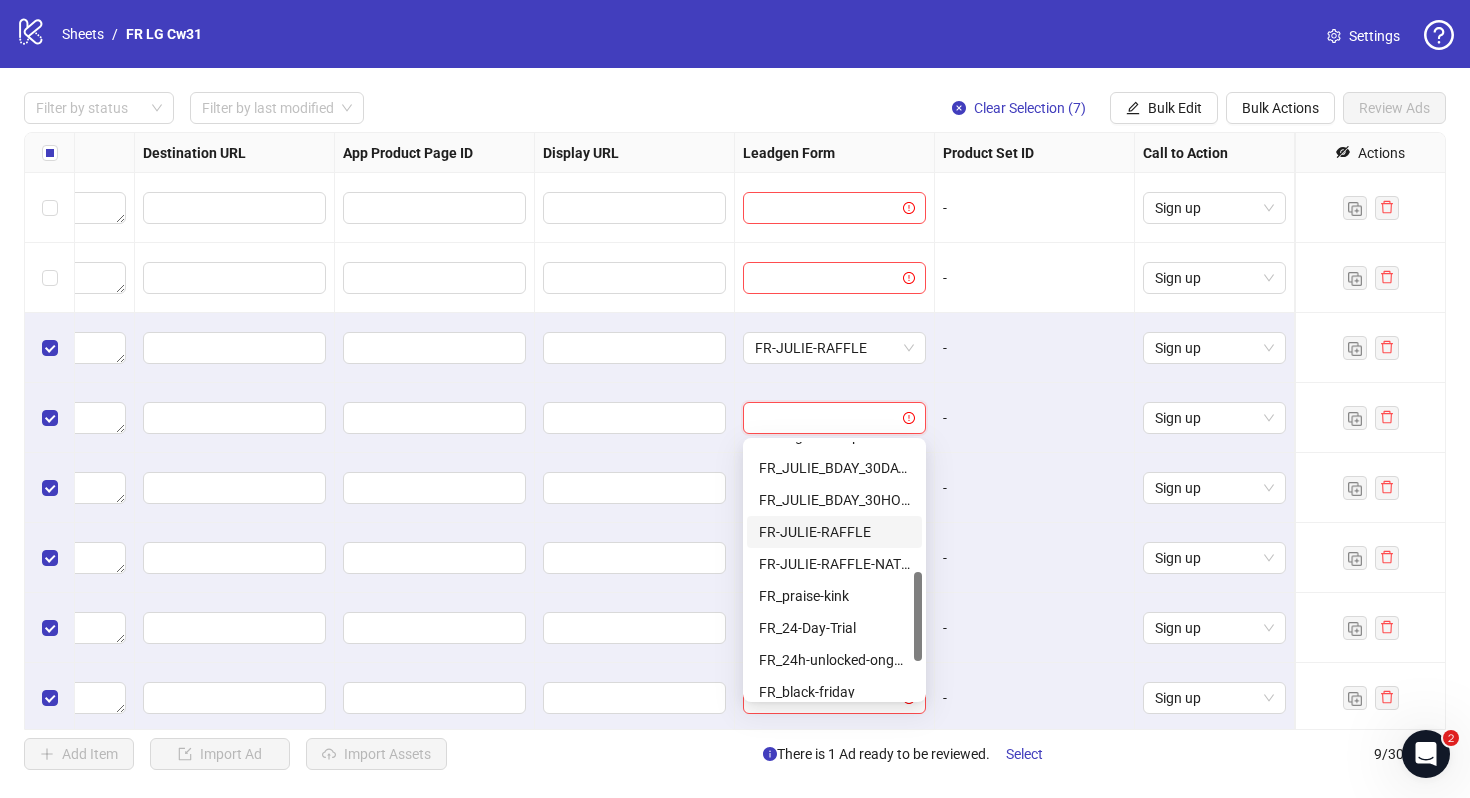 click on "FR-JULIE-RAFFLE" at bounding box center (834, 532) 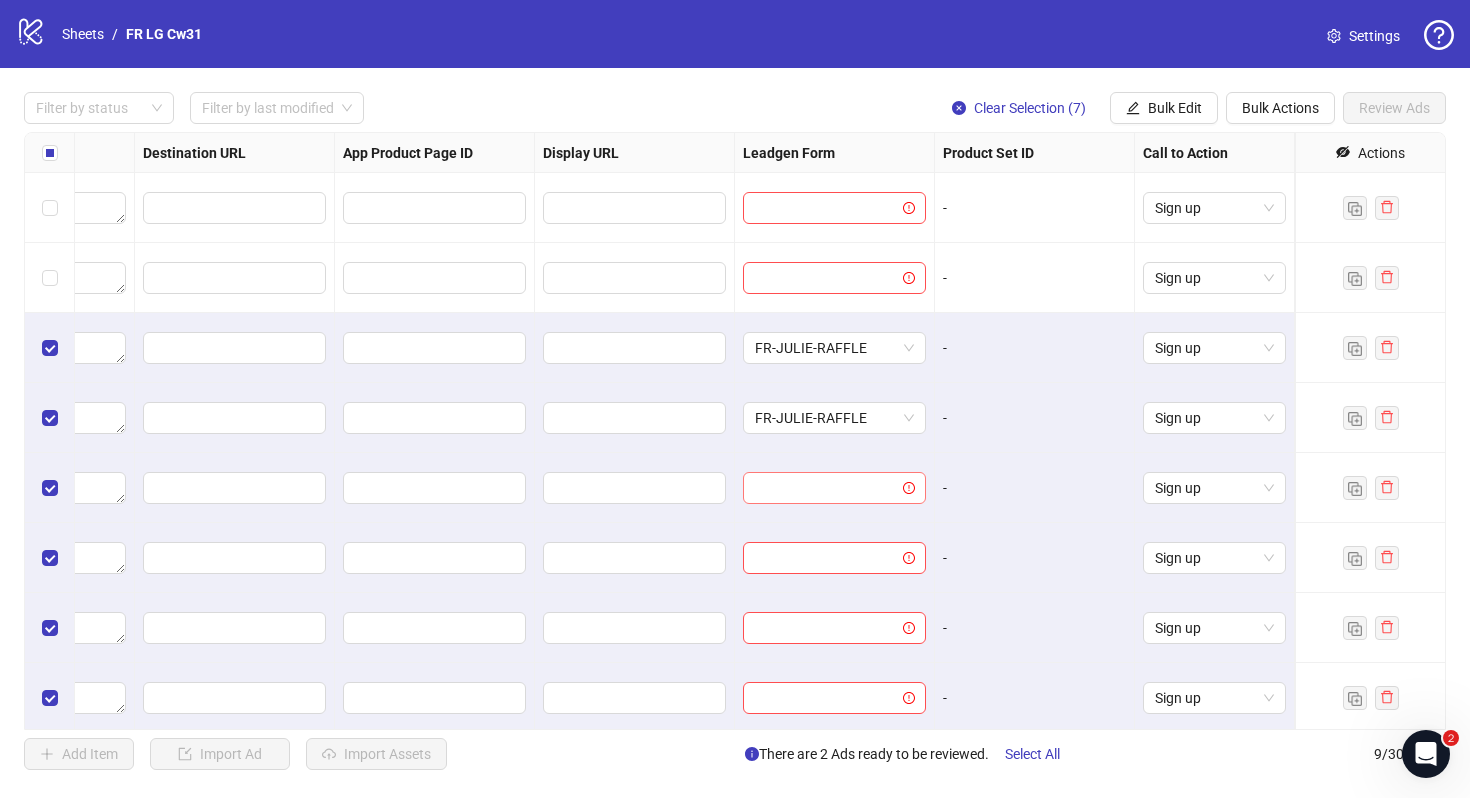 click at bounding box center (825, 488) 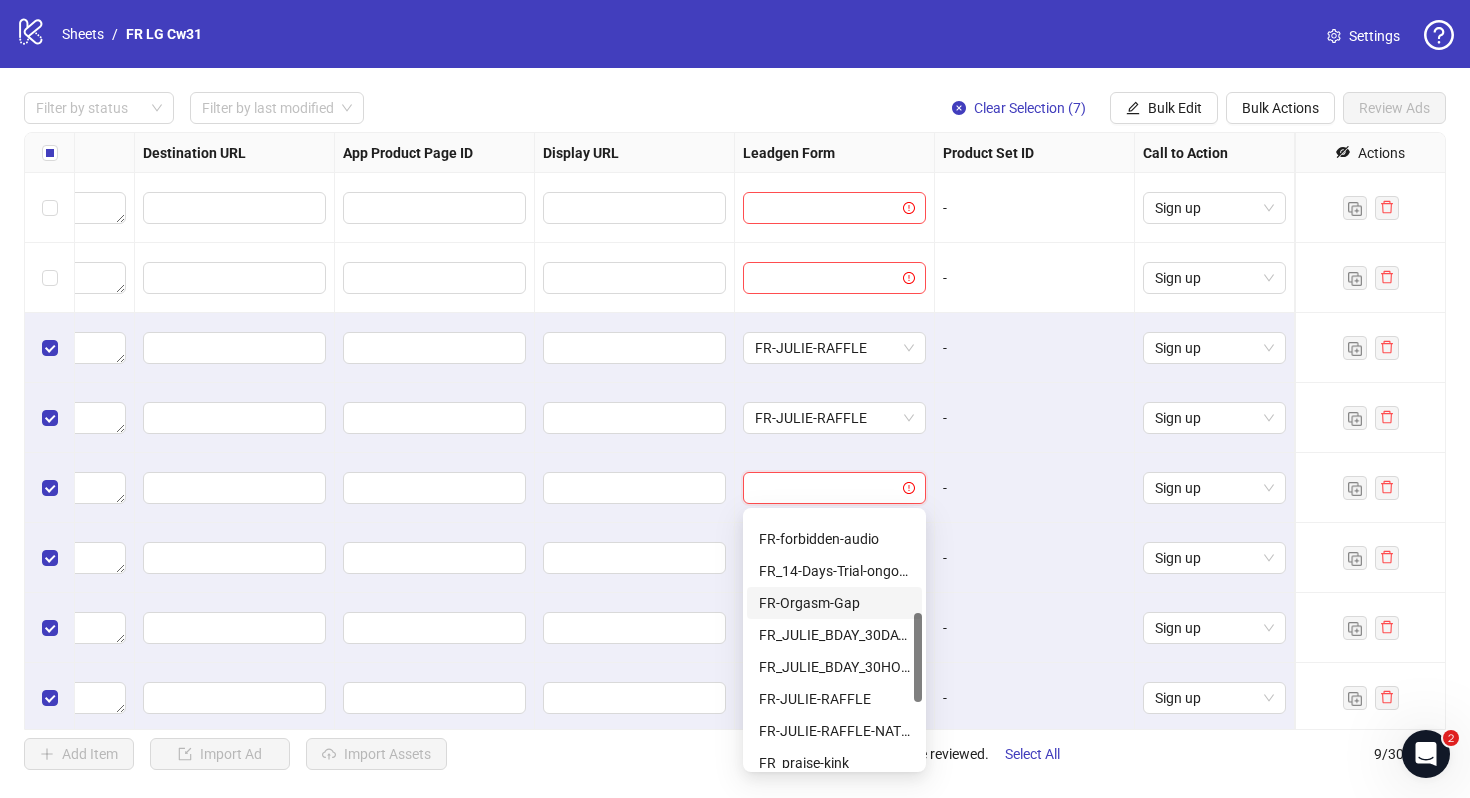 scroll, scrollTop: 291, scrollLeft: 0, axis: vertical 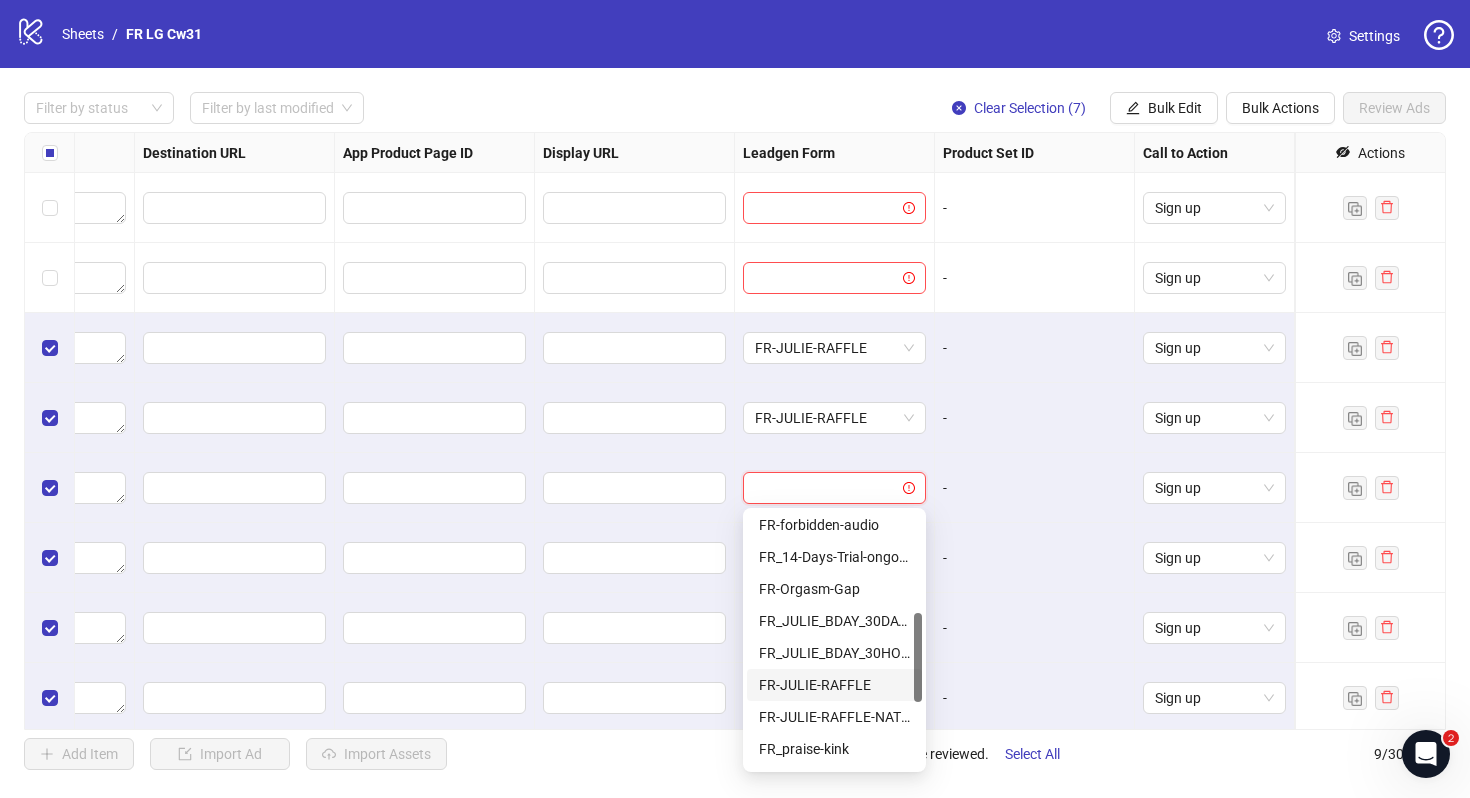click on "FR-JULIE-RAFFLE" at bounding box center [834, 685] 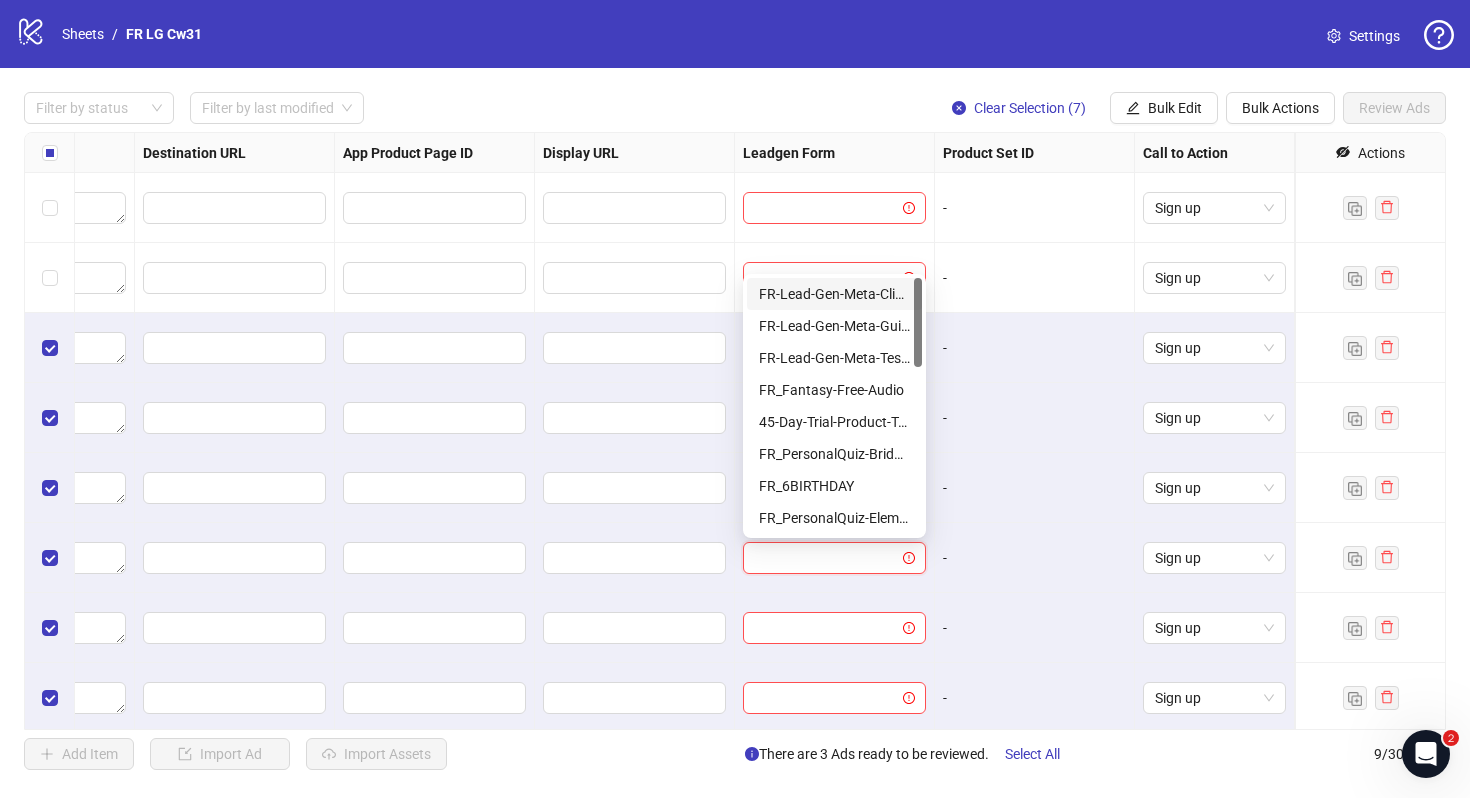 click at bounding box center (825, 558) 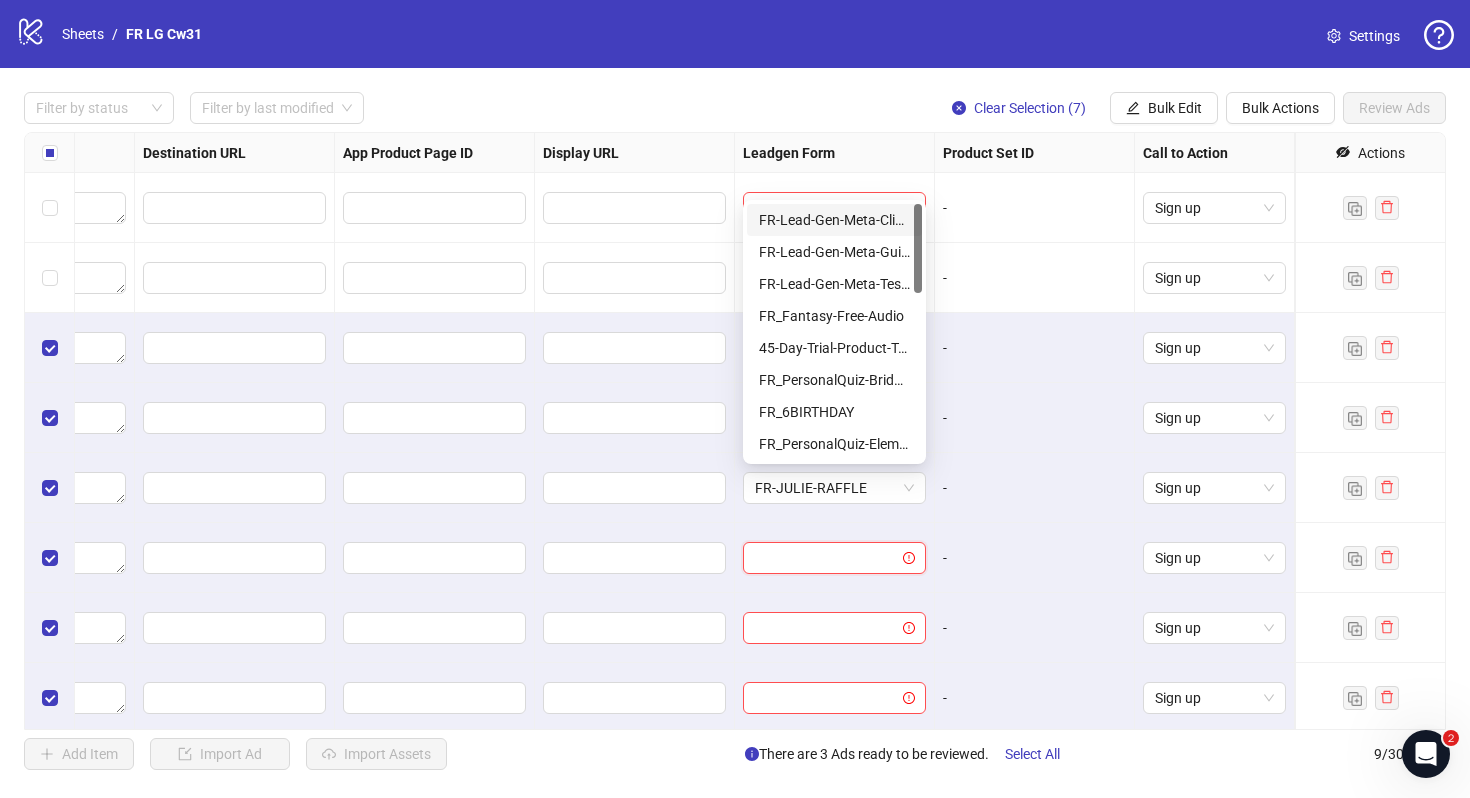 scroll, scrollTop: 74, scrollLeft: 1850, axis: both 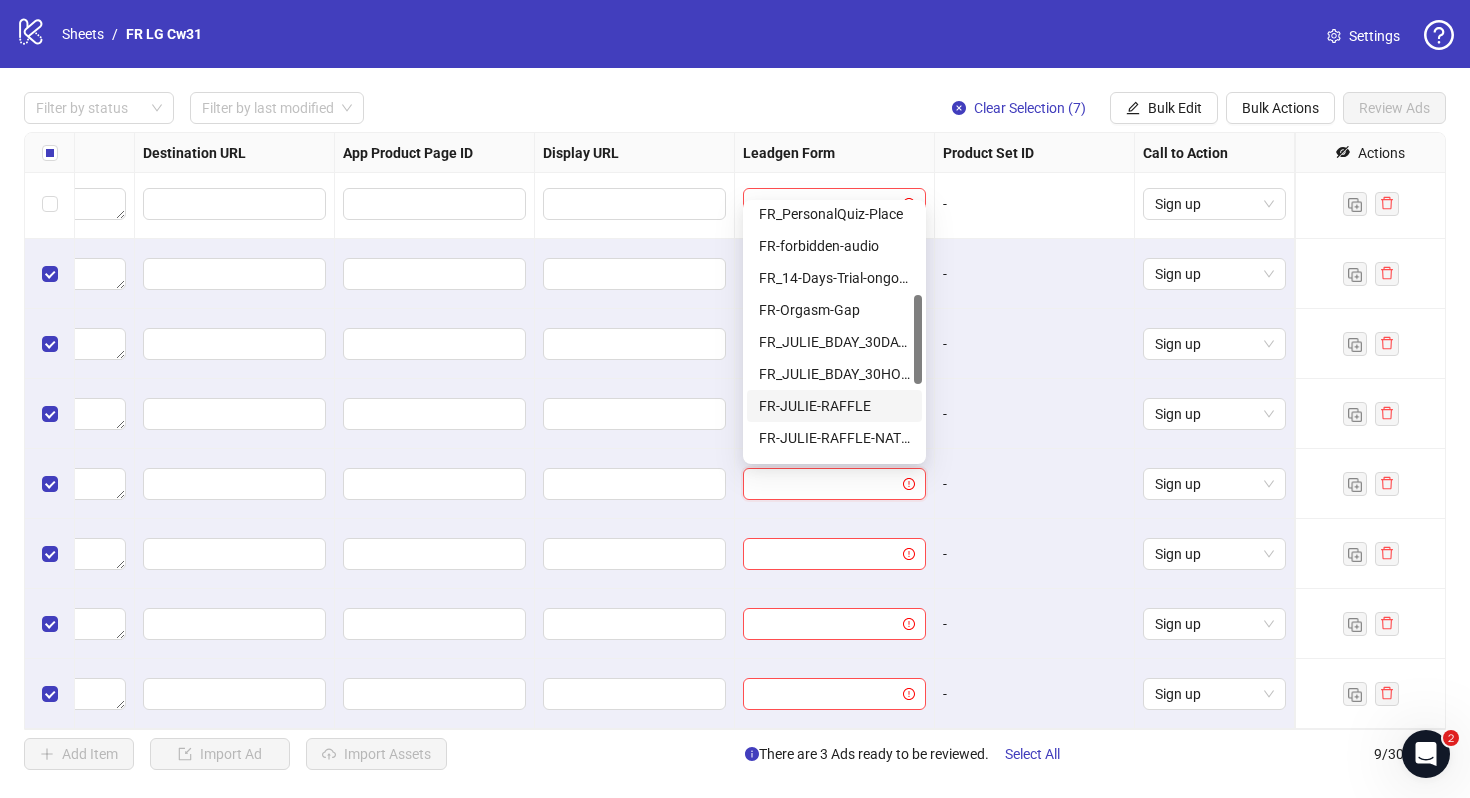 click on "FR-JULIE-RAFFLE" at bounding box center (834, 406) 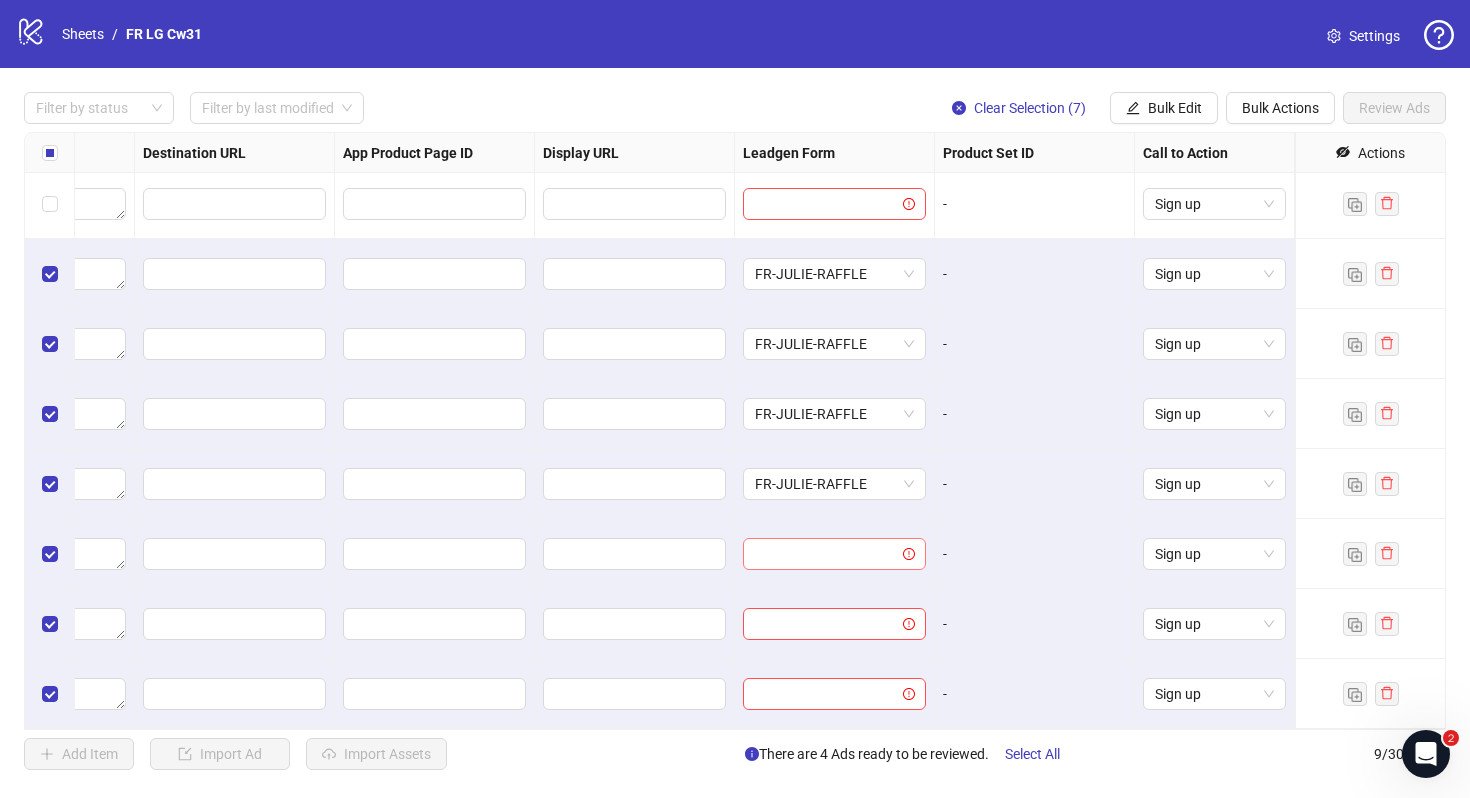 click at bounding box center [825, 554] 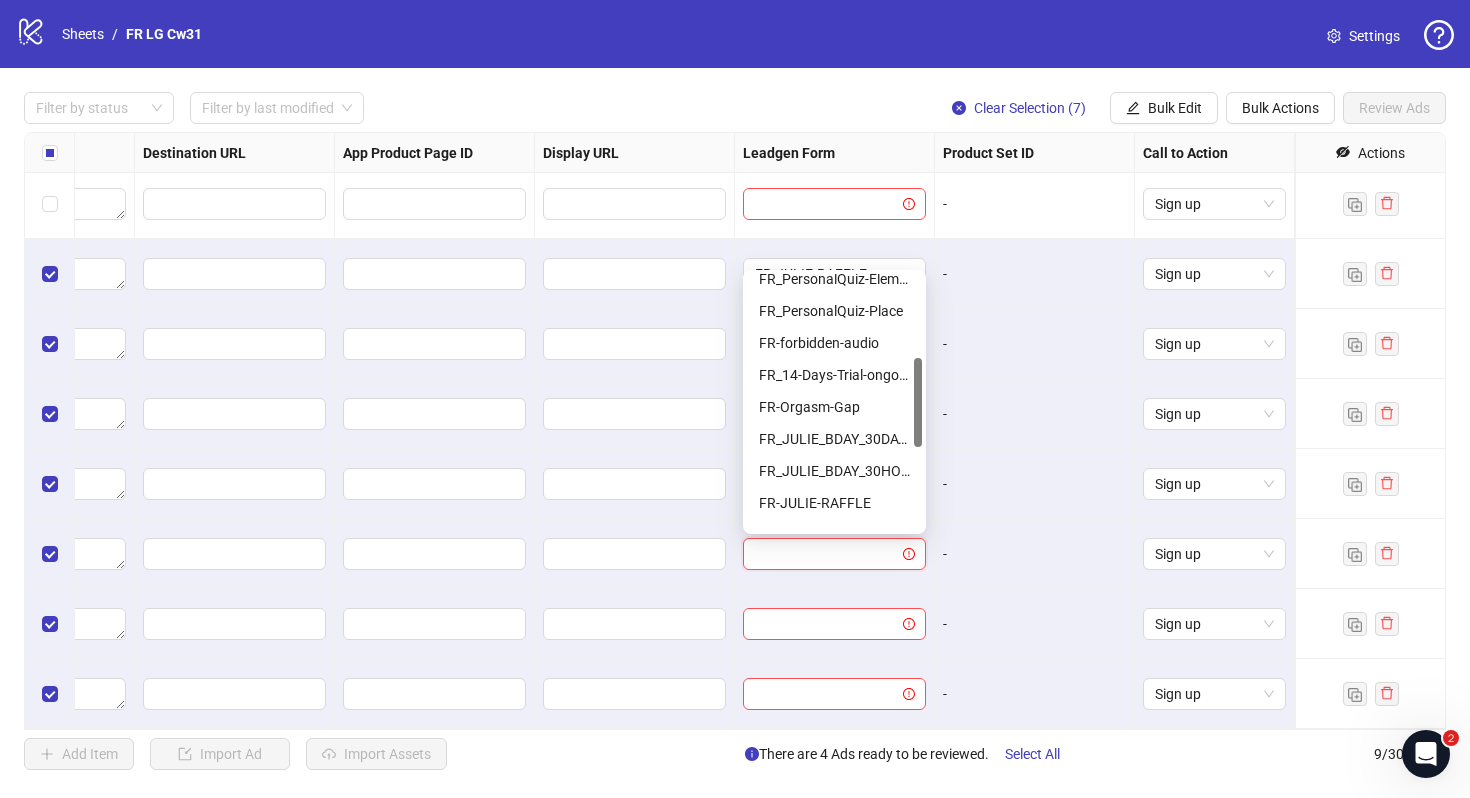 scroll, scrollTop: 243, scrollLeft: 0, axis: vertical 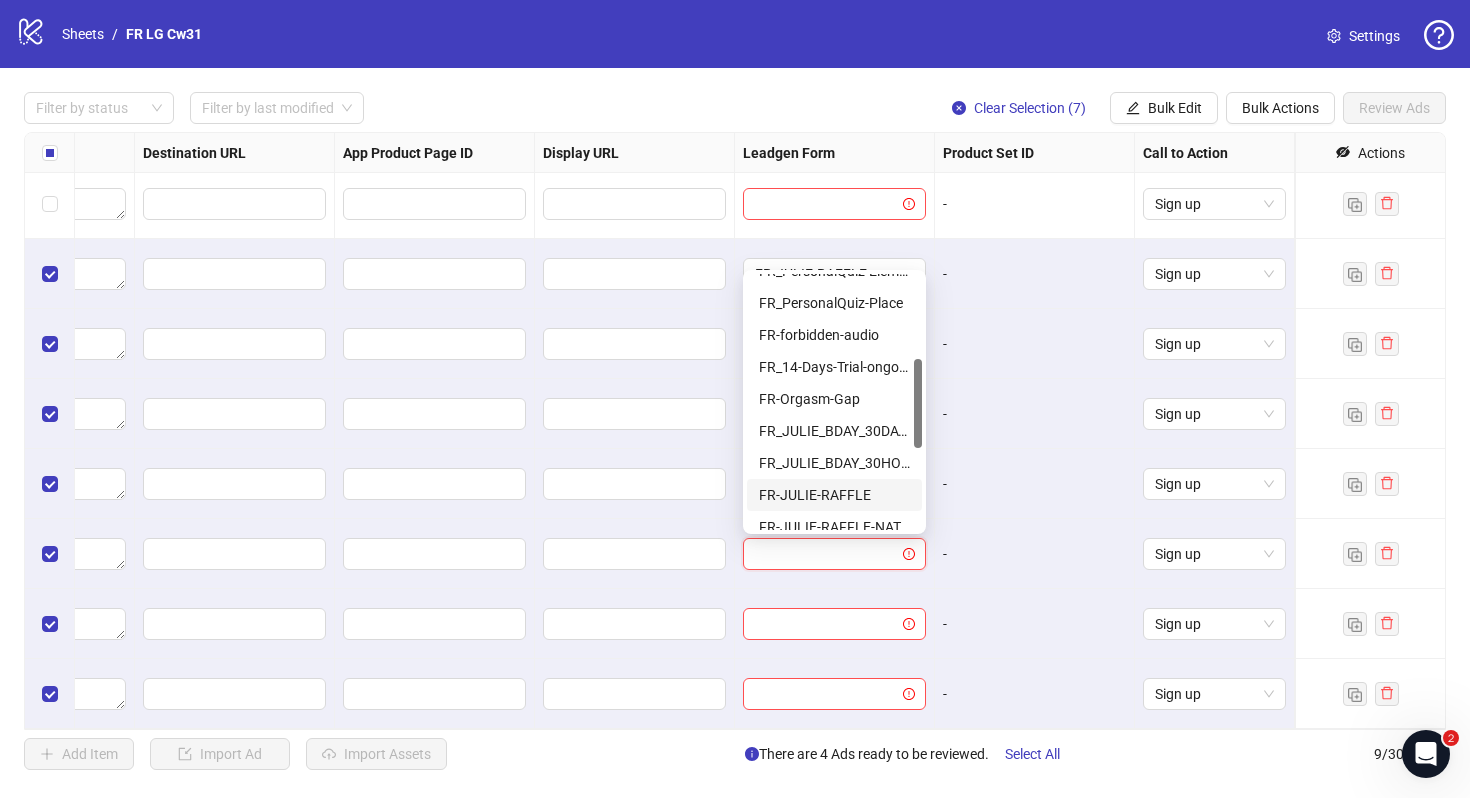 click on "FR-JULIE-RAFFLE" at bounding box center (834, 495) 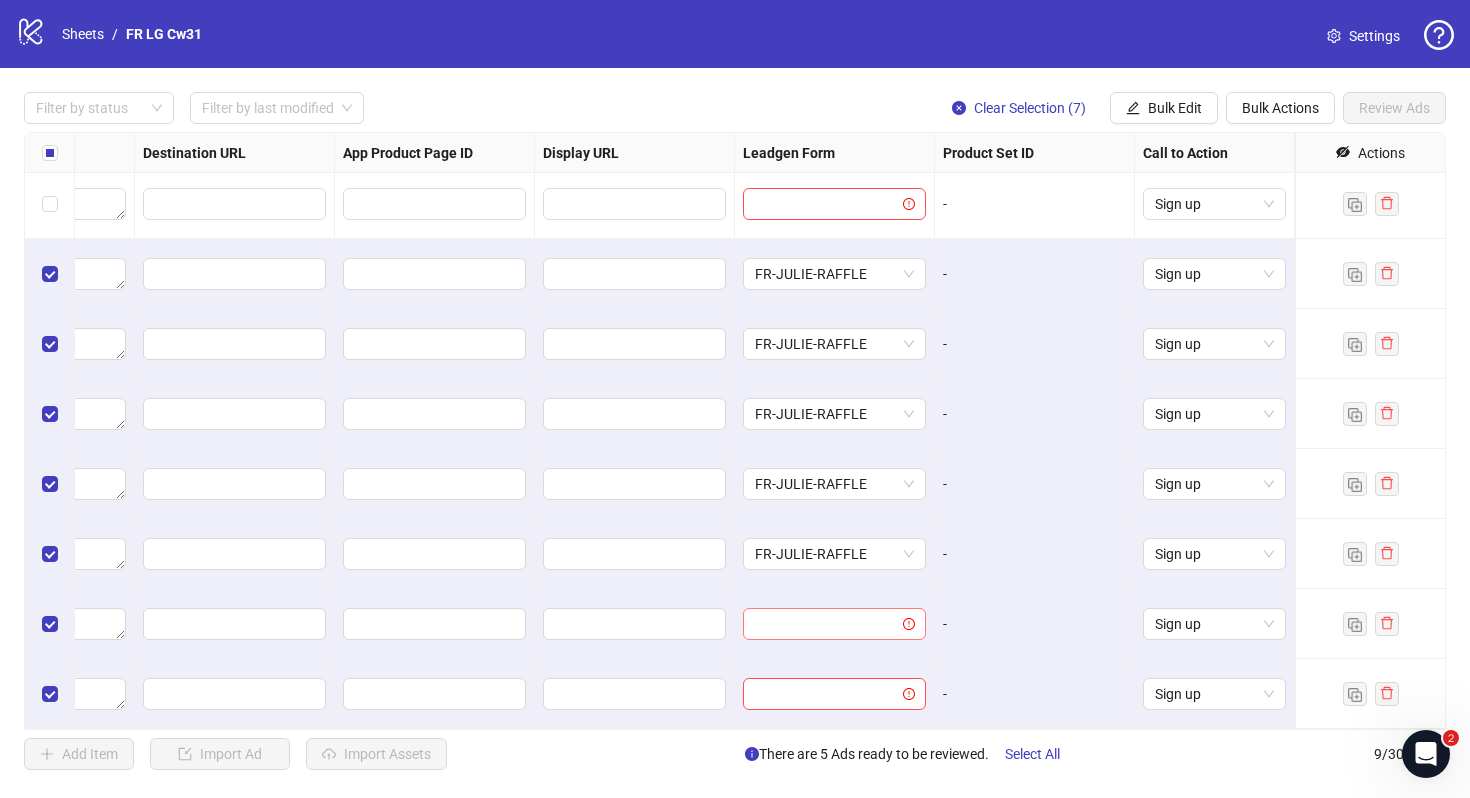 click at bounding box center (834, 624) 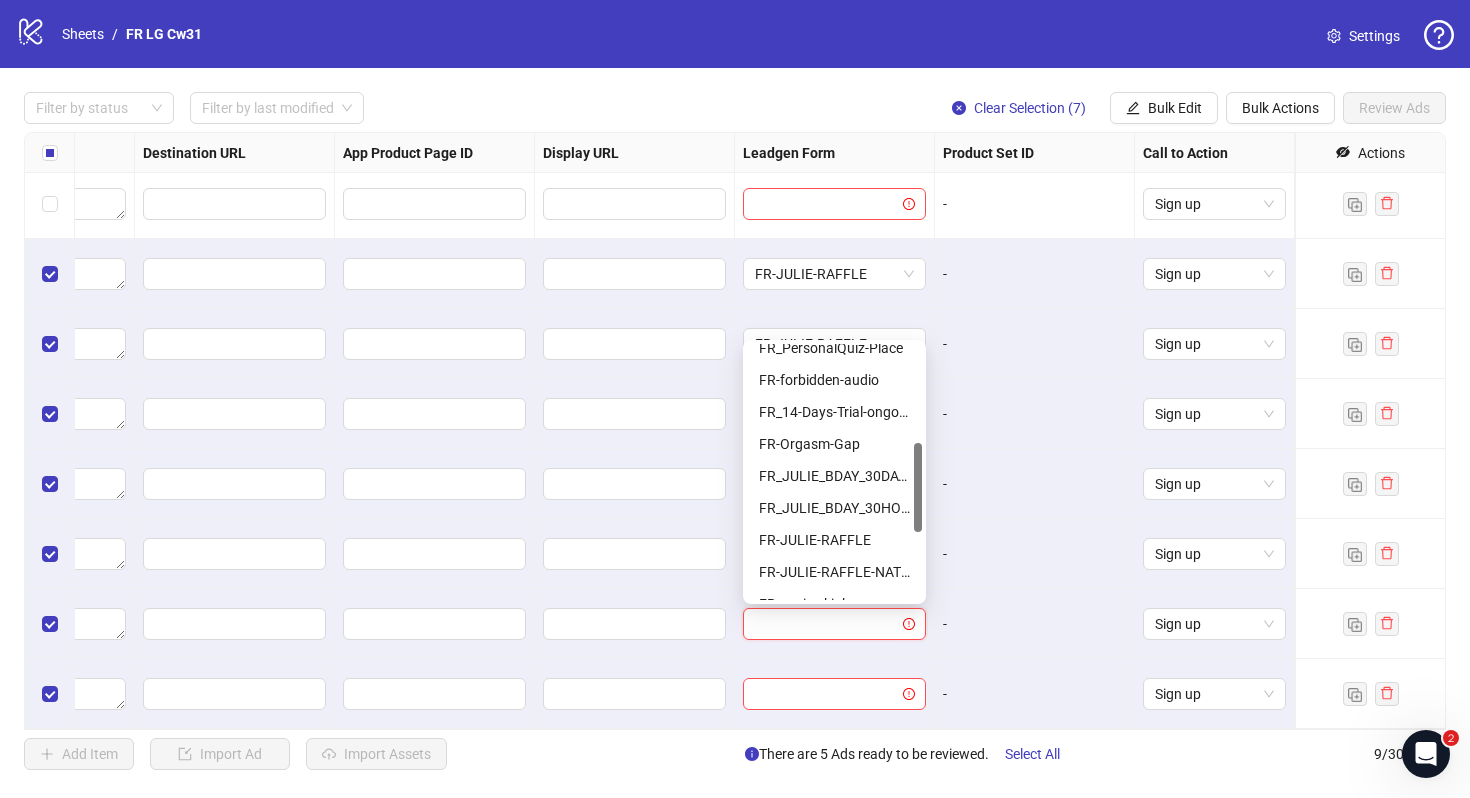 scroll, scrollTop: 304, scrollLeft: 0, axis: vertical 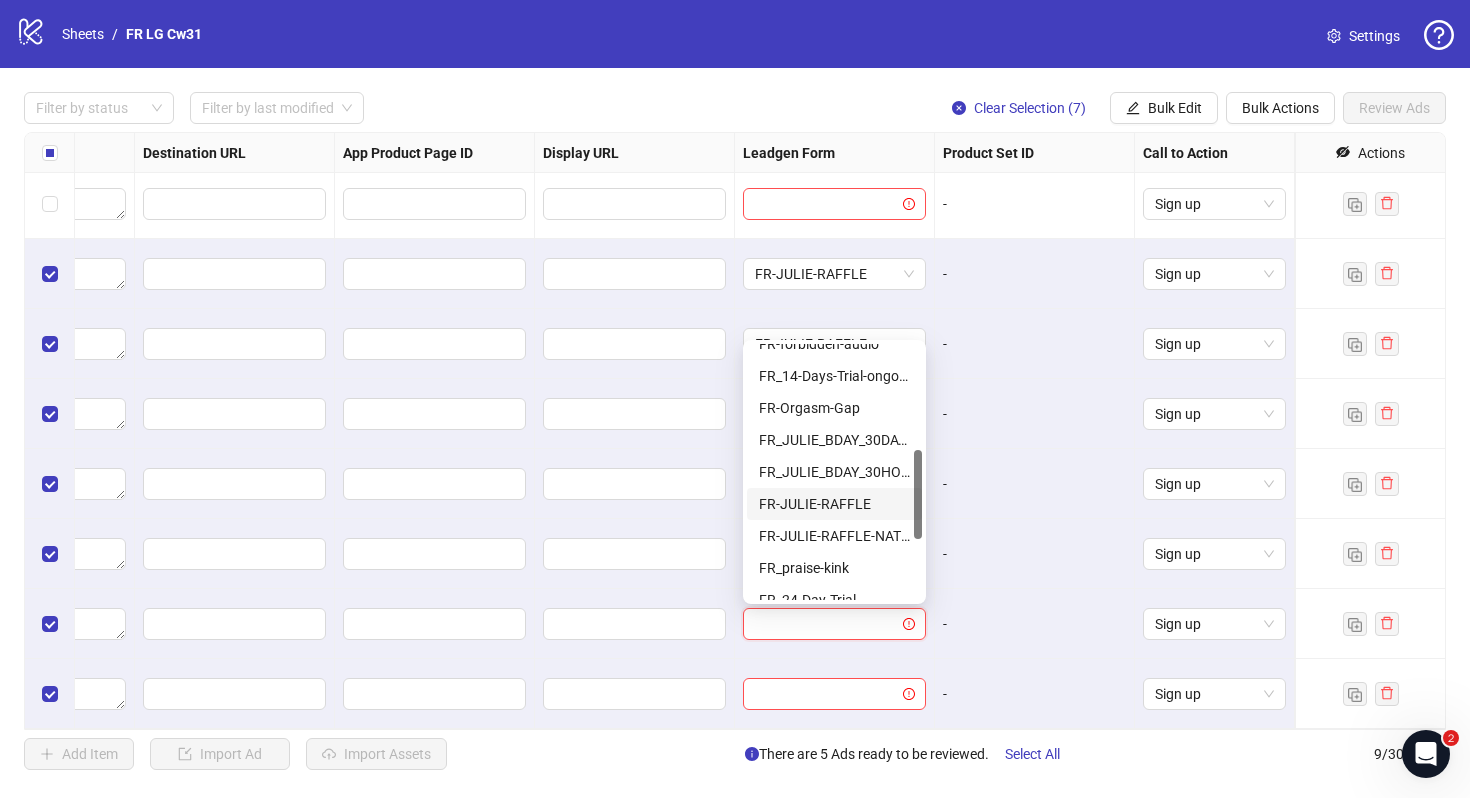 click on "FR-JULIE-RAFFLE" at bounding box center (834, 504) 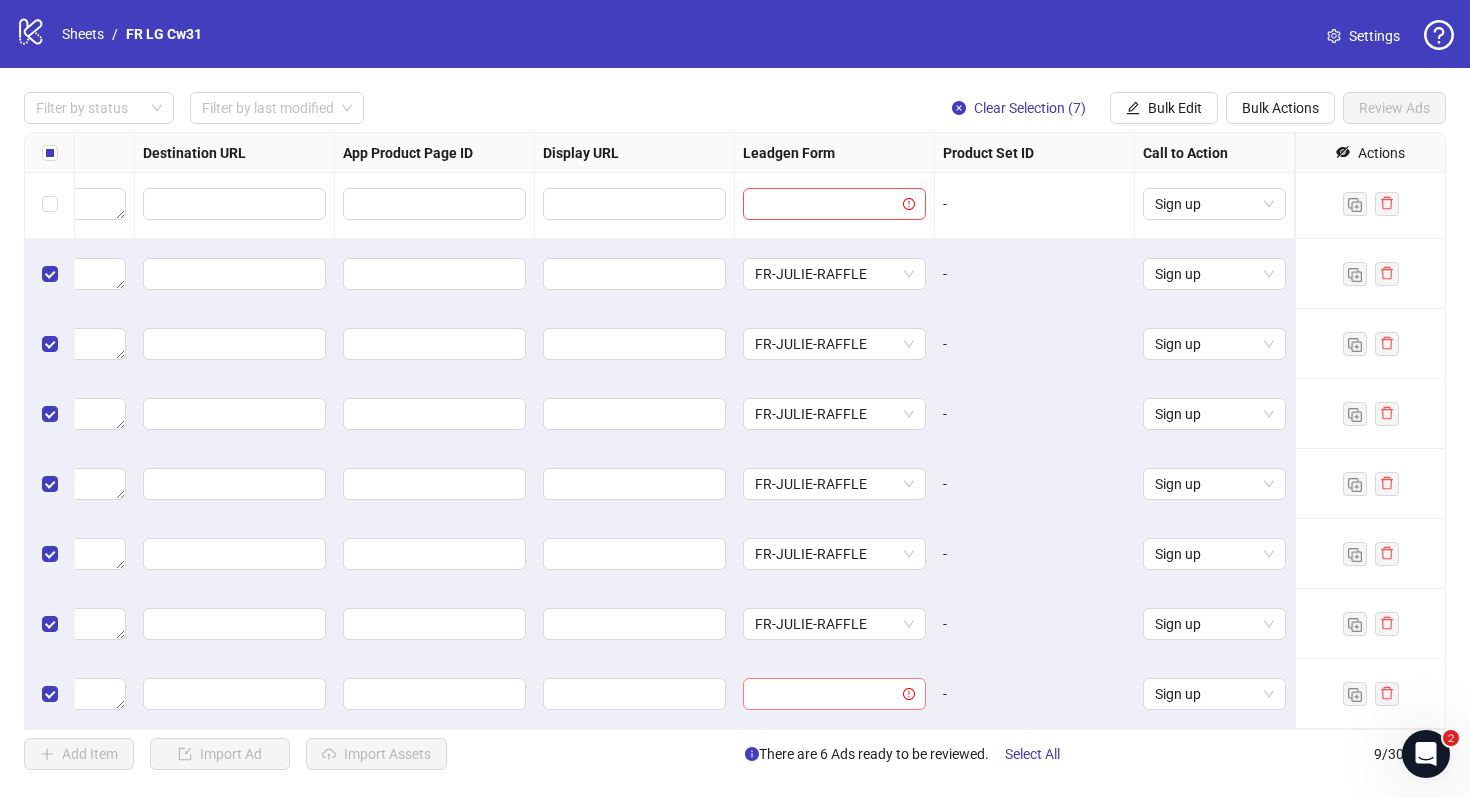 click at bounding box center (834, 694) 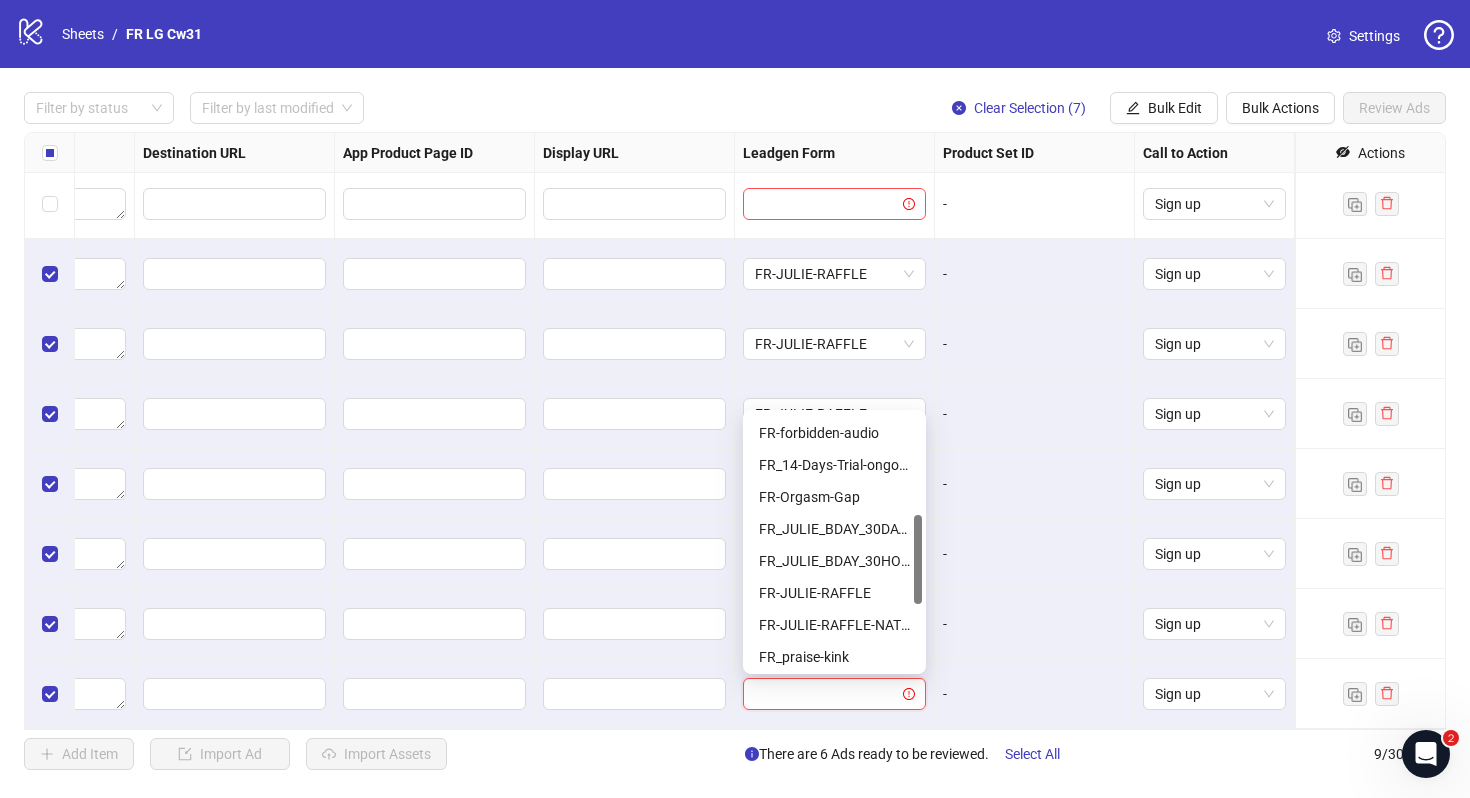 scroll, scrollTop: 291, scrollLeft: 0, axis: vertical 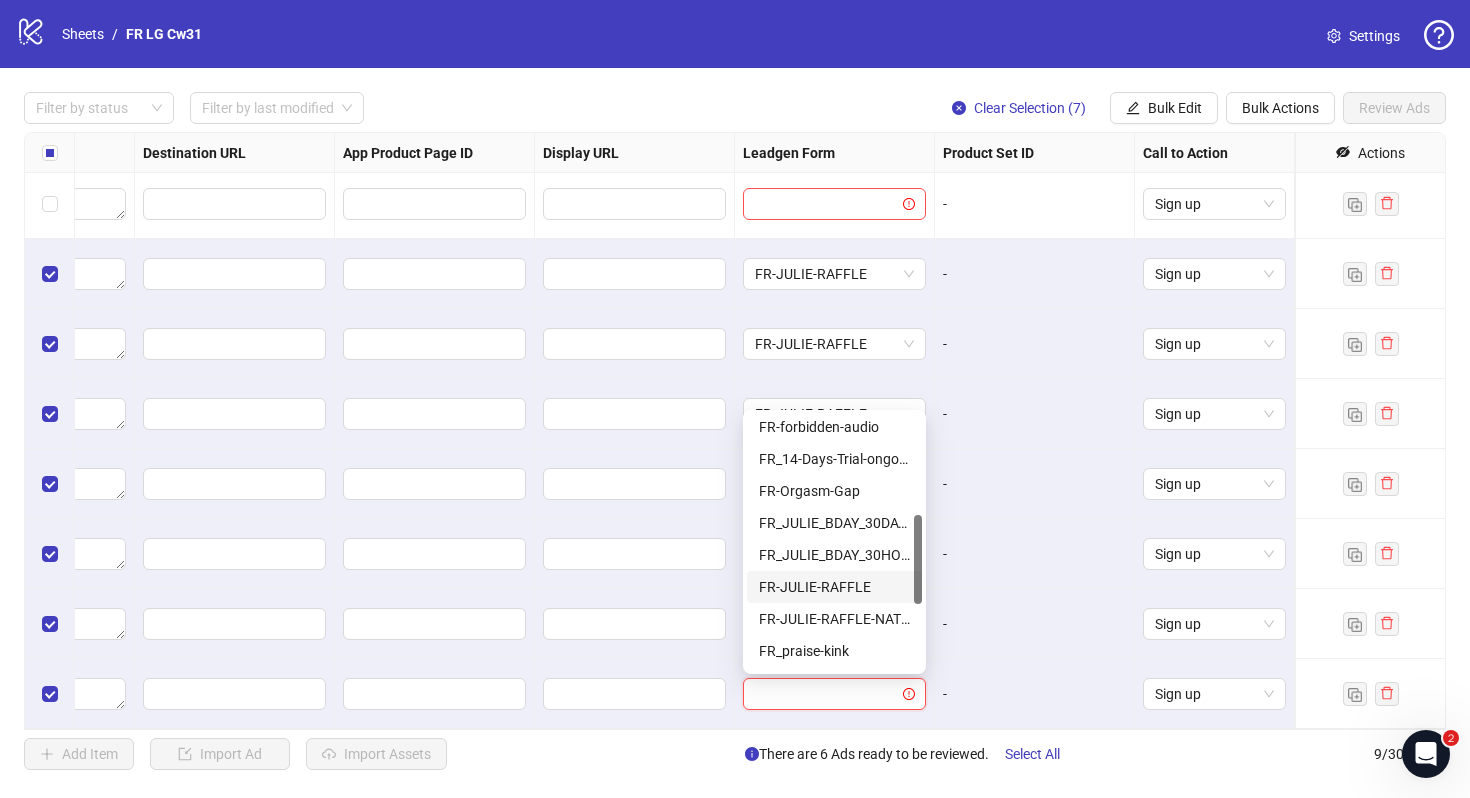 click on "FR-JULIE-RAFFLE" at bounding box center (834, 587) 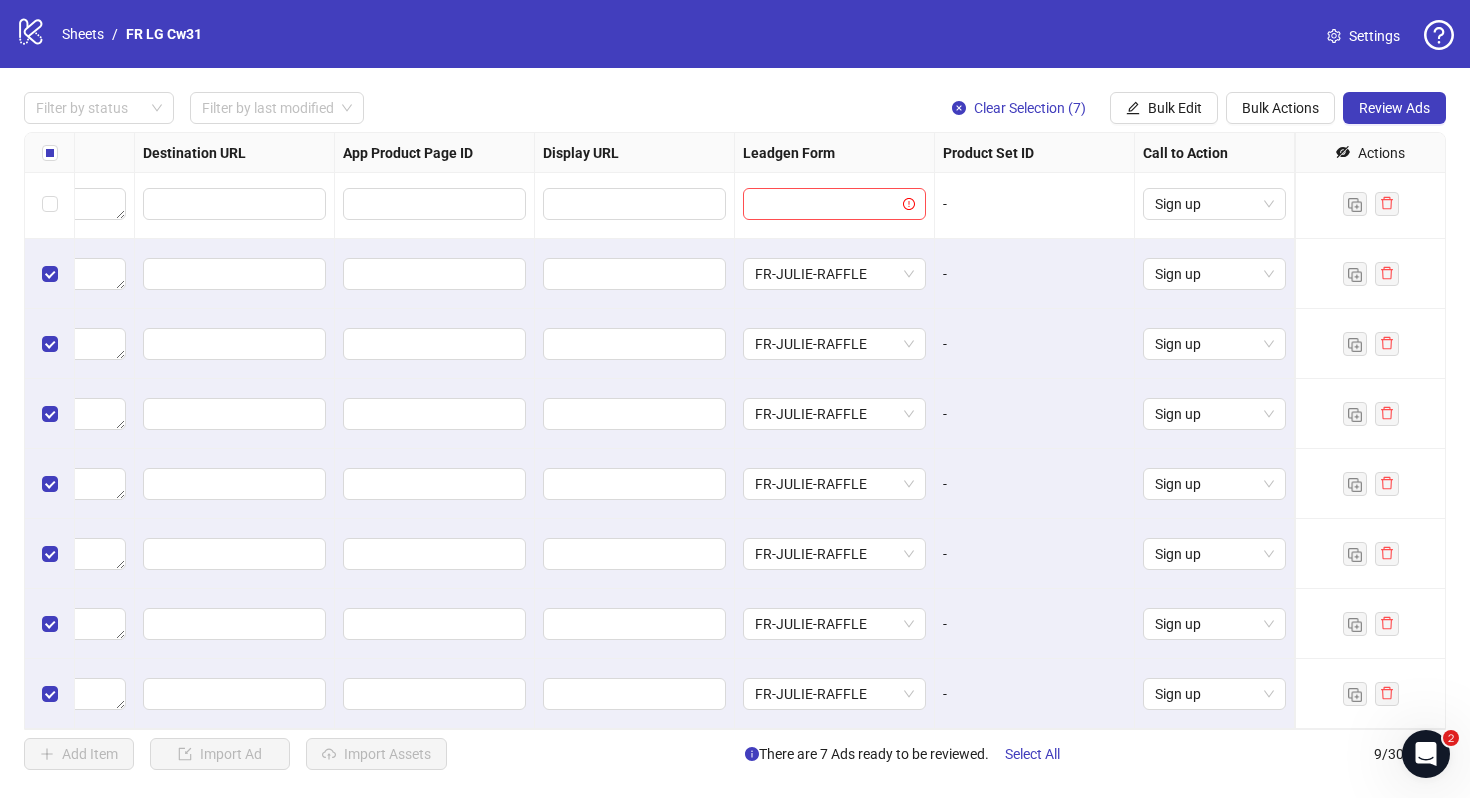 click on "-" at bounding box center (1035, 554) 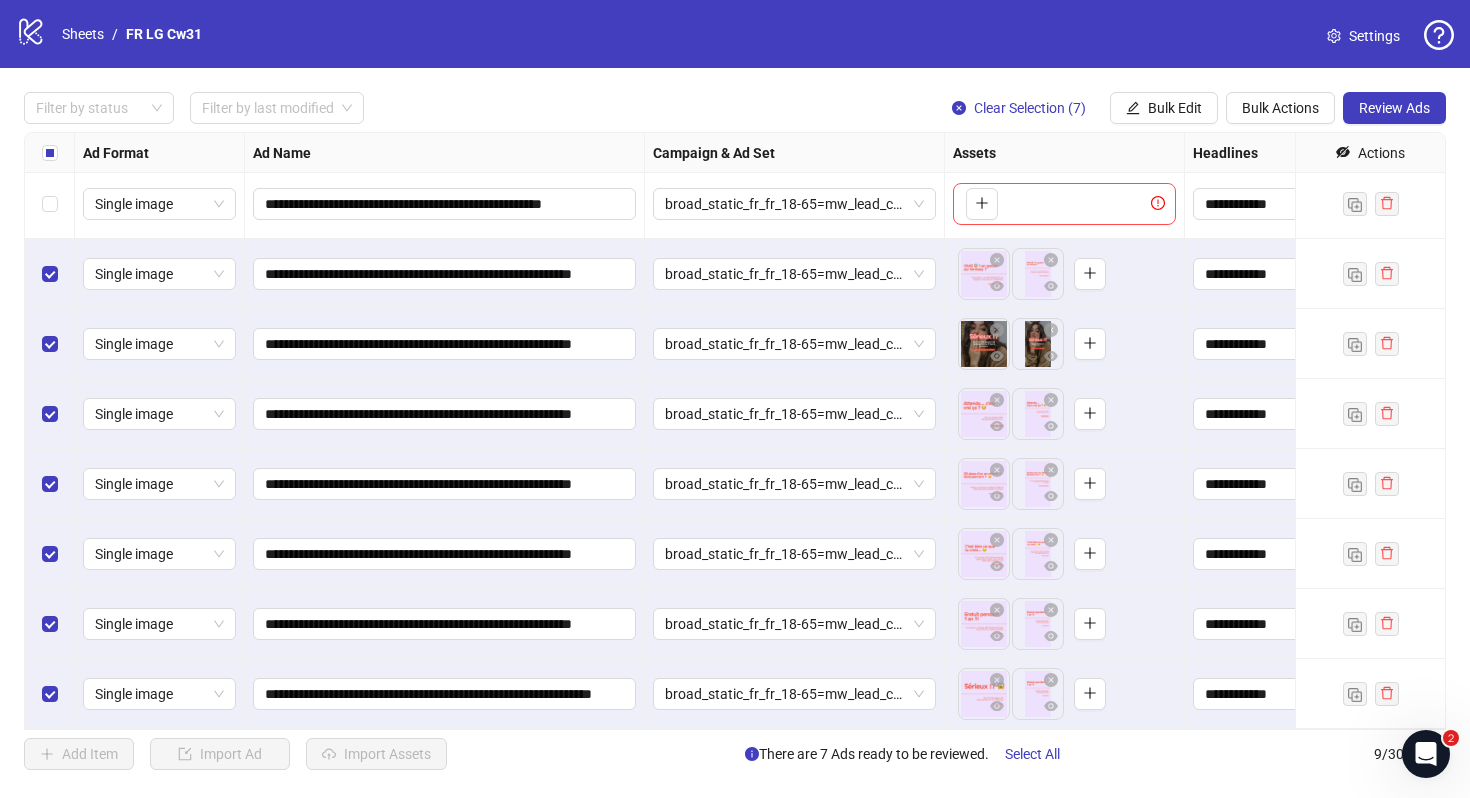 scroll, scrollTop: 0, scrollLeft: 0, axis: both 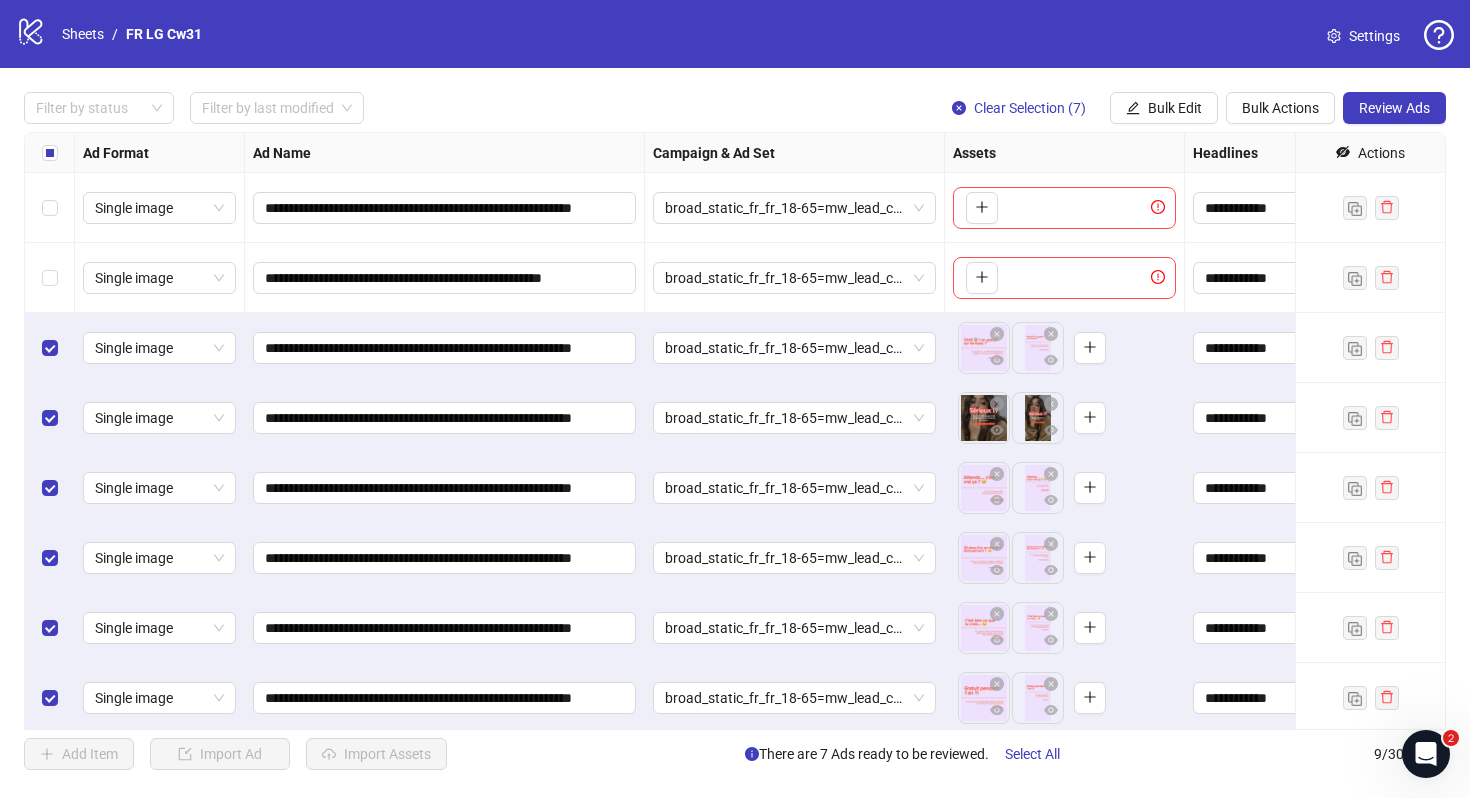 click on "Settings" at bounding box center (1374, 36) 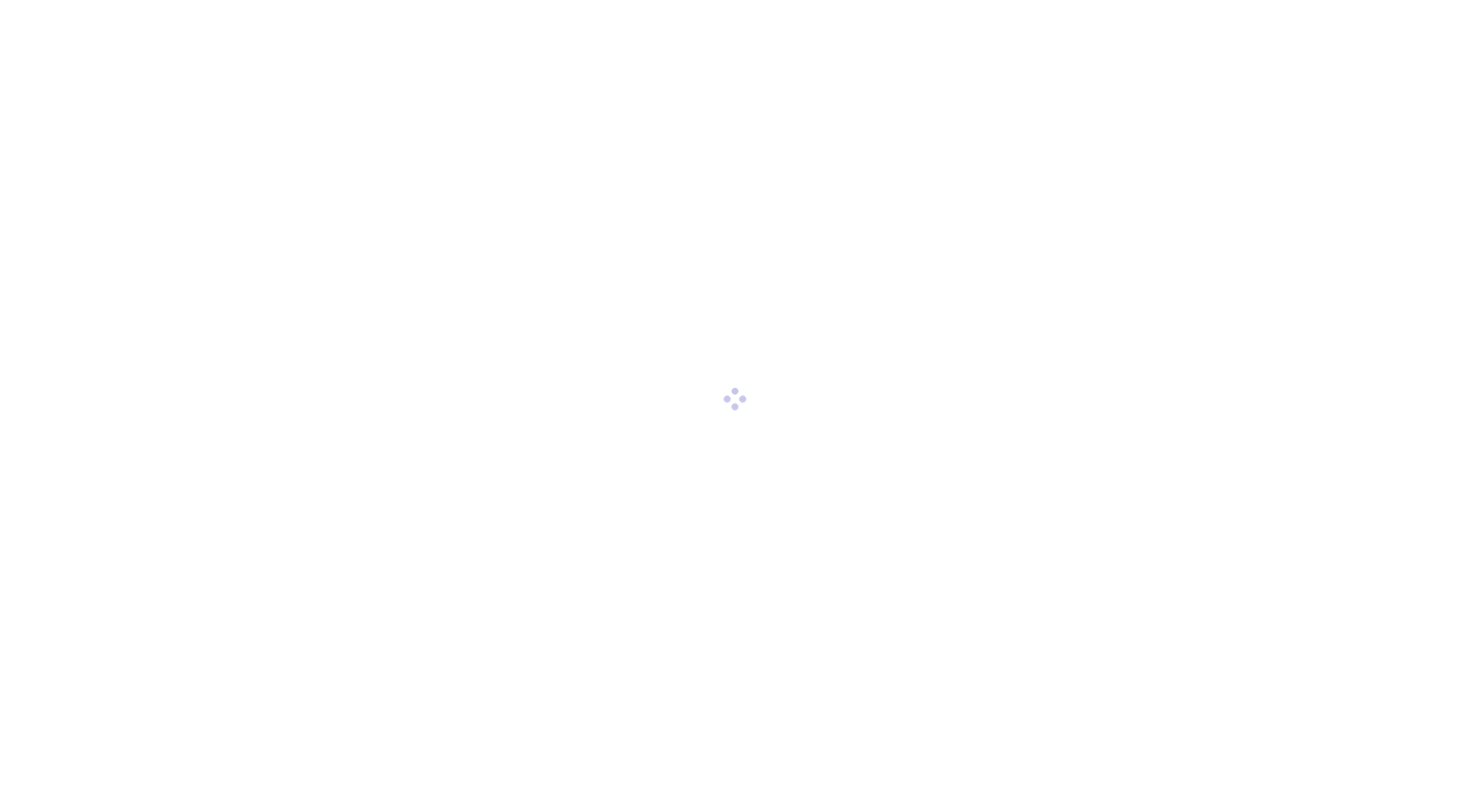 scroll, scrollTop: 0, scrollLeft: 0, axis: both 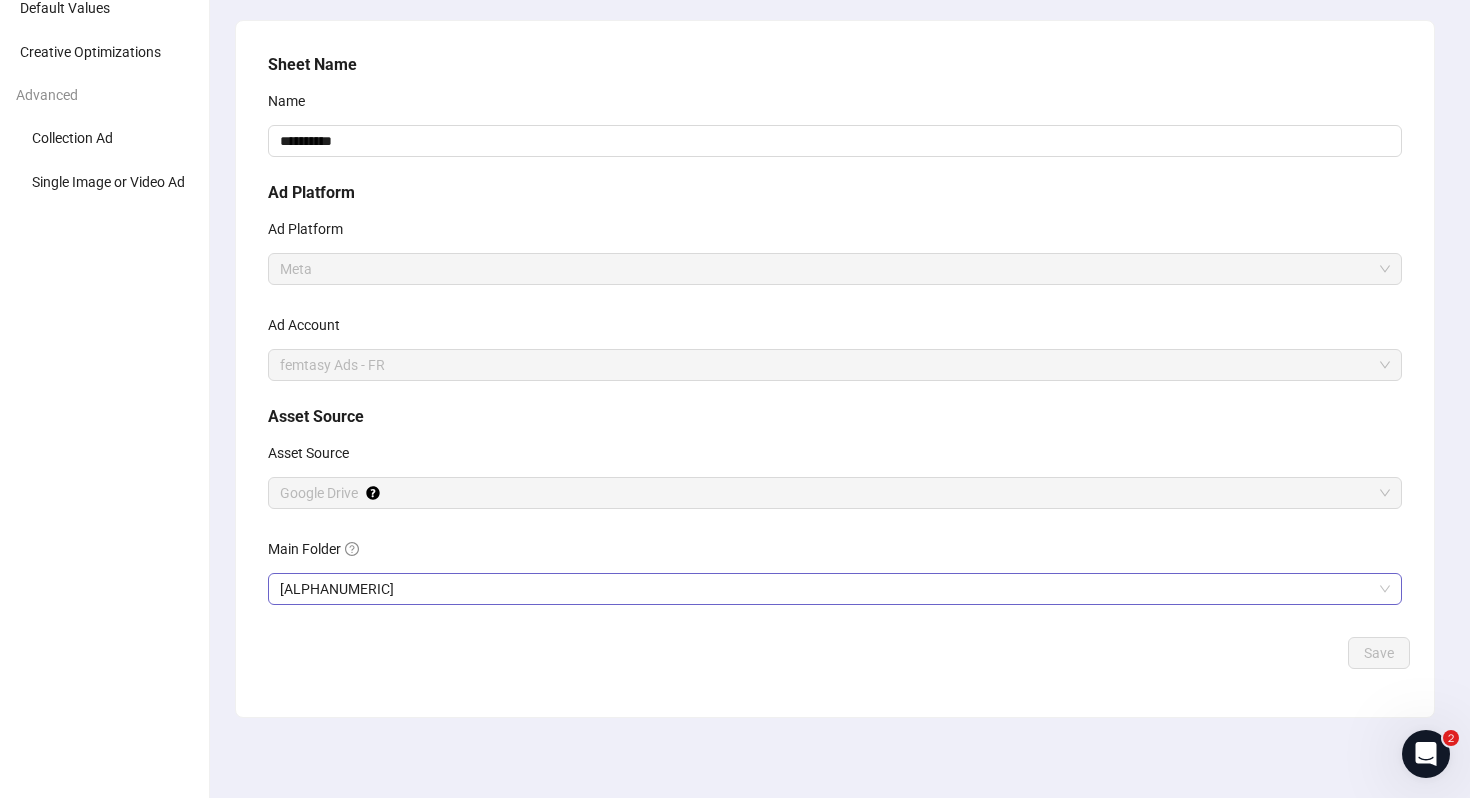 click on "[ALPHANUMERIC]" at bounding box center [835, 589] 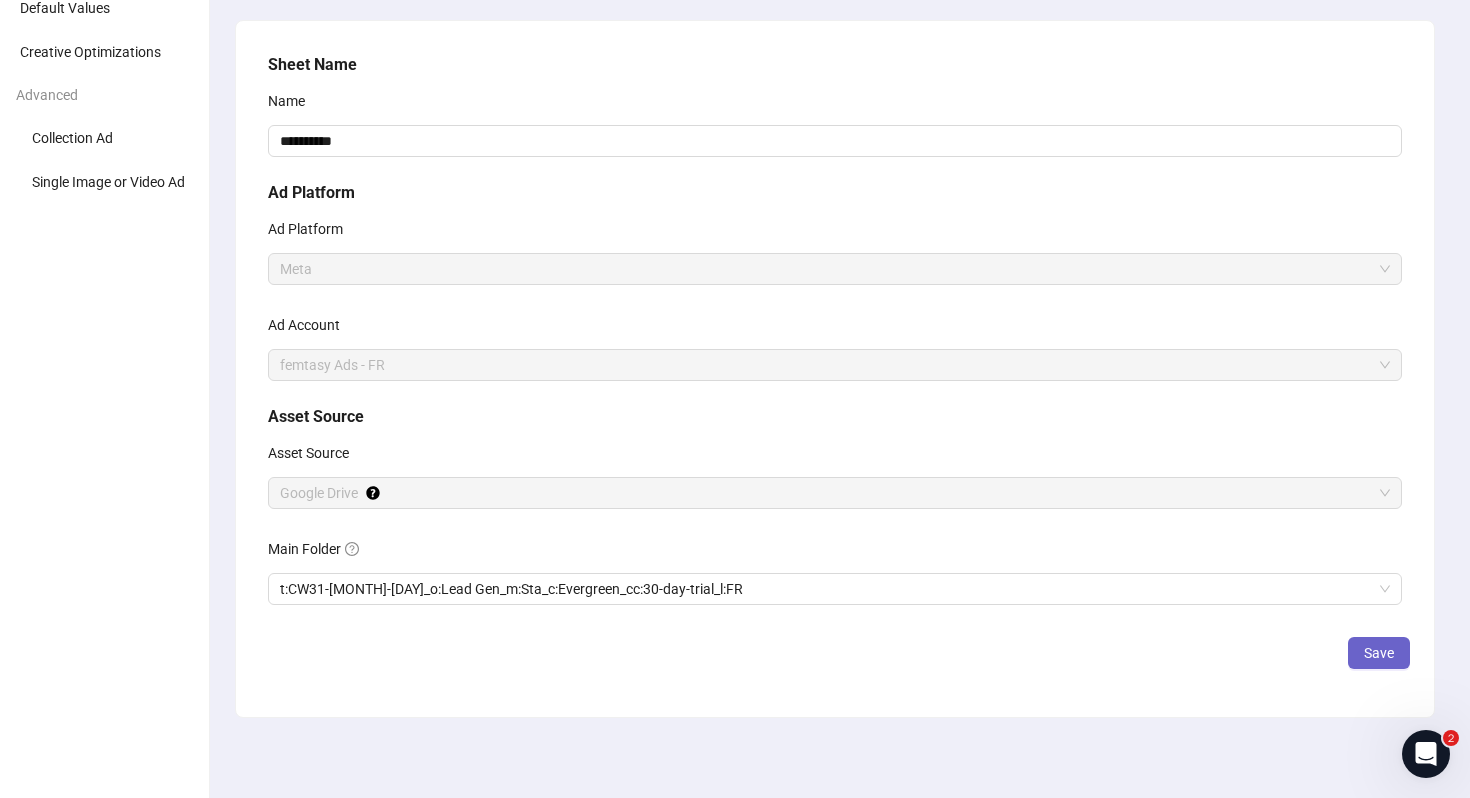 click on "Save" at bounding box center (1379, 653) 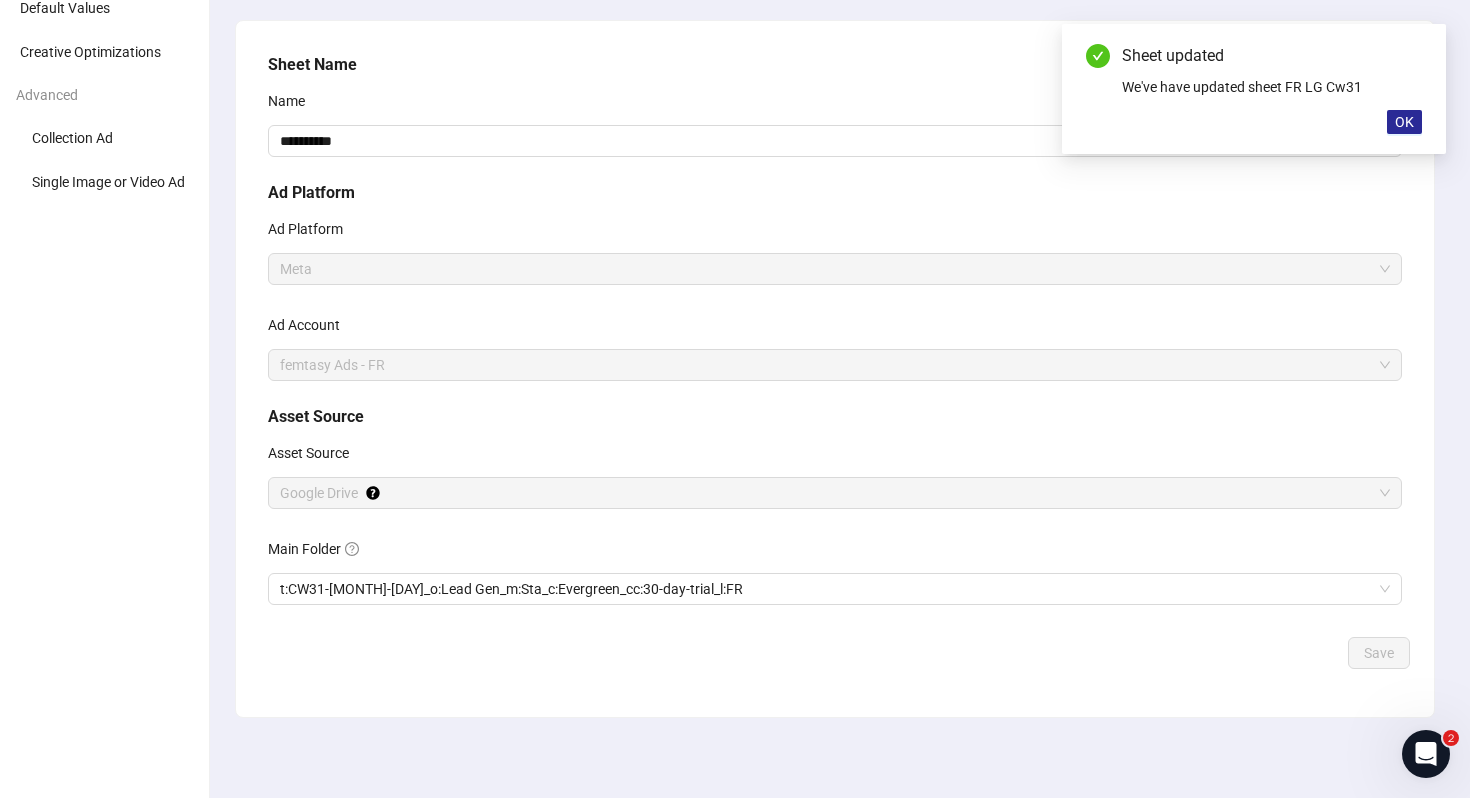 click on "OK" at bounding box center [1404, 122] 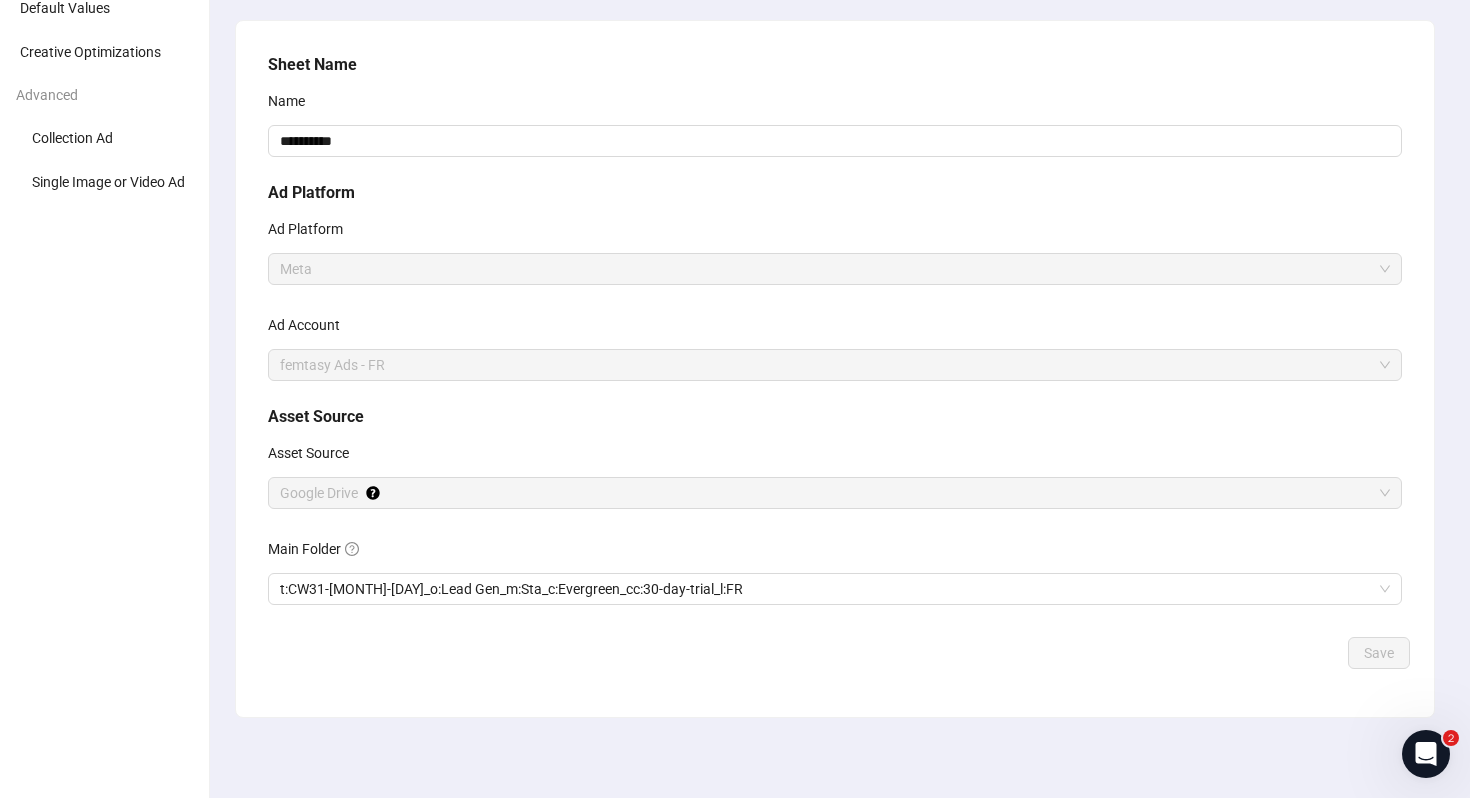 scroll, scrollTop: 0, scrollLeft: 0, axis: both 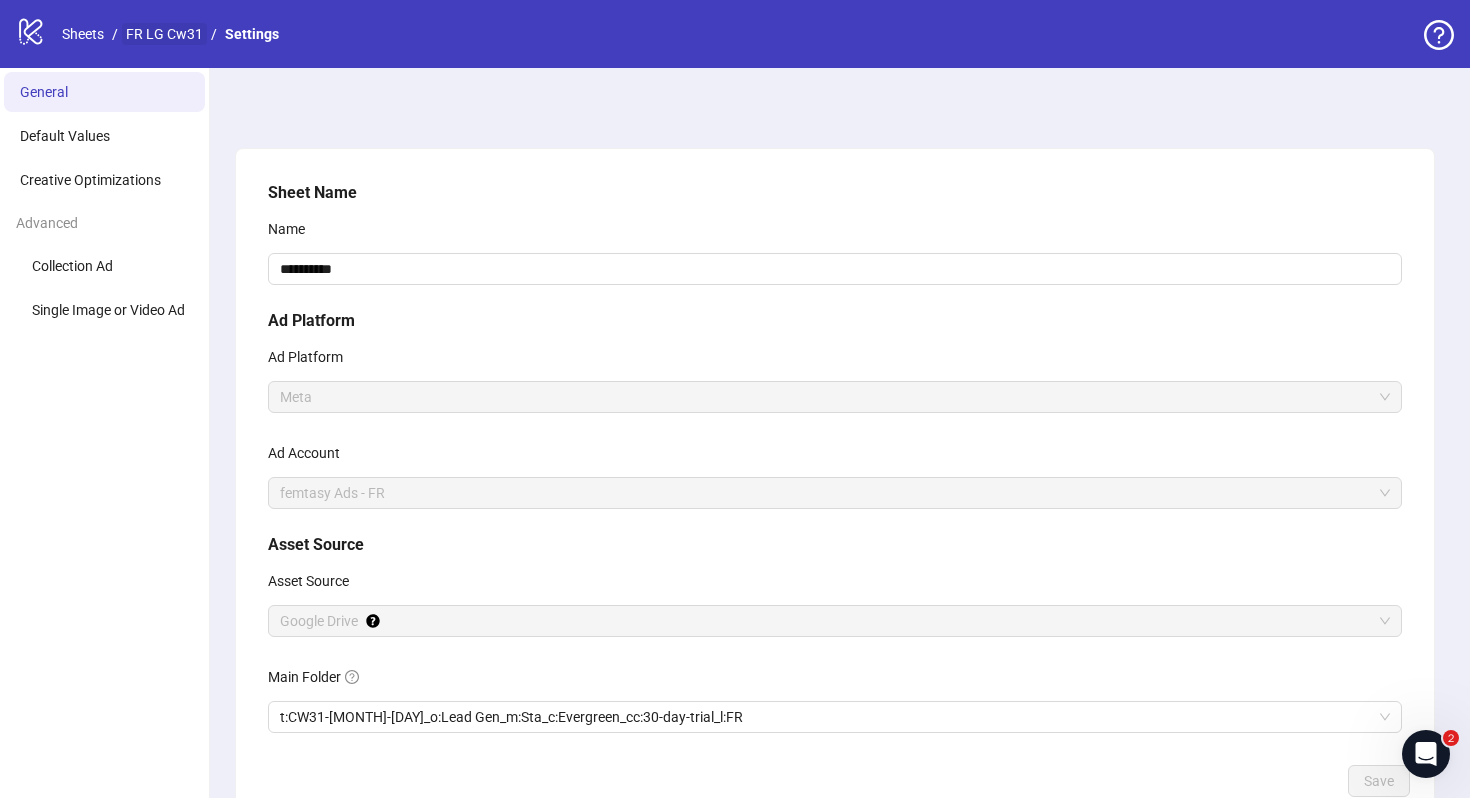 click on "FR LG Cw31" at bounding box center [164, 34] 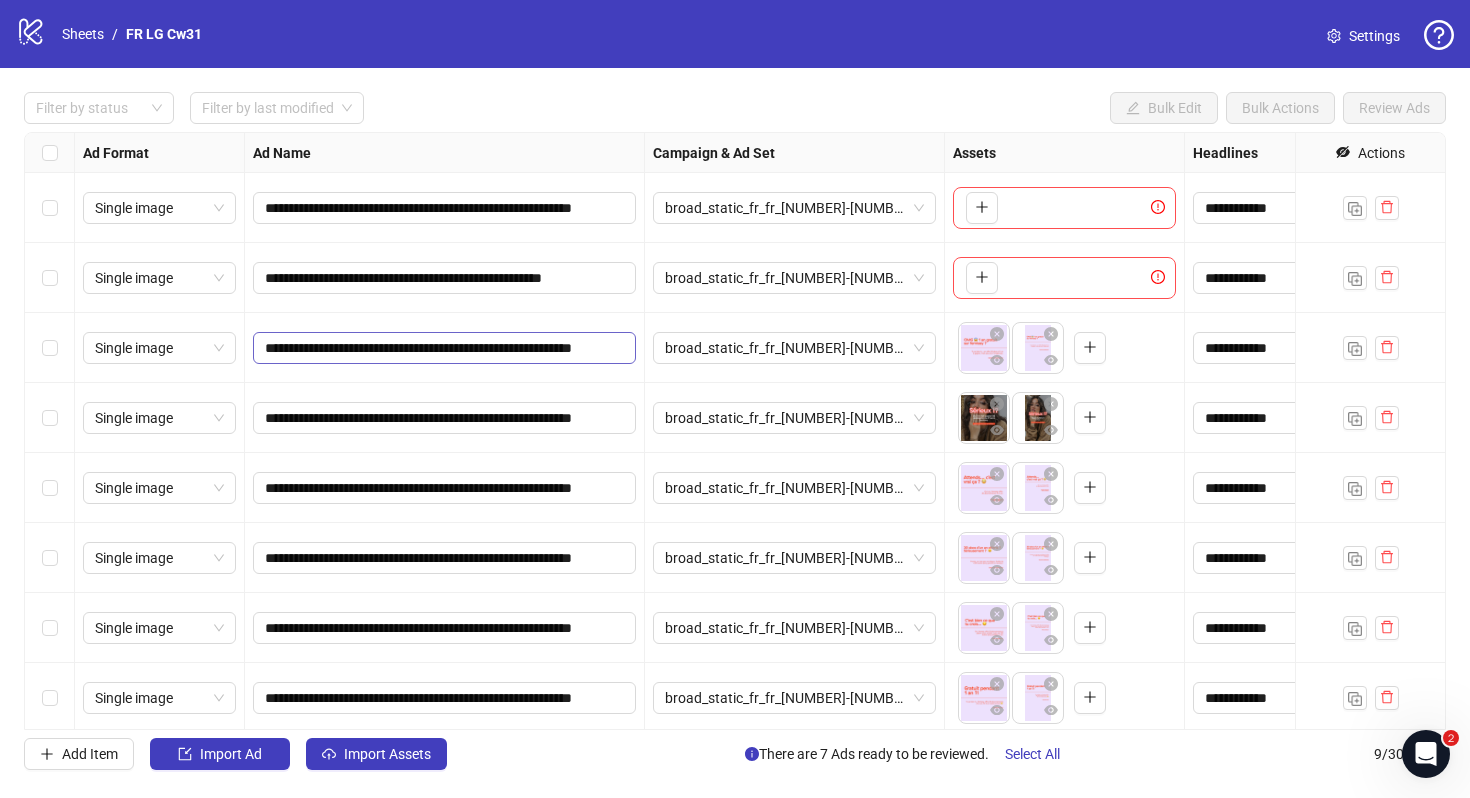 scroll, scrollTop: 74, scrollLeft: 0, axis: vertical 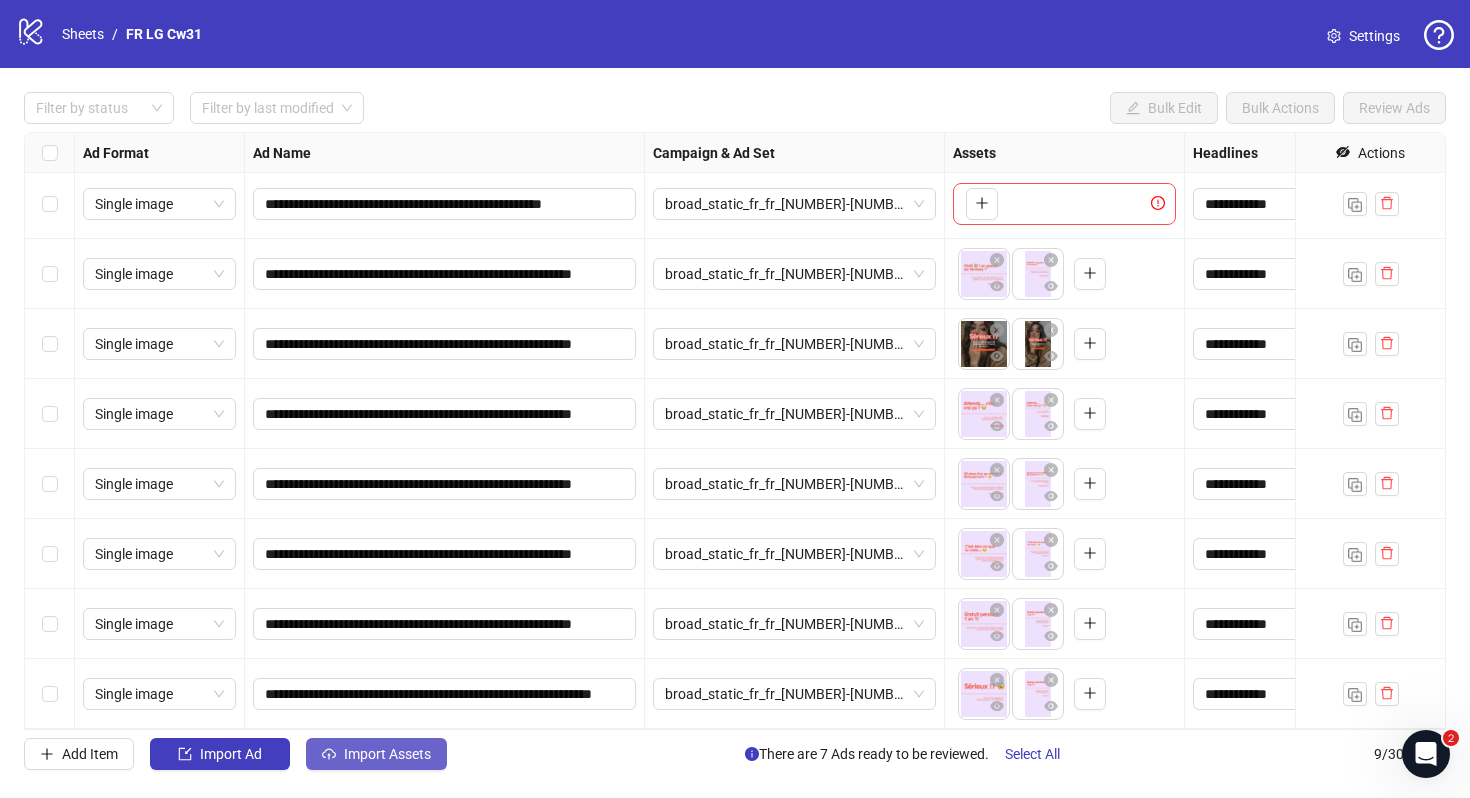 click on "Import Assets" at bounding box center [376, 754] 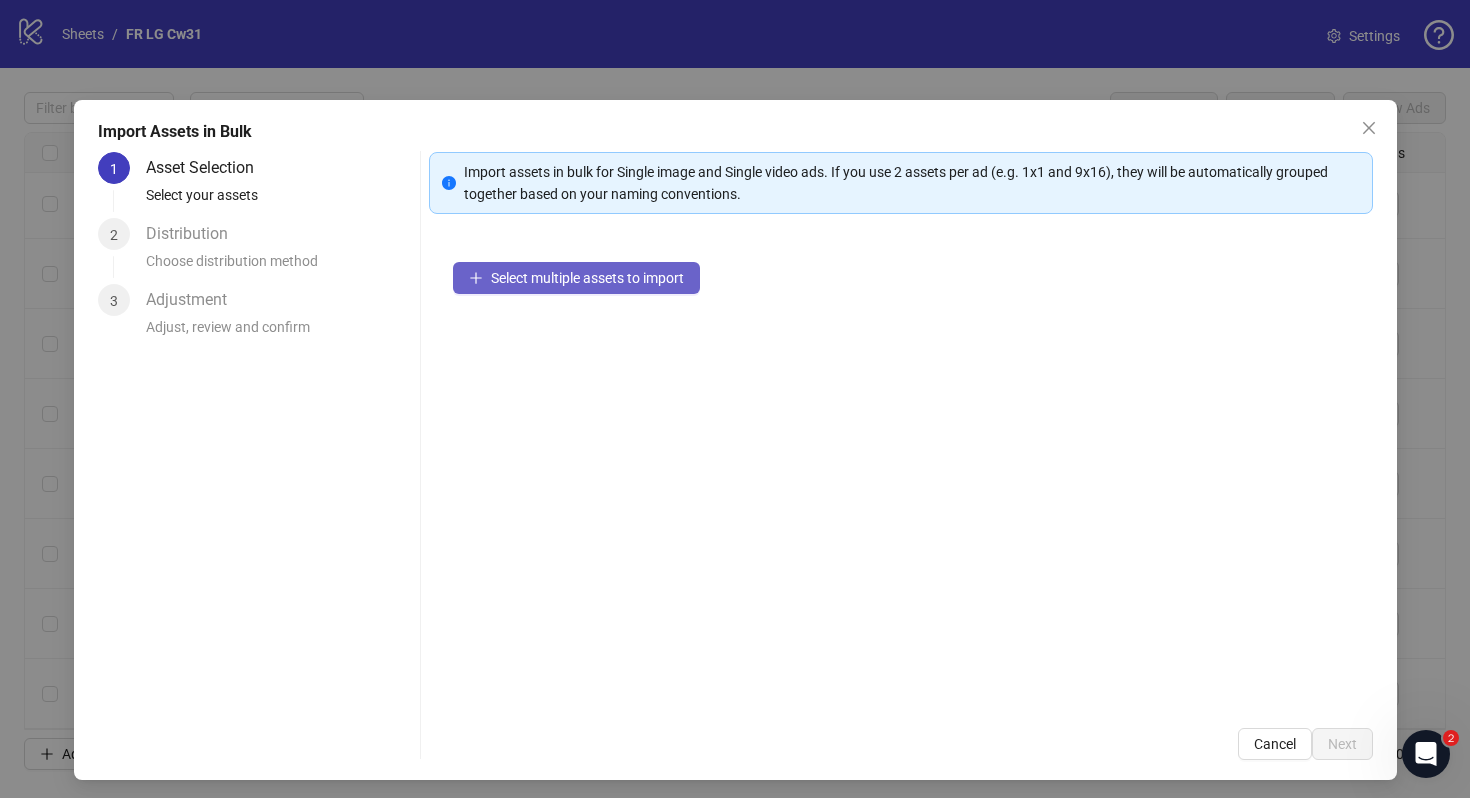click on "Select multiple assets to import" at bounding box center [576, 278] 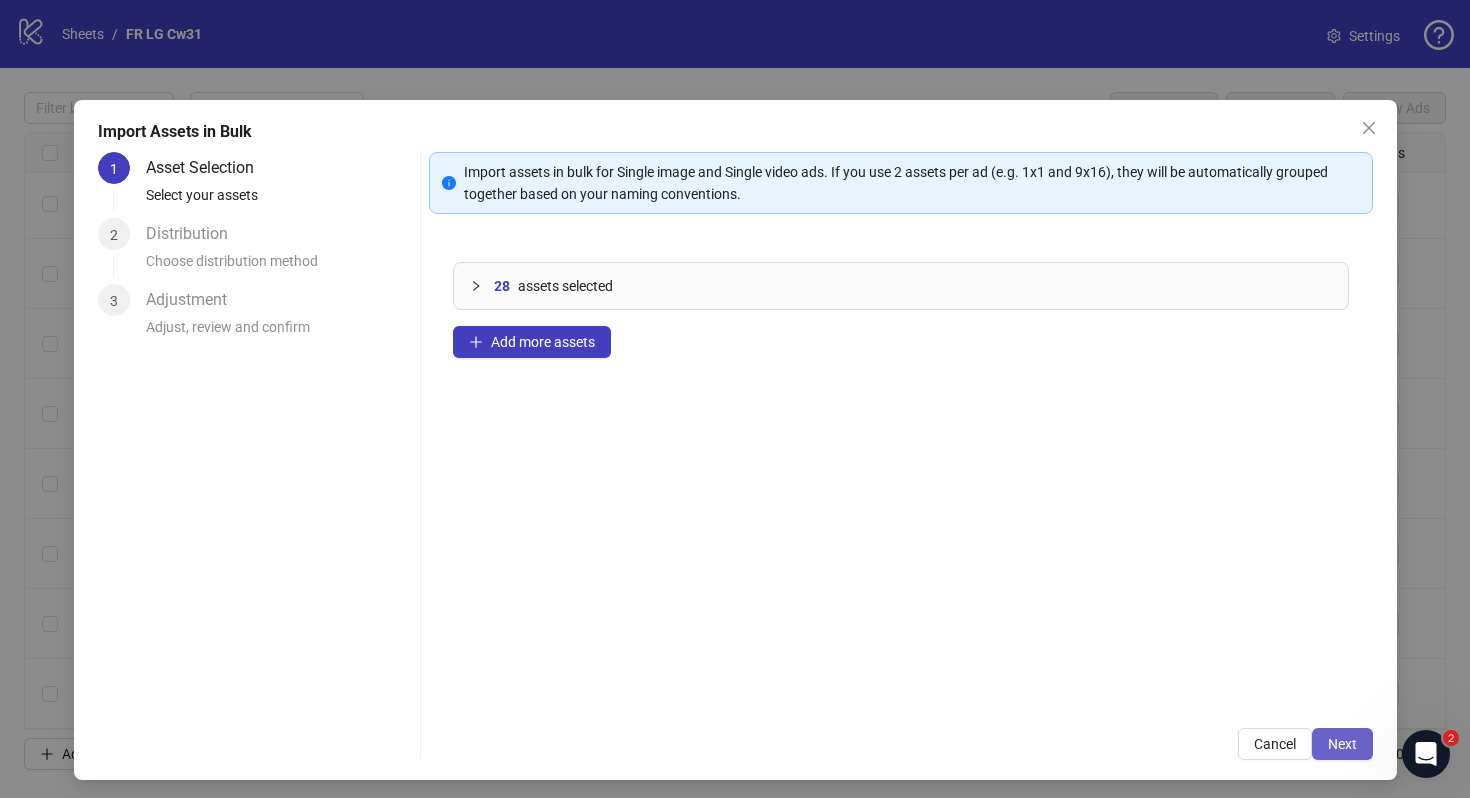click on "Next" at bounding box center [1342, 744] 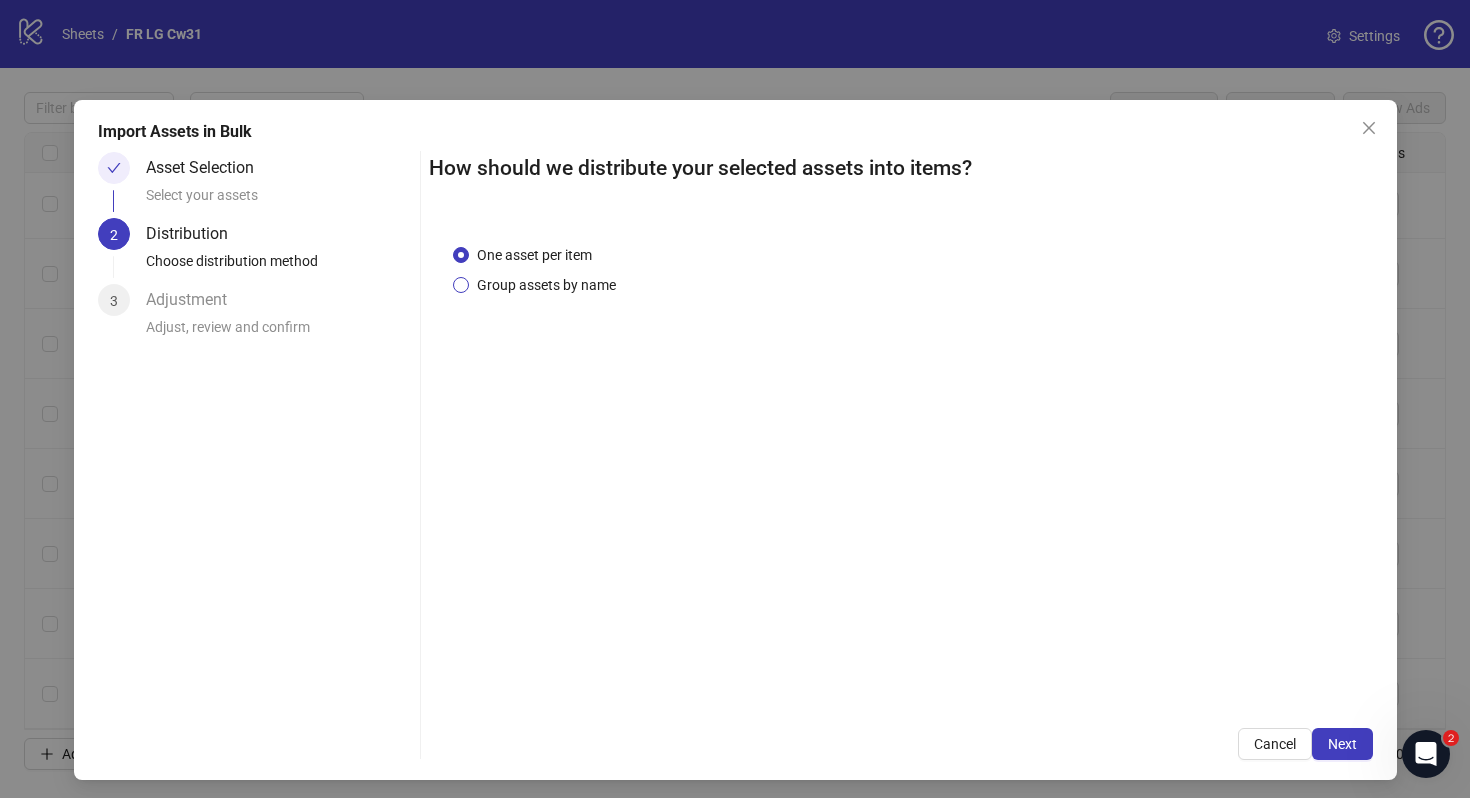 click on "Group assets by name" at bounding box center (546, 285) 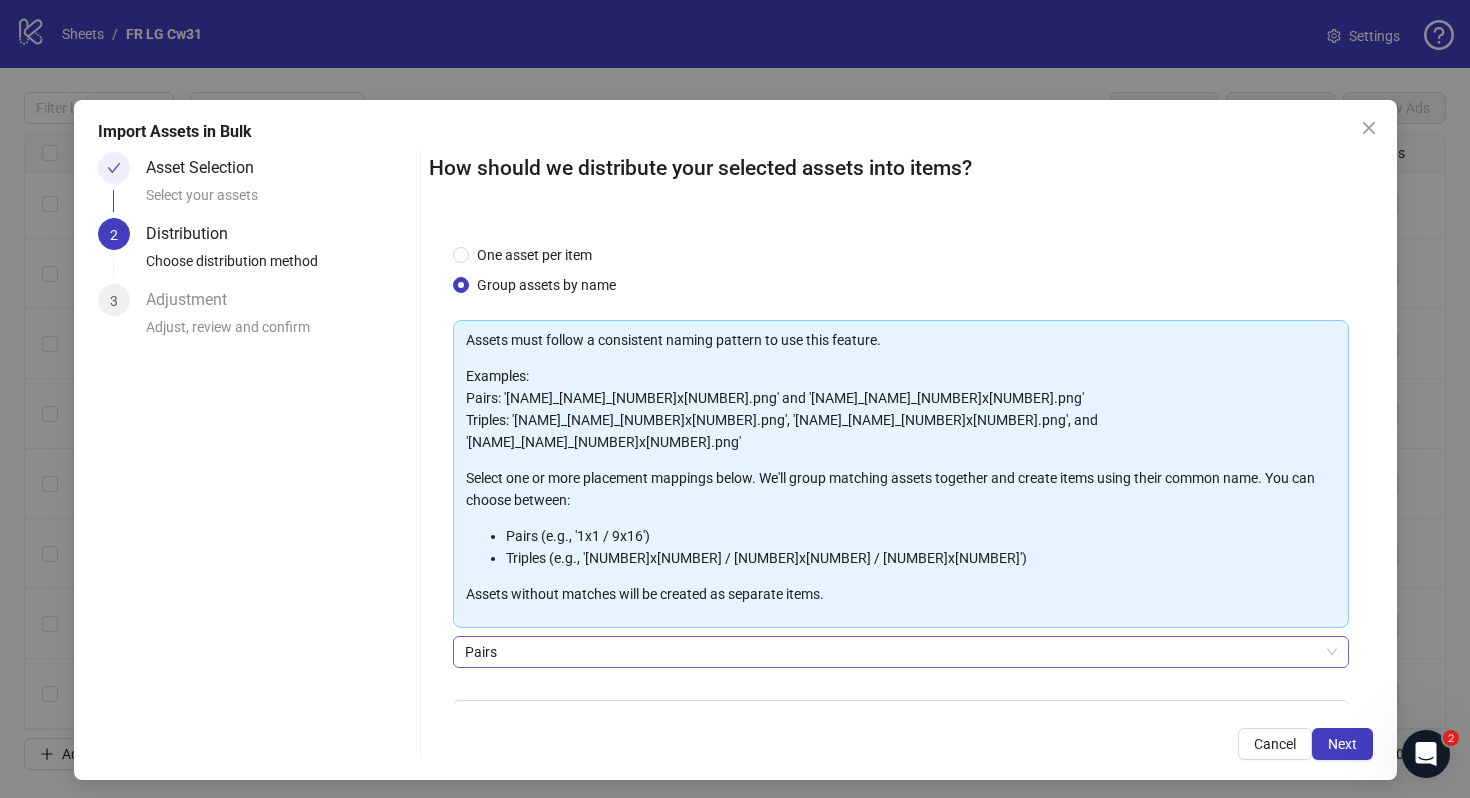 scroll, scrollTop: 101, scrollLeft: 0, axis: vertical 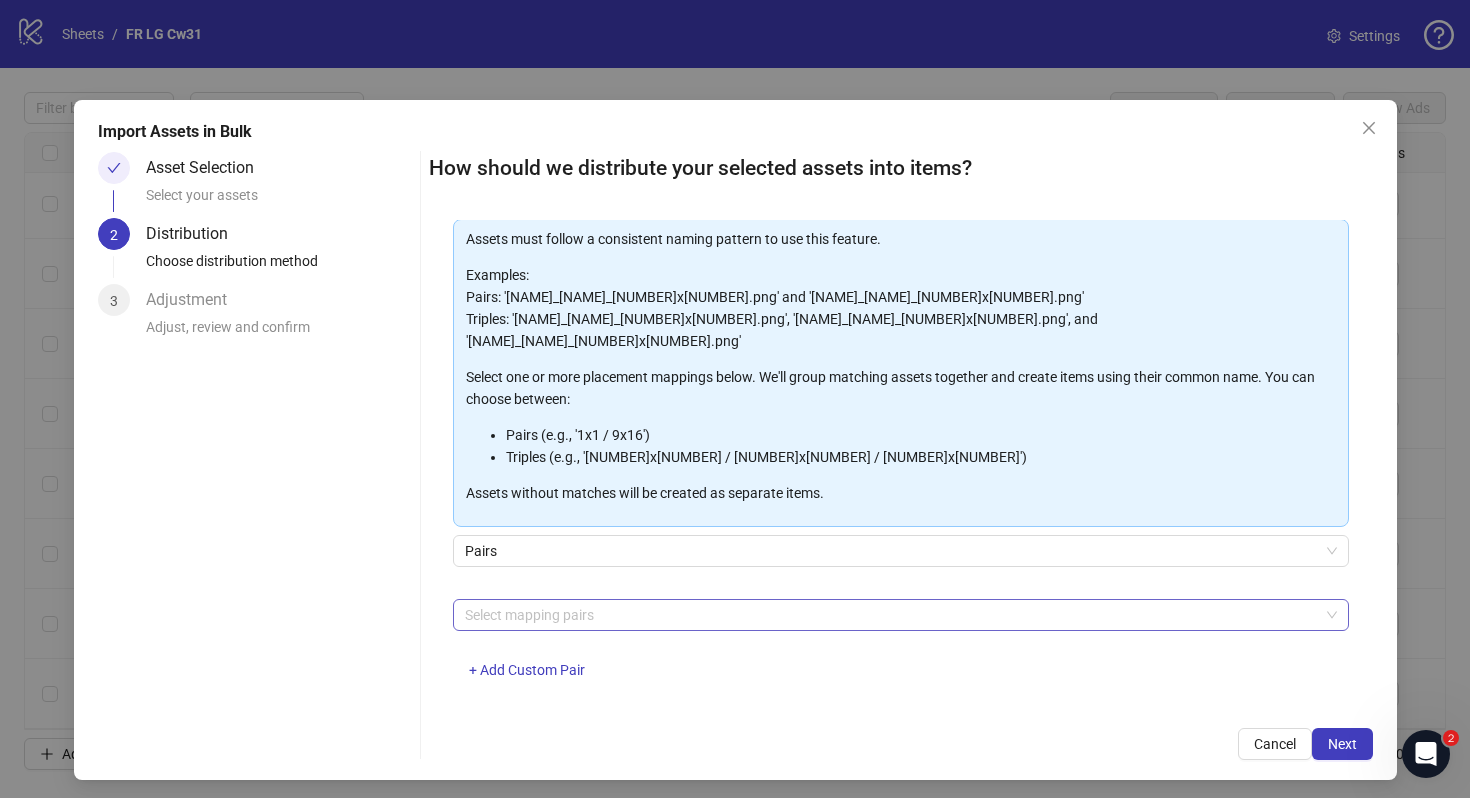 click at bounding box center (890, 615) 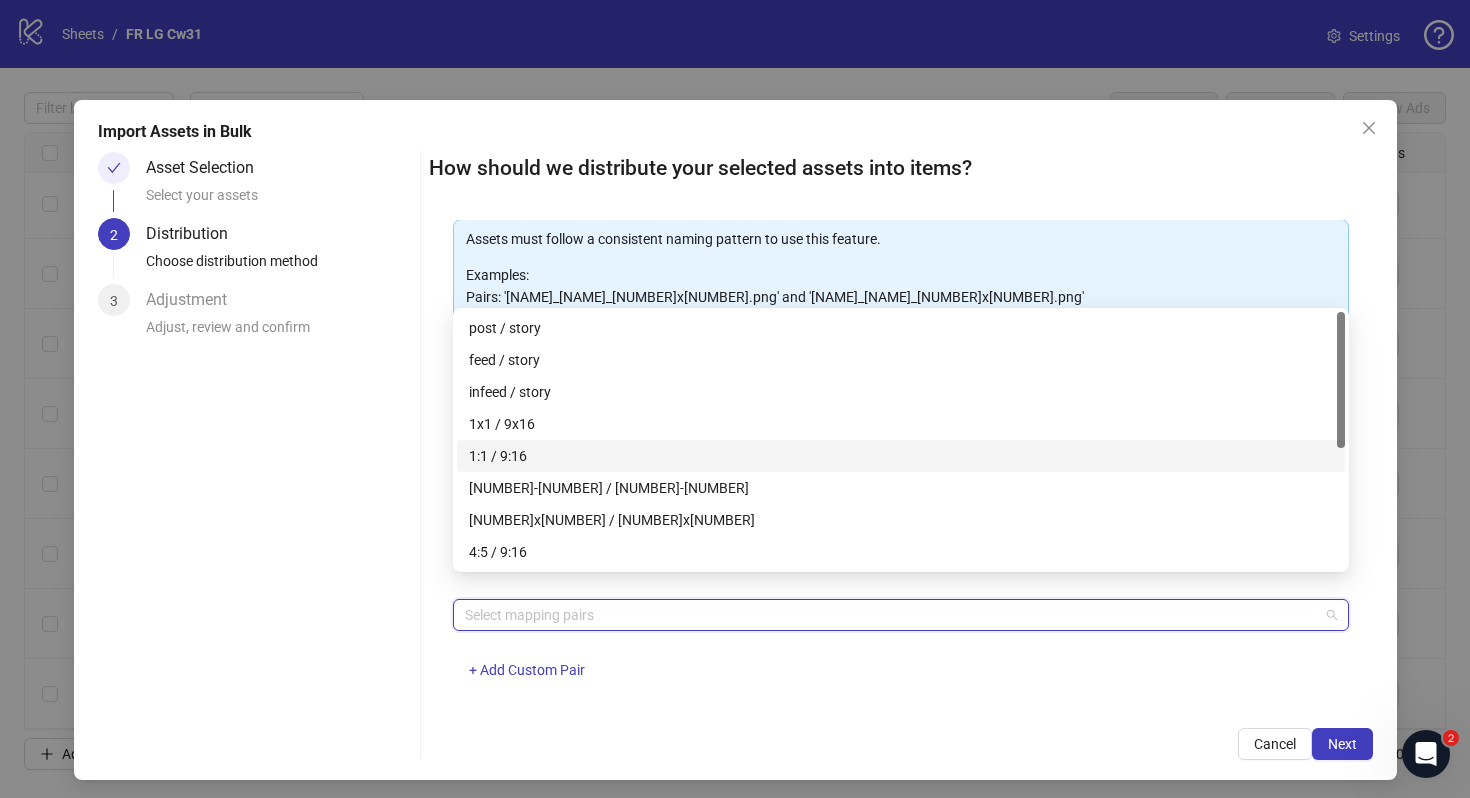 click on "1:1 / 9:16" at bounding box center [901, 456] 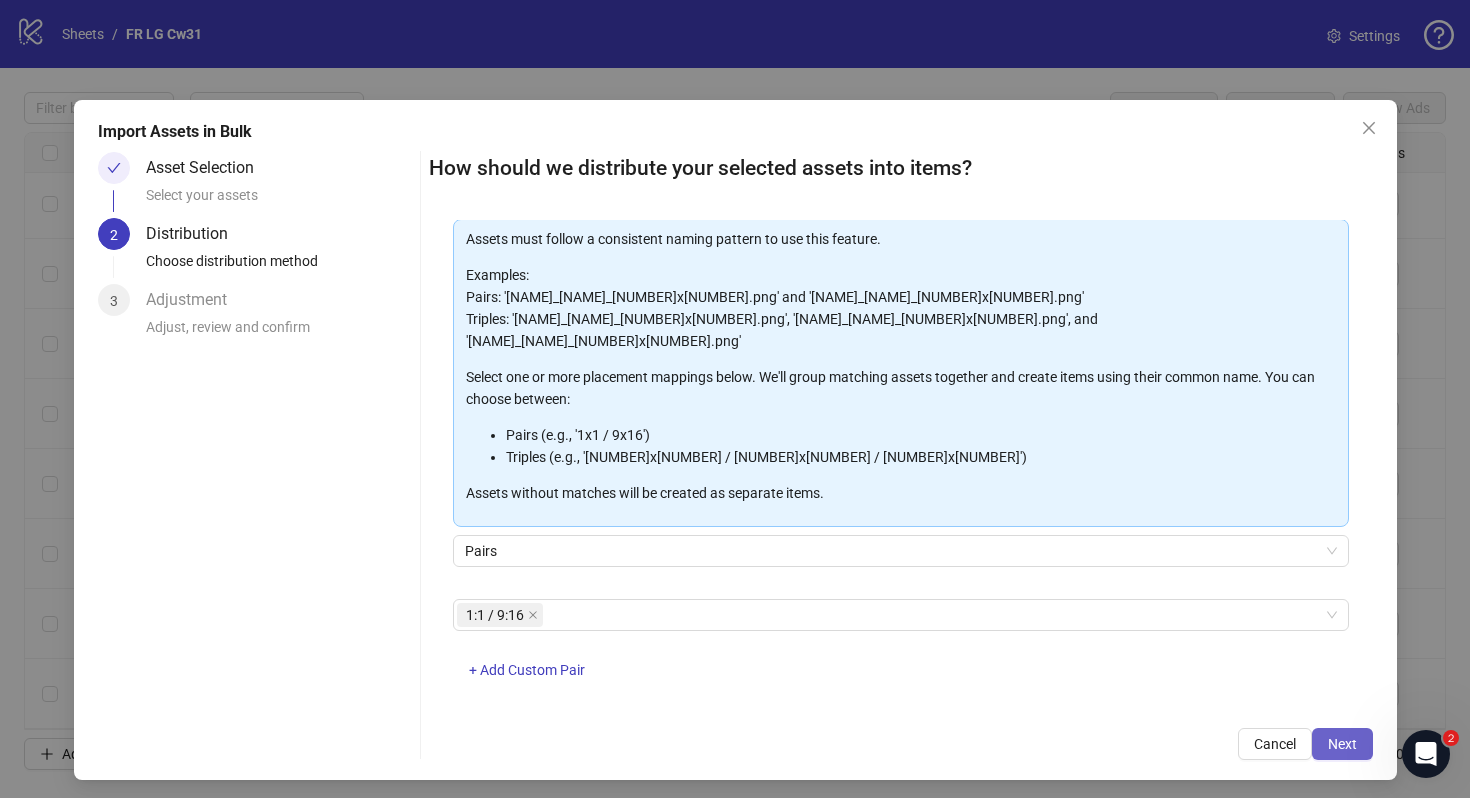 click on "Next" at bounding box center (1342, 744) 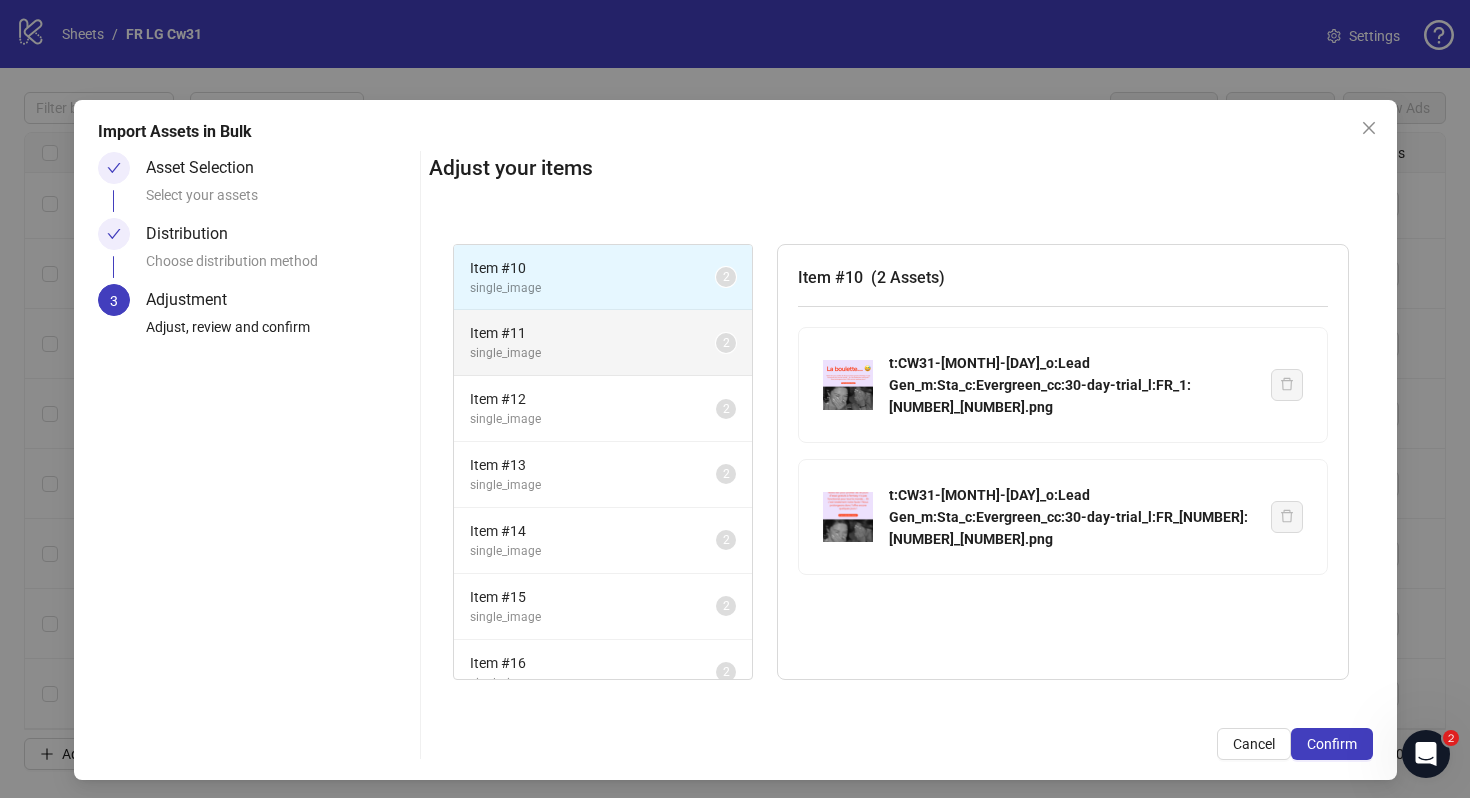 click on "Item # 11" at bounding box center (593, 333) 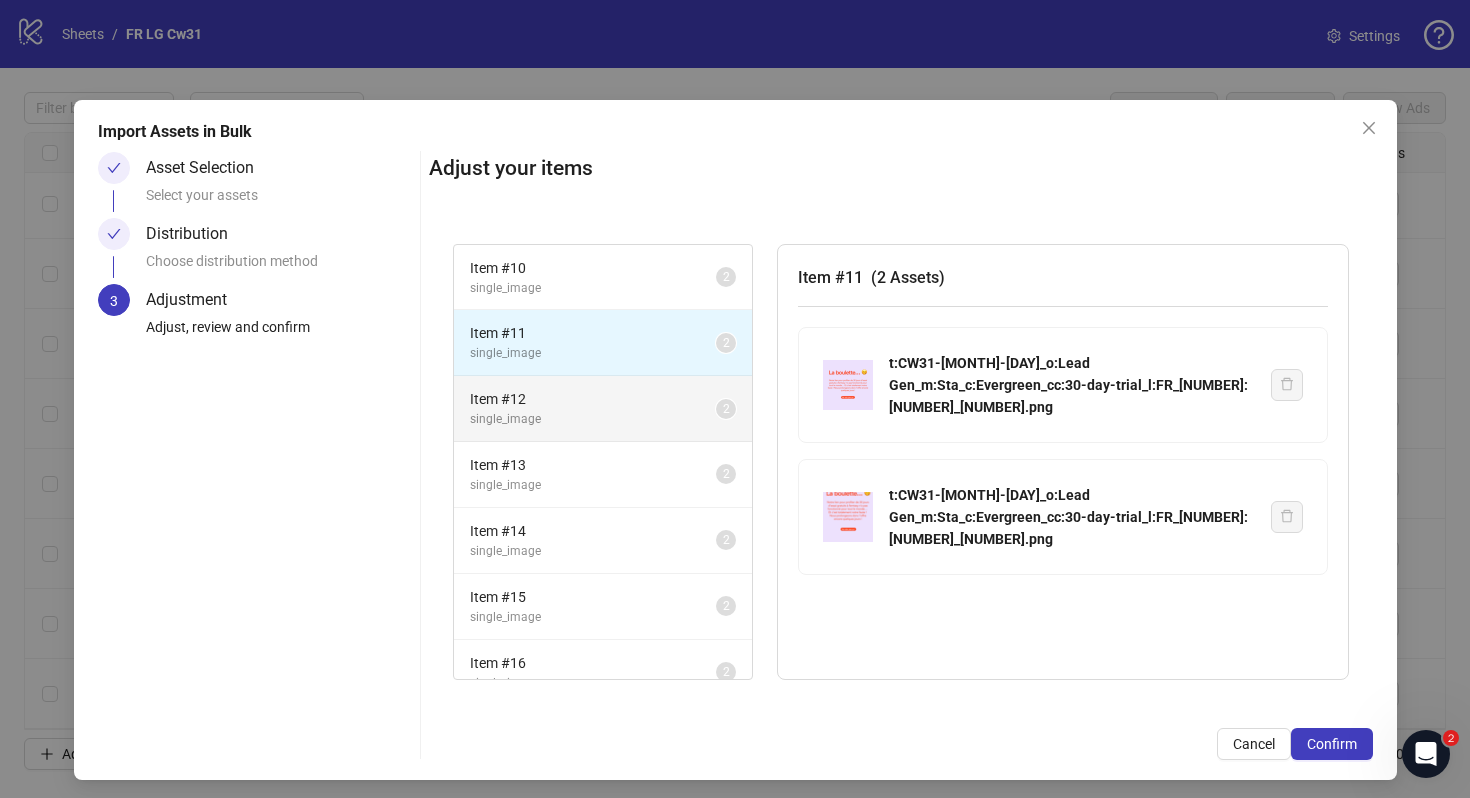 click on "single_image" at bounding box center [593, 419] 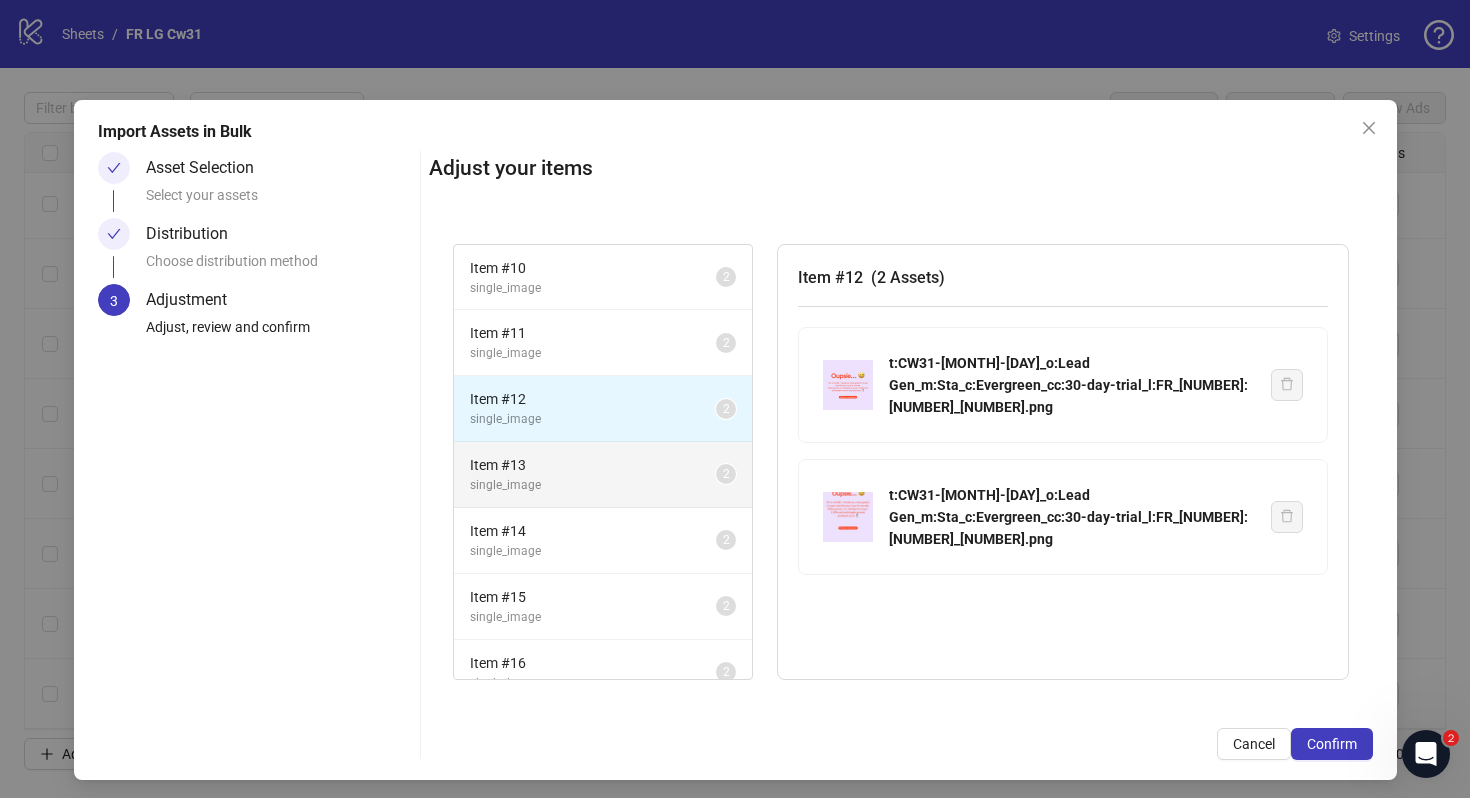 click on "Item # 13 single_image 2" at bounding box center [603, 475] 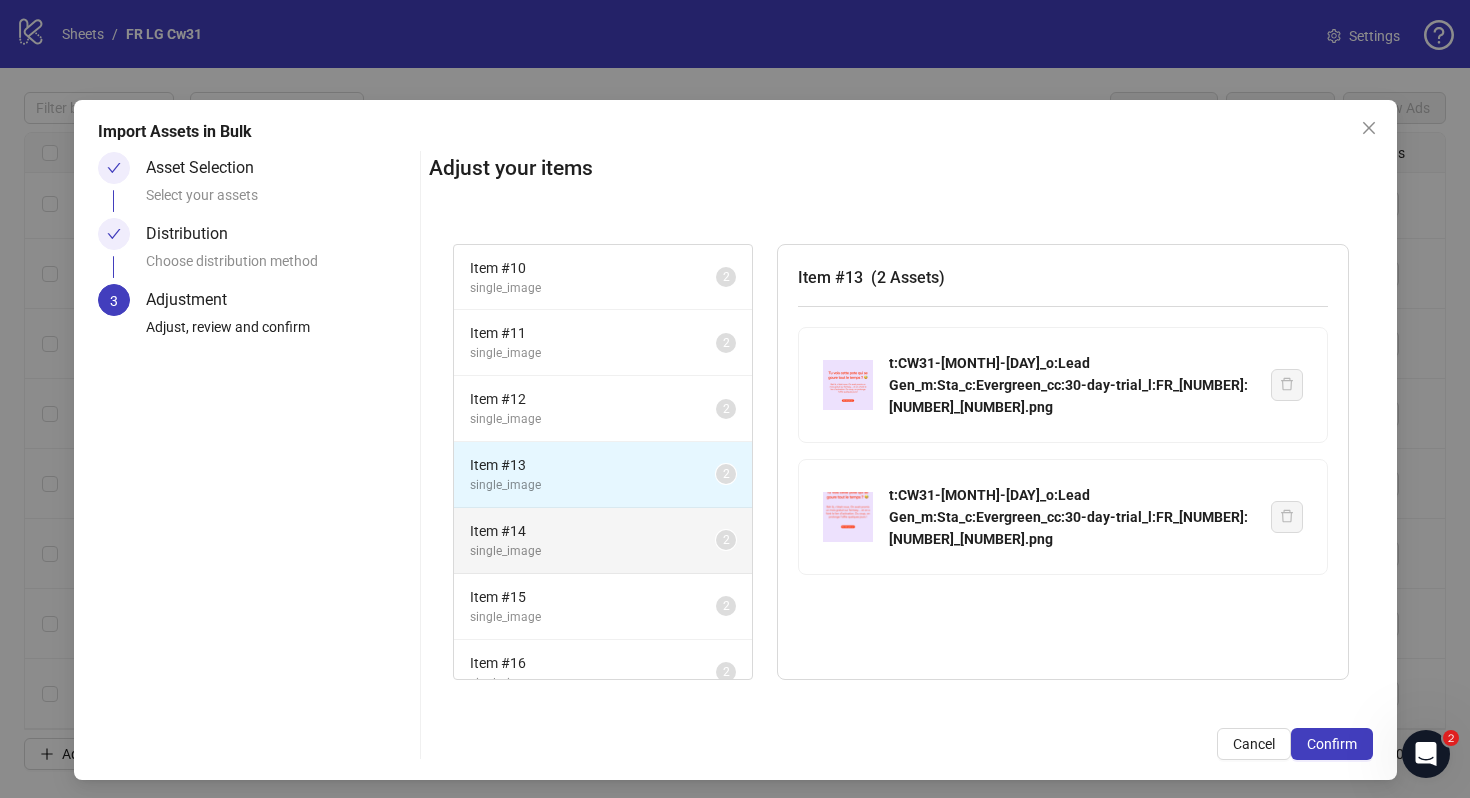 click on "single_image" at bounding box center [593, 551] 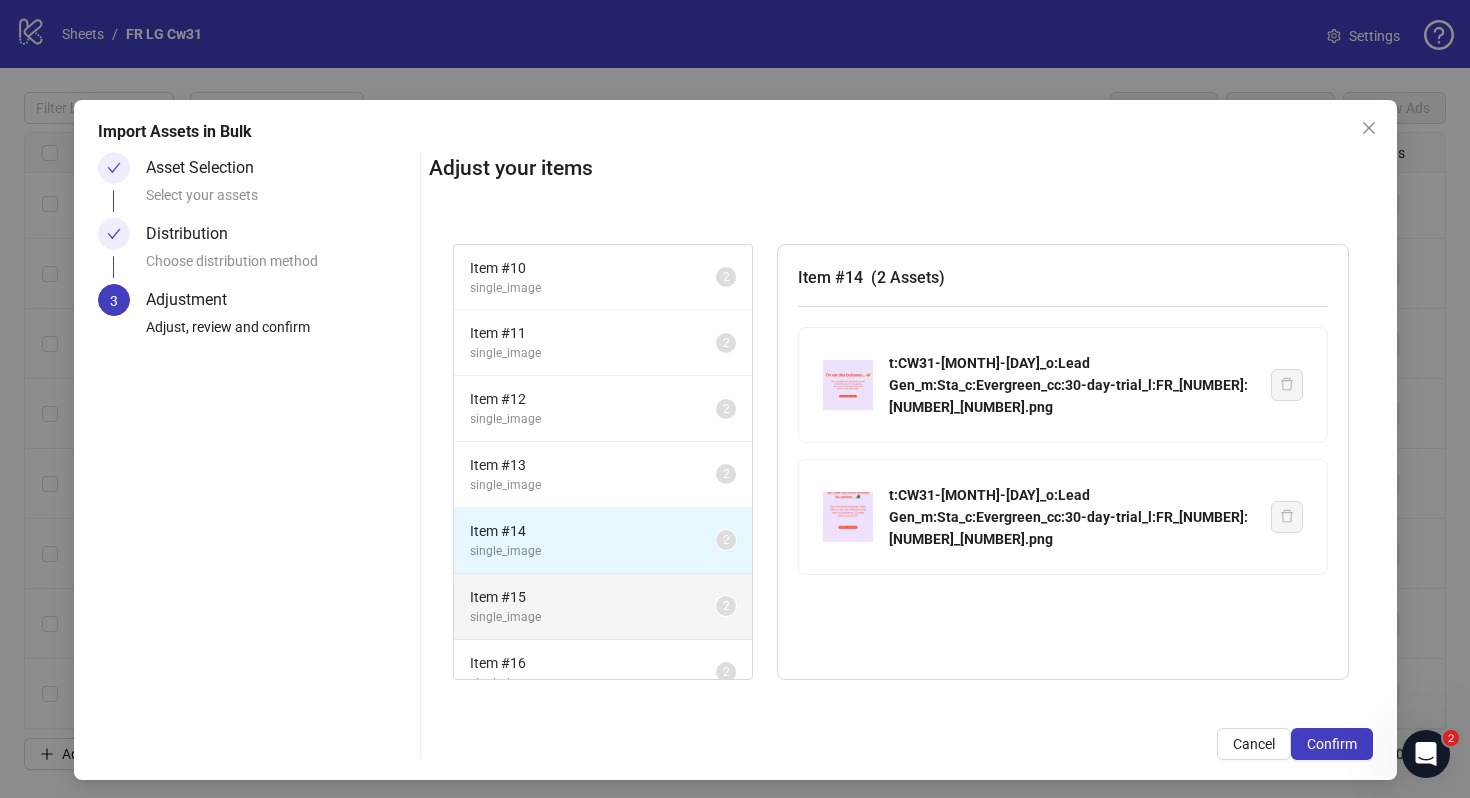 click on "single_image" at bounding box center (593, 617) 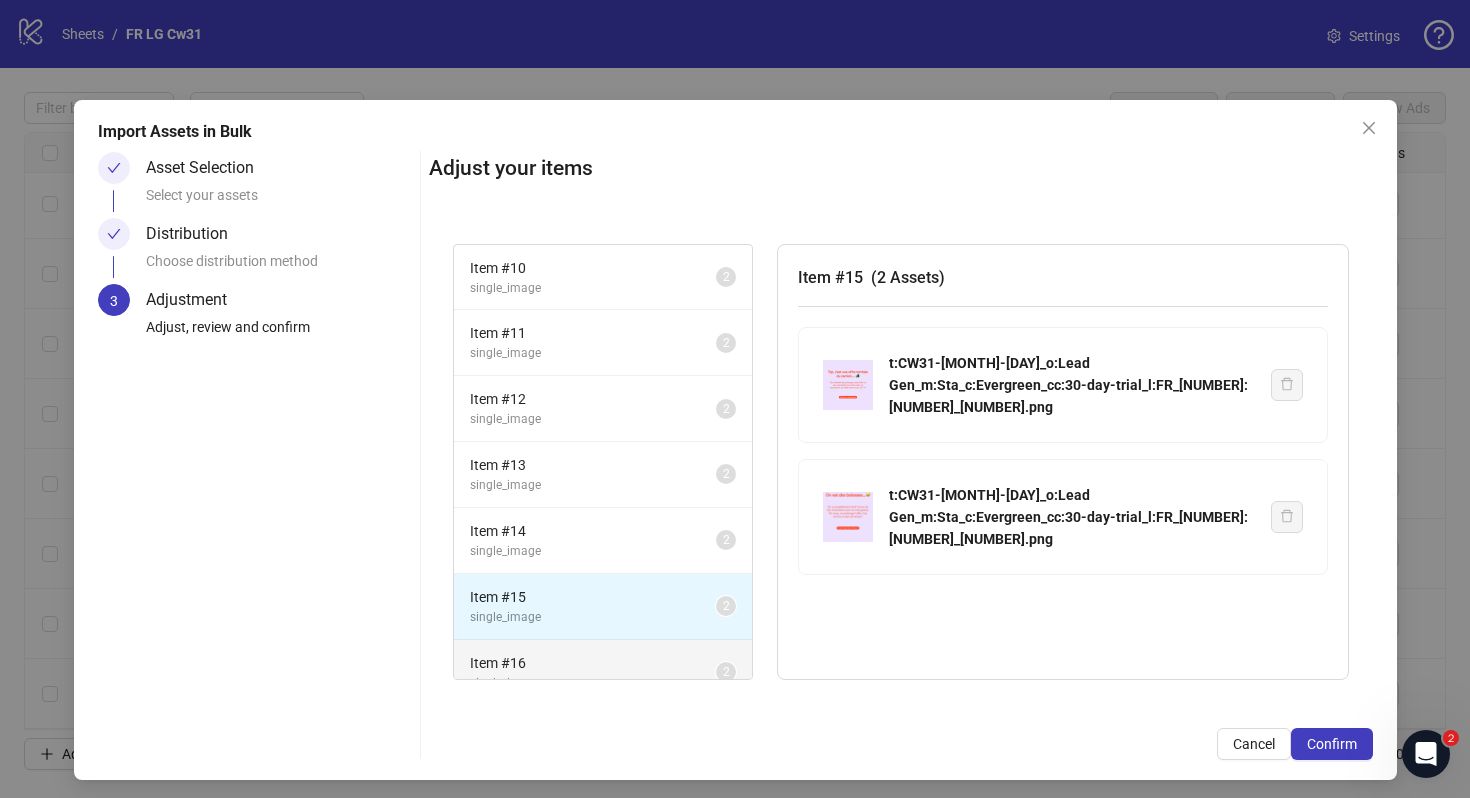 scroll, scrollTop: 181, scrollLeft: 0, axis: vertical 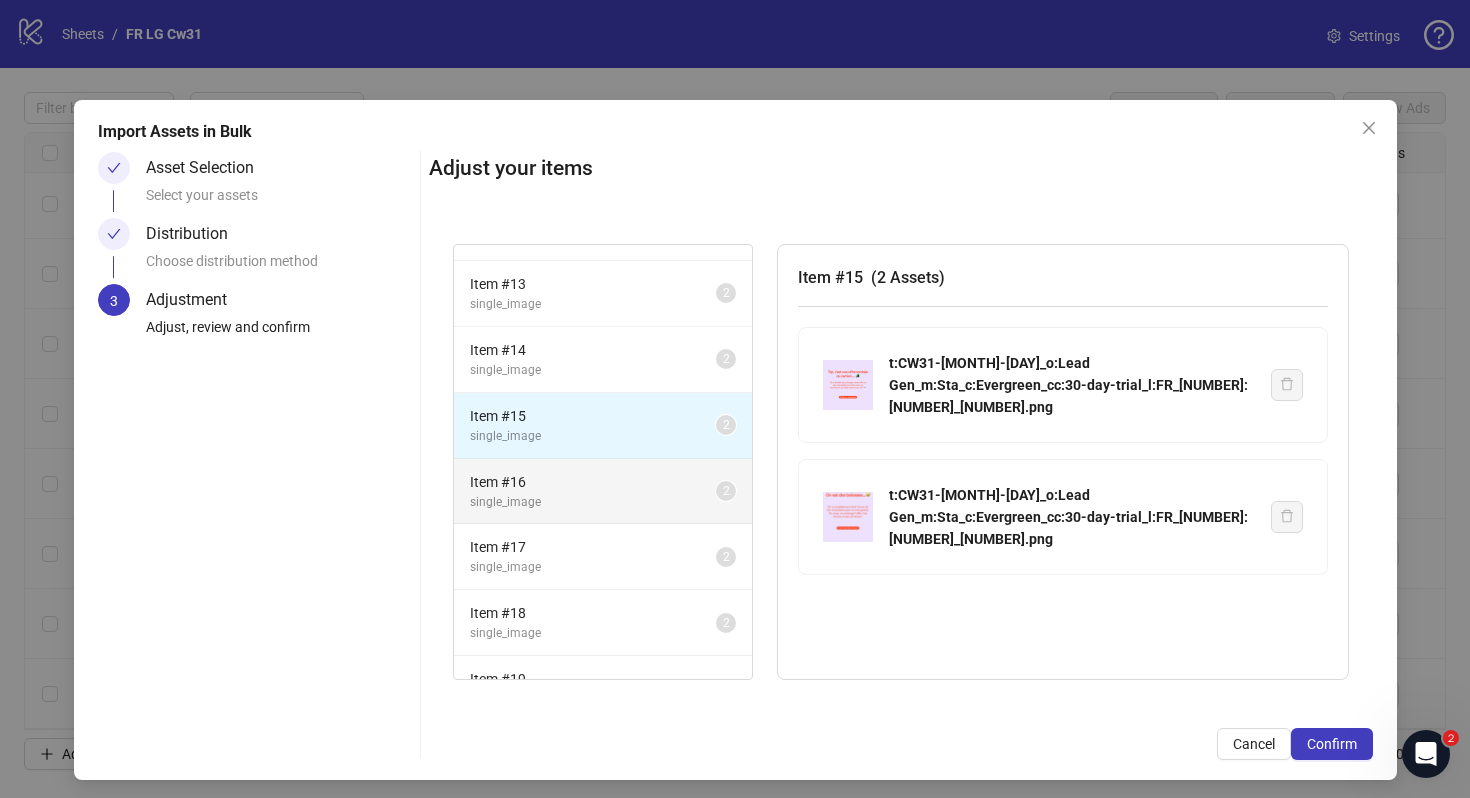 click on "single_image" at bounding box center (593, 502) 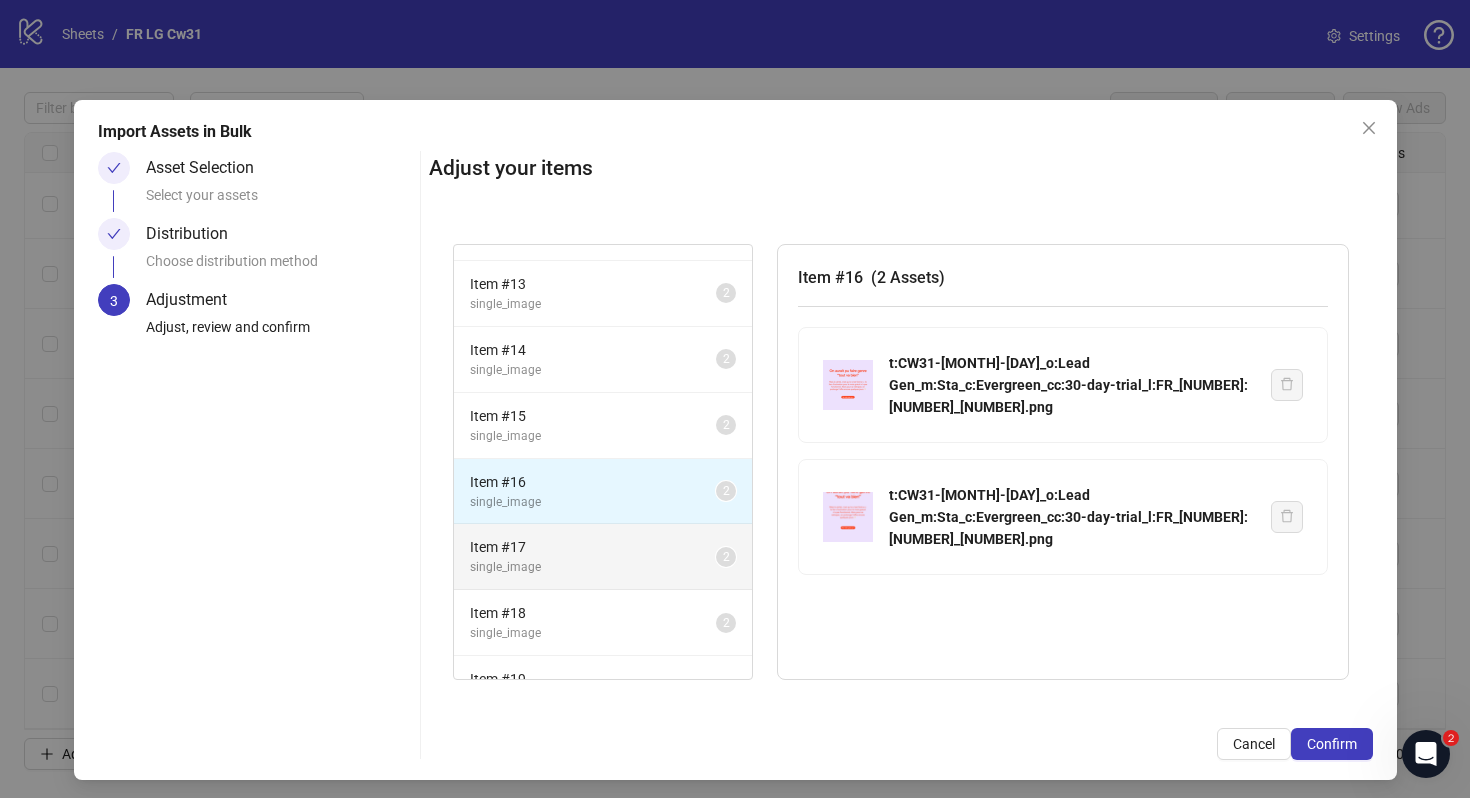 click on "single_image" at bounding box center (593, 567) 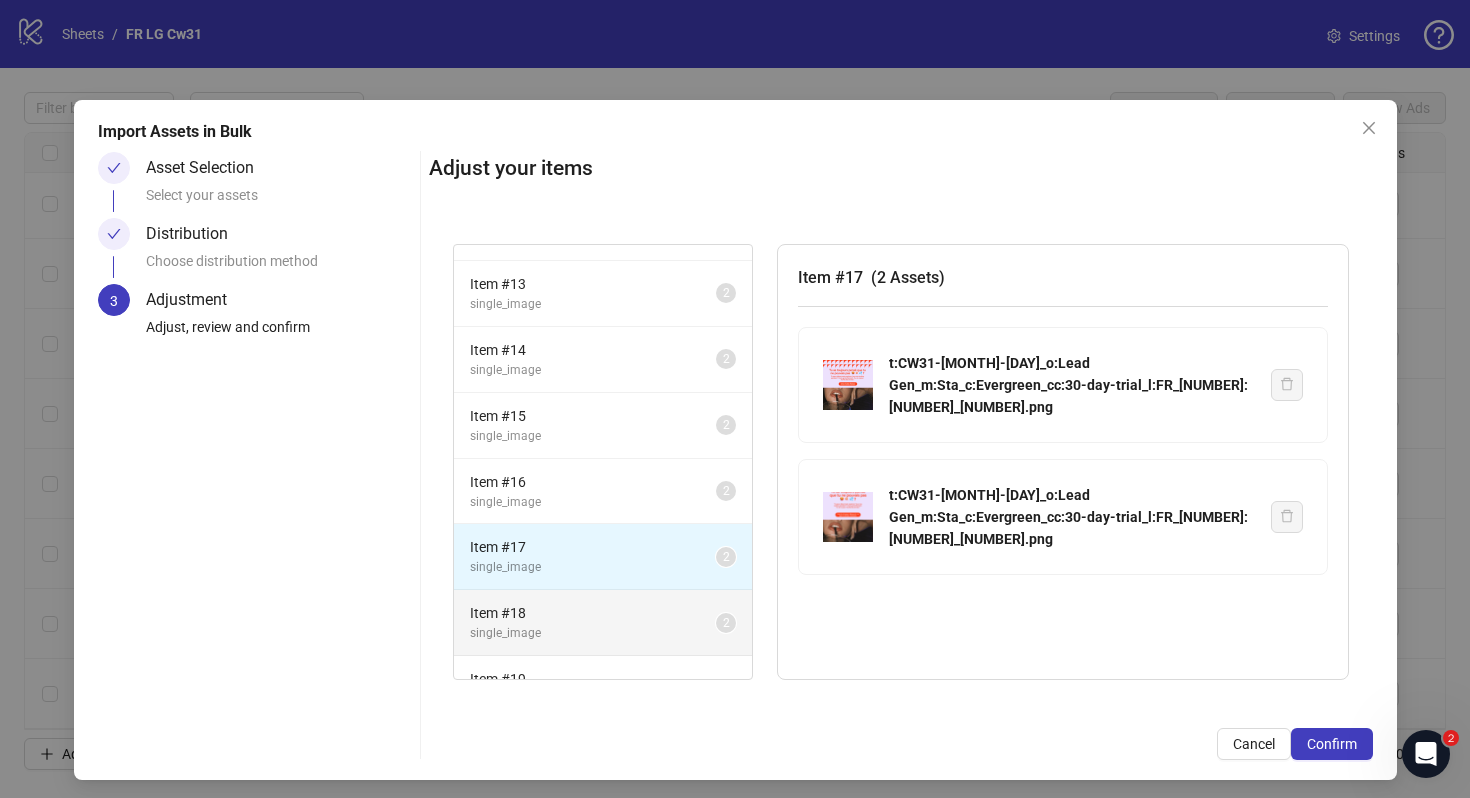 click on "single_image" at bounding box center [593, 633] 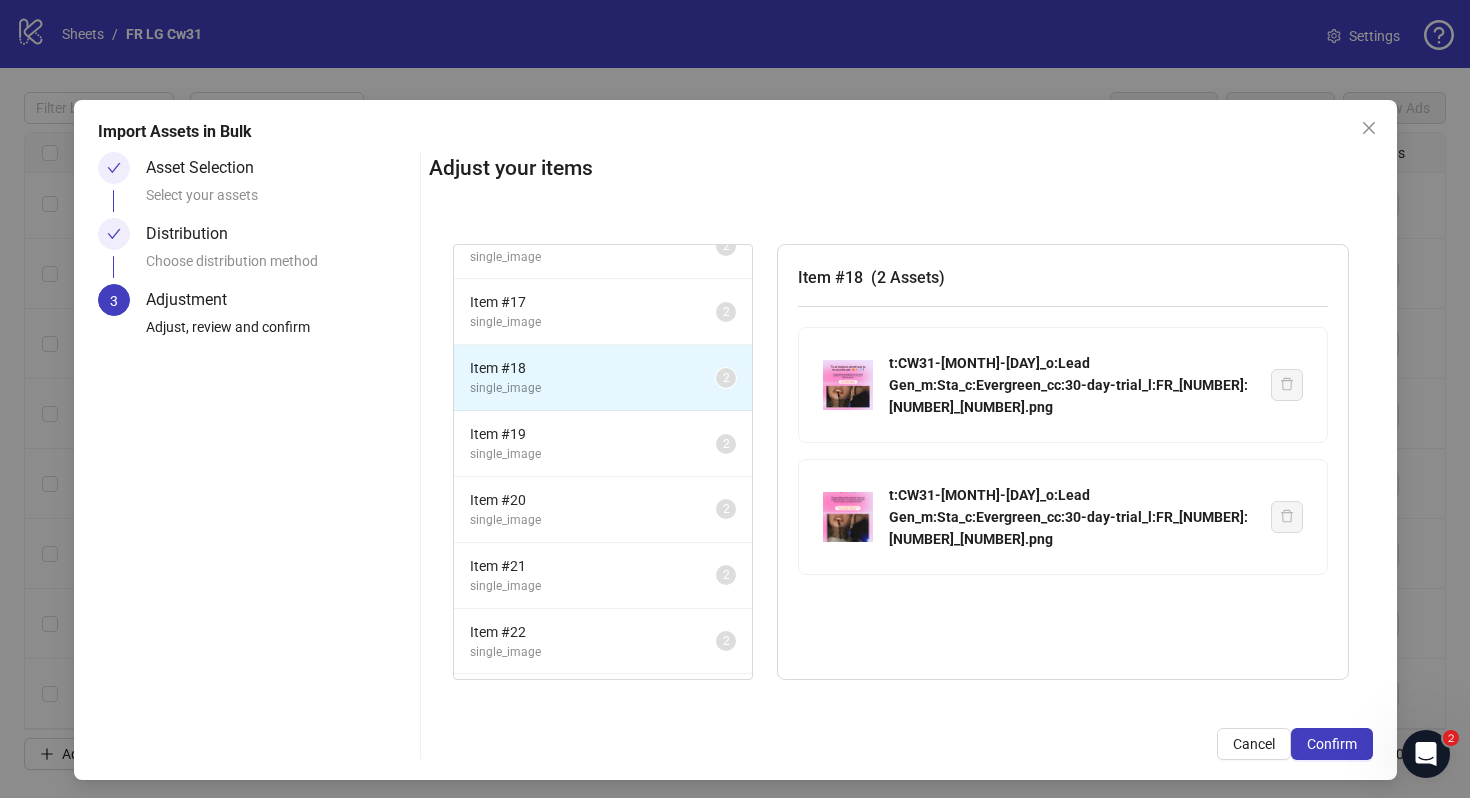 scroll, scrollTop: 486, scrollLeft: 0, axis: vertical 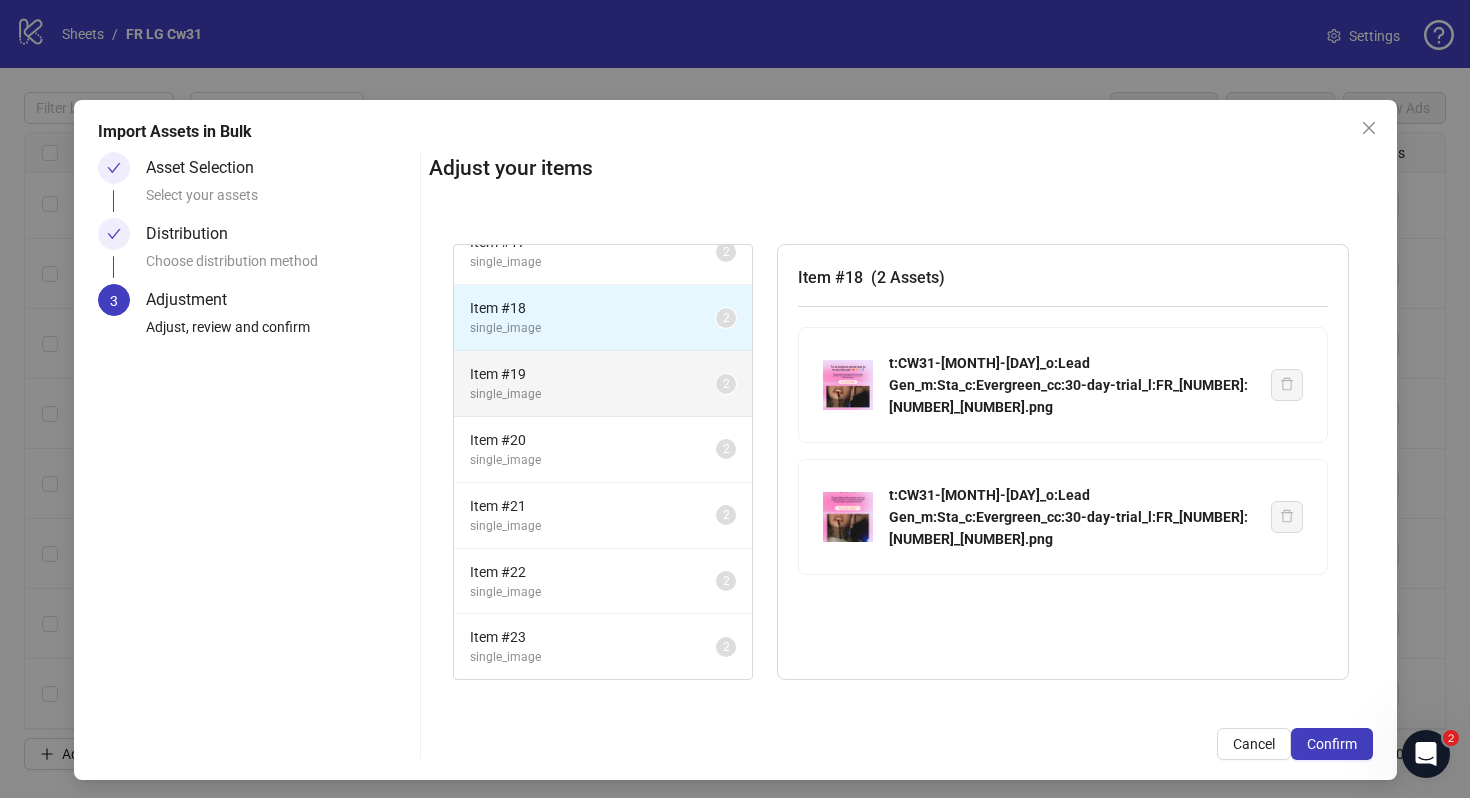 click on "single_image" at bounding box center [593, 394] 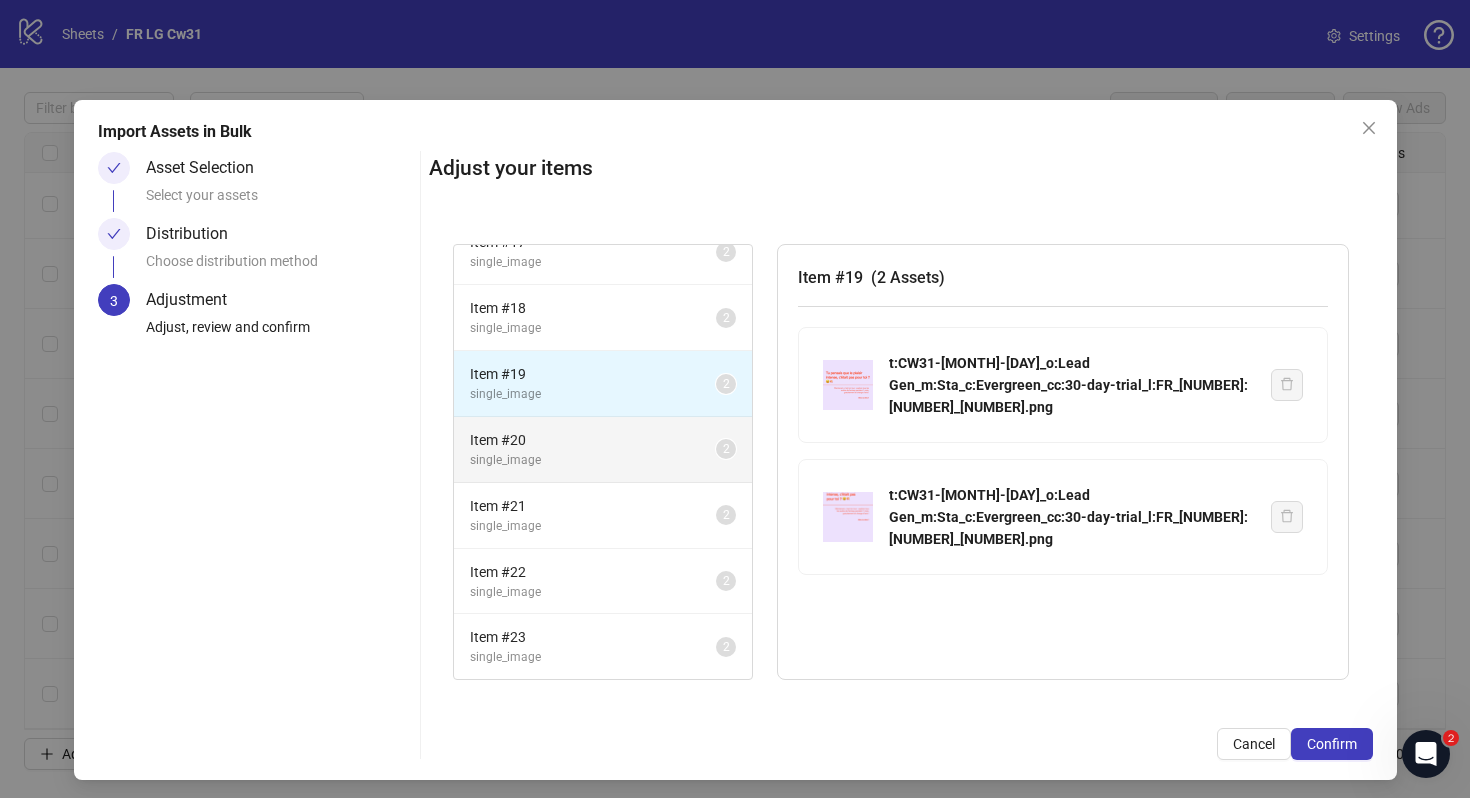 click on "Item # 20" at bounding box center [593, 440] 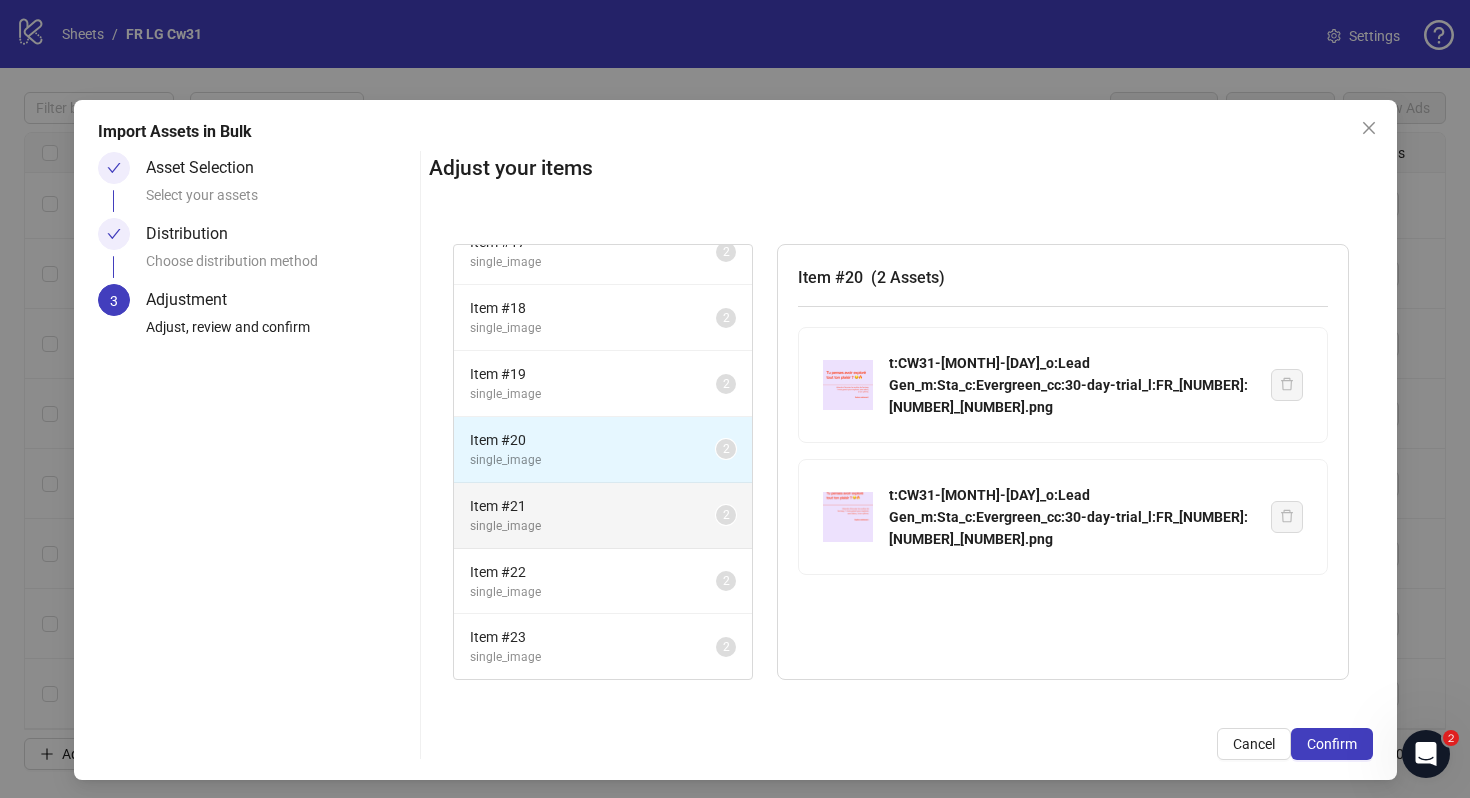 click on "Item # 21" at bounding box center (593, 506) 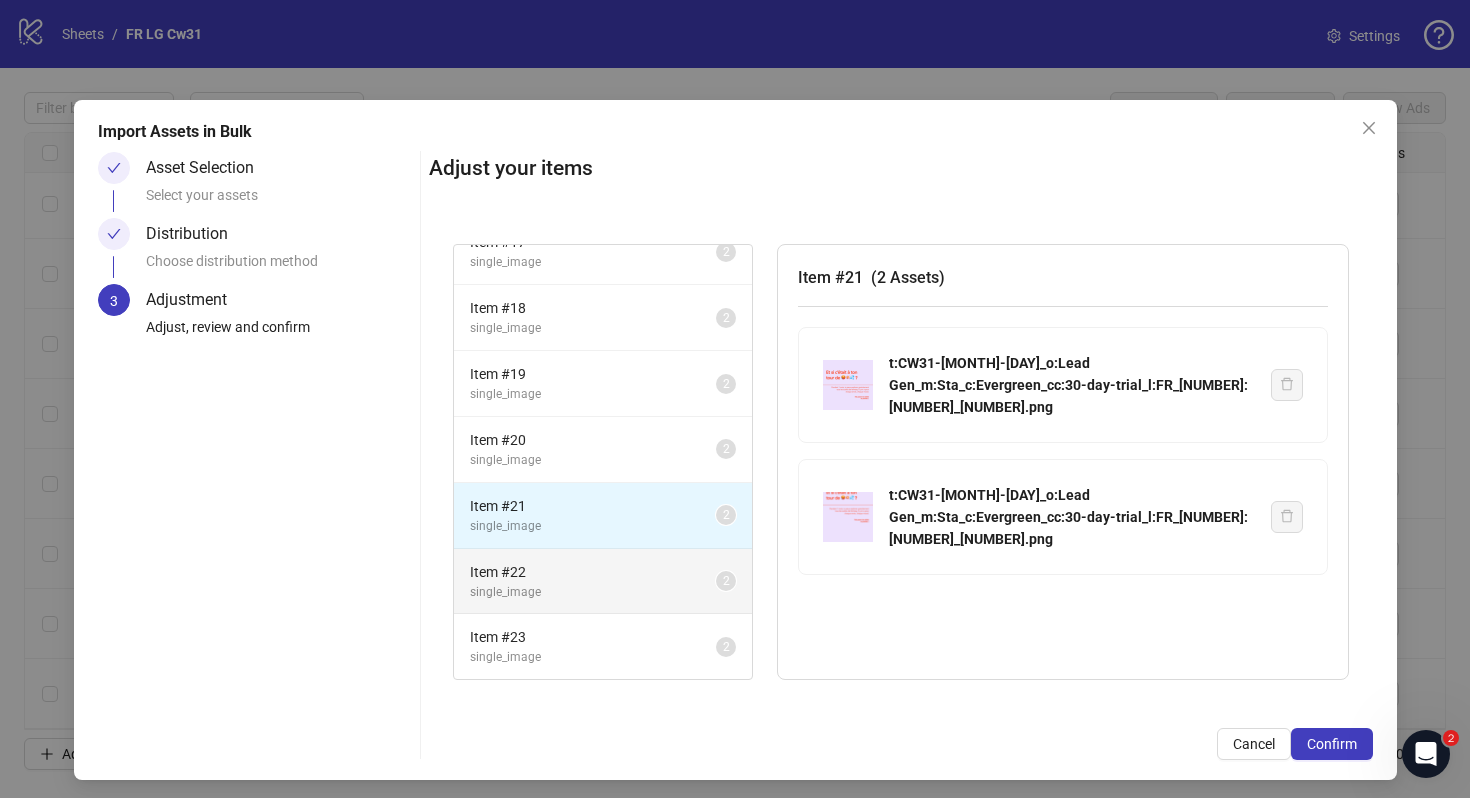 click on "Item # 22 single_image 2" at bounding box center [603, 582] 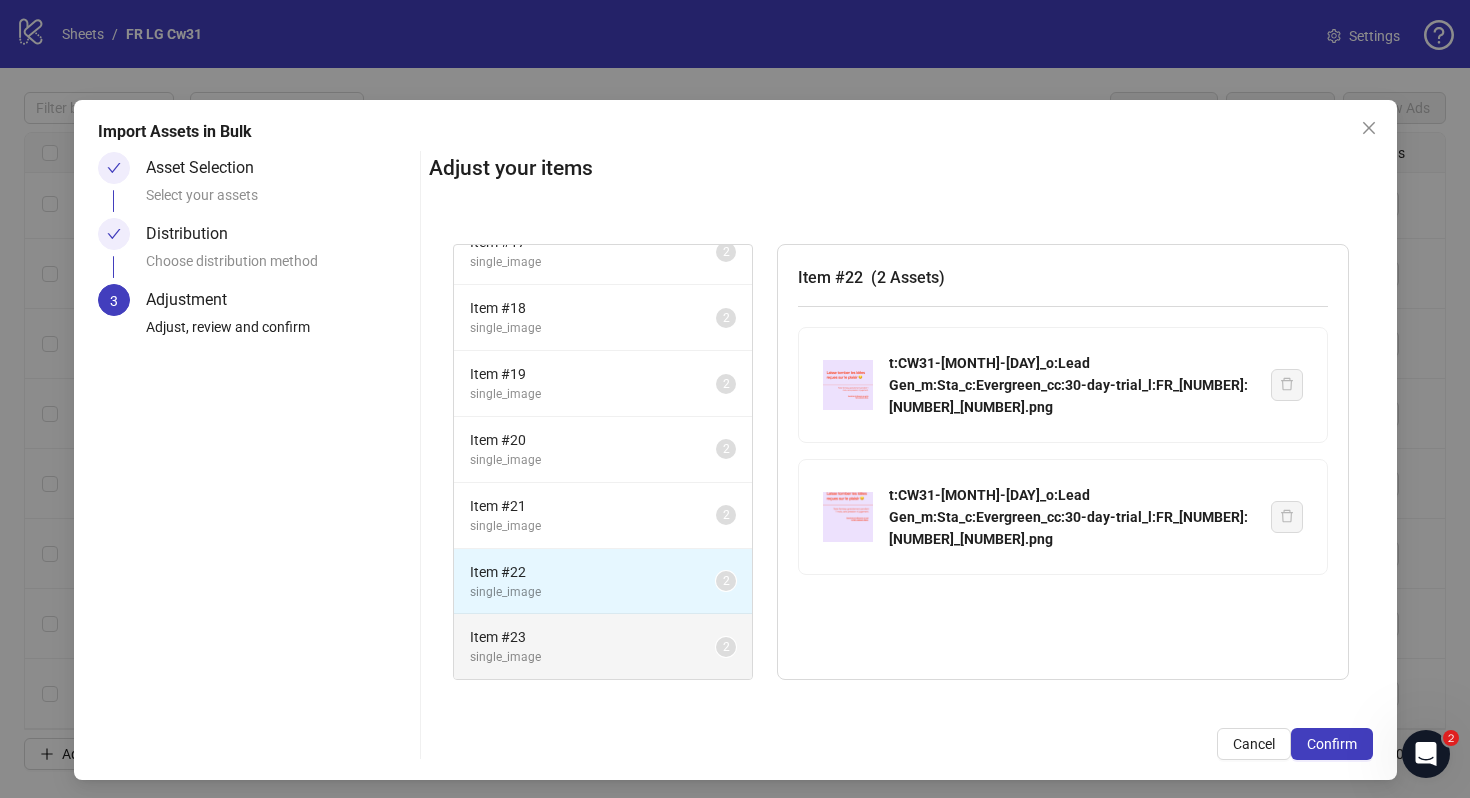 click on "Item # 23 single_image 2" at bounding box center [603, 646] 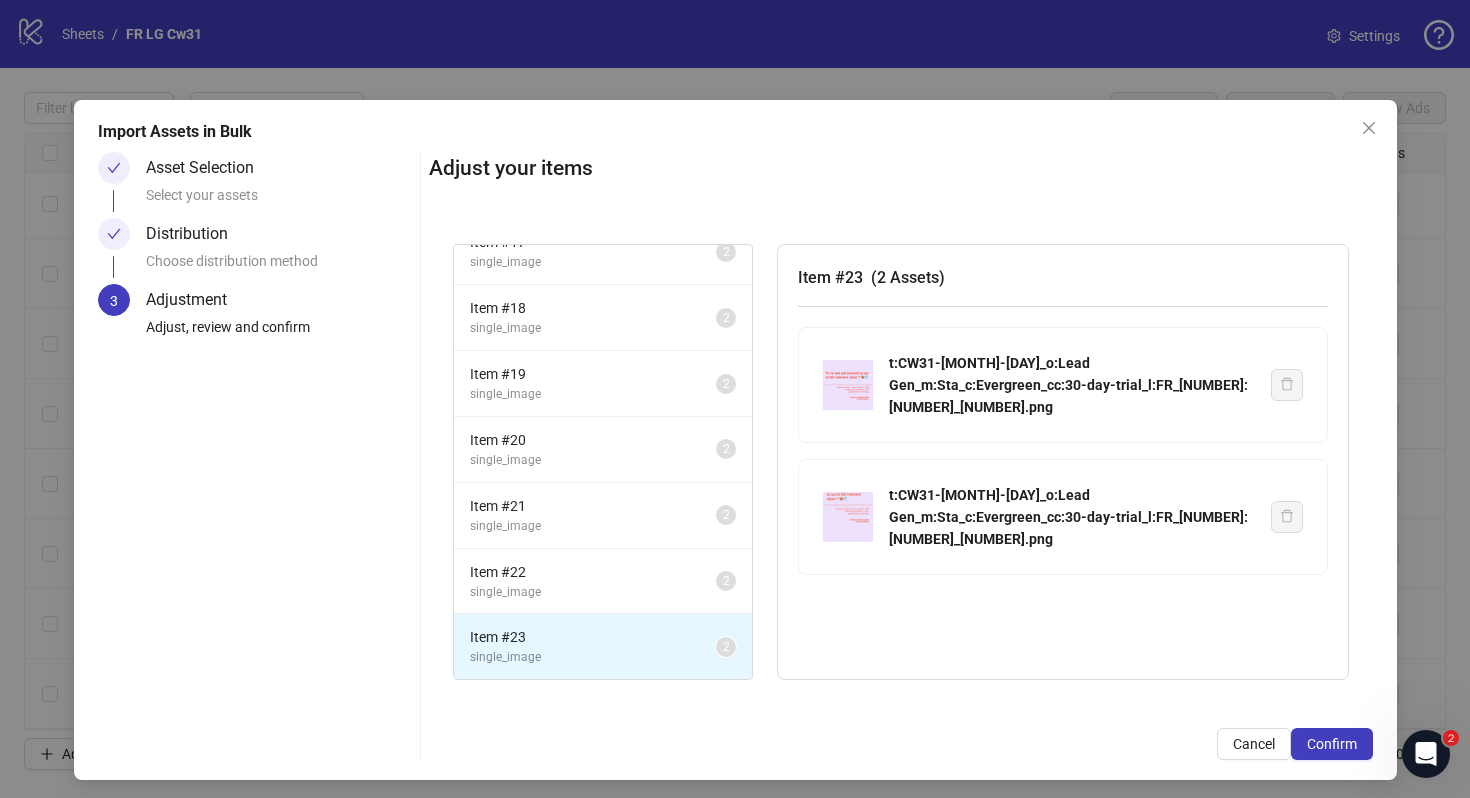 scroll, scrollTop: 6, scrollLeft: 0, axis: vertical 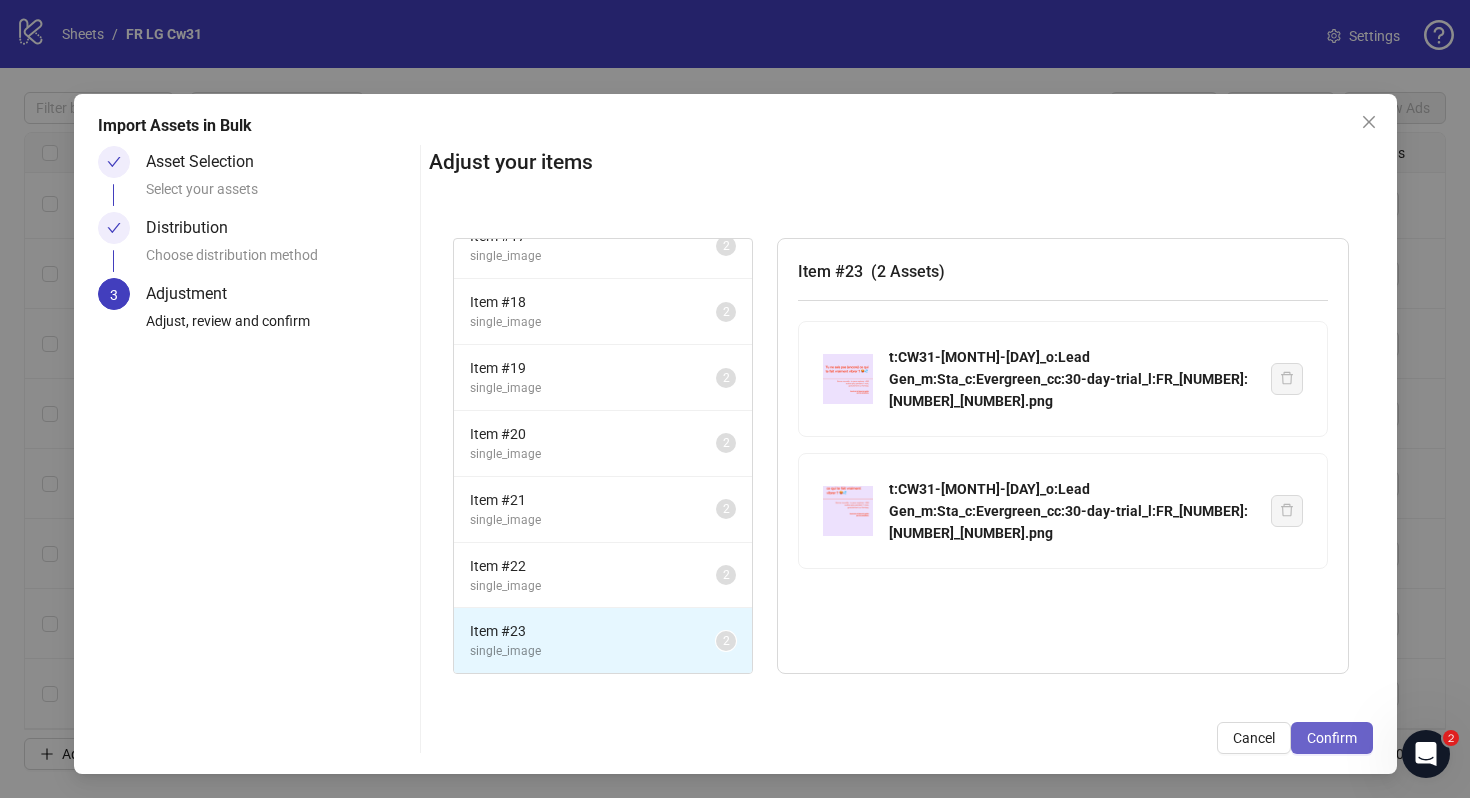 click on "Confirm" at bounding box center [1332, 738] 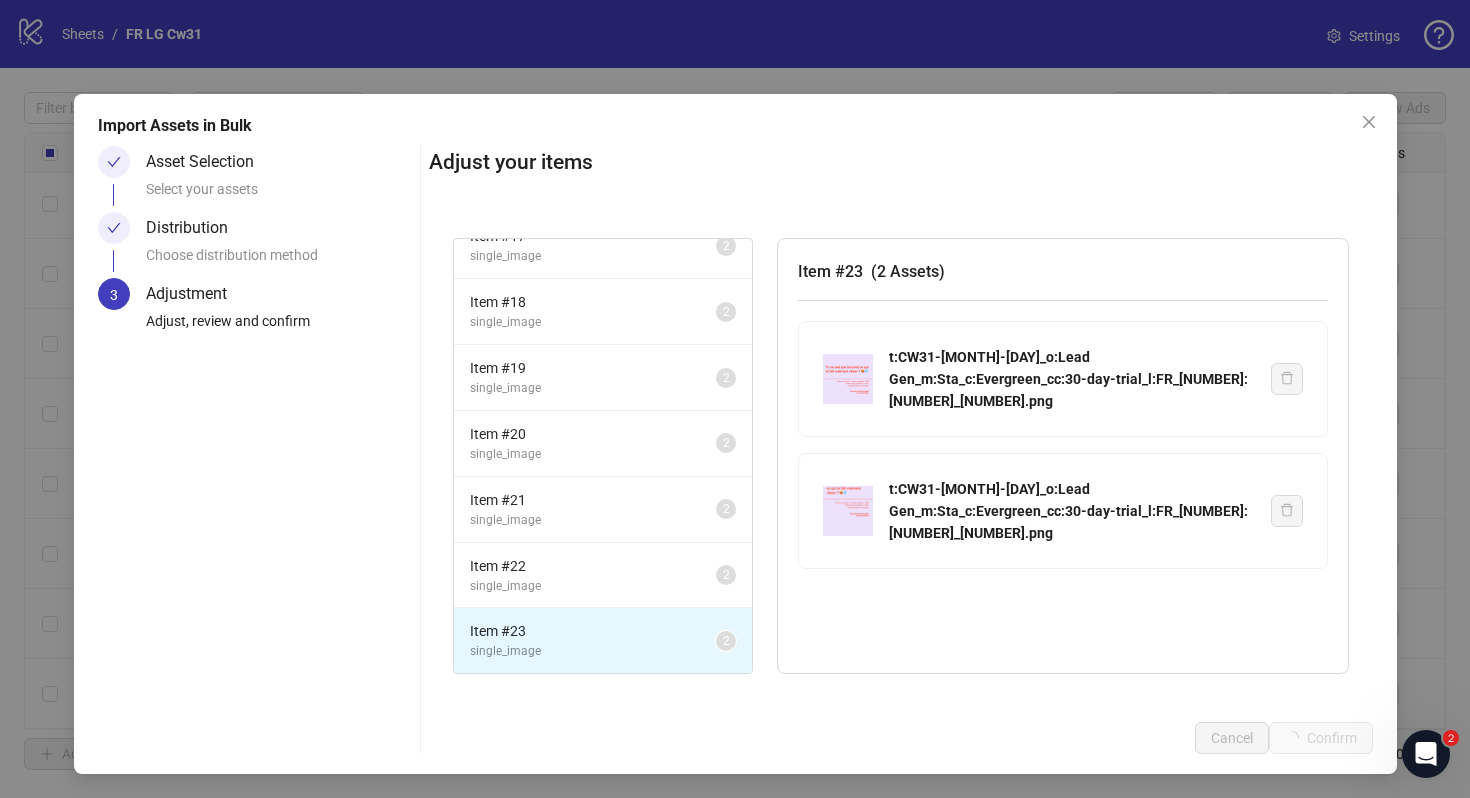 scroll, scrollTop: 166, scrollLeft: 0, axis: vertical 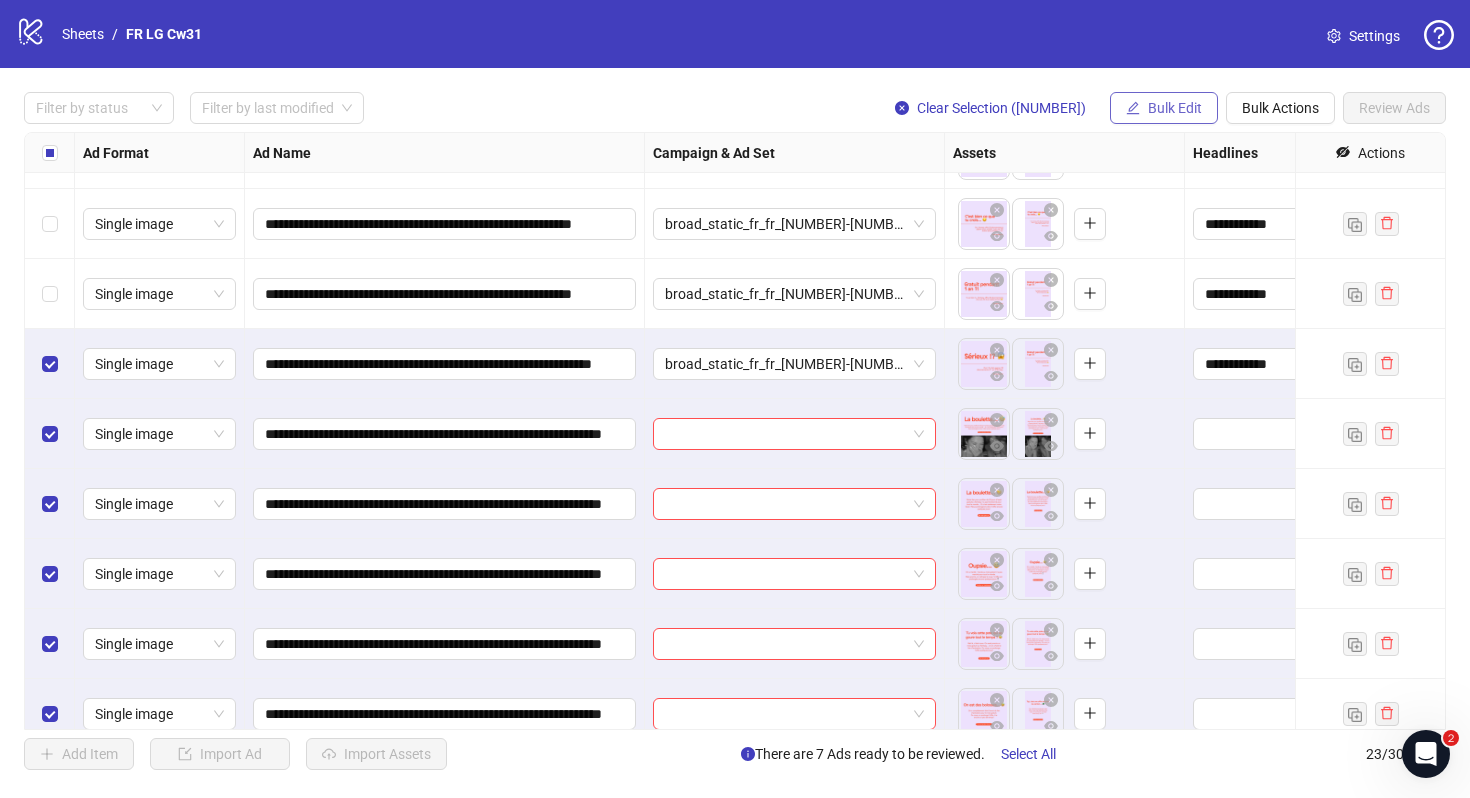 click on "Bulk Edit" at bounding box center (1164, 108) 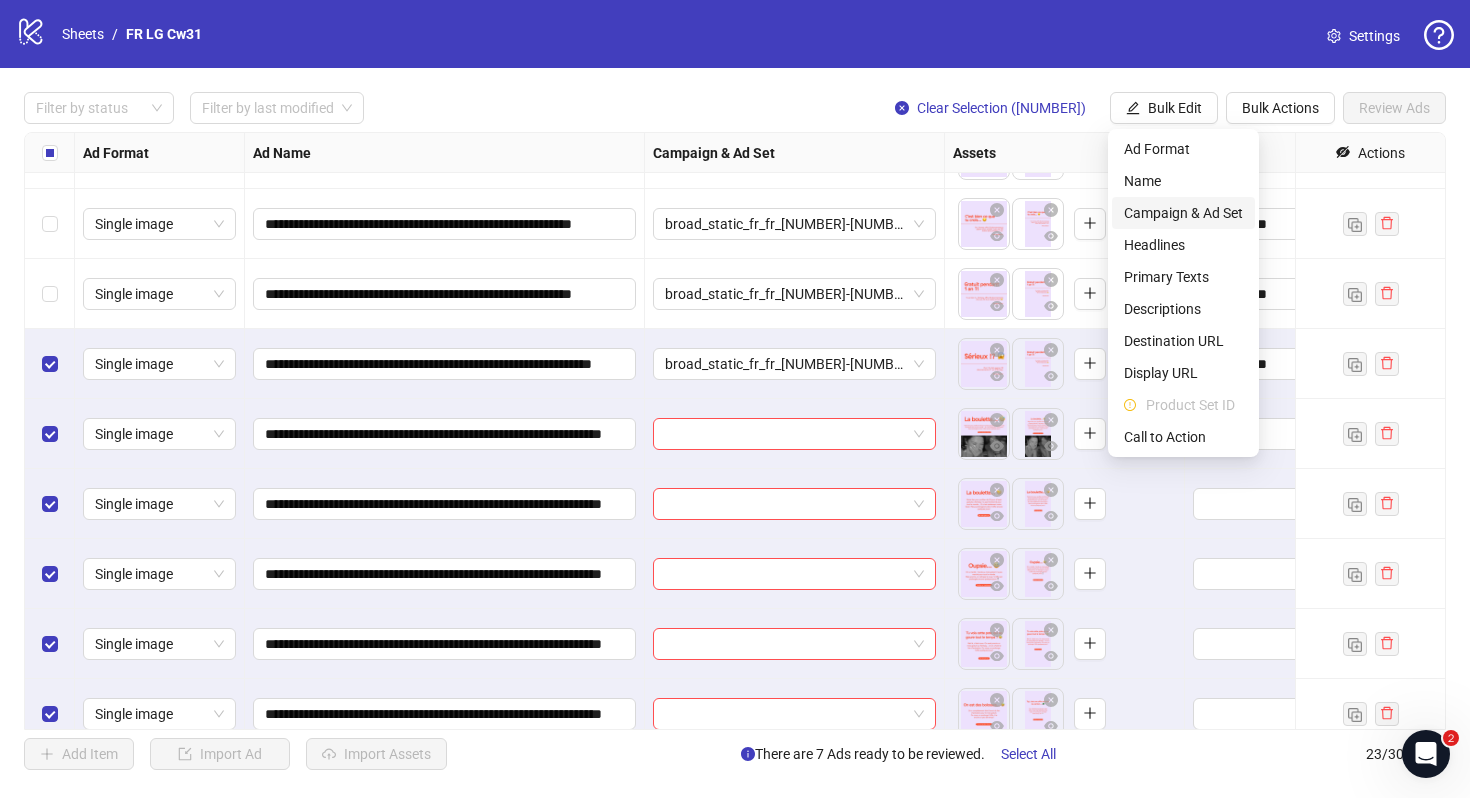 click on "Campaign & Ad Set" at bounding box center [1183, 213] 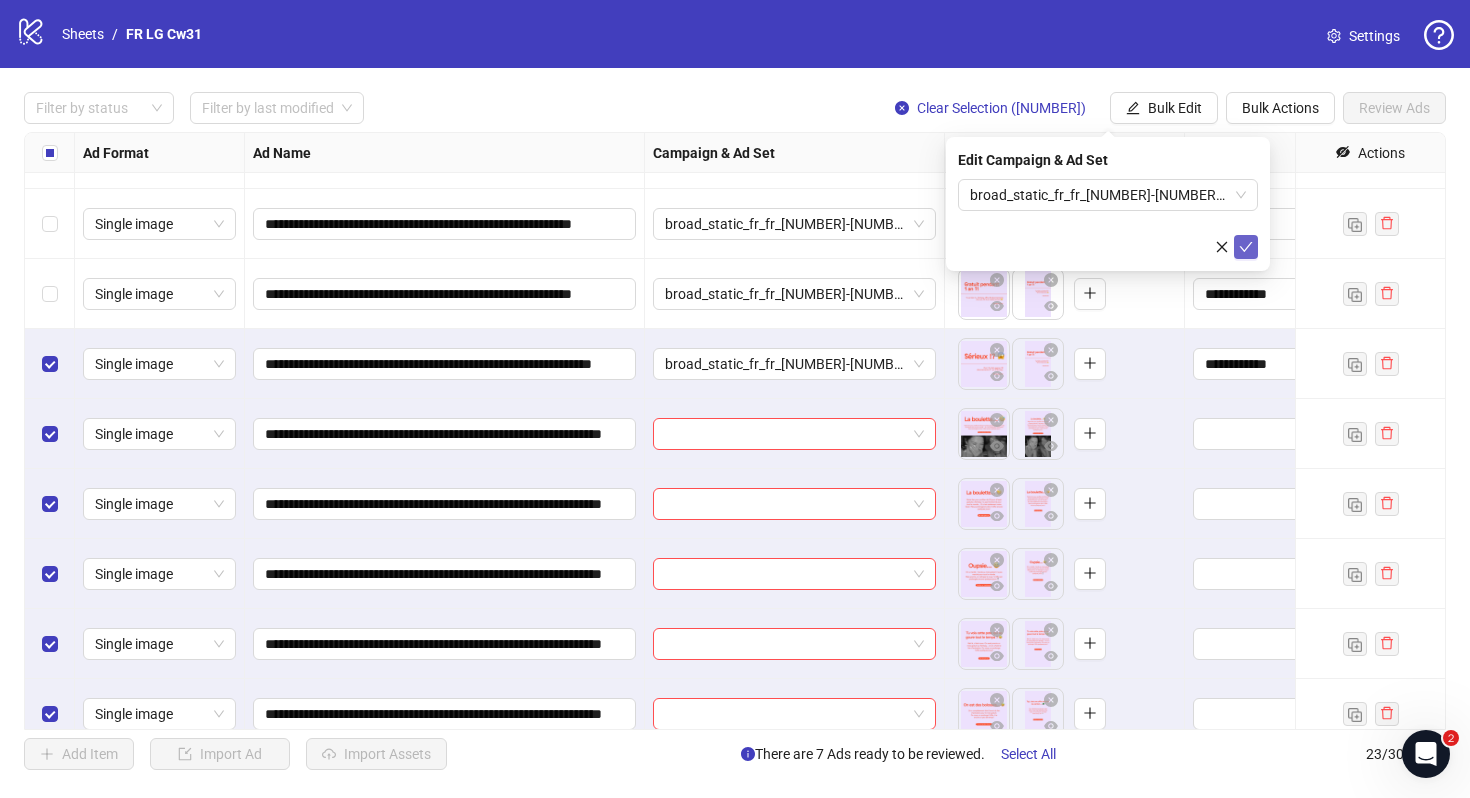 click at bounding box center [1246, 247] 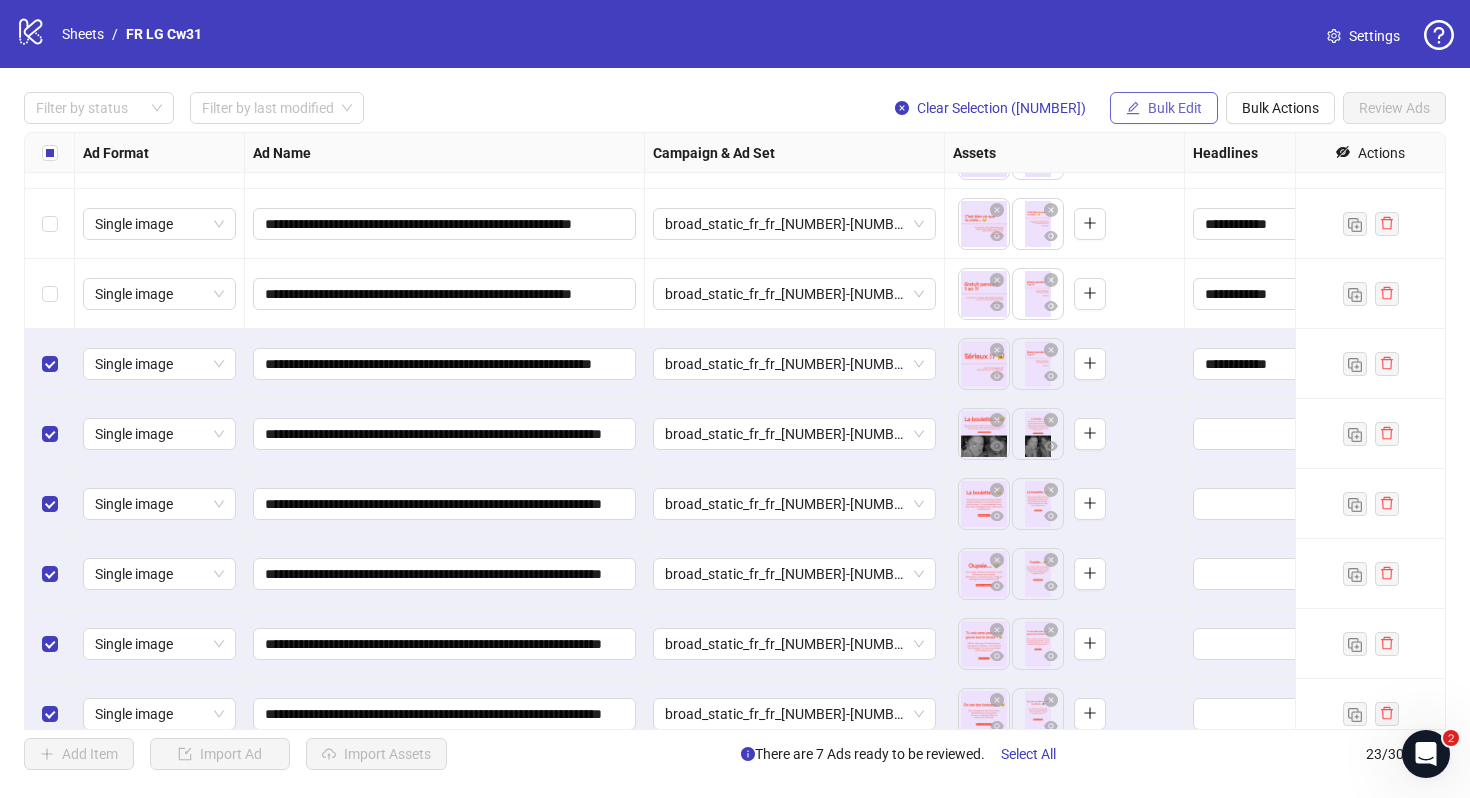click on "Bulk Edit" at bounding box center (1175, 108) 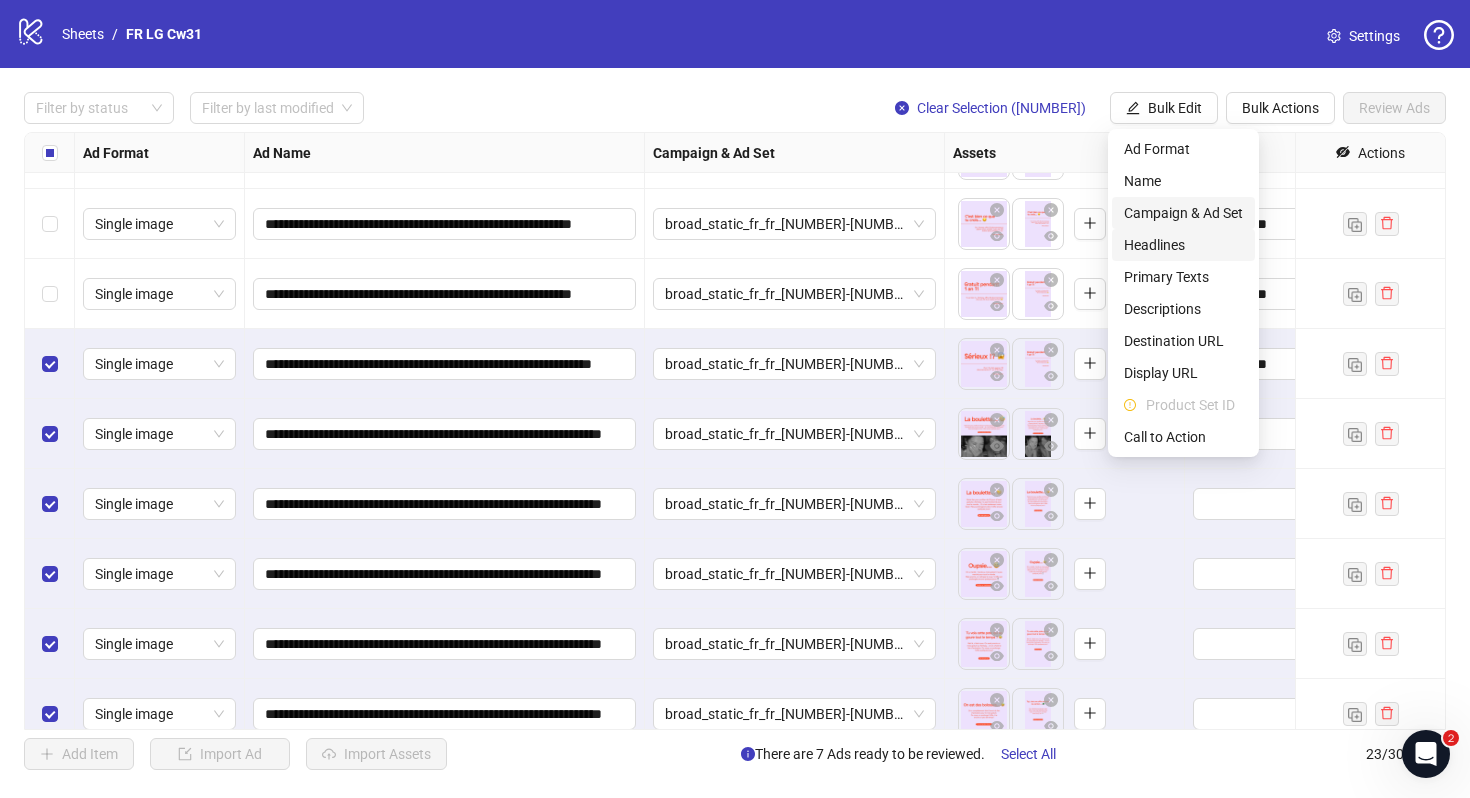 click on "Headlines" at bounding box center (1183, 245) 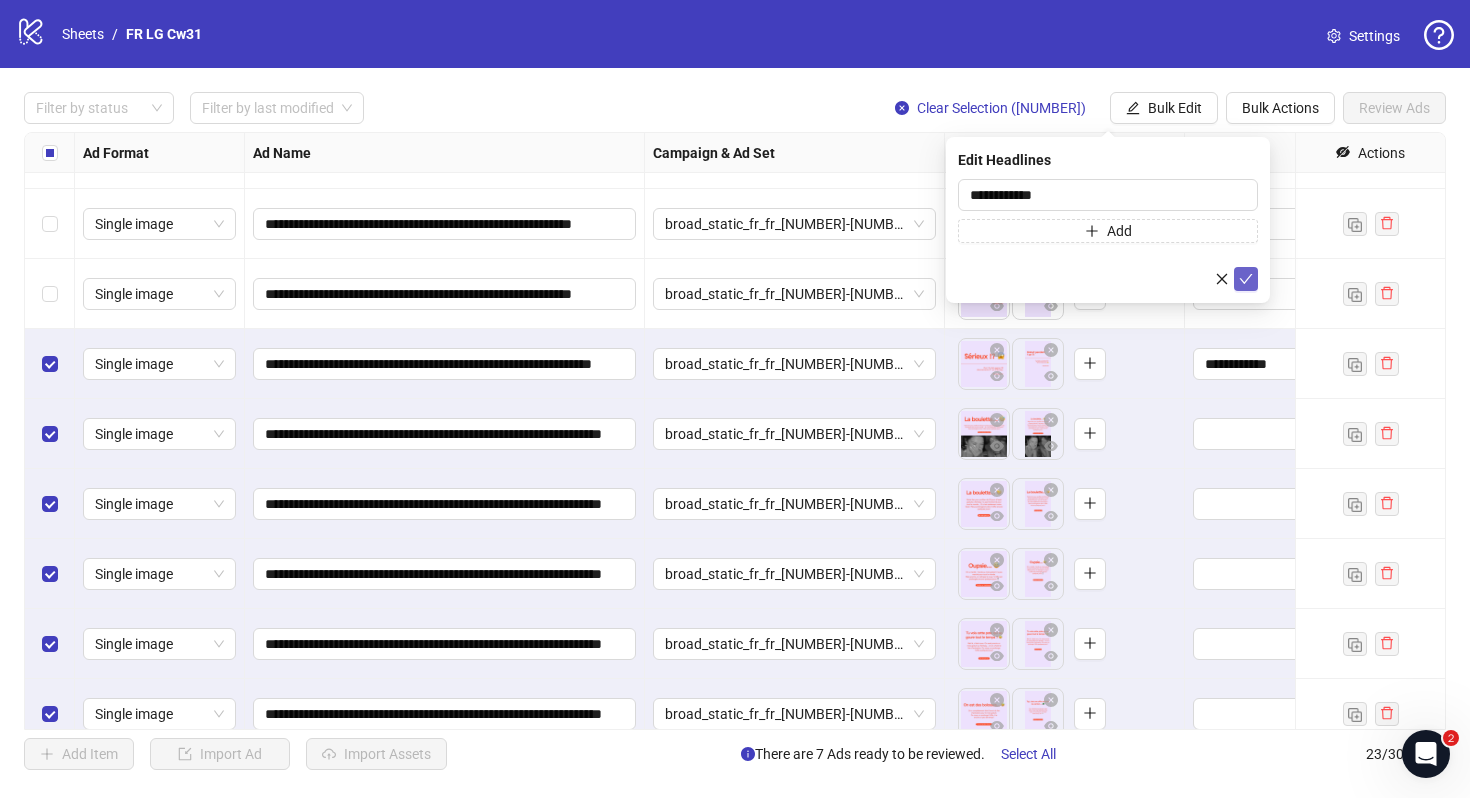 click 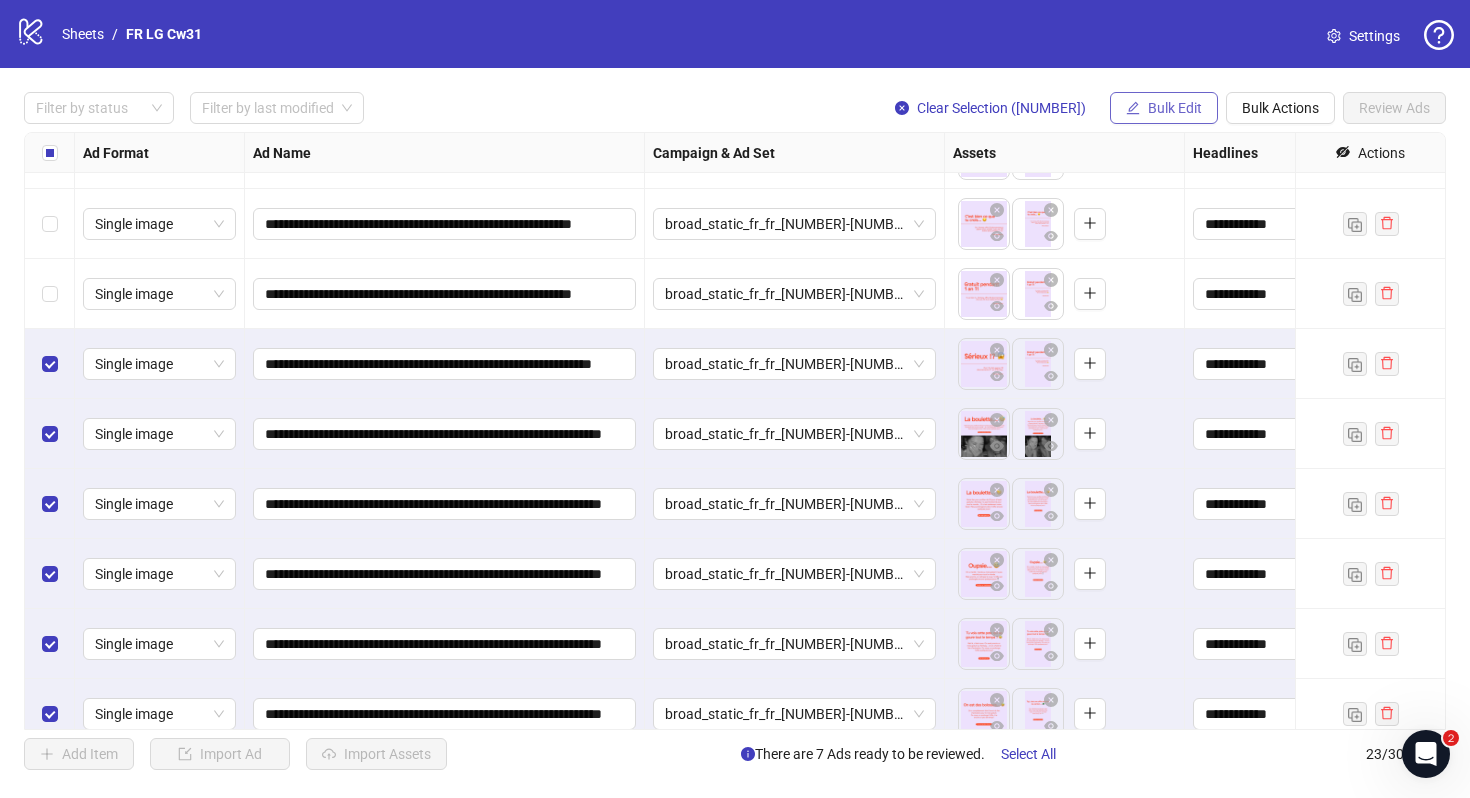 click on "Bulk Edit" at bounding box center [1175, 108] 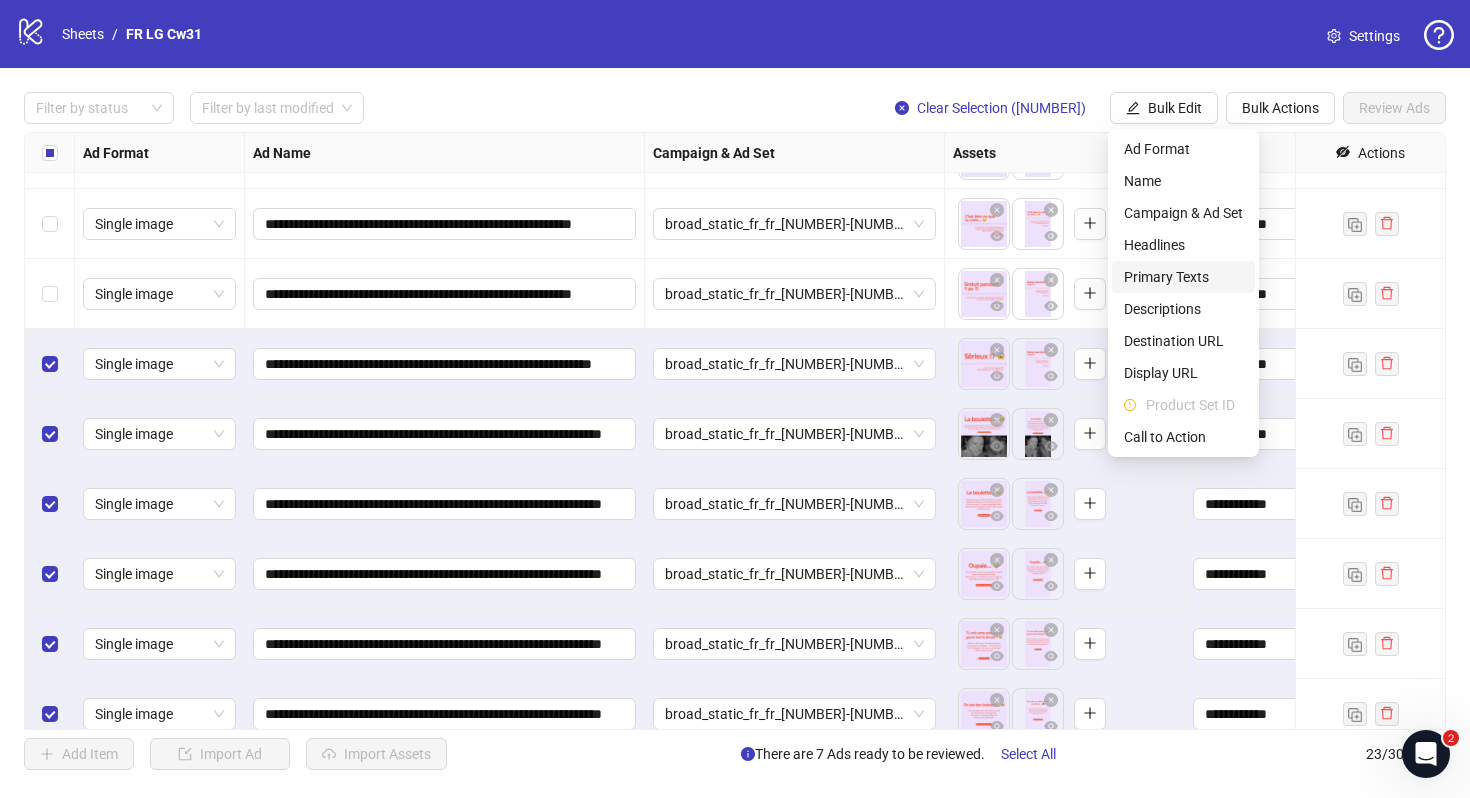 click on "Primary Texts" at bounding box center [1183, 277] 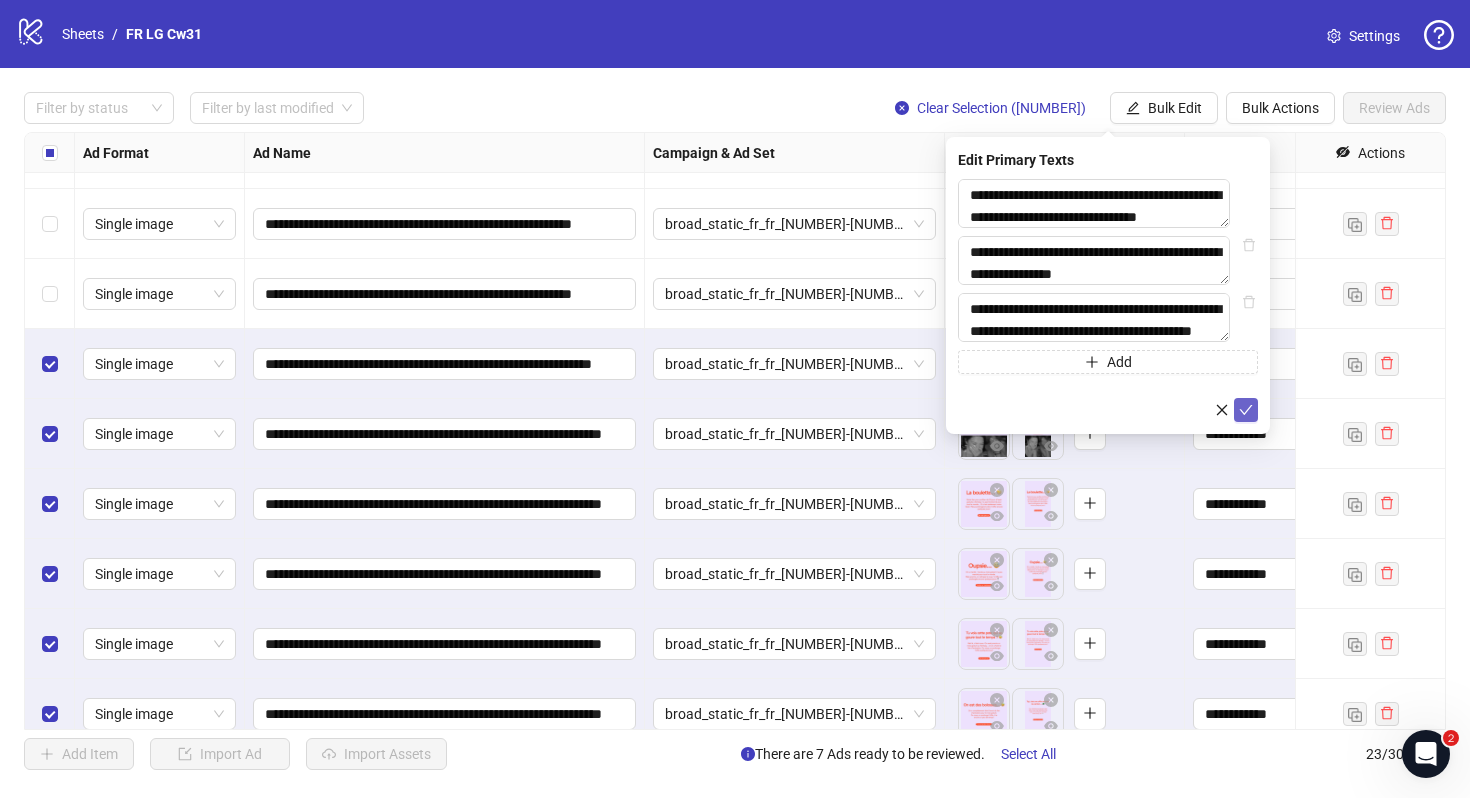 click 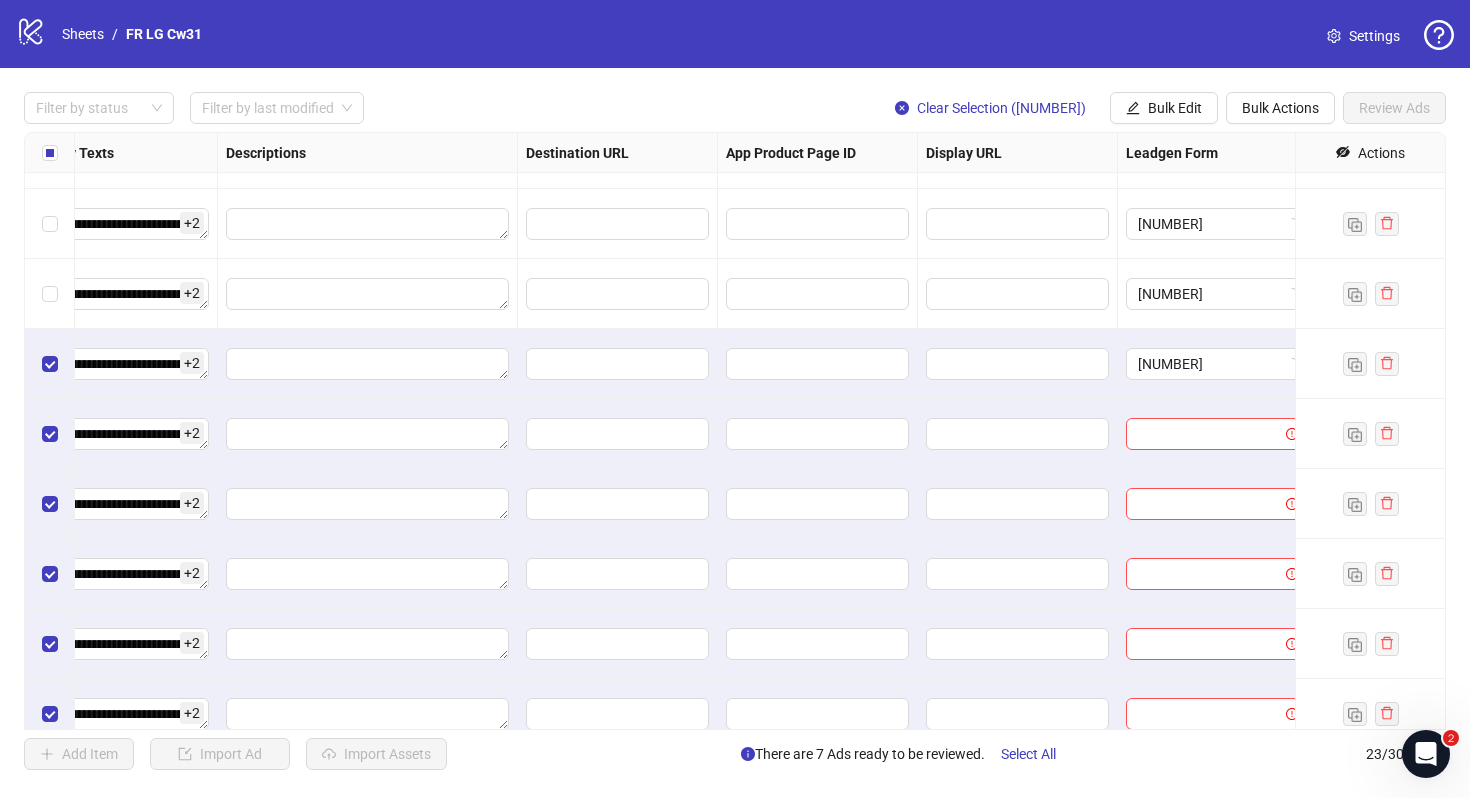scroll, scrollTop: 404, scrollLeft: 1850, axis: both 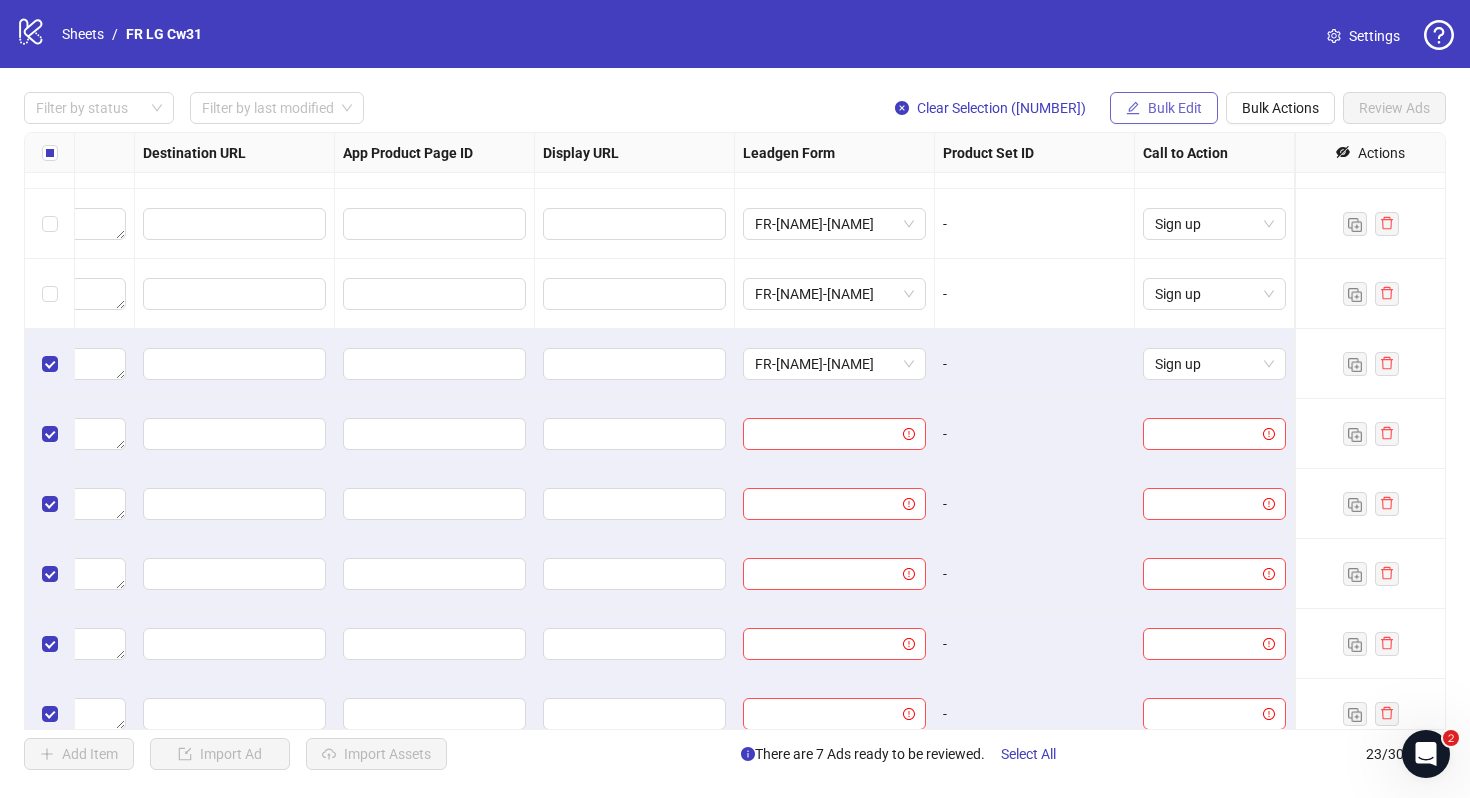 click on "Bulk Edit" at bounding box center (1164, 108) 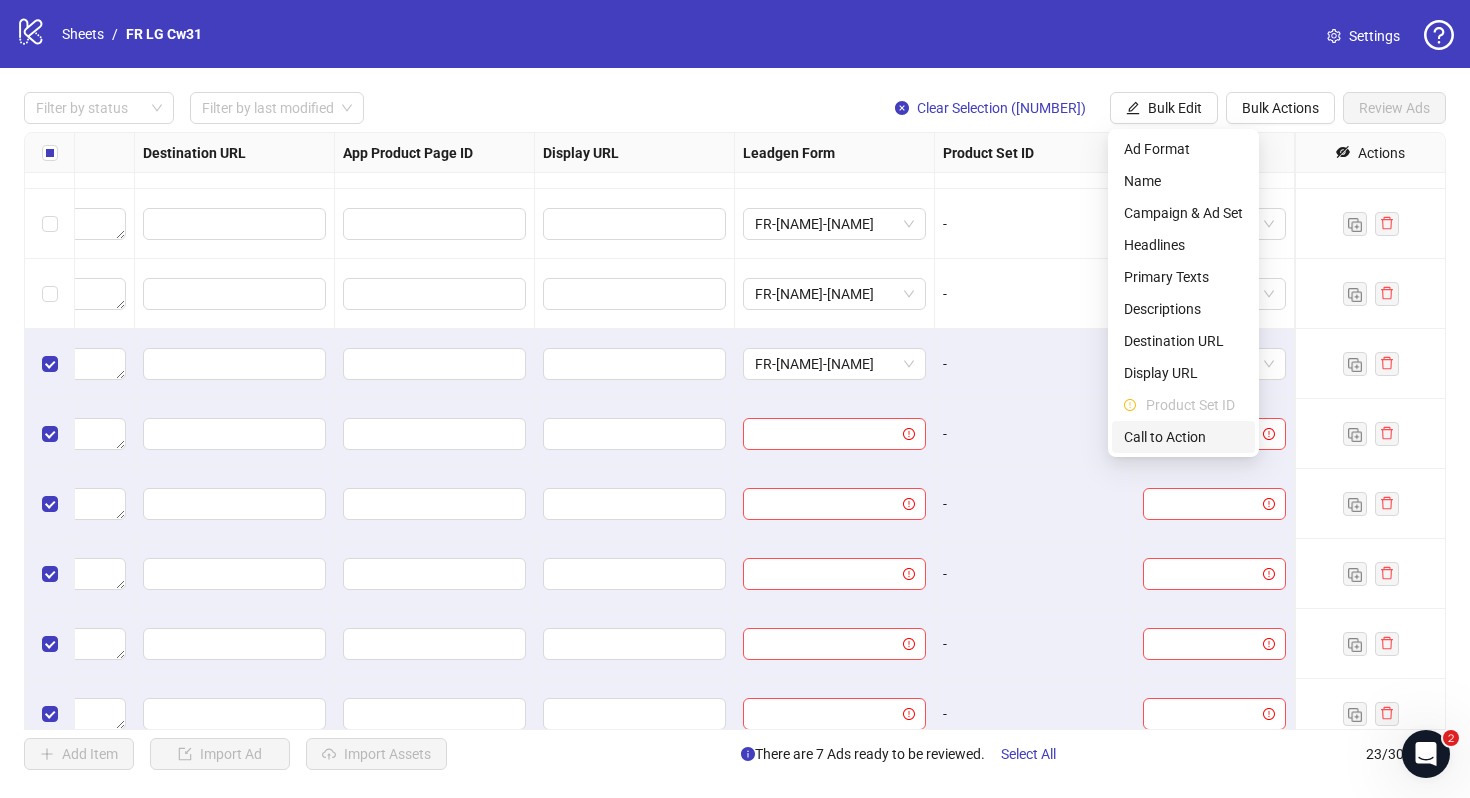 click on "Call to Action" at bounding box center (1183, 437) 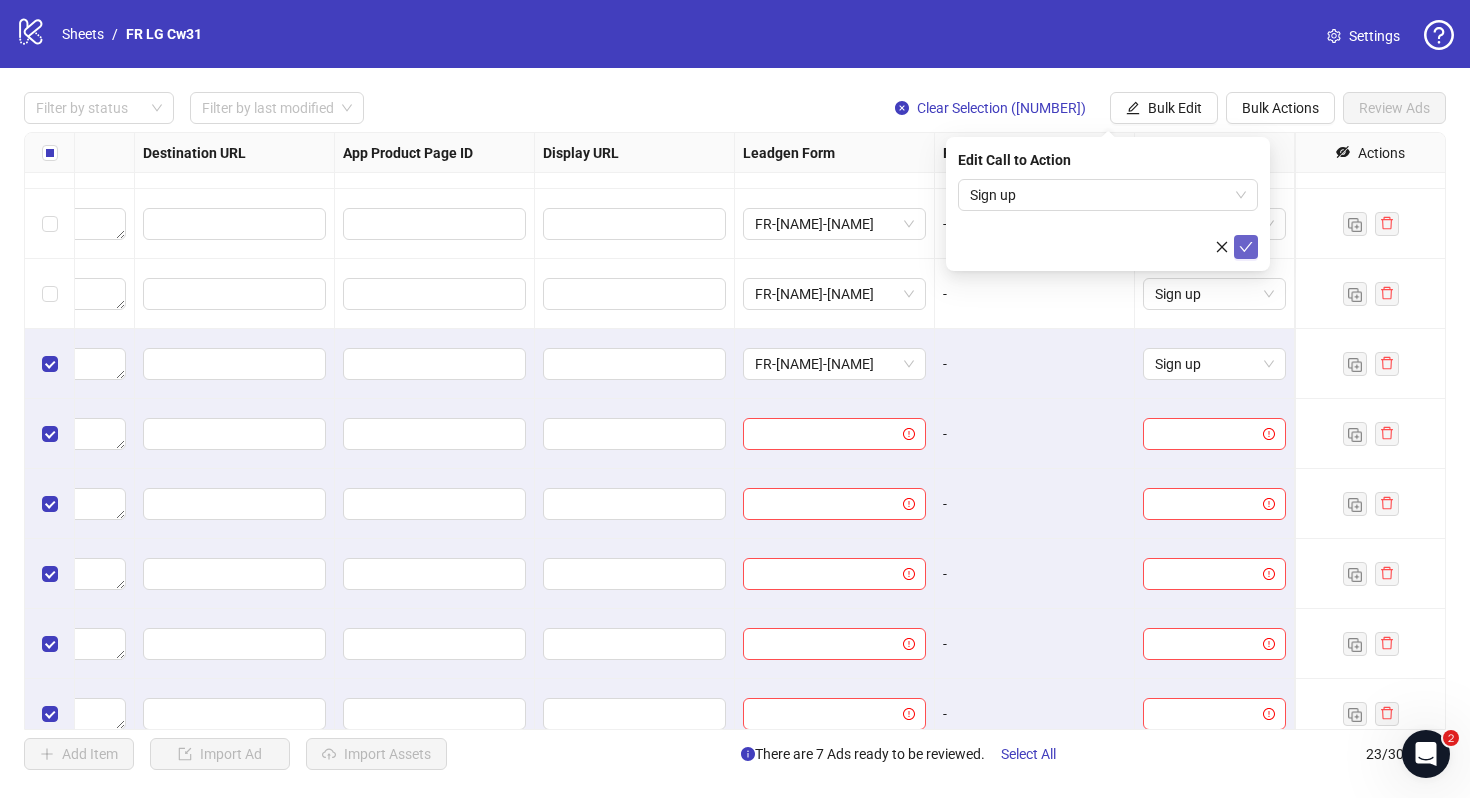 click at bounding box center [1246, 247] 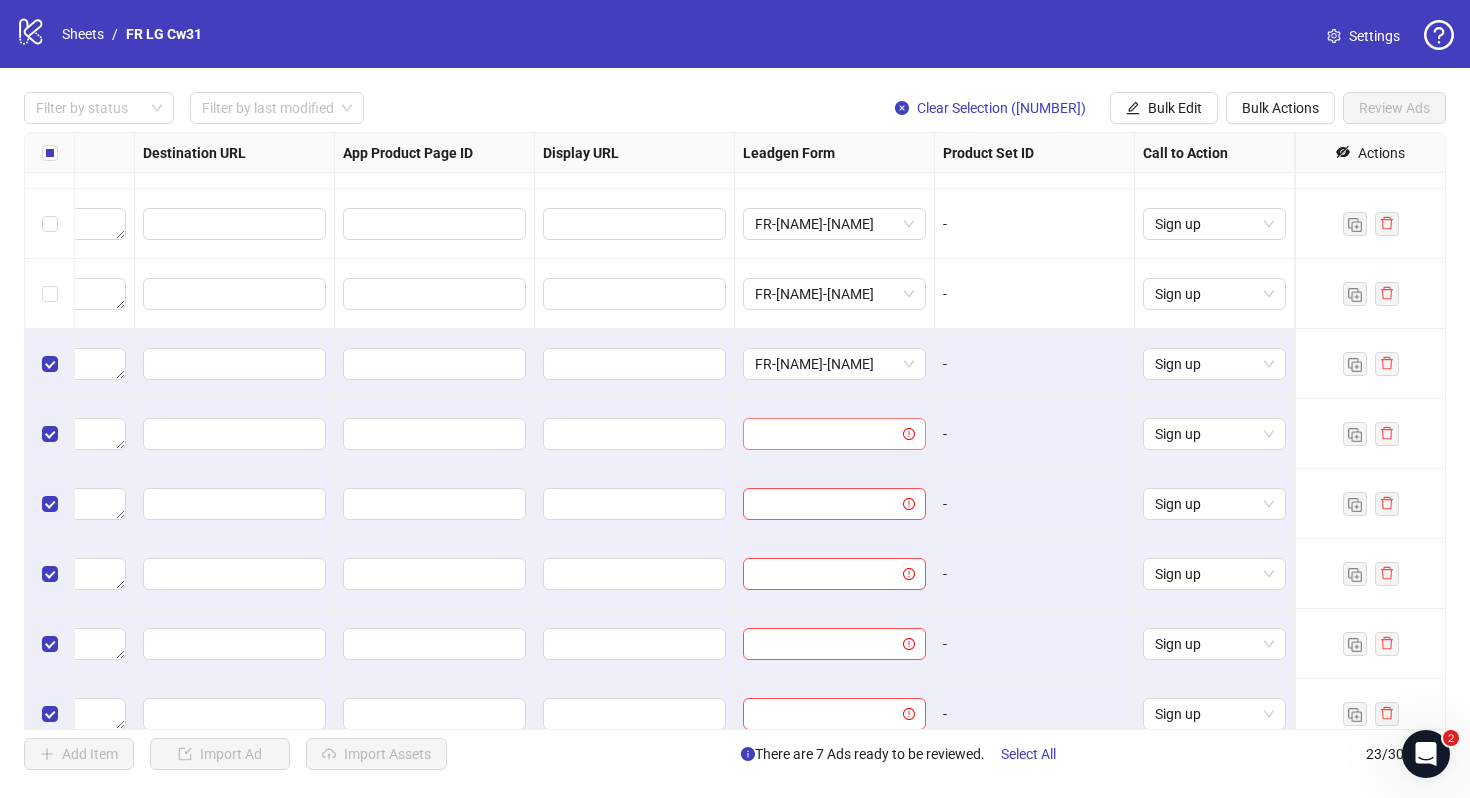 click at bounding box center (825, 434) 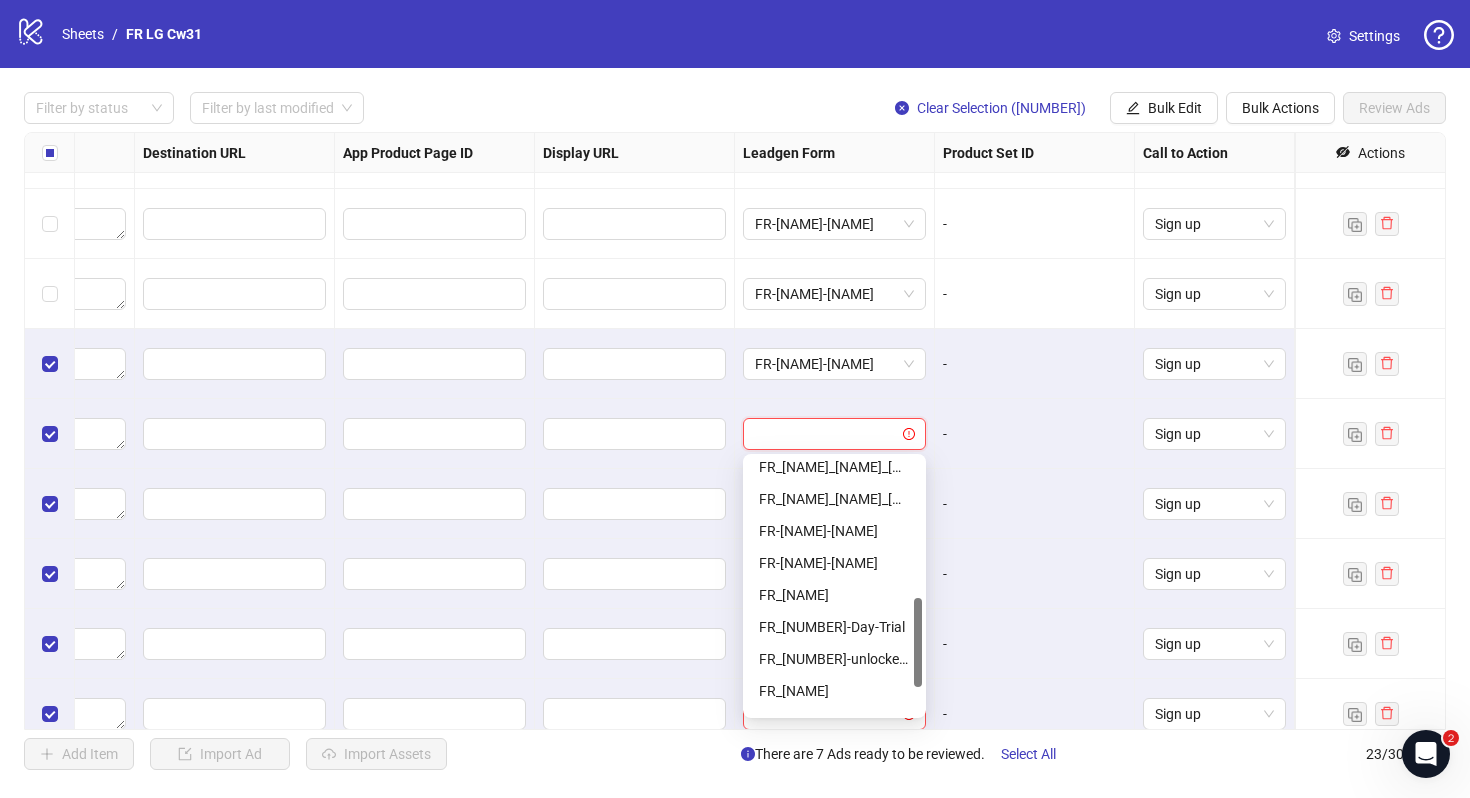 scroll, scrollTop: 405, scrollLeft: 0, axis: vertical 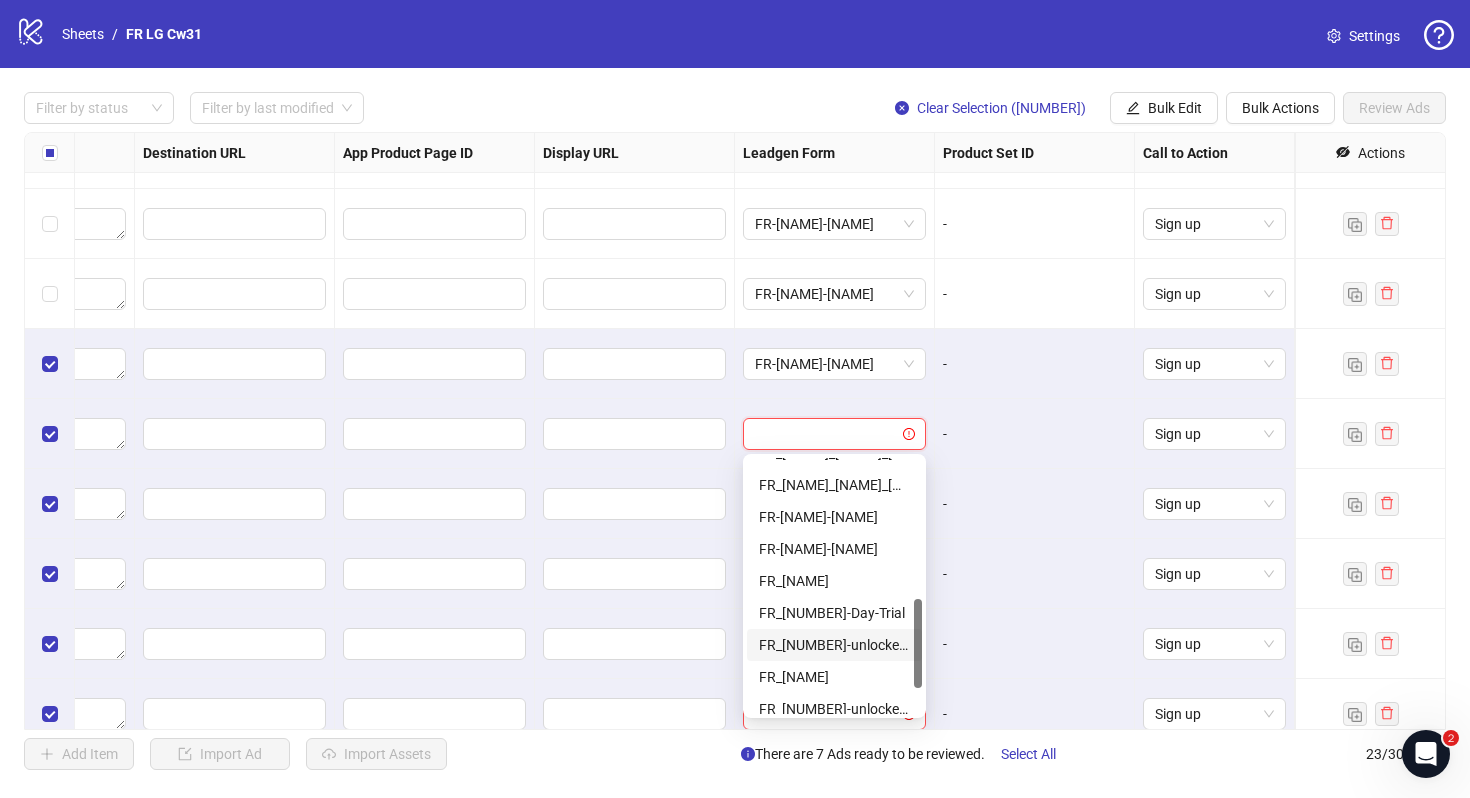 click on "FR_24h-unlocked-ongoing-converted" at bounding box center [834, 645] 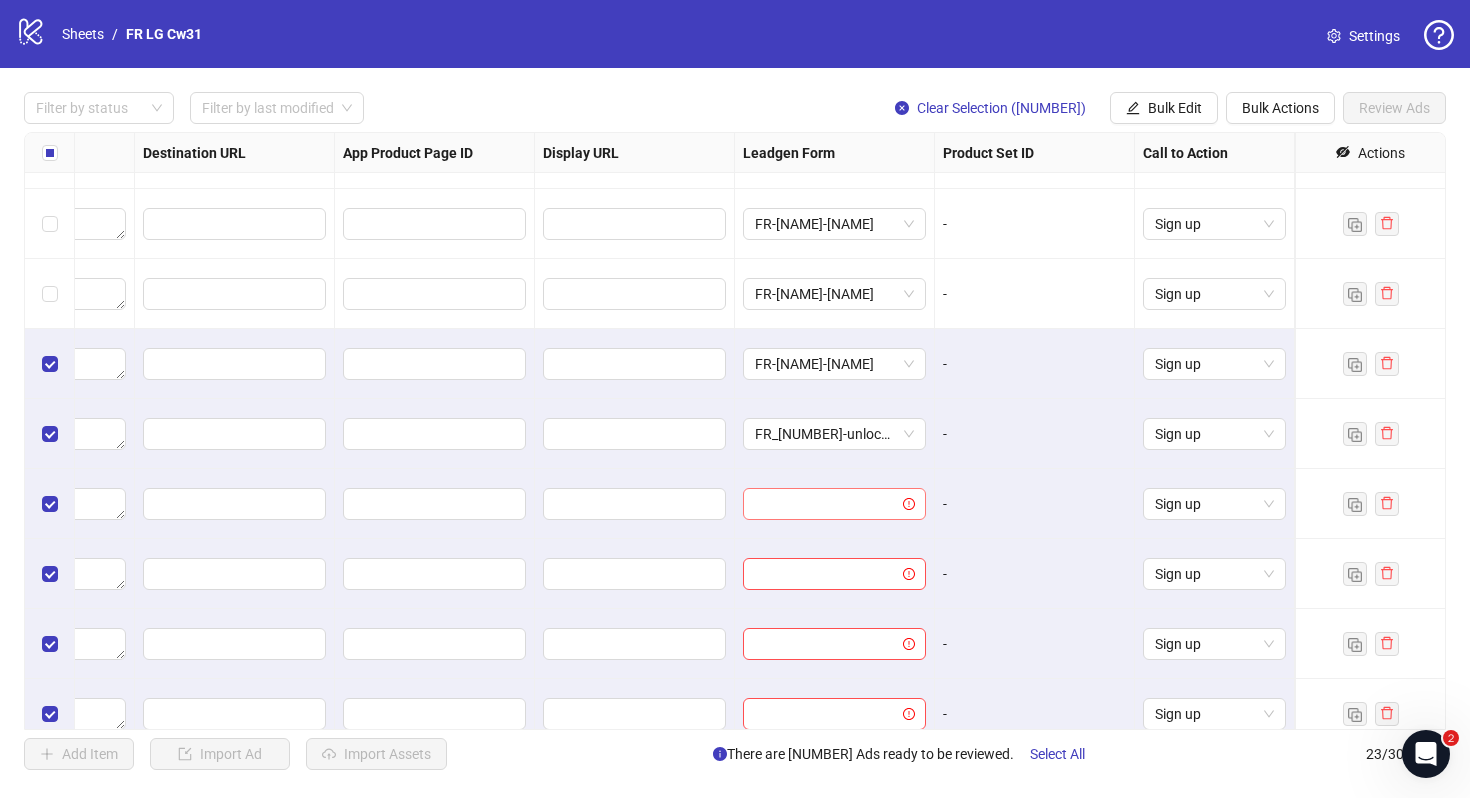 click at bounding box center (825, 504) 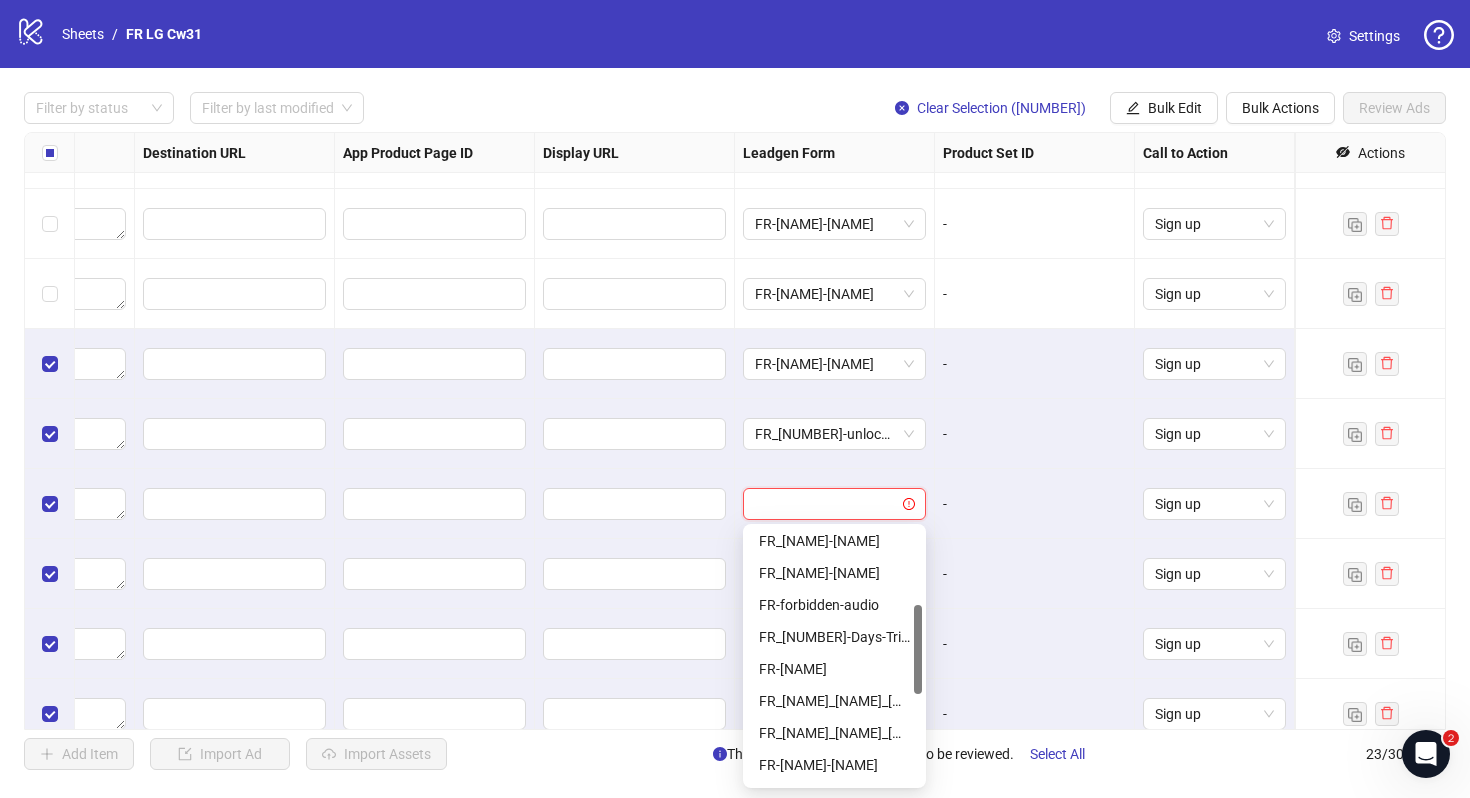 scroll, scrollTop: 230, scrollLeft: 0, axis: vertical 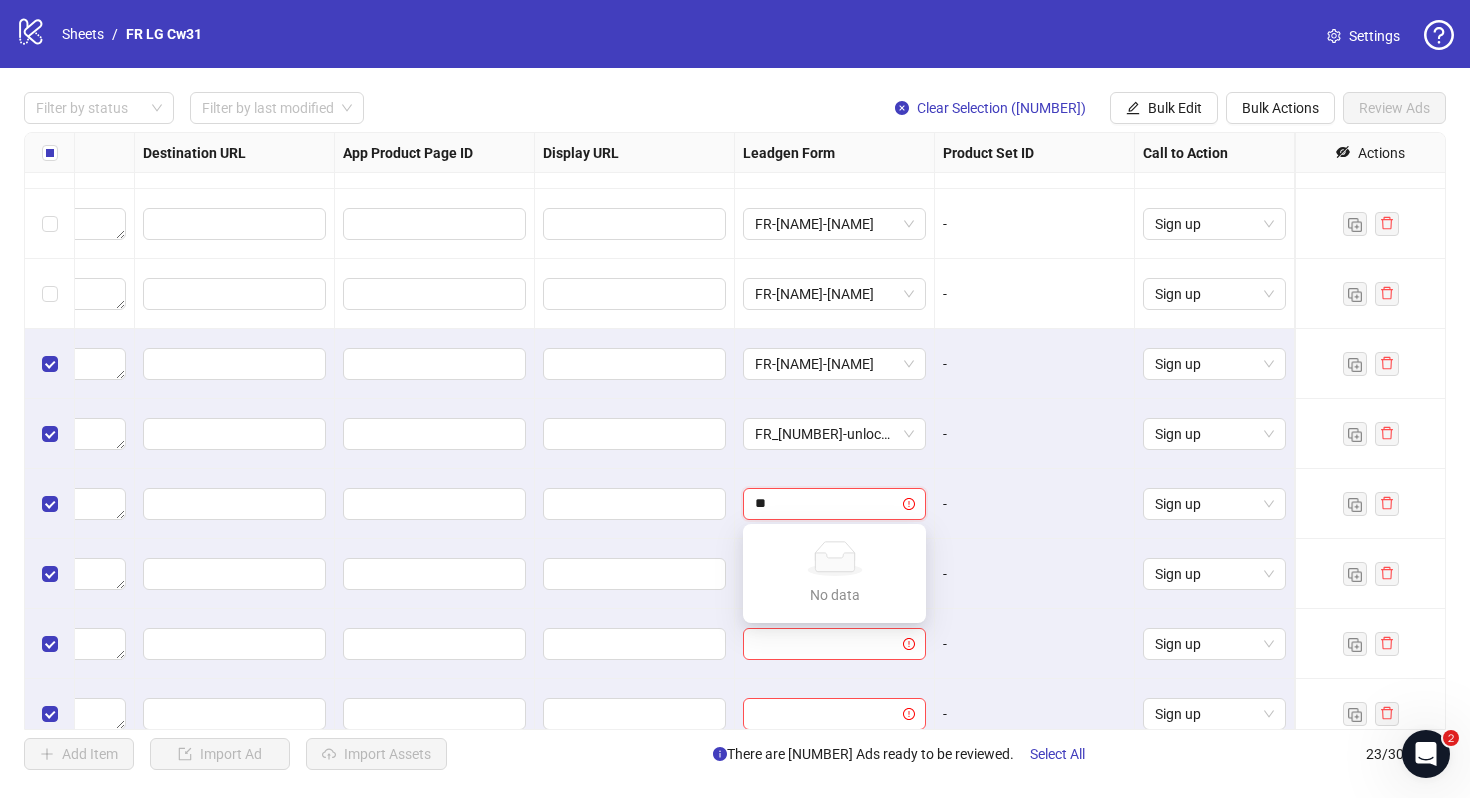 type on "*" 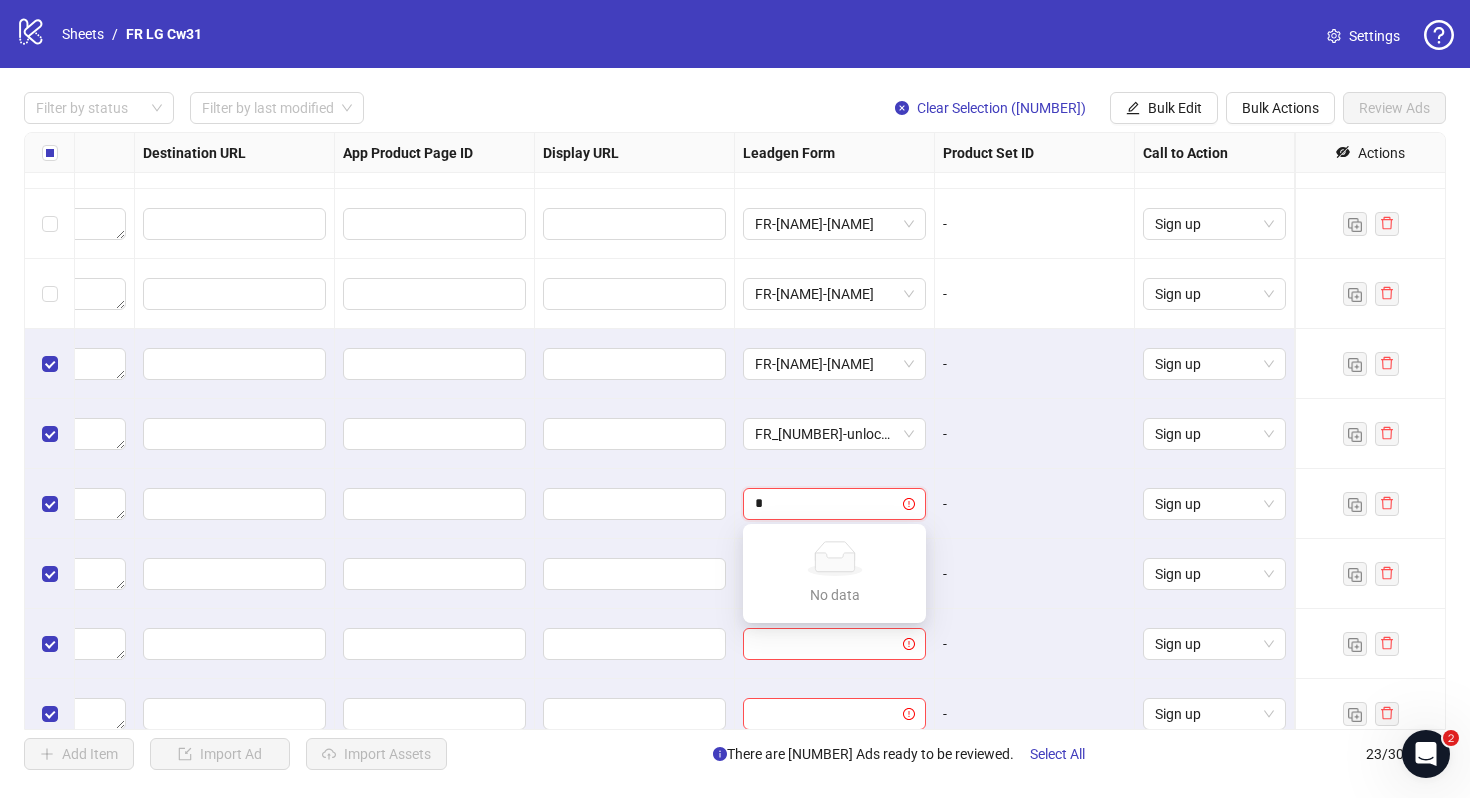 type 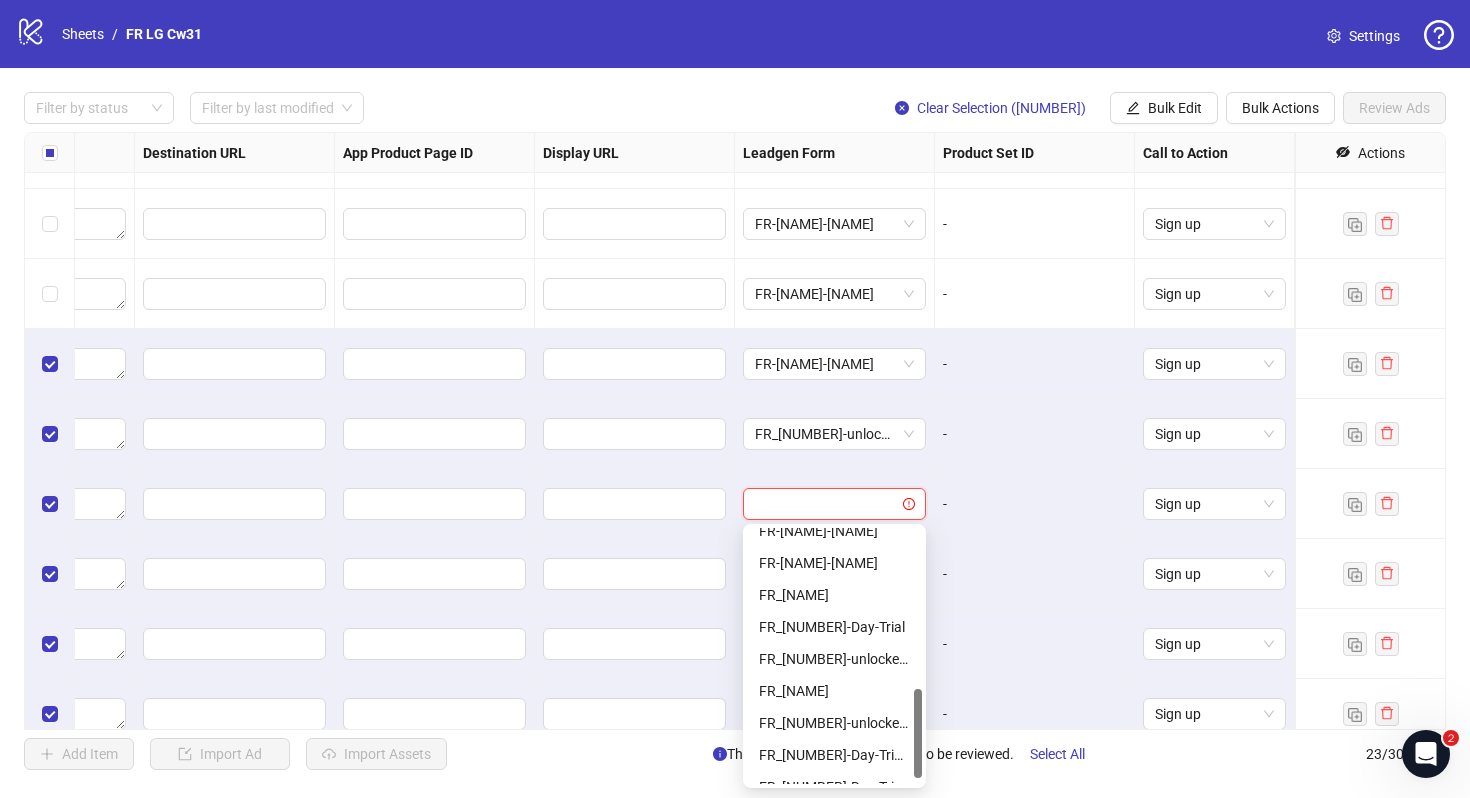 scroll, scrollTop: 462, scrollLeft: 0, axis: vertical 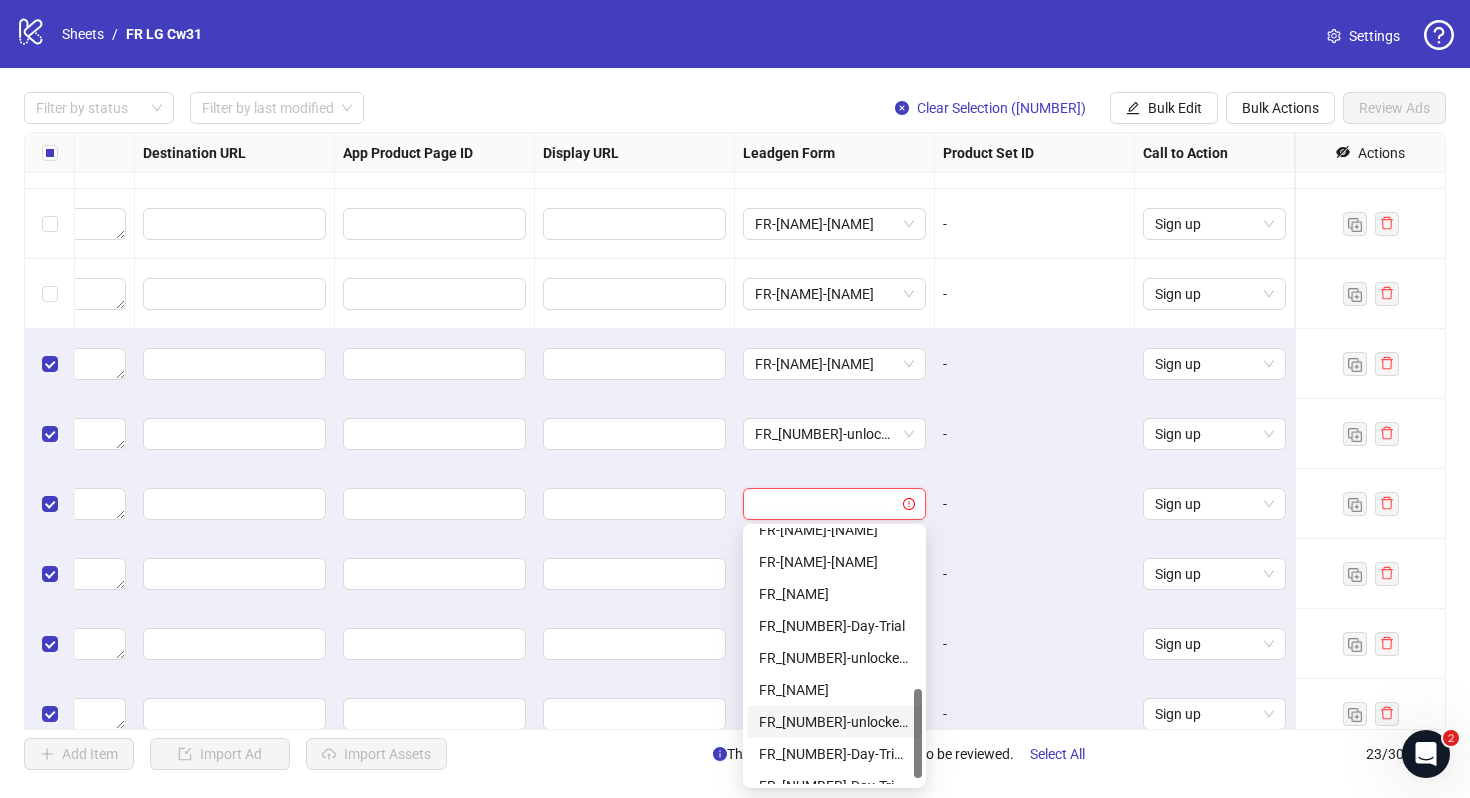 click on "FR_24h-unlocked-ongoing" at bounding box center (834, 722) 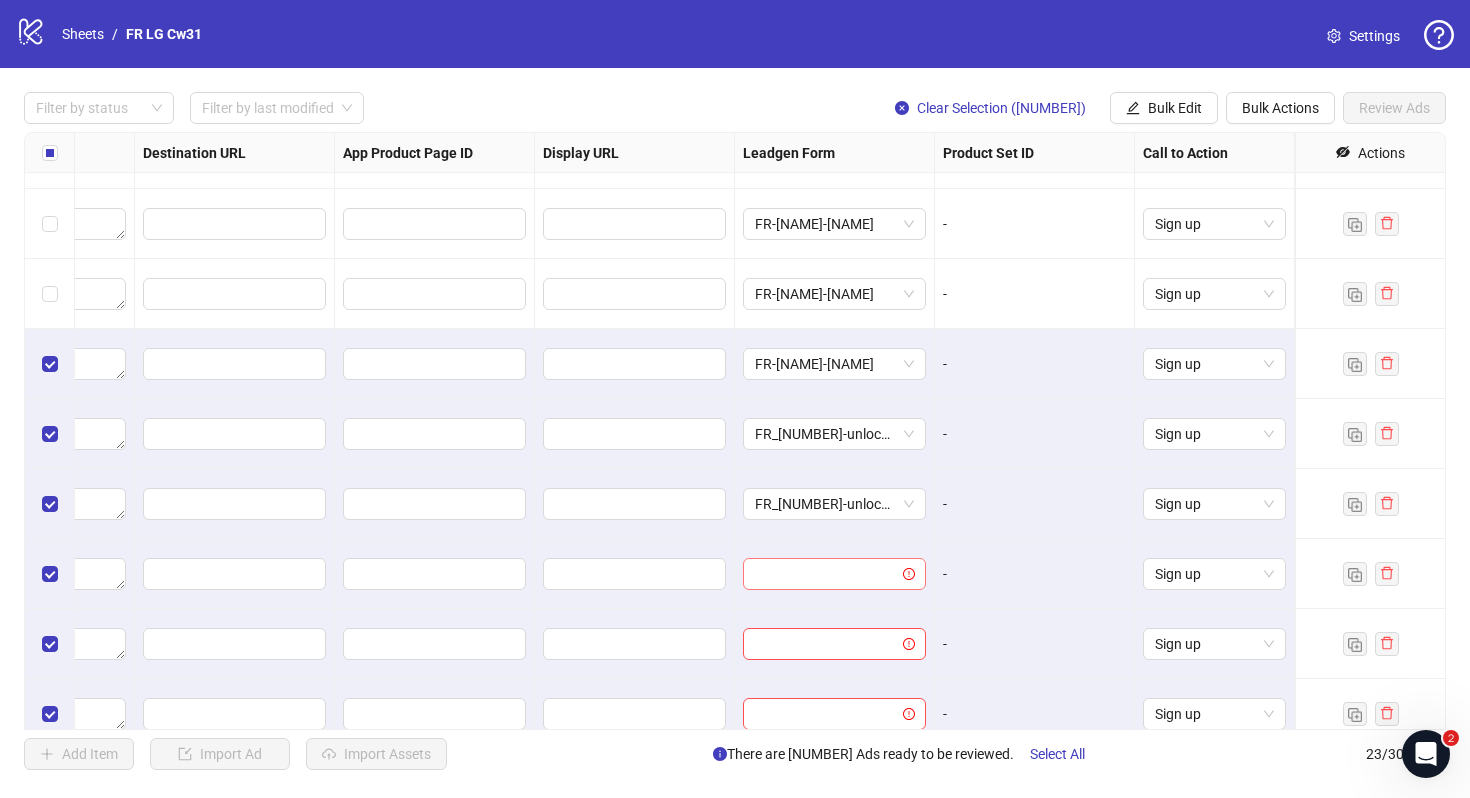 click at bounding box center [825, 574] 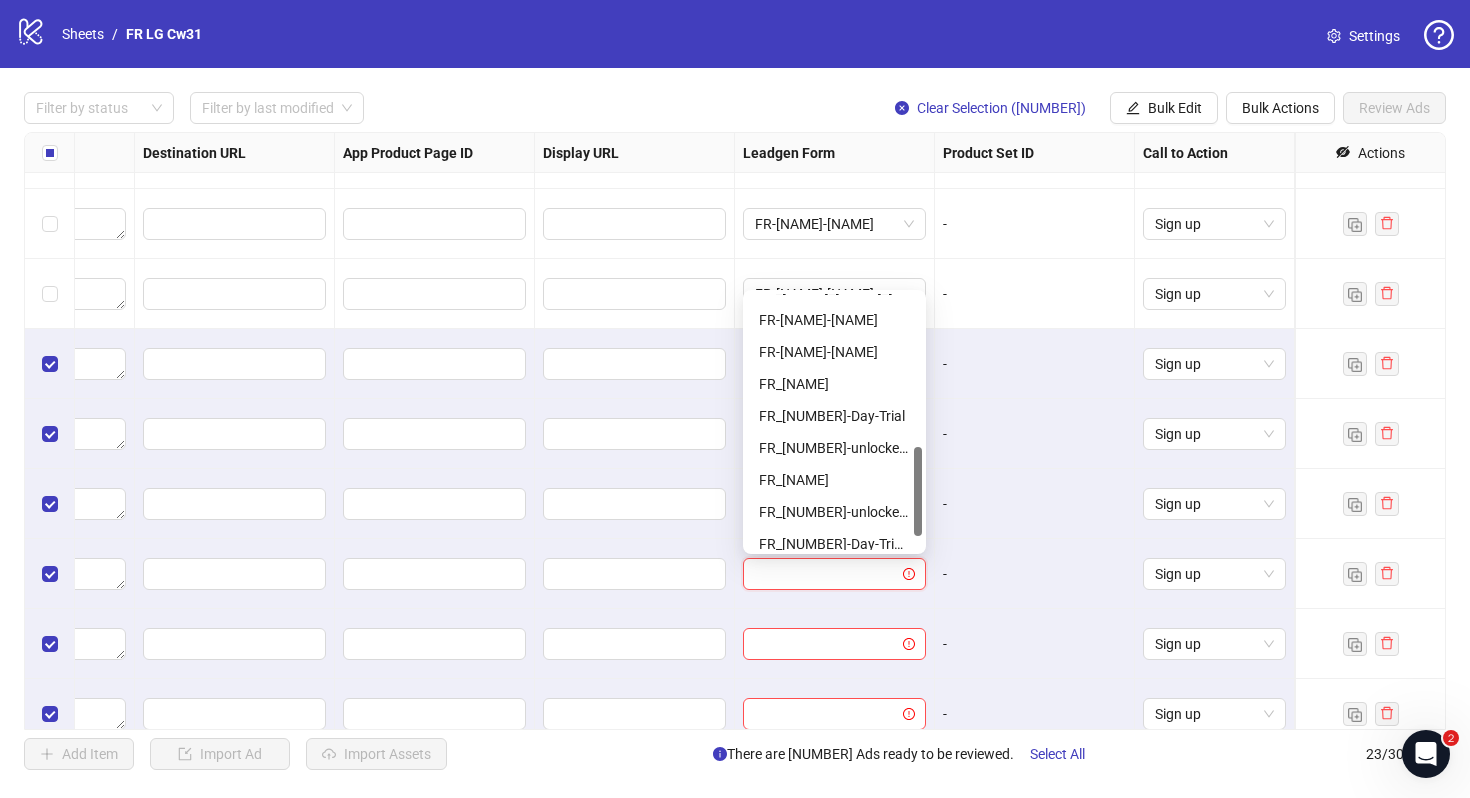 scroll, scrollTop: 460, scrollLeft: 0, axis: vertical 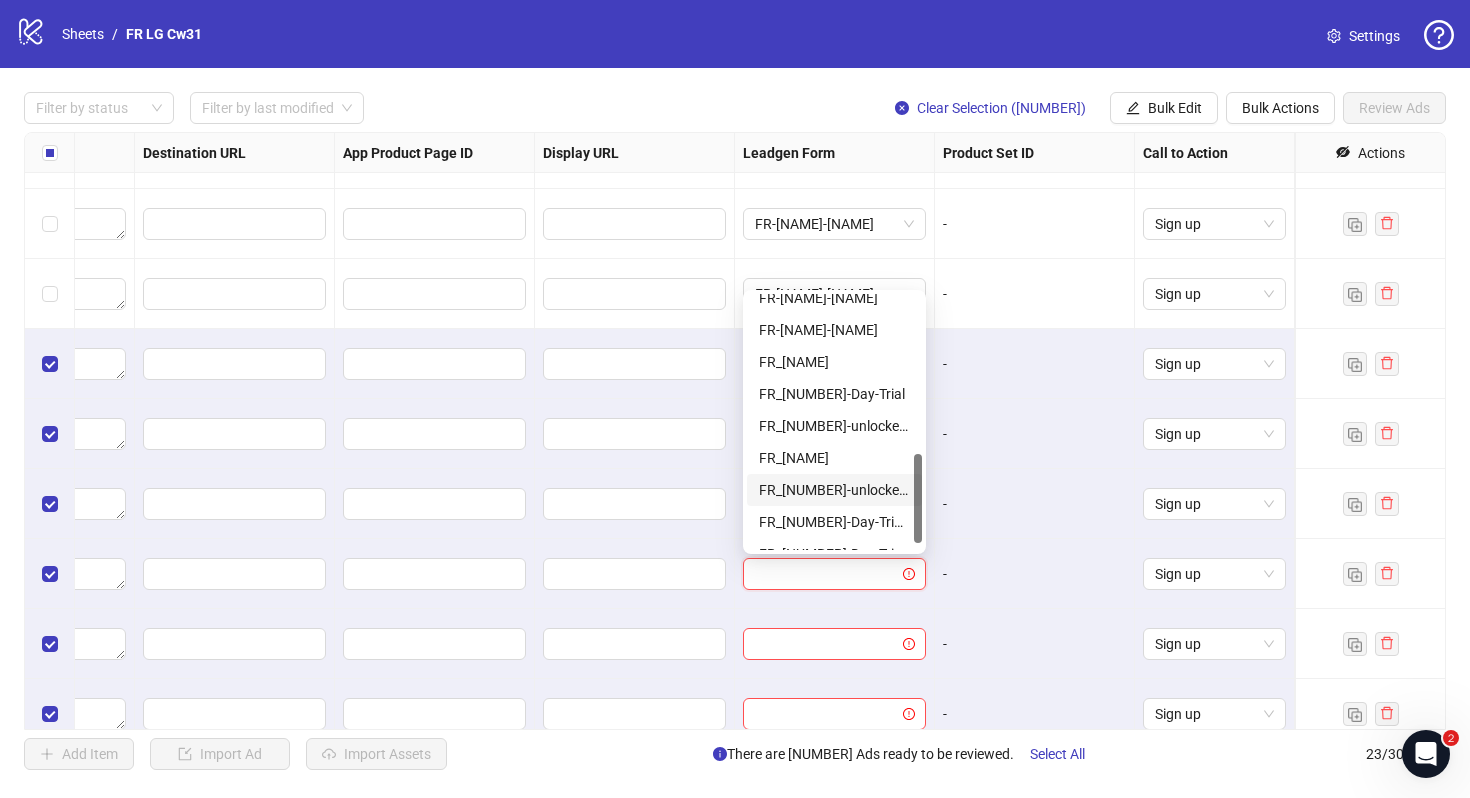 click on "FR_24h-unlocked-ongoing" at bounding box center (834, 490) 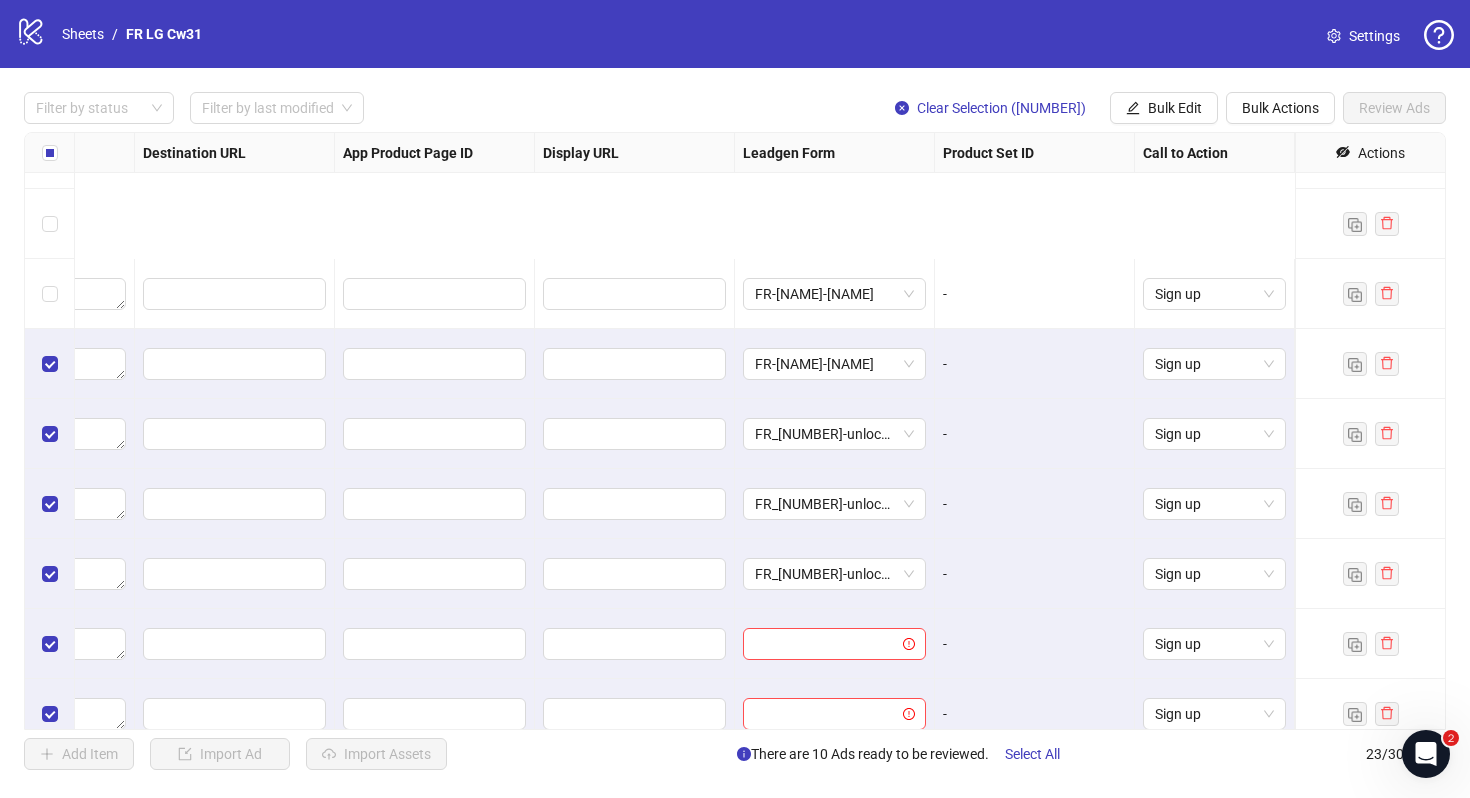 scroll, scrollTop: 643, scrollLeft: 1850, axis: both 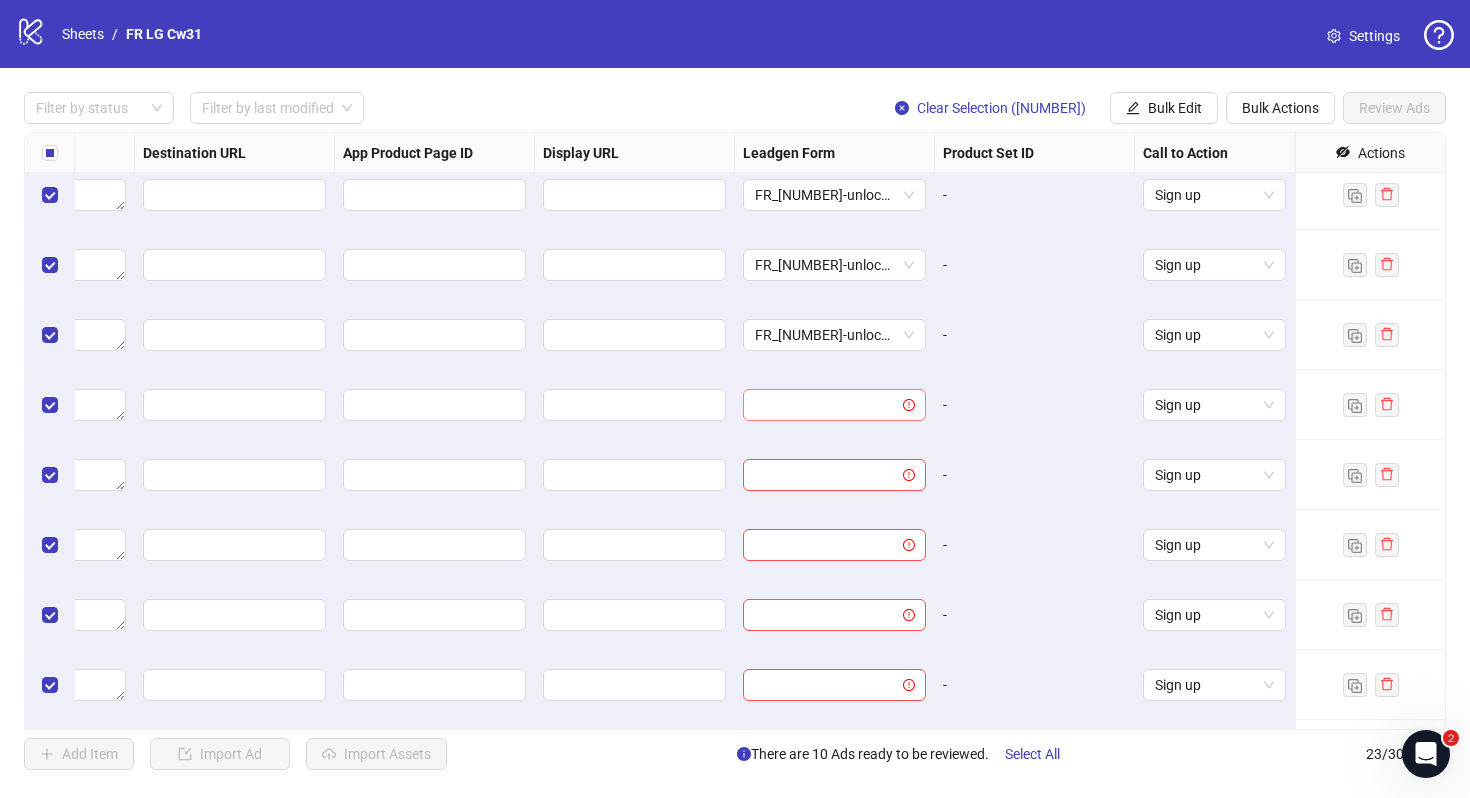 click at bounding box center (825, 405) 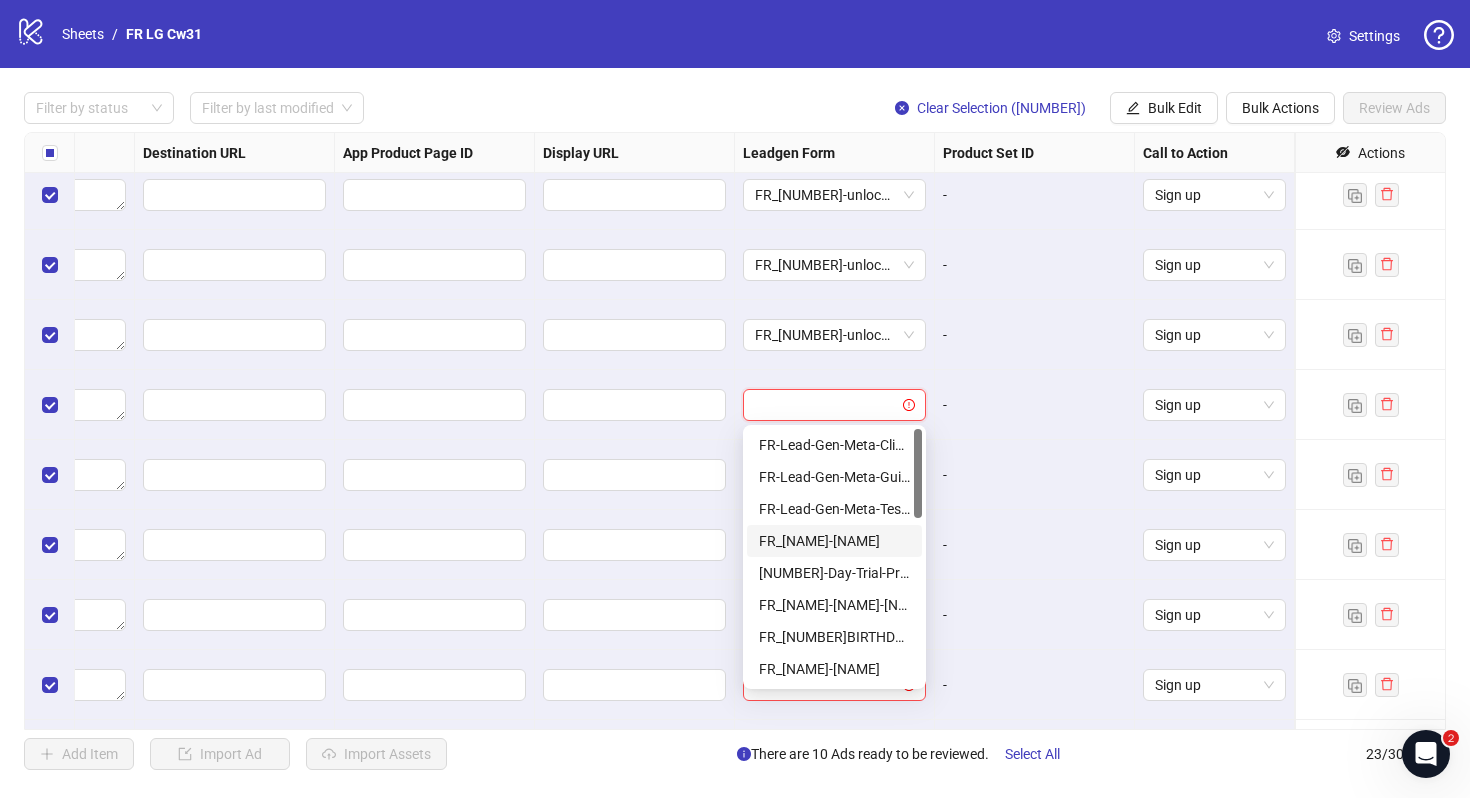scroll, scrollTop: 480, scrollLeft: 0, axis: vertical 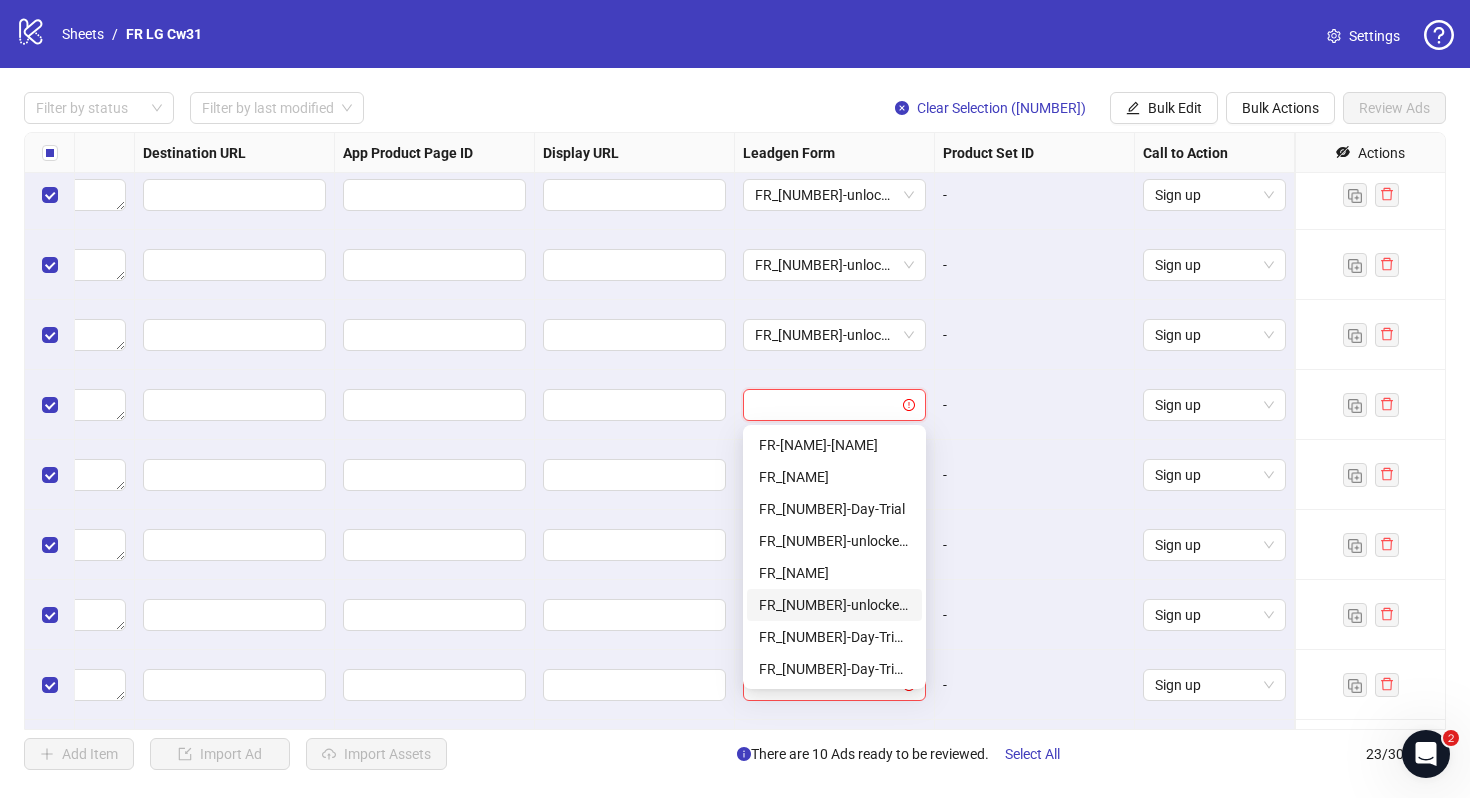 click on "FR_24h-unlocked-ongoing" at bounding box center [834, 605] 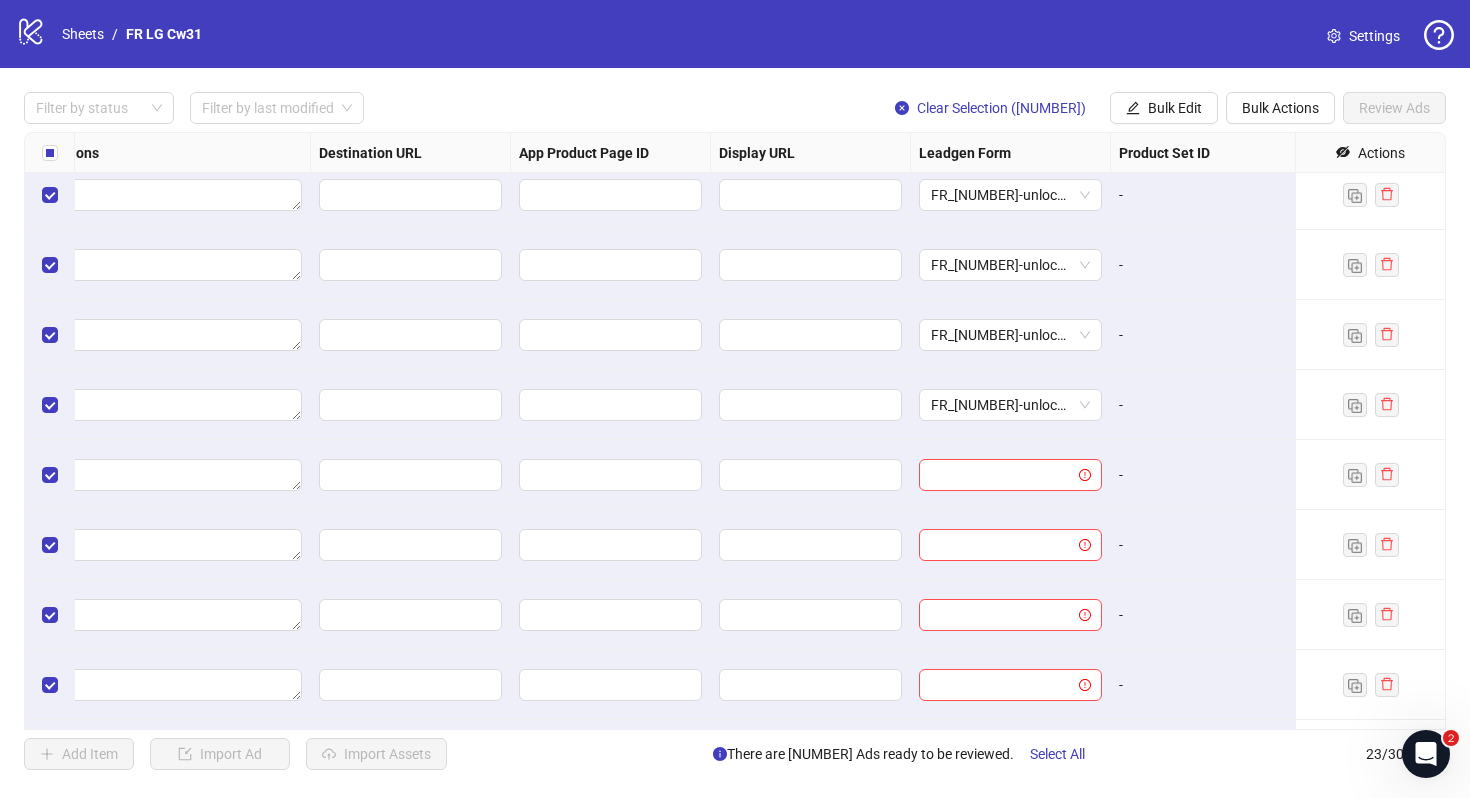 scroll, scrollTop: 593, scrollLeft: 1674, axis: both 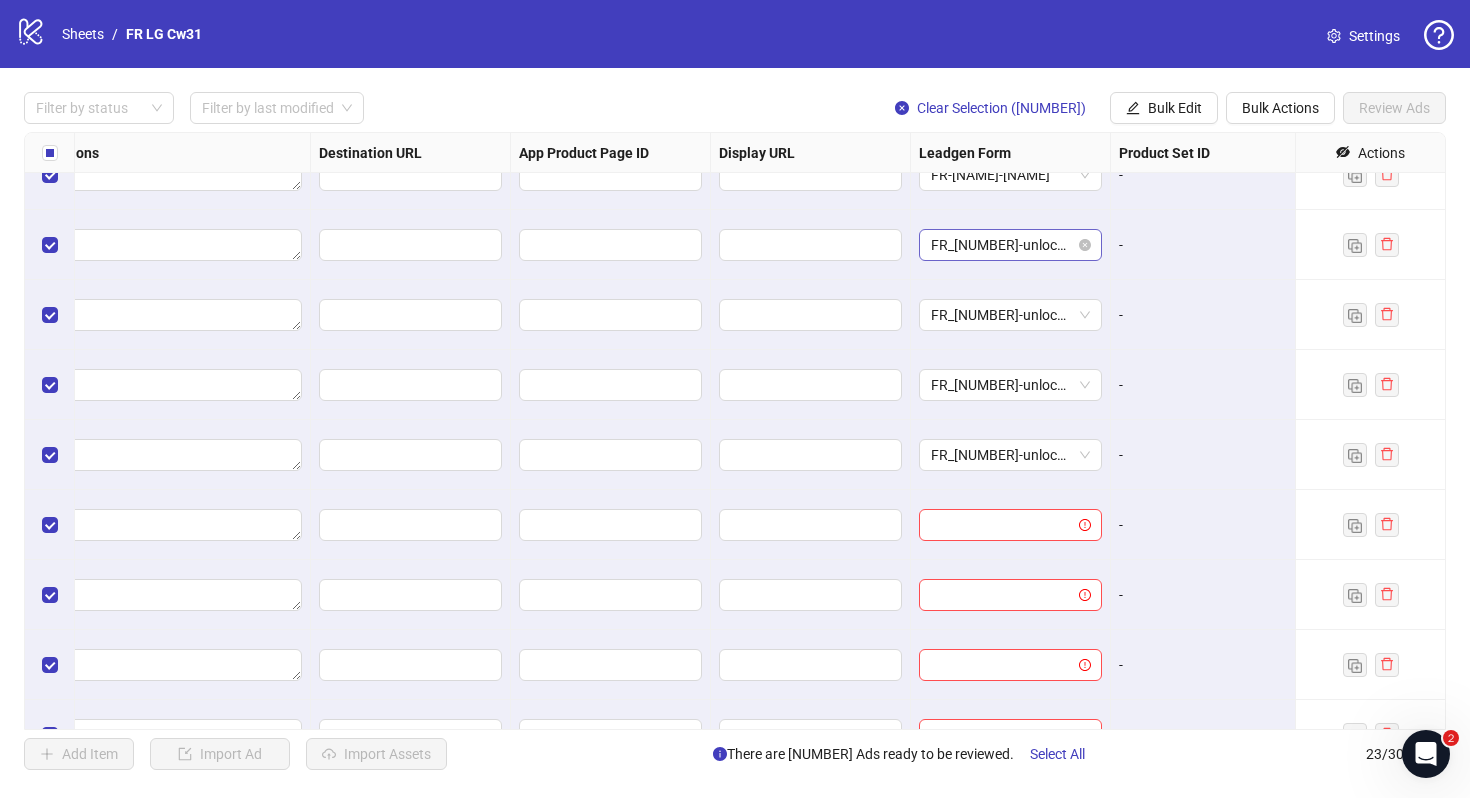 click on "FR_24h-unlocked-ongoing-converted" at bounding box center (1010, 245) 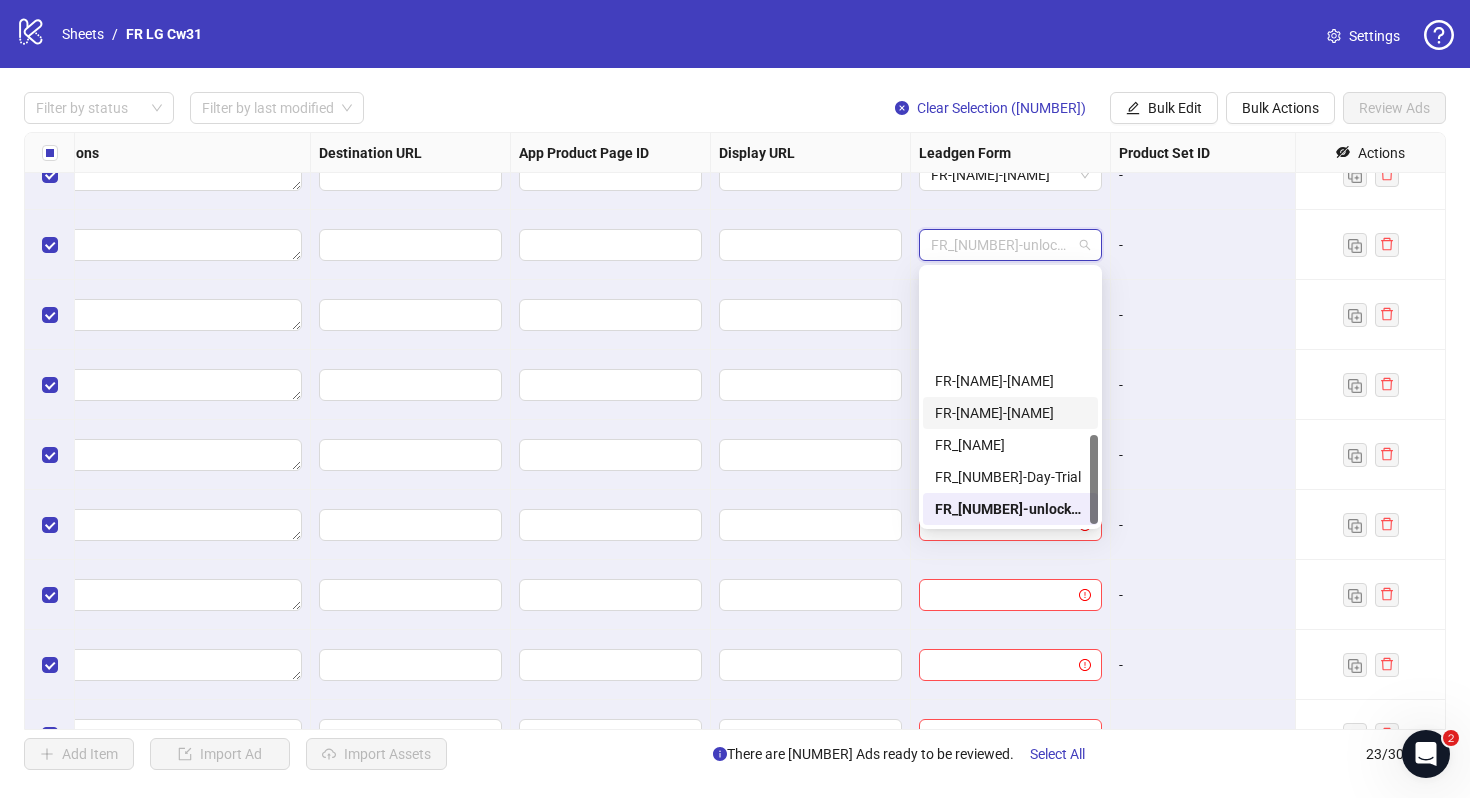 scroll, scrollTop: 480, scrollLeft: 0, axis: vertical 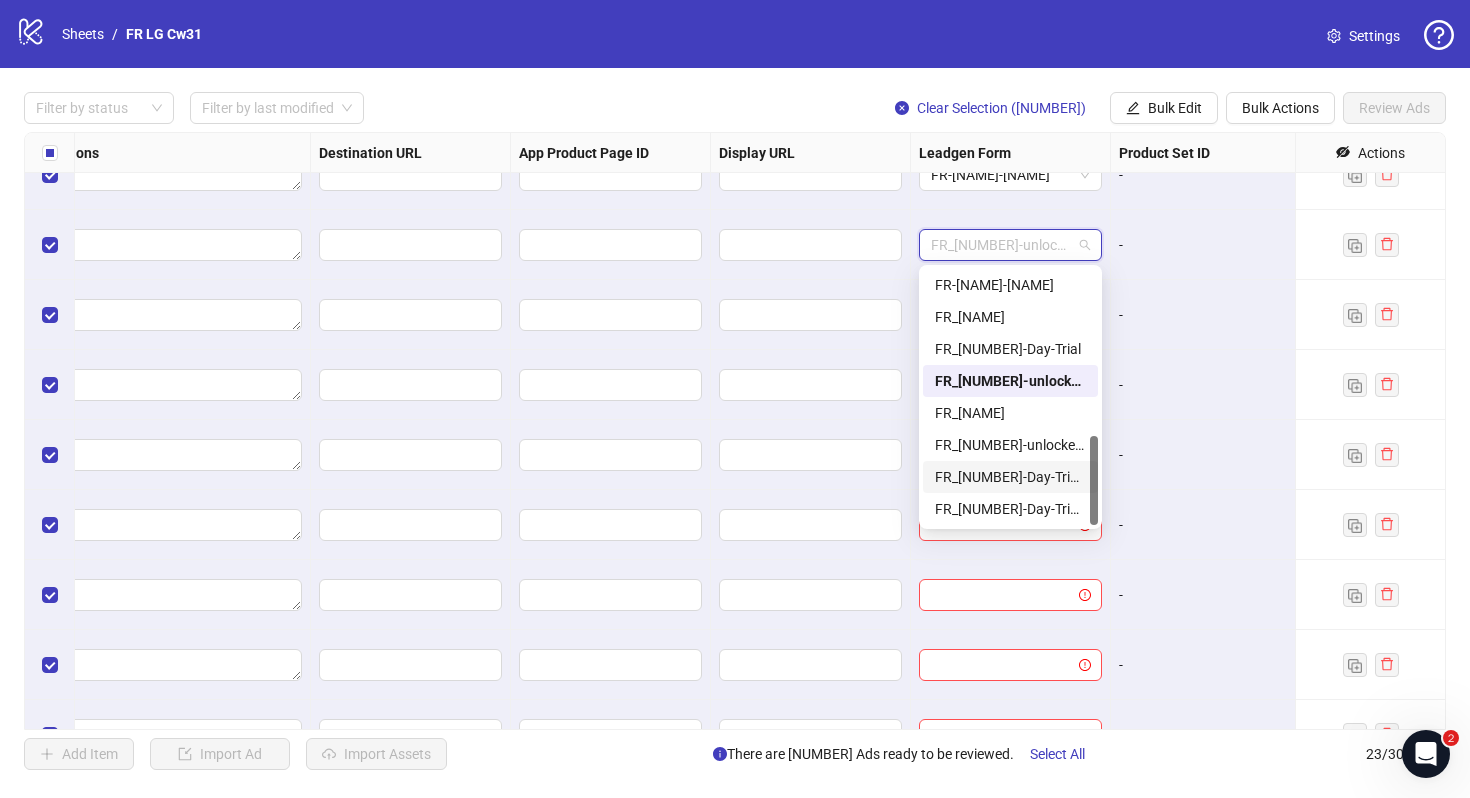 click on "FR_30-Day-Trial-ongoing-copy" at bounding box center (1010, 477) 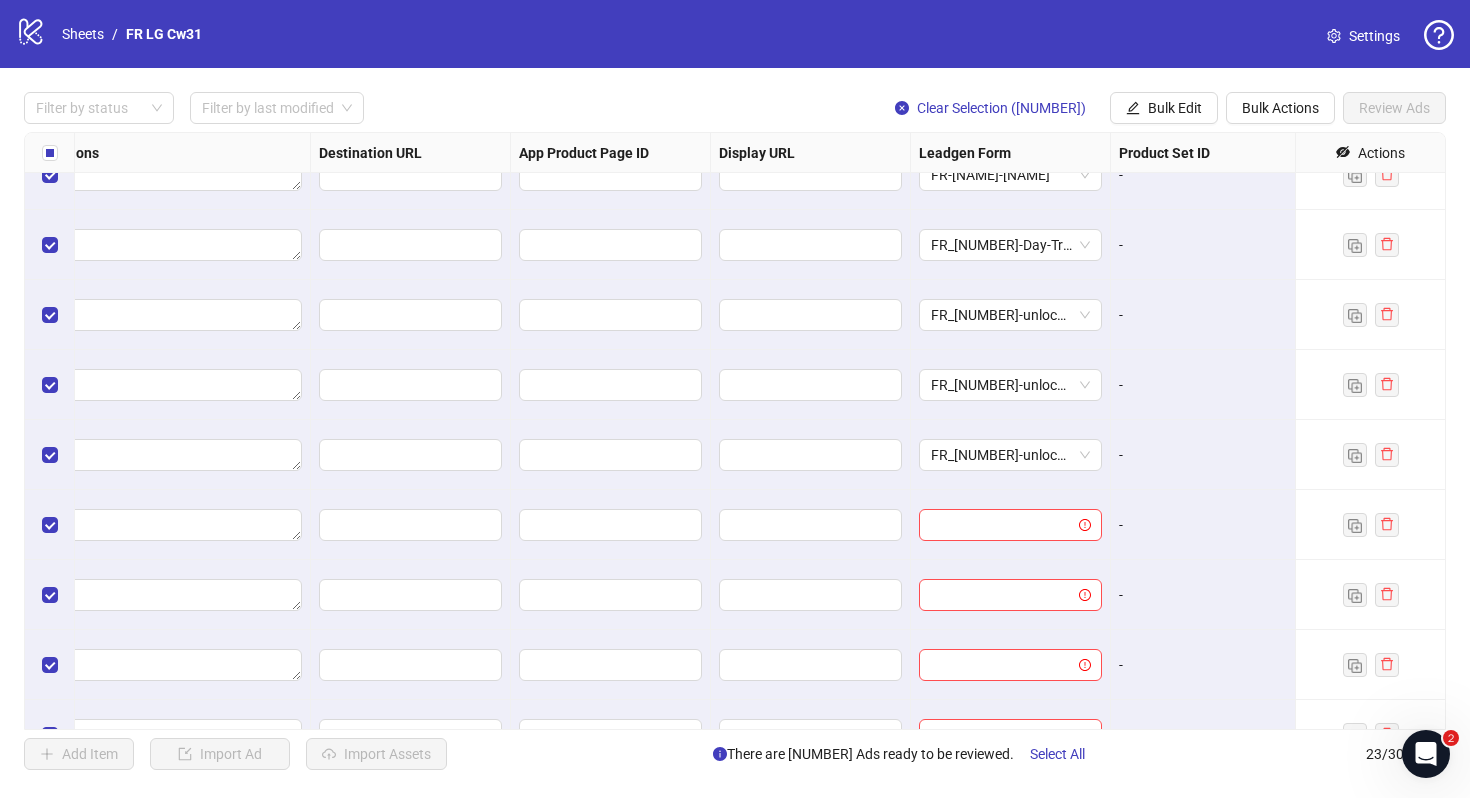 click on "-" at bounding box center (1211, 245) 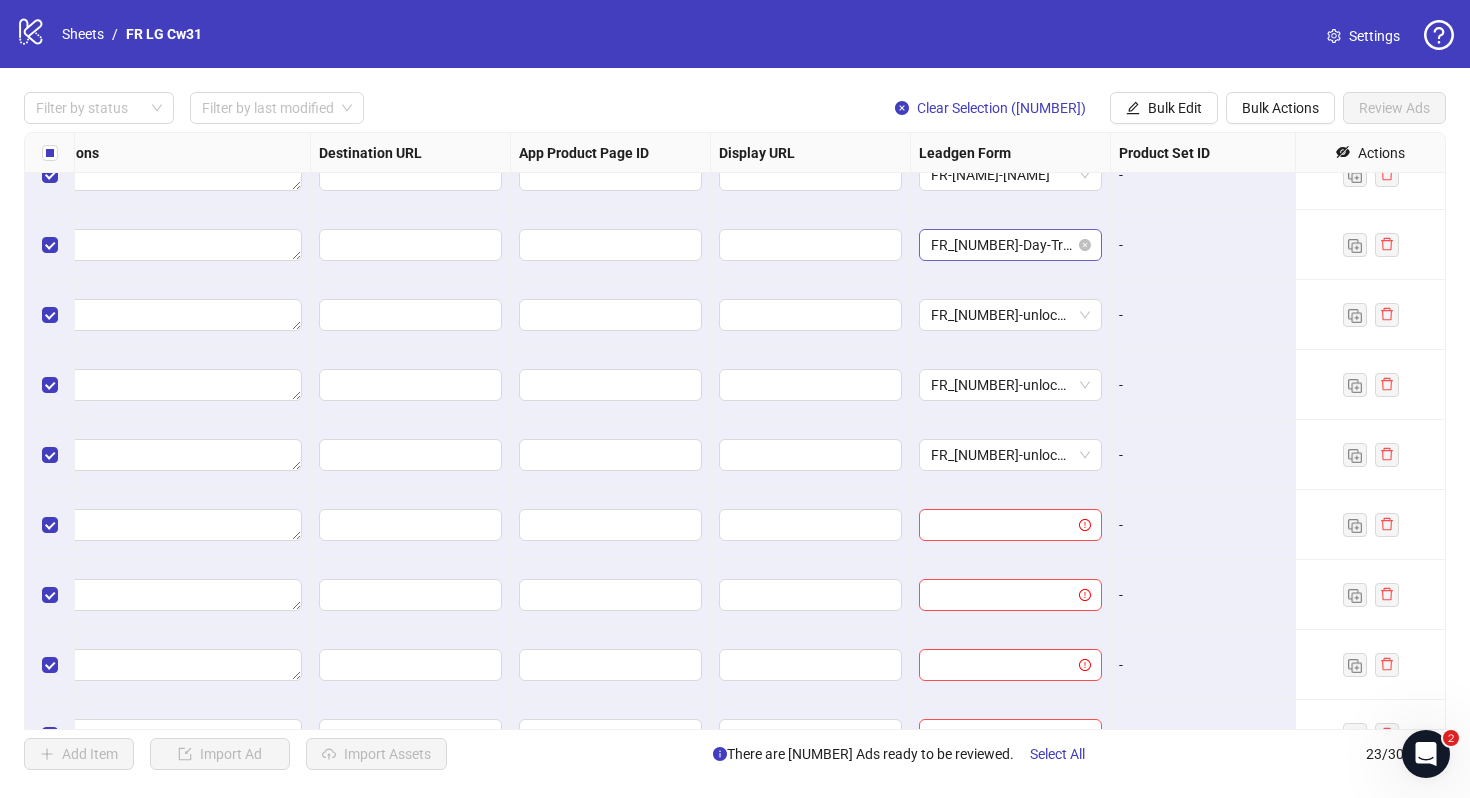 click on "FR_30-Day-Trial-ongoing-copy" at bounding box center [1010, 245] 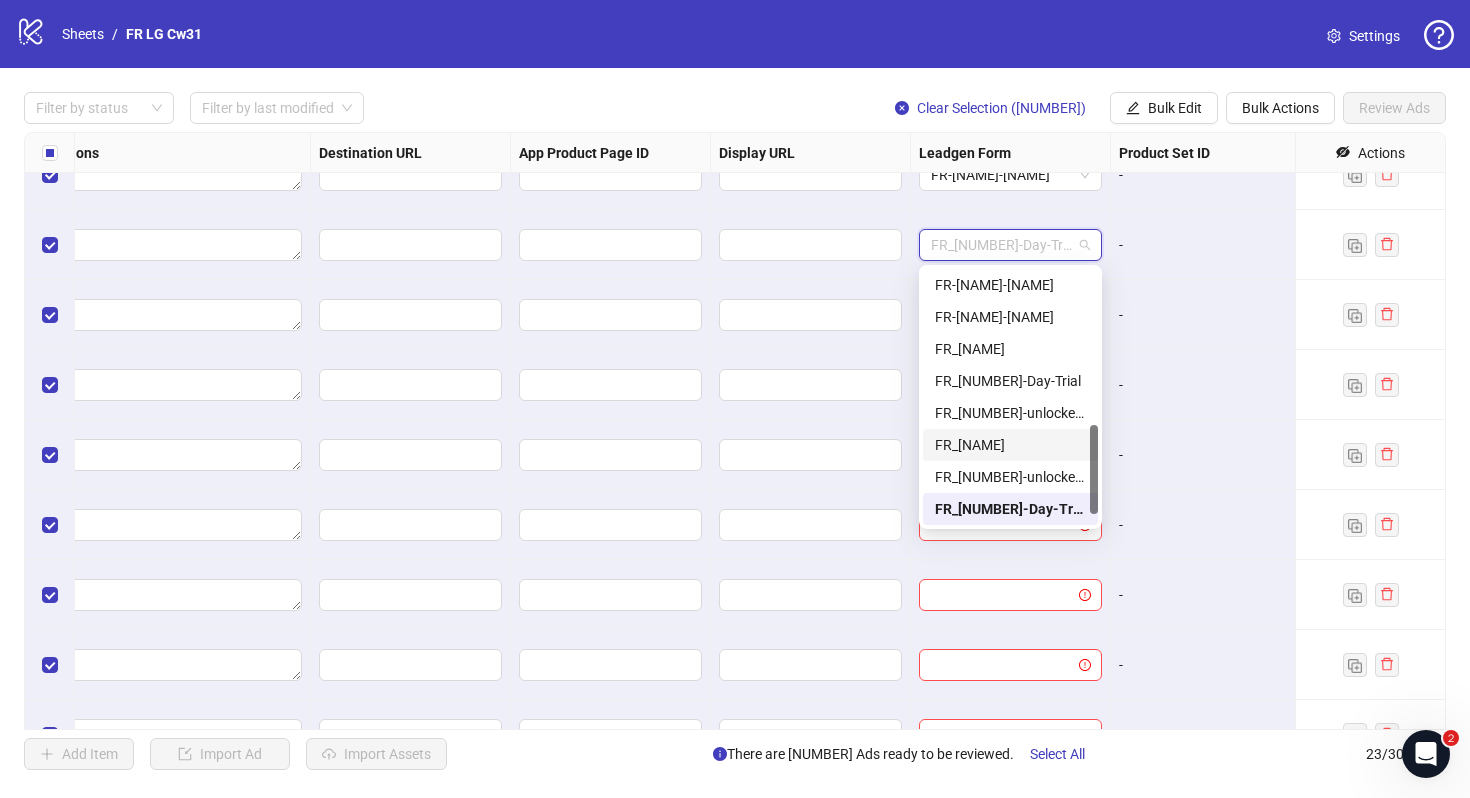 scroll, scrollTop: 480, scrollLeft: 0, axis: vertical 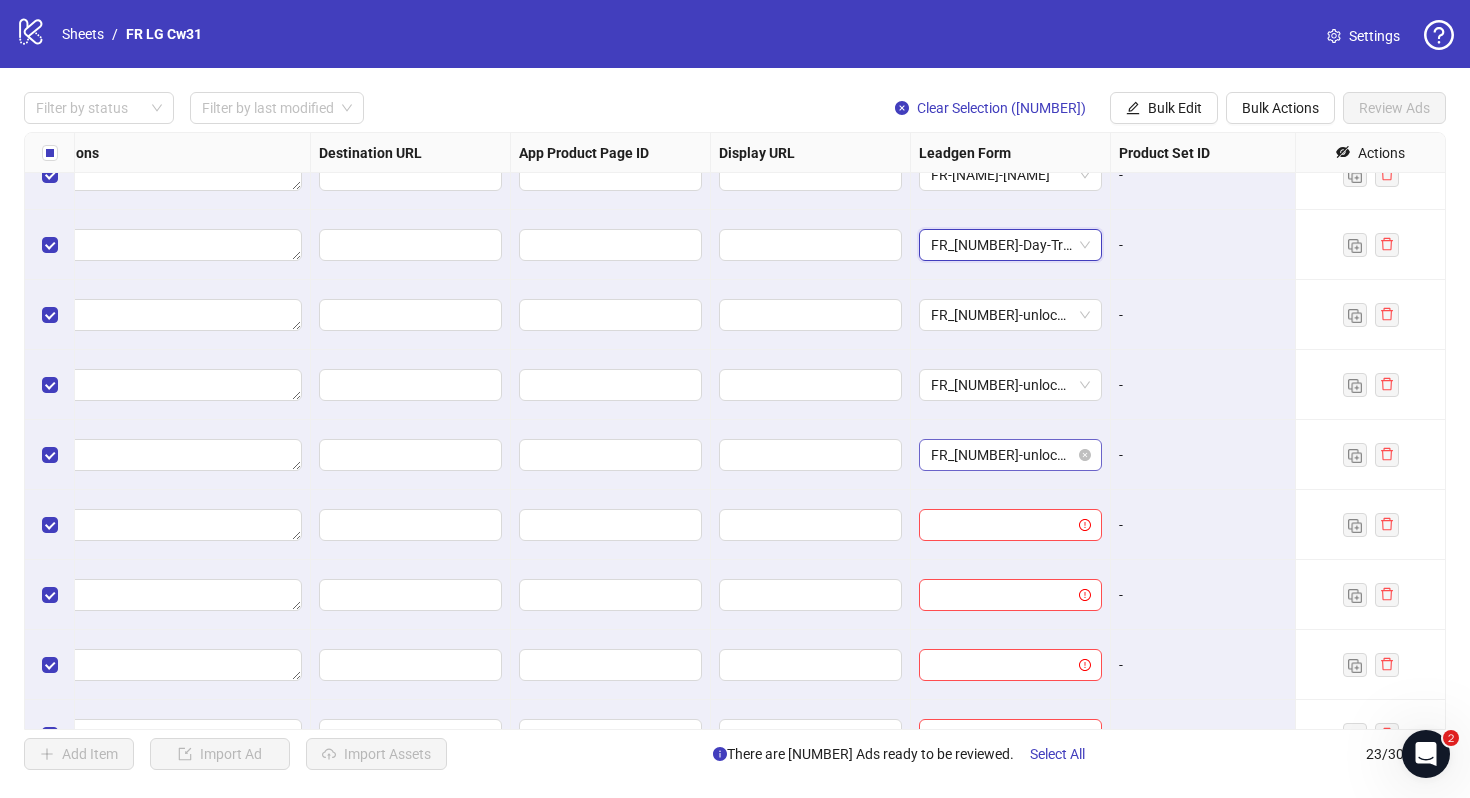 click on "FR_24h-unlocked-ongoing" at bounding box center [1010, 455] 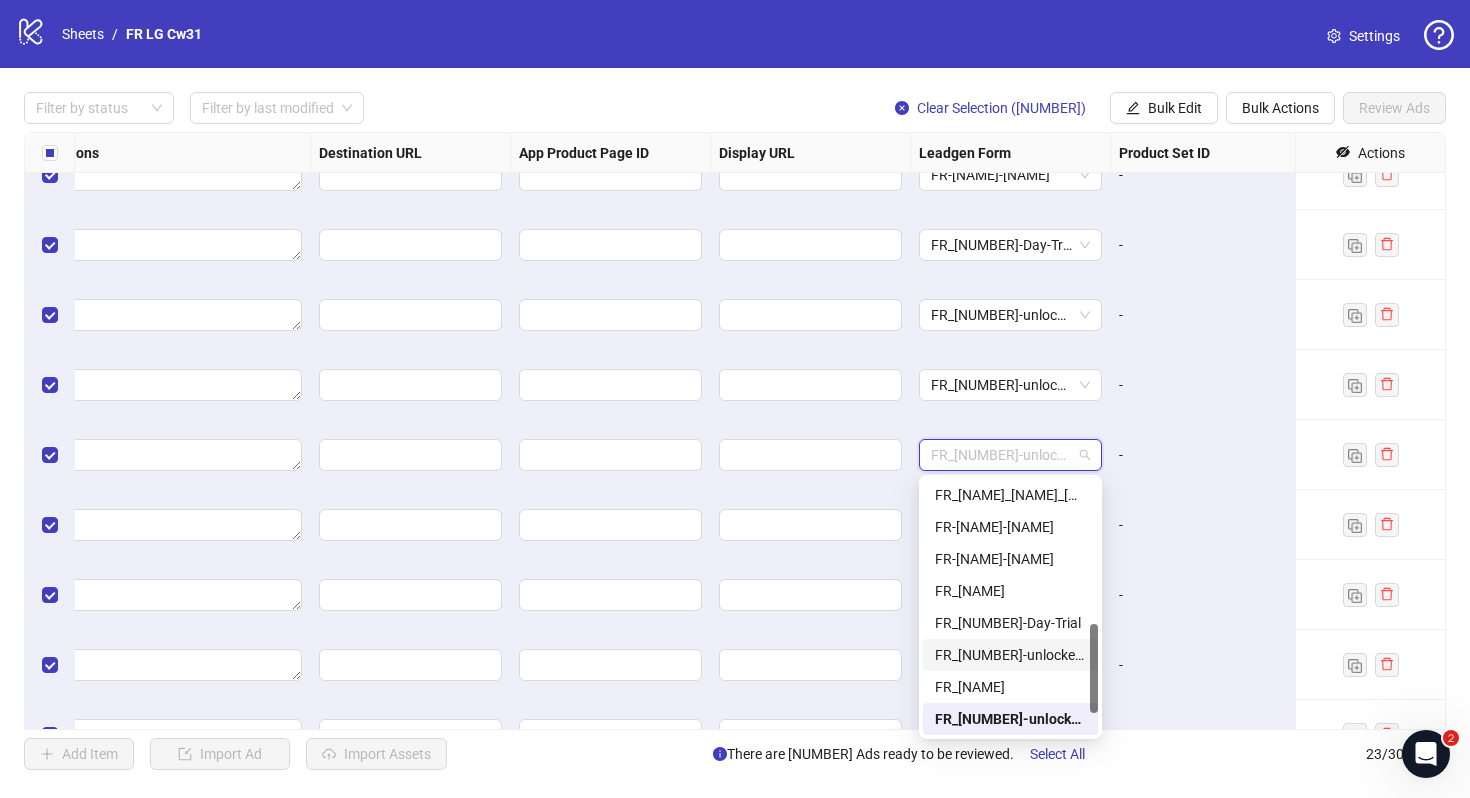 scroll, scrollTop: 480, scrollLeft: 0, axis: vertical 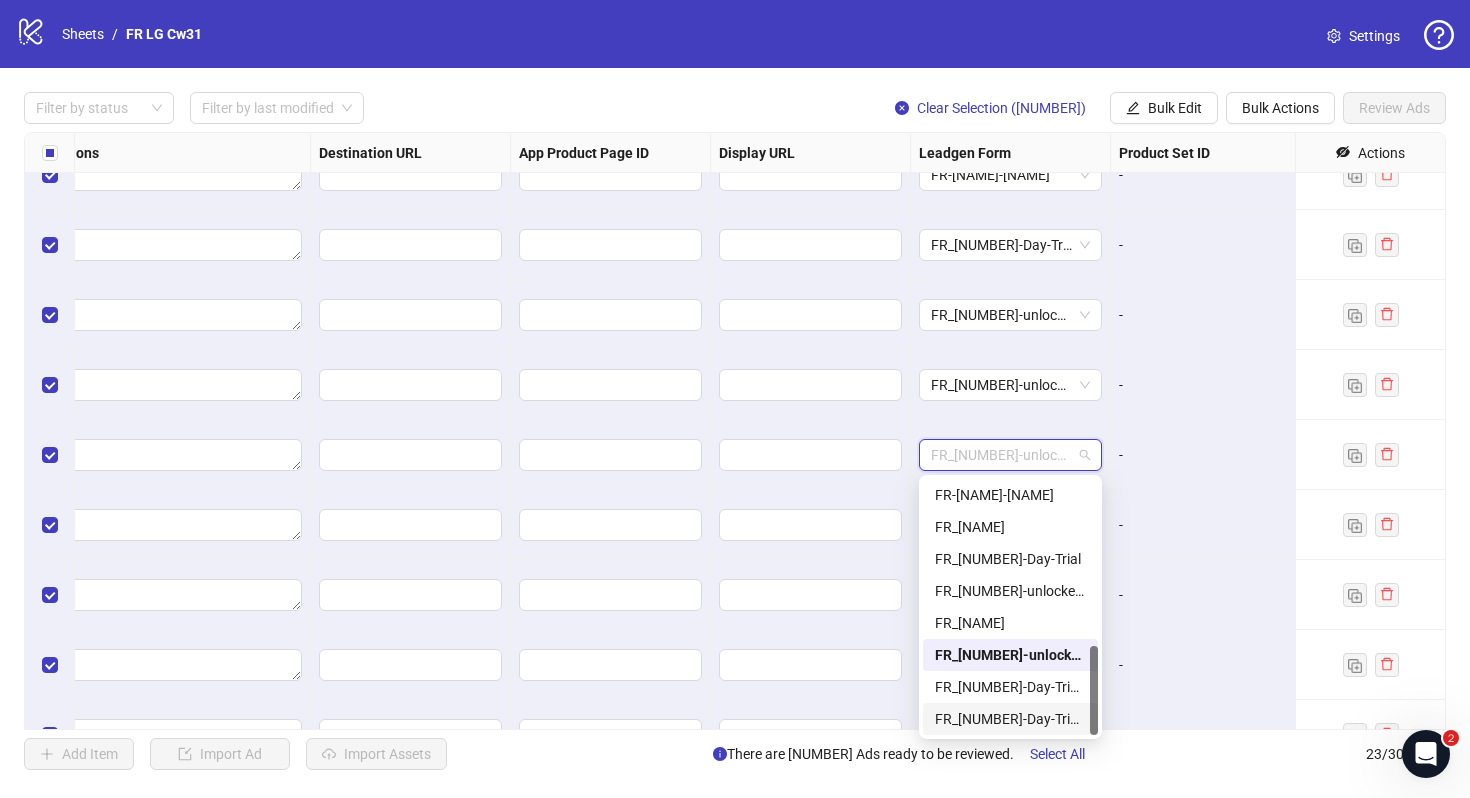 click on "FR_30-Day-Trial-ongoing" at bounding box center [1010, 719] 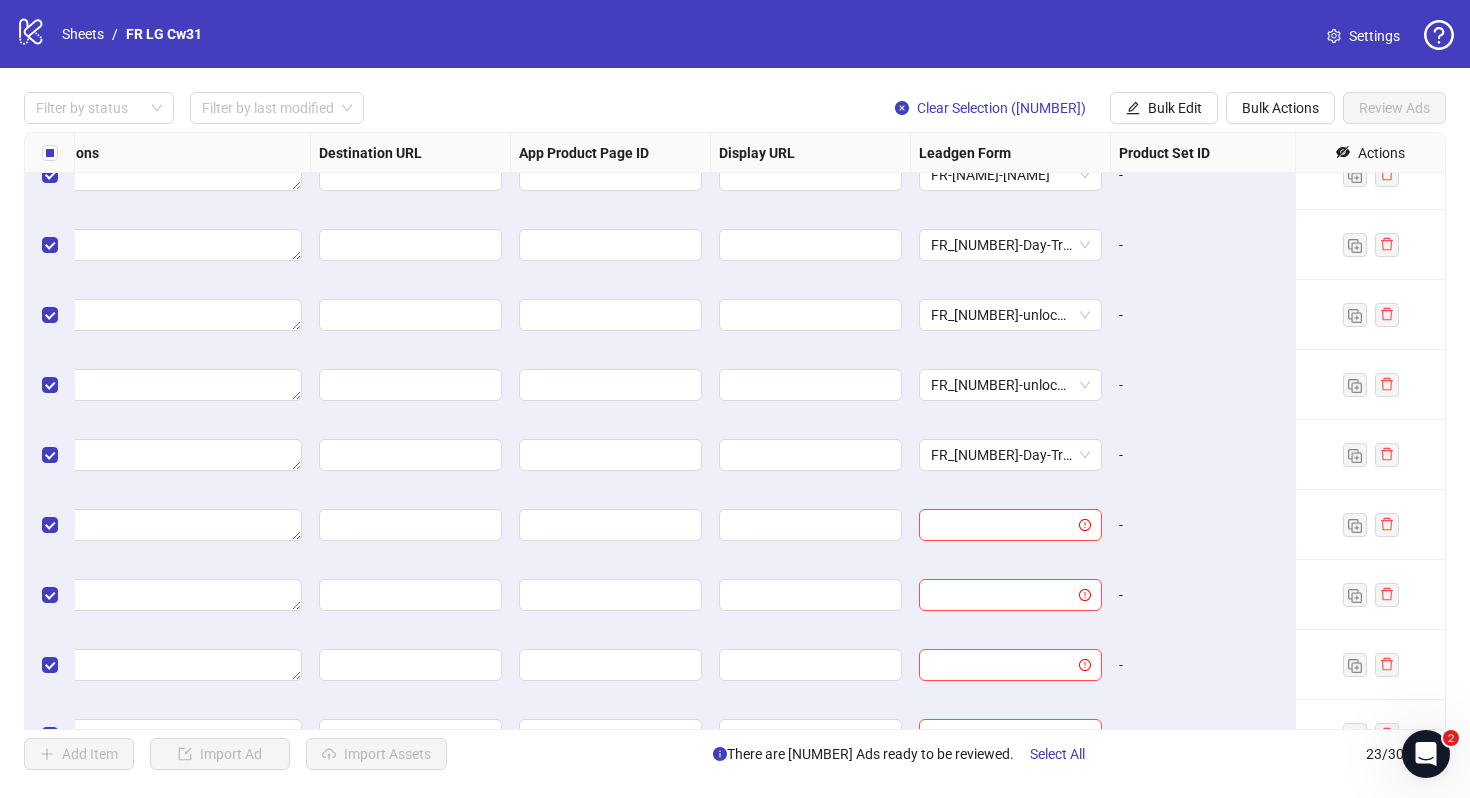click on "-" at bounding box center [1211, 525] 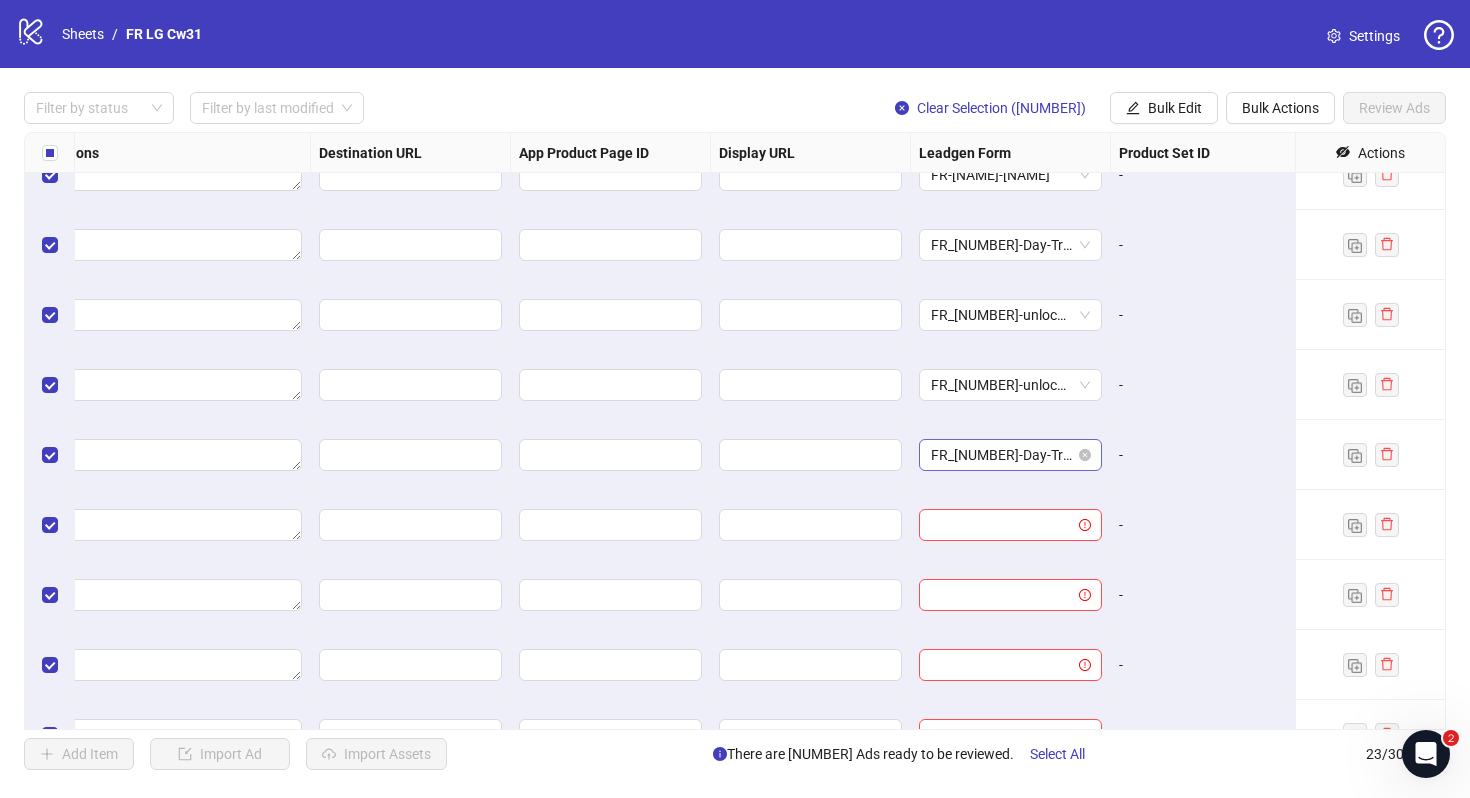 click on "FR_30-Day-Trial-ongoing" at bounding box center [1010, 455] 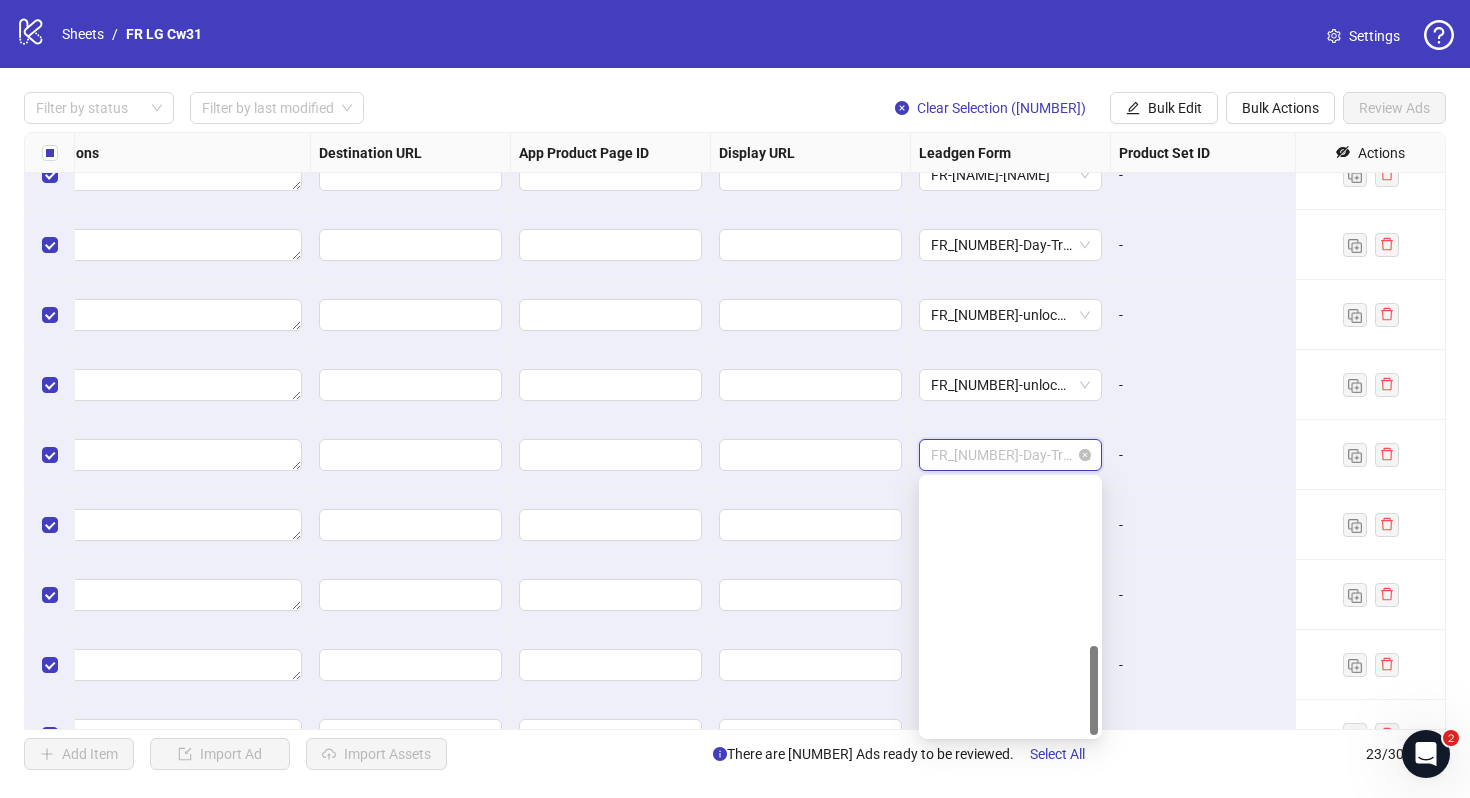scroll, scrollTop: 480, scrollLeft: 0, axis: vertical 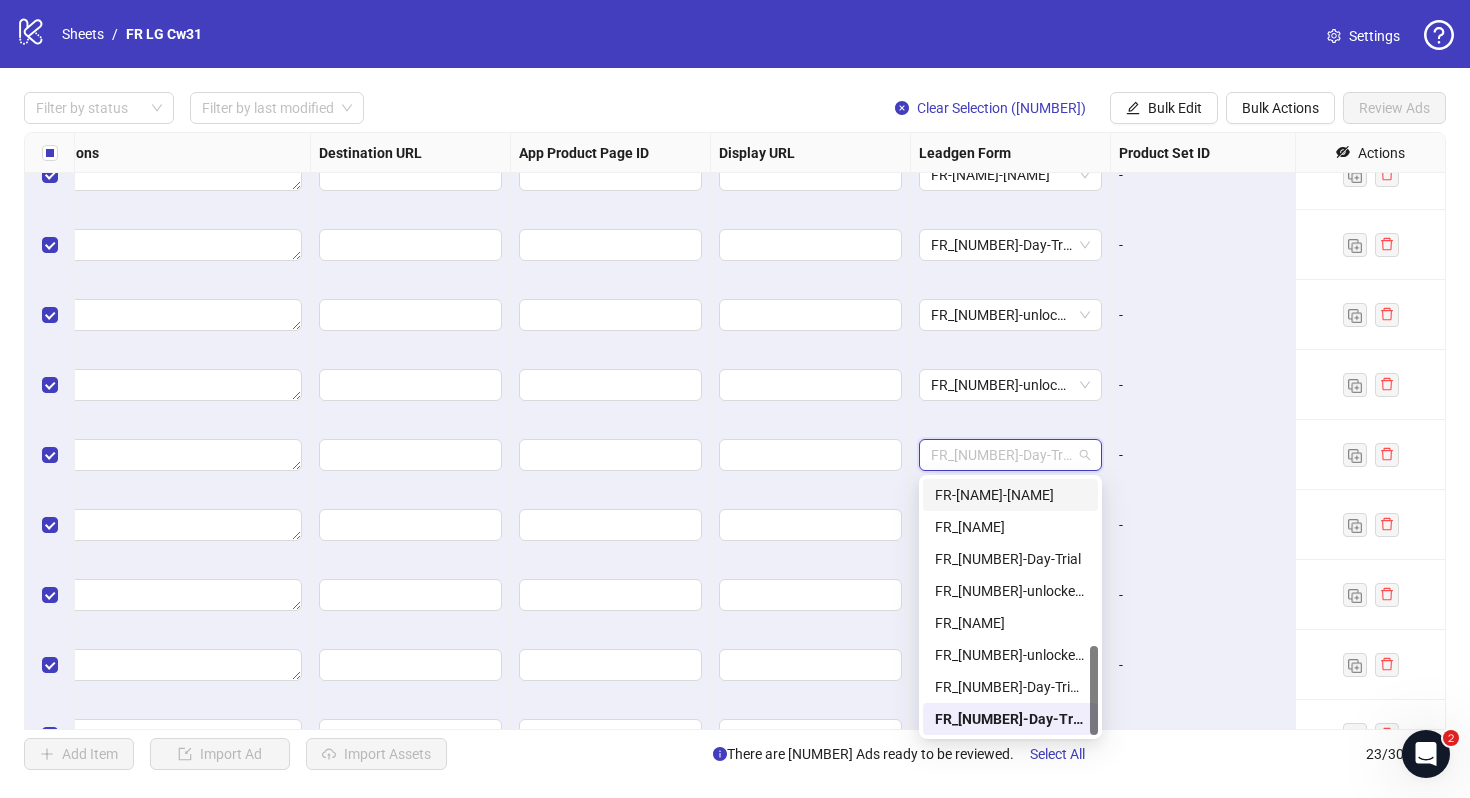 click on "-" at bounding box center [1210, 525] 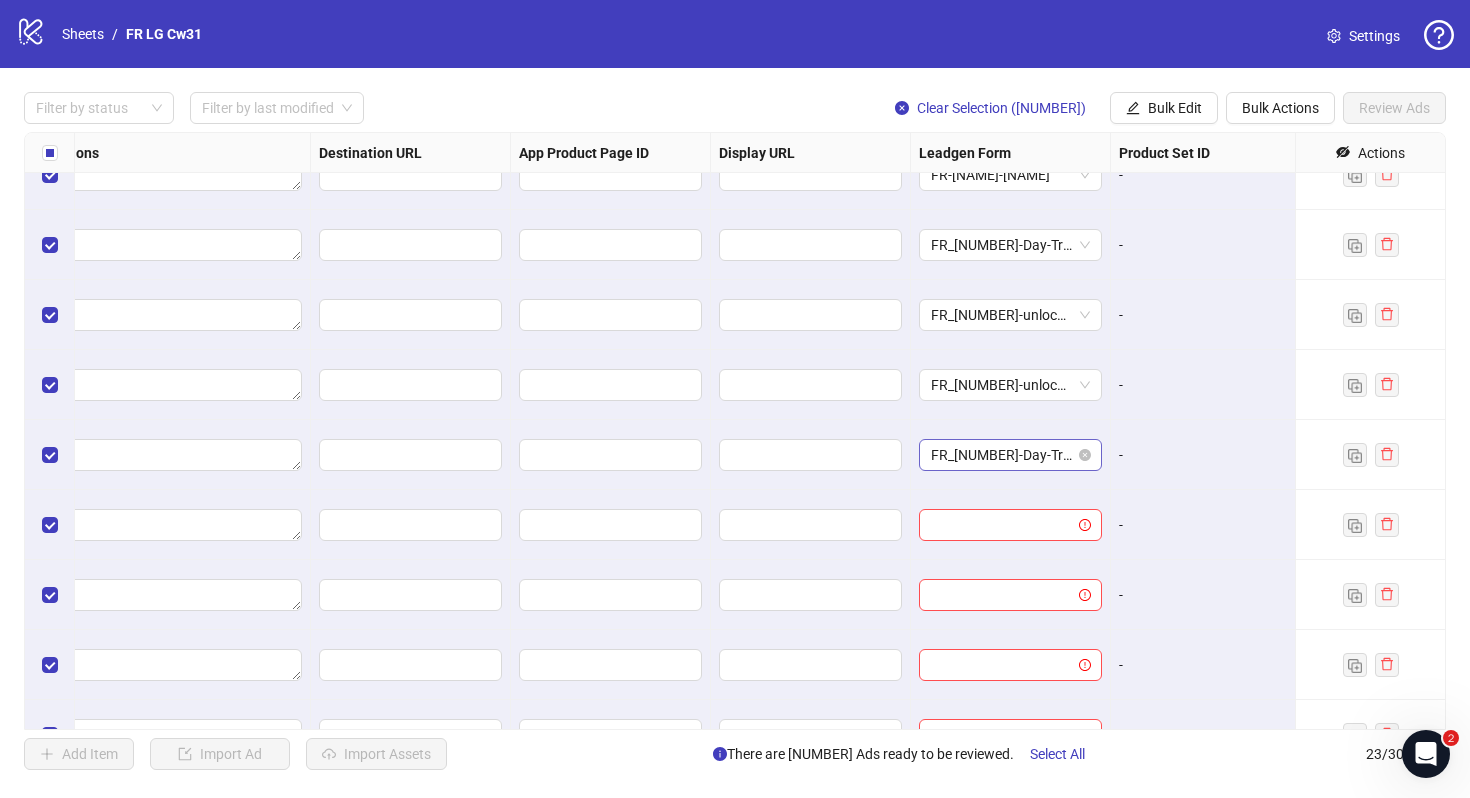 click on "FR_30-Day-Trial-ongoing" at bounding box center [1010, 455] 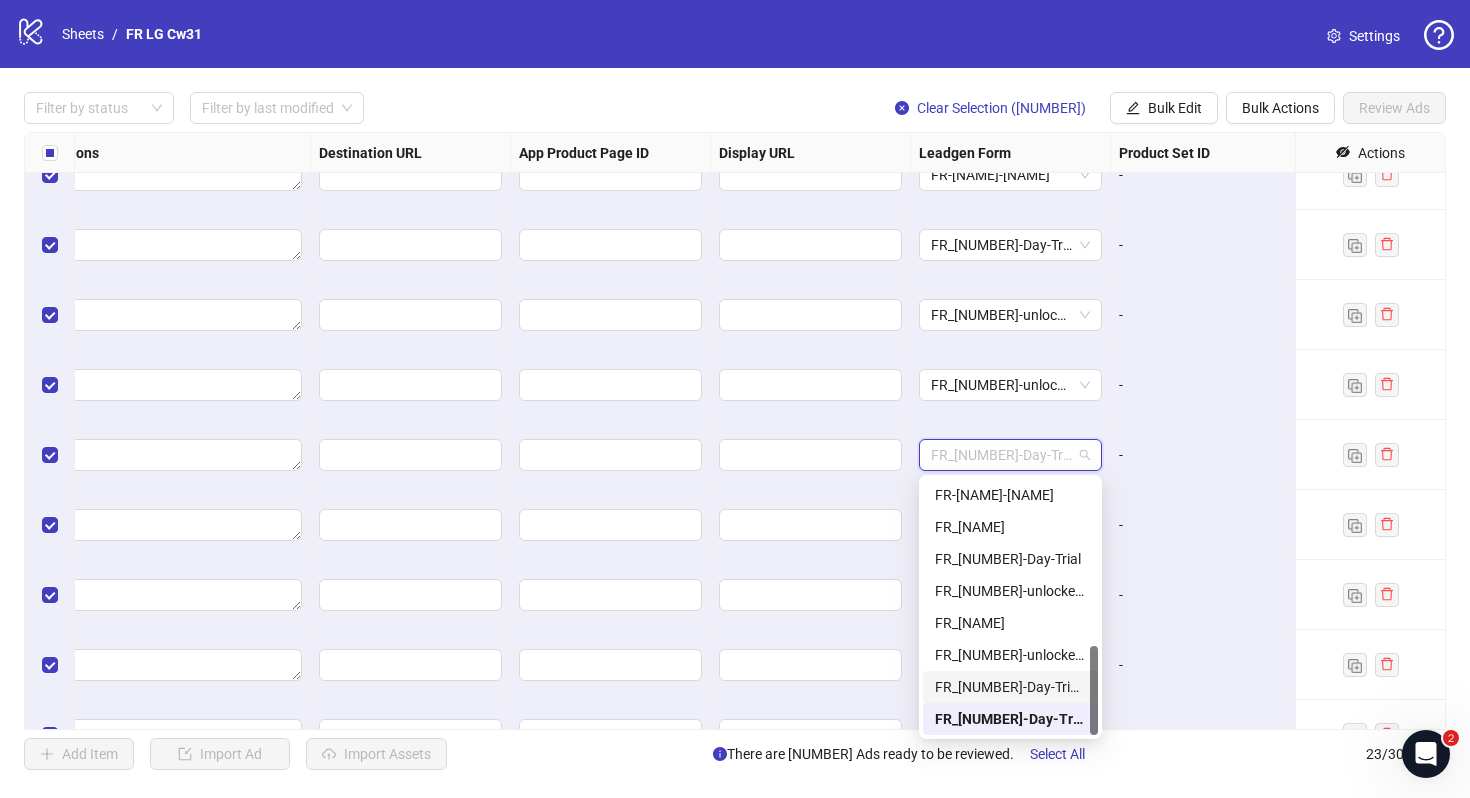click on "FR_30-Day-Trial-ongoing-copy" at bounding box center (1010, 687) 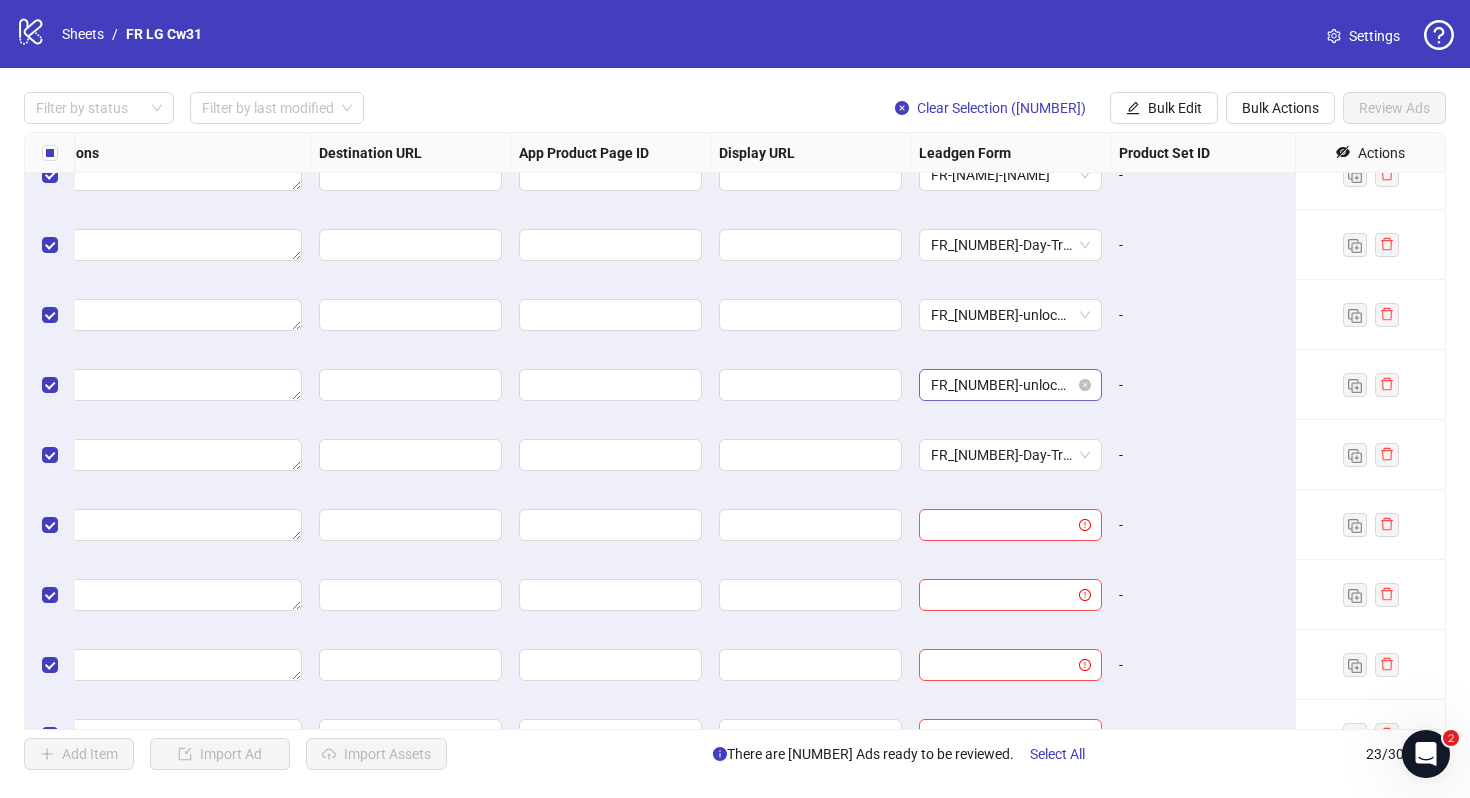click on "FR_24h-unlocked-ongoing" at bounding box center [1010, 385] 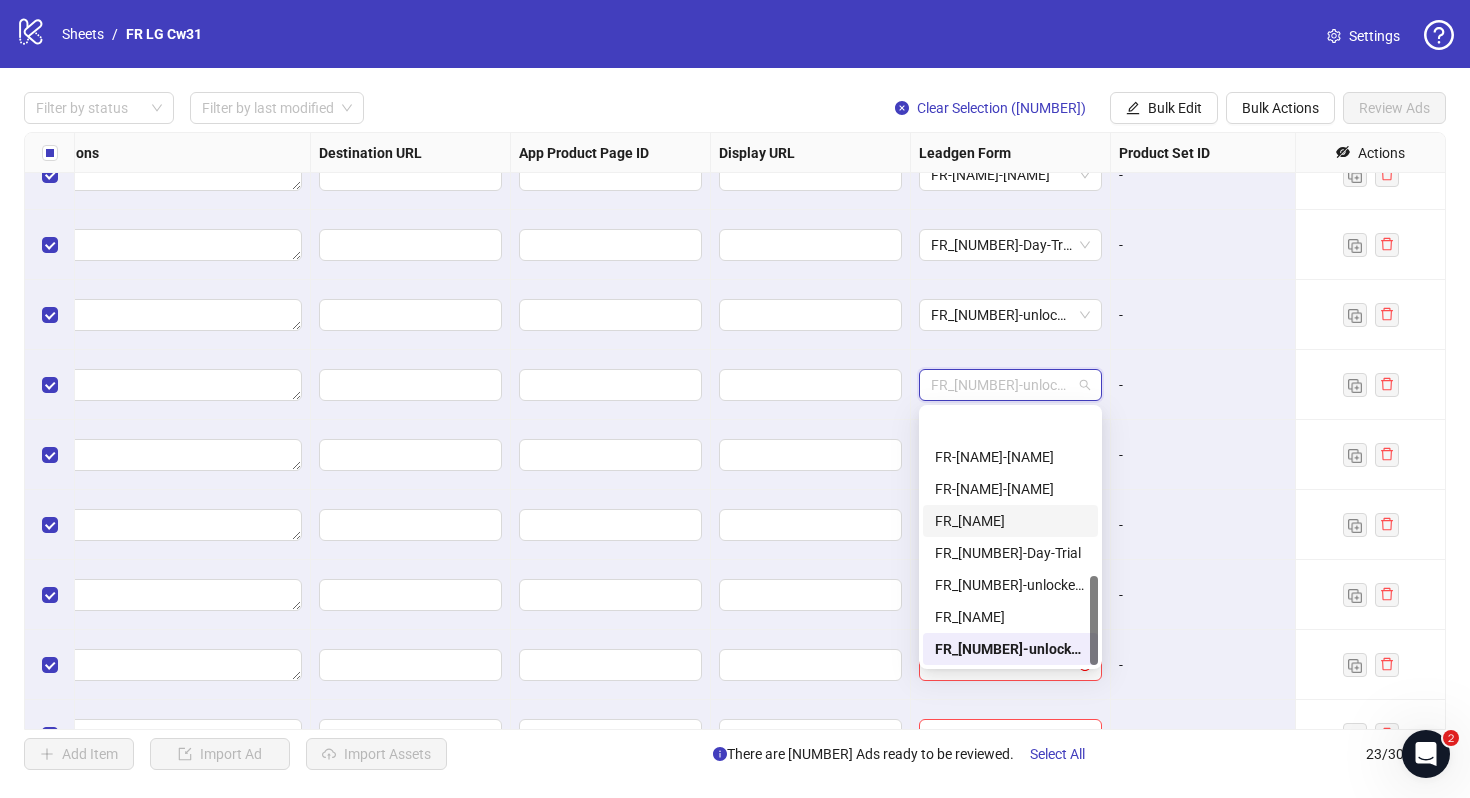 scroll, scrollTop: 480, scrollLeft: 0, axis: vertical 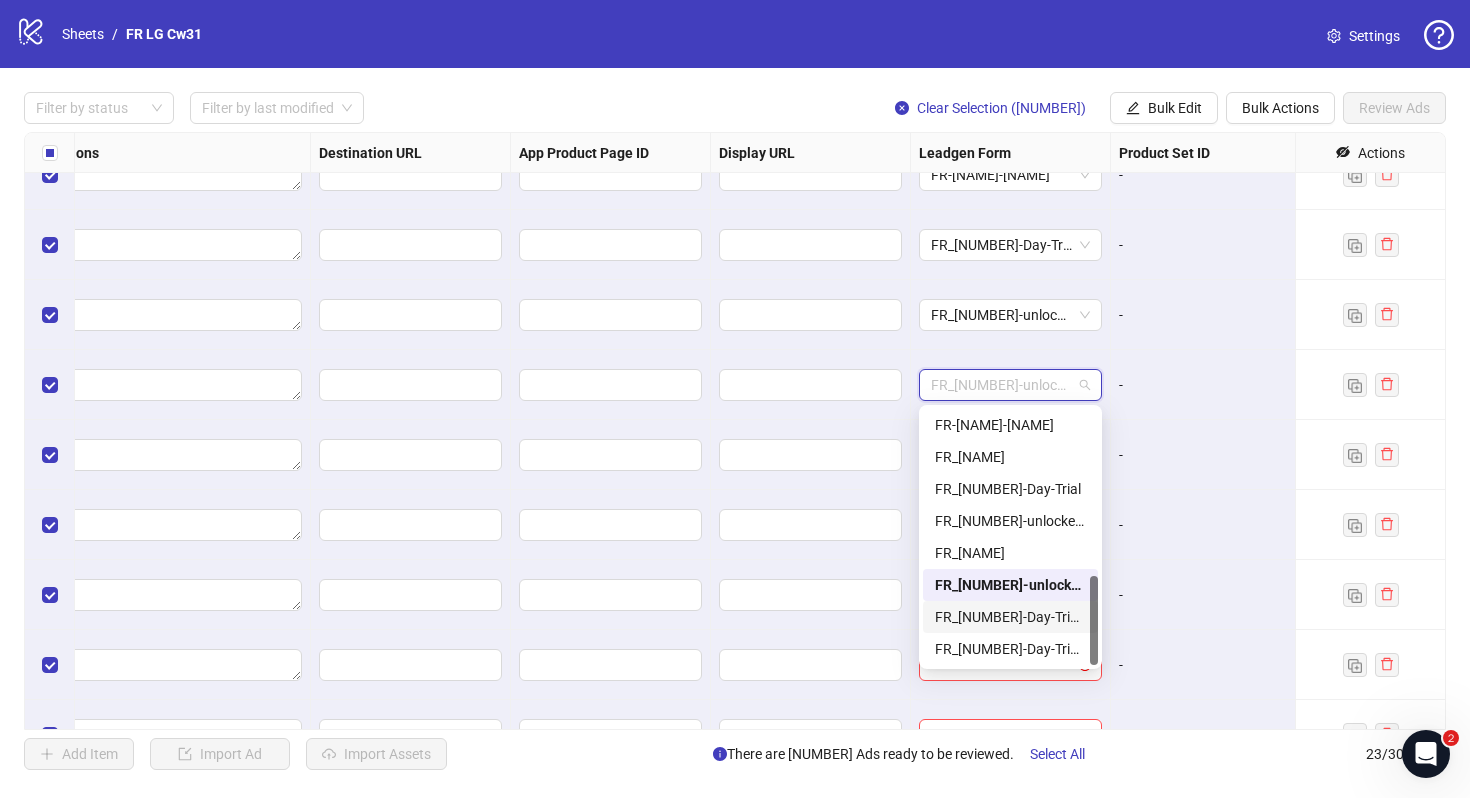 click on "FR_30-Day-Trial-ongoing-copy" at bounding box center [1010, 617] 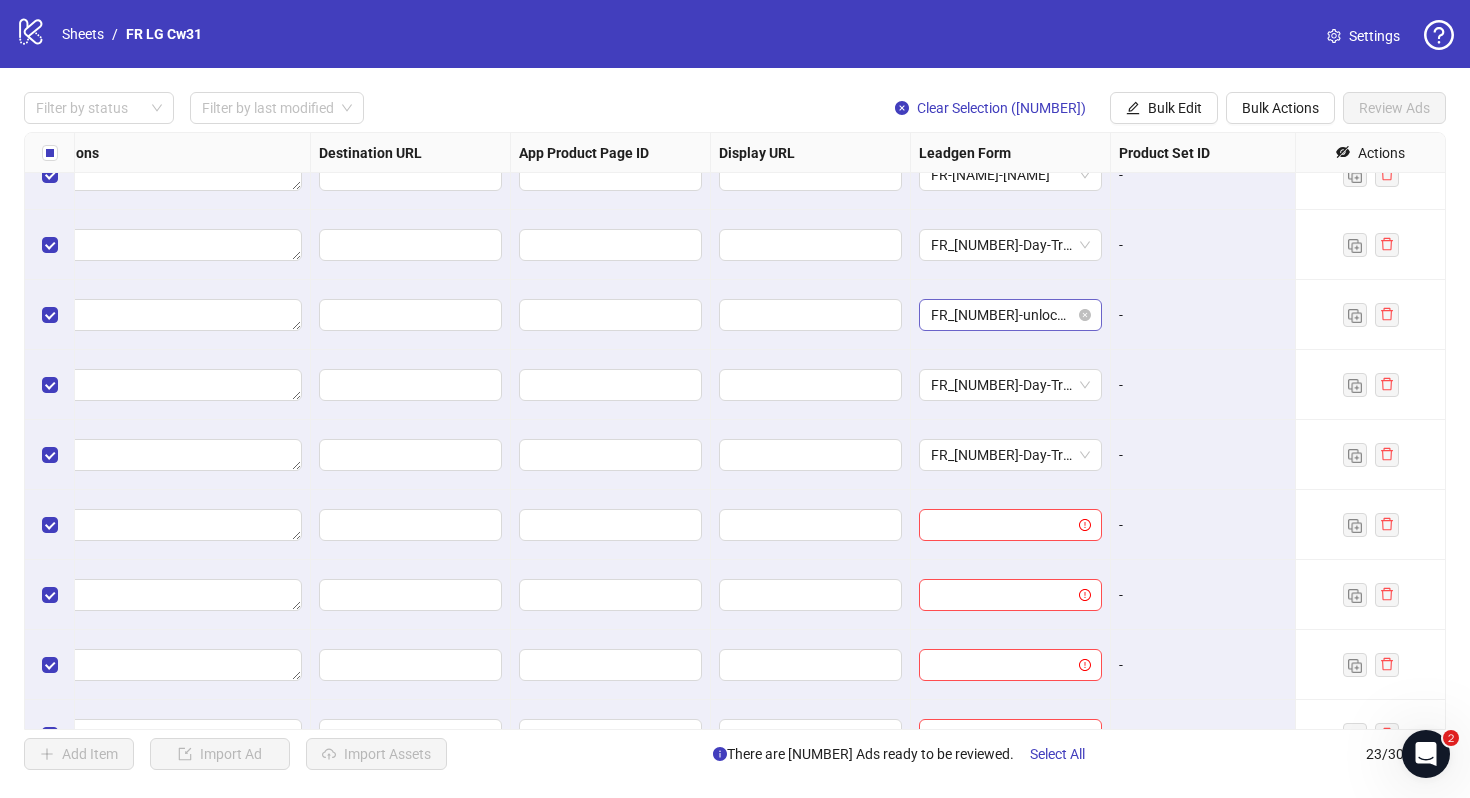 click on "FR_24h-unlocked-ongoing" at bounding box center [1010, 315] 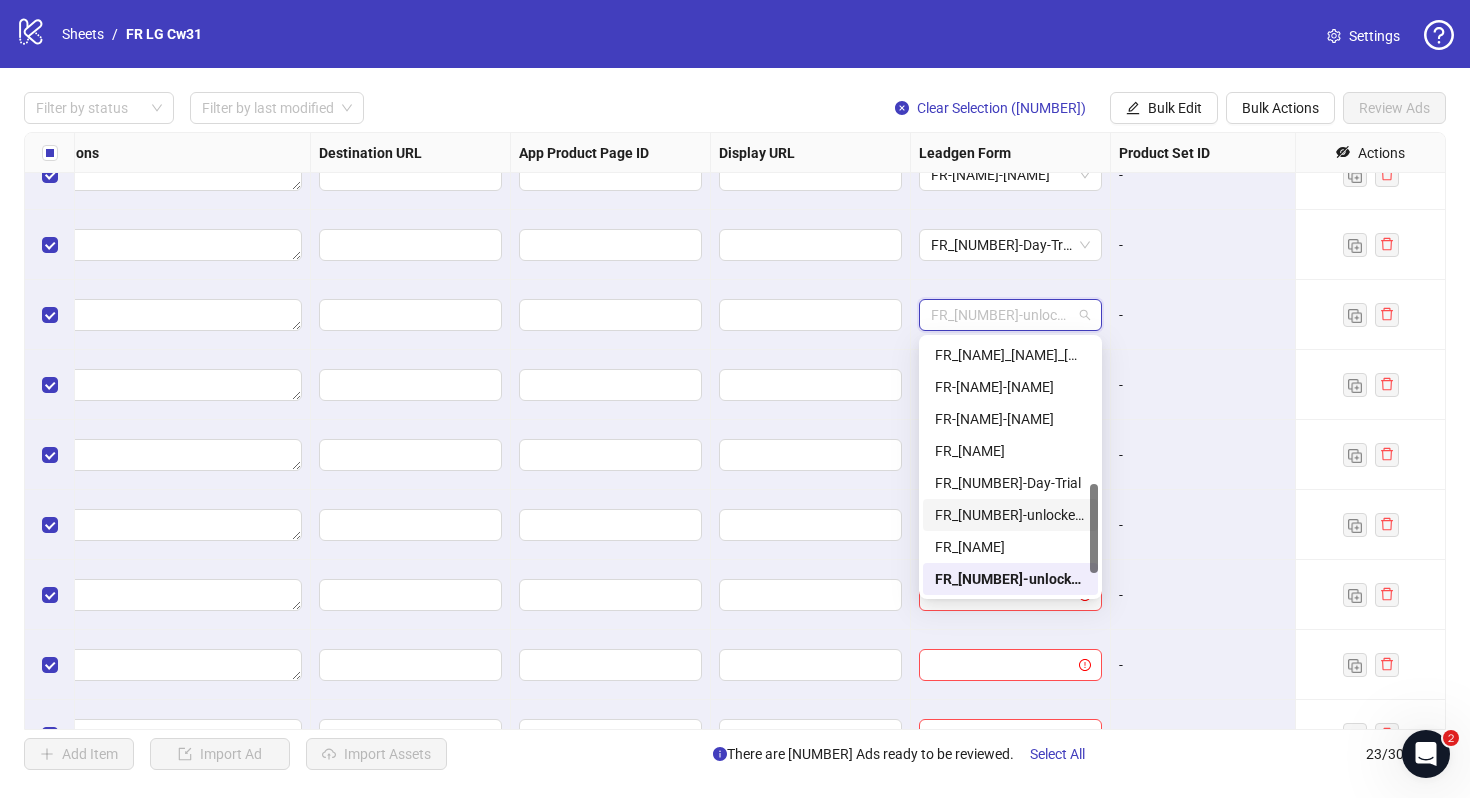 scroll, scrollTop: 480, scrollLeft: 0, axis: vertical 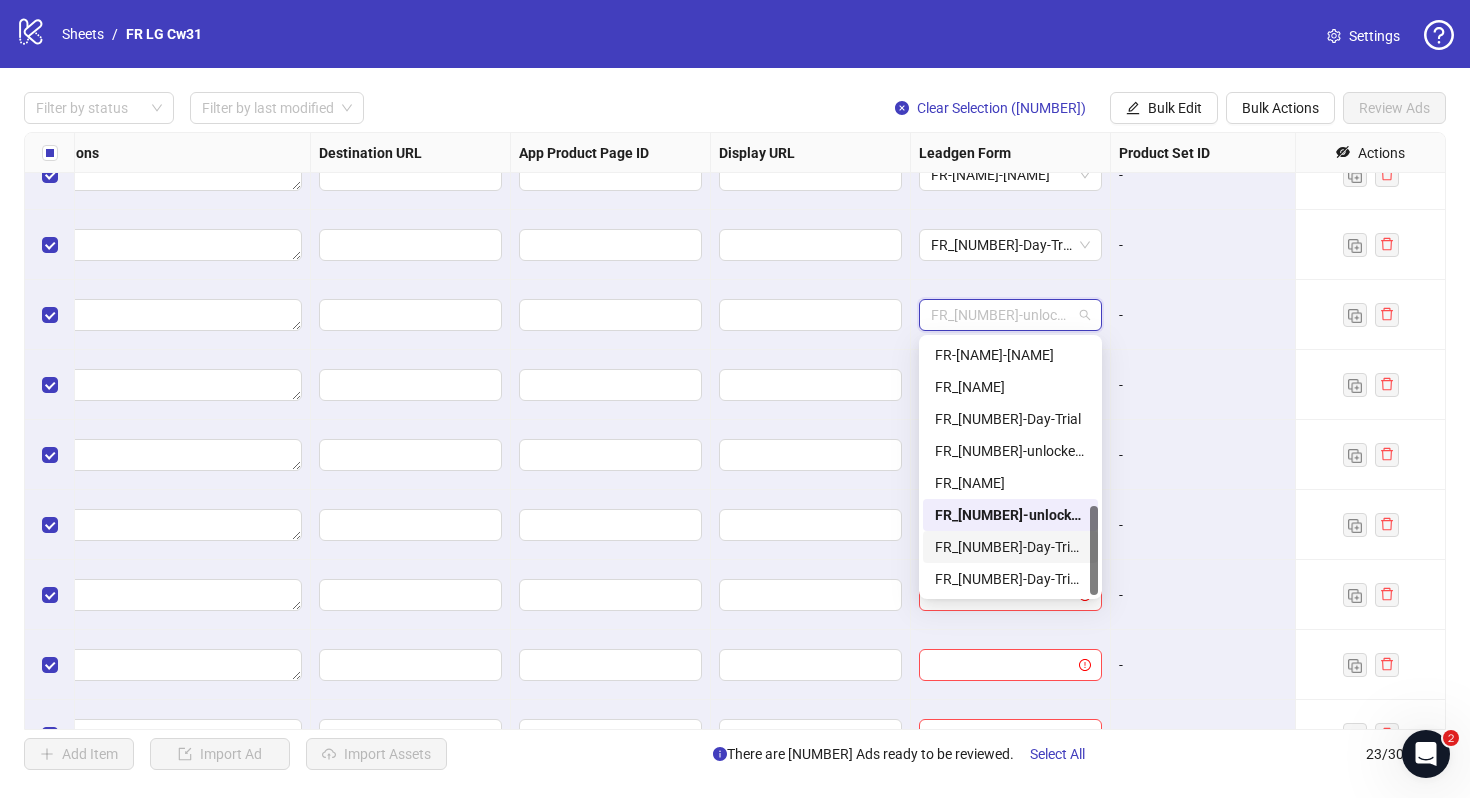click on "FR_30-Day-Trial-ongoing-copy" at bounding box center [1010, 547] 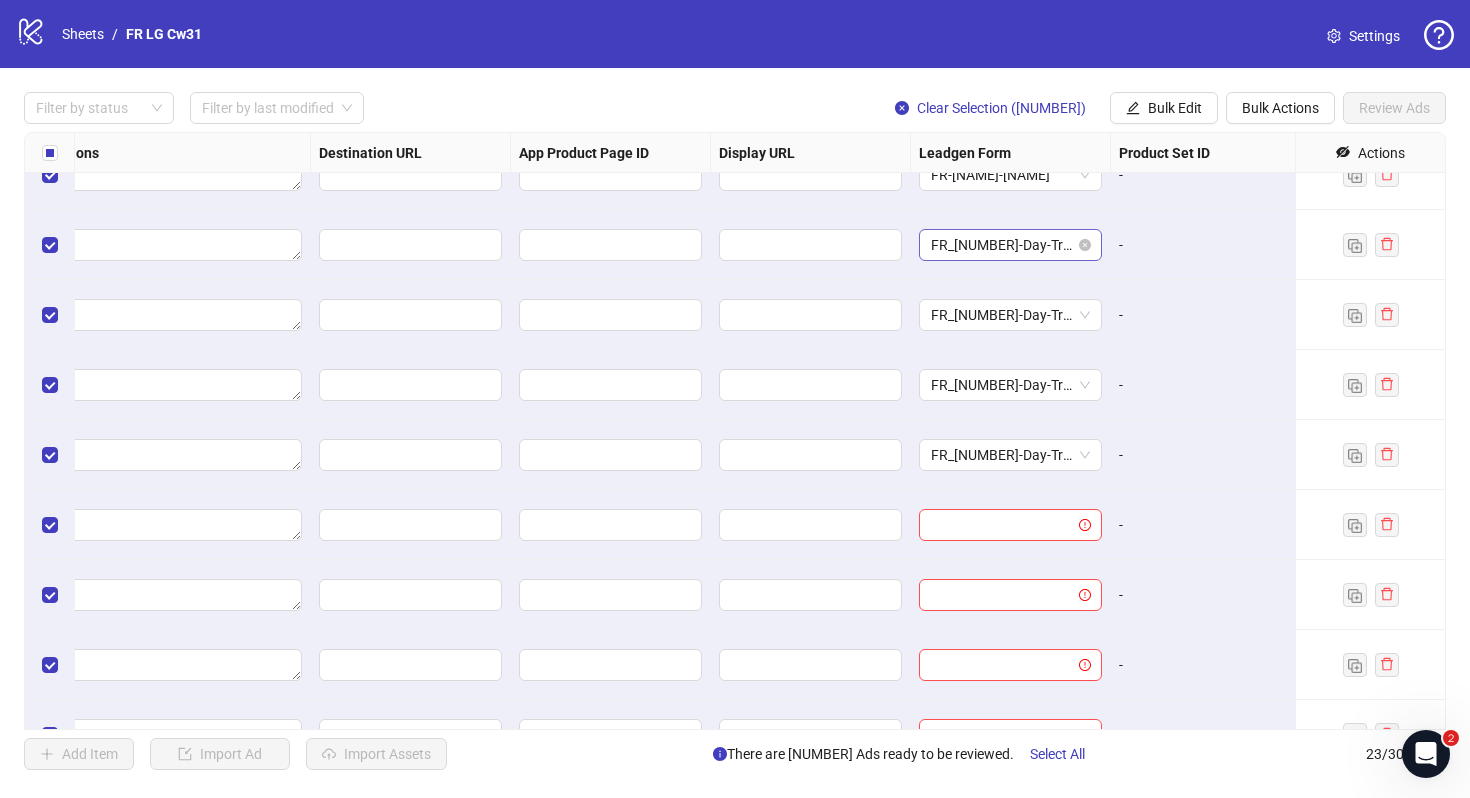 click on "FR_30-Day-Trial-ongoing-copy" at bounding box center (1010, 245) 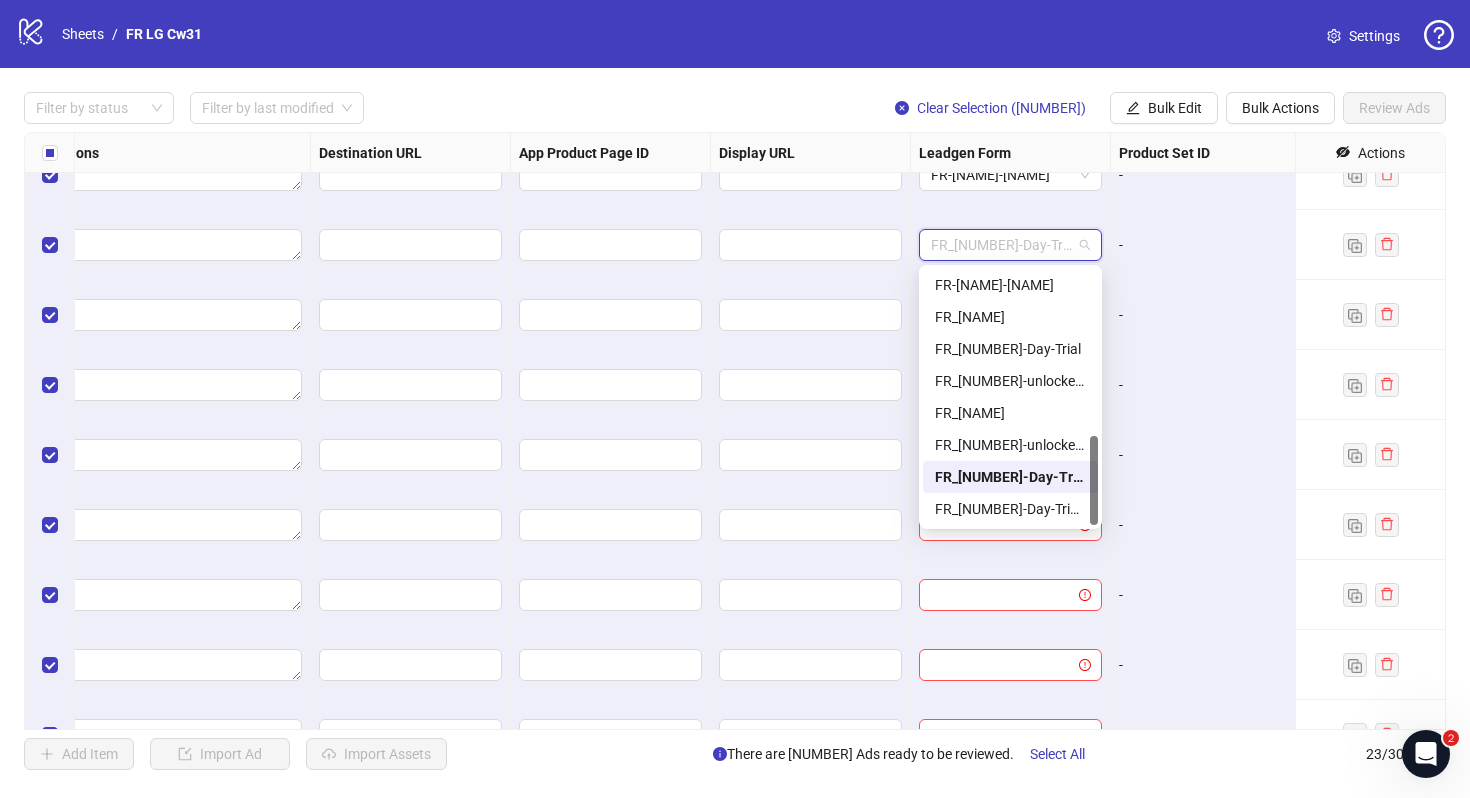 click on "FR_30-Day-Trial-ongoing-copy" at bounding box center (1010, 477) 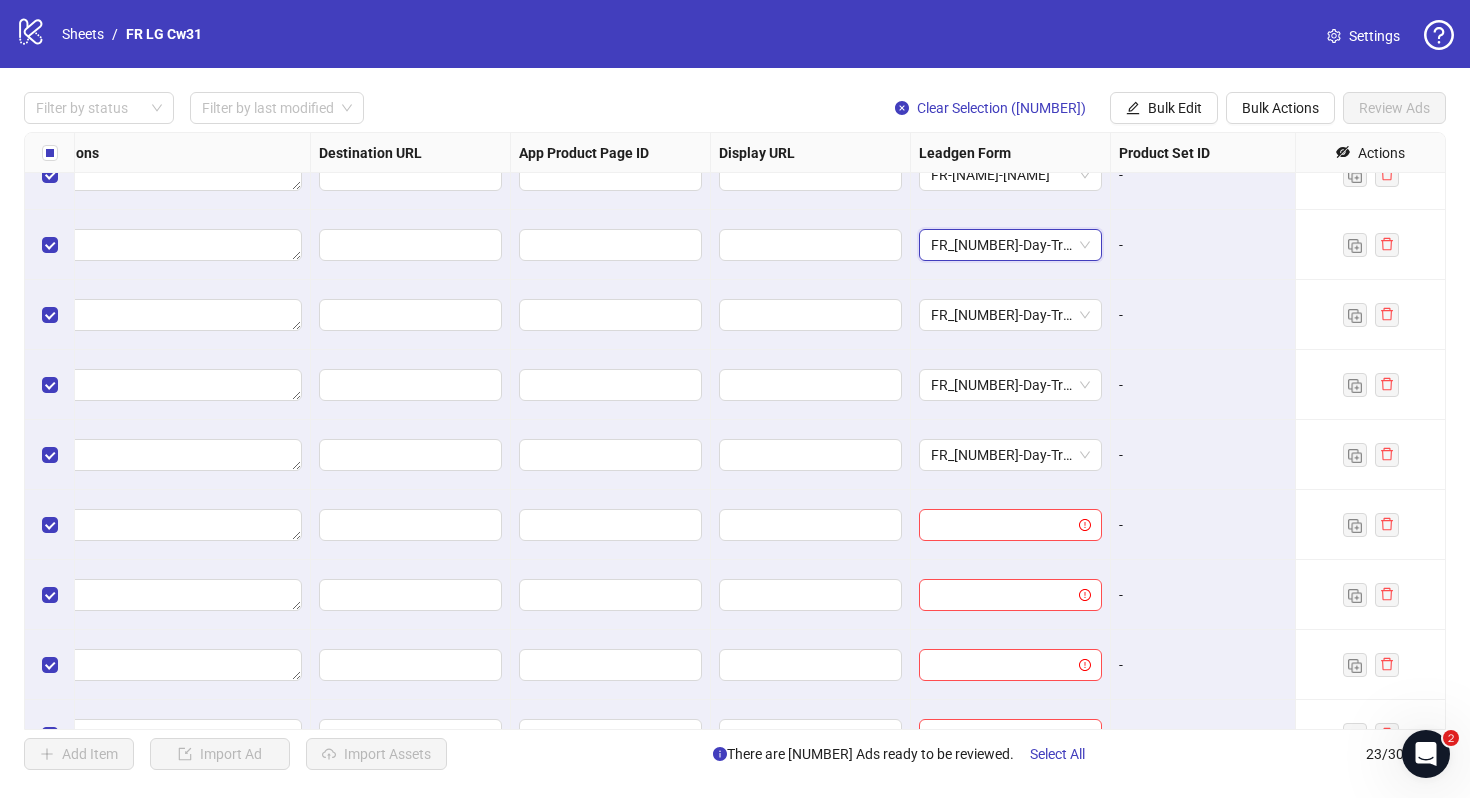 click on "-" at bounding box center [1210, 455] 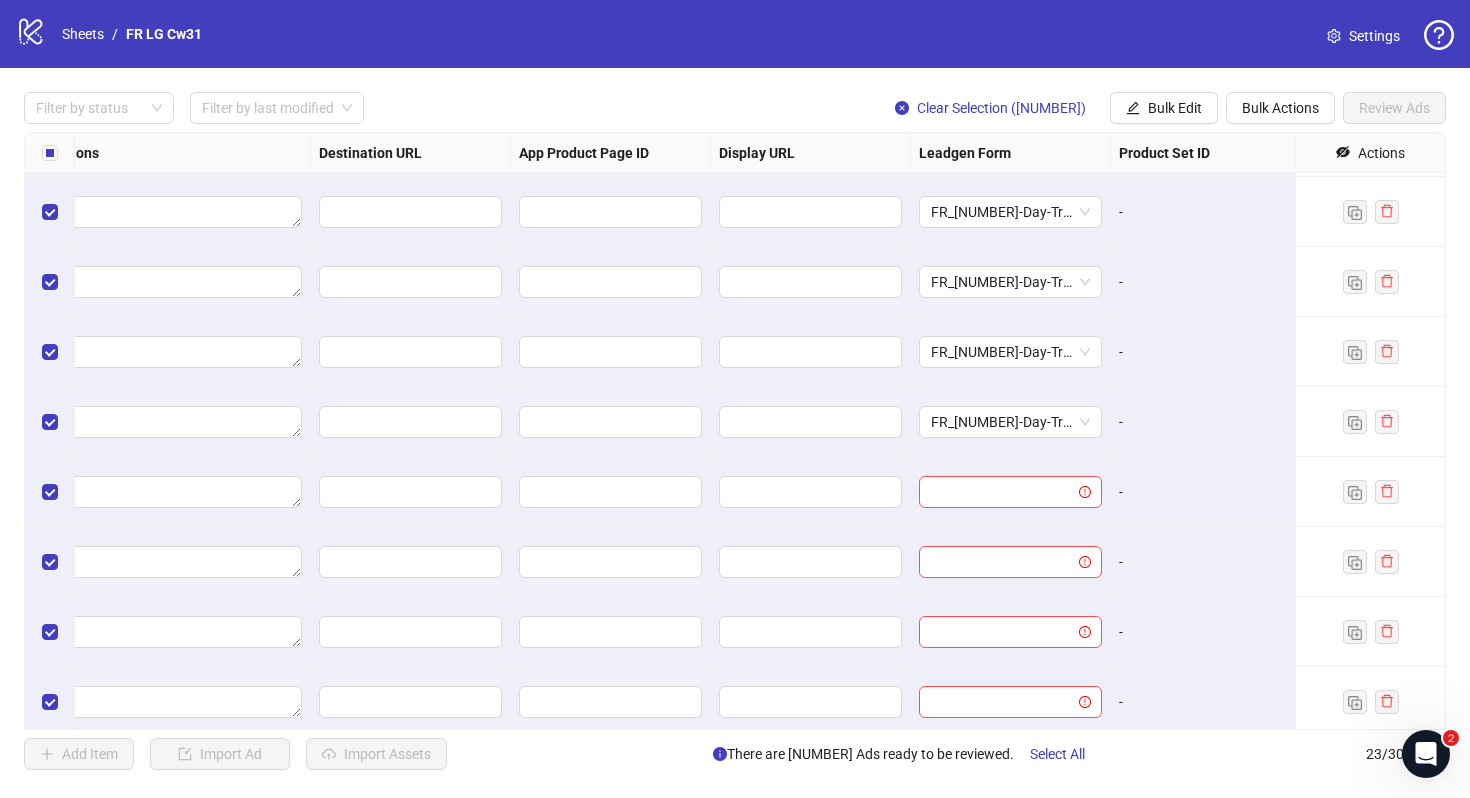 scroll, scrollTop: 633, scrollLeft: 1674, axis: both 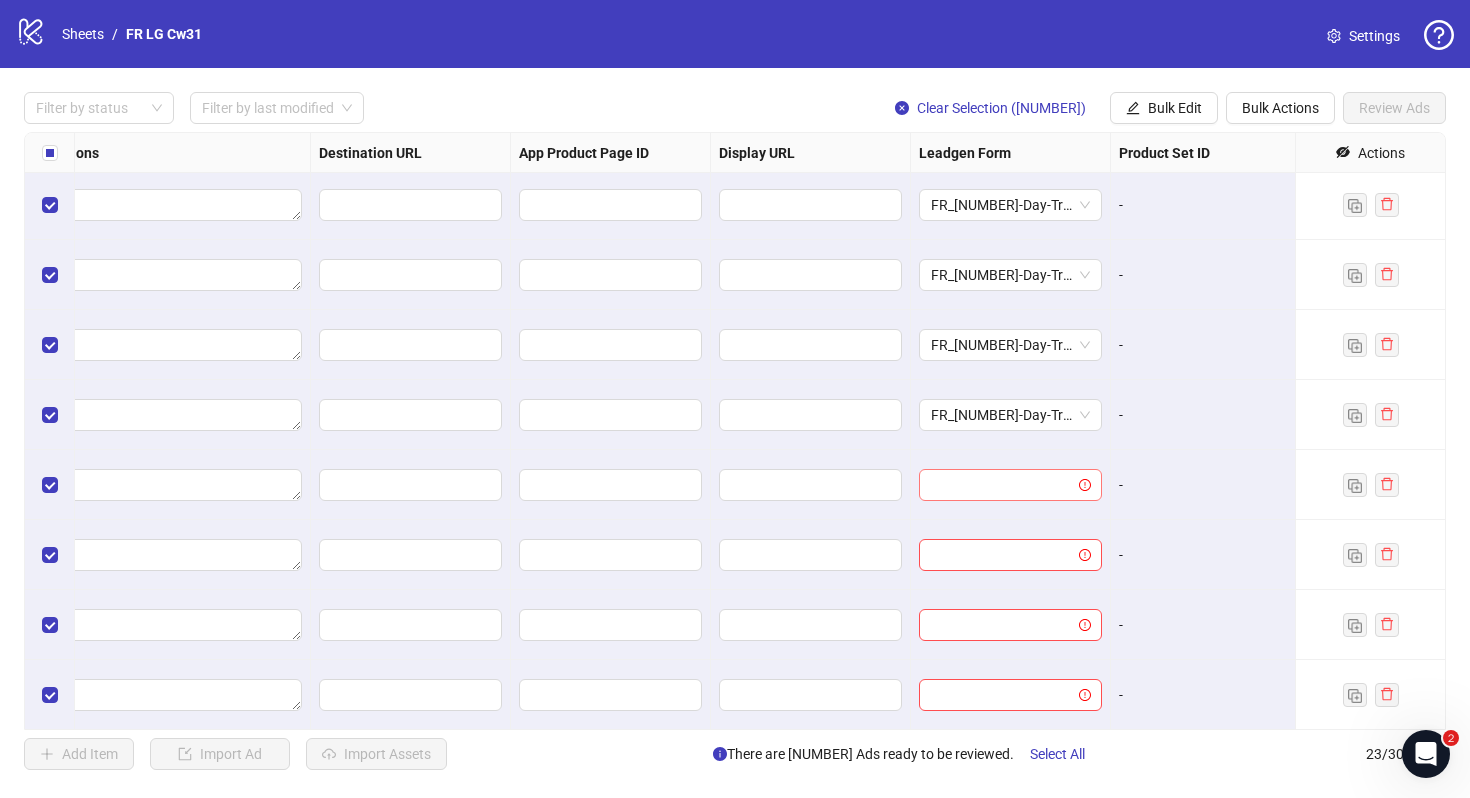 click at bounding box center [1011, 485] 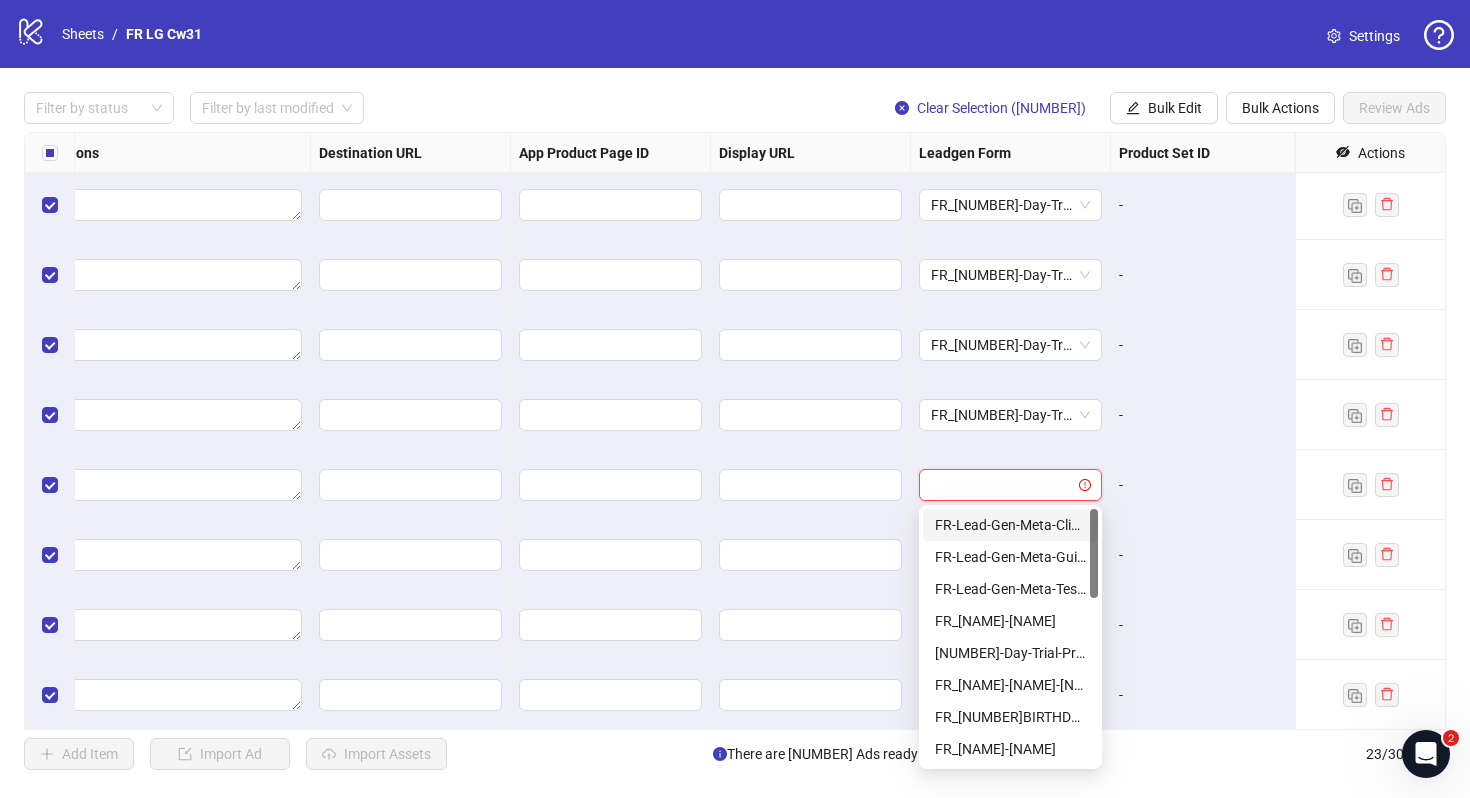 click at bounding box center [1001, 485] 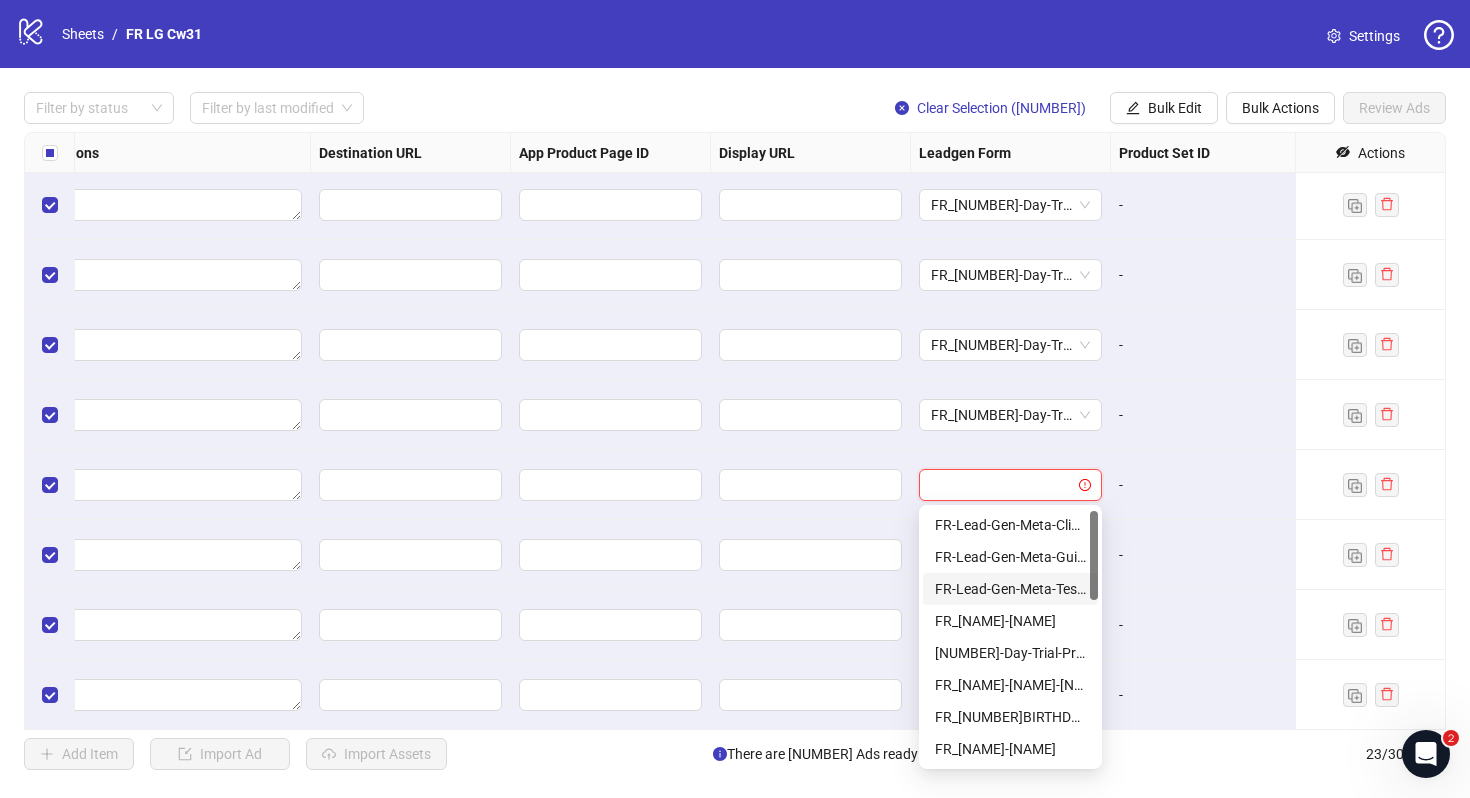 scroll, scrollTop: 480, scrollLeft: 0, axis: vertical 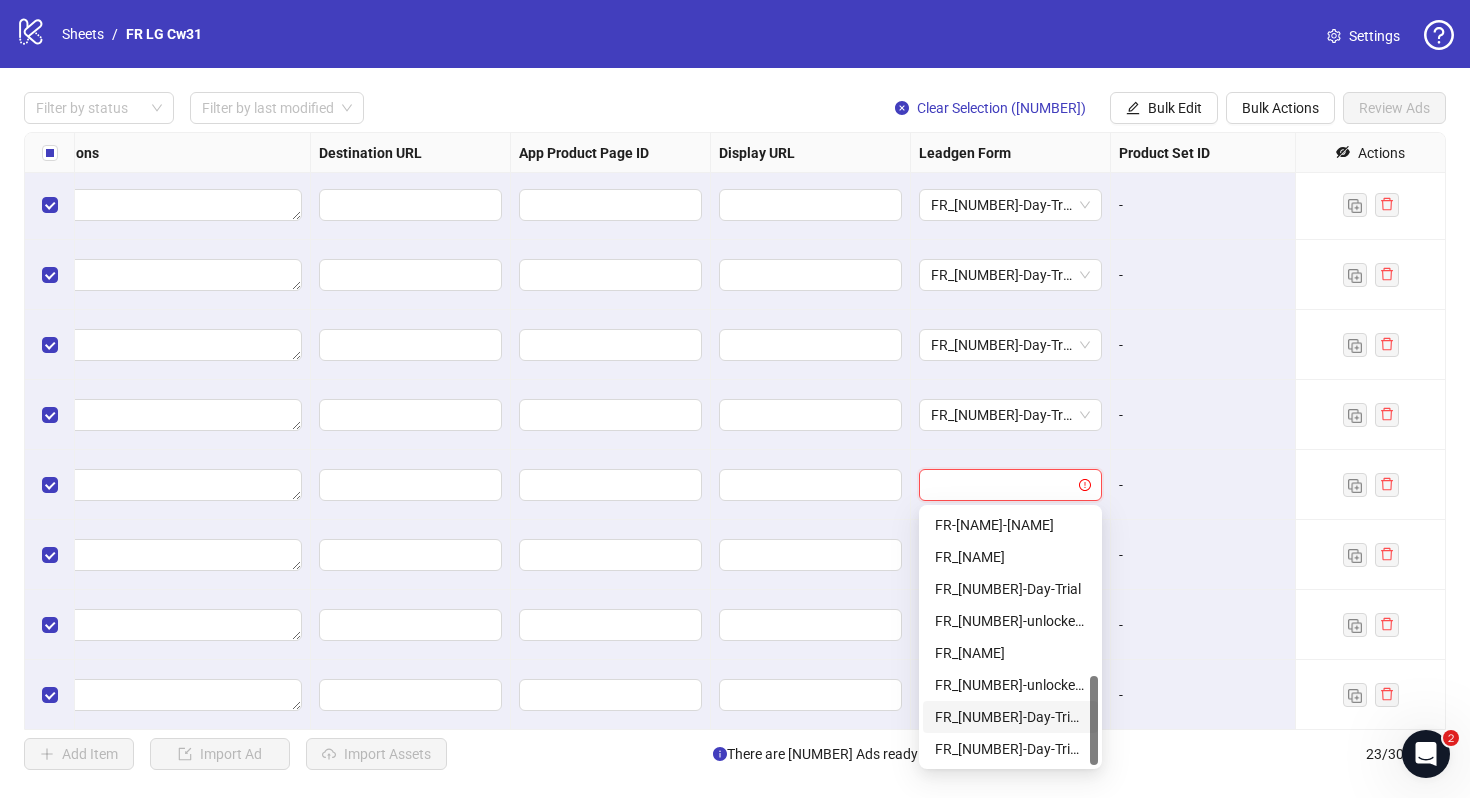 click on "FR_30-Day-Trial-ongoing-copy" at bounding box center [1010, 717] 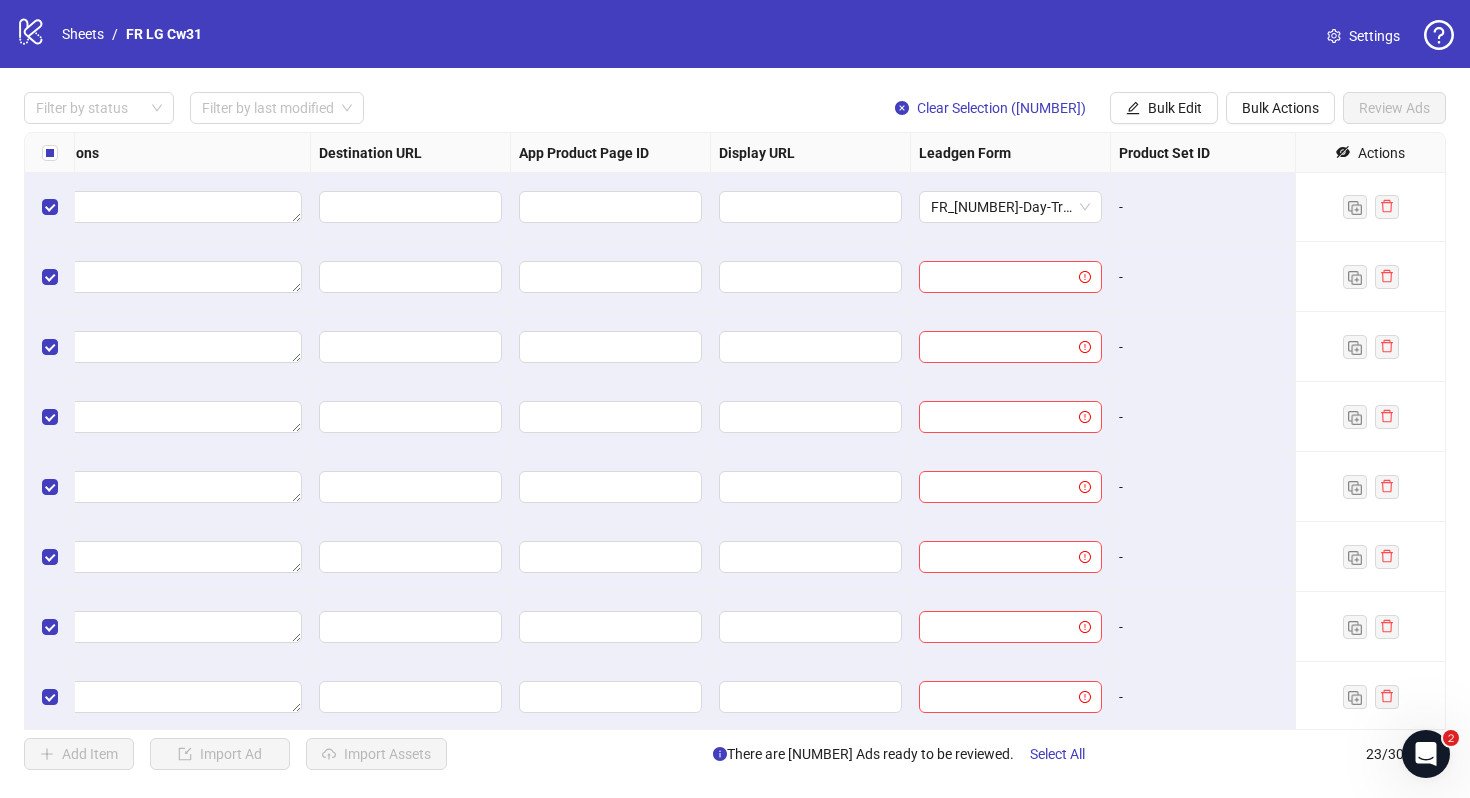 scroll, scrollTop: 937, scrollLeft: 1674, axis: both 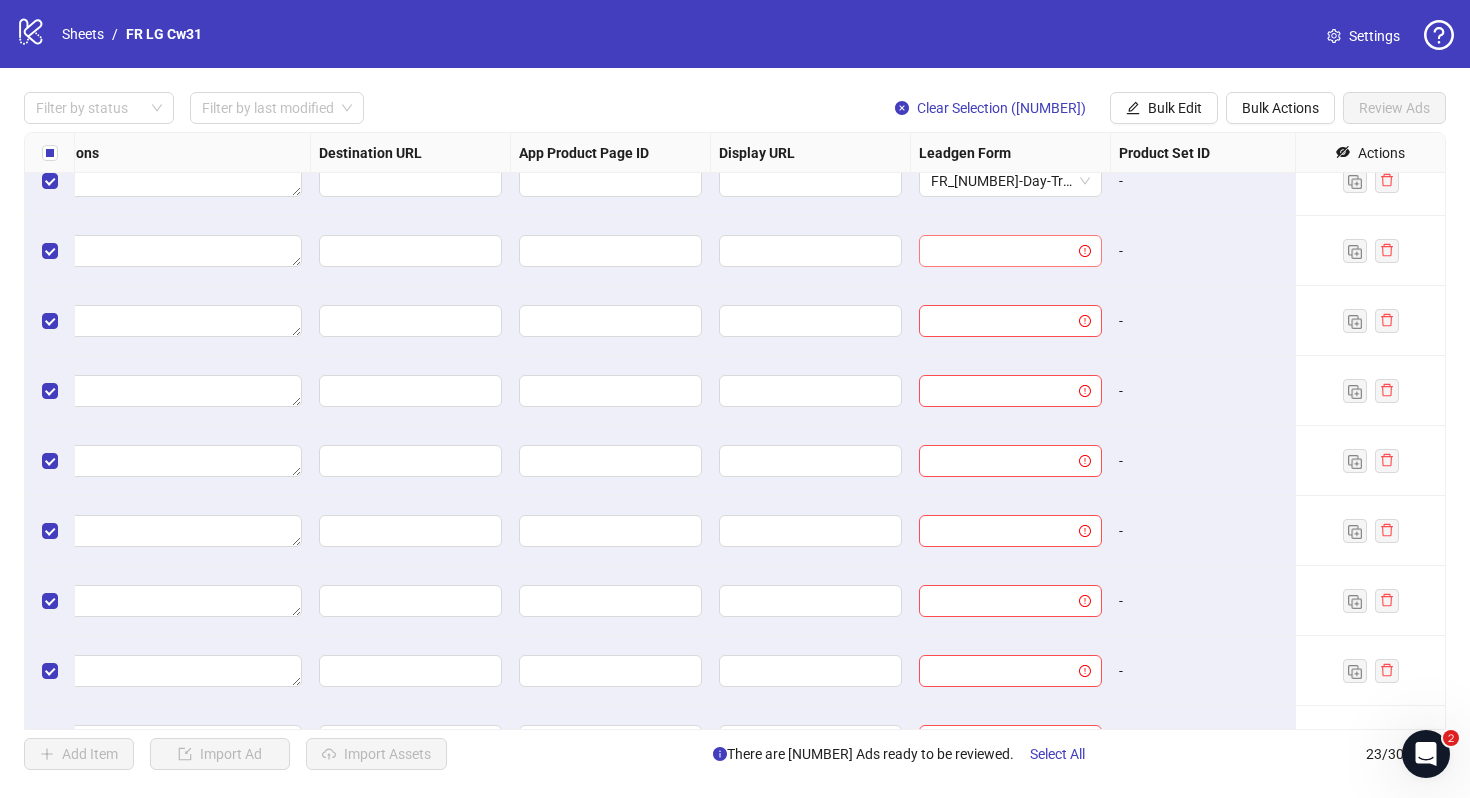 click at bounding box center [1001, 251] 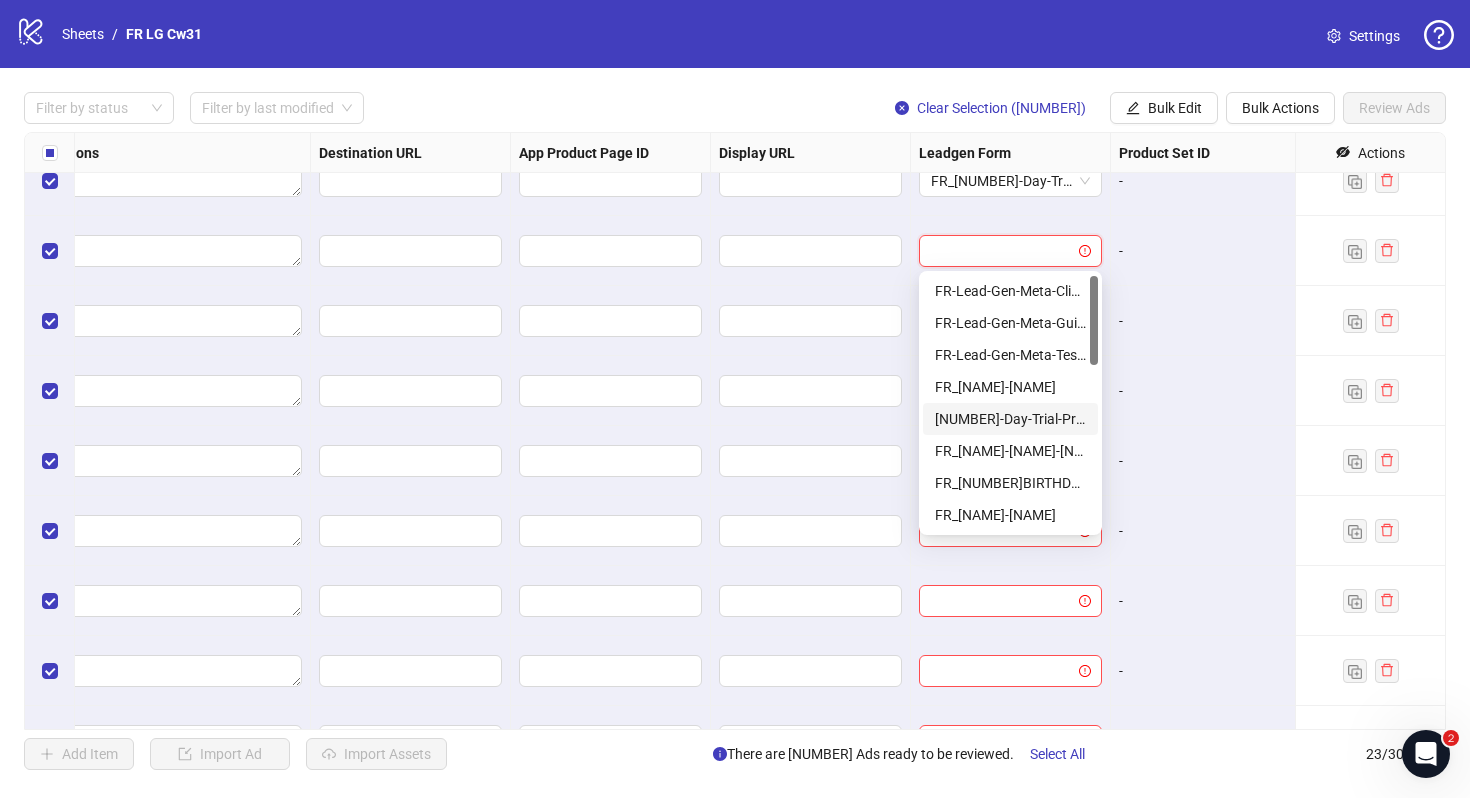 scroll, scrollTop: 480, scrollLeft: 0, axis: vertical 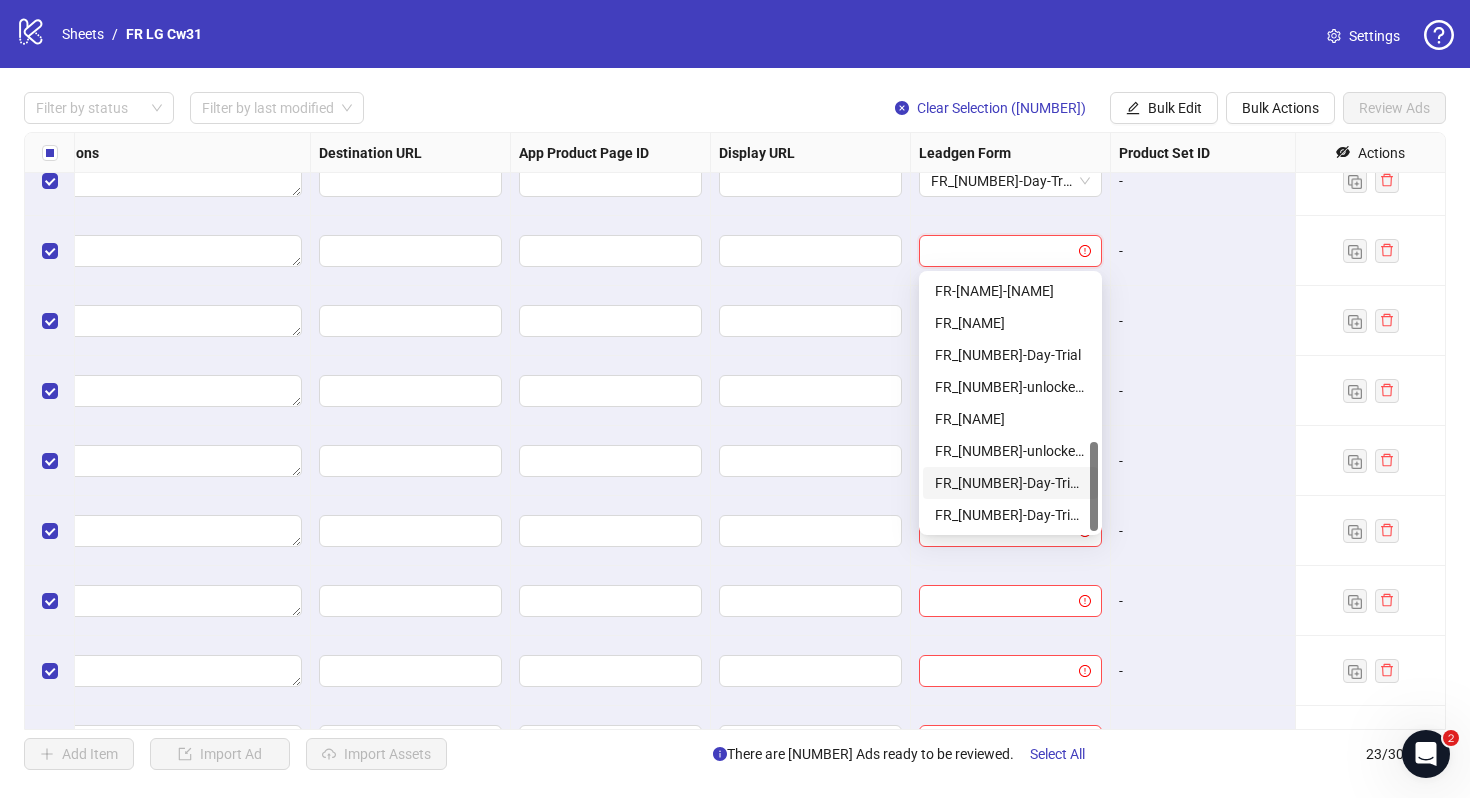 click on "FR_30-Day-Trial-ongoing-copy" at bounding box center (1010, 483) 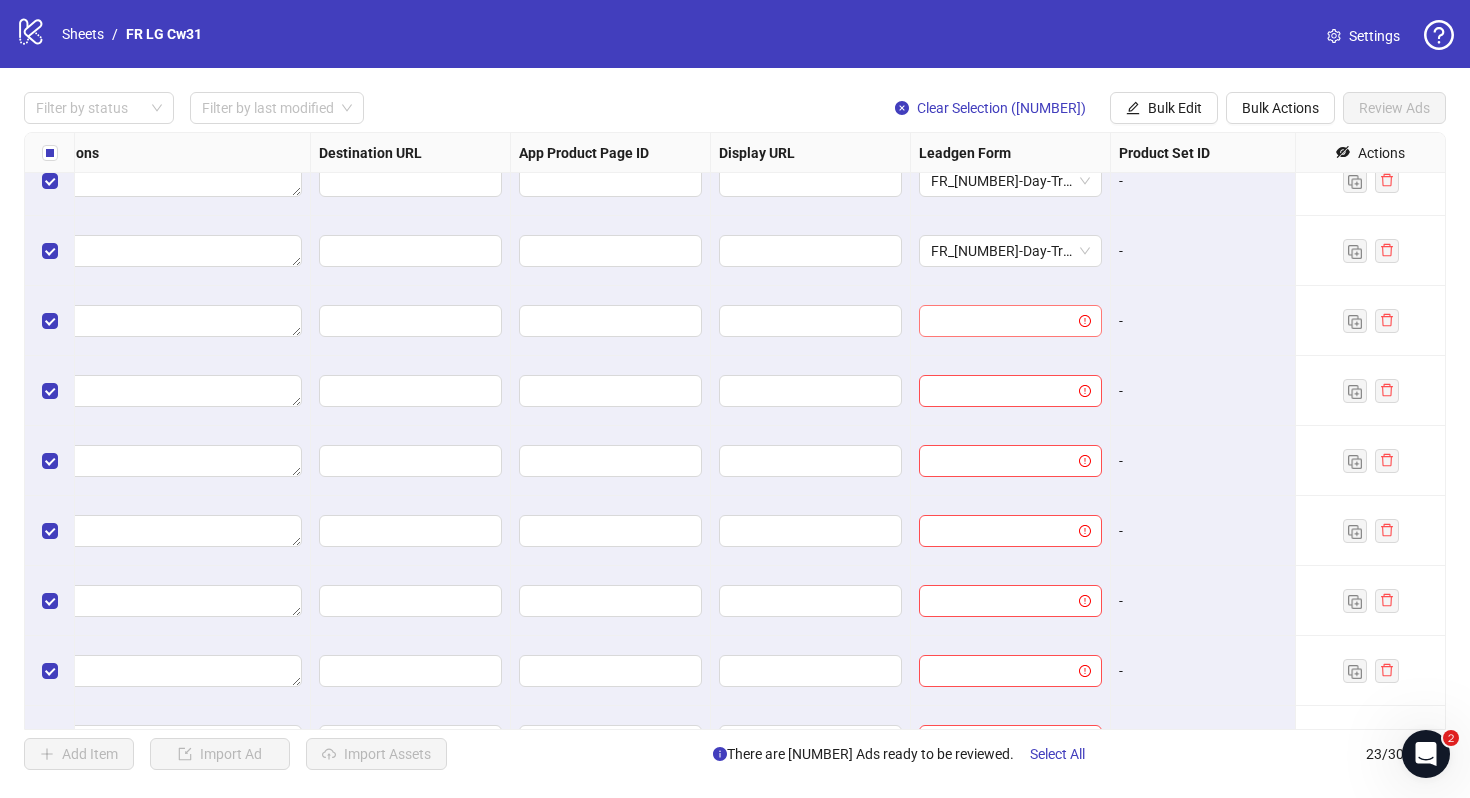 click at bounding box center [1001, 321] 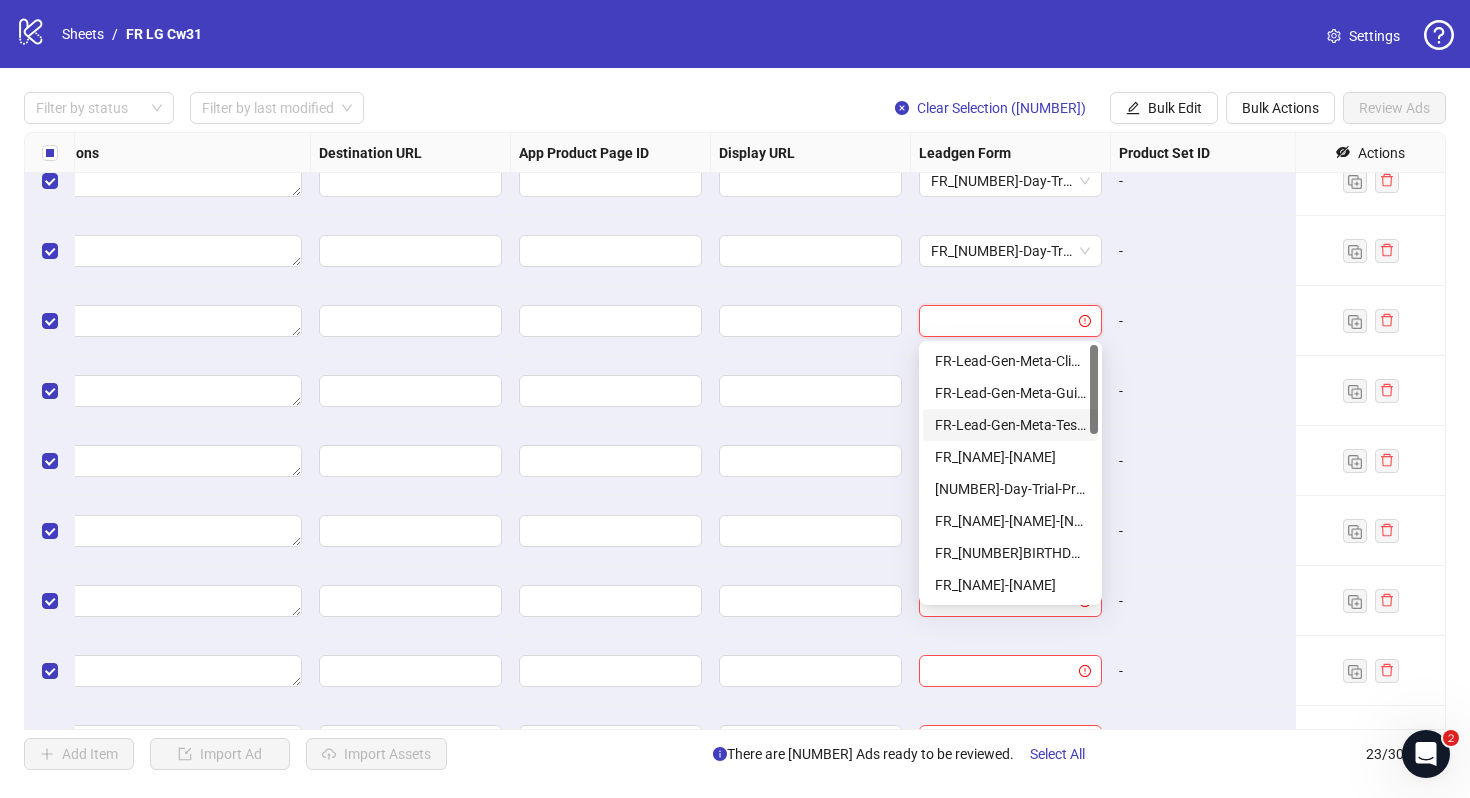 scroll, scrollTop: 480, scrollLeft: 0, axis: vertical 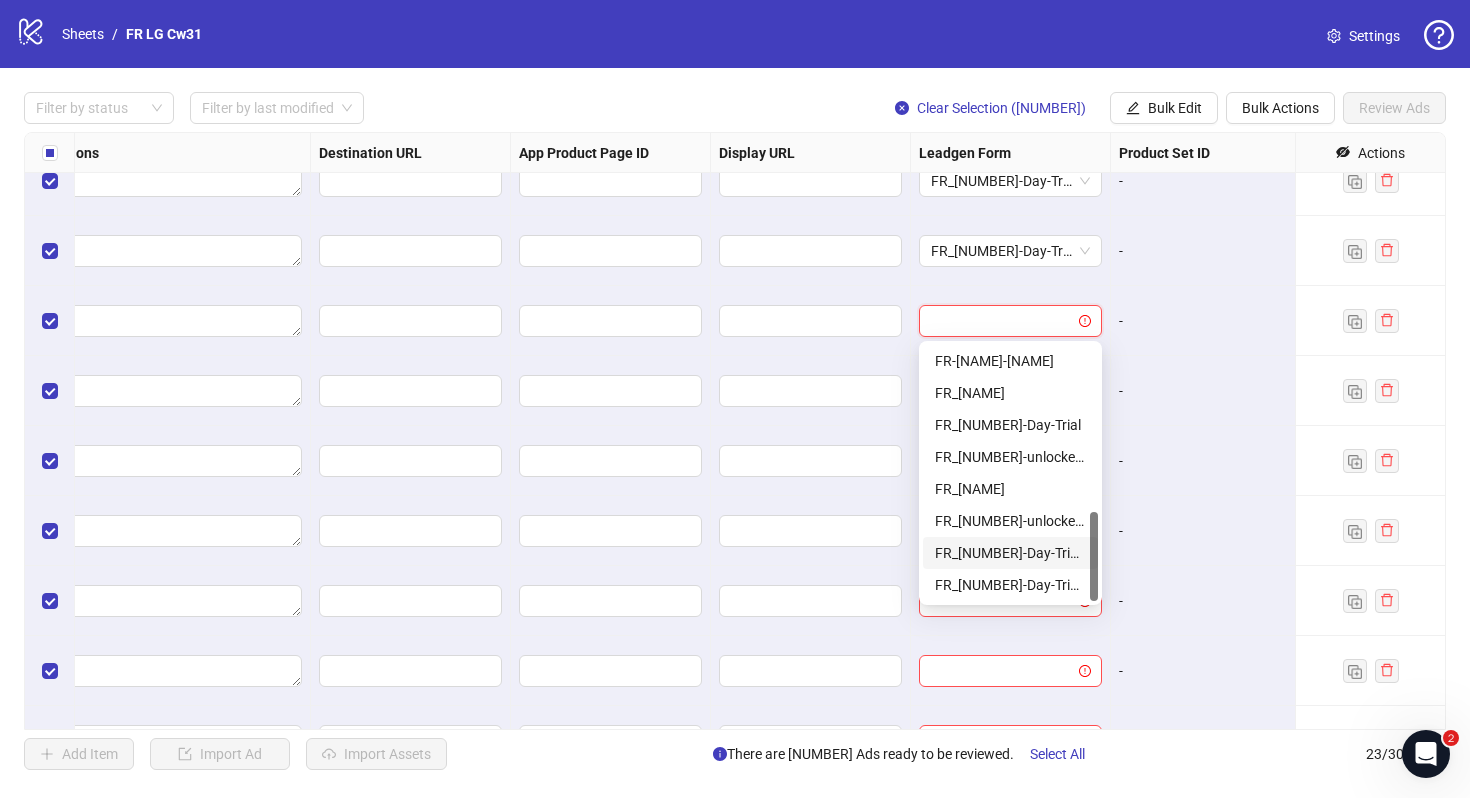 click on "FR_30-Day-Trial-ongoing-copy" at bounding box center (1010, 553) 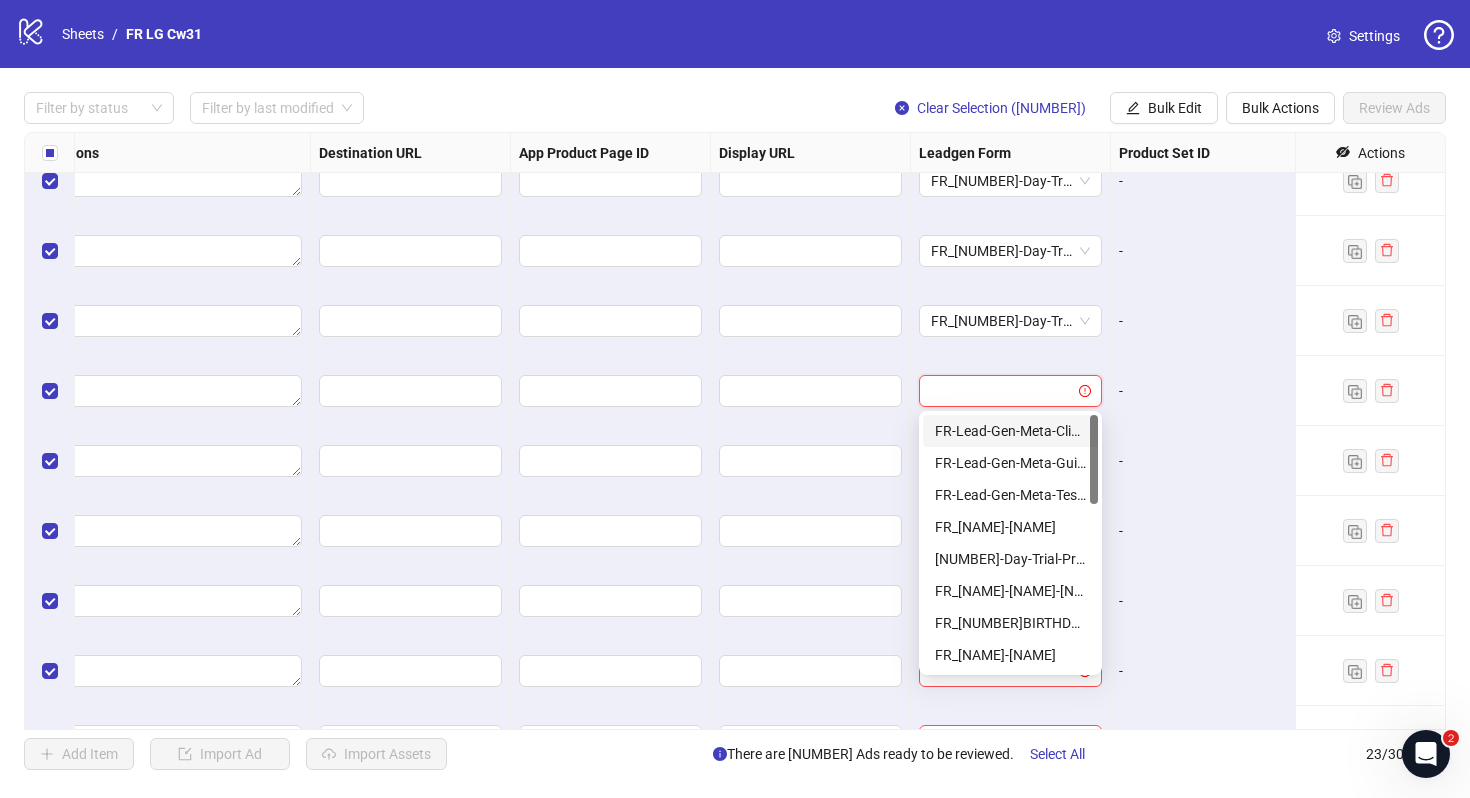 click at bounding box center (1001, 391) 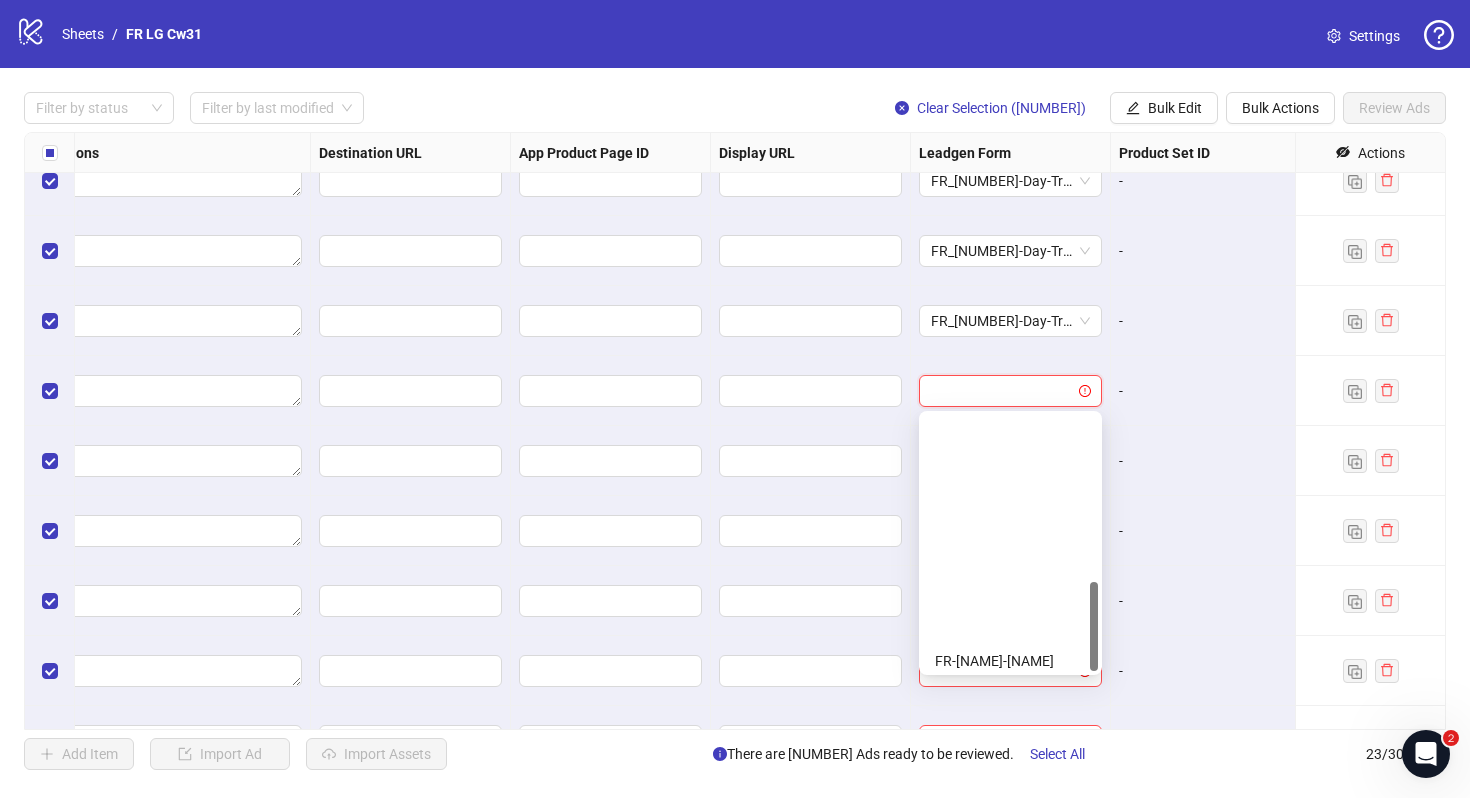 scroll, scrollTop: 480, scrollLeft: 0, axis: vertical 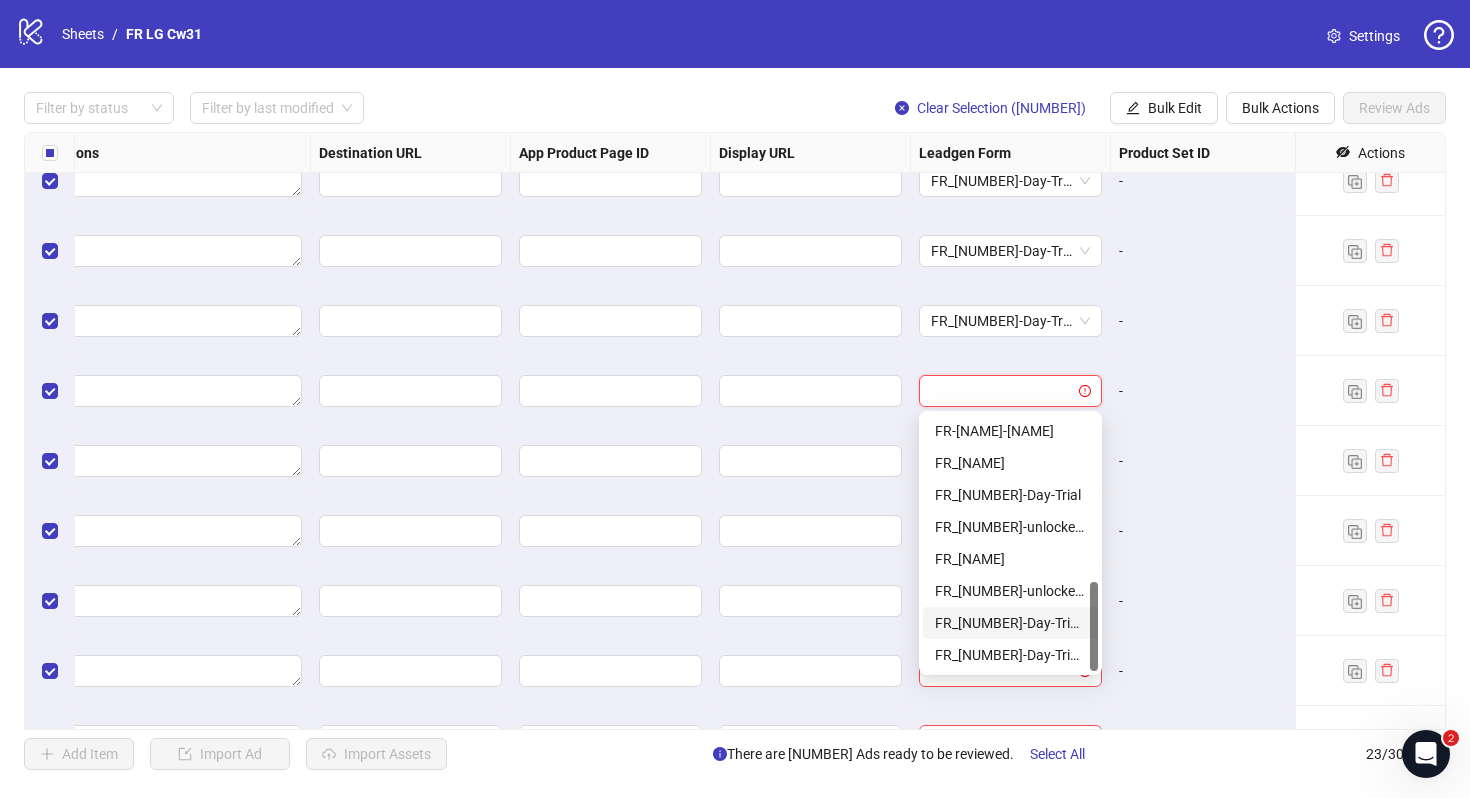 click on "FR_30-Day-Trial-ongoing-copy" at bounding box center [1010, 623] 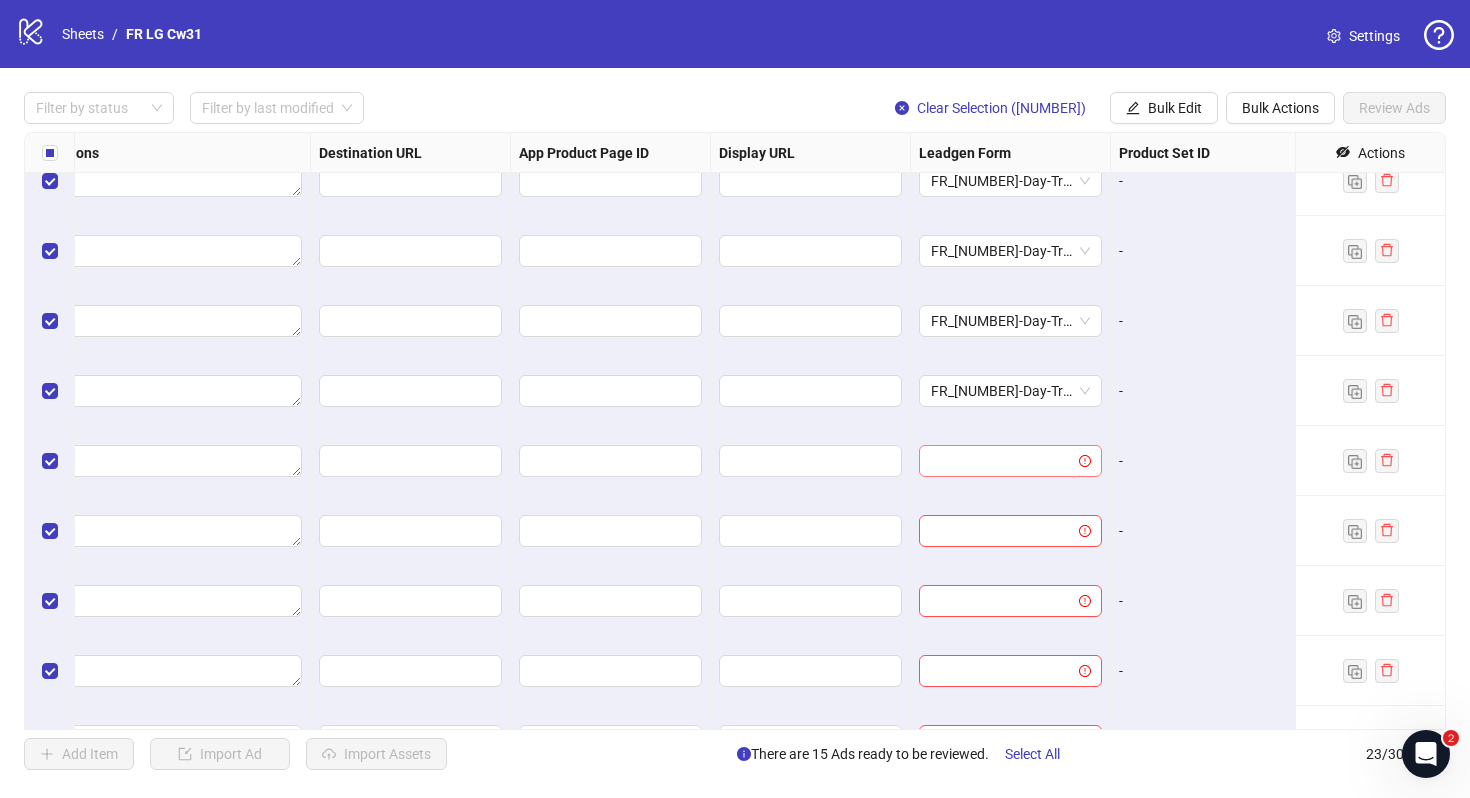 click at bounding box center [1001, 461] 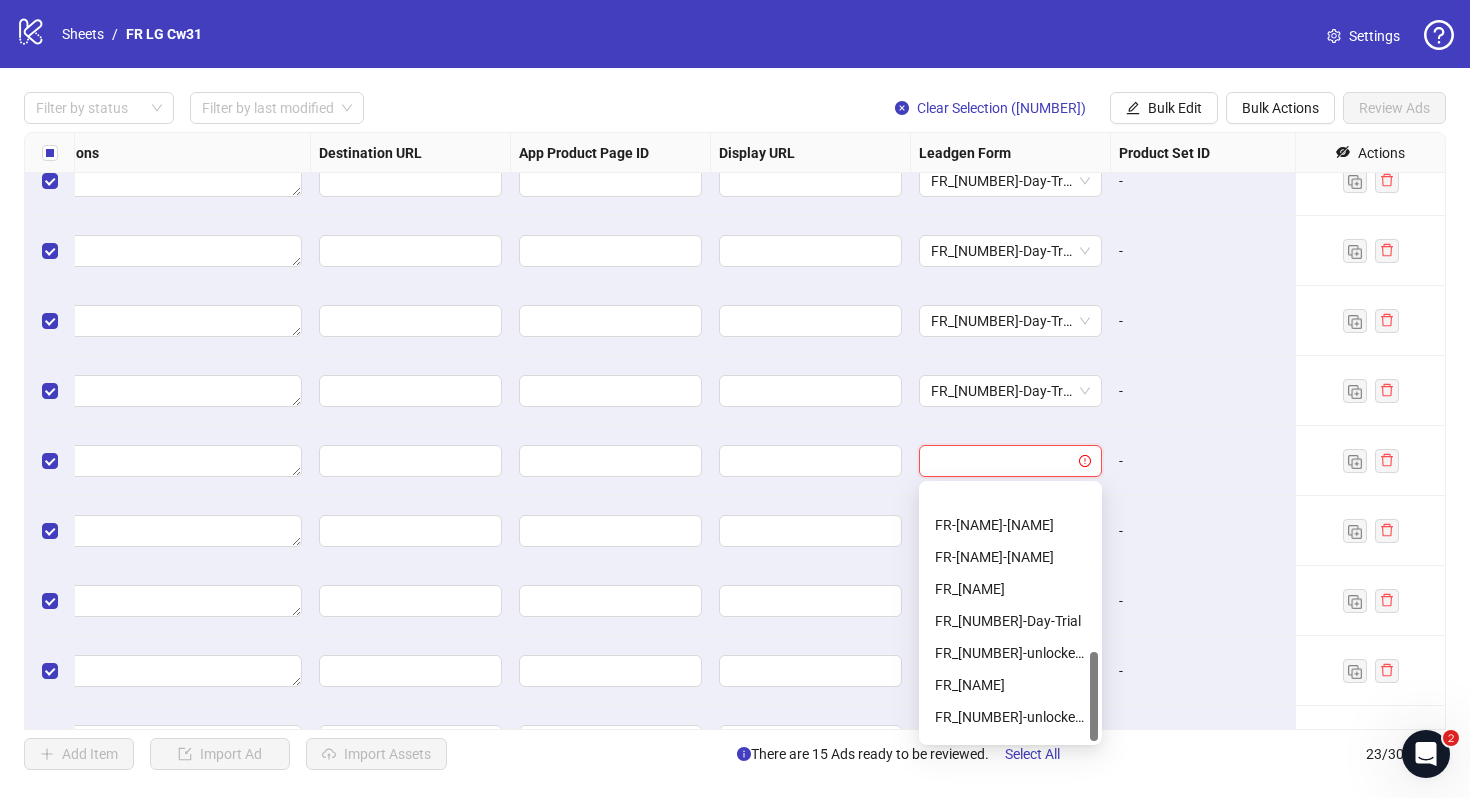 scroll, scrollTop: 480, scrollLeft: 0, axis: vertical 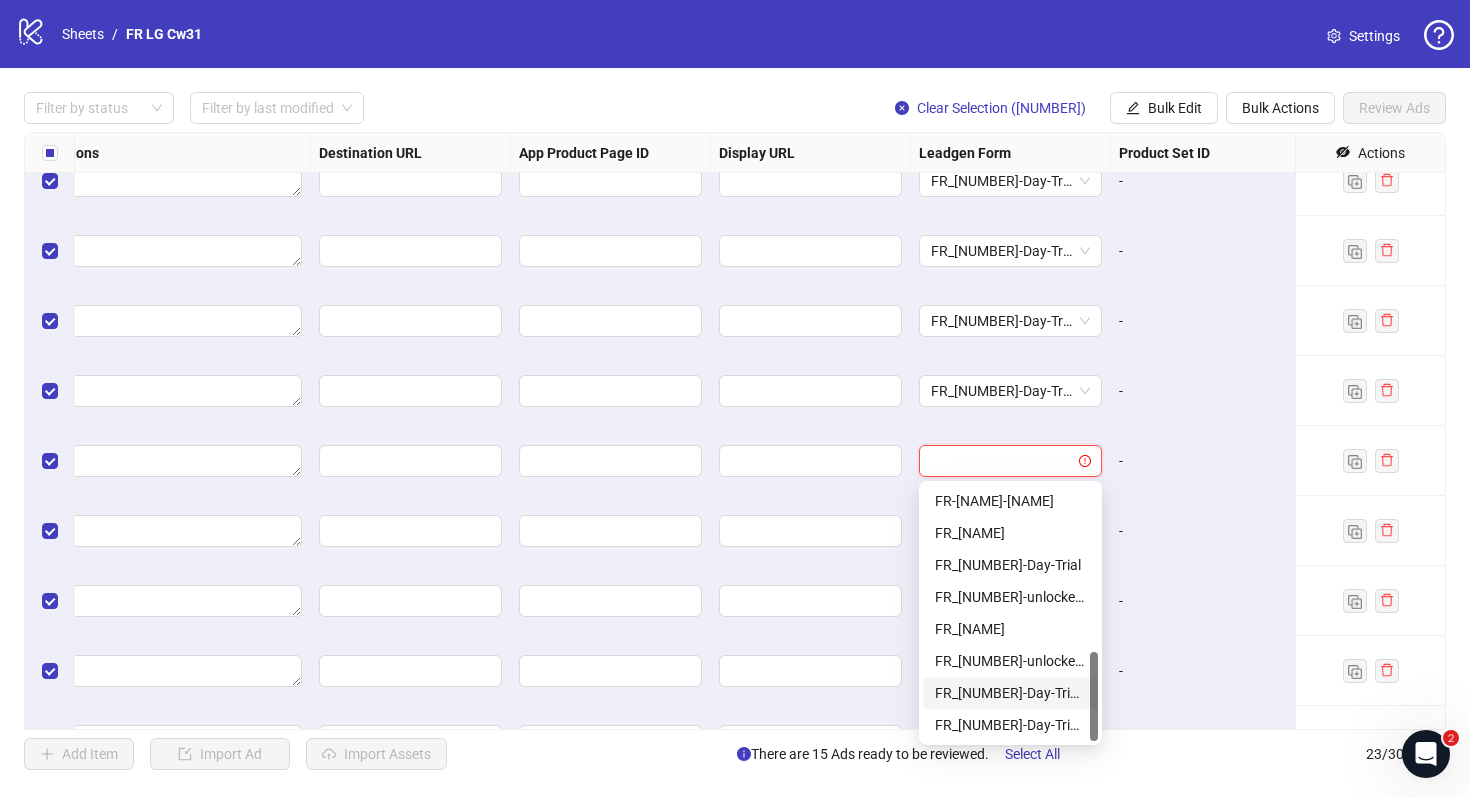 click on "FR_30-Day-Trial-ongoing-copy" at bounding box center (1010, 693) 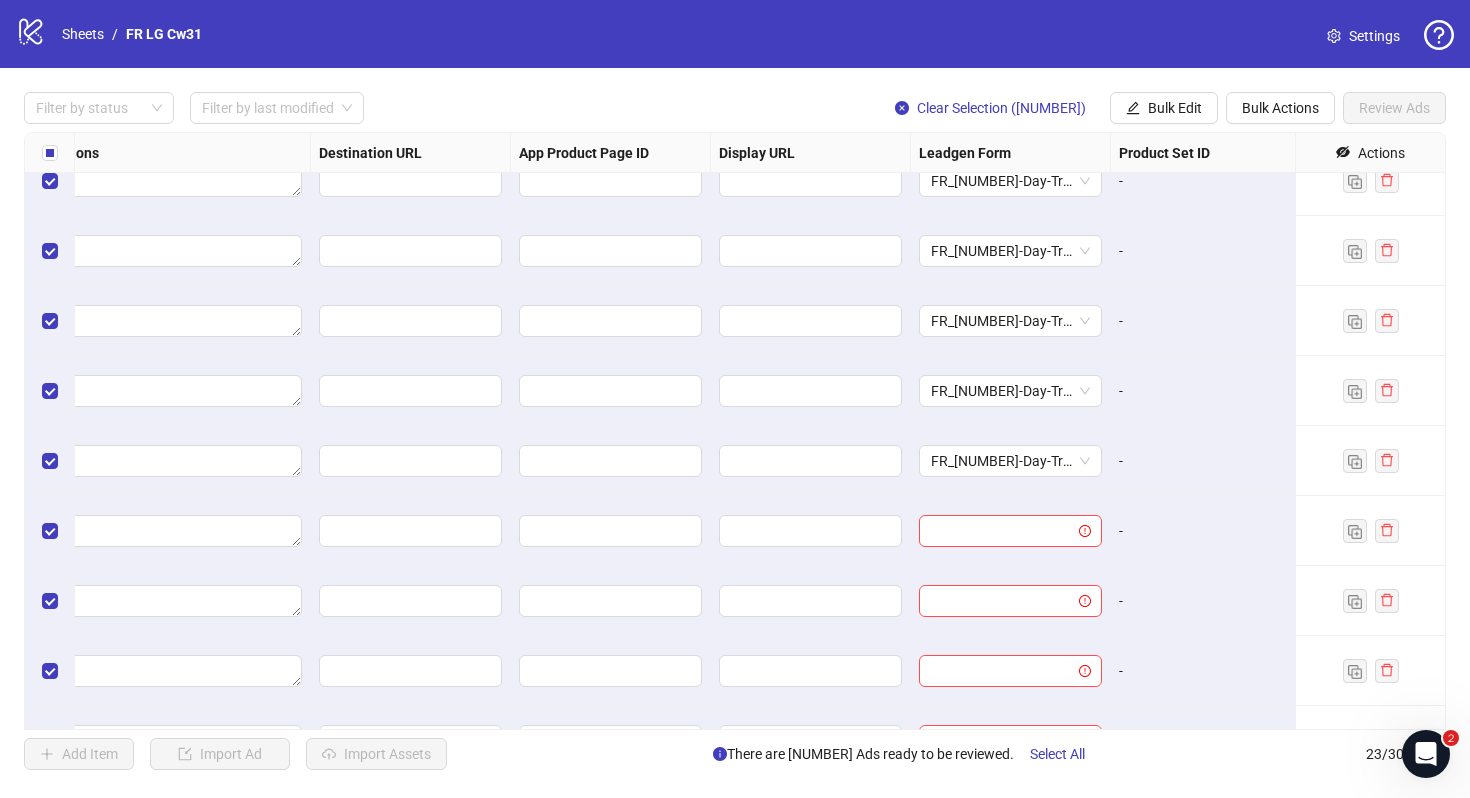 click on "-" at bounding box center [1211, 601] 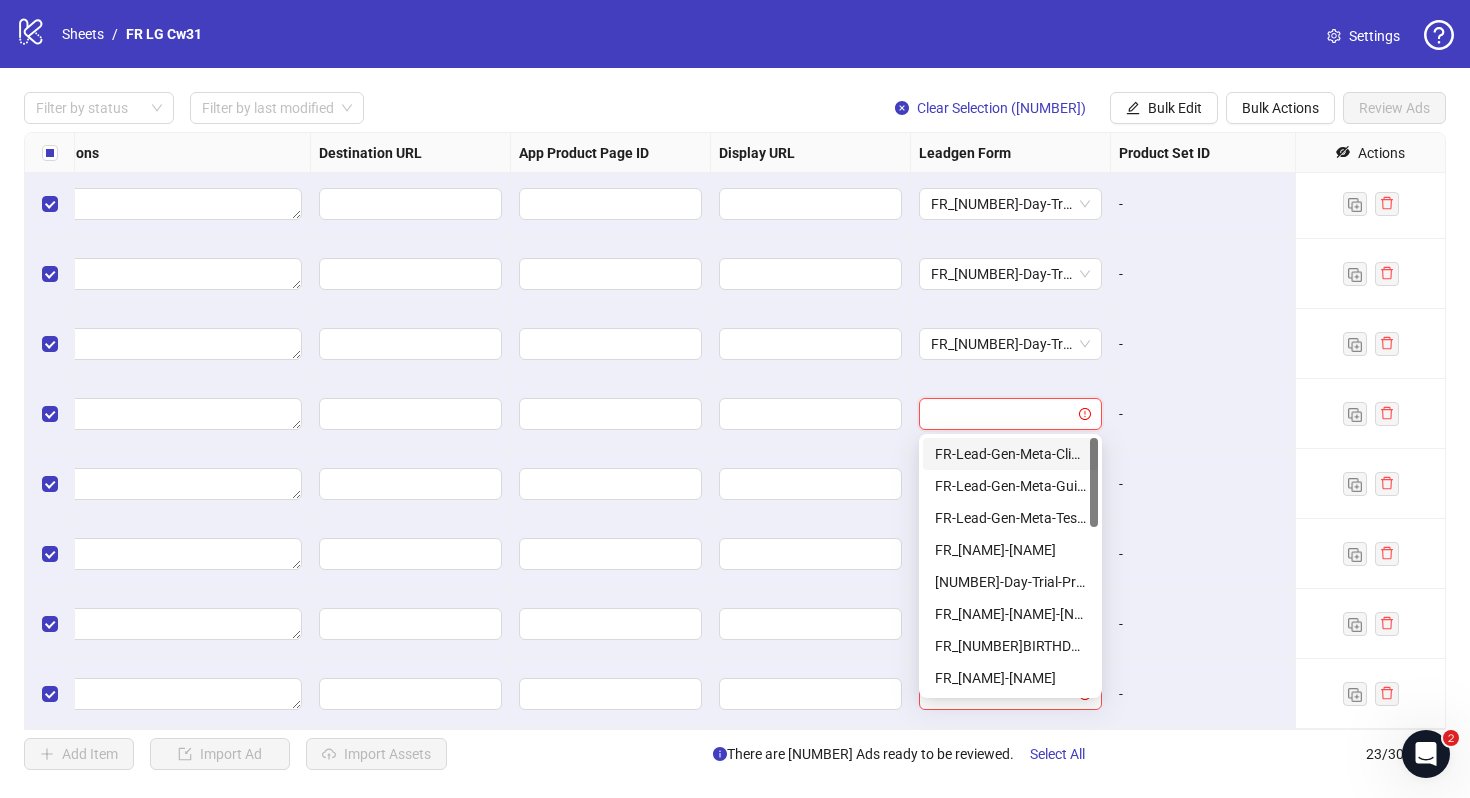 click at bounding box center (1001, 414) 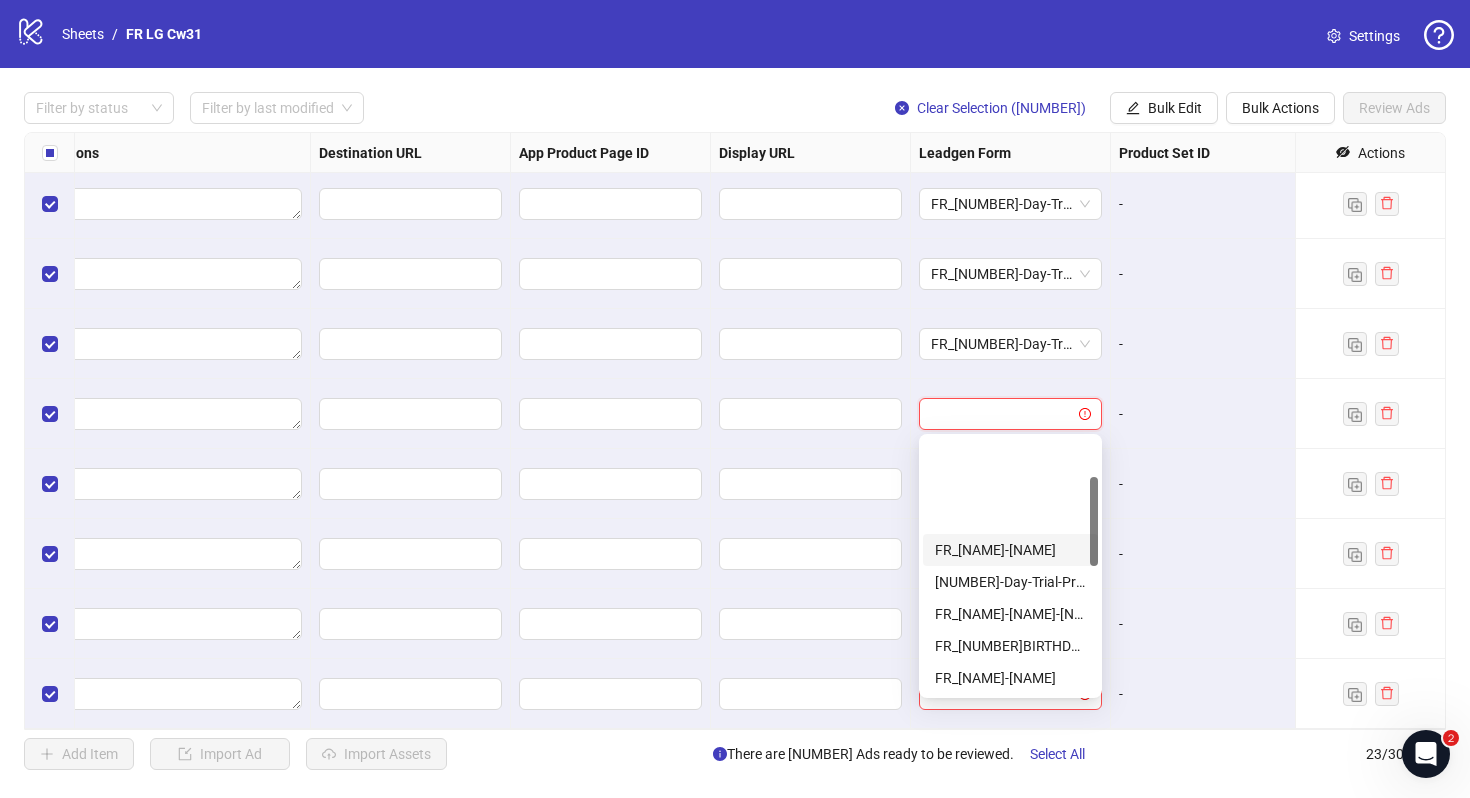 scroll, scrollTop: 480, scrollLeft: 0, axis: vertical 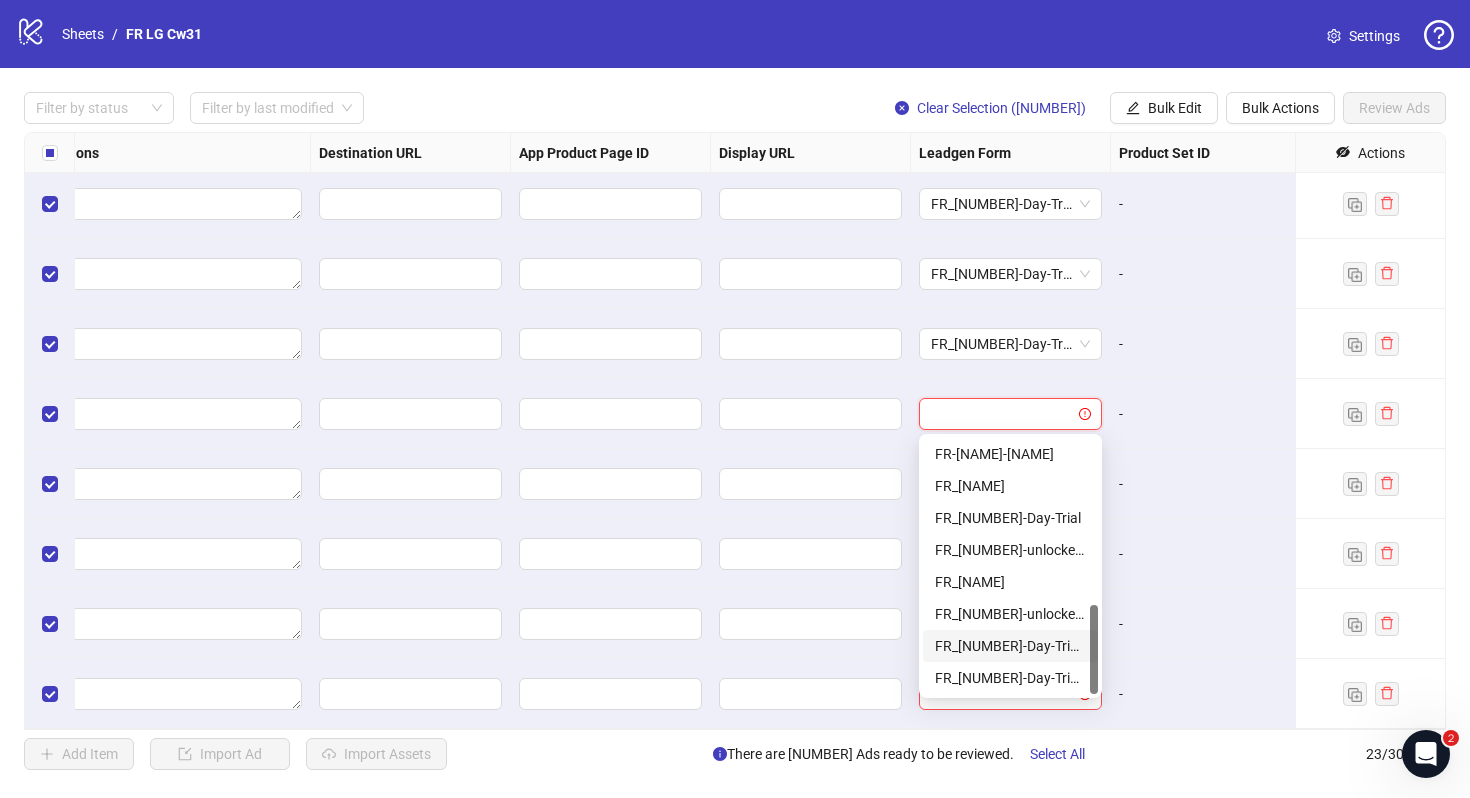 click on "FR_30-Day-Trial-ongoing-copy" at bounding box center (1010, 646) 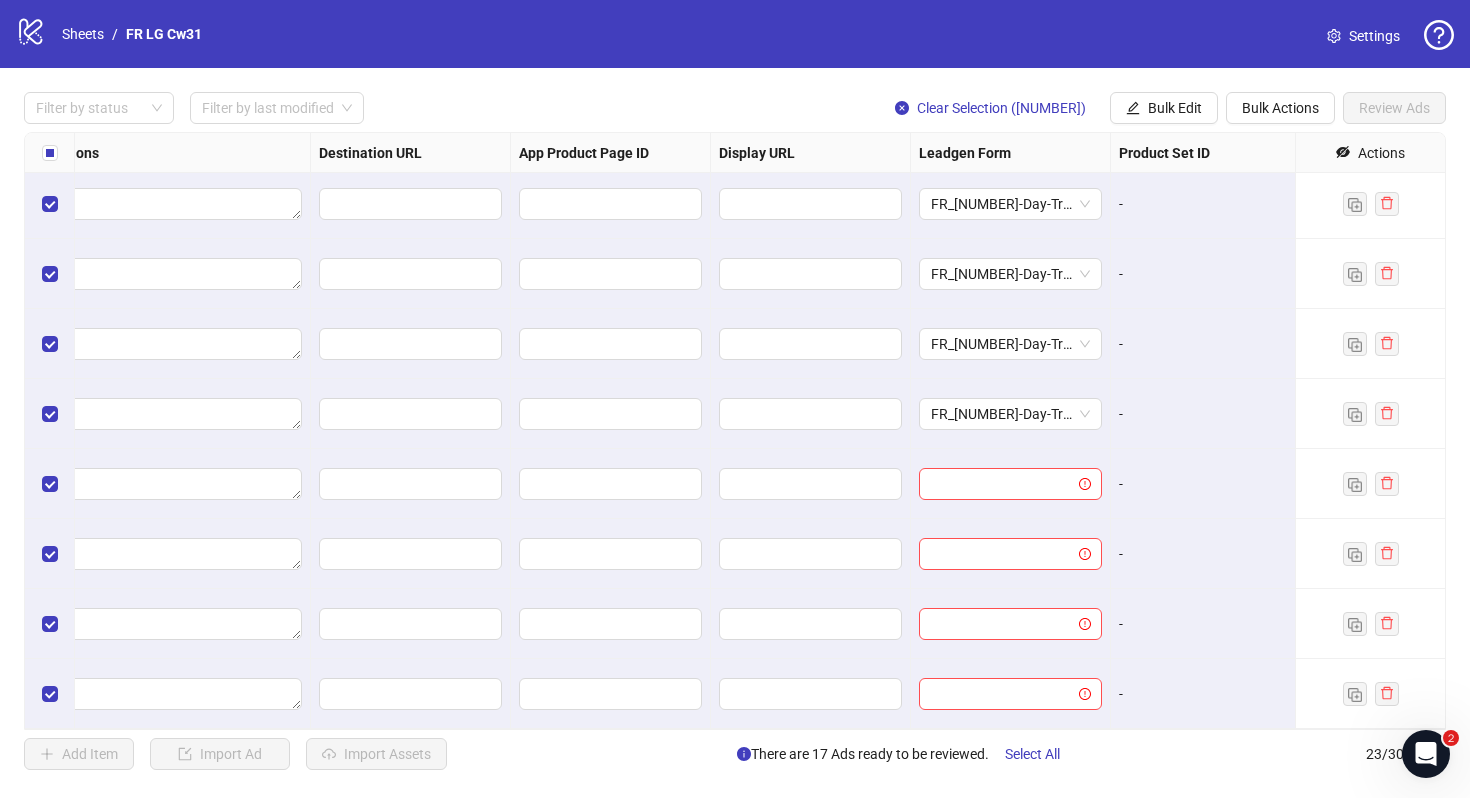 click on "-" at bounding box center (1210, 554) 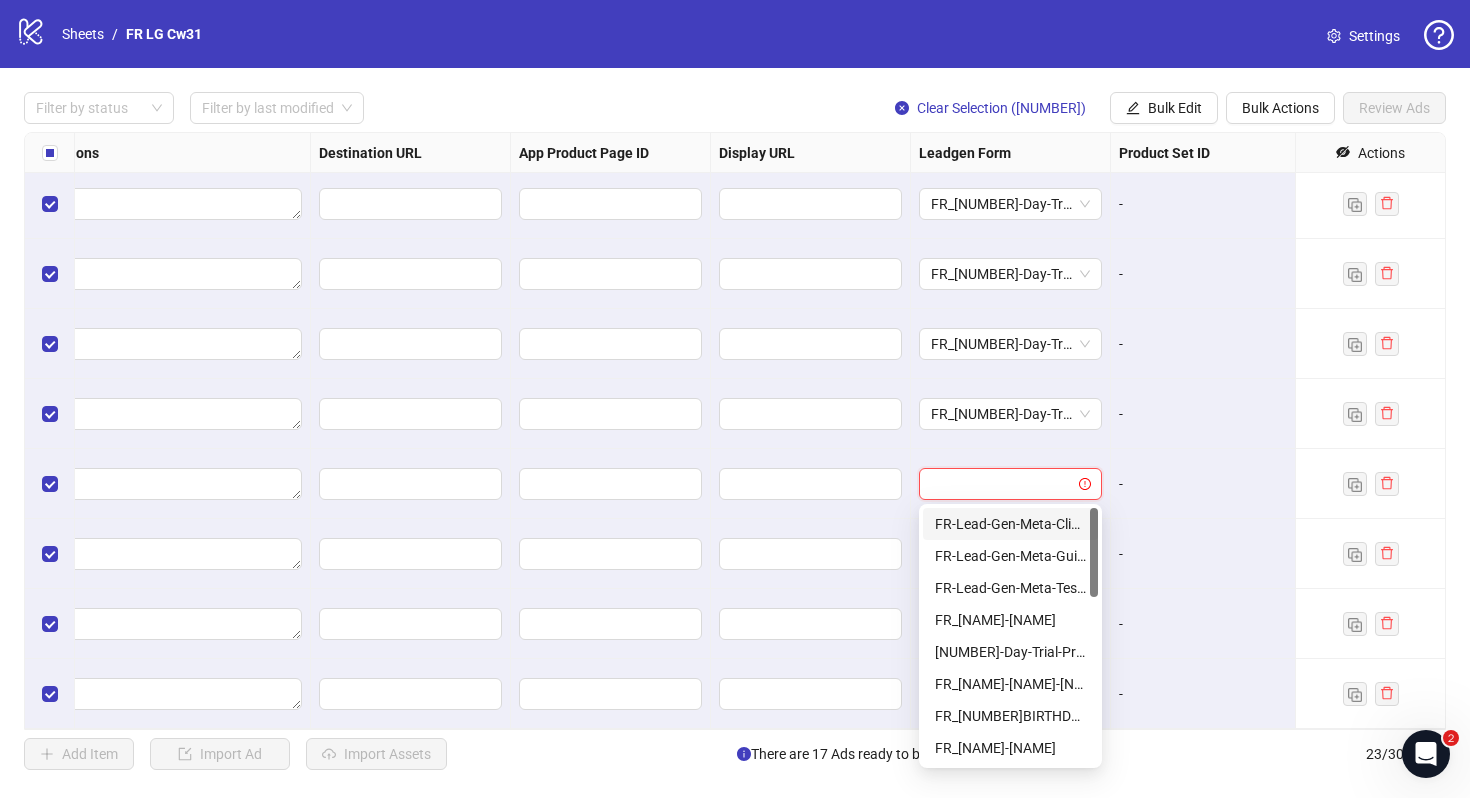 click at bounding box center [1001, 484] 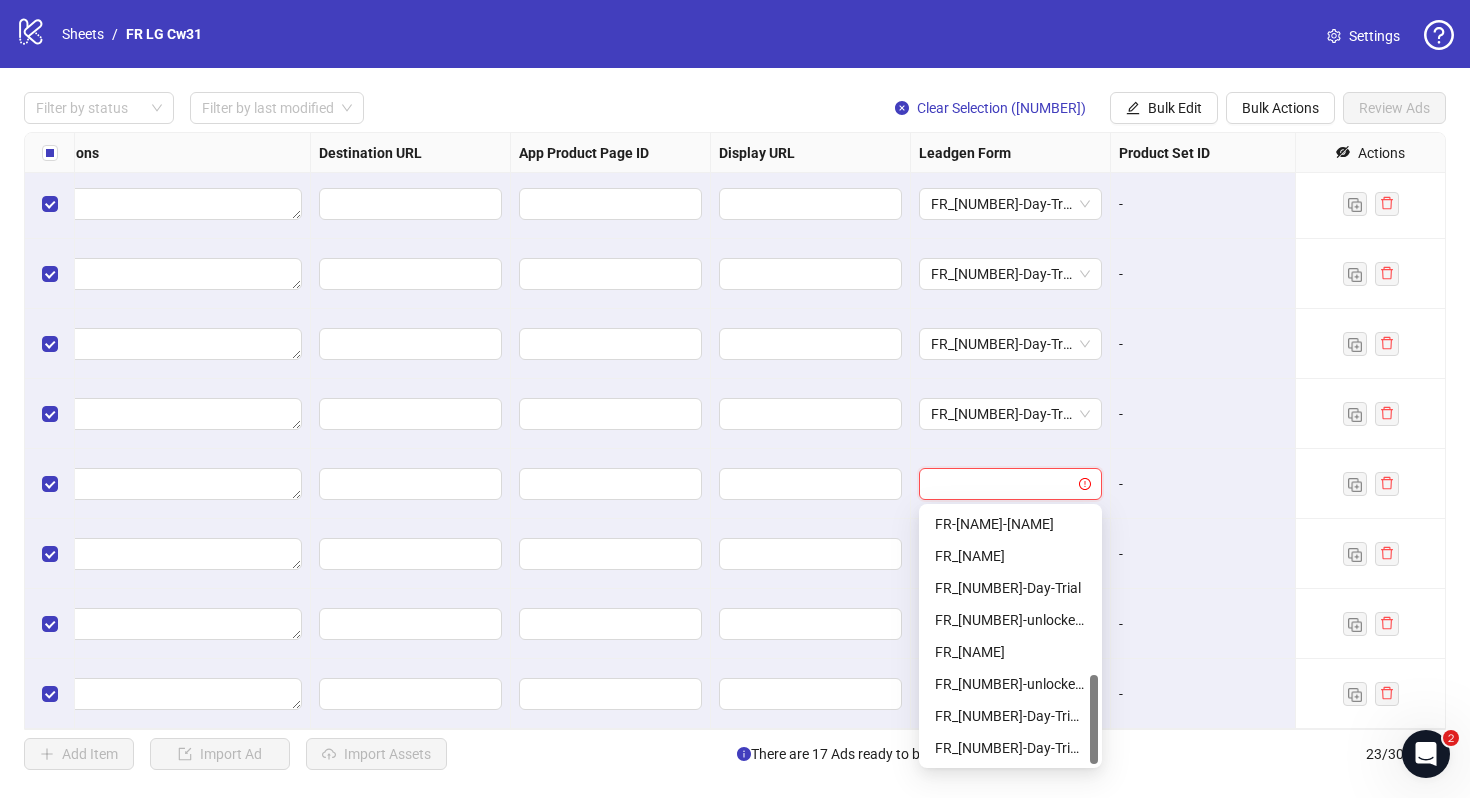 scroll, scrollTop: 480, scrollLeft: 0, axis: vertical 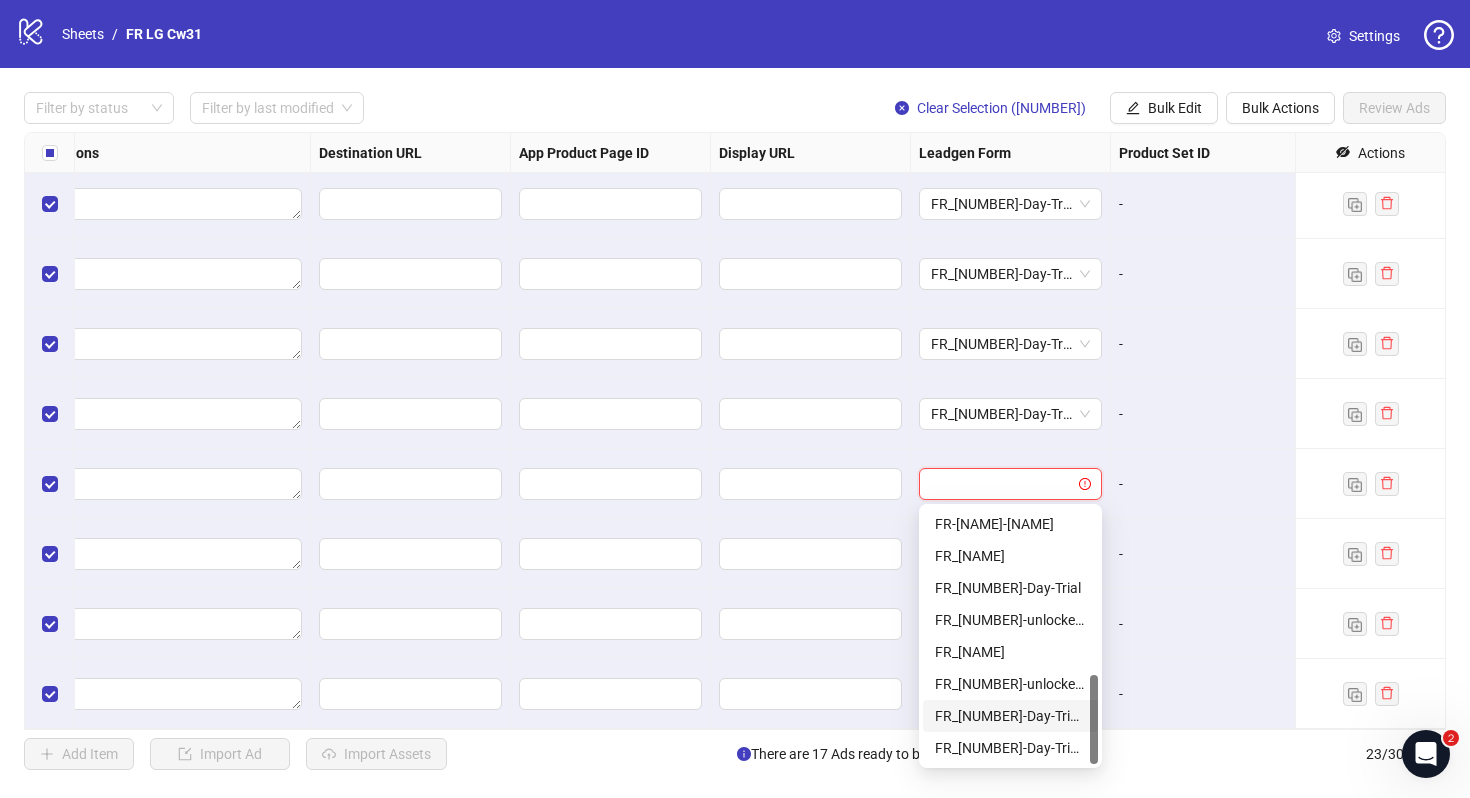 click on "FR_30-Day-Trial-ongoing-copy" at bounding box center (1010, 716) 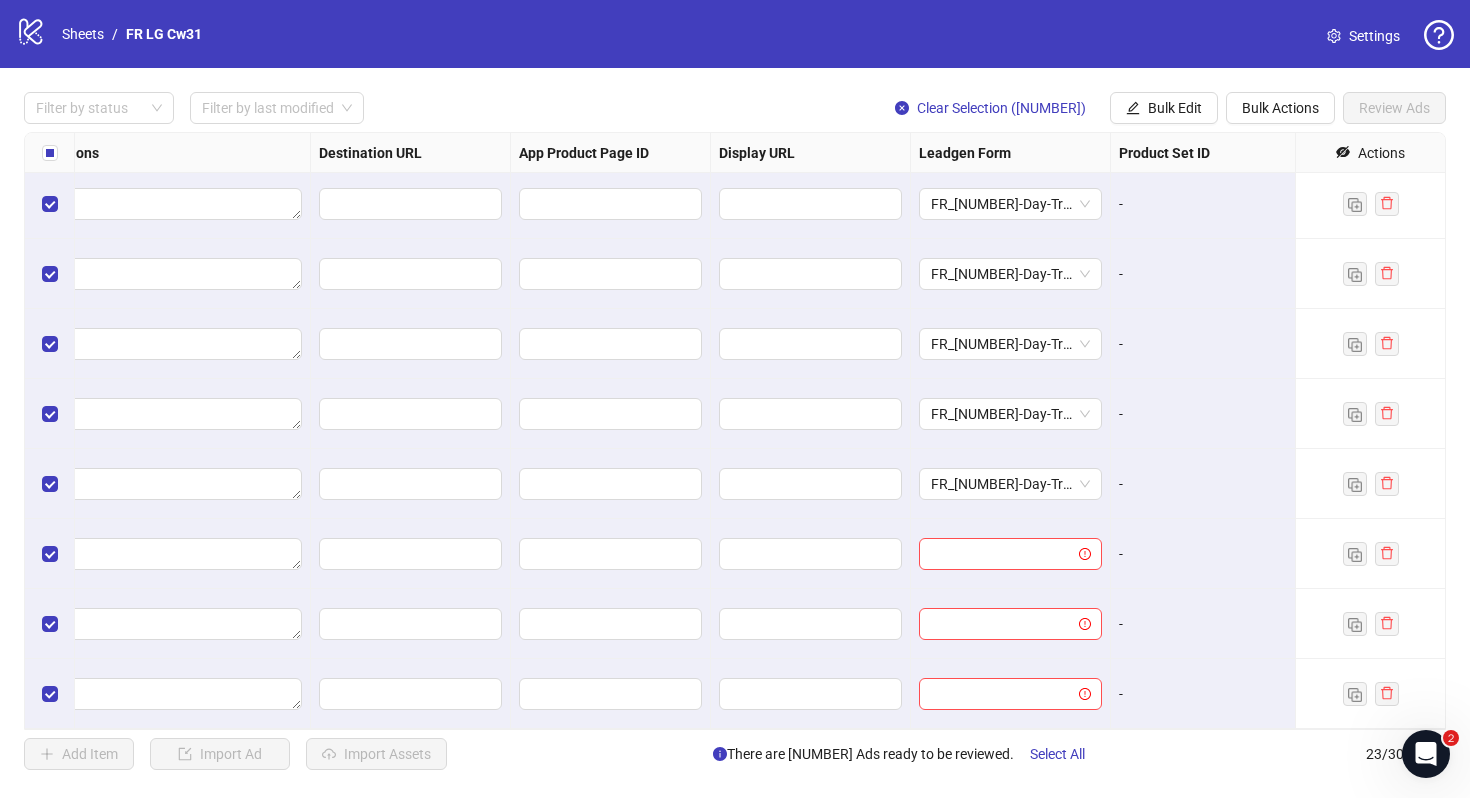click on "-" at bounding box center [1211, 554] 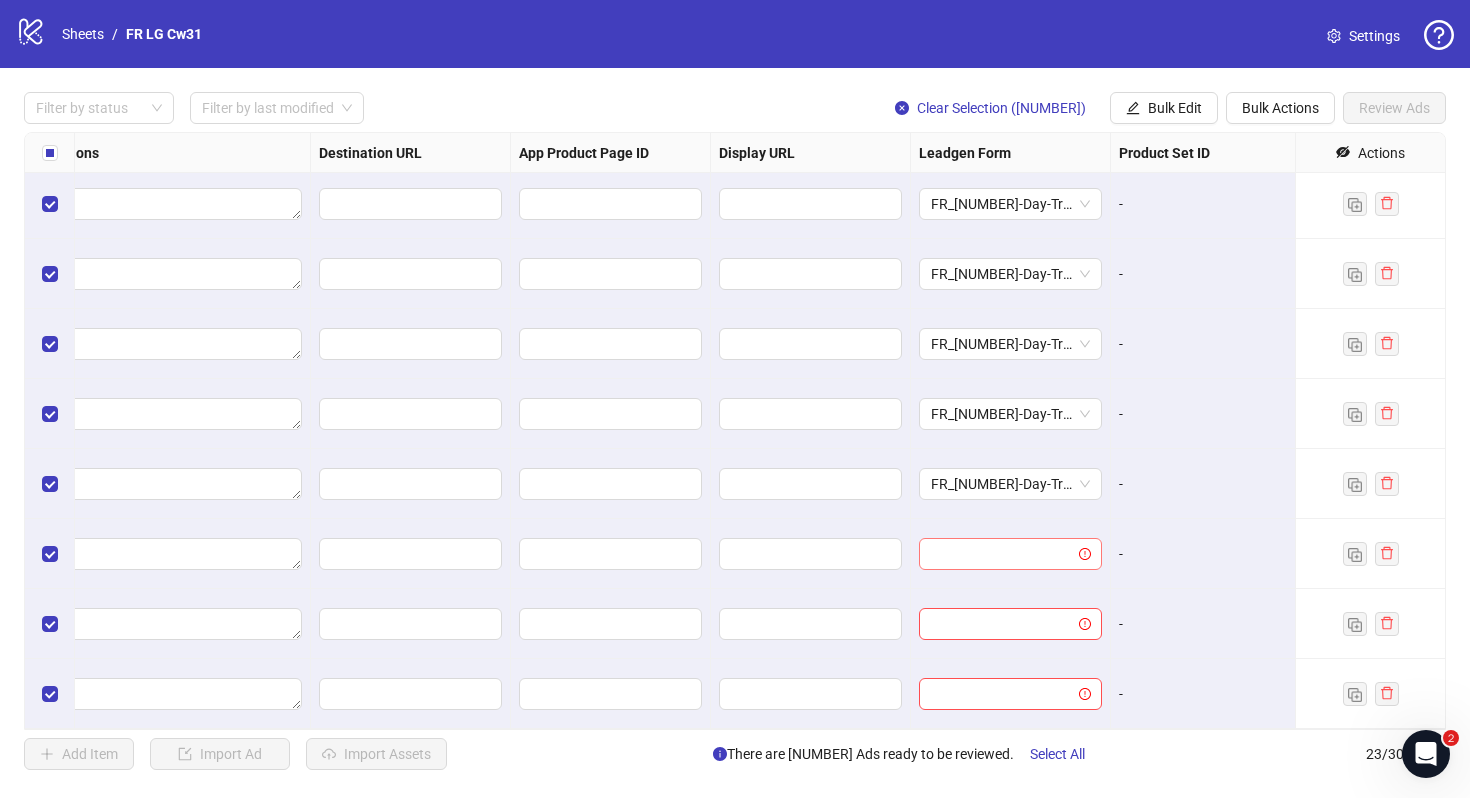 click at bounding box center (1001, 554) 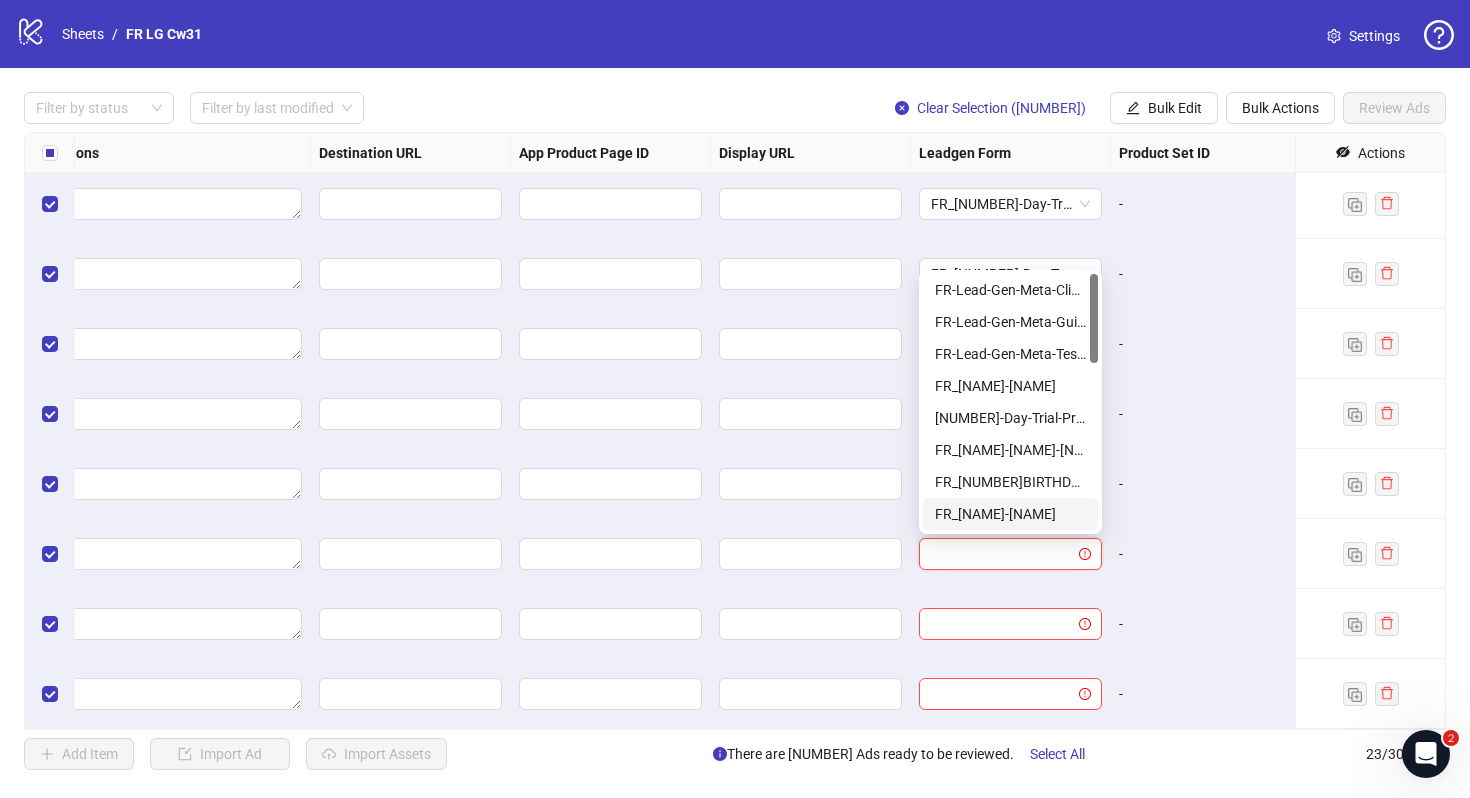 scroll, scrollTop: 480, scrollLeft: 0, axis: vertical 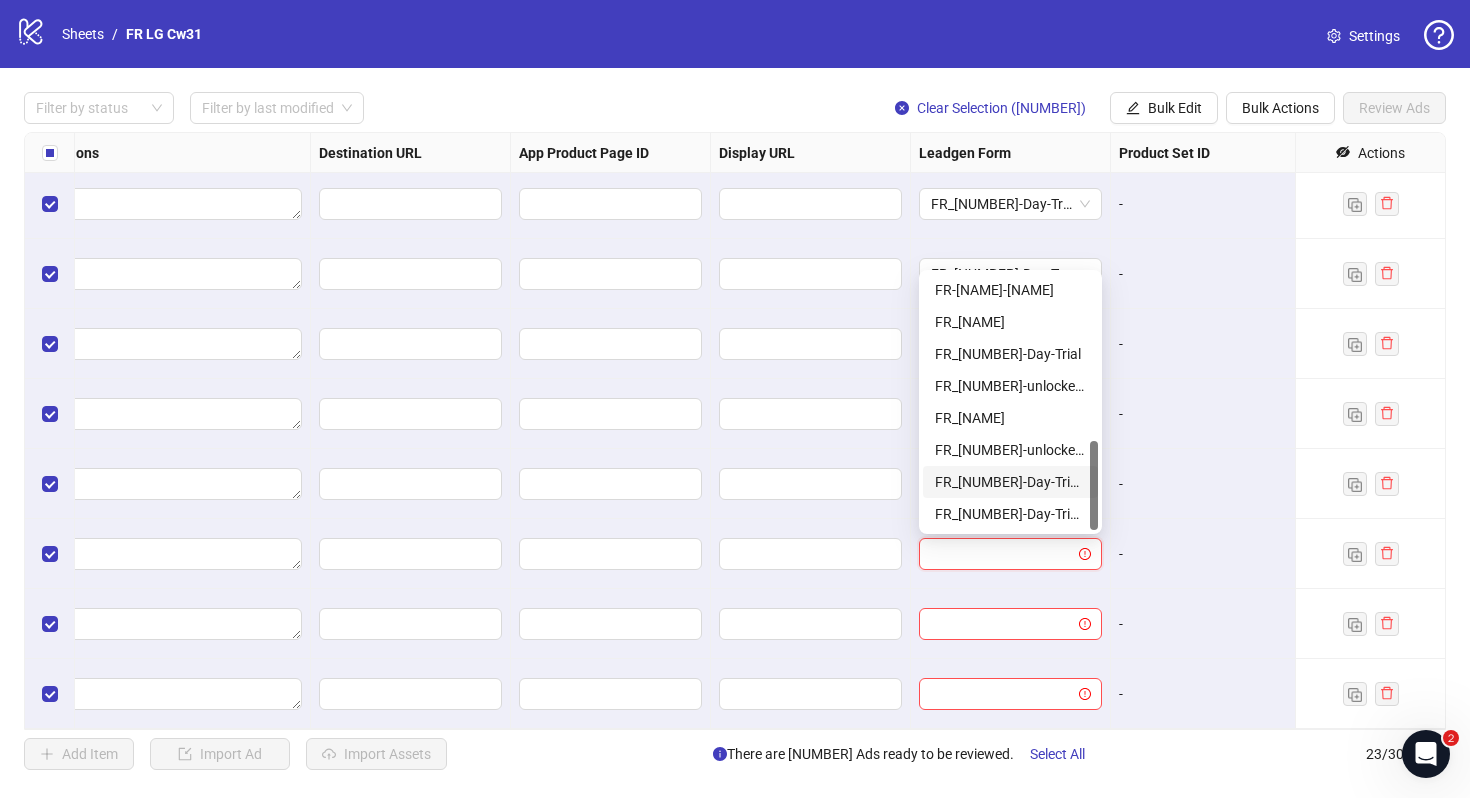 click on "FR_30-Day-Trial-ongoing-copy" at bounding box center (1010, 482) 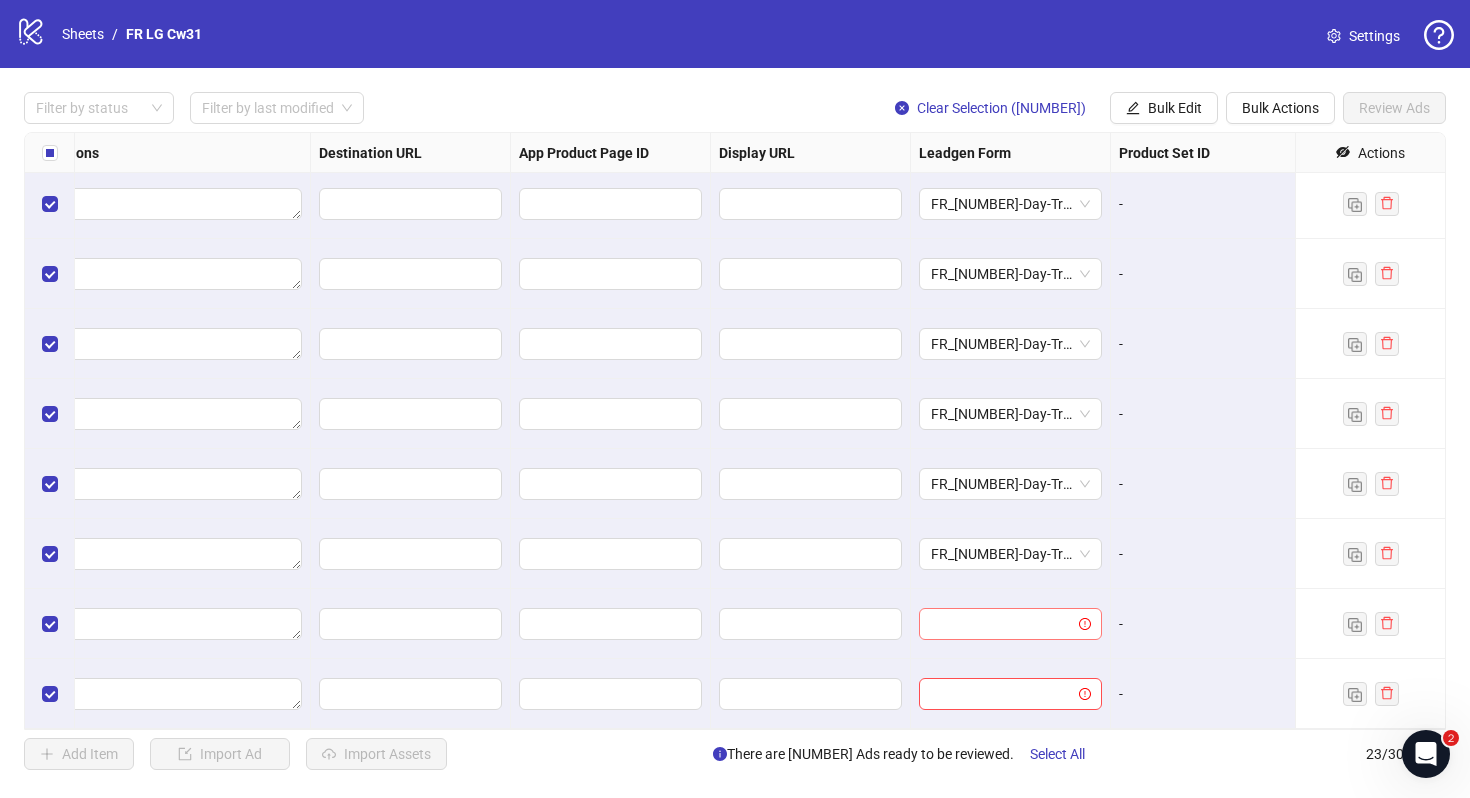 click at bounding box center [1001, 624] 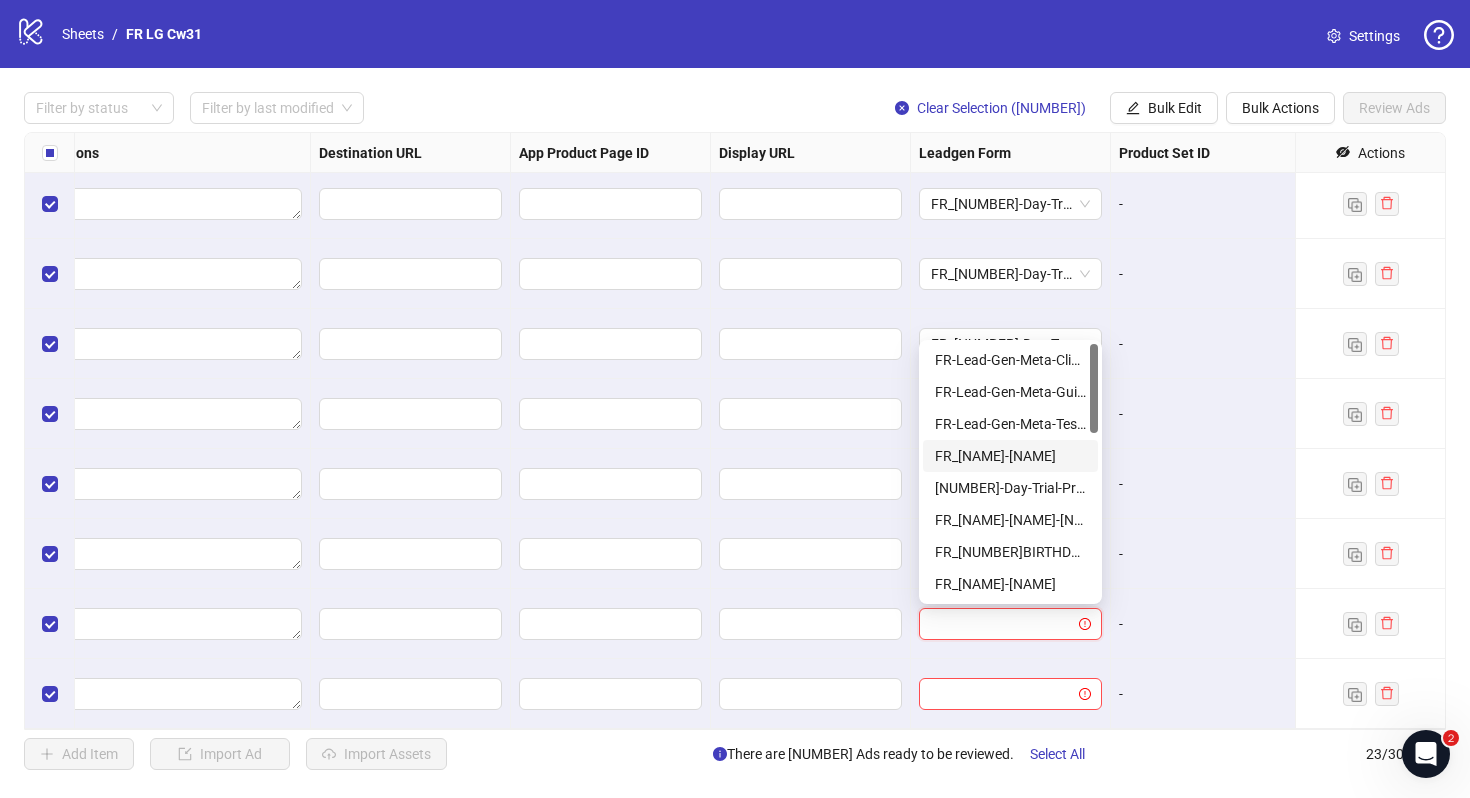 scroll, scrollTop: 480, scrollLeft: 0, axis: vertical 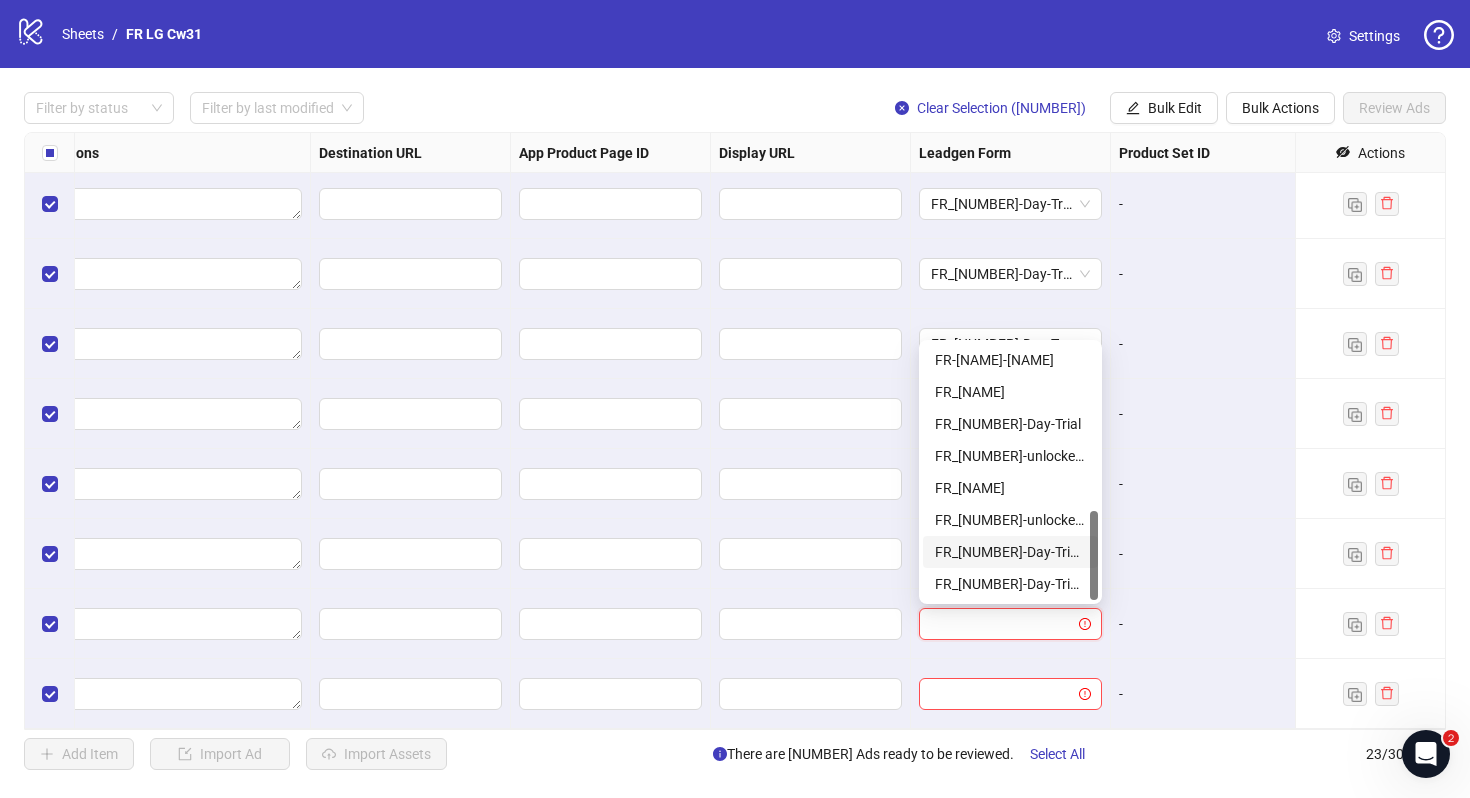 click on "FR_30-Day-Trial-ongoing-copy" at bounding box center (1010, 552) 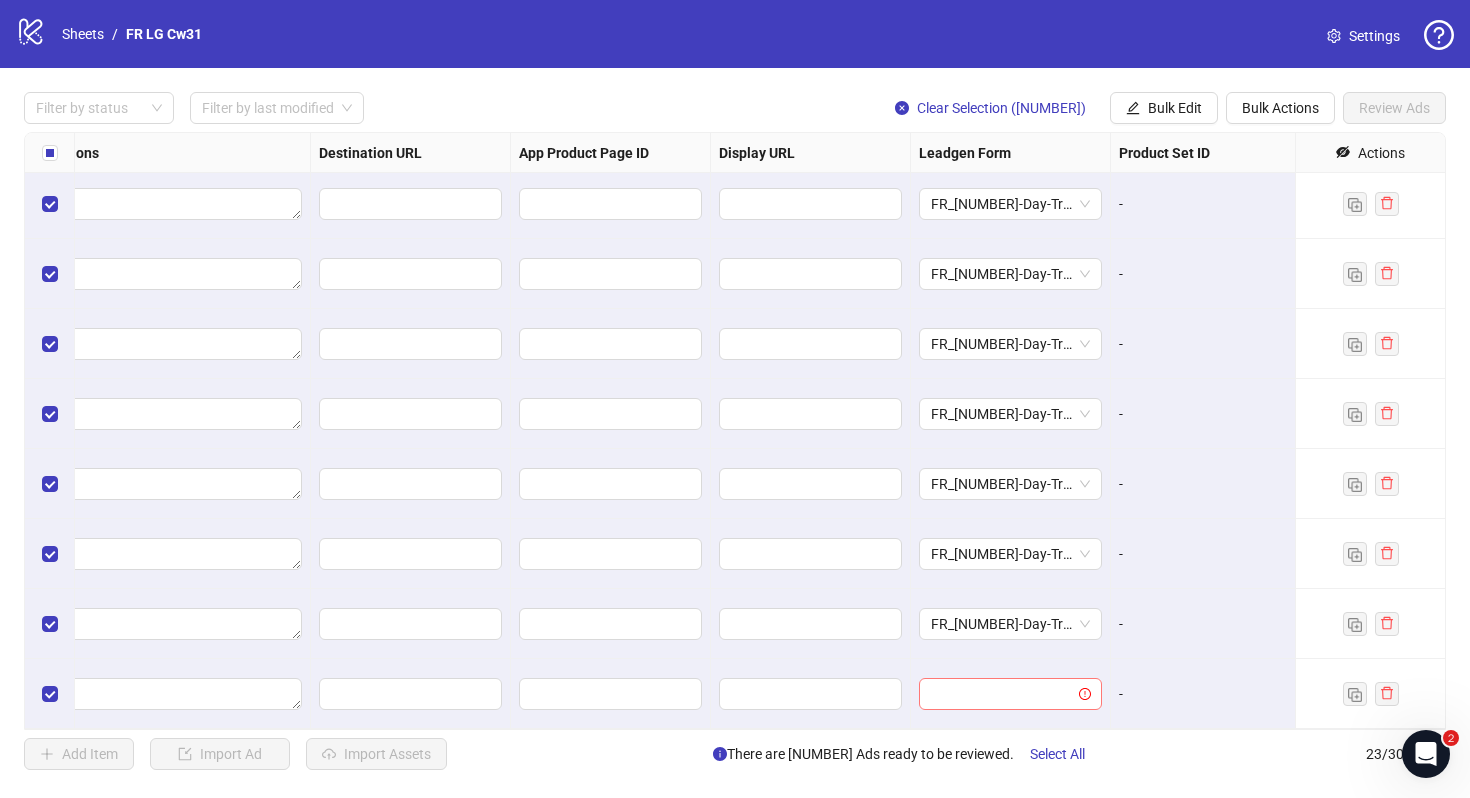 click at bounding box center (1001, 694) 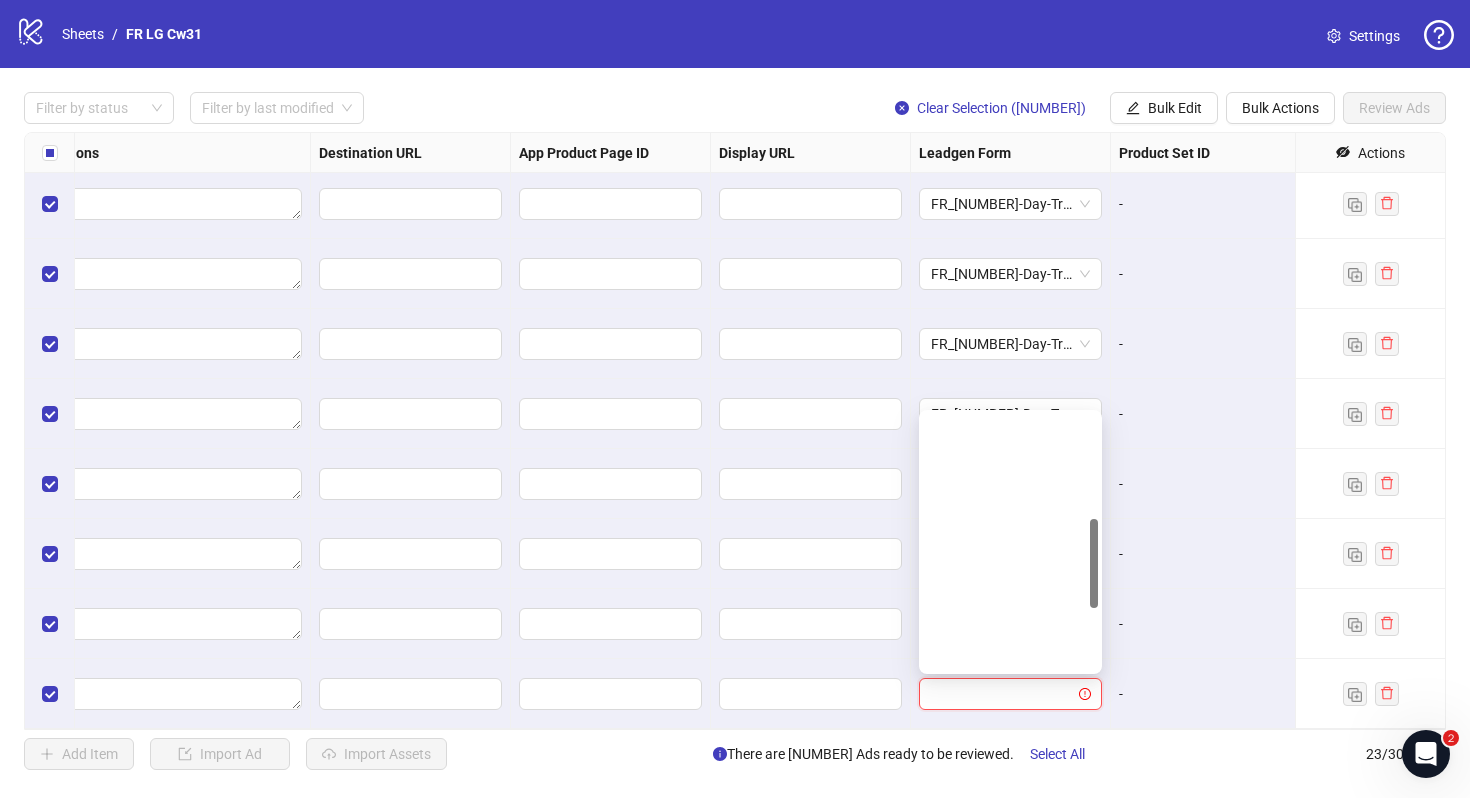 scroll, scrollTop: 480, scrollLeft: 0, axis: vertical 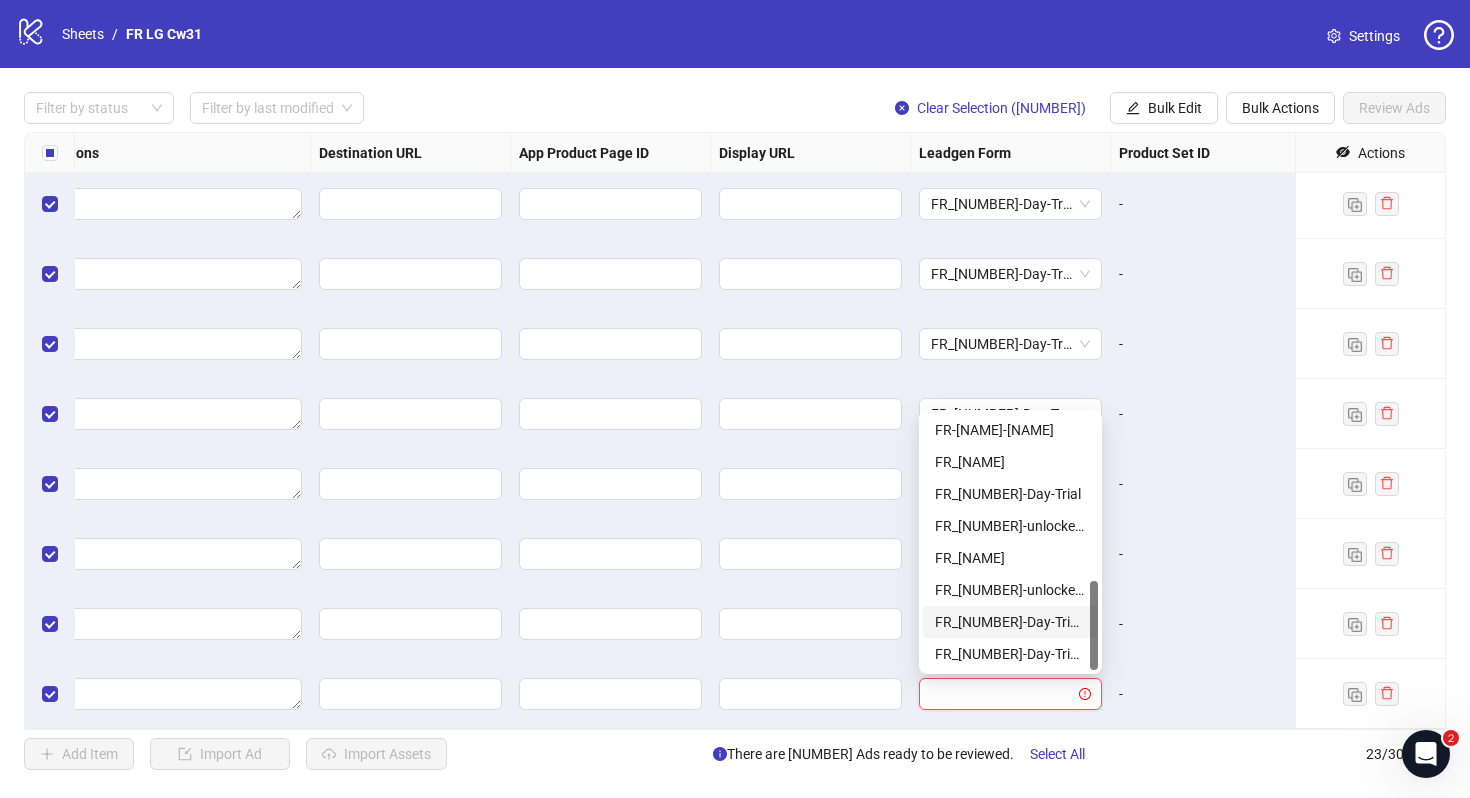 click on "FR_30-Day-Trial-ongoing-copy" at bounding box center (1010, 622) 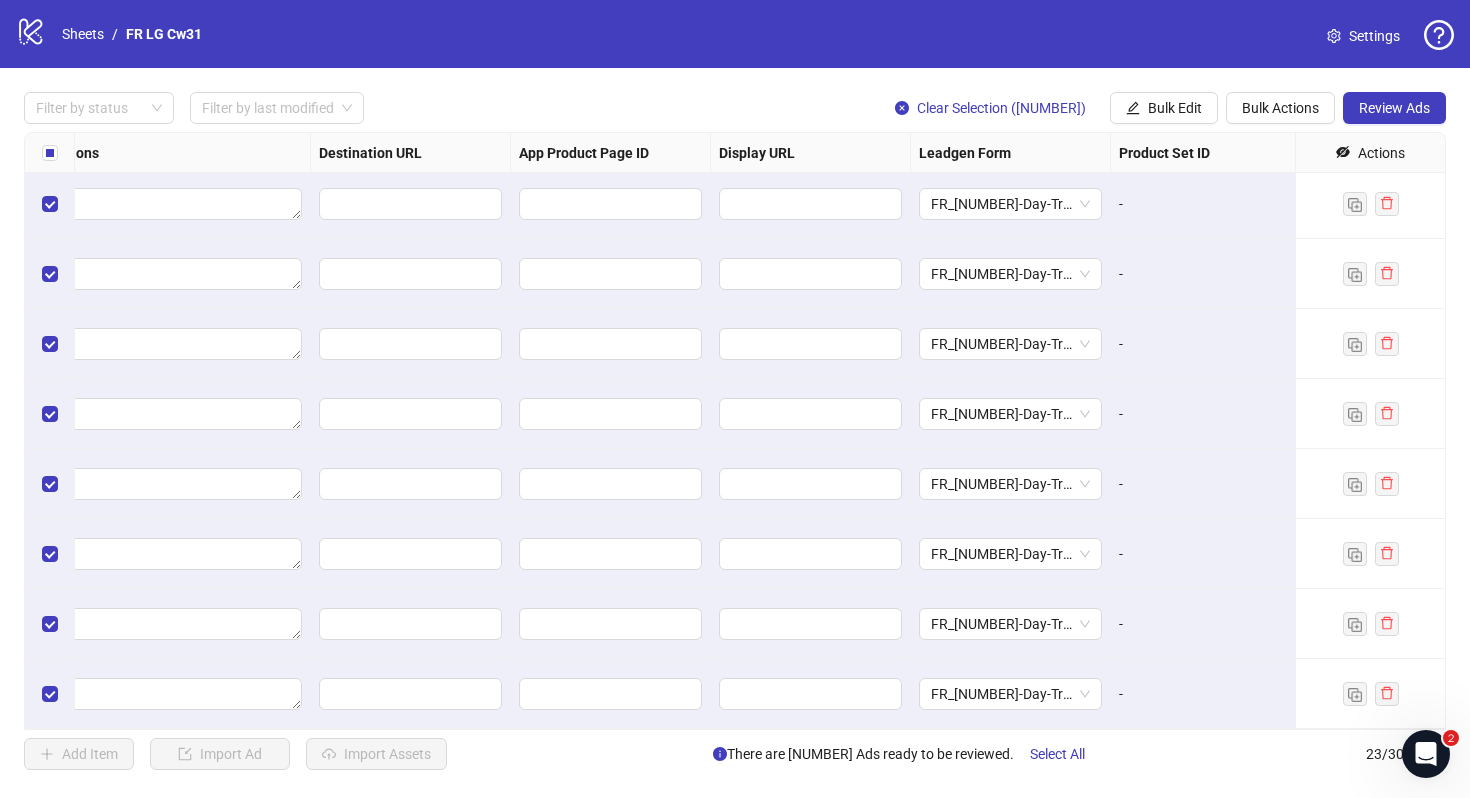 click on "-" at bounding box center (1210, 624) 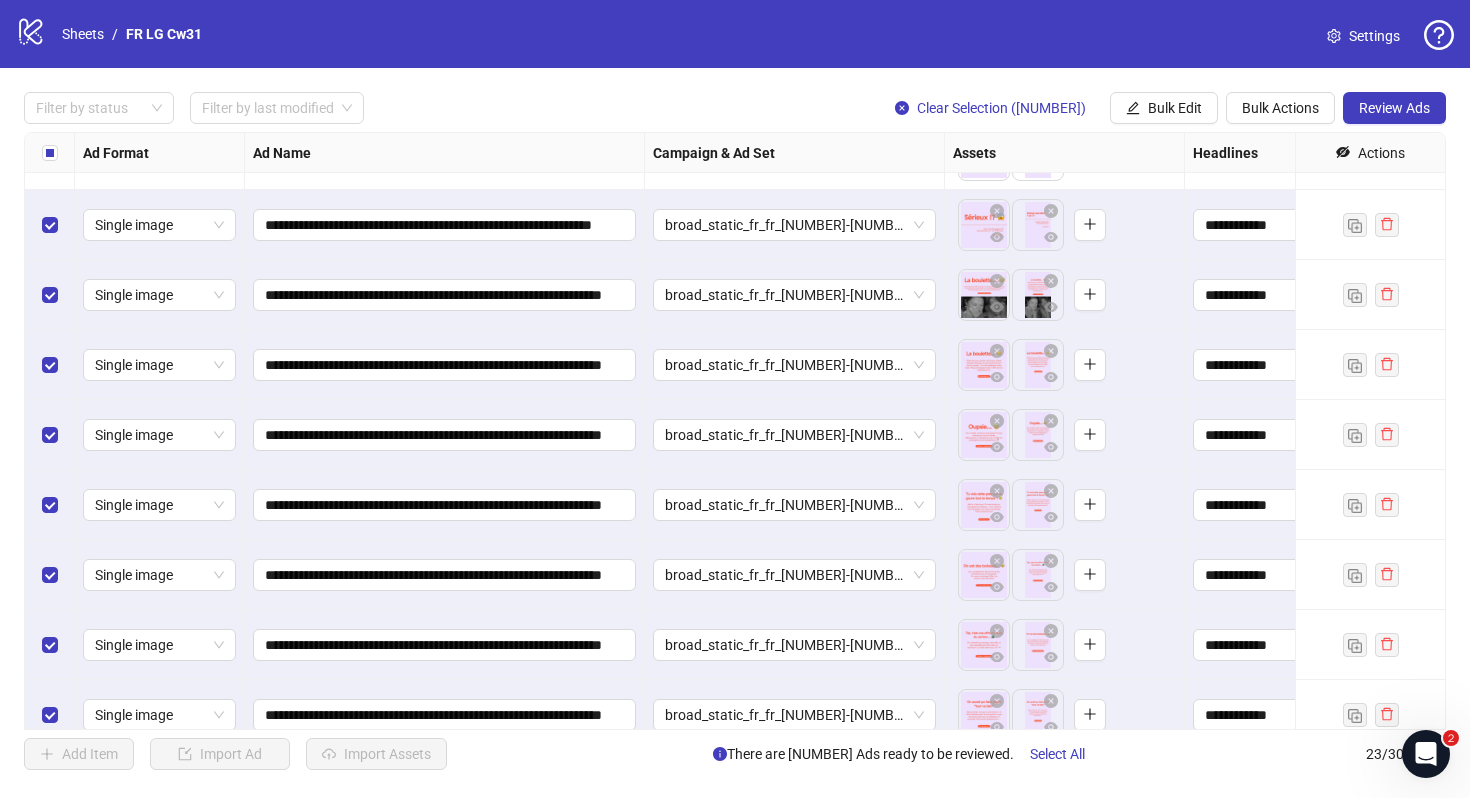 scroll, scrollTop: 544, scrollLeft: 0, axis: vertical 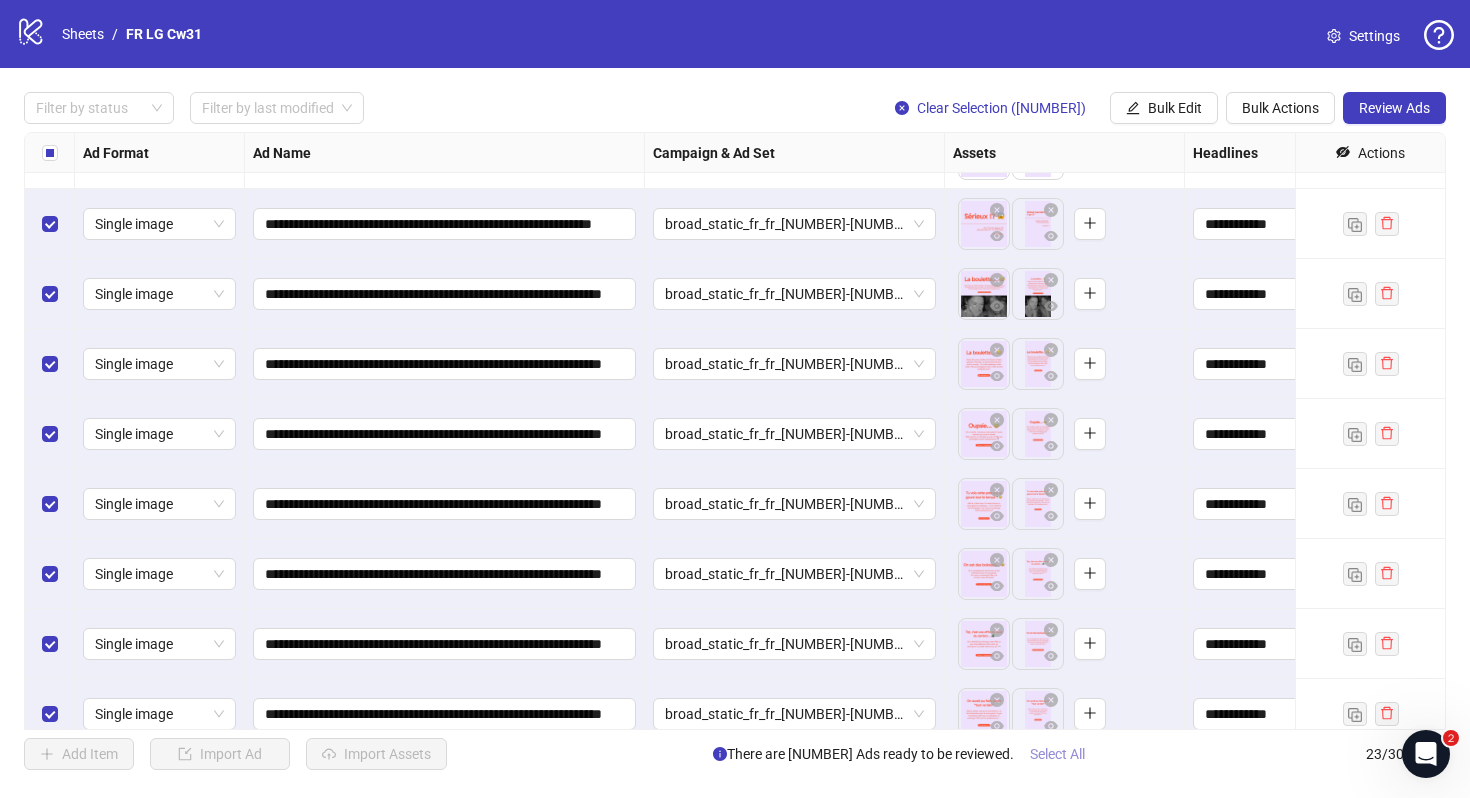 click on "Select All" at bounding box center [1057, 754] 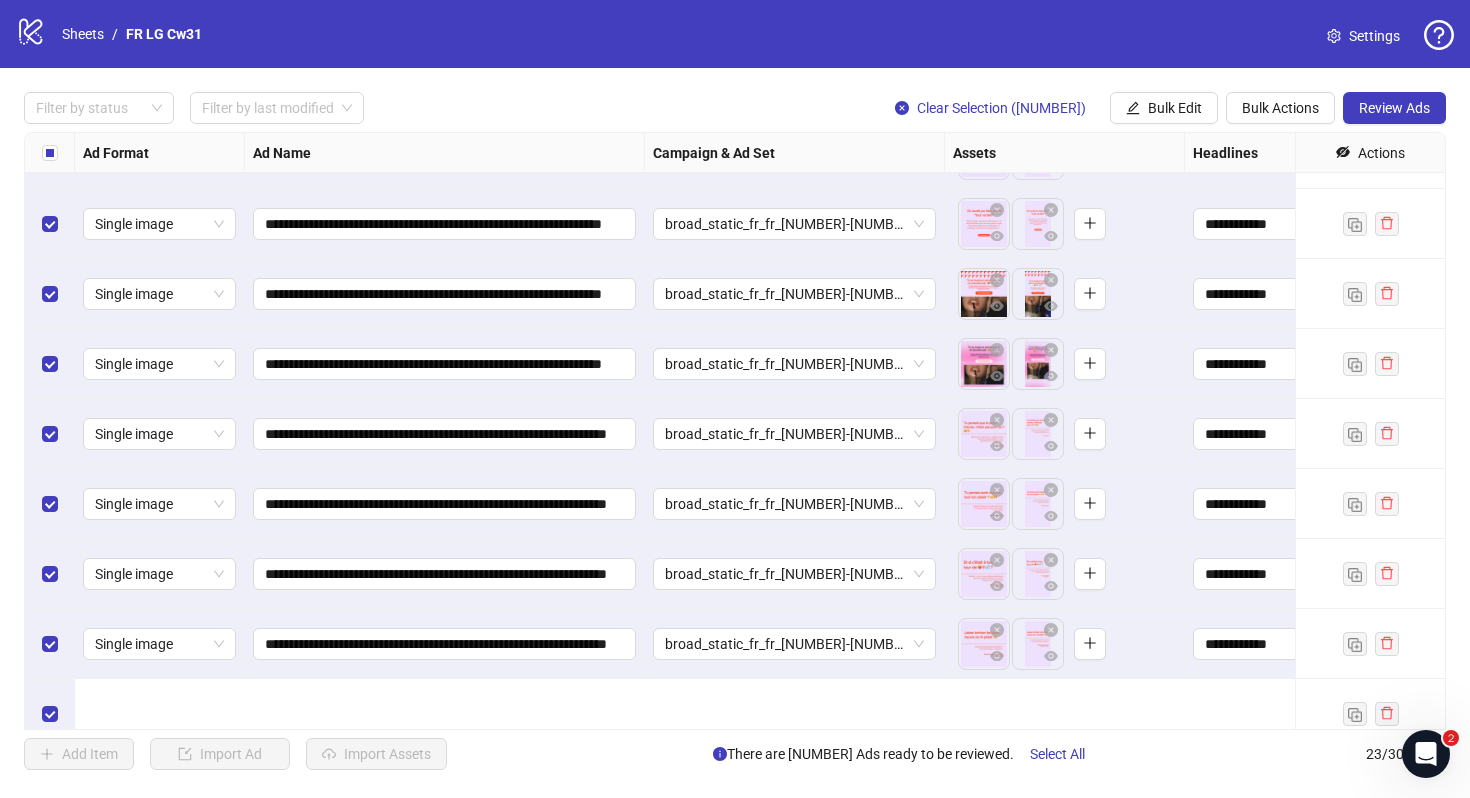 scroll, scrollTop: 1054, scrollLeft: 0, axis: vertical 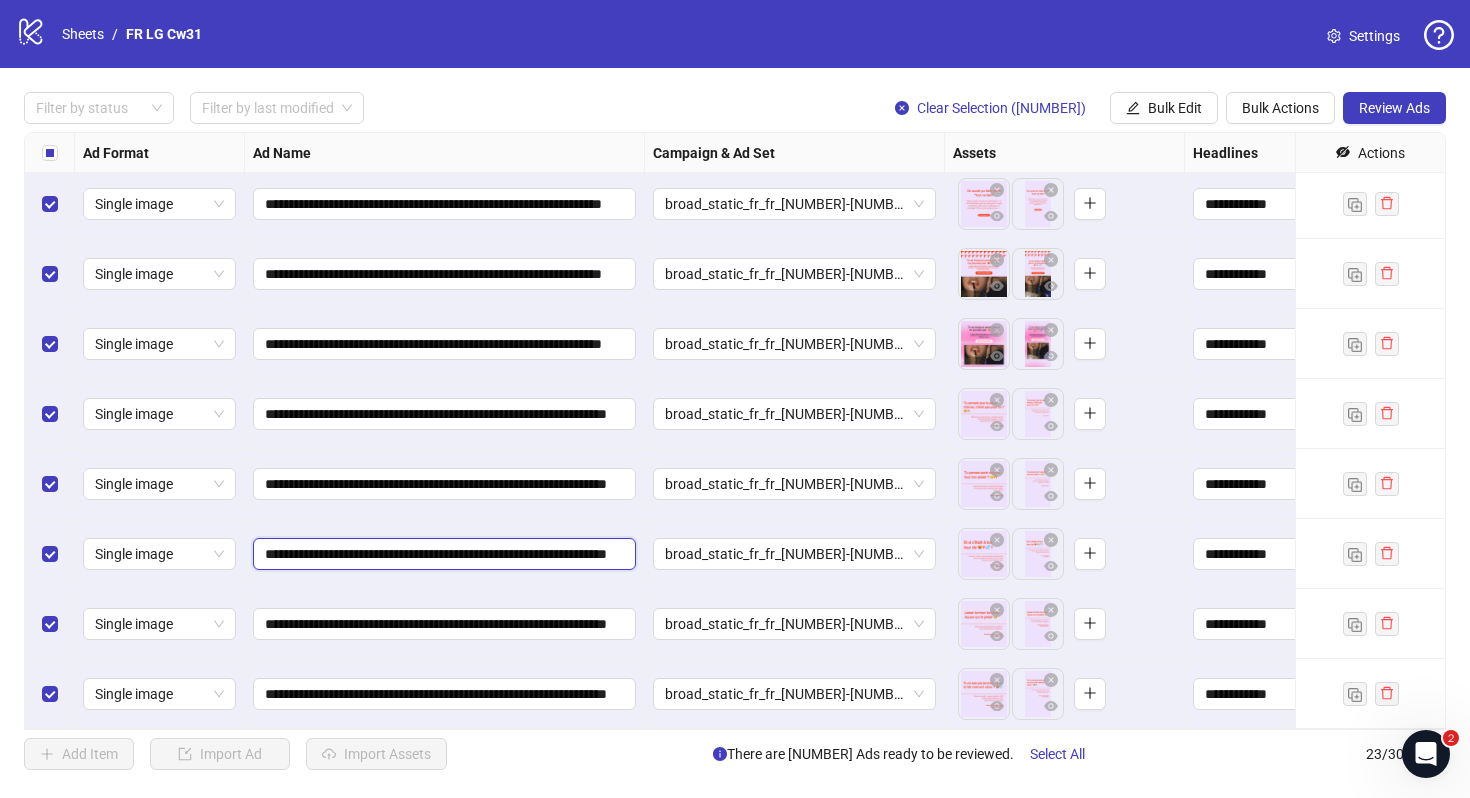 click on "**********" at bounding box center (442, 554) 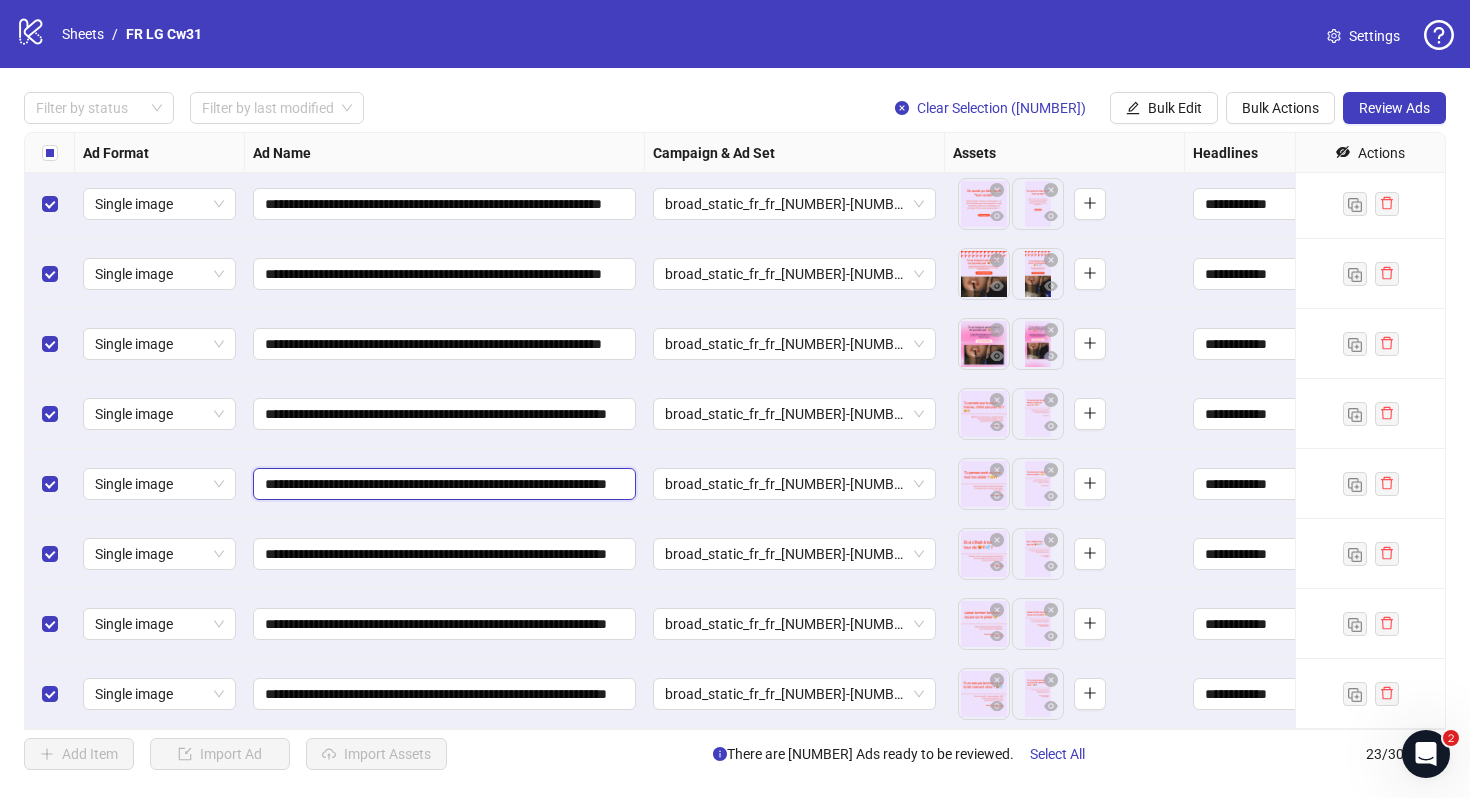 click on "**********" at bounding box center [442, 484] 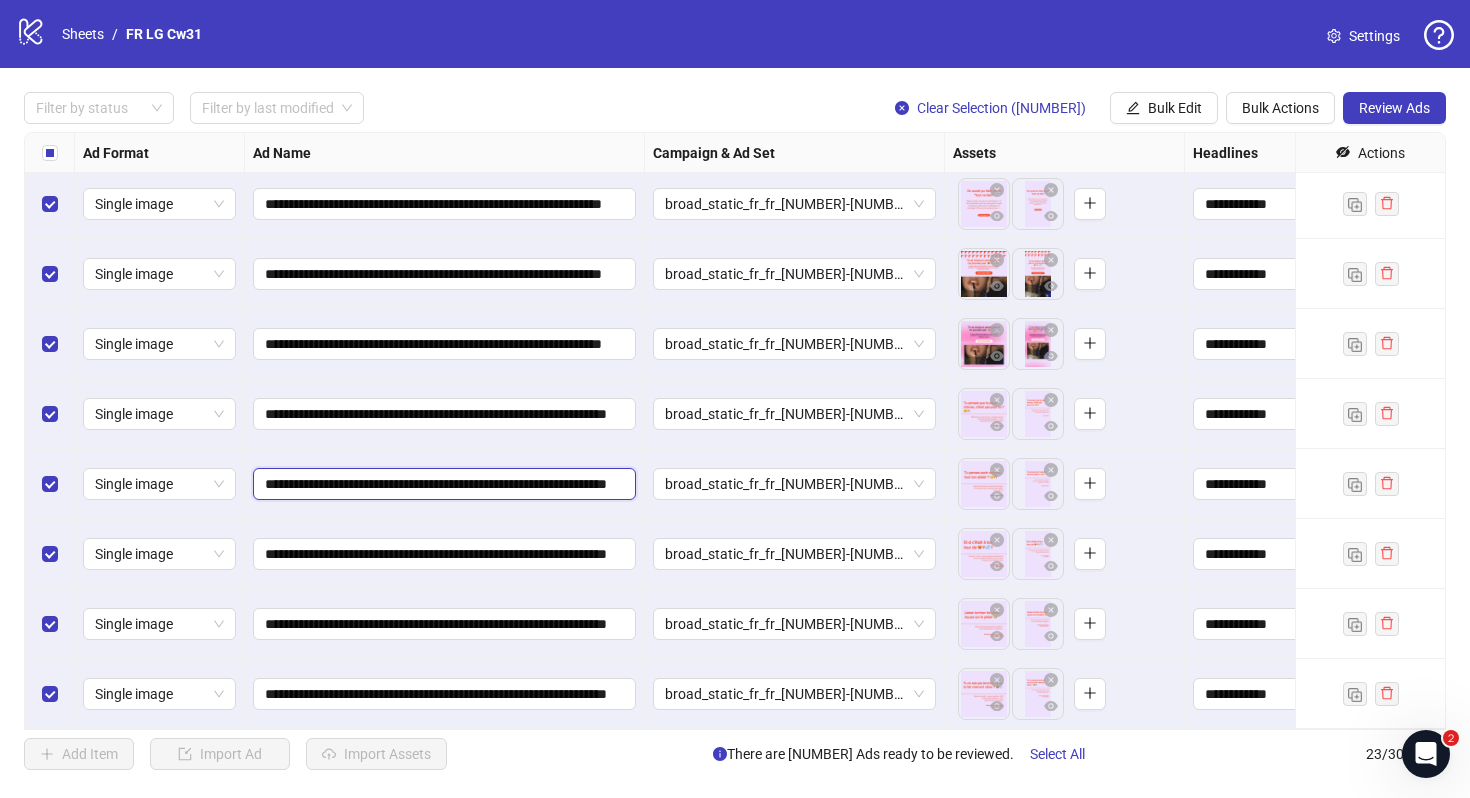 scroll, scrollTop: 0, scrollLeft: 88, axis: horizontal 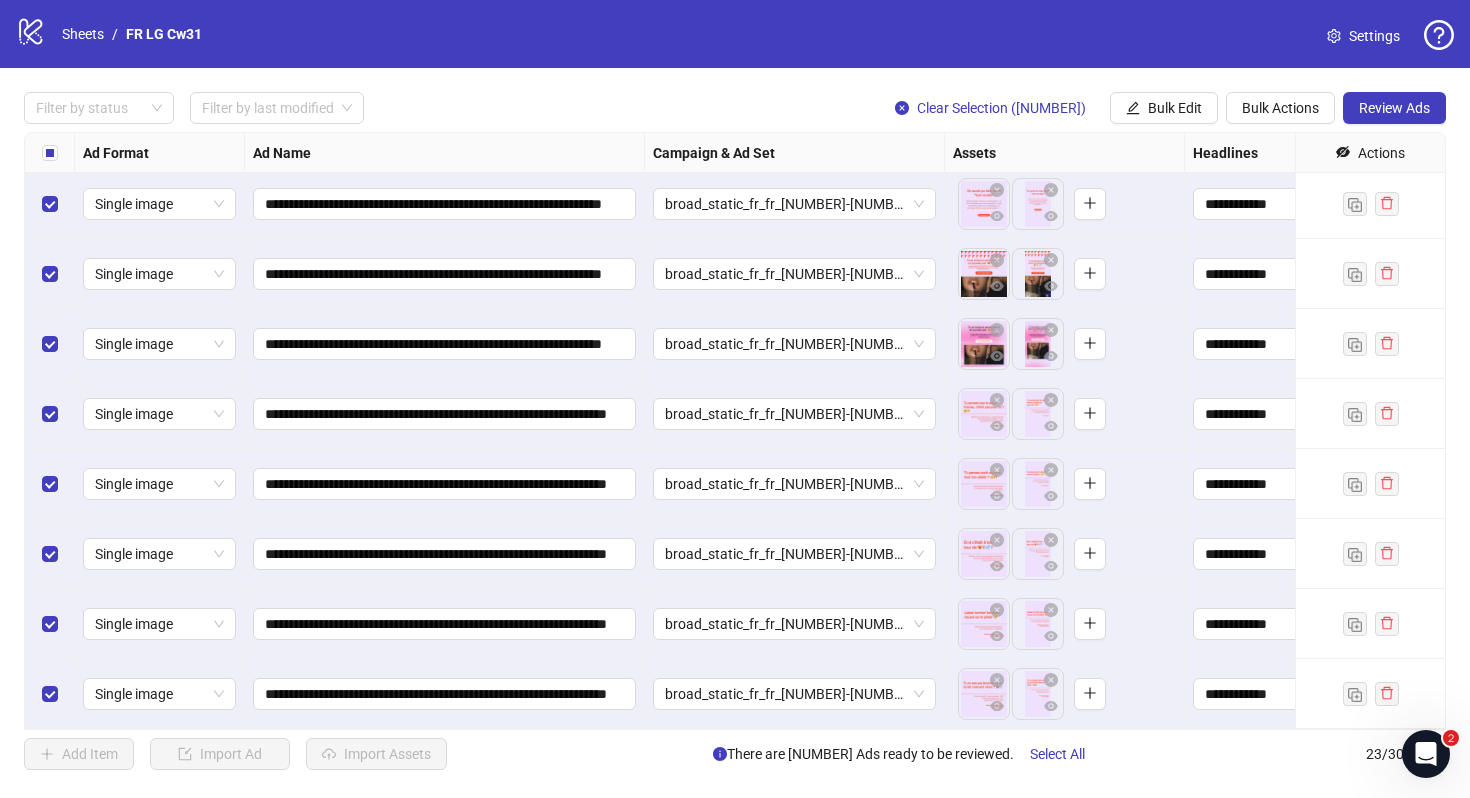 click on "broad_static_fr_fr_18-65=mw_lead_com=010825" at bounding box center [795, 484] 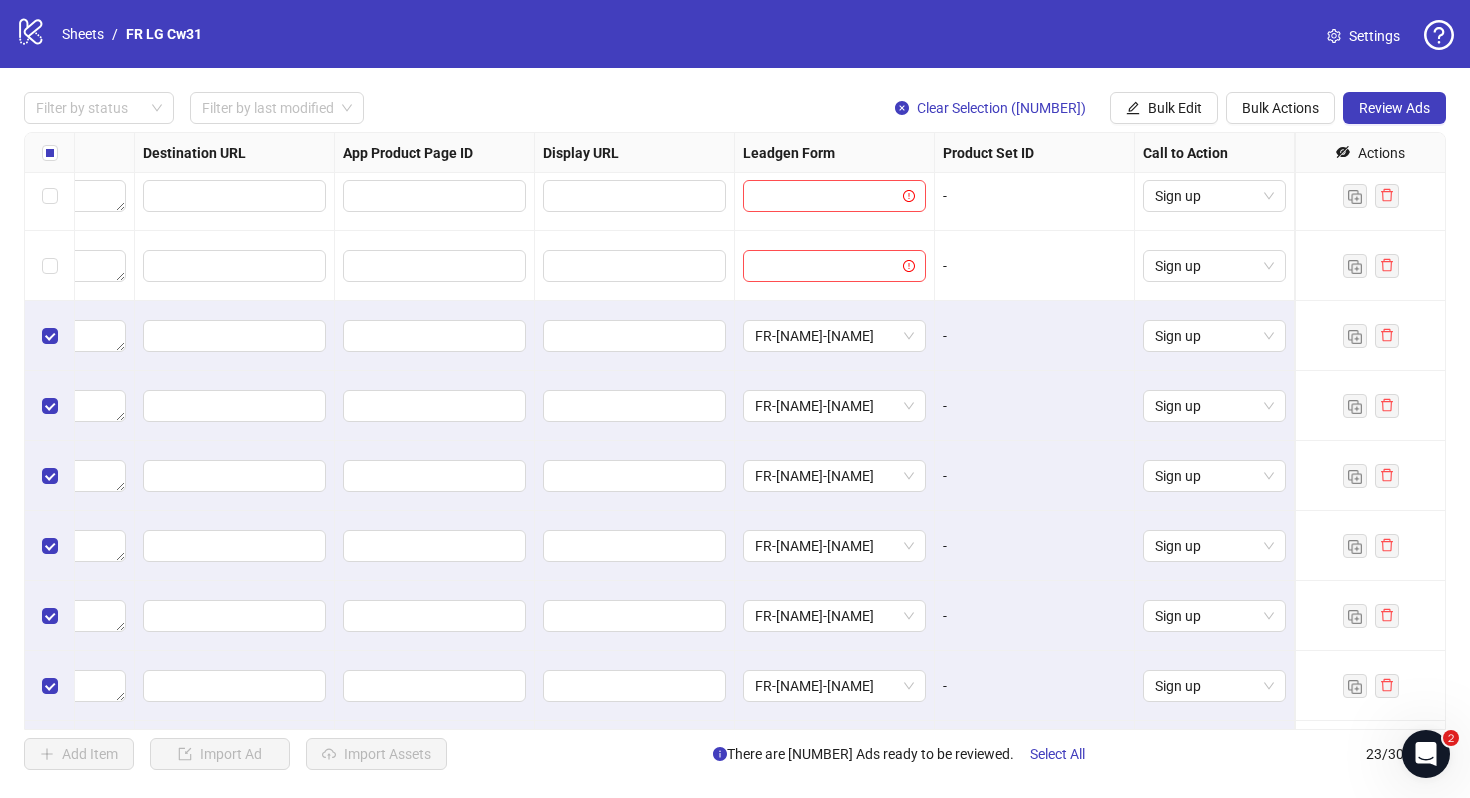 scroll, scrollTop: 0, scrollLeft: 1850, axis: horizontal 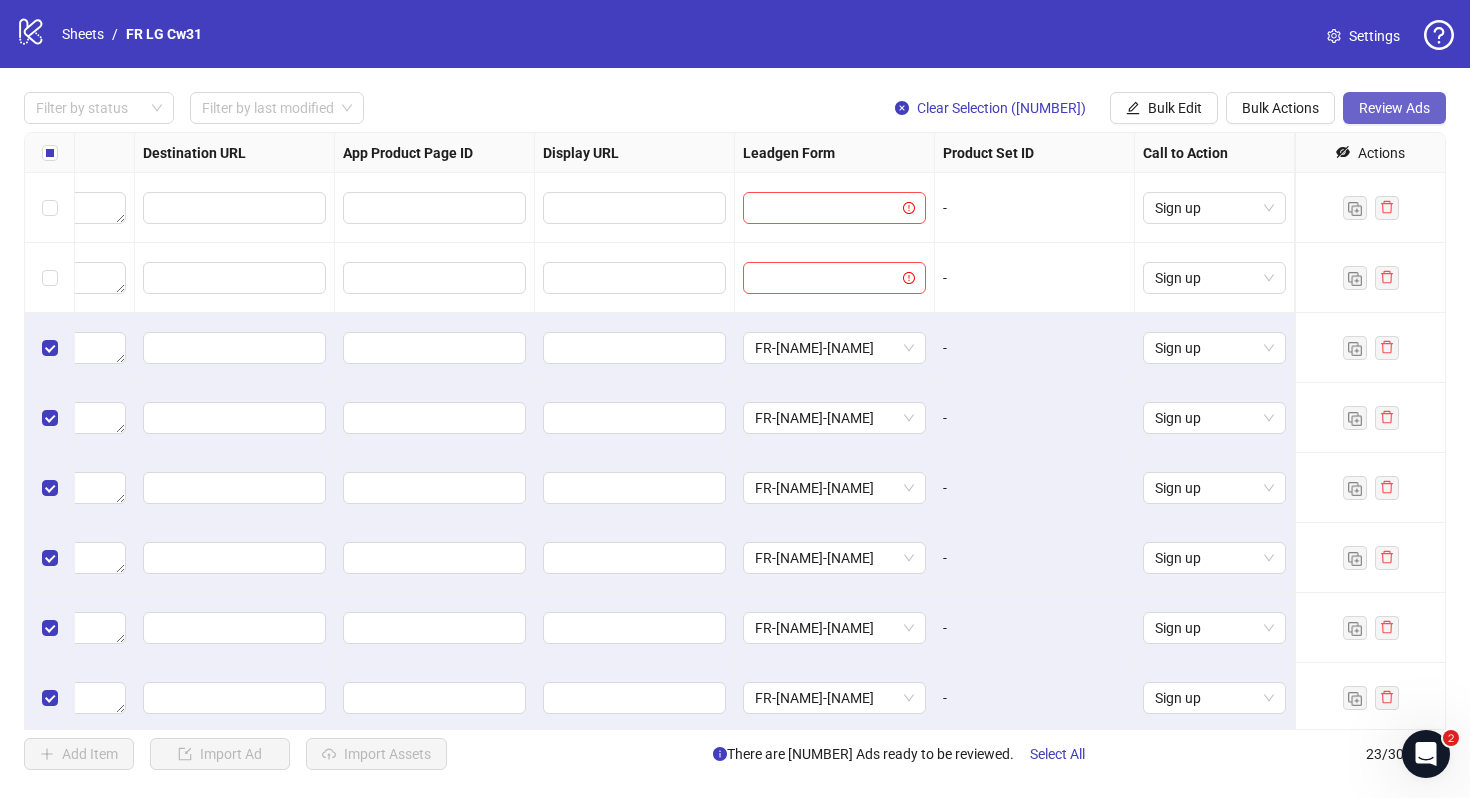 click on "Review Ads" at bounding box center [1394, 108] 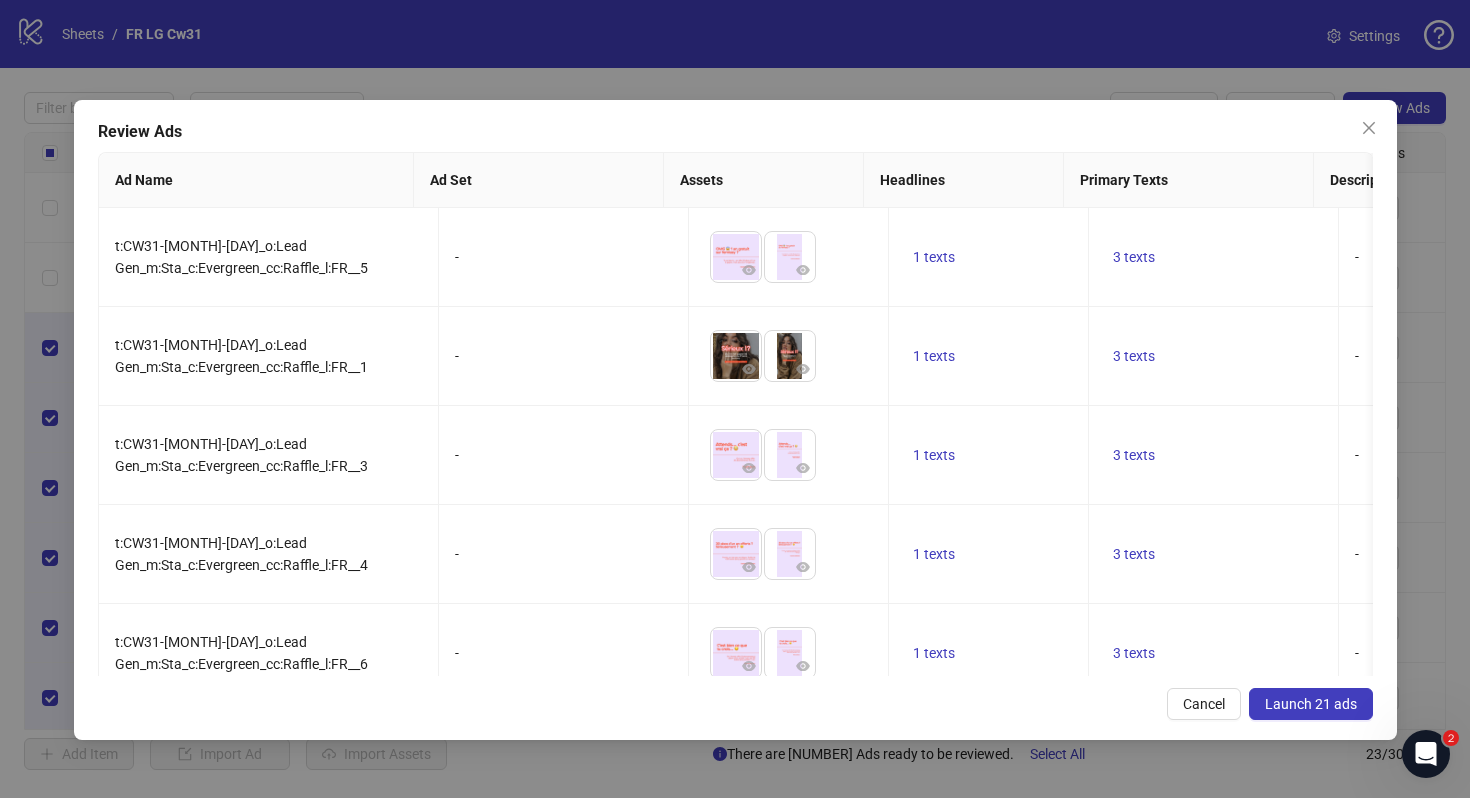 click on "Launch 21 ads" at bounding box center [1311, 704] 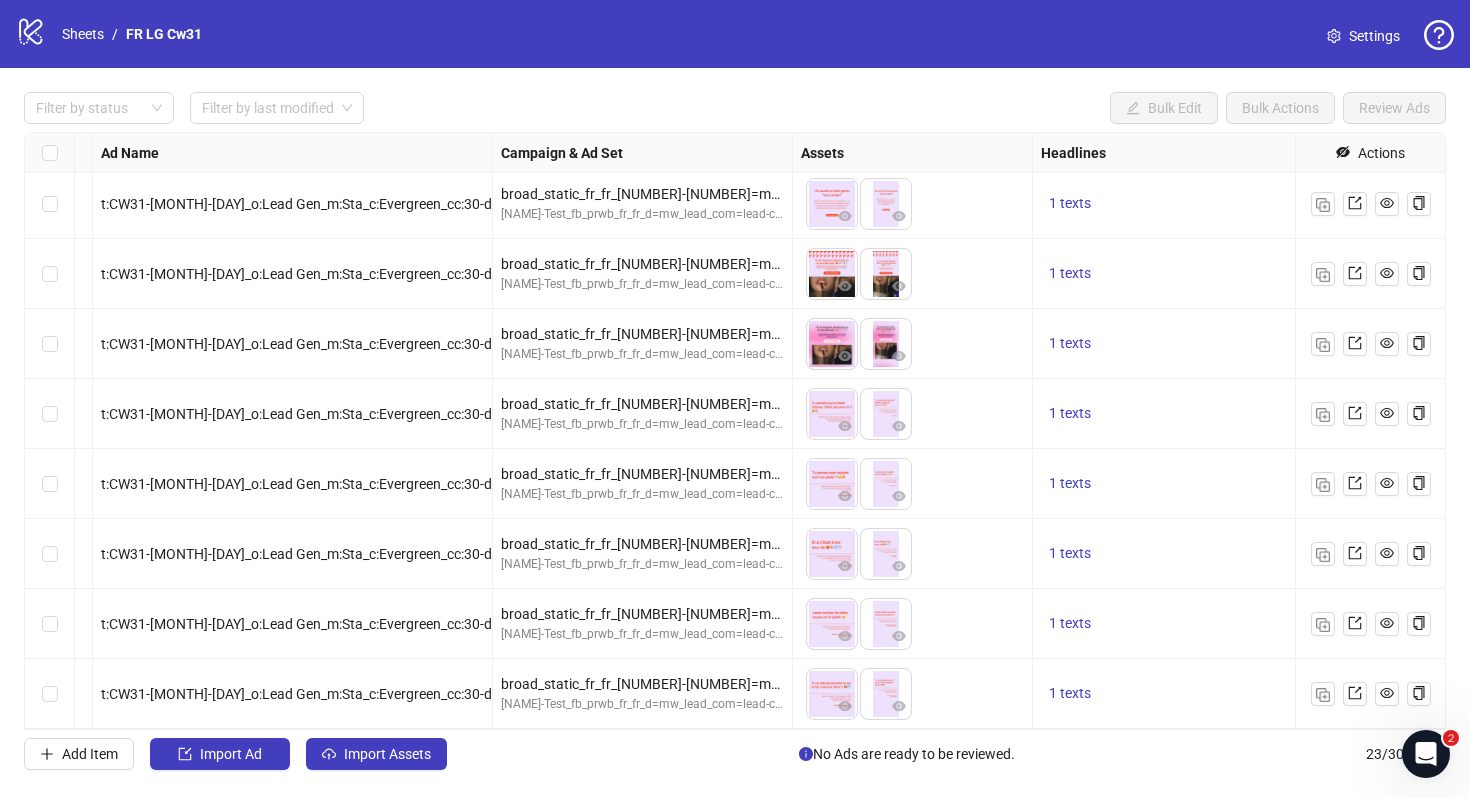 scroll, scrollTop: 1054, scrollLeft: 0, axis: vertical 